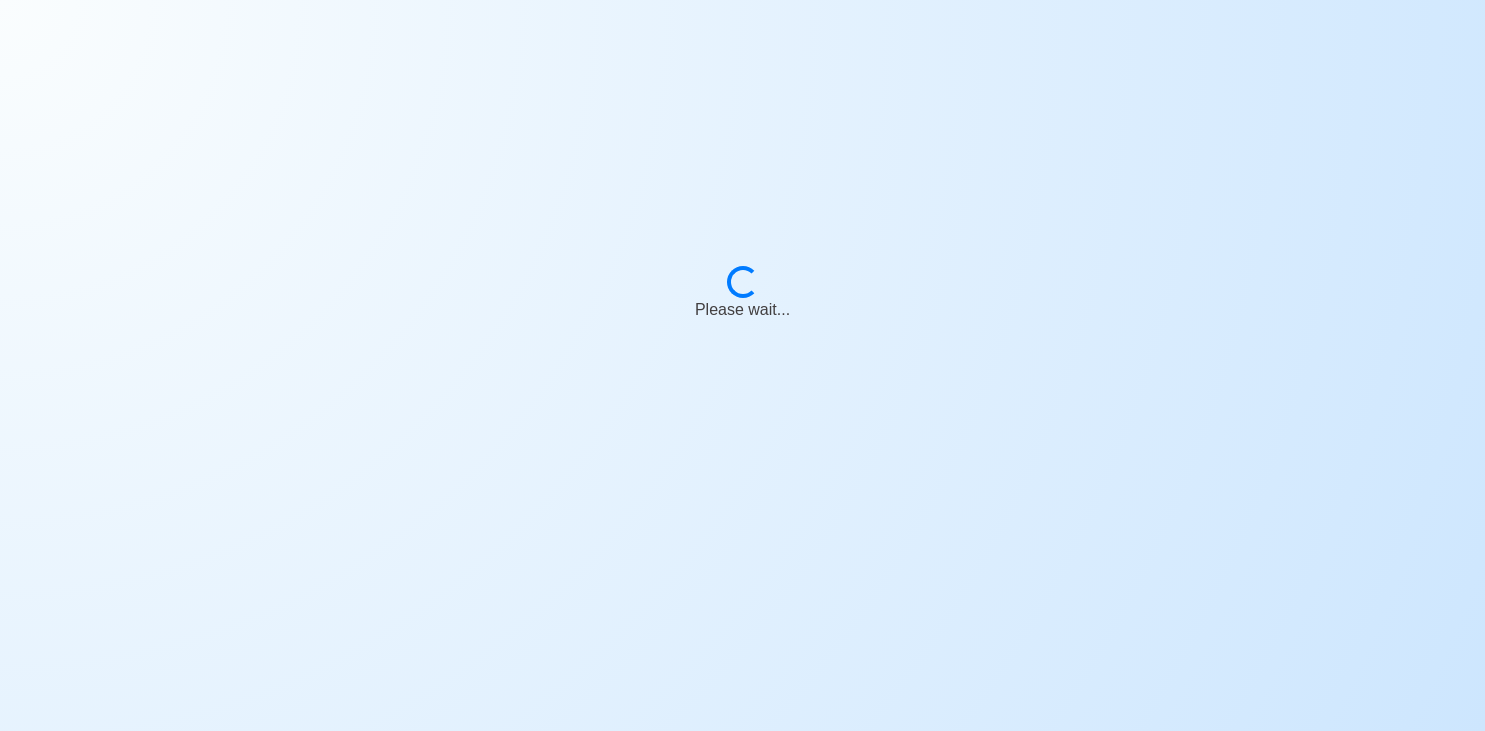scroll, scrollTop: 0, scrollLeft: 0, axis: both 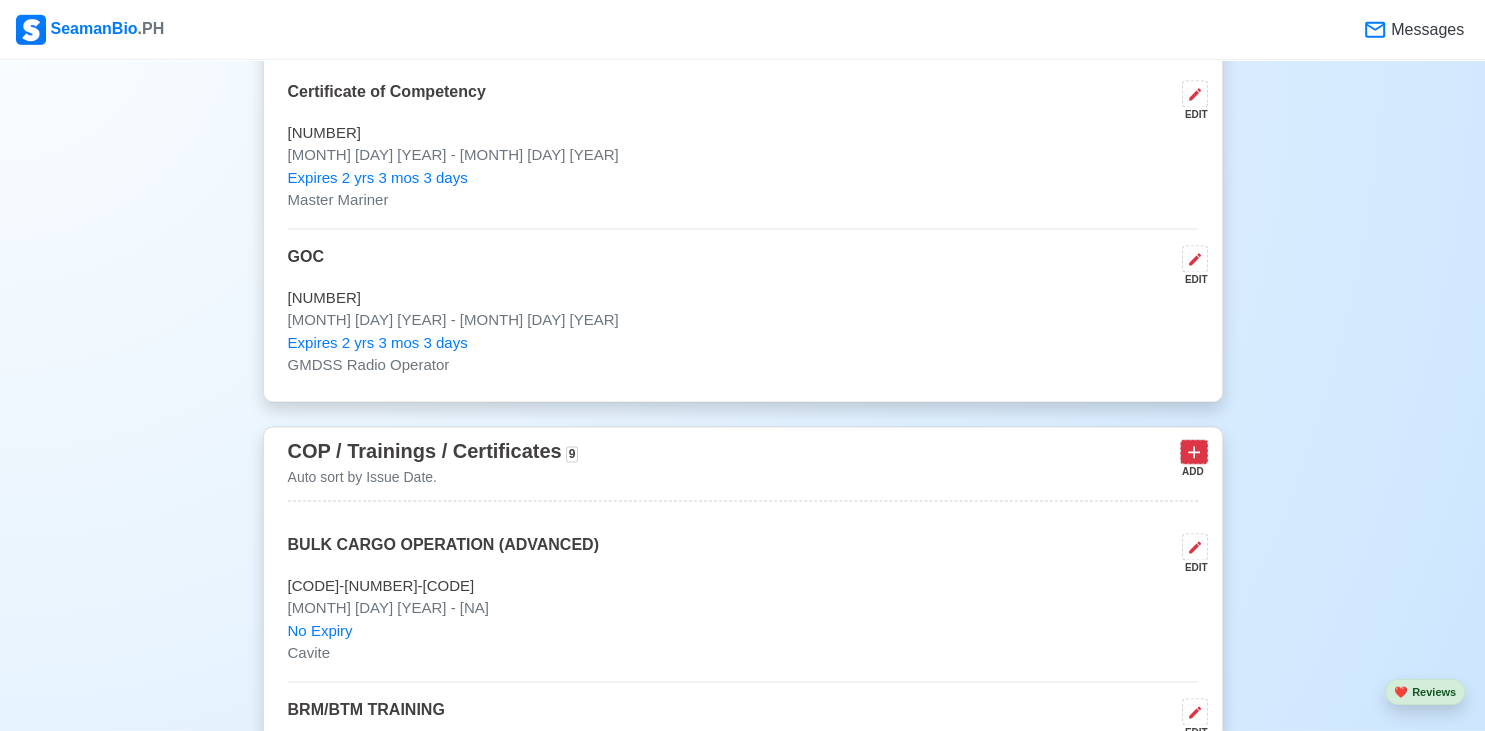 click 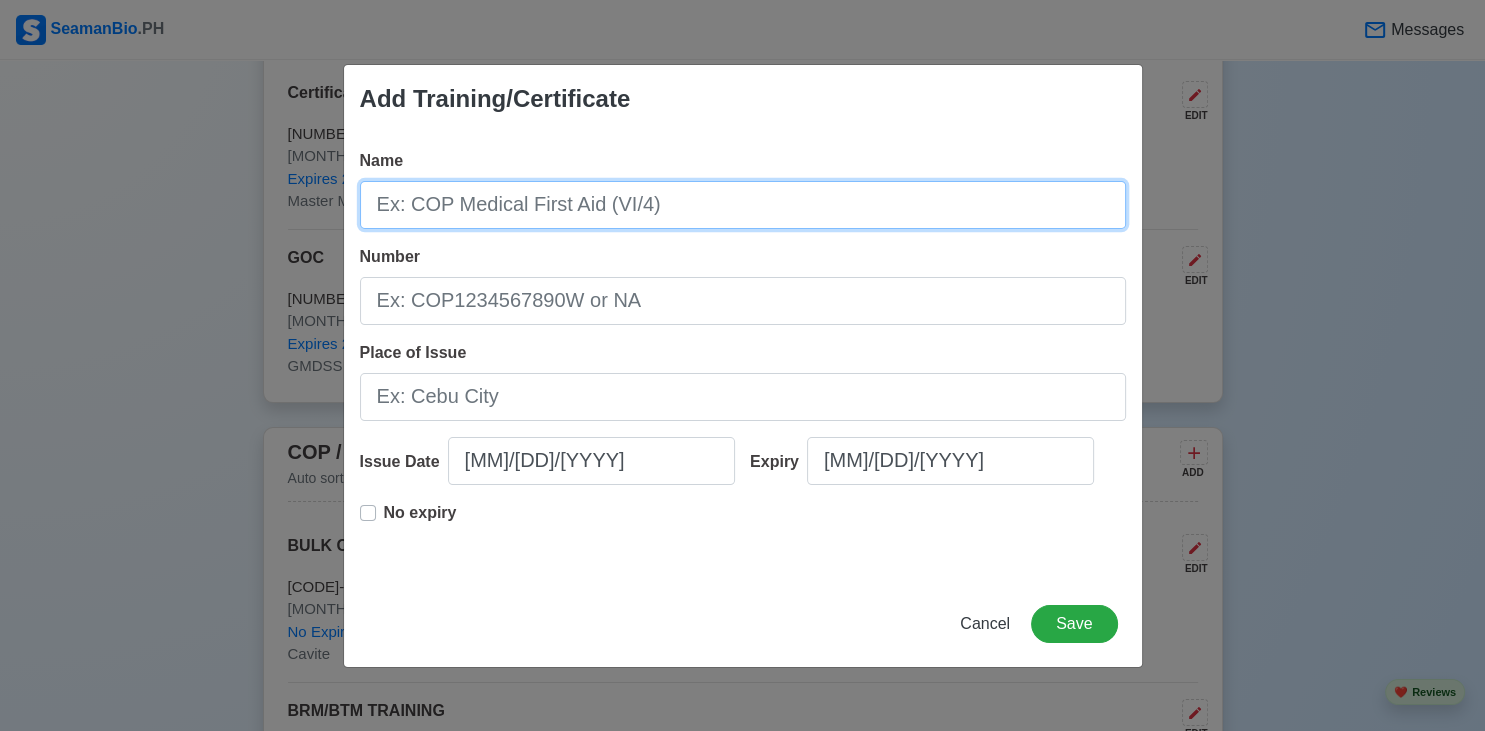 click on "Name" at bounding box center [743, 205] 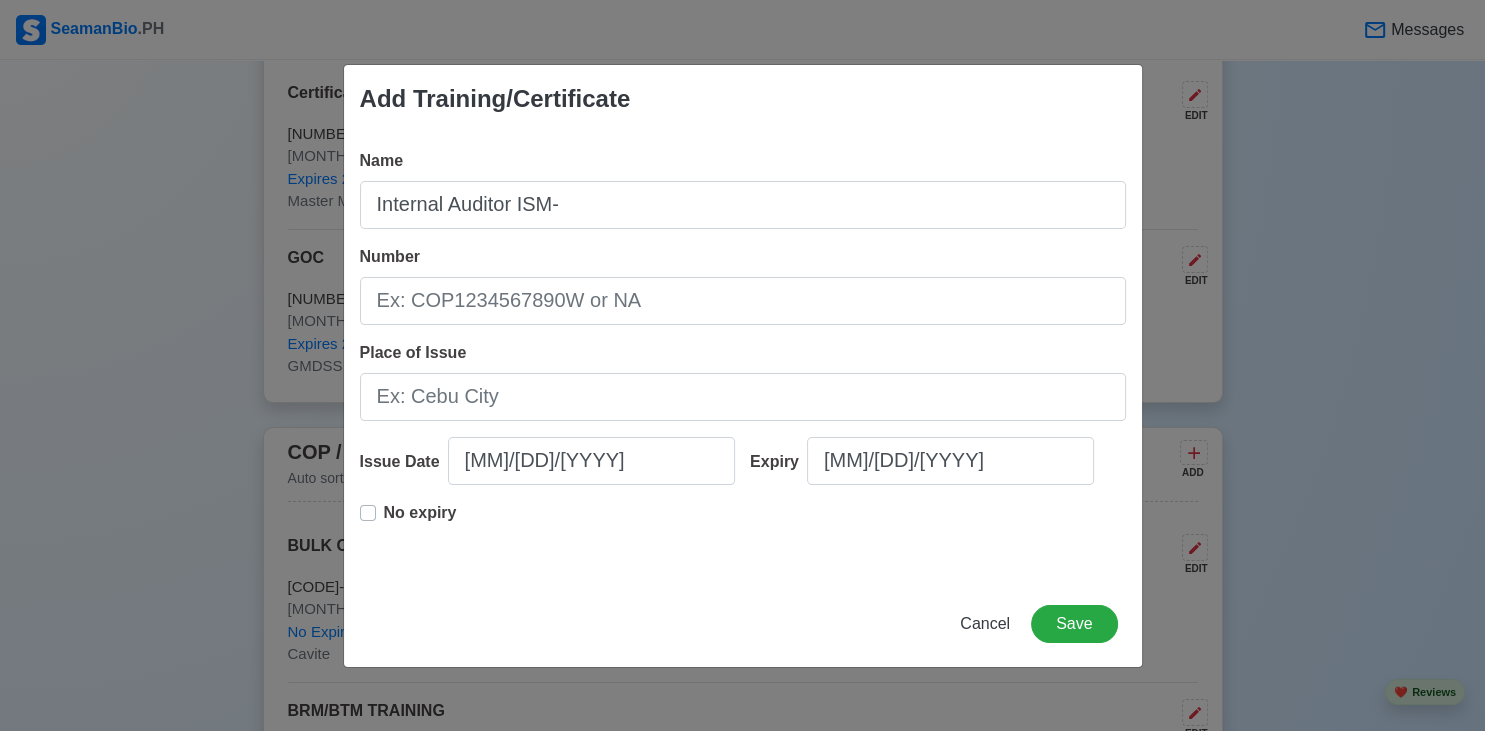 click on "Name Internal Auditor ISM- Number Place of Issue Issue Date [DATE] Expiry [DATE] No expiry" at bounding box center [743, 357] 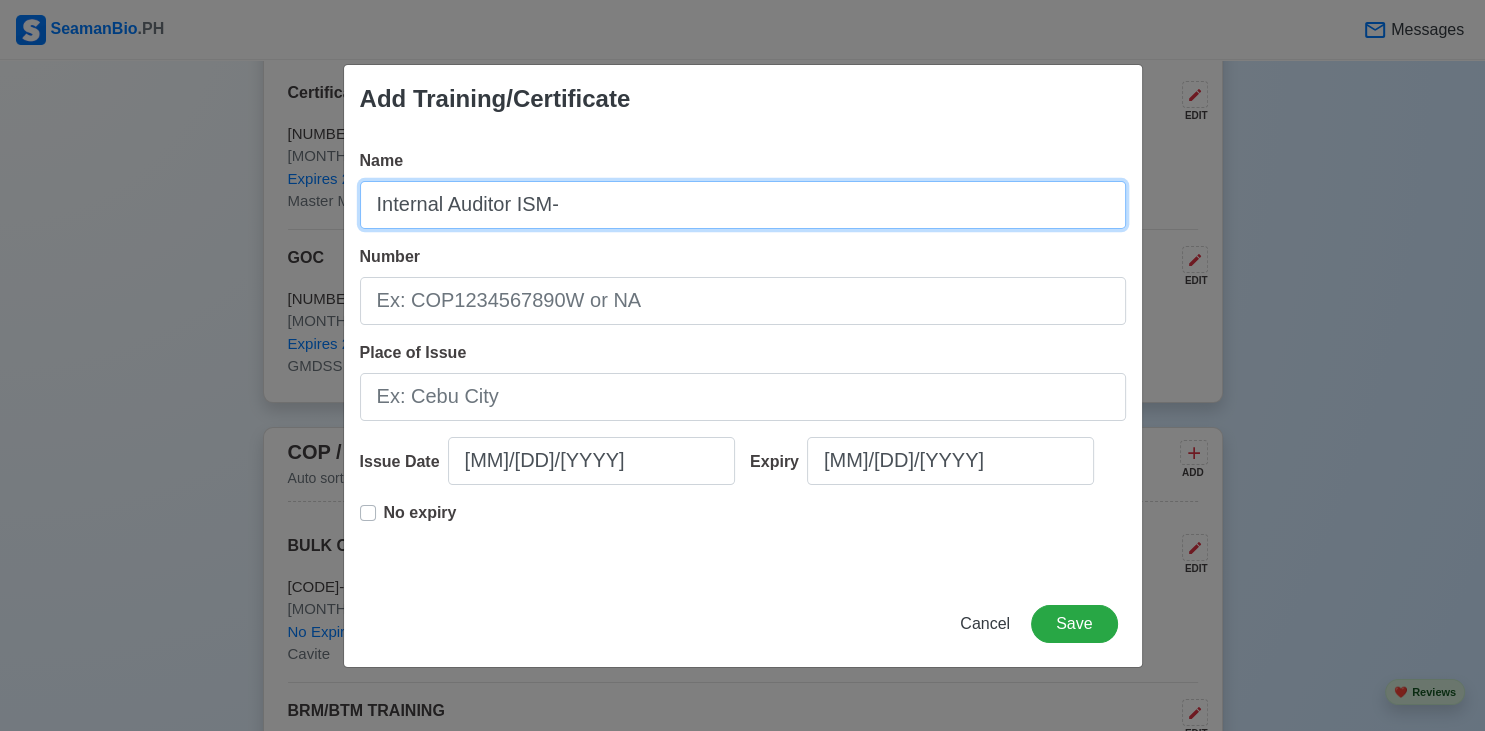 click on "Internal Auditor ISM-" at bounding box center [743, 205] 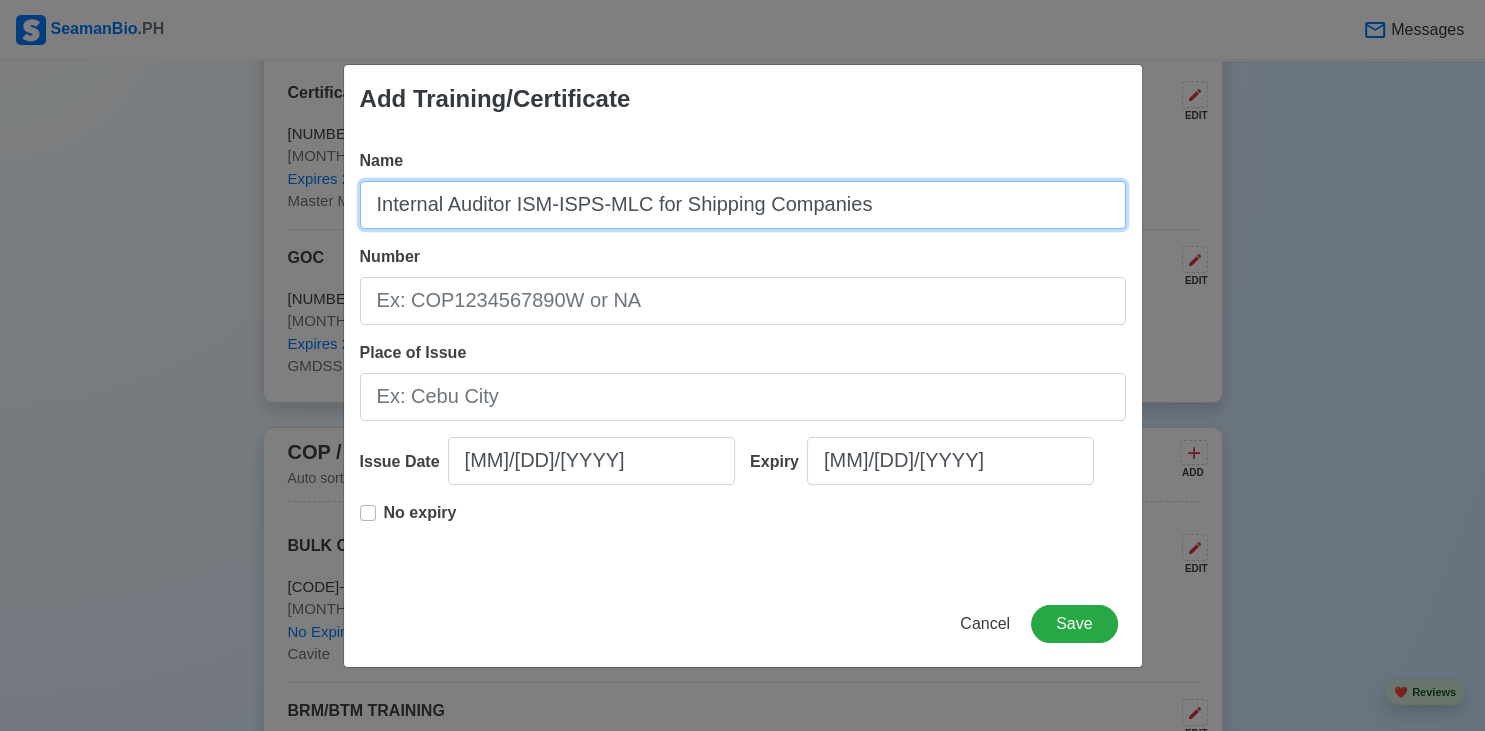 type on "Internal Auditor ISM-ISPS-MLC for Shipping Companies" 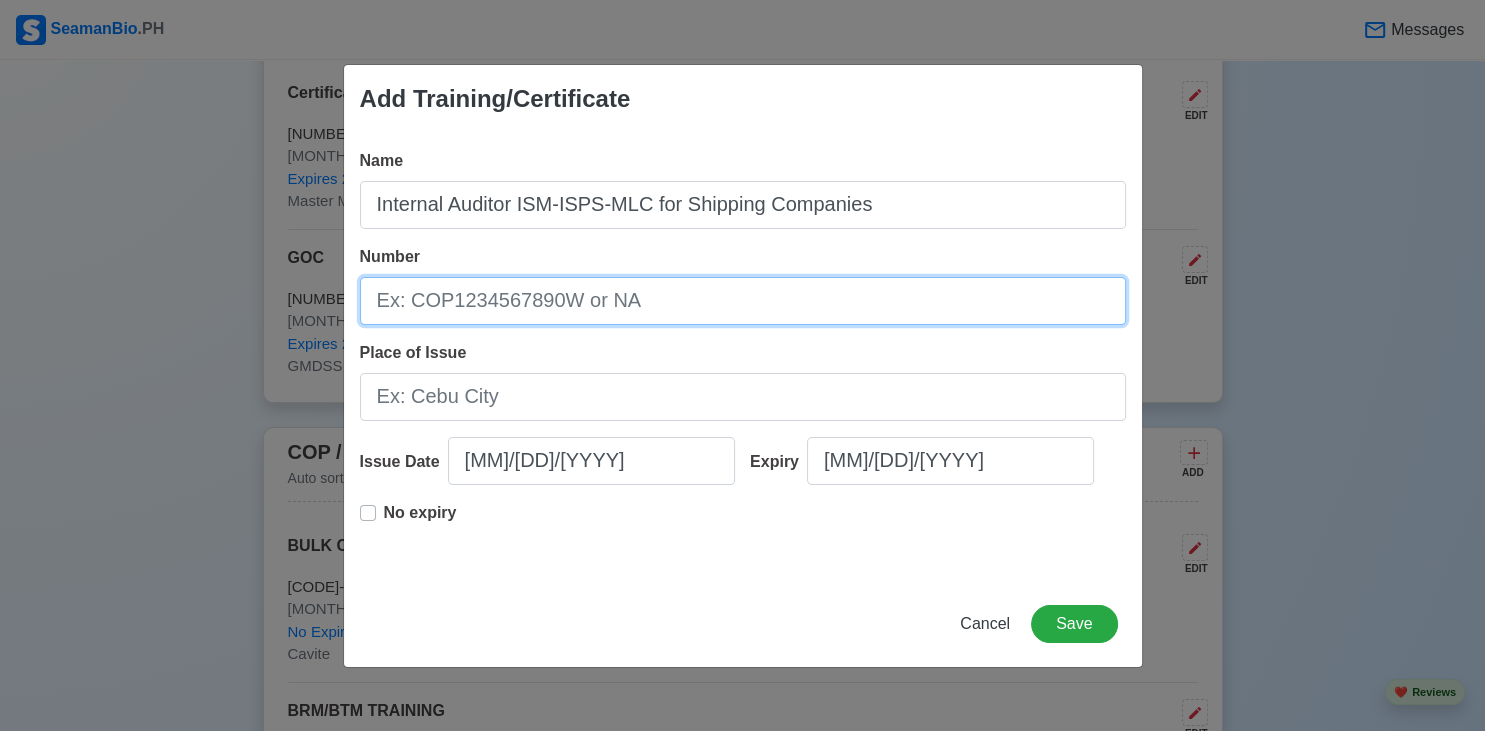 click on "Number" at bounding box center (743, 301) 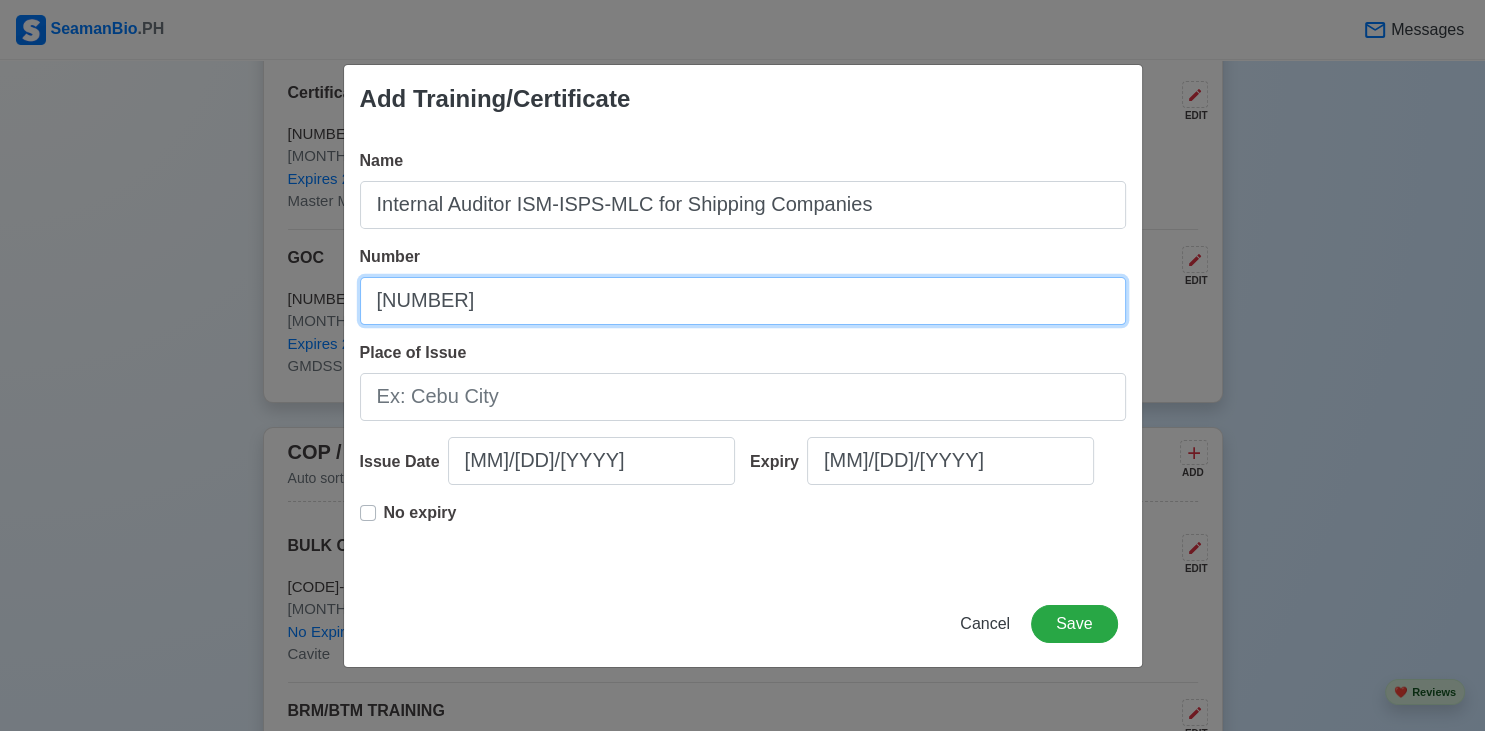 type on "[NUMBER]" 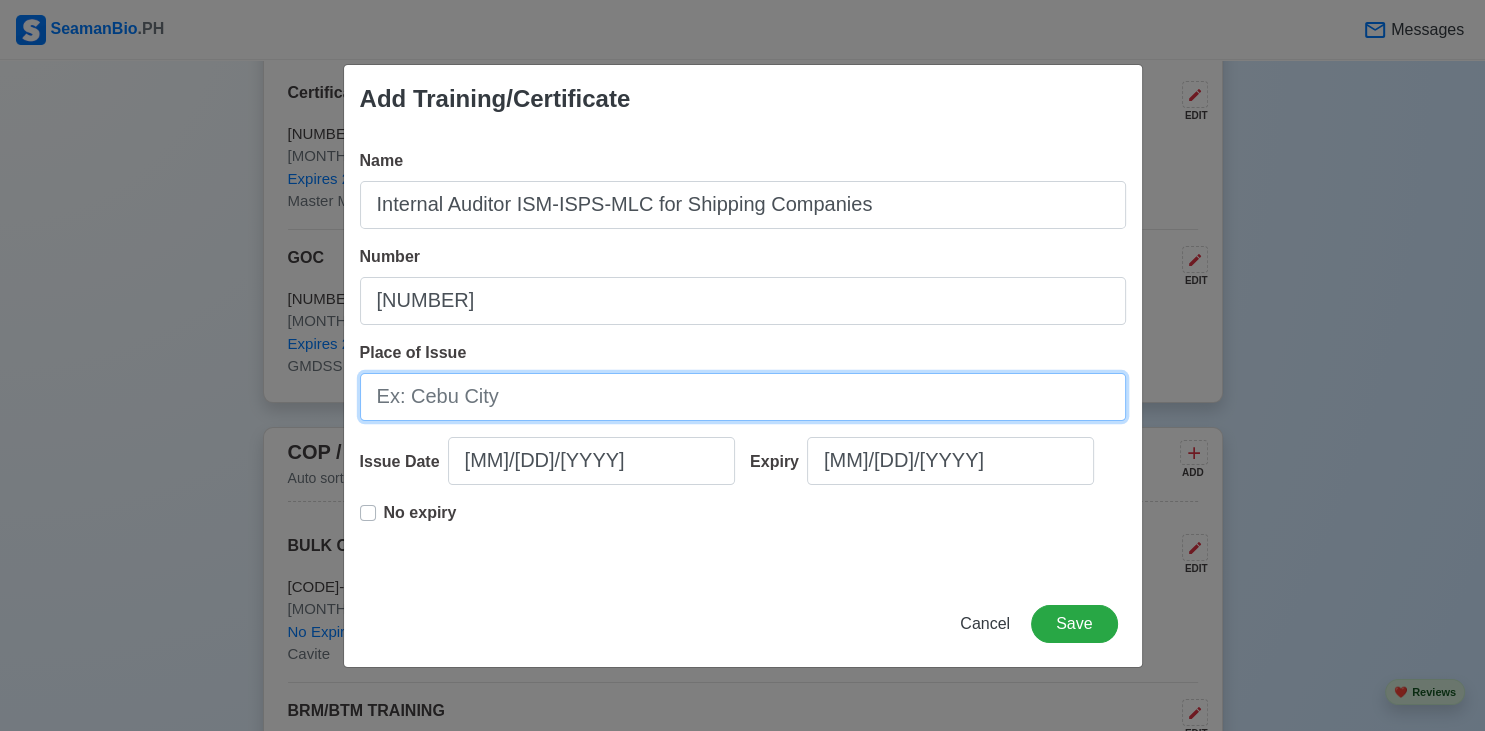 click on "Place of Issue" at bounding box center [743, 397] 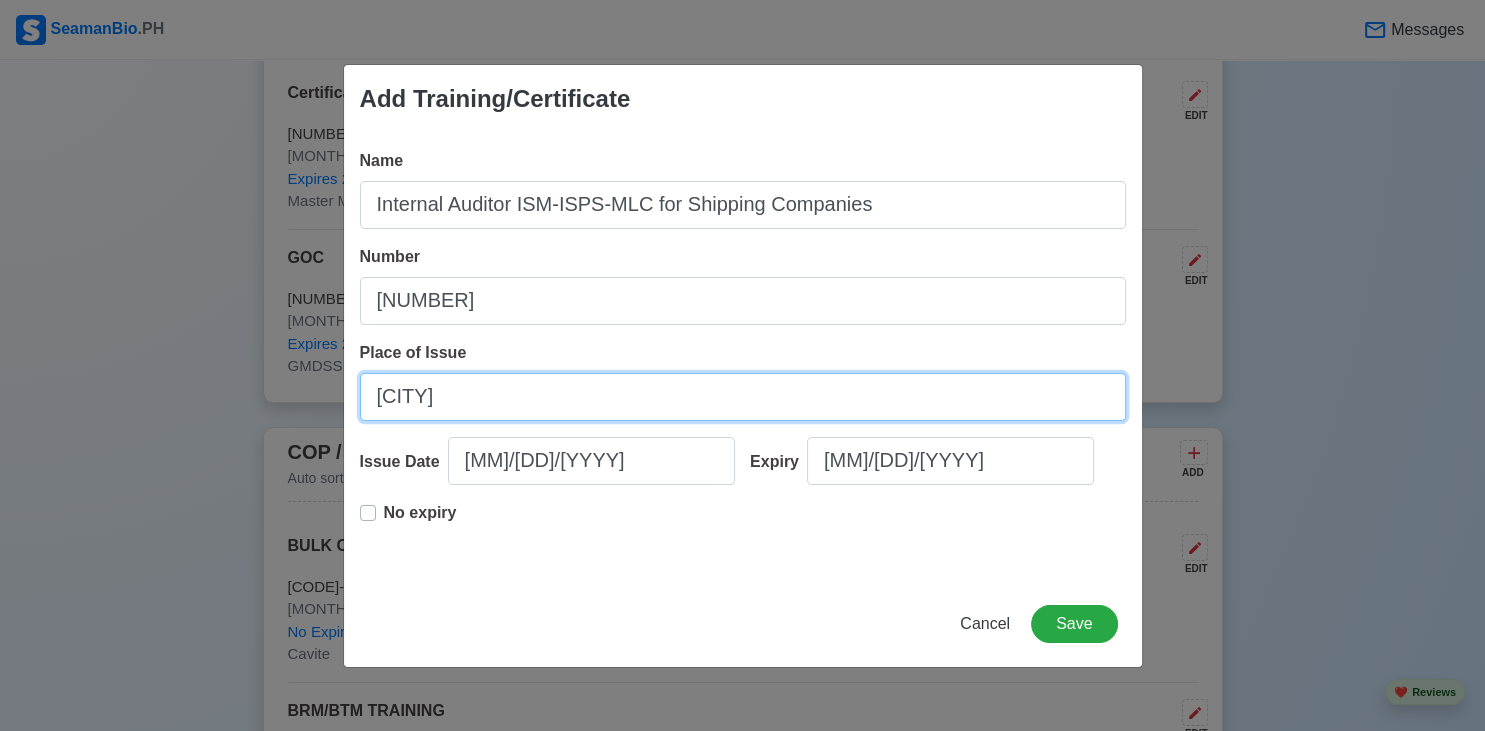 type on "[CITY]" 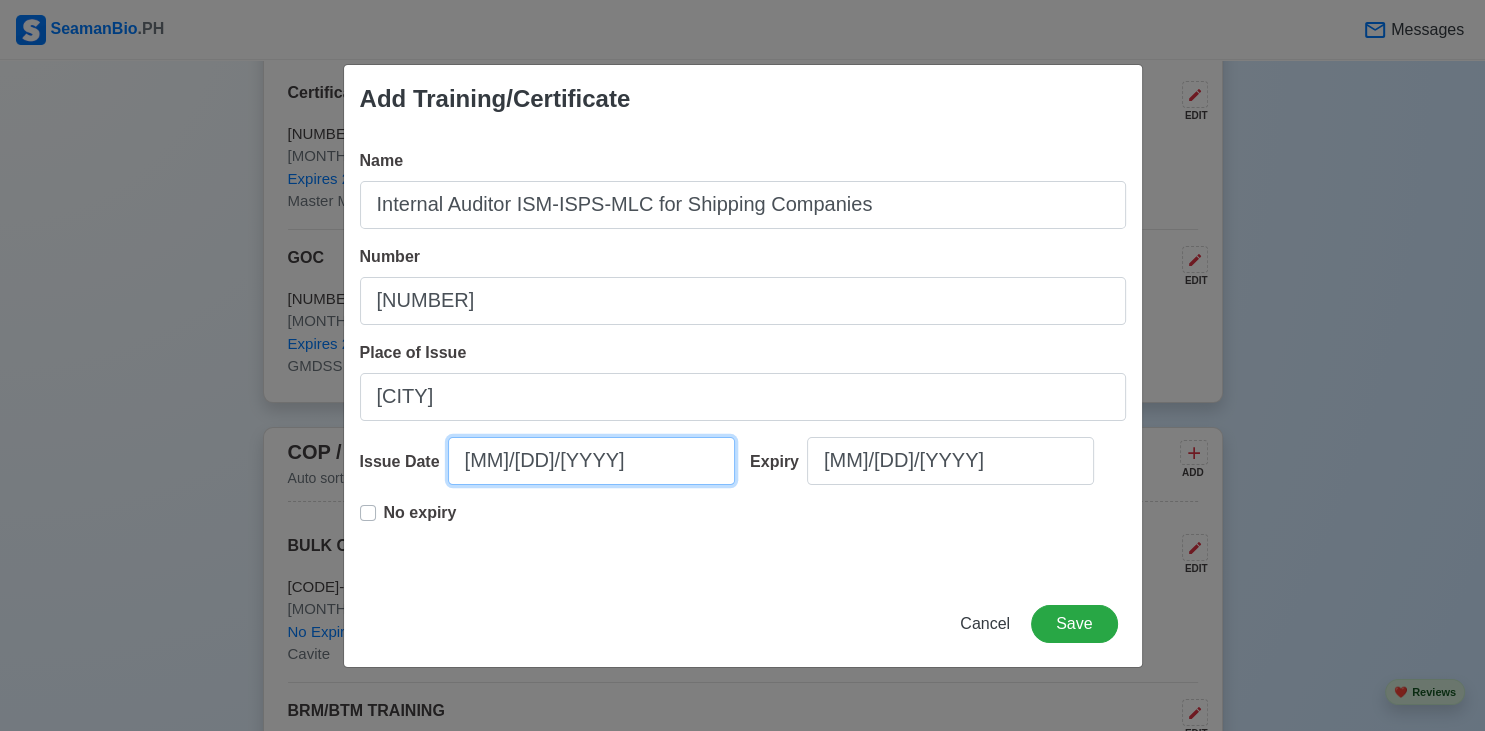 select on "****" 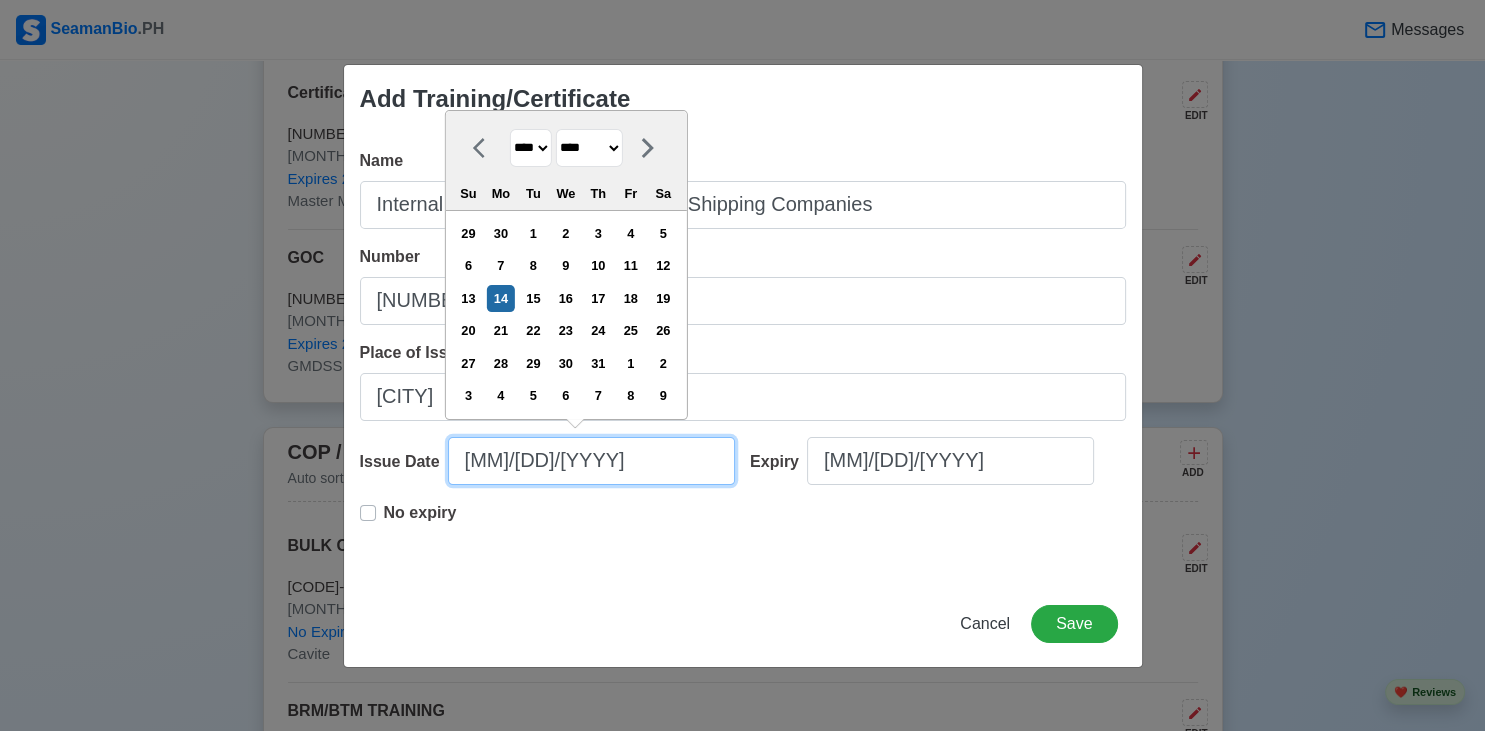 click on "[MM]/[DD]/[YYYY]" at bounding box center [591, 461] 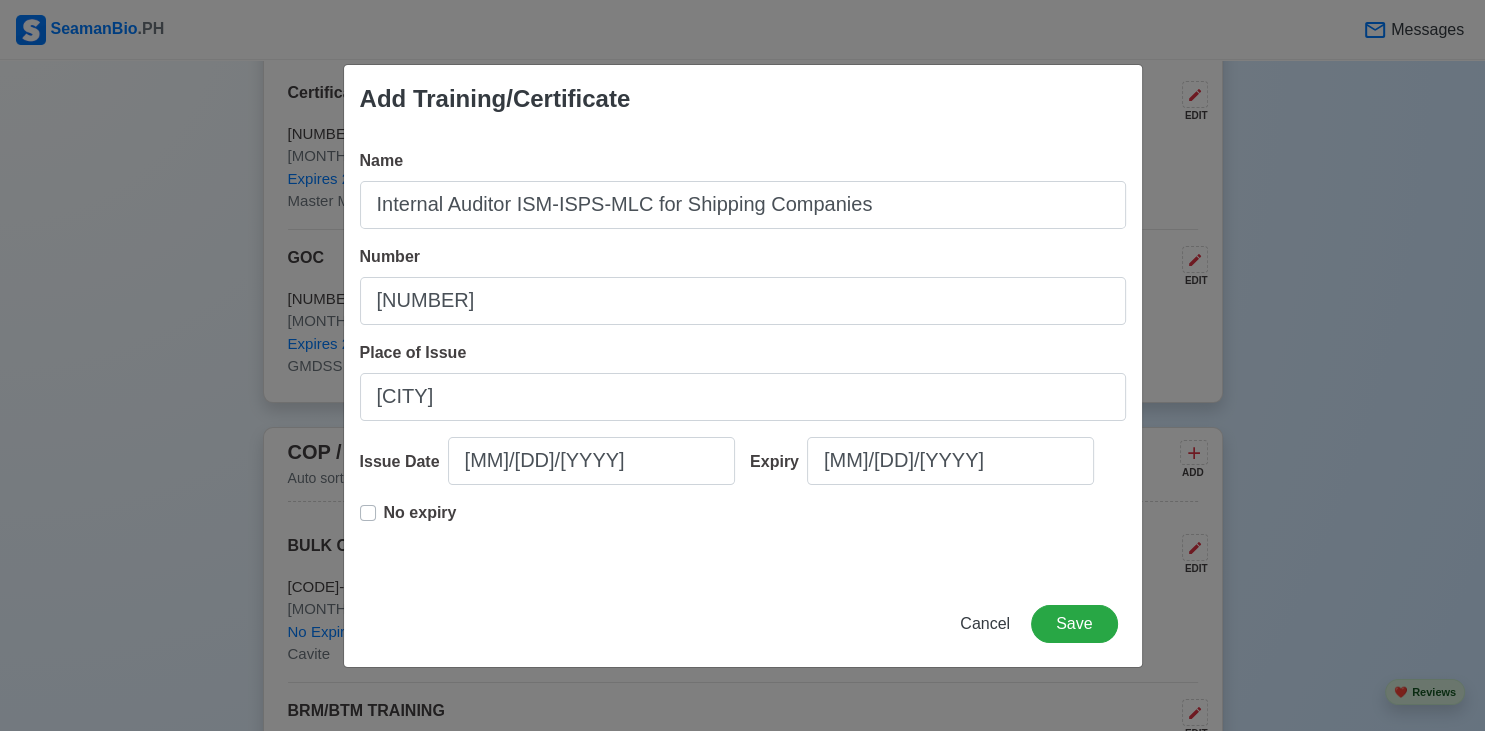 click on "No expiry" at bounding box center (420, 521) 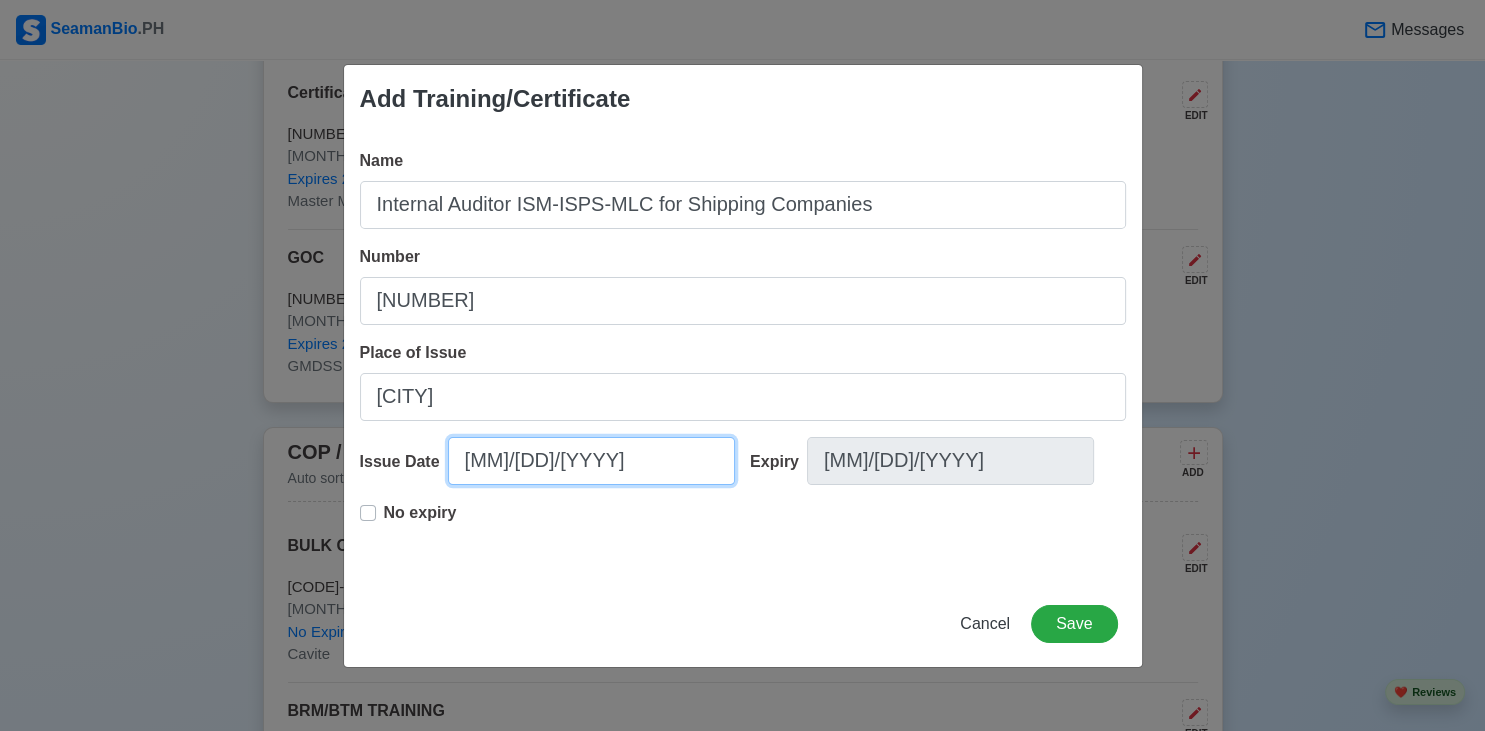 select on "****" 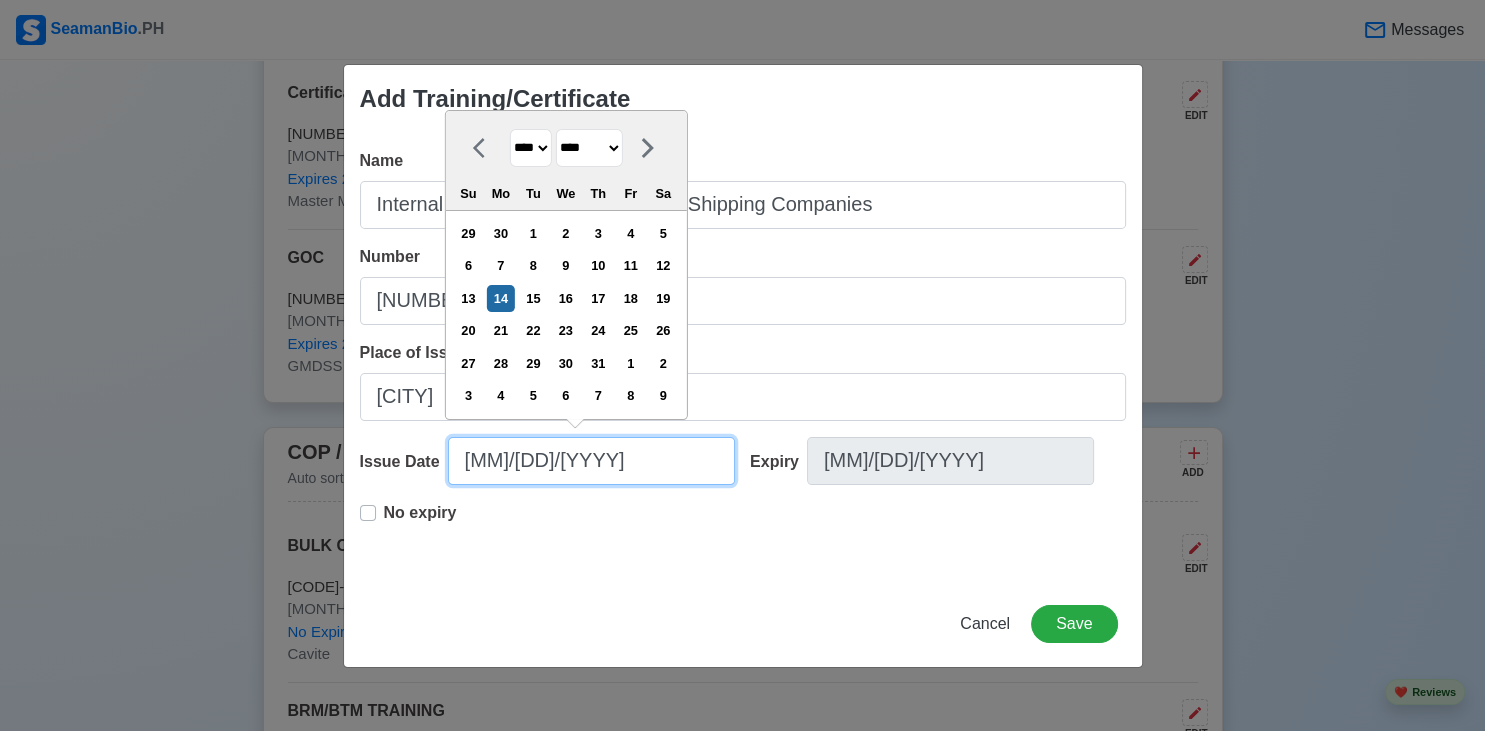 click on "[MM]/[DD]/[YYYY]" at bounding box center [591, 461] 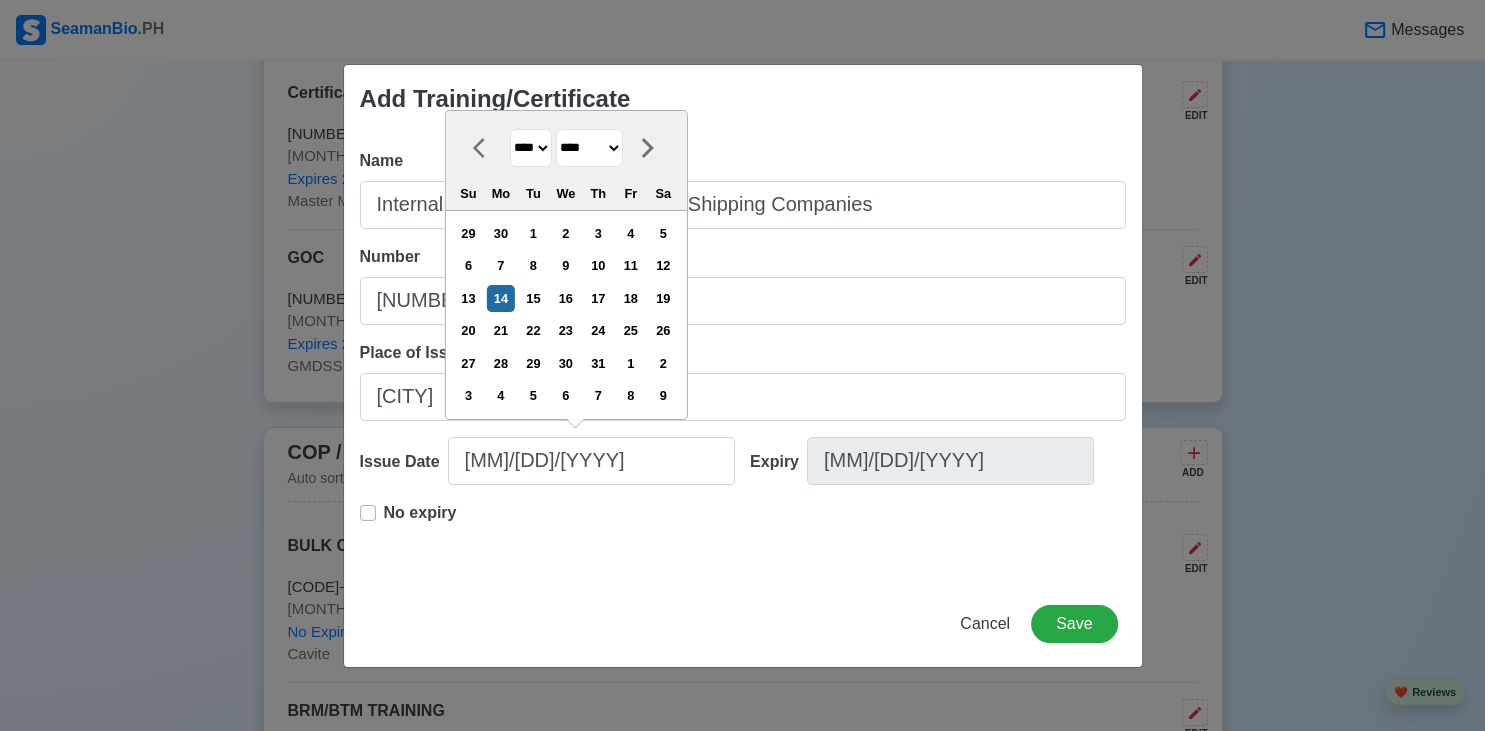 click on "**** **** **** **** **** **** **** **** **** **** **** **** **** **** **** **** **** **** **** **** **** **** **** **** **** **** **** **** **** **** **** **** **** **** **** **** **** **** **** **** **** **** **** **** **** **** **** **** **** **** **** **** **** **** **** **** **** **** **** **** **** **** **** **** **** **** **** **** **** **** **** **** **** **** **** **** **** **** **** **** **** **** **** **** **** **** **** **** **** **** **** **** **** **** **** **** **** **** **** **** **** **** **** **** **** ****" at bounding box center (530, 148) 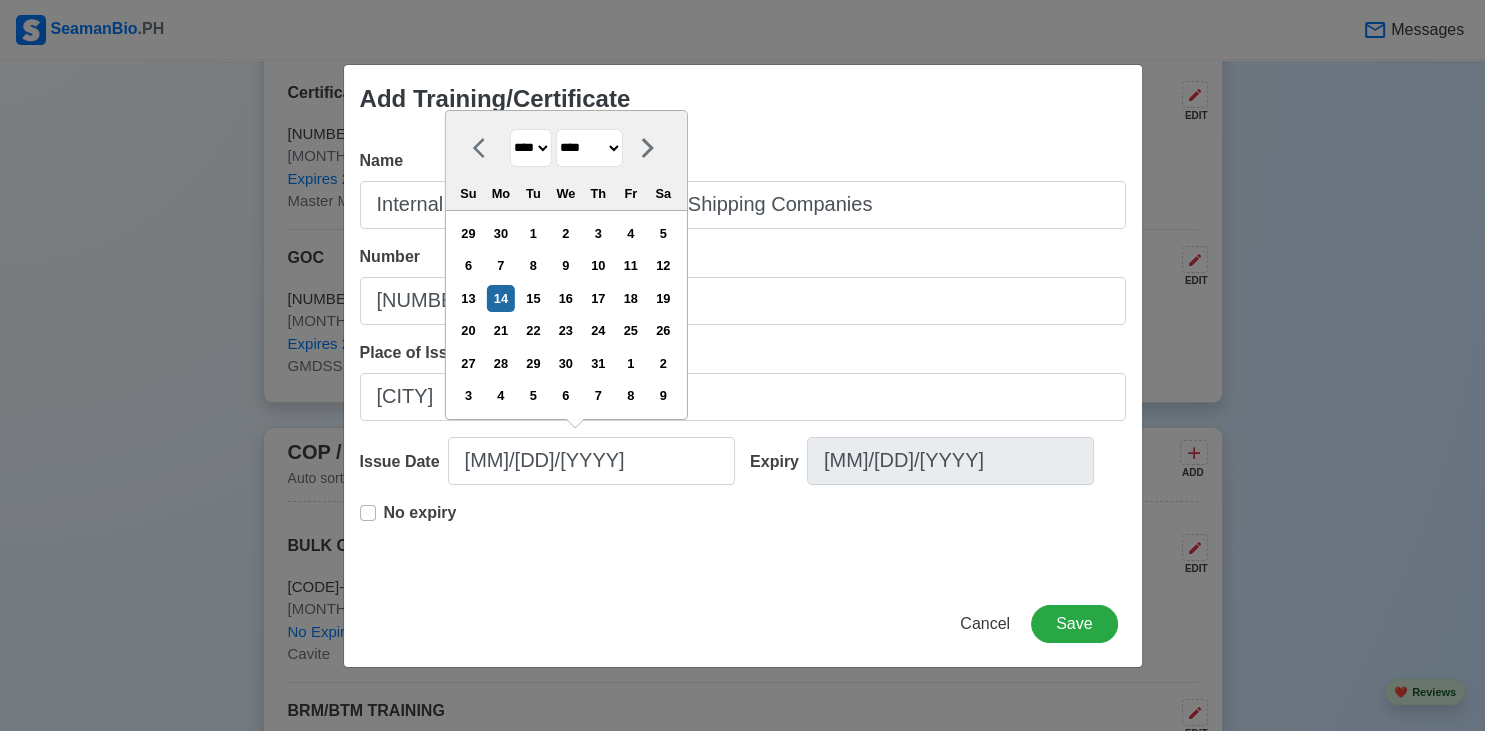 select on "****" 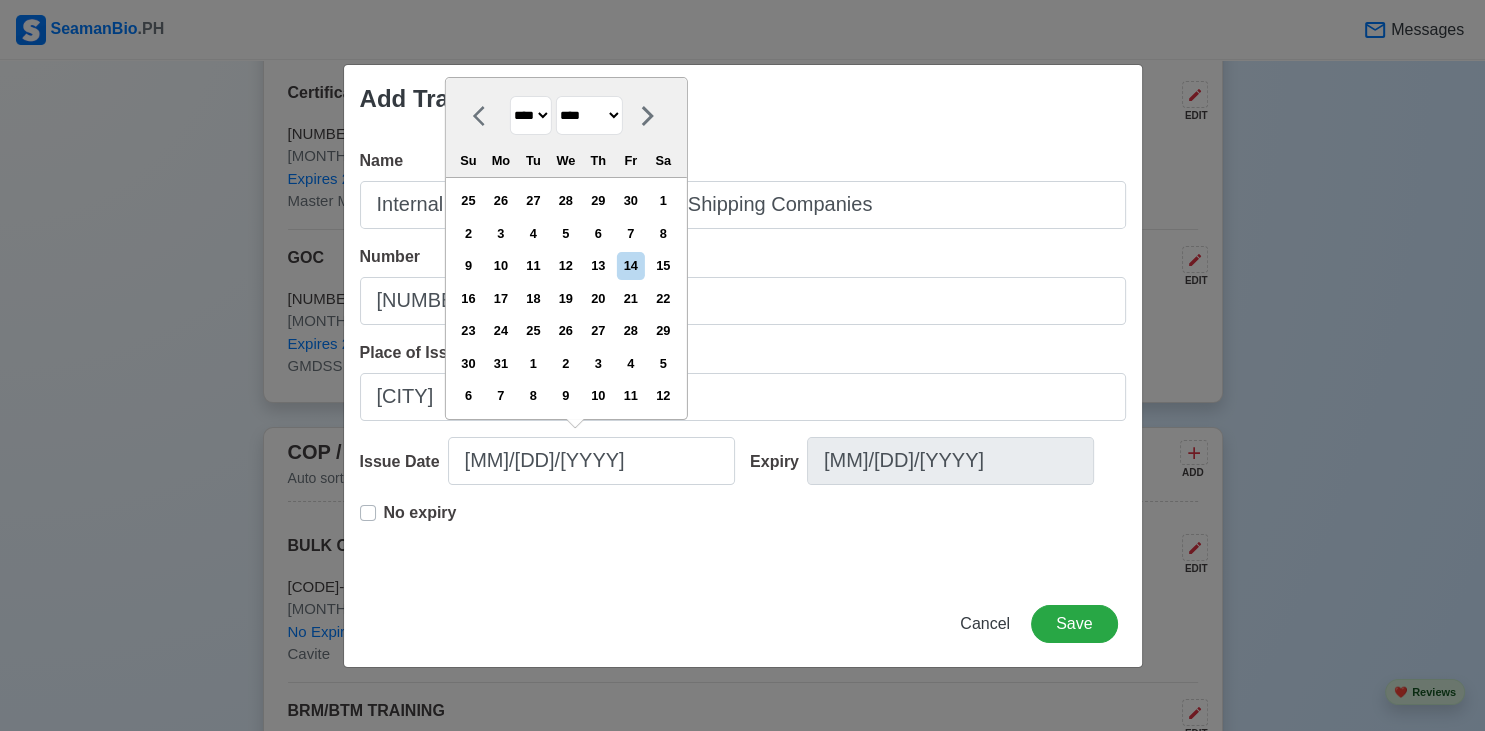 click on "******* ******** ***** ***** *** **** **** ****** ********* ******* ******** ********" at bounding box center (588, 115) 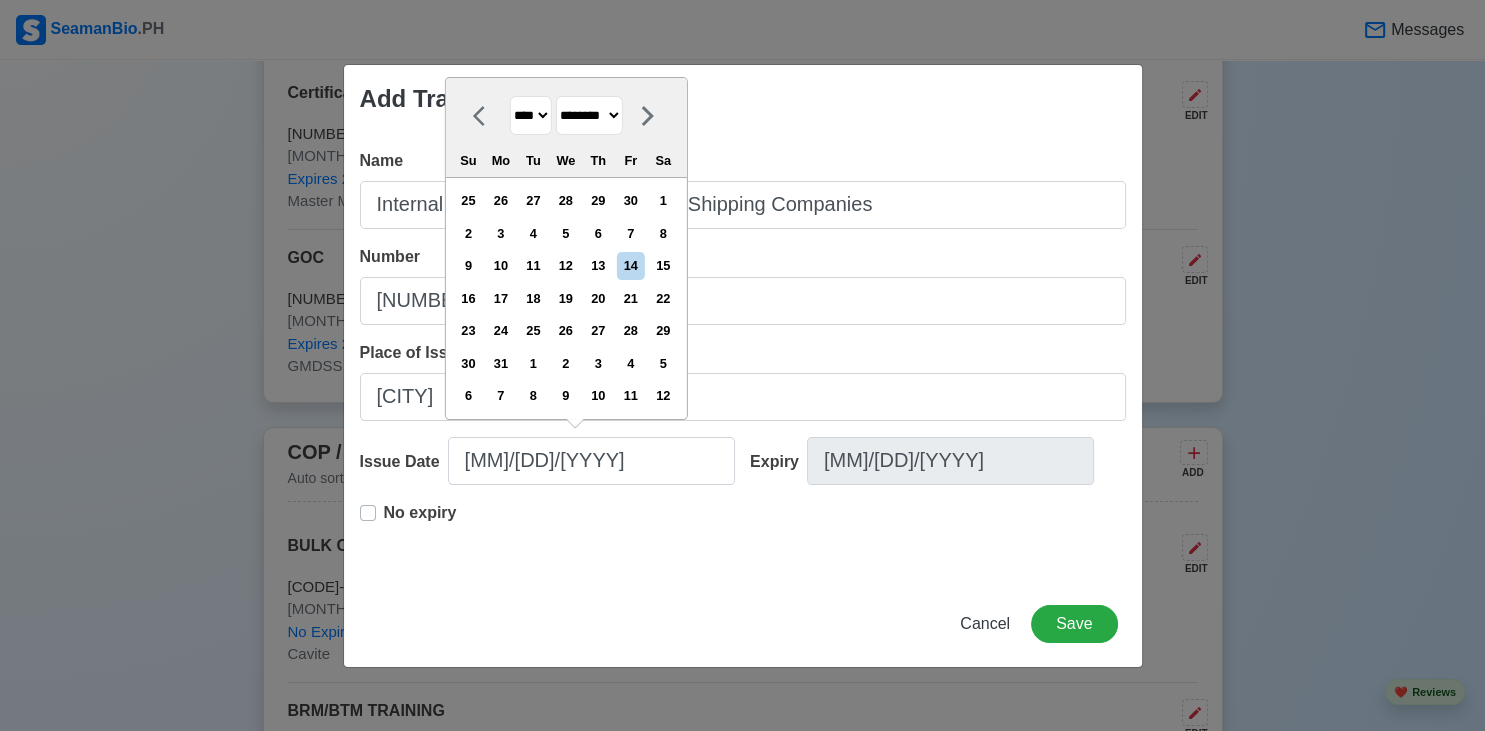 click on "********" at bounding box center (0, 0) 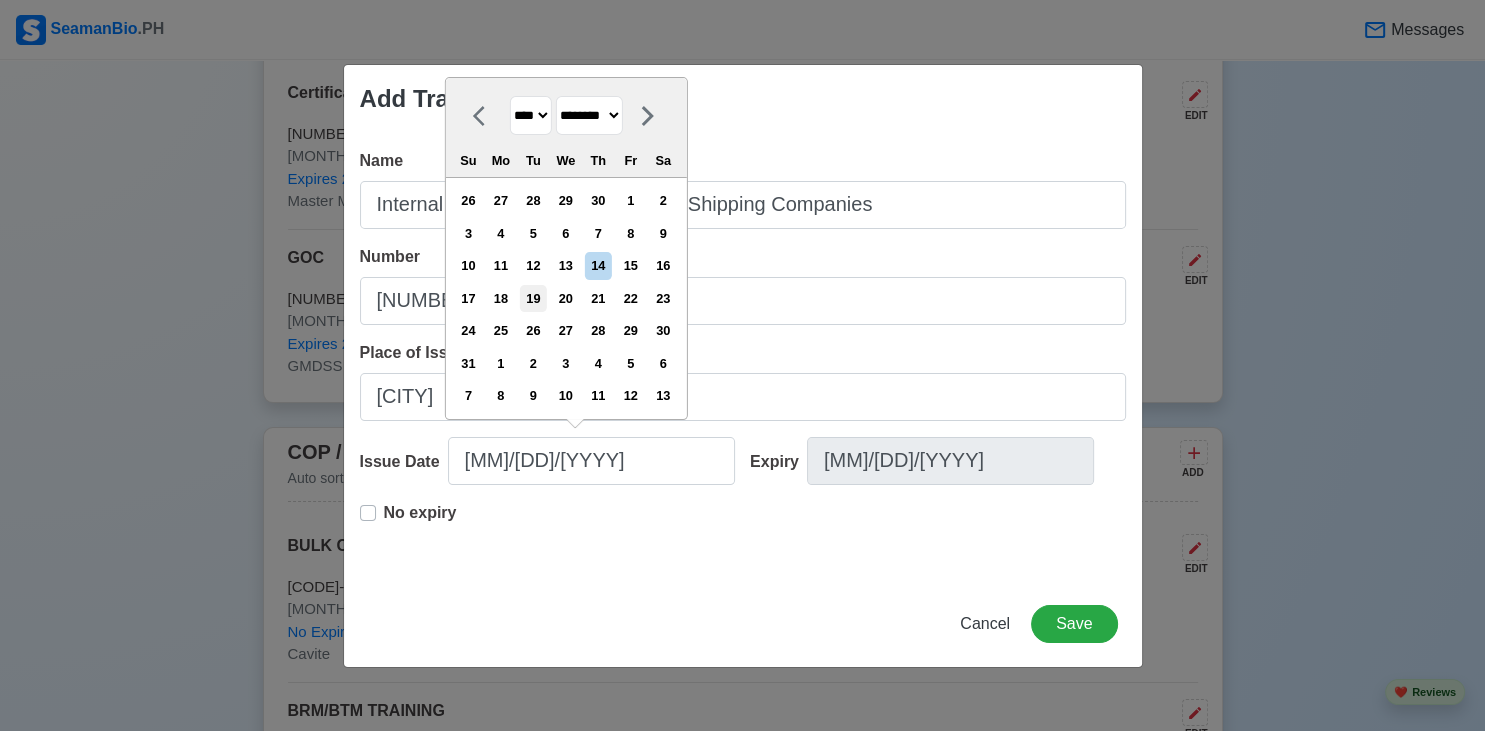 click on "19" at bounding box center [533, 298] 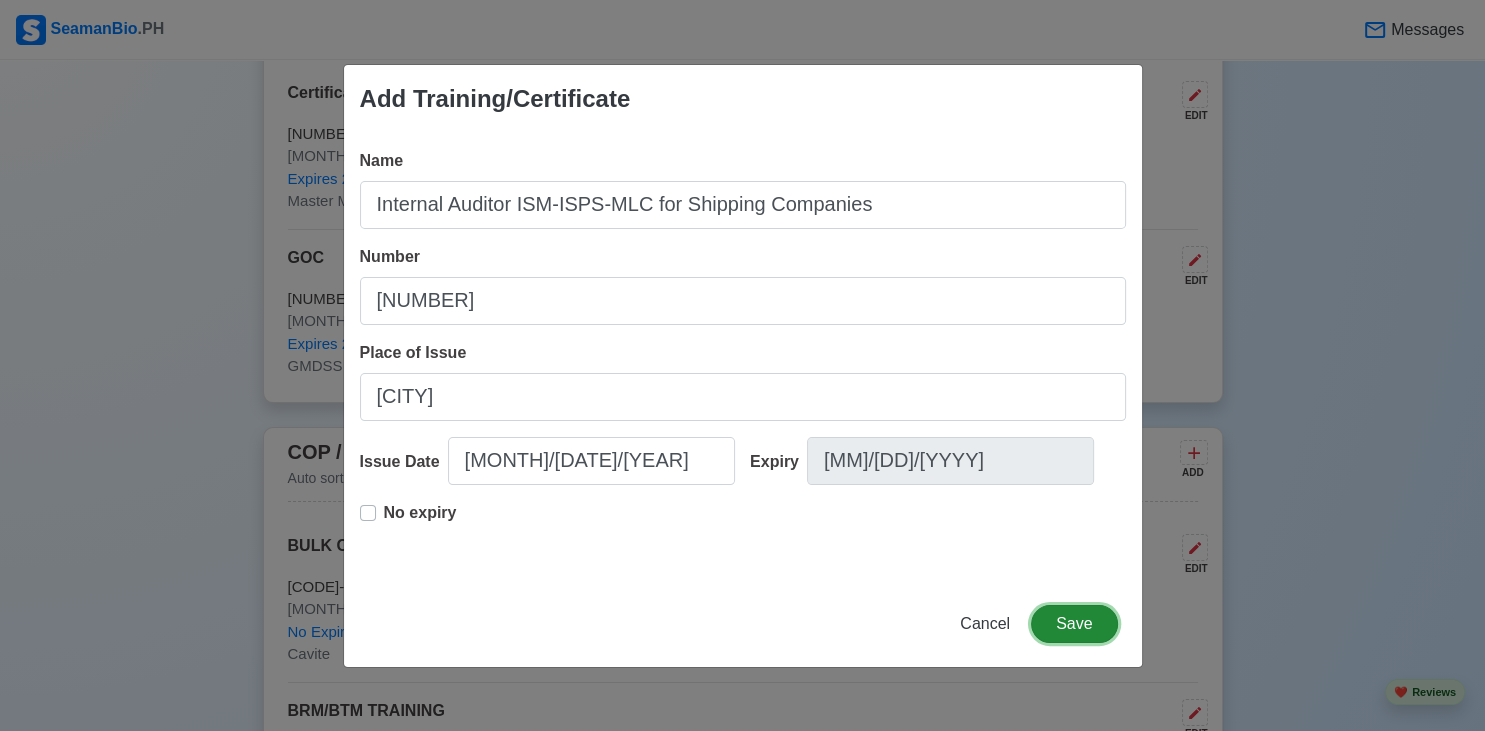 click on "Save" at bounding box center [1074, 624] 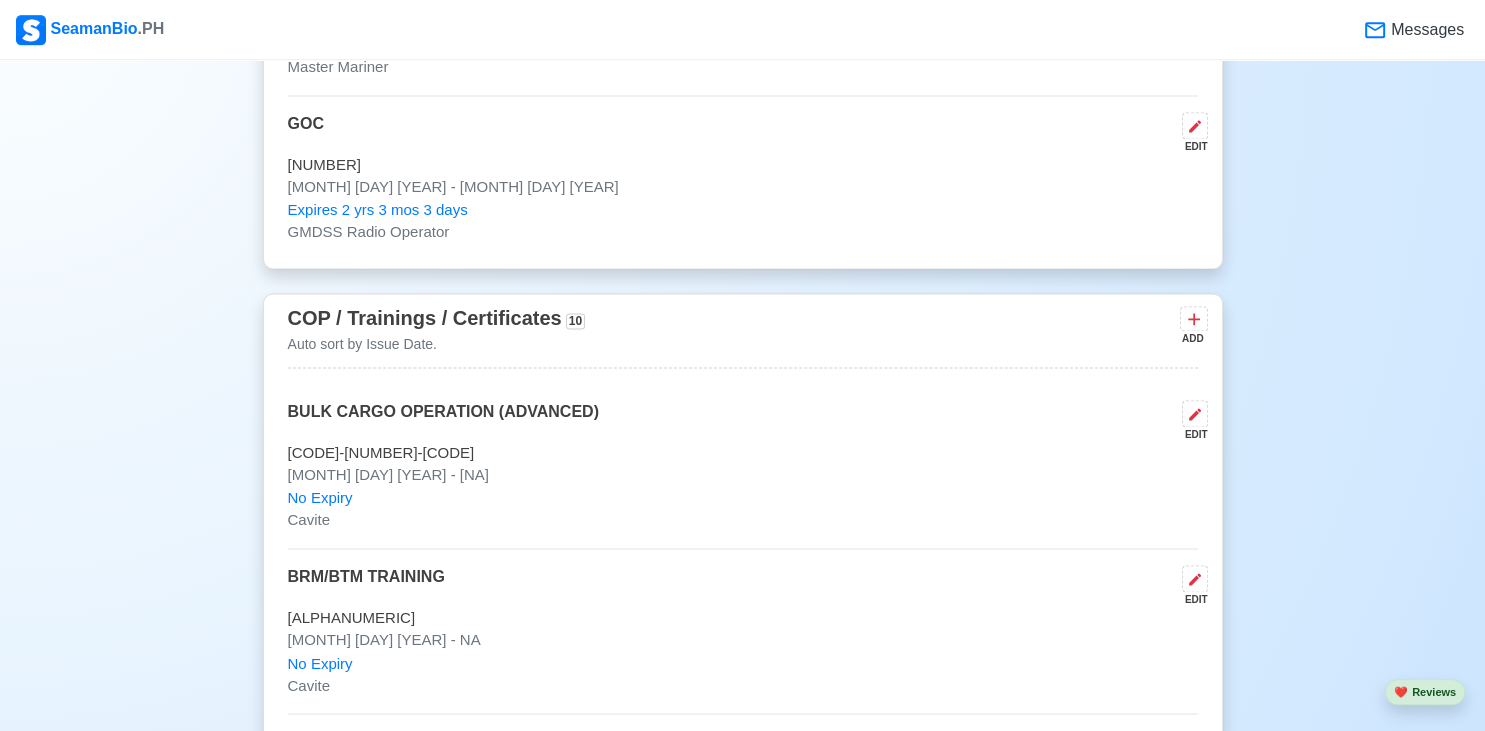scroll, scrollTop: 3057, scrollLeft: 0, axis: vertical 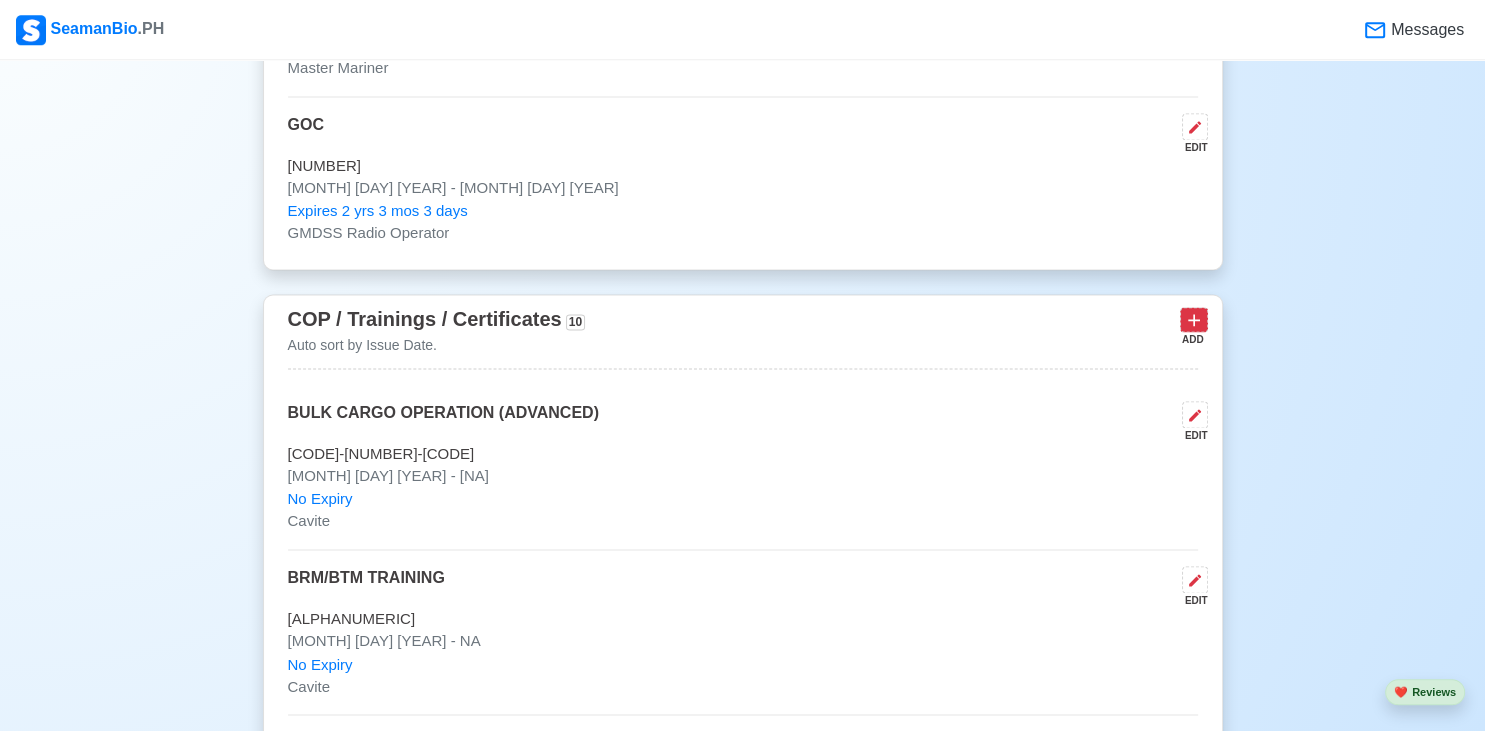 click 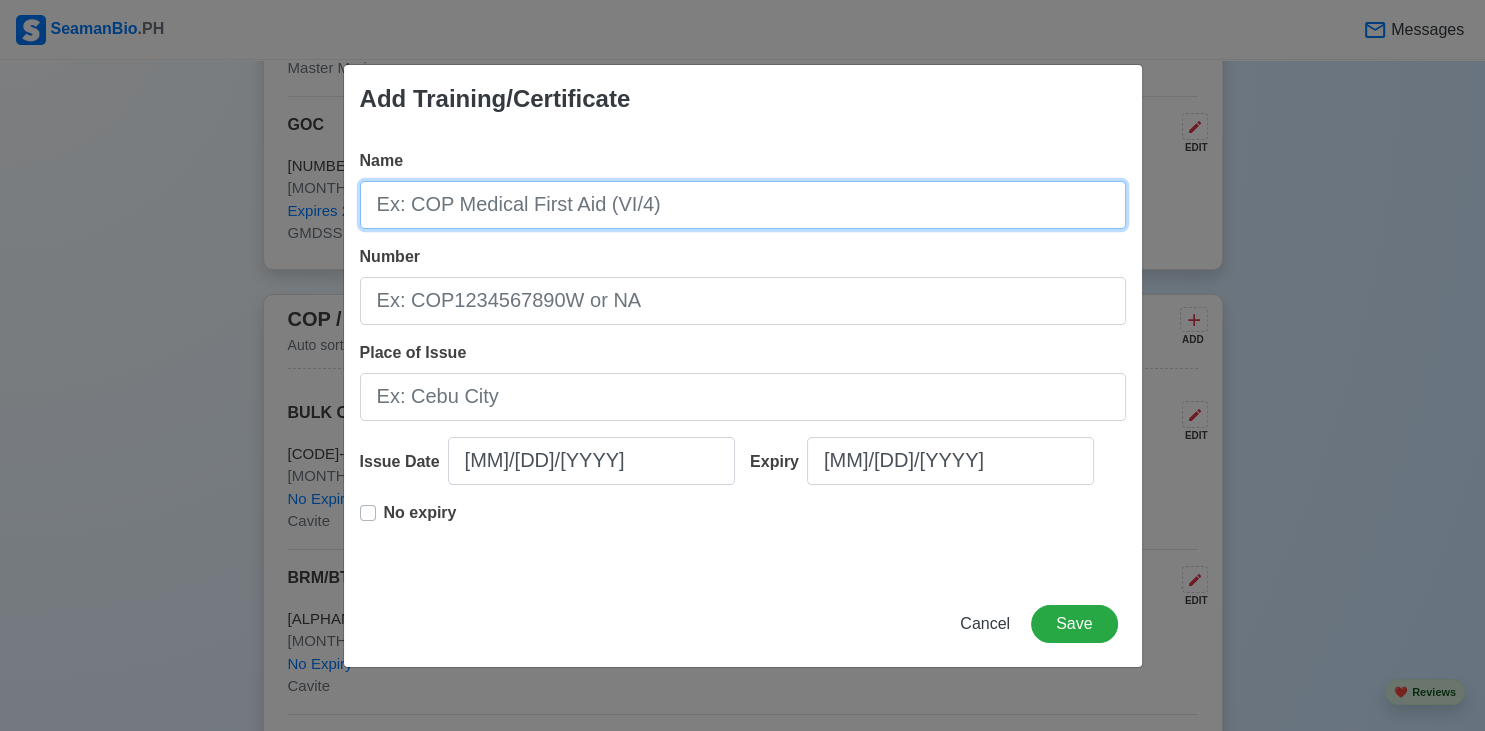 click on "Name" at bounding box center [743, 205] 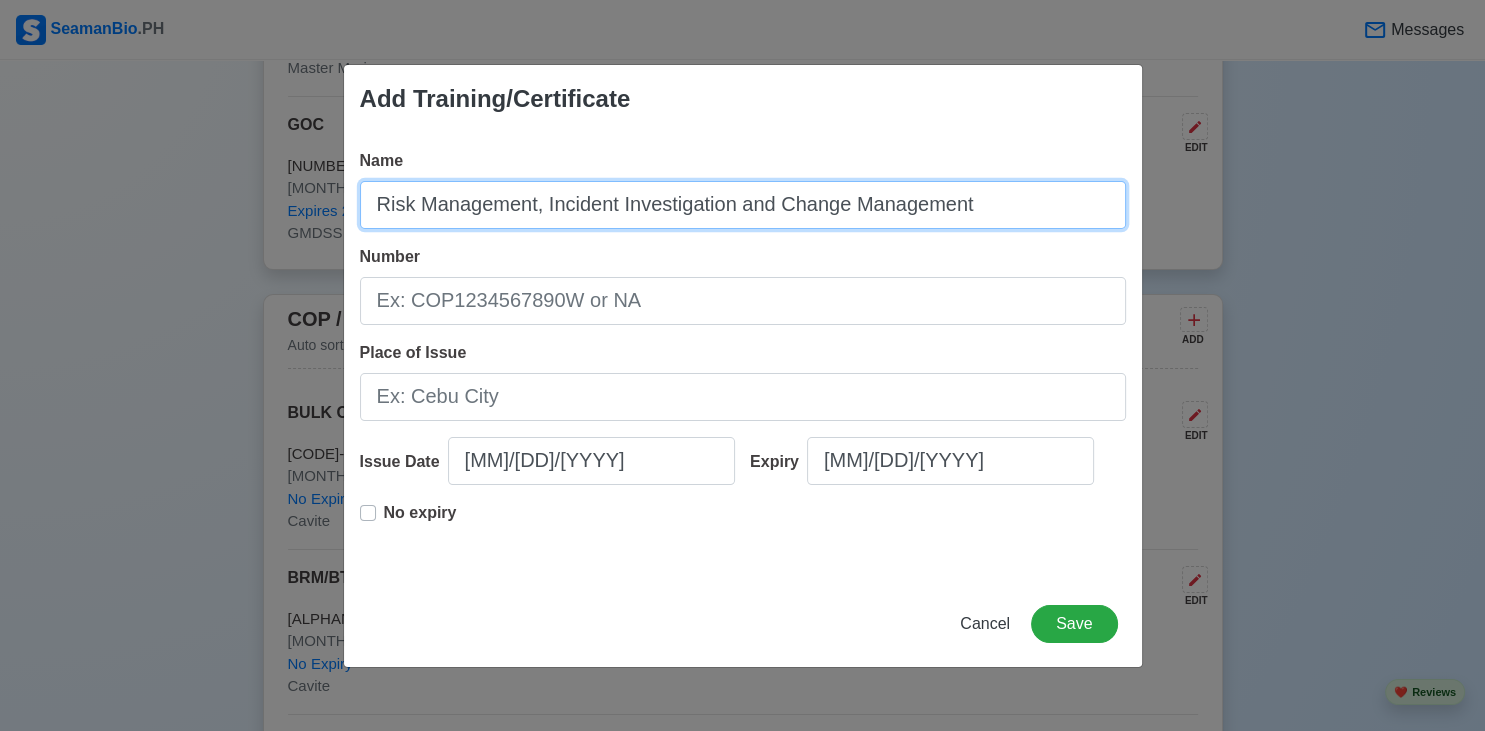 type on "Risk Management, Incident Investigation and Change Management" 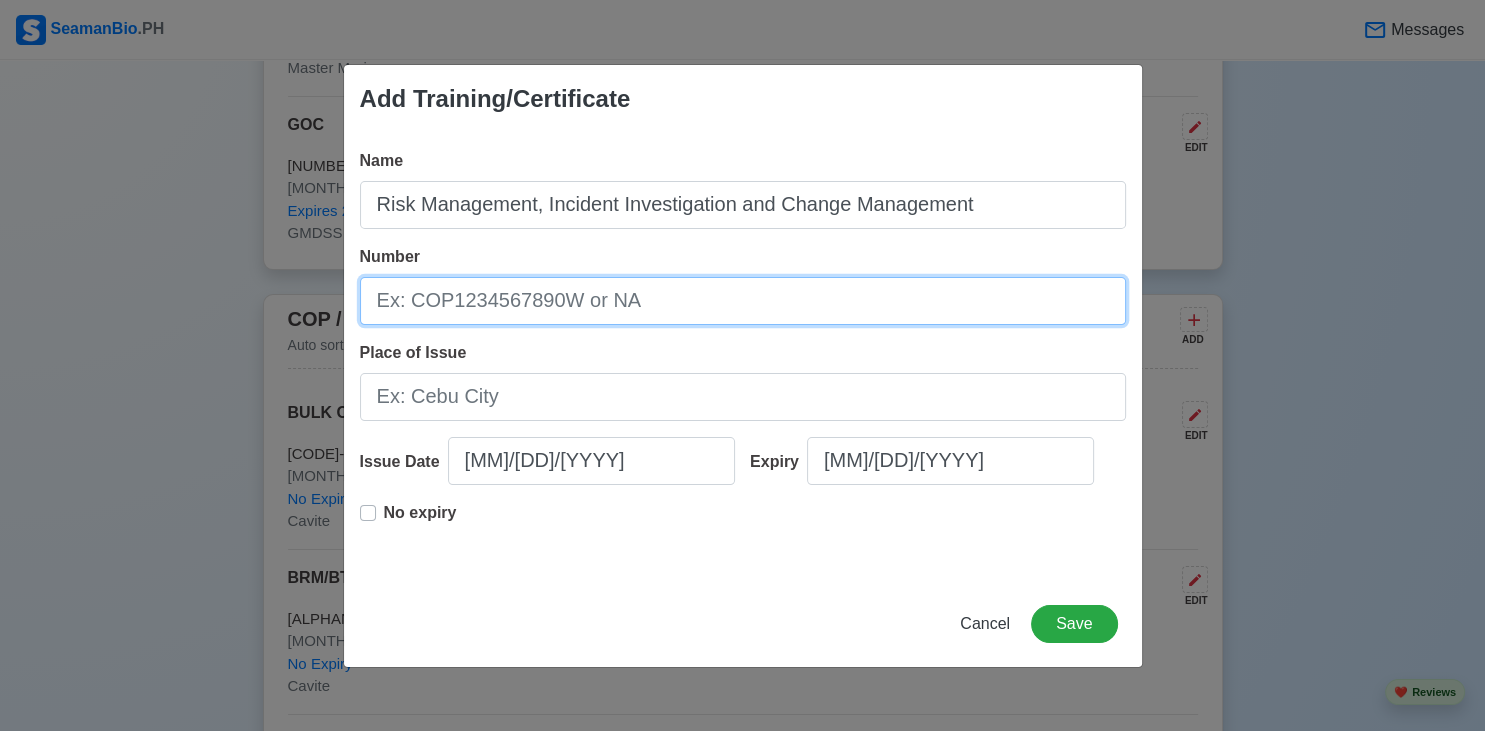 click on "Number" at bounding box center (743, 301) 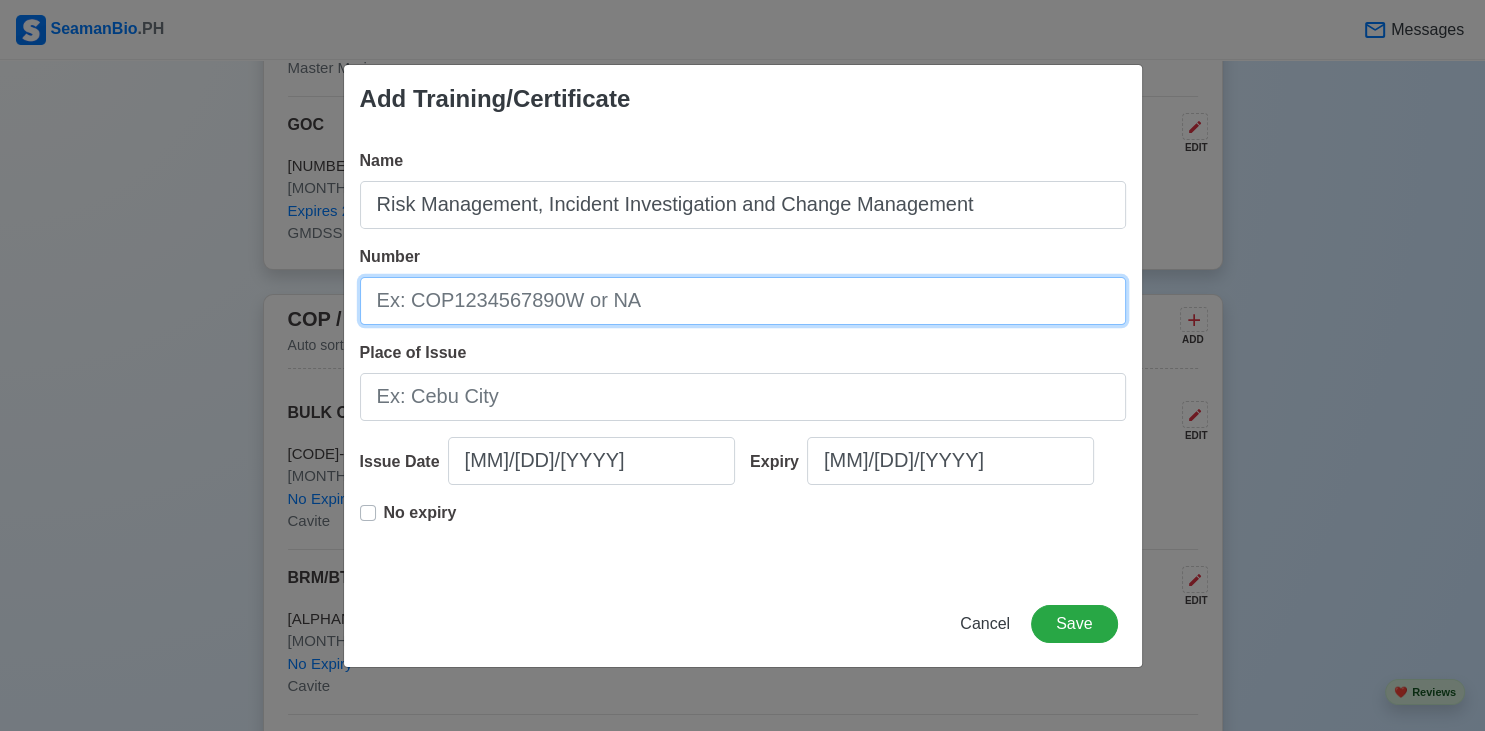 click on "Number" at bounding box center (743, 301) 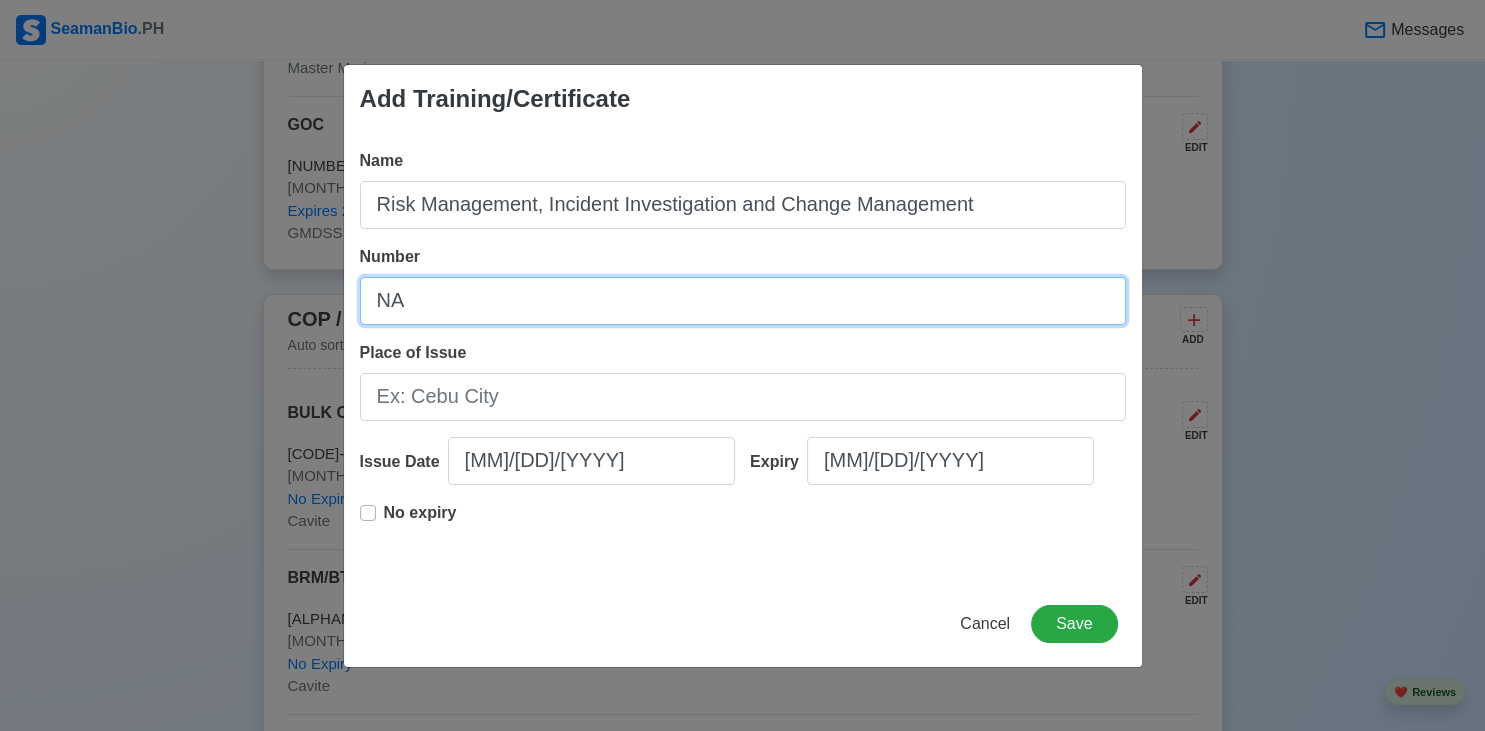 type on "NA" 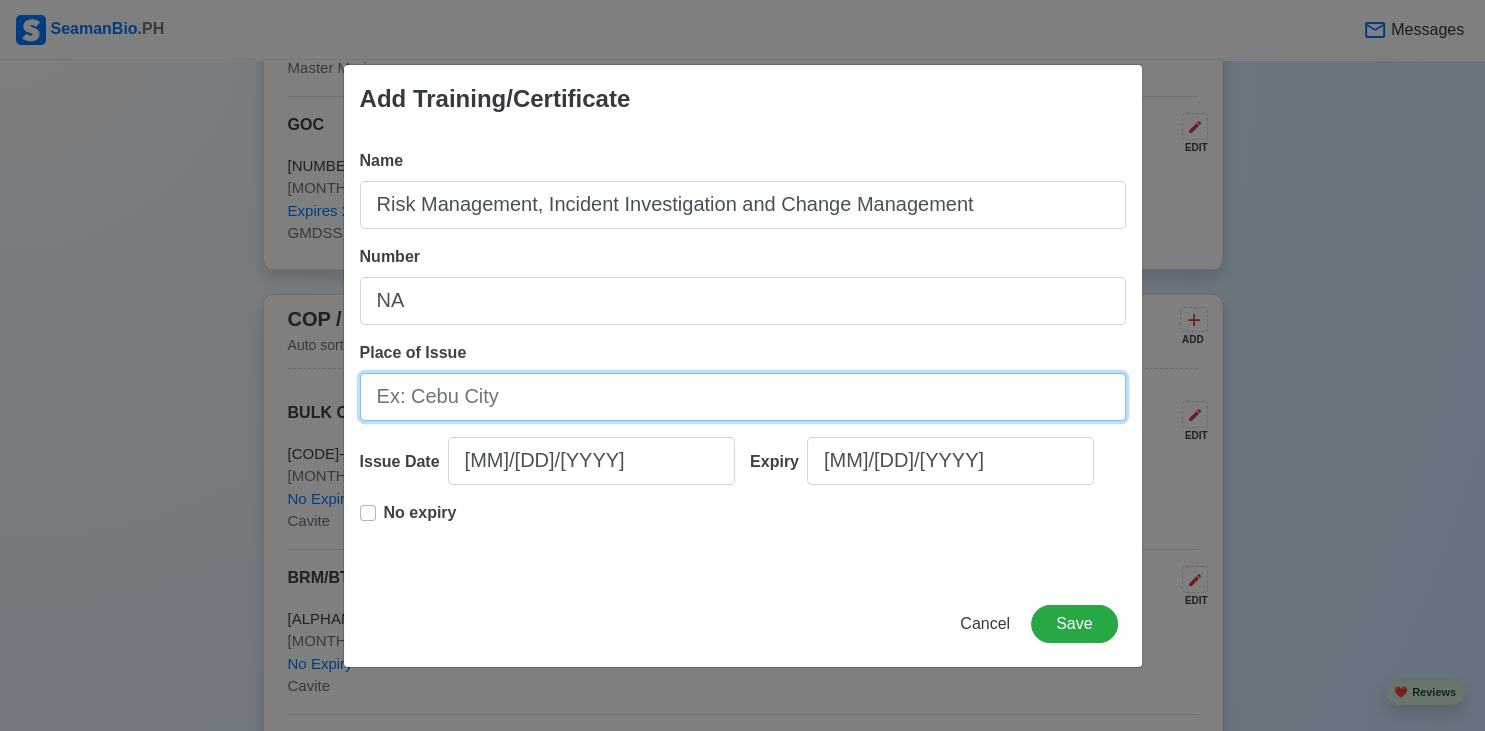 click on "Place of Issue" at bounding box center [743, 397] 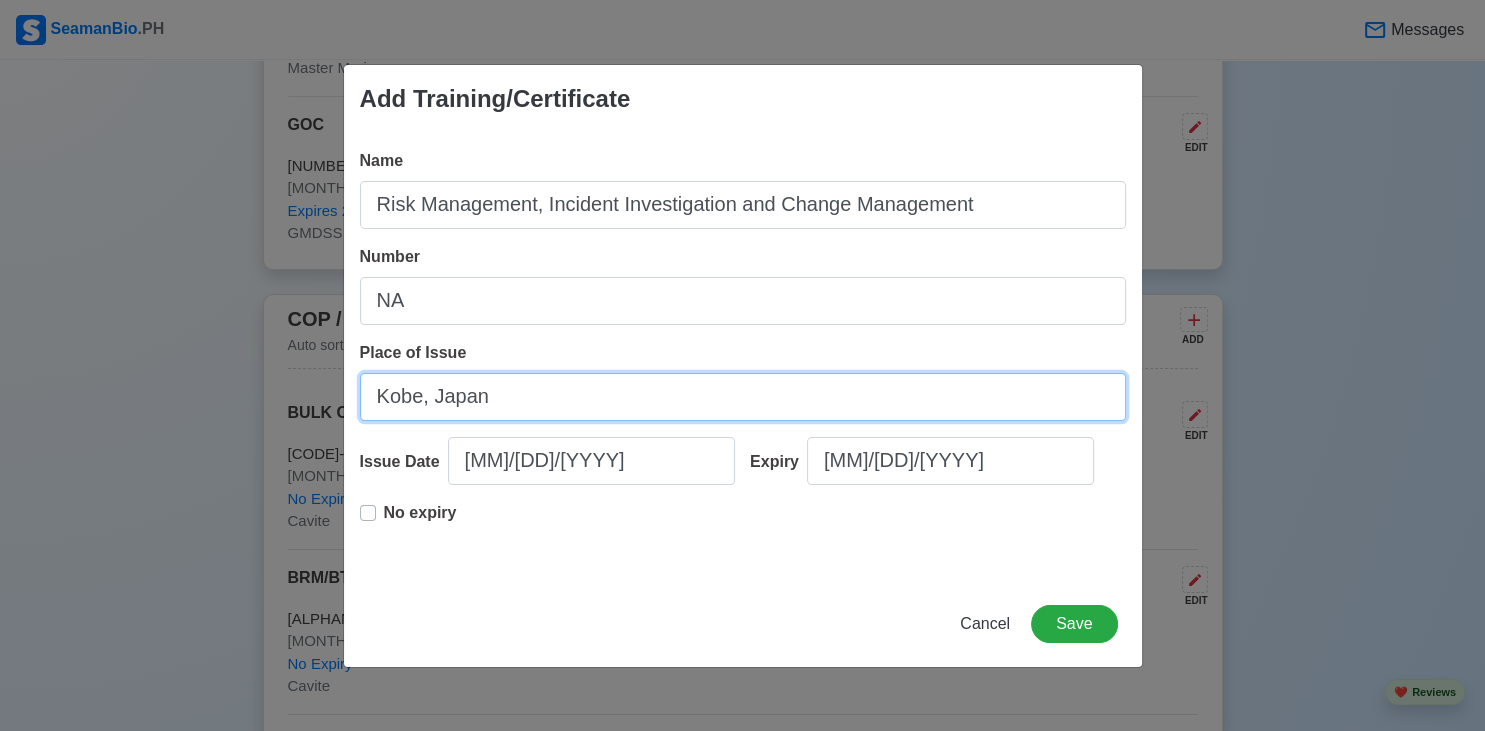 type on "Kobe, Japan" 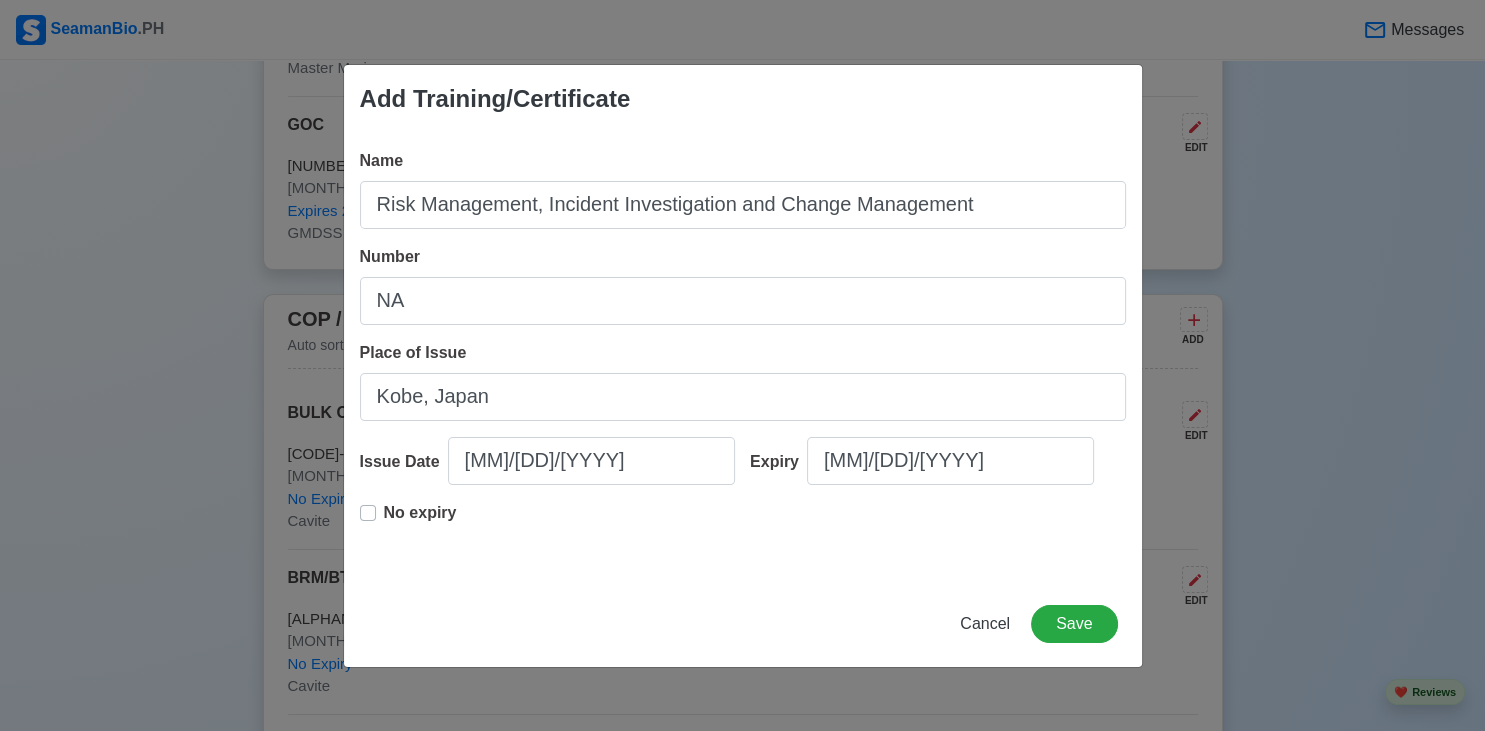 click on "No expiry" at bounding box center (420, 521) 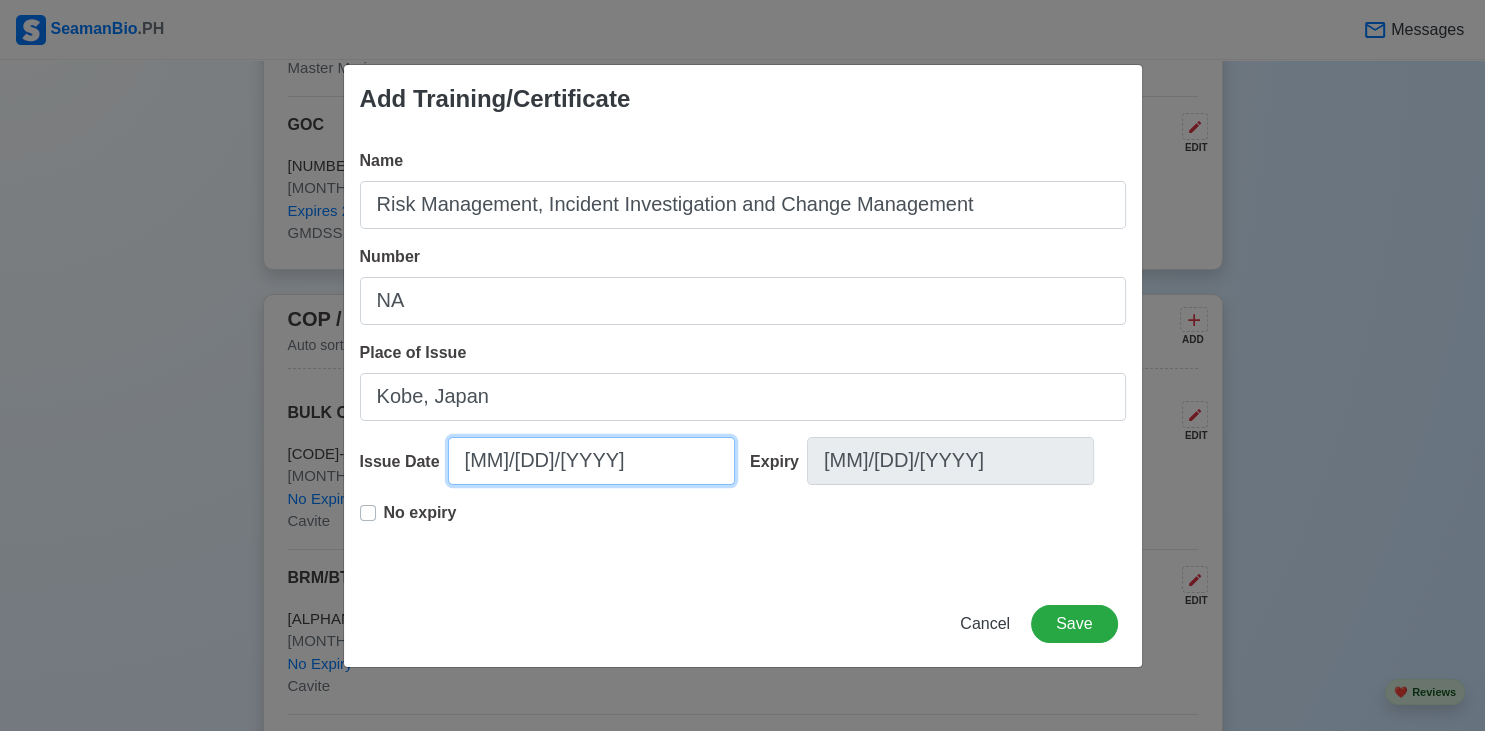 select on "****" 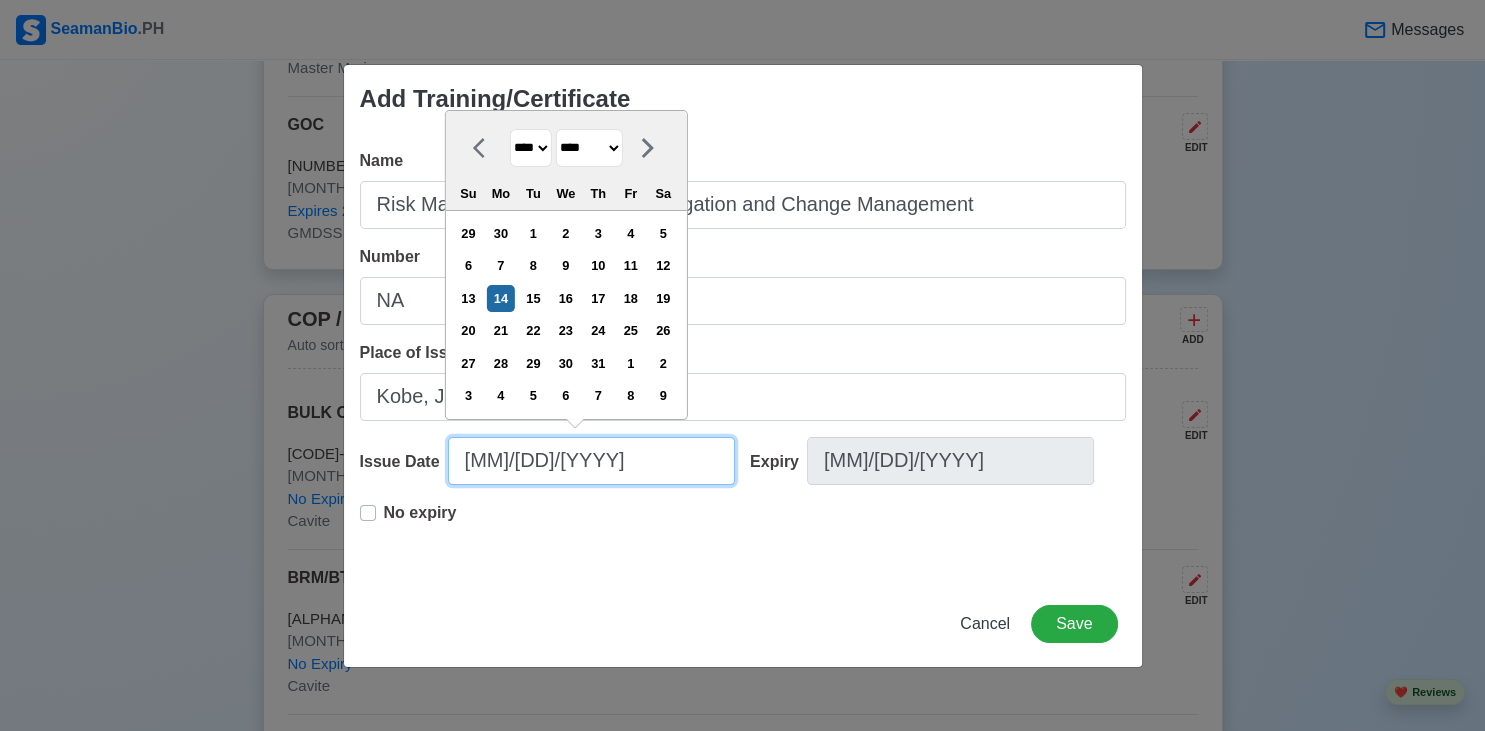 click on "[MM]/[DD]/[YYYY]" at bounding box center [591, 461] 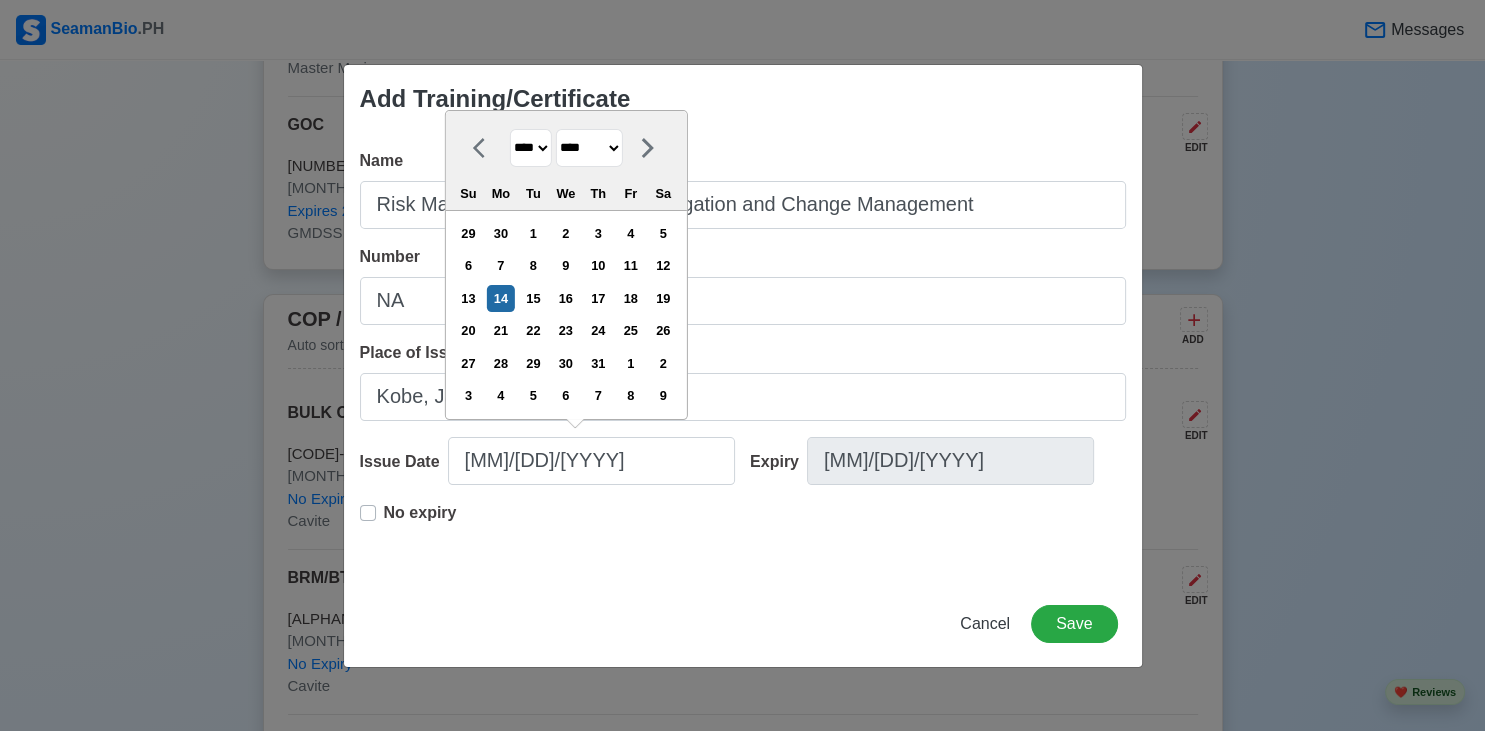 click on "**** **** **** **** **** **** **** **** **** **** **** **** **** **** **** **** **** **** **** **** **** **** **** **** **** **** **** **** **** **** **** **** **** **** **** **** **** **** **** **** **** **** **** **** **** **** **** **** **** **** **** **** **** **** **** **** **** **** **** **** **** **** **** **** **** **** **** **** **** **** **** **** **** **** **** **** **** **** **** **** **** **** **** **** **** **** **** **** **** **** **** **** **** **** **** **** **** **** **** **** **** **** **** **** **** ****" at bounding box center [530, 148] 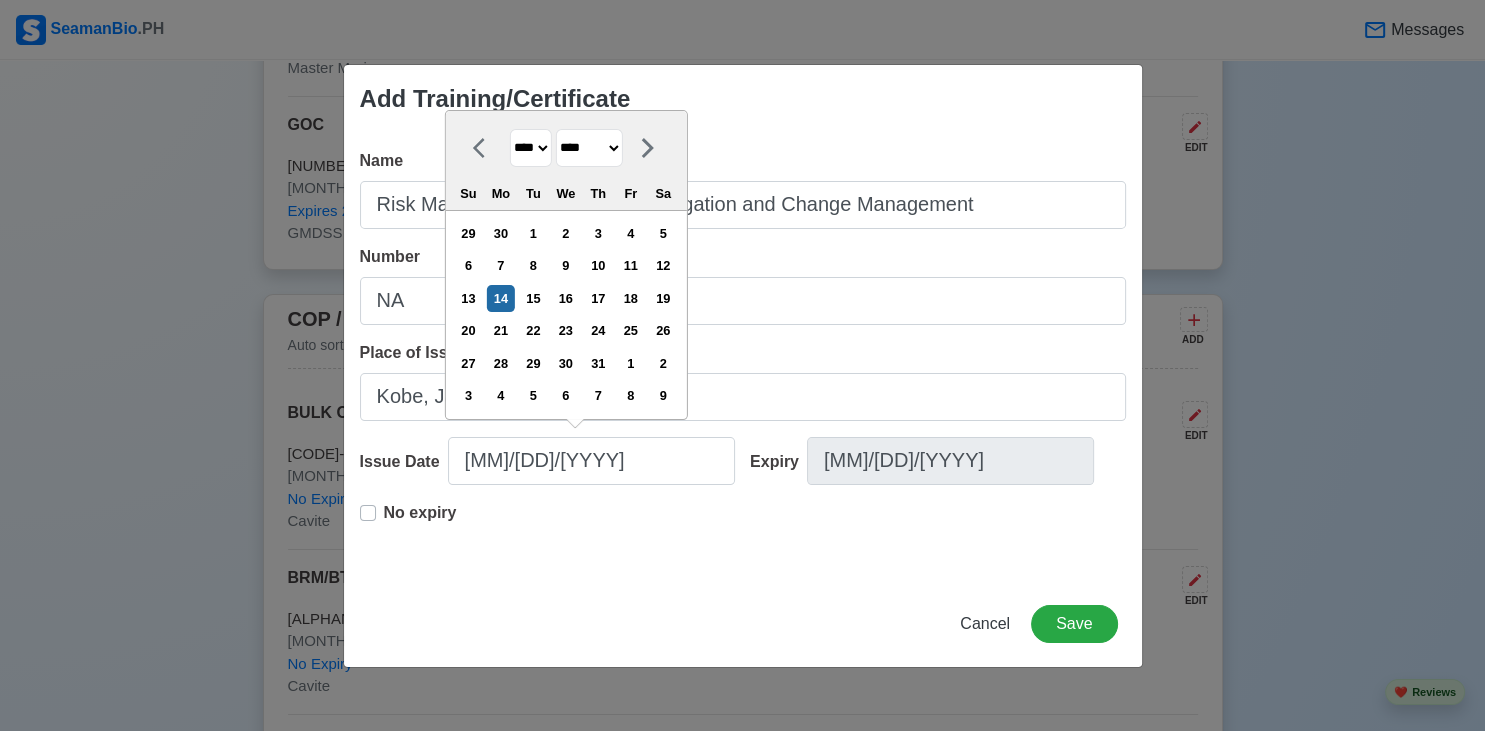 select on "****" 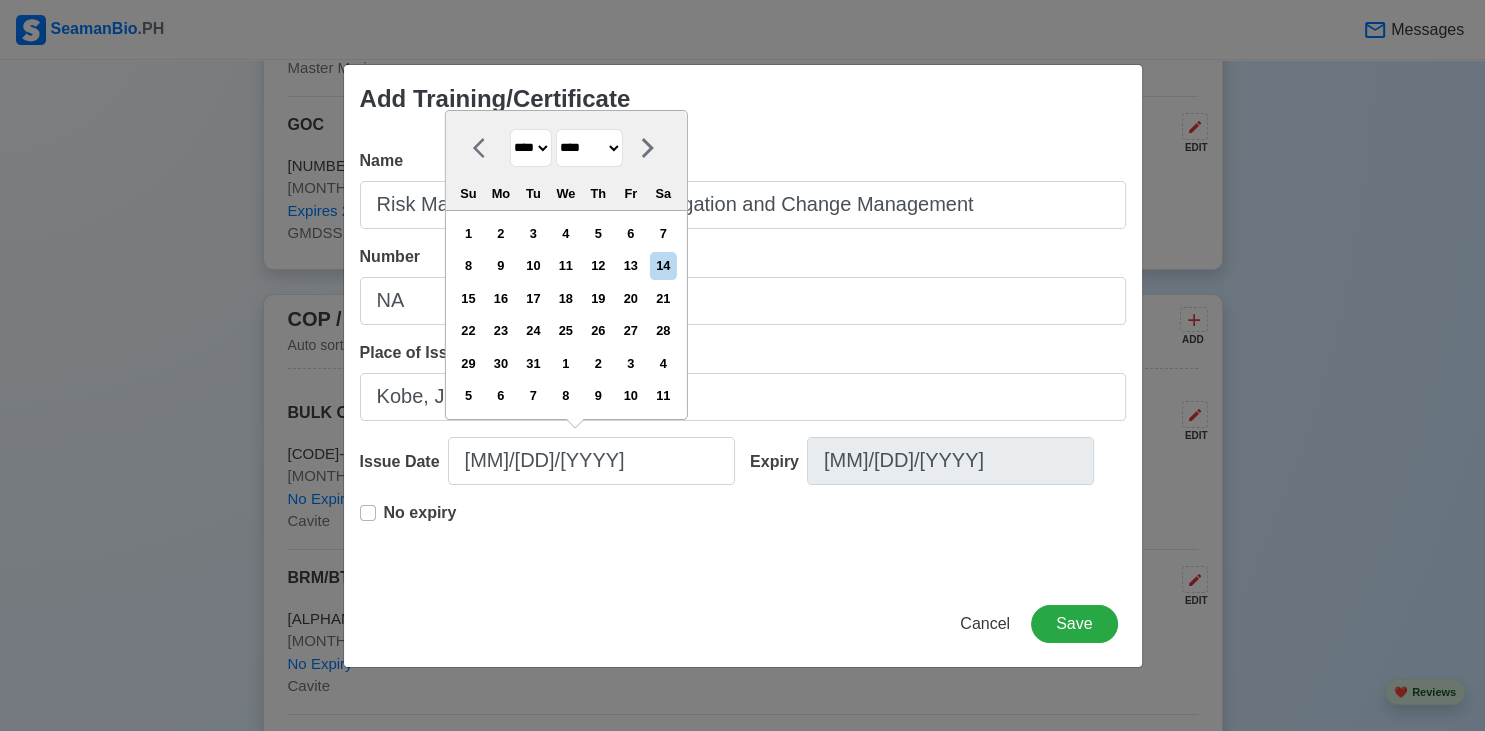 click on "******* ******** ***** ***** *** **** **** ****** ********* ******* ******** ********" at bounding box center [588, 148] 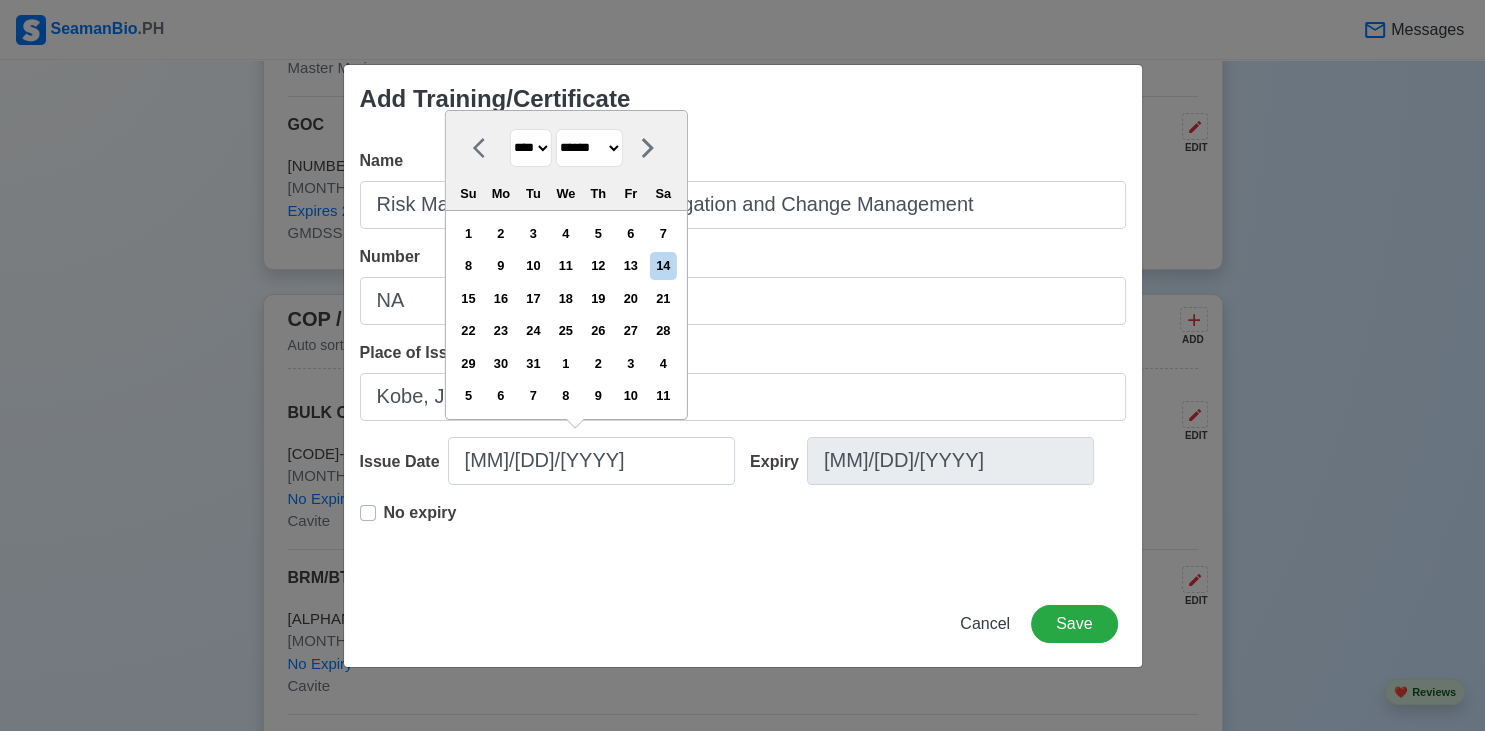 click on "******" at bounding box center [0, 0] 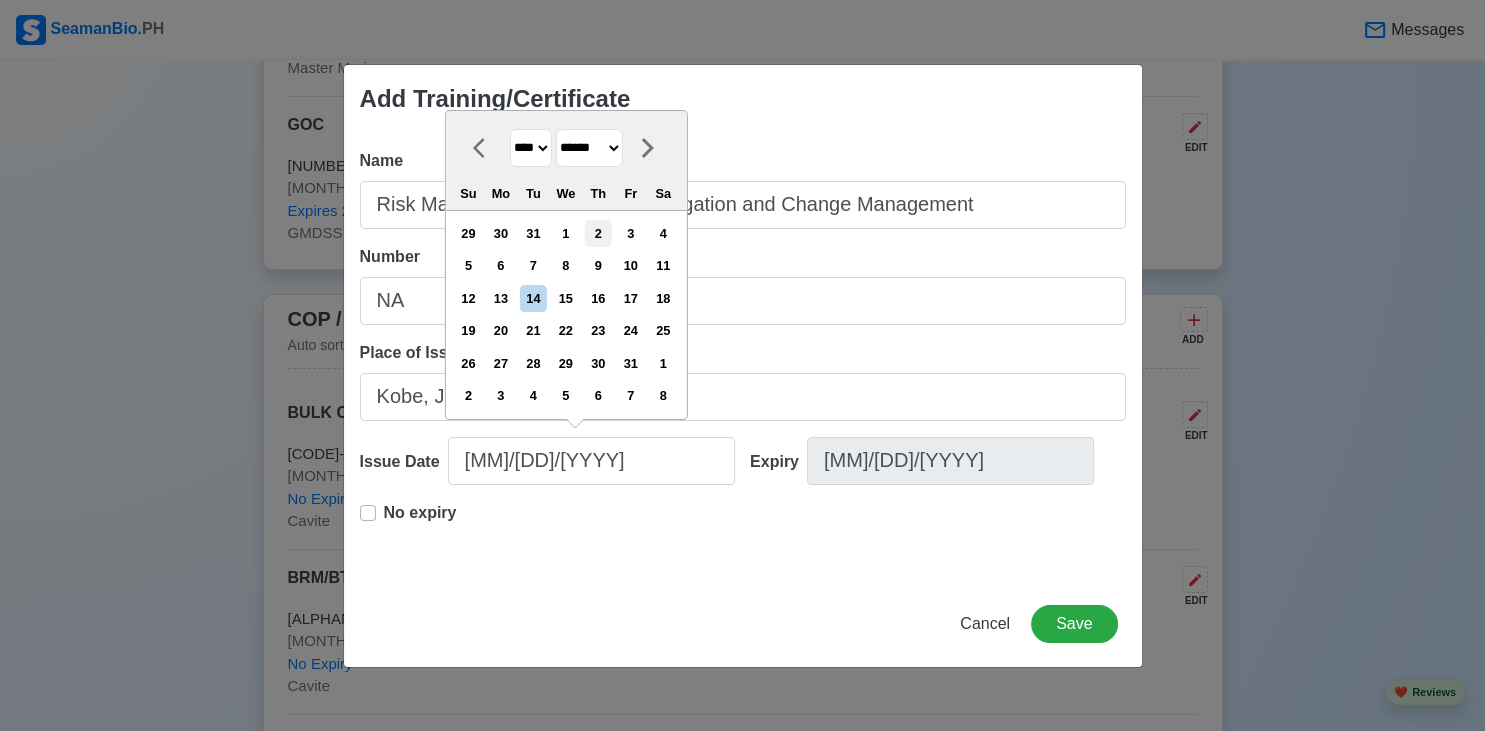 click on "2" at bounding box center [598, 233] 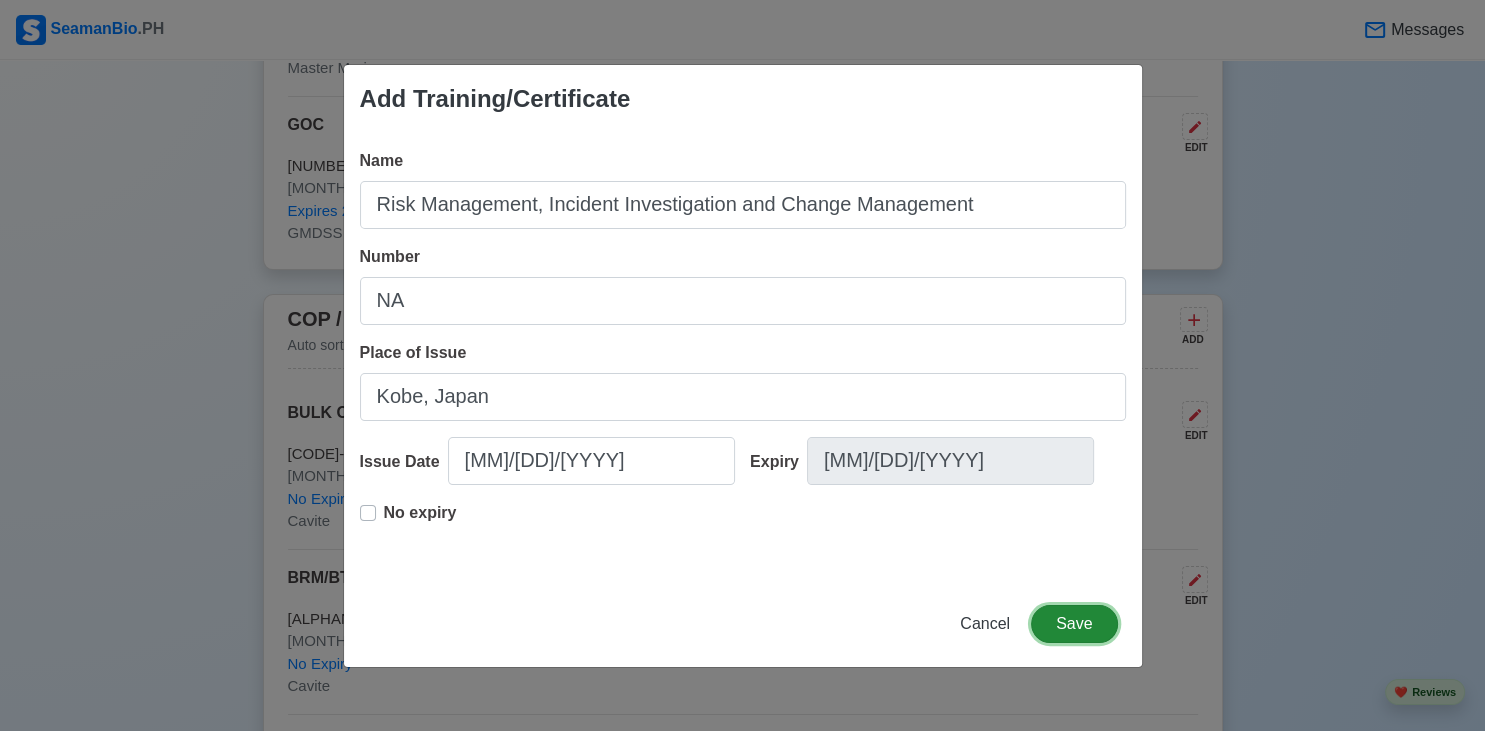 click on "Save" at bounding box center [1074, 624] 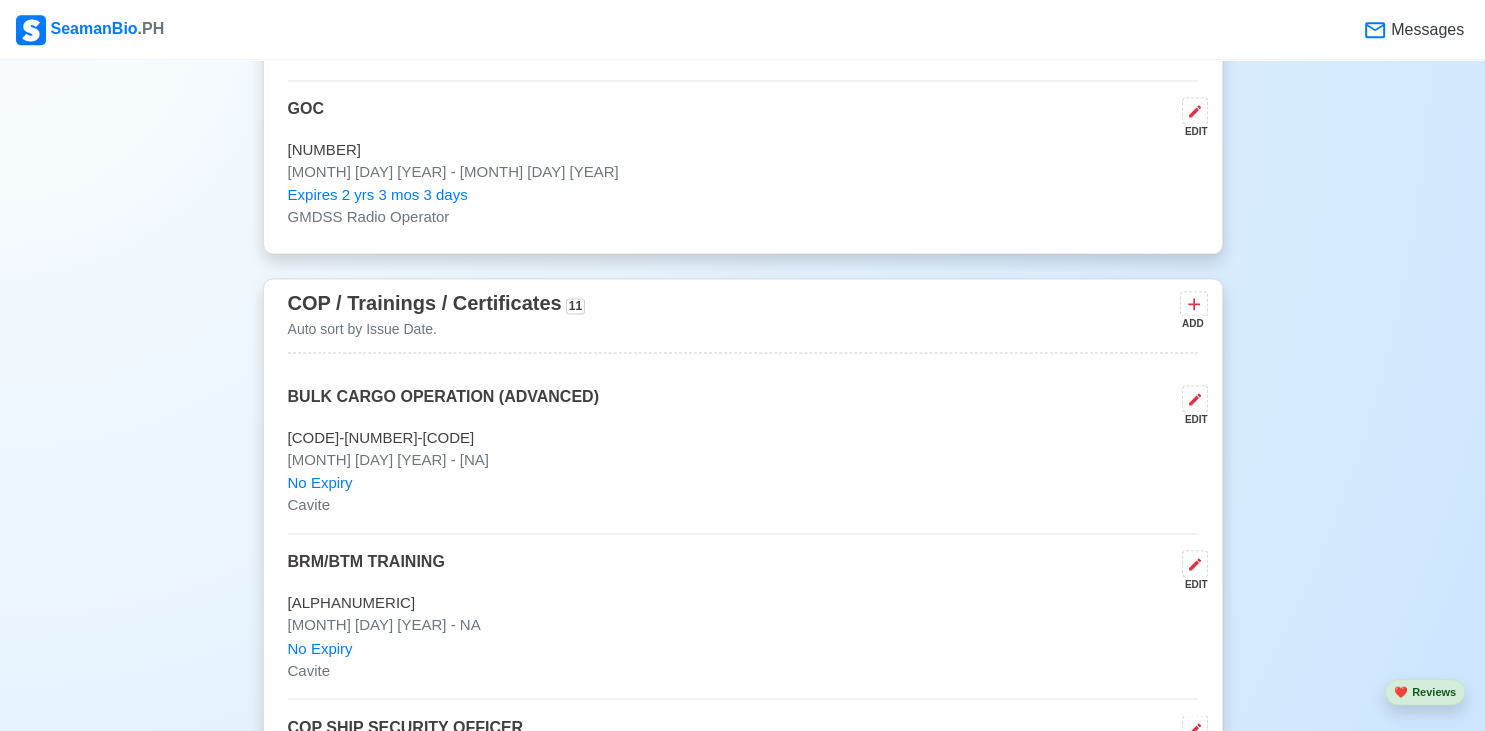 scroll, scrollTop: 3069, scrollLeft: 0, axis: vertical 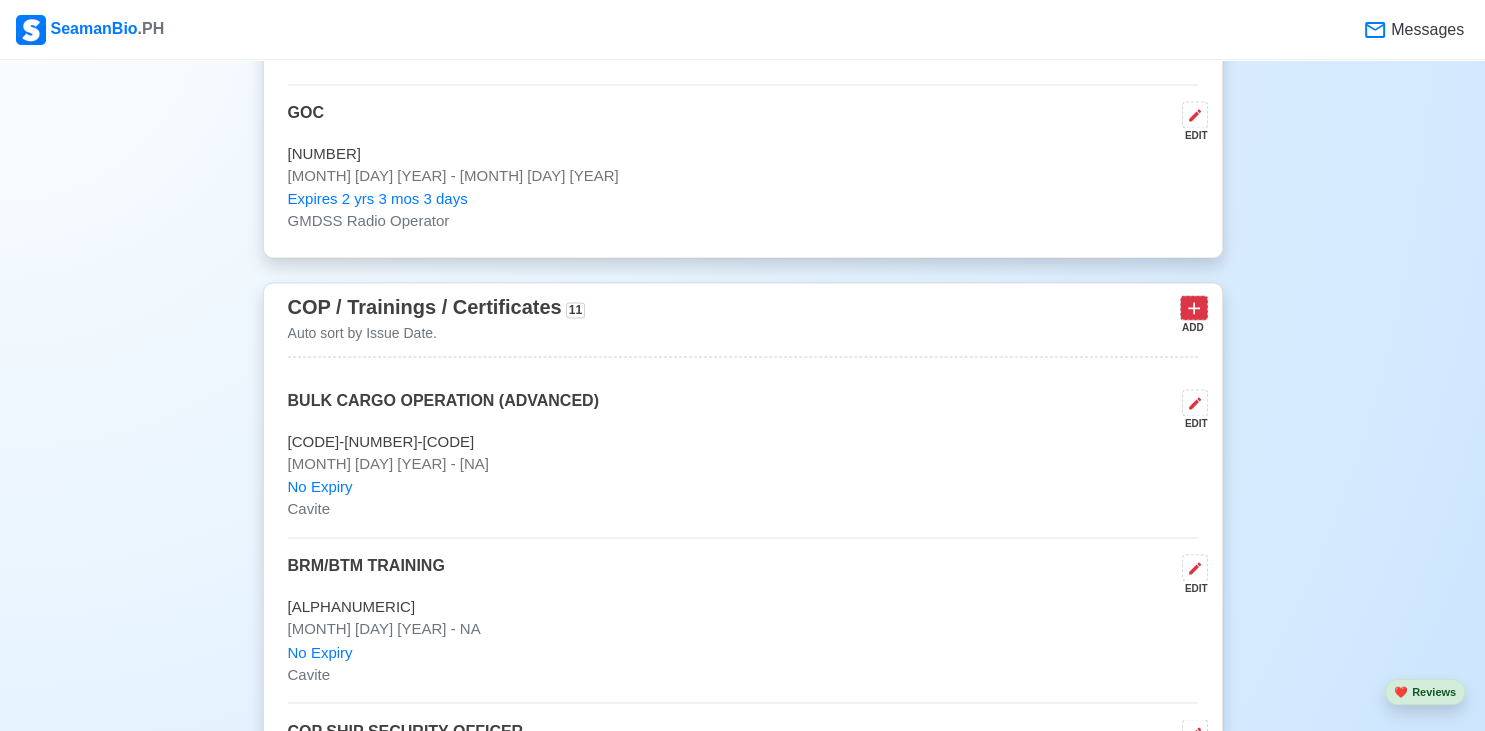 click 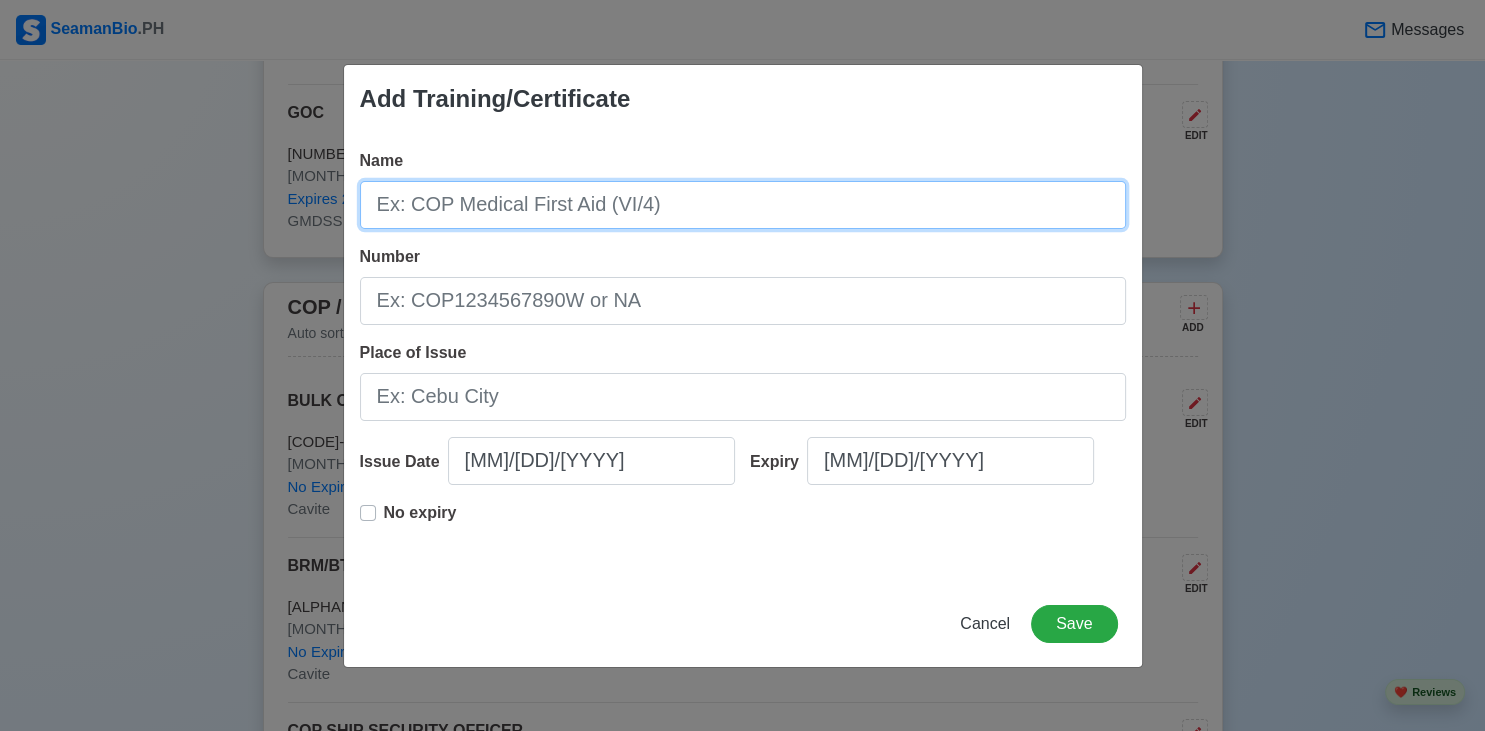 click on "Name" at bounding box center (743, 205) 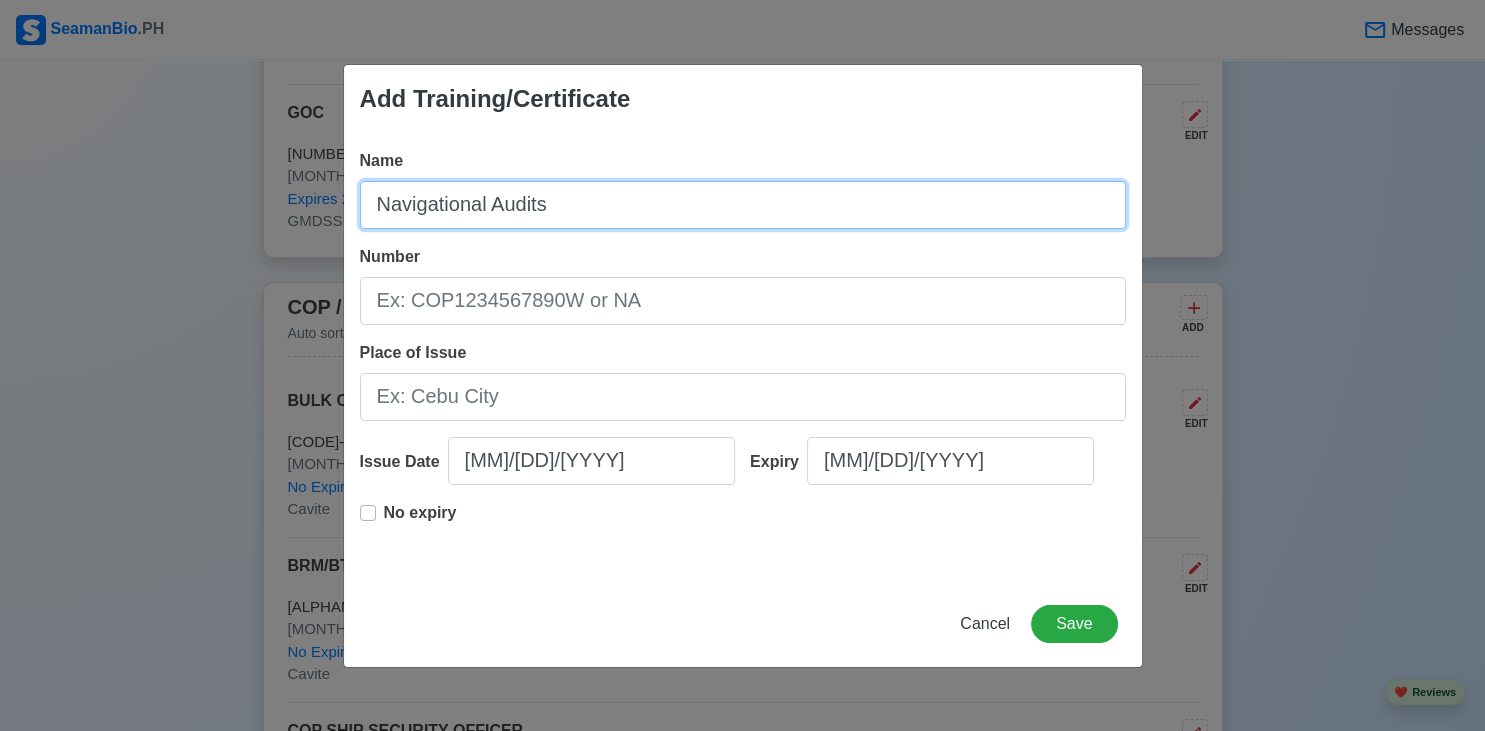type on "Navigational Audits" 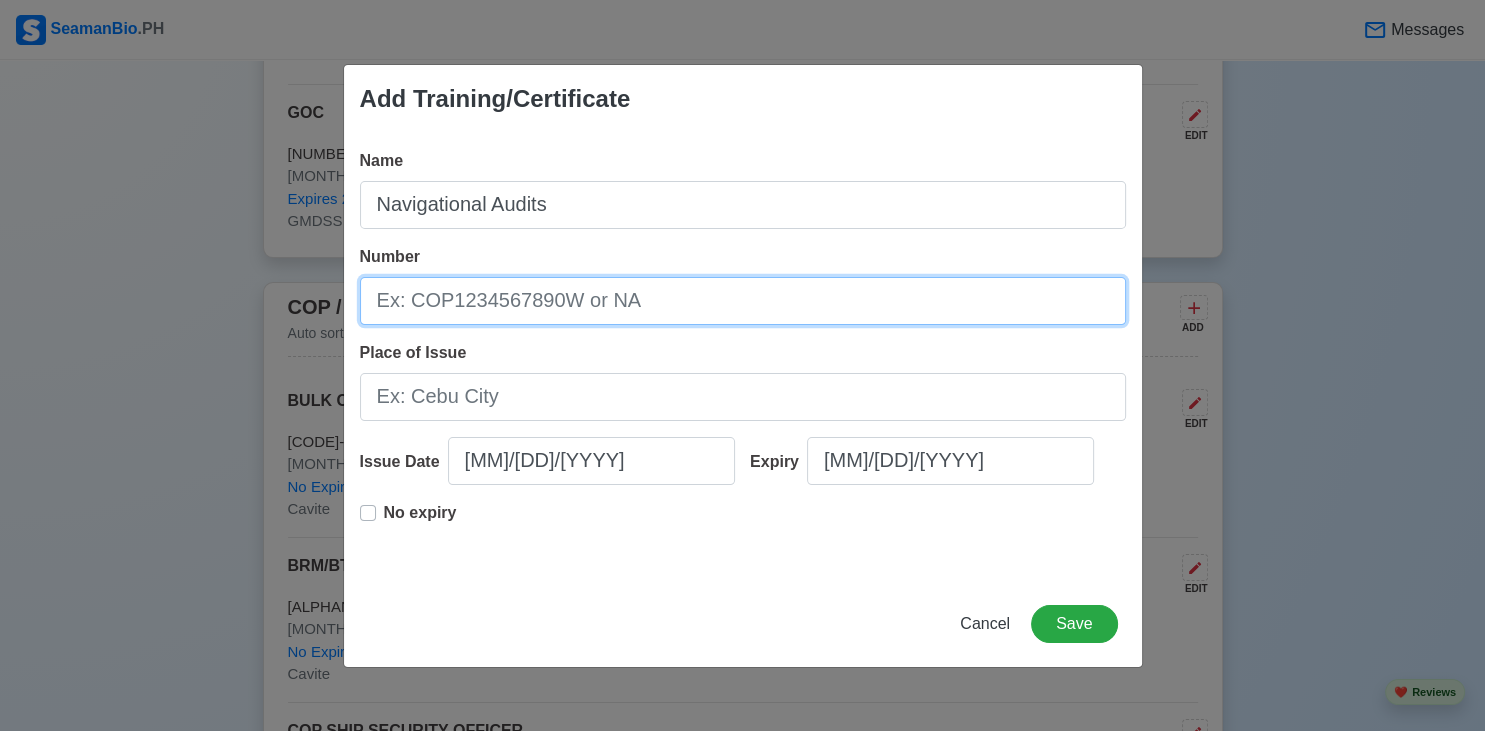 click on "Number" at bounding box center [743, 301] 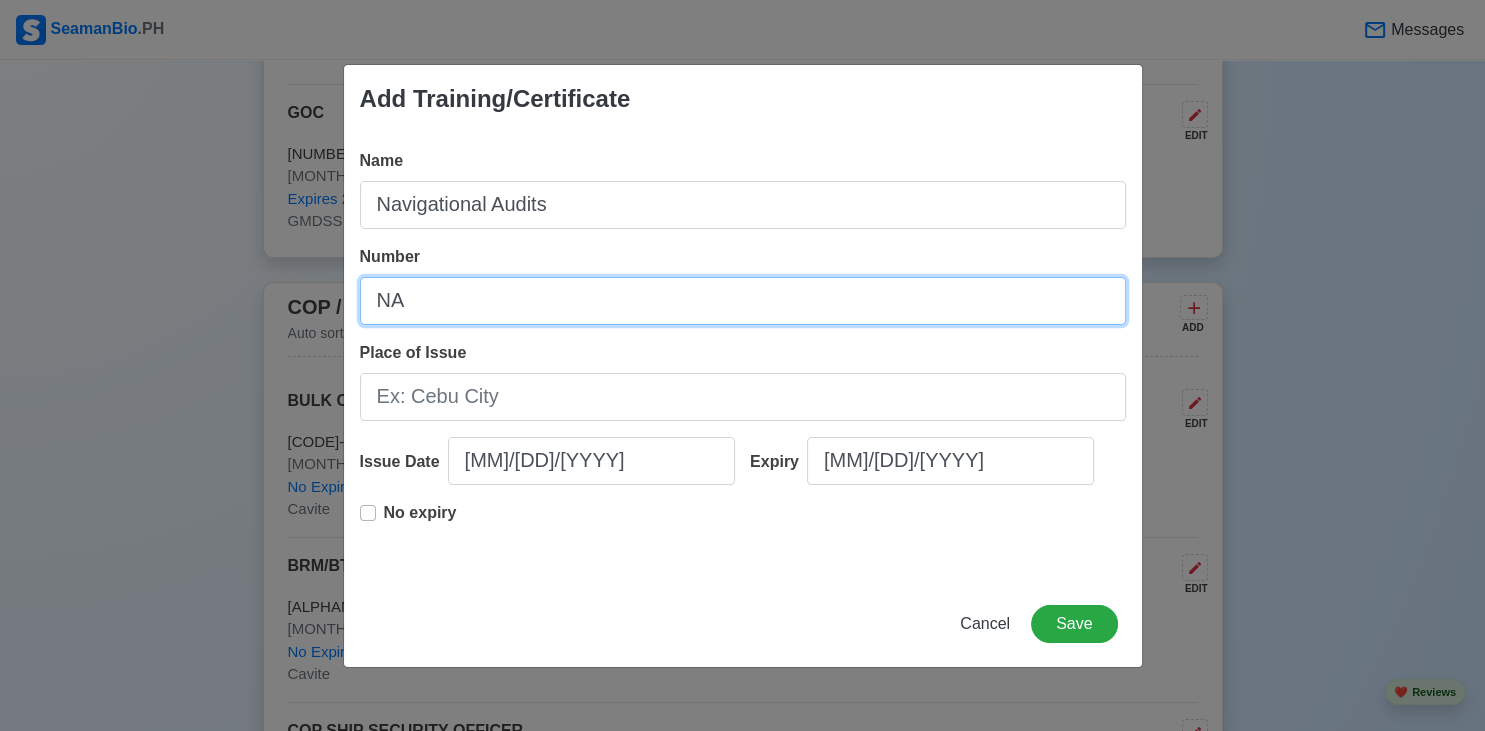 type on "NA" 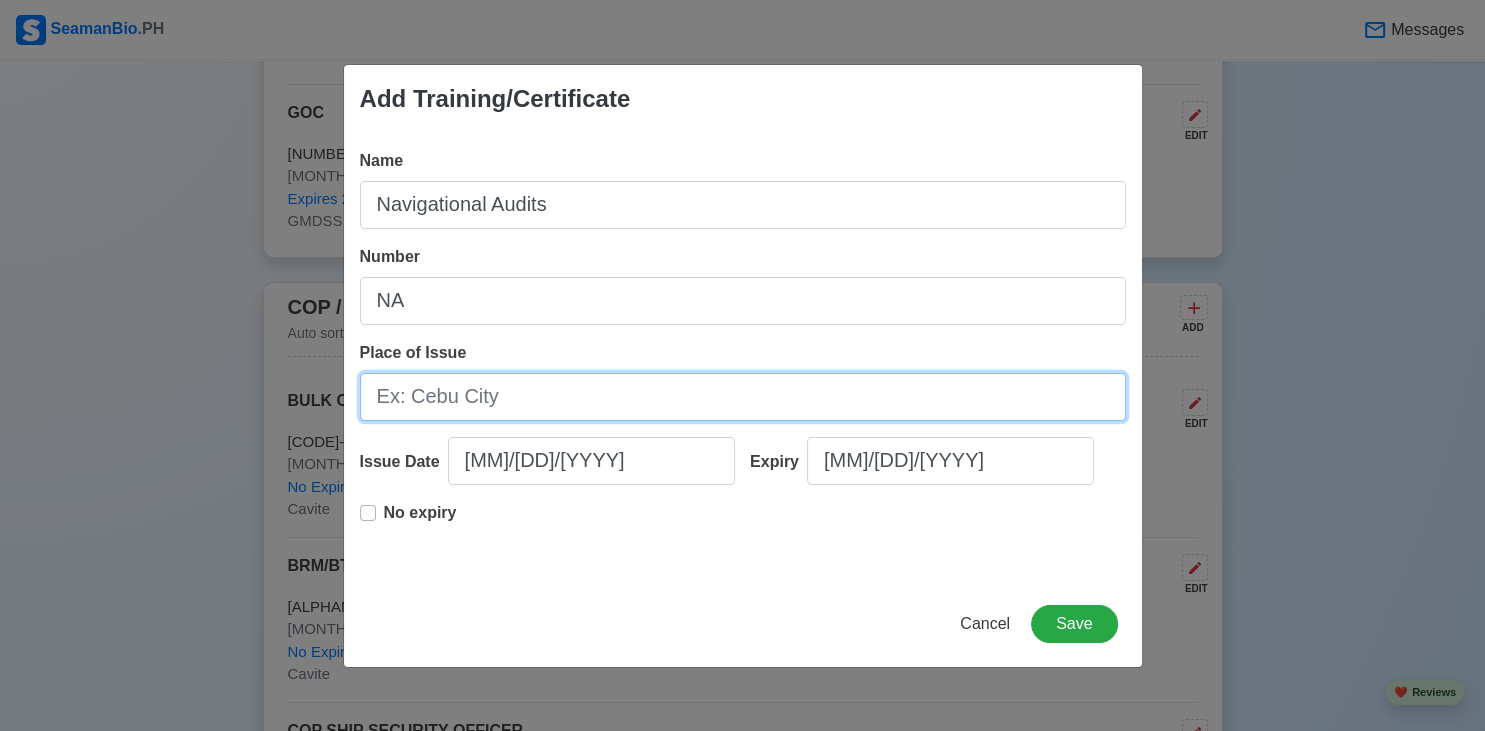 click on "Place of Issue" at bounding box center (743, 397) 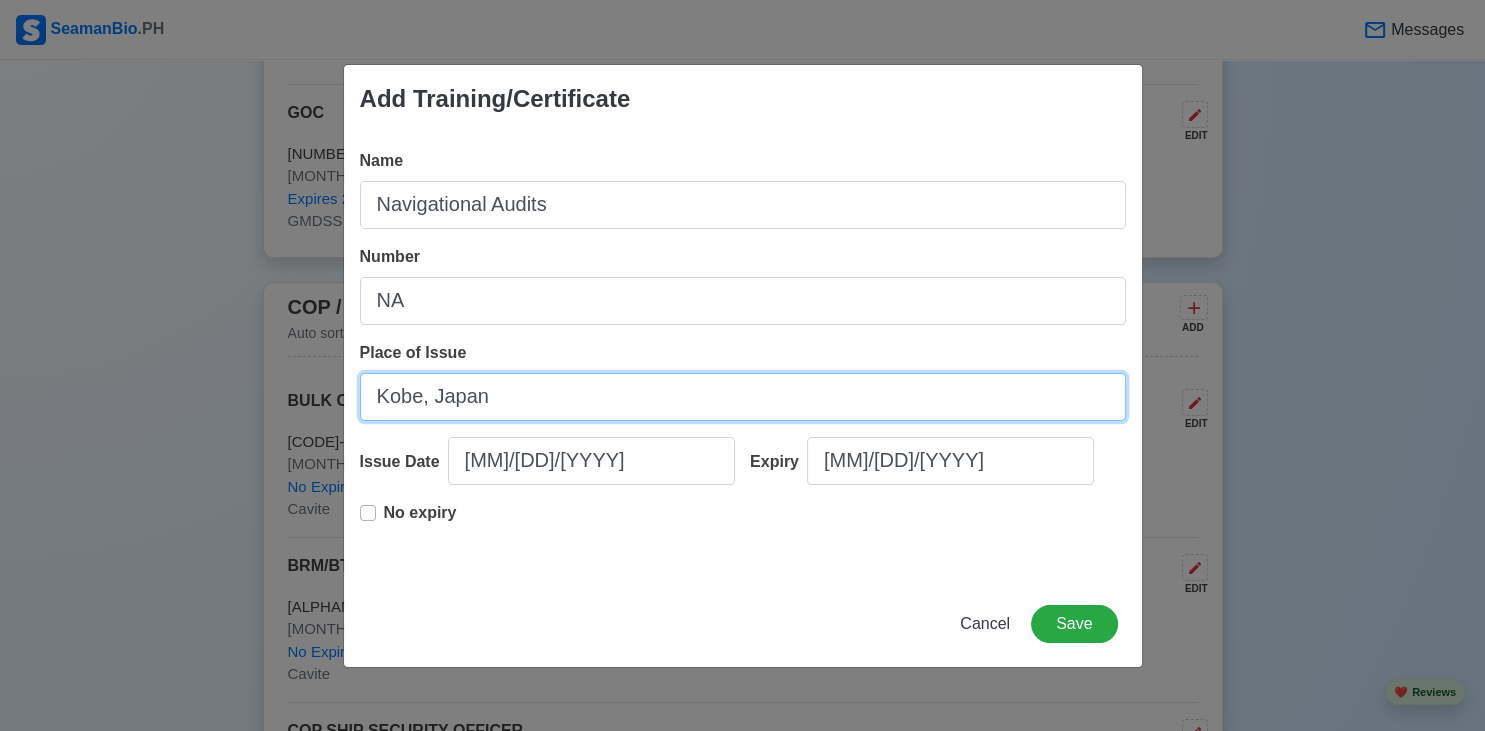 type on "Kobe, Japan" 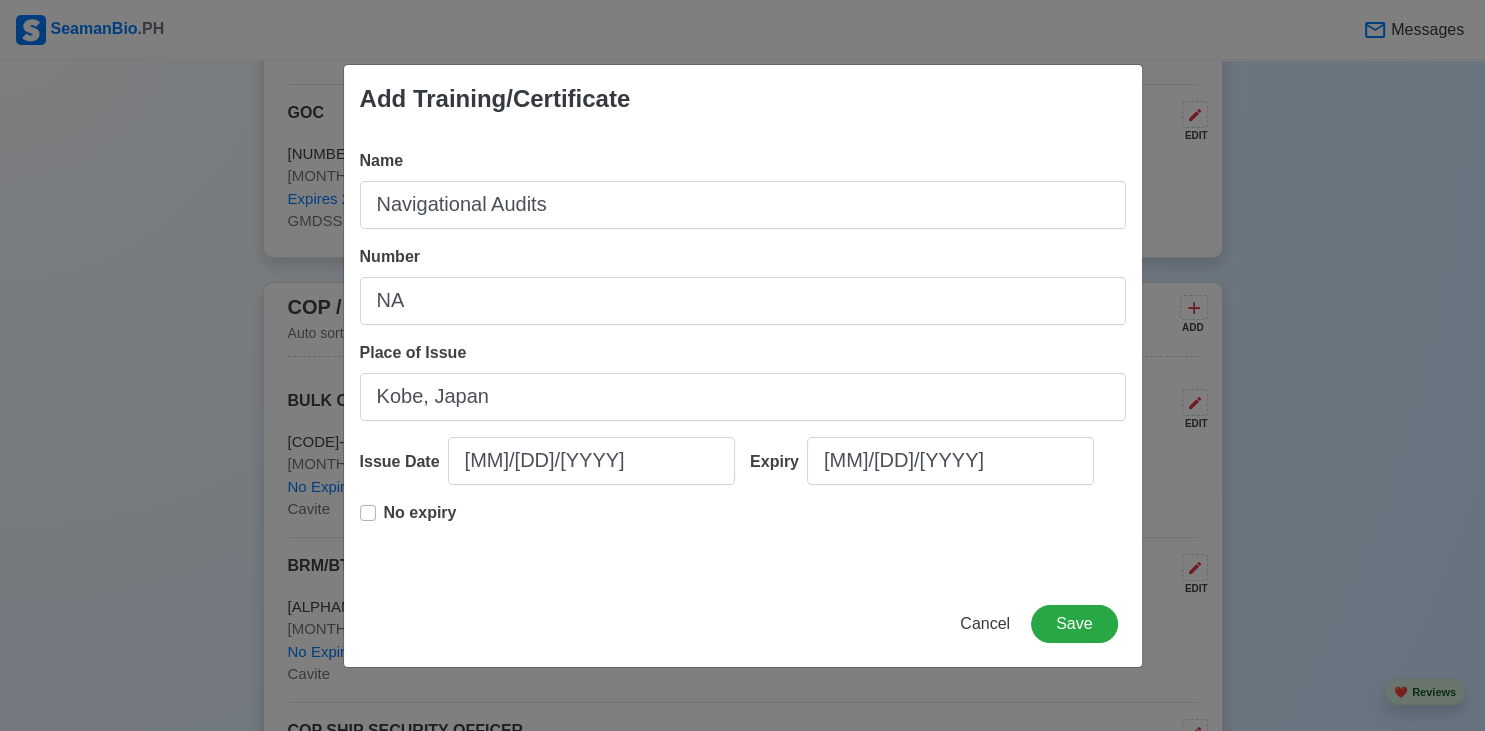 drag, startPoint x: 374, startPoint y: 513, endPoint x: 514, endPoint y: 463, distance: 148.66069 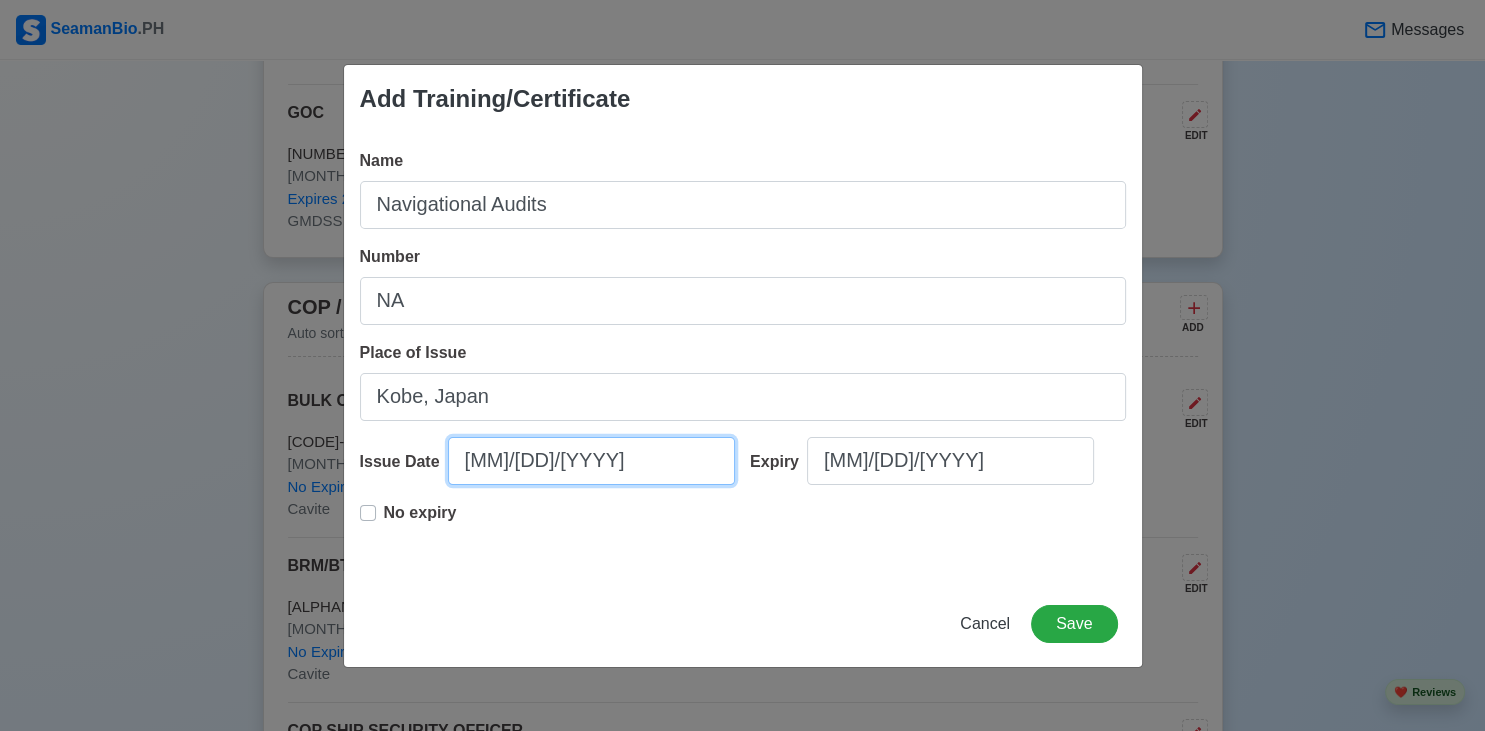 select on "****" 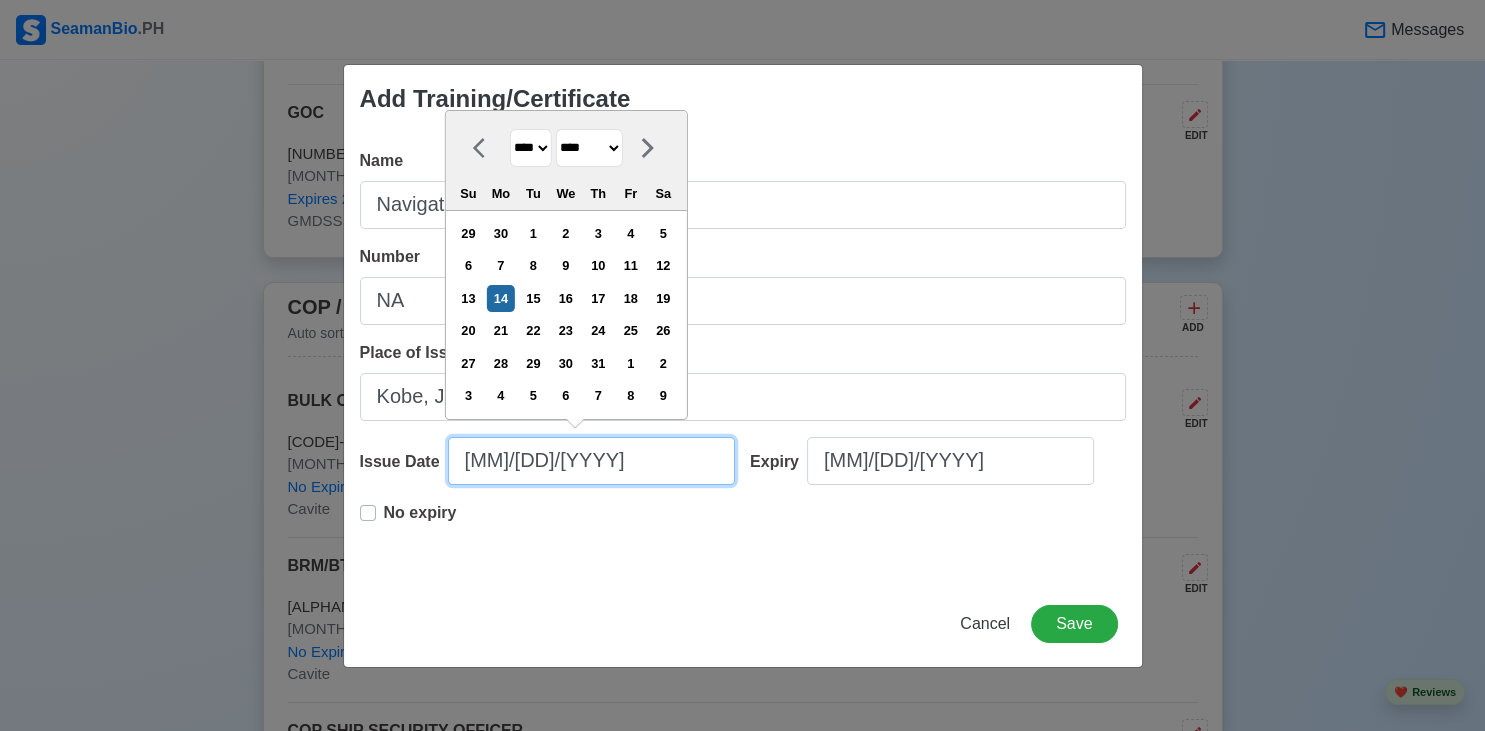click on "[MM]/[DD]/[YYYY]" at bounding box center (591, 461) 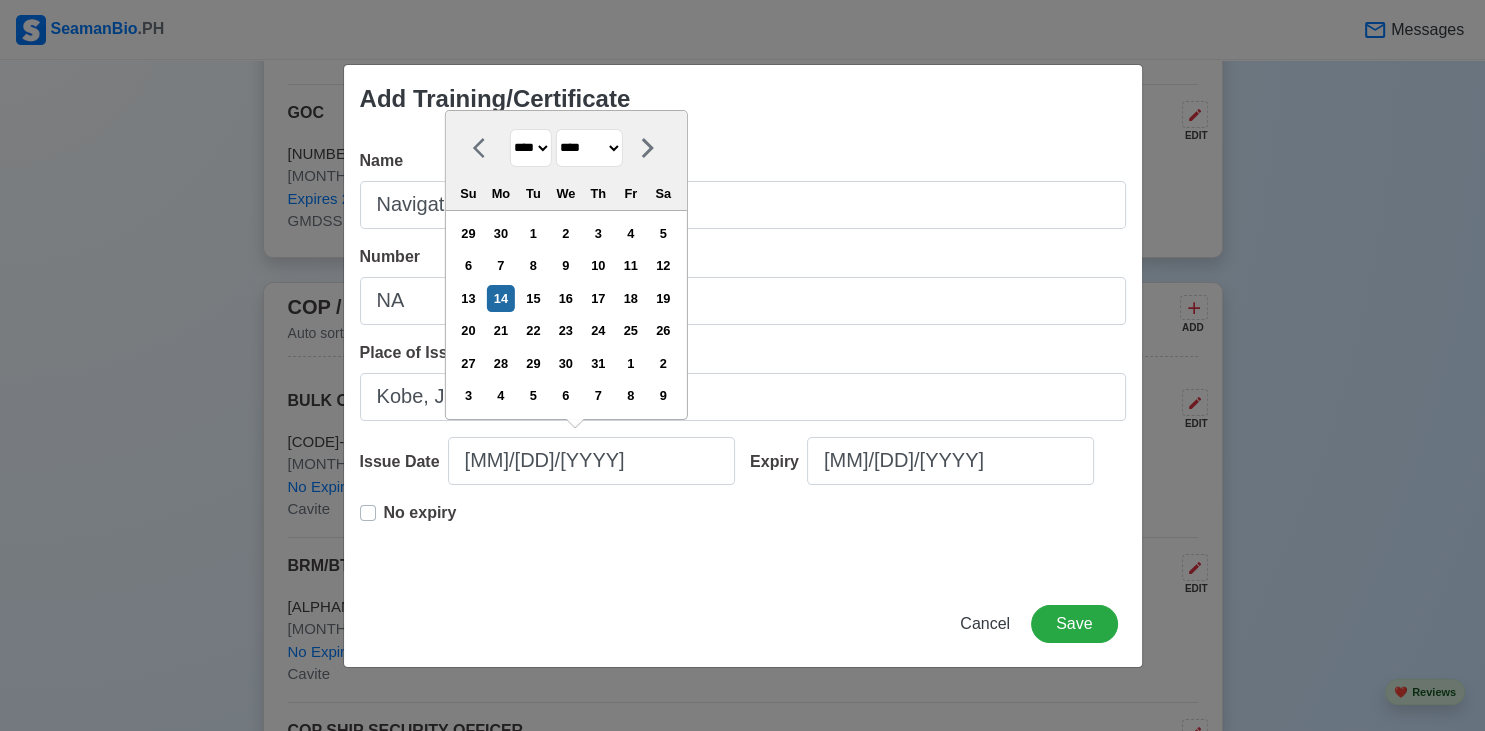 click on "**** **** **** **** **** **** **** **** **** **** **** **** **** **** **** **** **** **** **** **** **** **** **** **** **** **** **** **** **** **** **** **** **** **** **** **** **** **** **** **** **** **** **** **** **** **** **** **** **** **** **** **** **** **** **** **** **** **** **** **** **** **** **** **** **** **** **** **** **** **** **** **** **** **** **** **** **** **** **** **** **** **** **** **** **** **** **** **** **** **** **** **** **** **** **** **** **** **** **** **** **** **** **** **** **** ****" at bounding box center (530, 148) 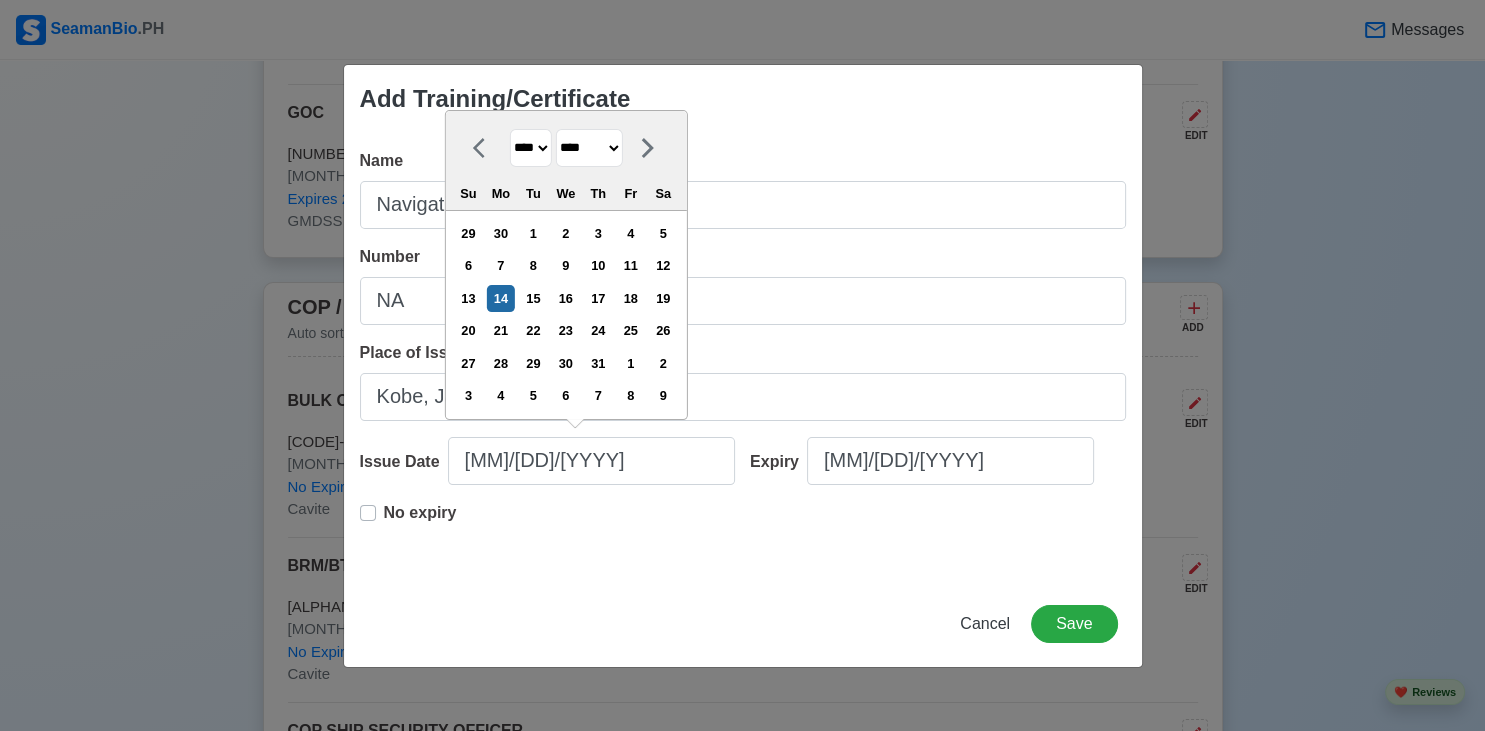 select on "****" 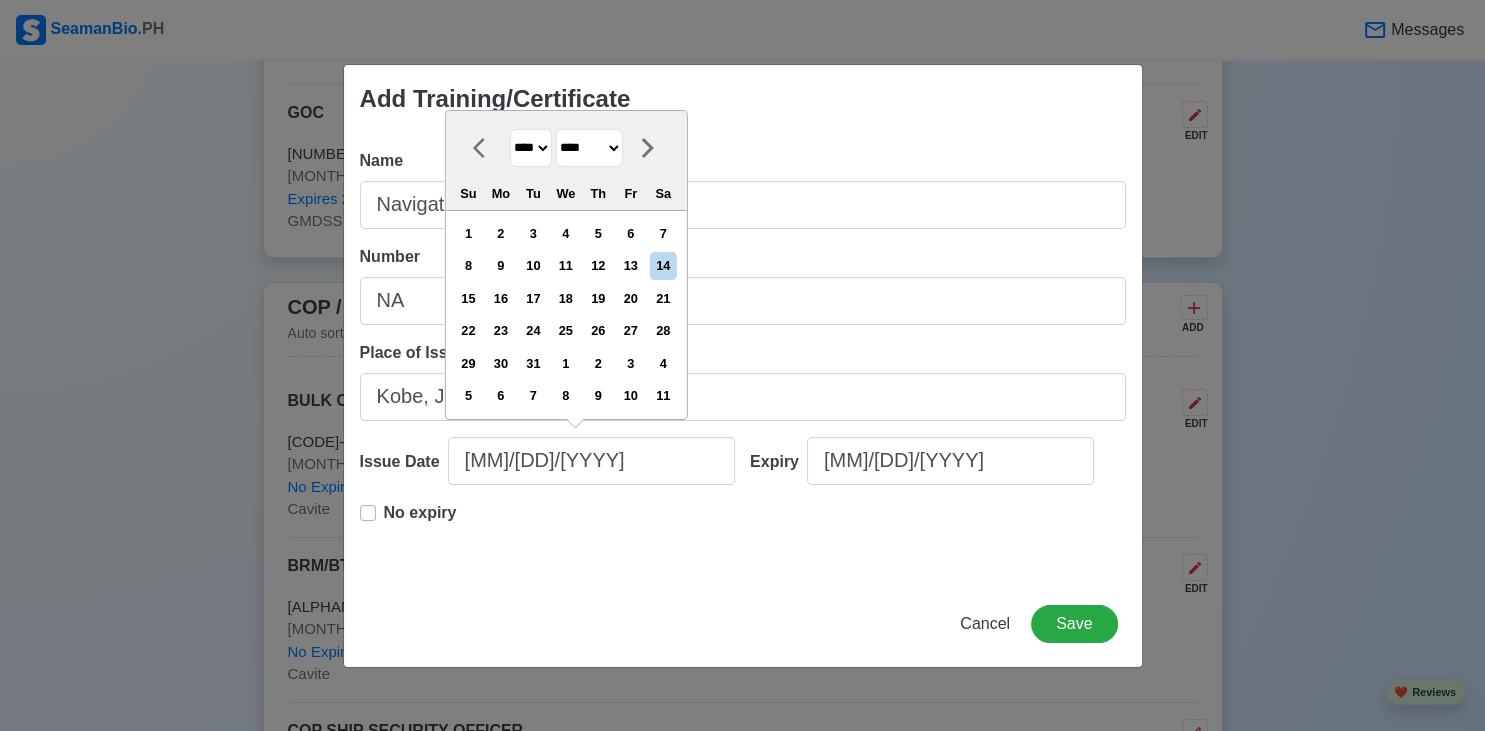 click on "******* ******** ***** ***** *** **** **** ****** ********* ******* ******** ********" at bounding box center (588, 148) 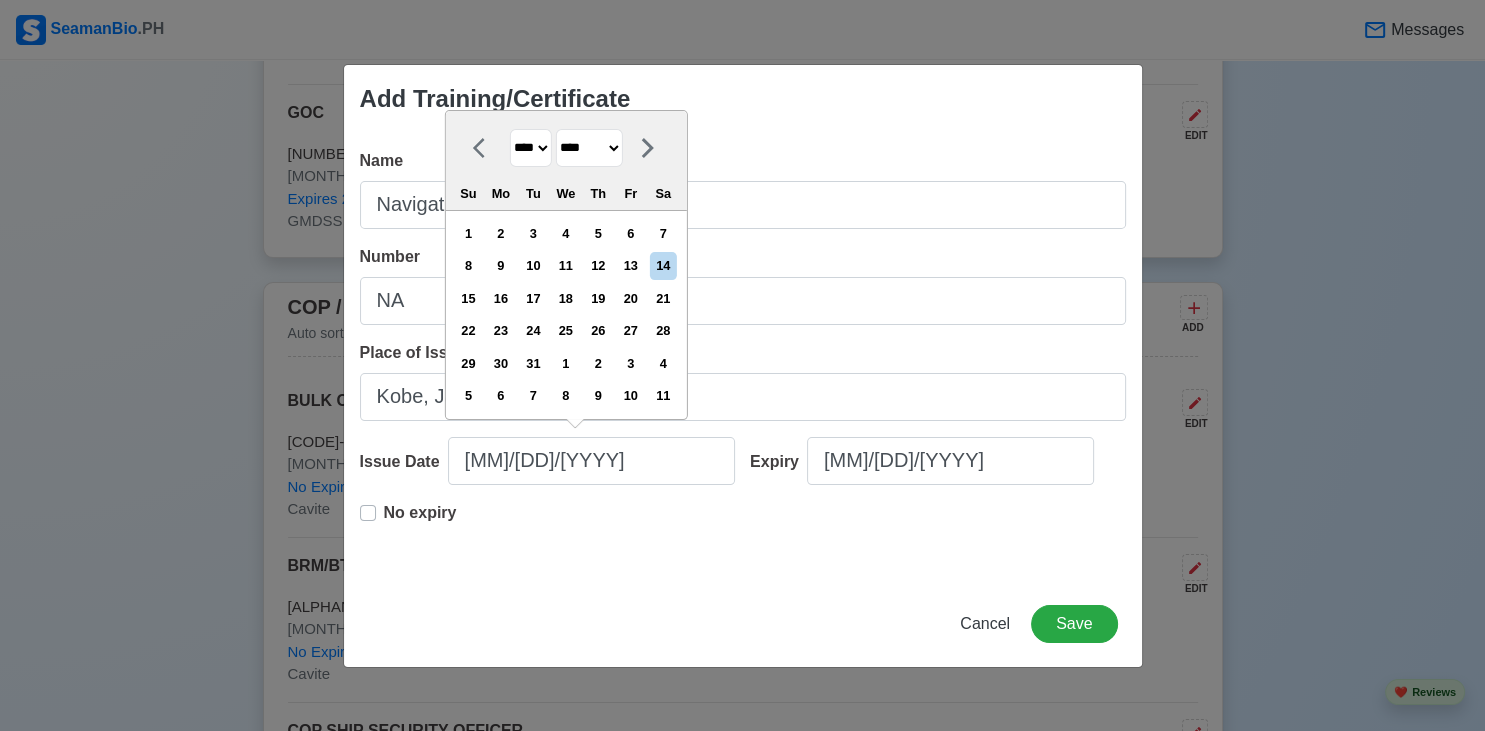 select on "******" 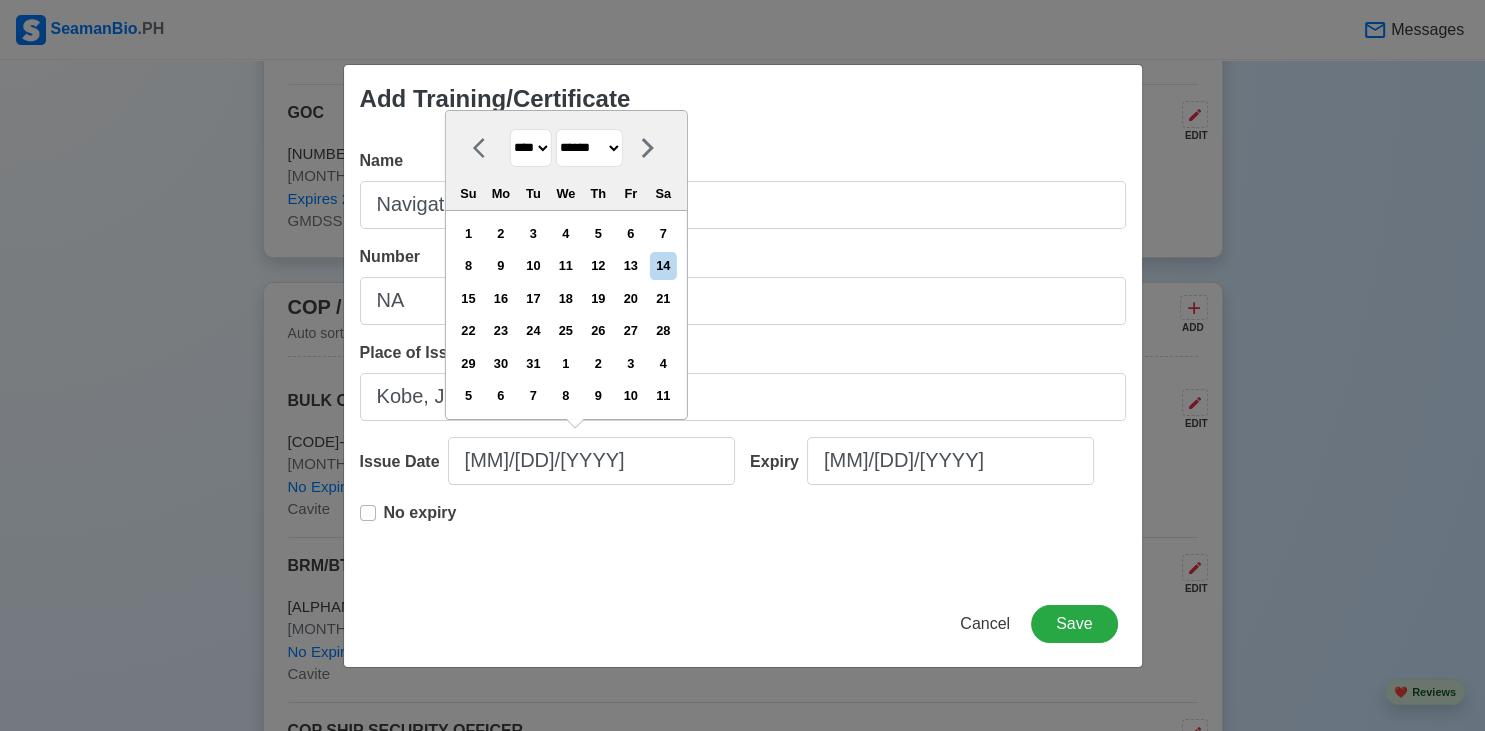click on "******" at bounding box center (0, 0) 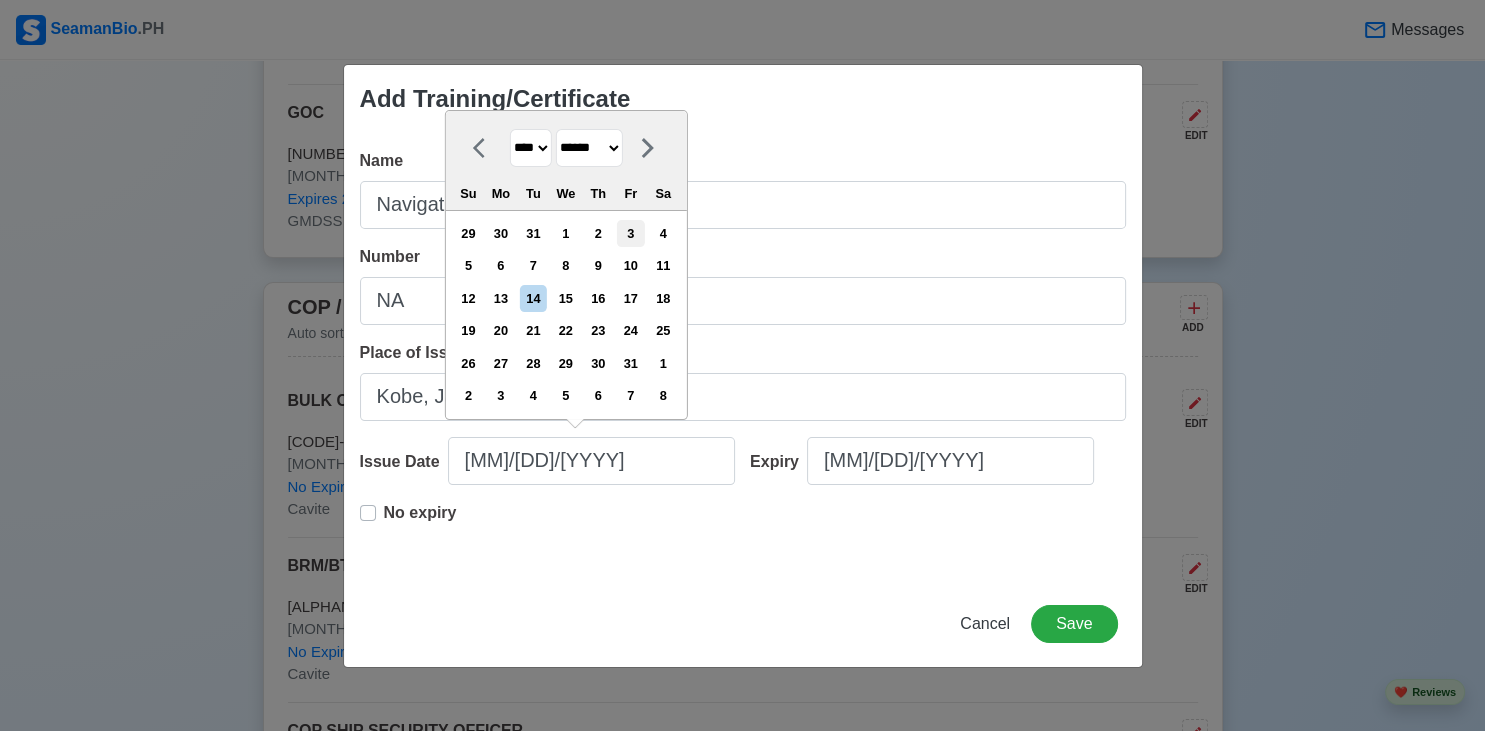click on "3" at bounding box center (630, 233) 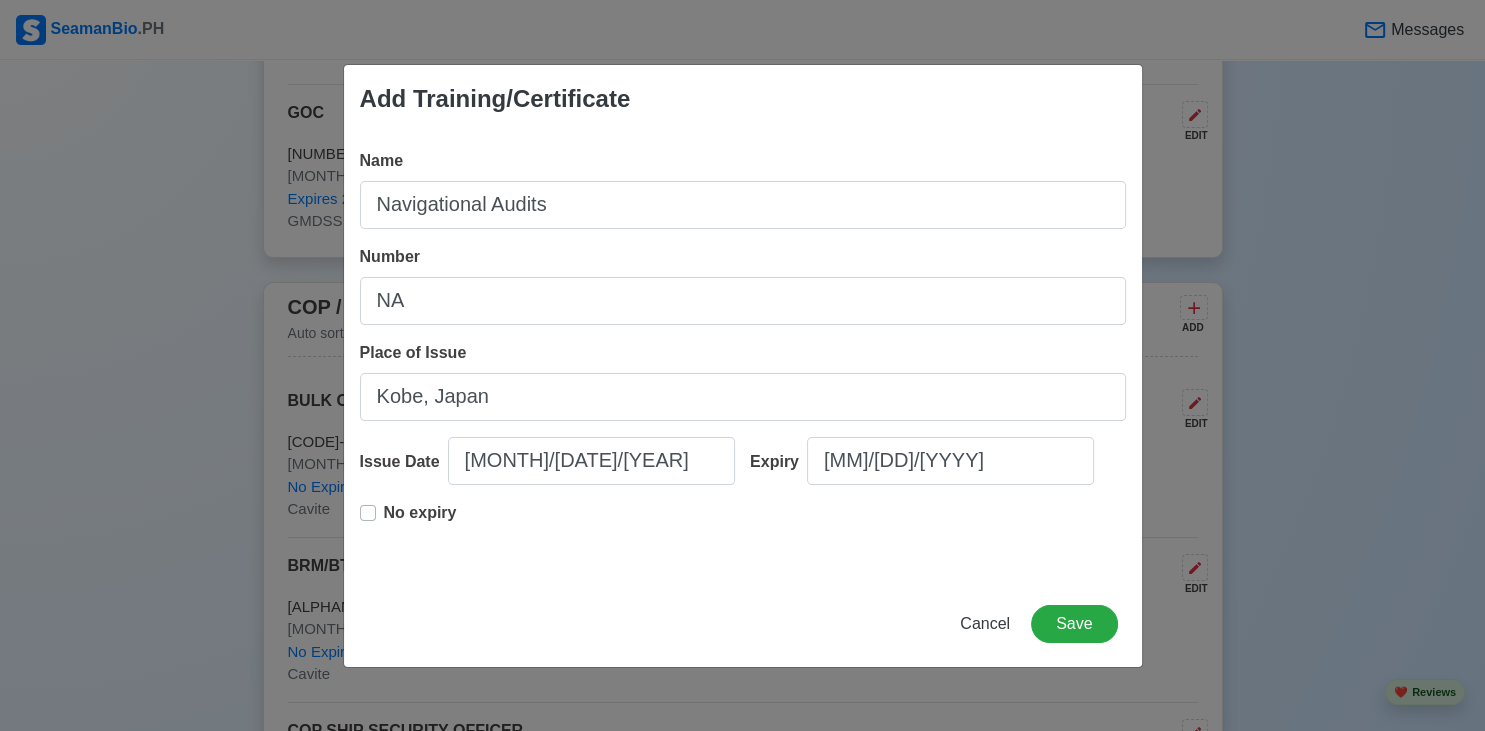 click on "No expiry" at bounding box center (420, 521) 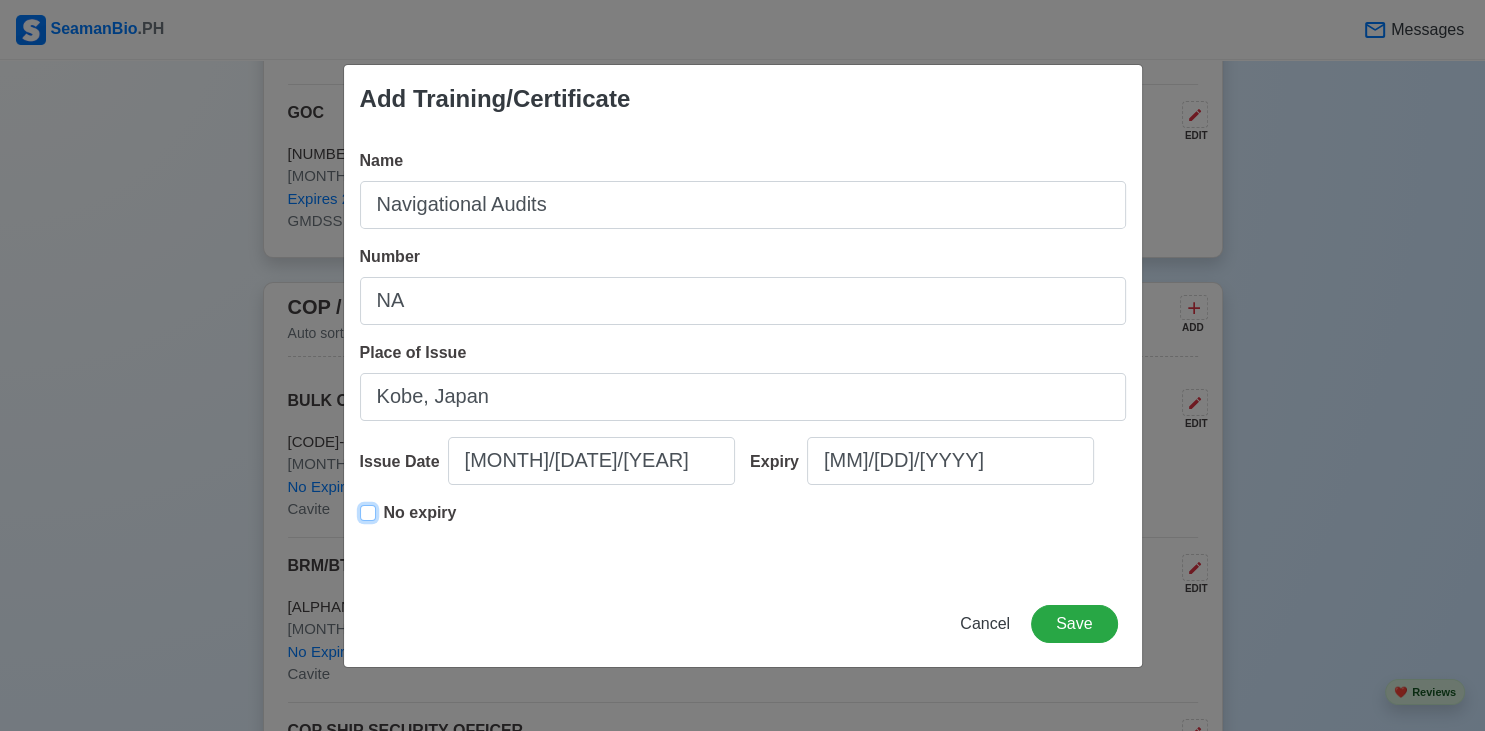 type on "[MONTH]/[DATE]/[YEAR]" 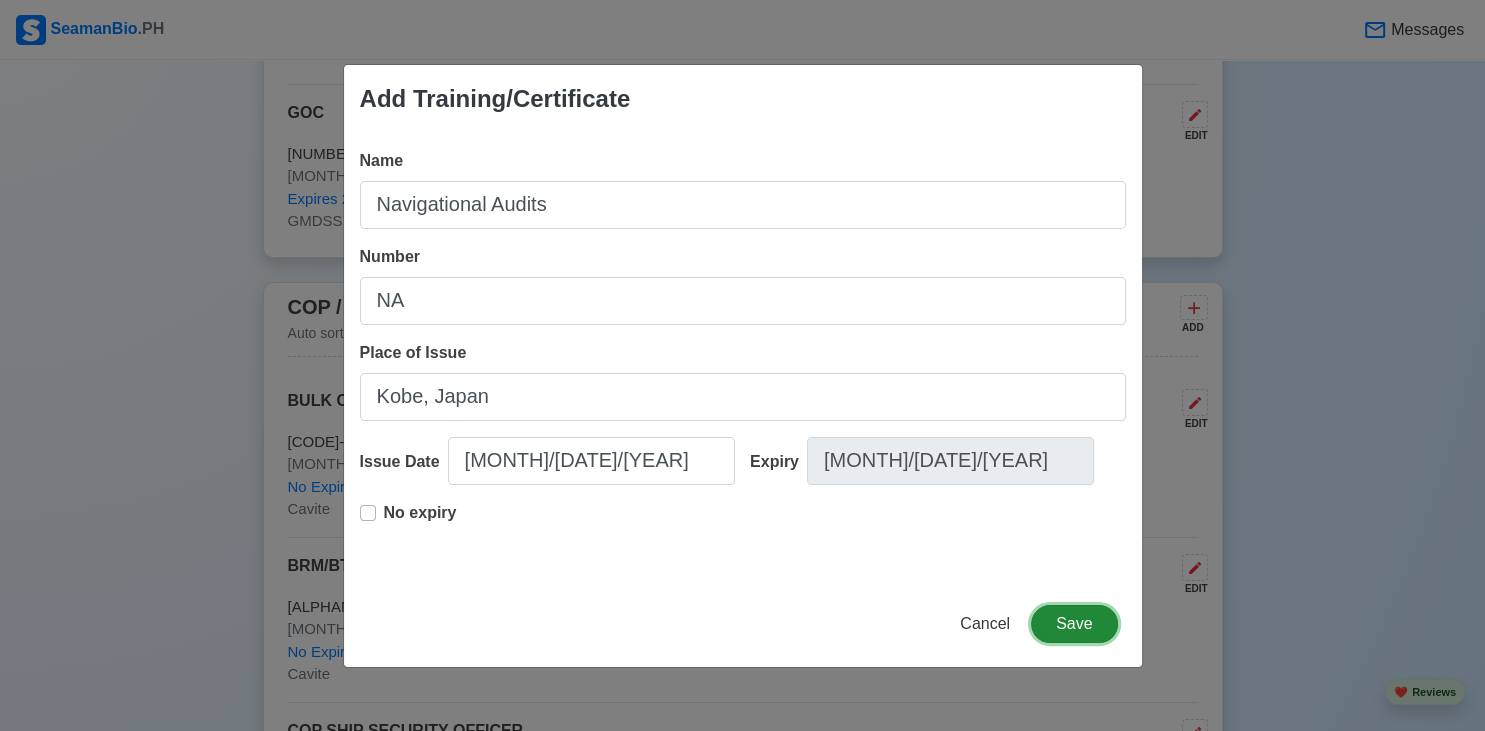 click on "Save" at bounding box center [1074, 624] 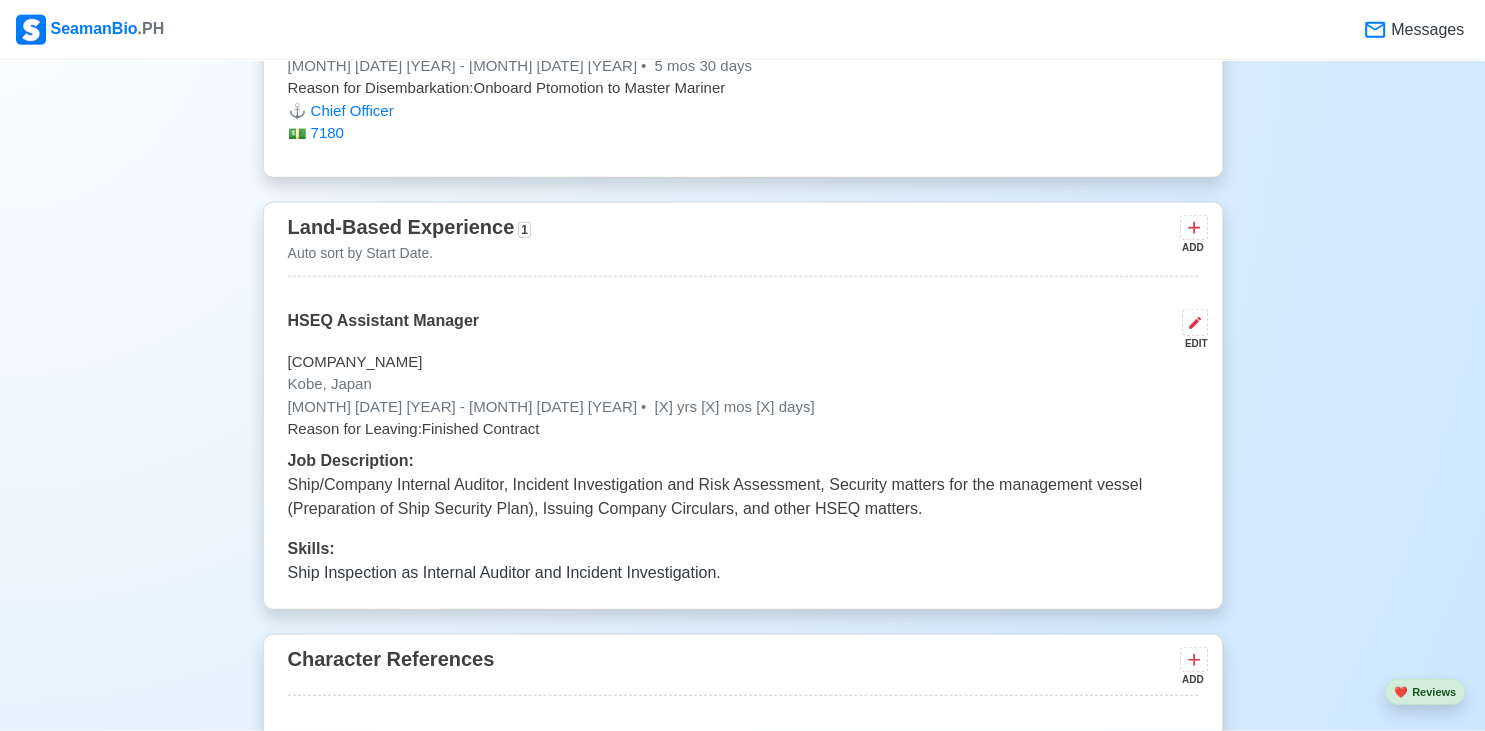 scroll, scrollTop: 5843, scrollLeft: 0, axis: vertical 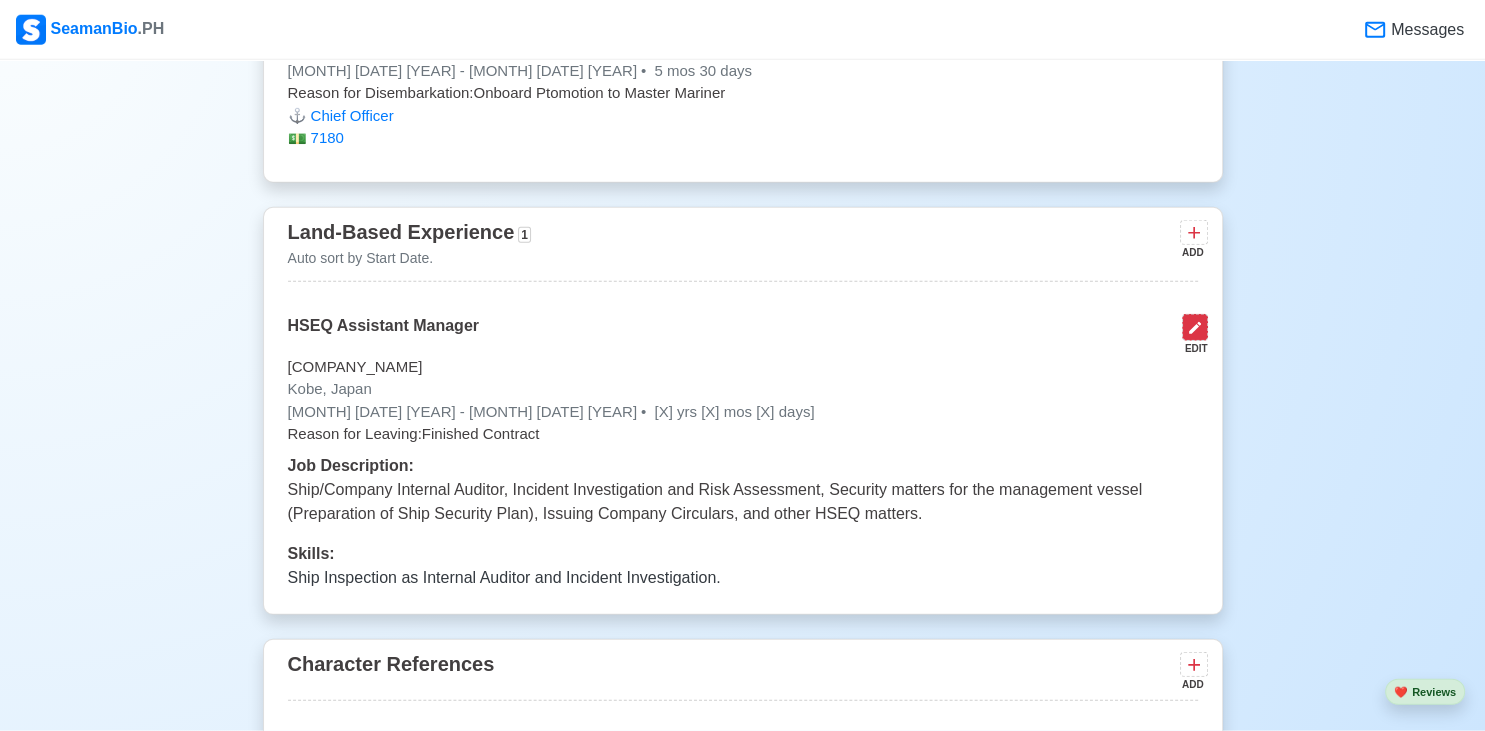 click 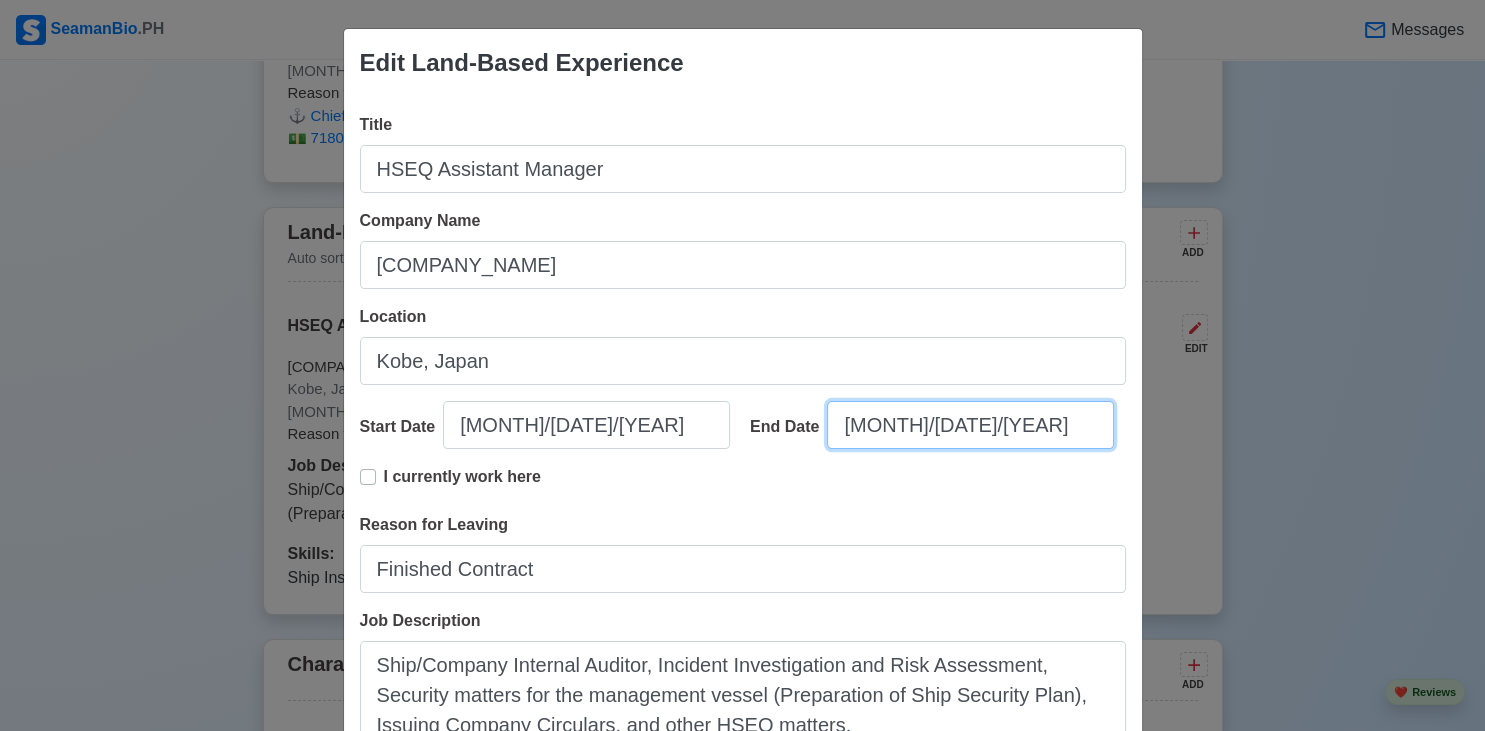 select on "****" 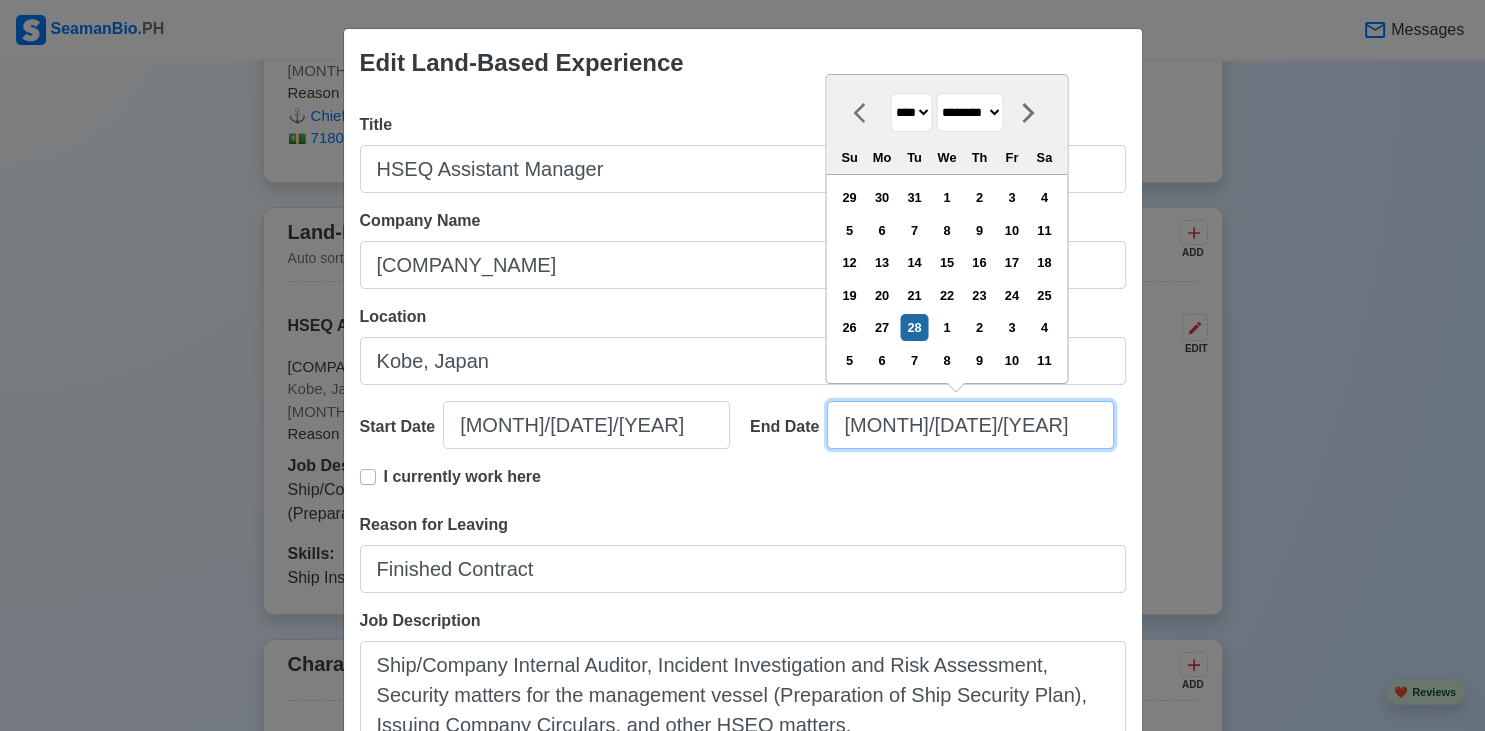 click on "[MONTH]/[DATE]/[YEAR]" at bounding box center (970, 425) 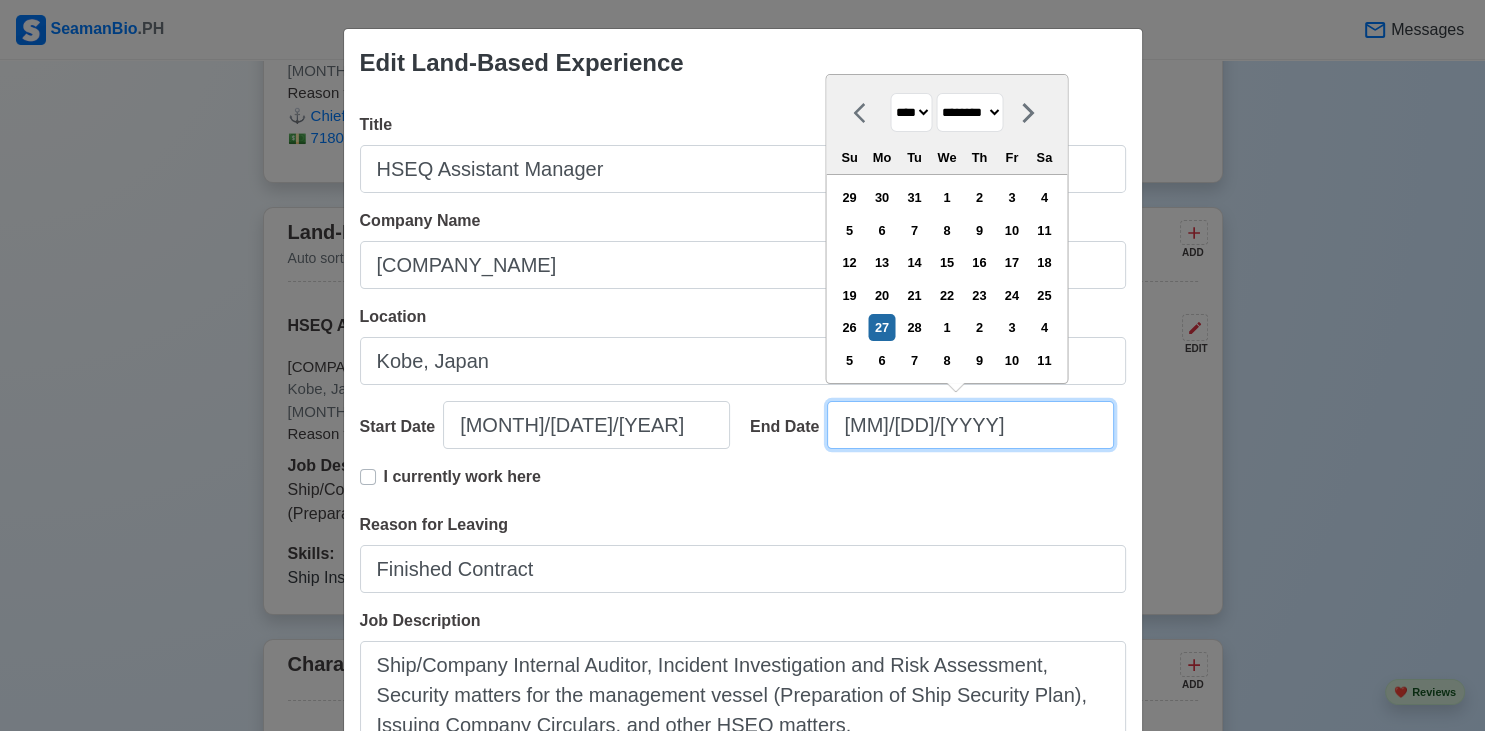 type on "[MM]/[DD]/[YYYY]" 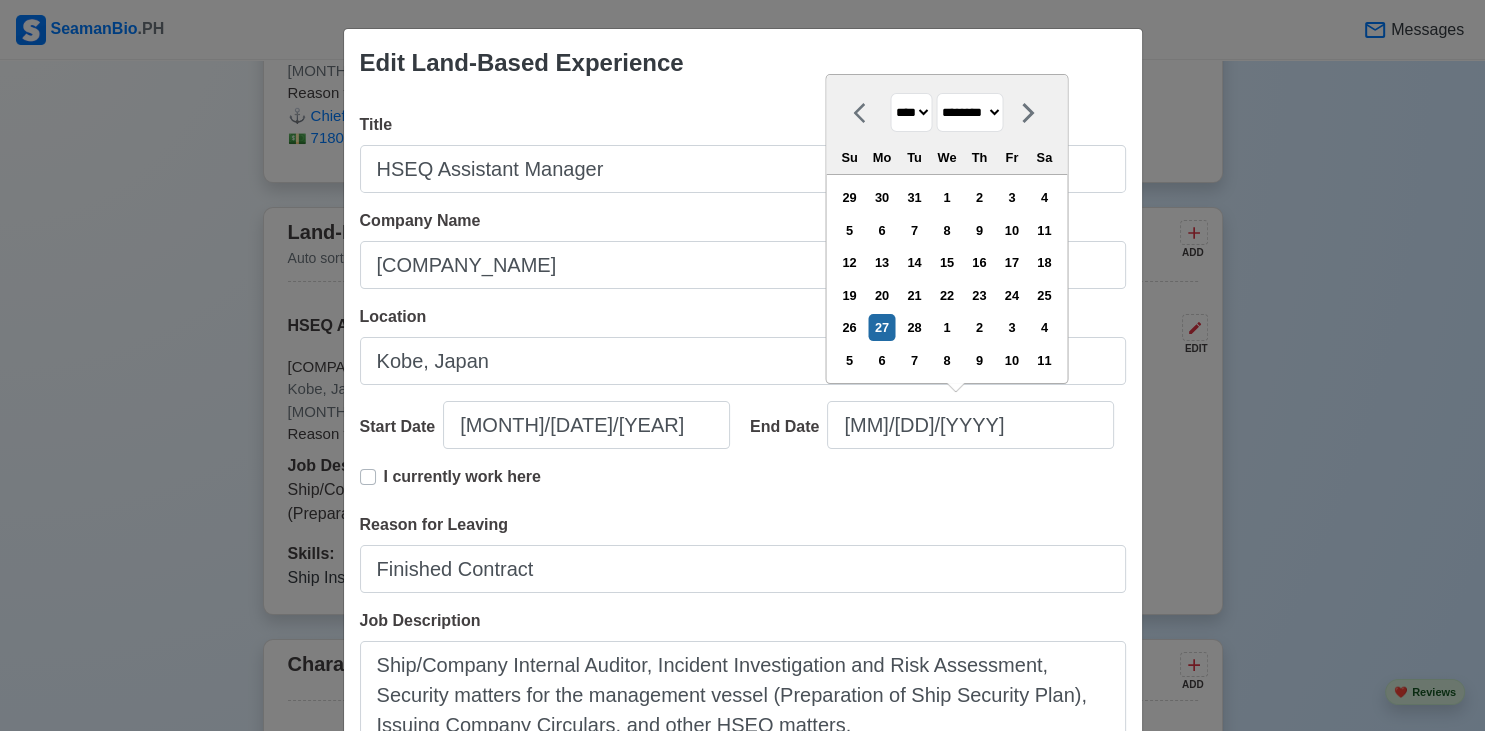 click on "I currently work here" at bounding box center (743, 489) 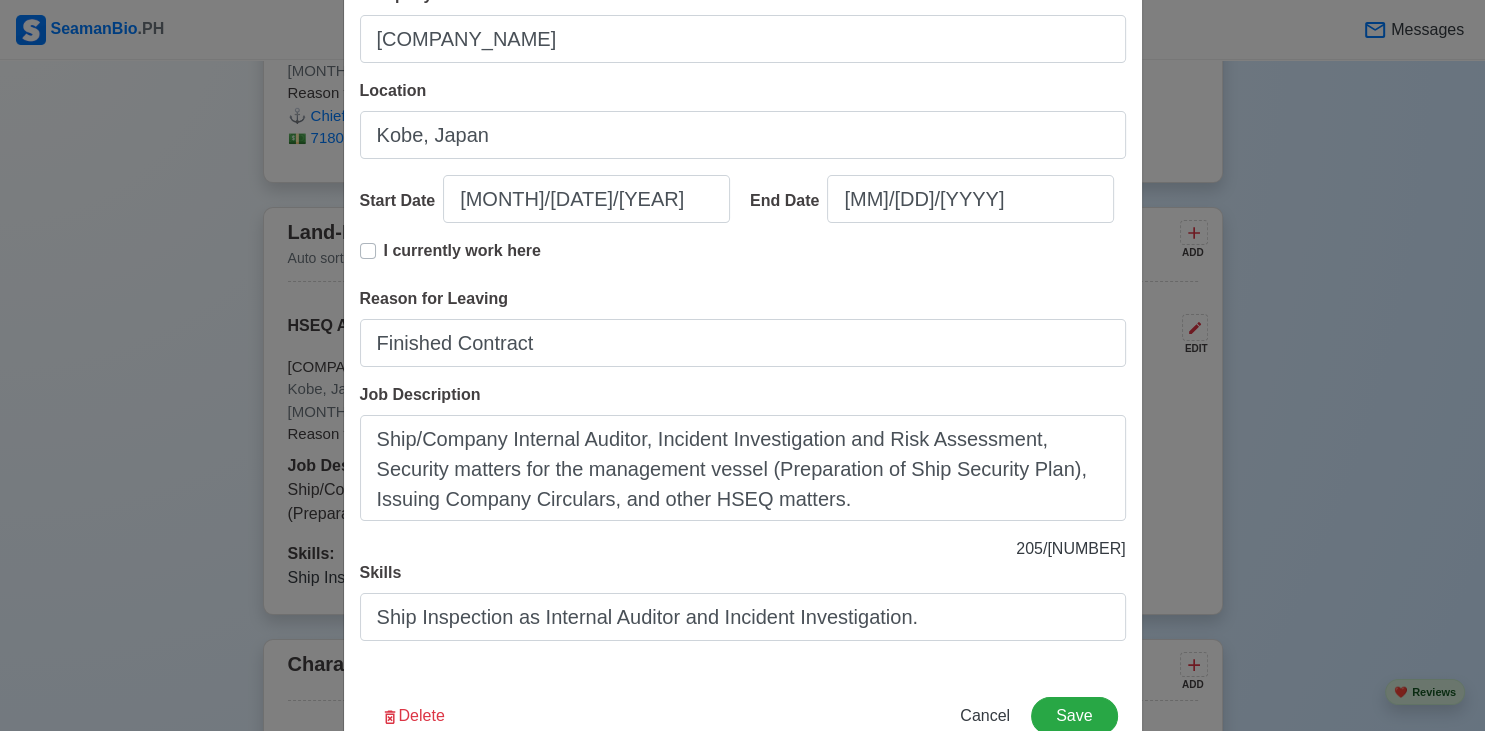 scroll, scrollTop: 282, scrollLeft: 0, axis: vertical 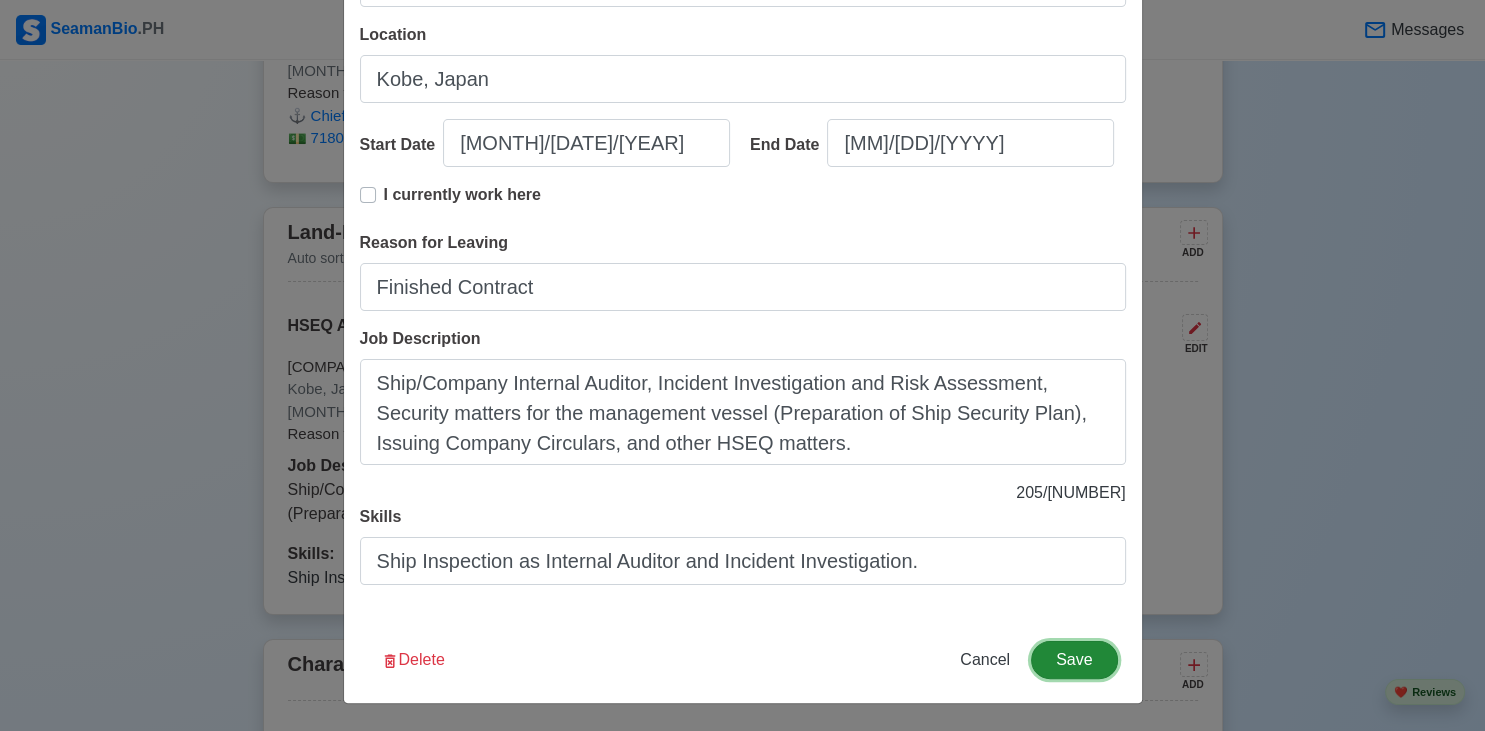 click on "Save" at bounding box center [1074, 660] 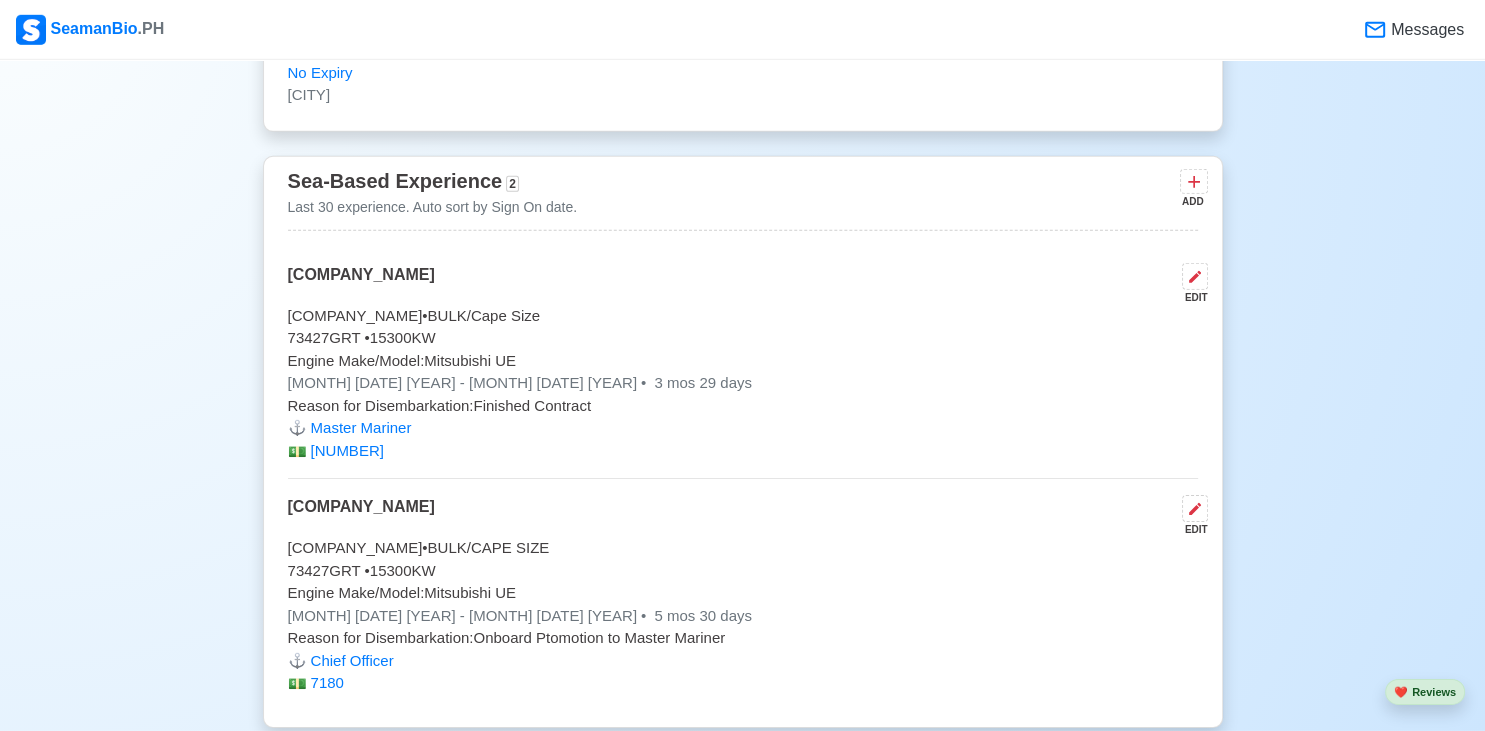 scroll, scrollTop: 5297, scrollLeft: 0, axis: vertical 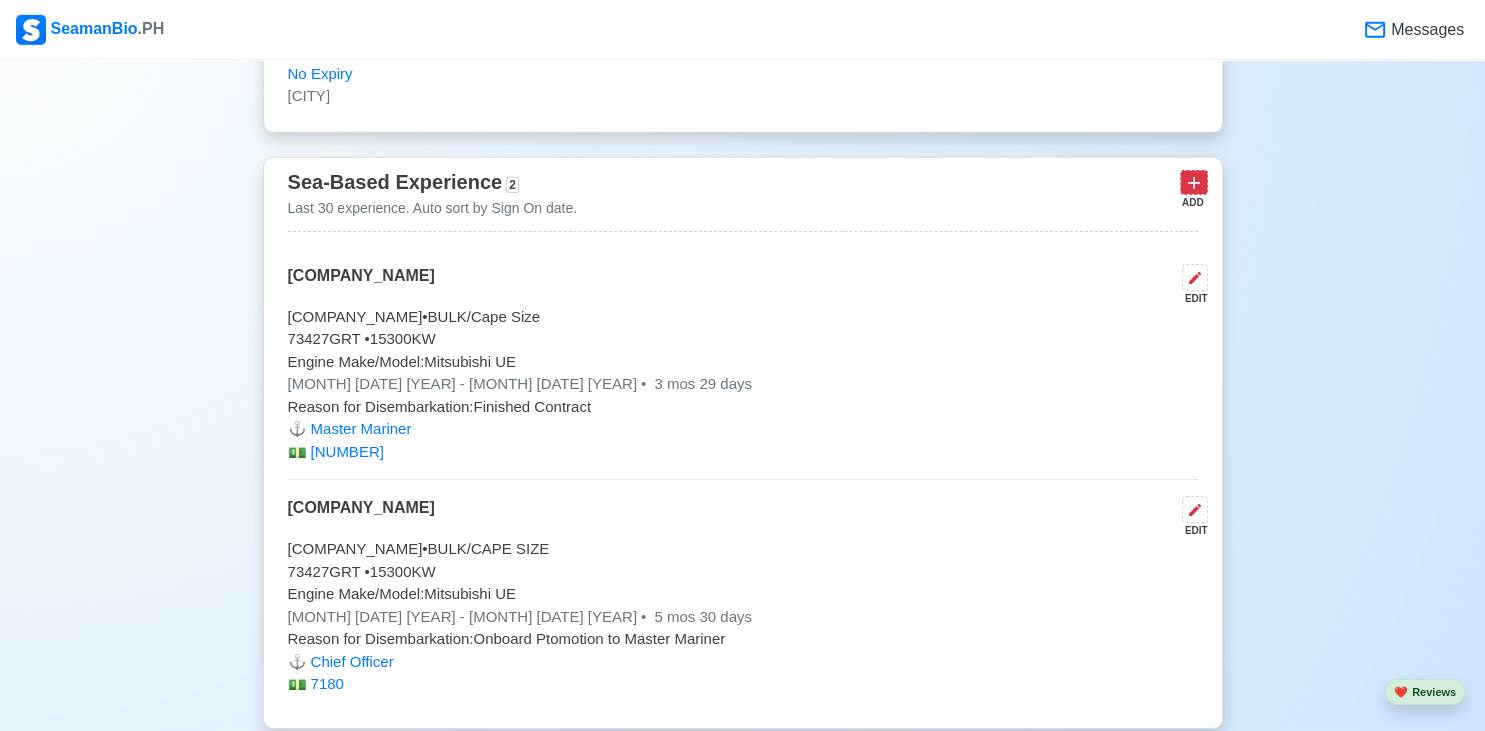 click 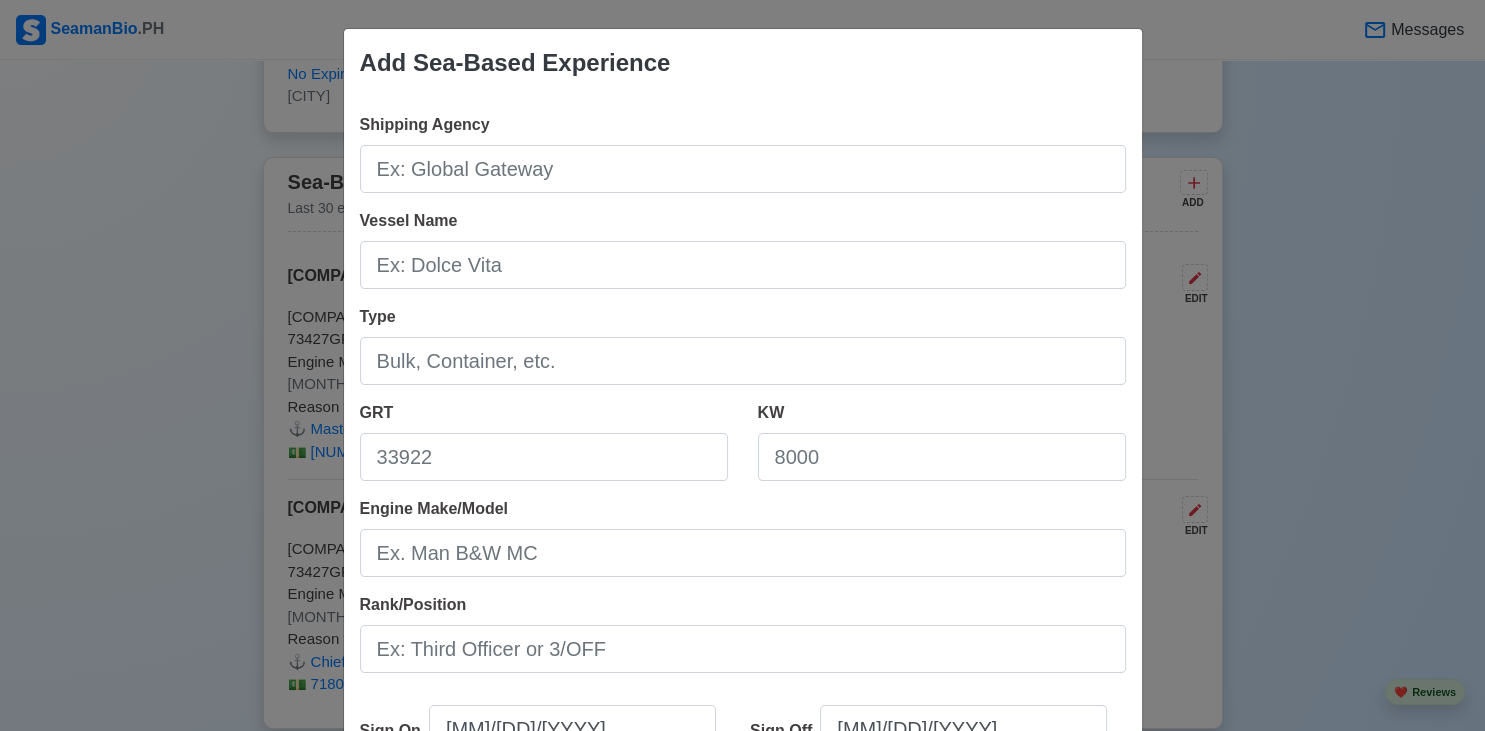 click on "Add Sea-Based Experience Shipping Agency Vessel Name Type GRT KW Engine Make/Model Rank/Position Sign On [MONTH]/[DATE]/[YEAR] Sign Off [MONTH]/[DATE]/[YEAR] I currently work here Reason for Disembarkation 🔒 Salary (USD) Cancel Save" at bounding box center (742, 365) 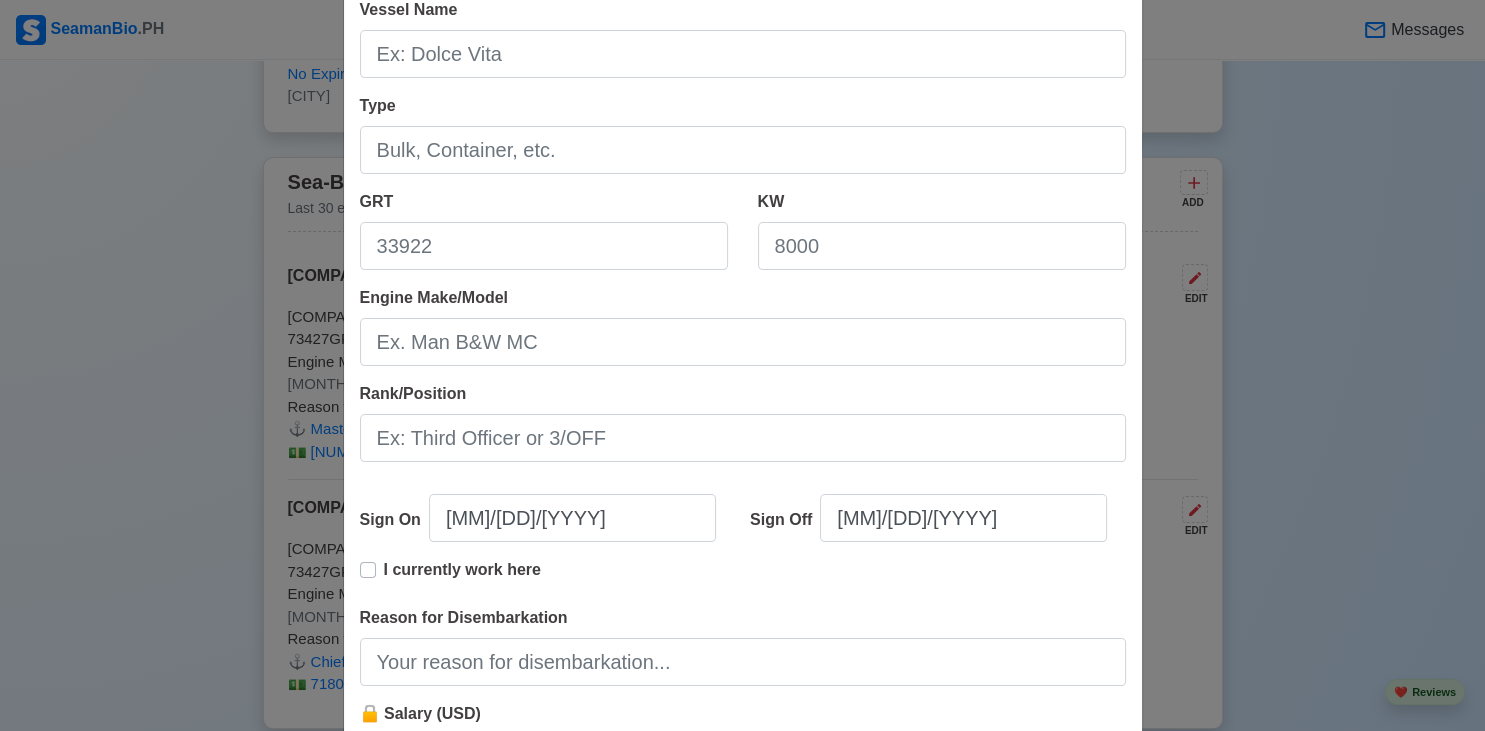 scroll, scrollTop: 408, scrollLeft: 0, axis: vertical 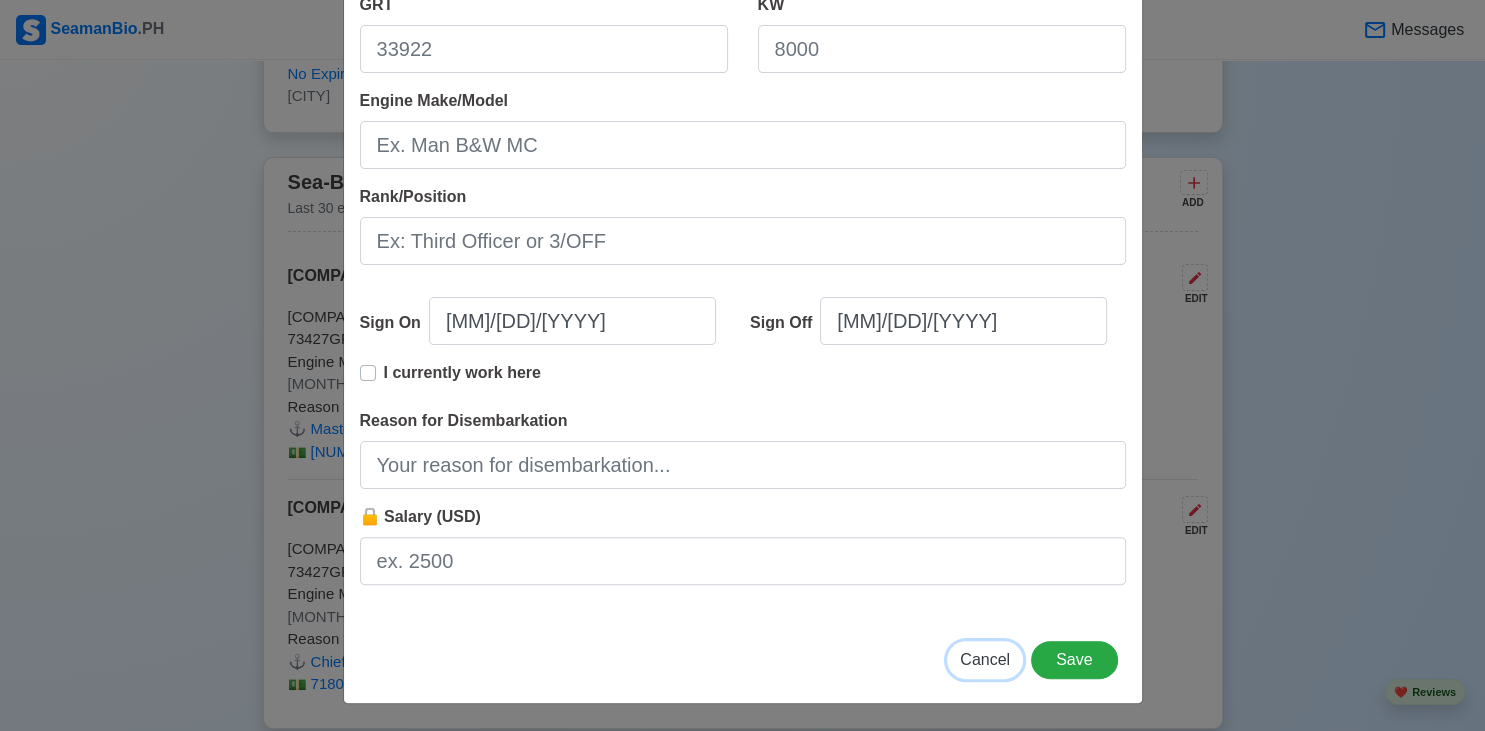 click on "Cancel" at bounding box center [985, 659] 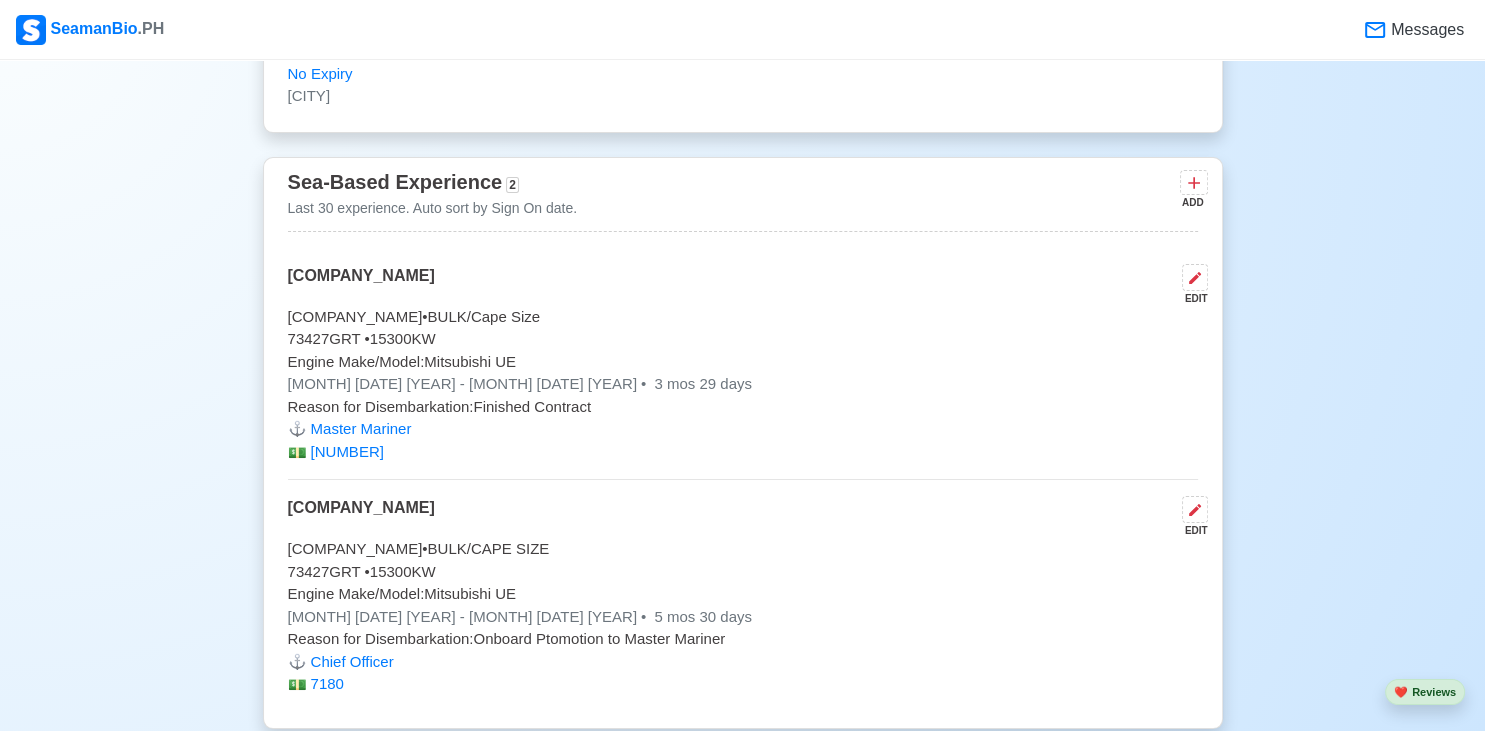 drag, startPoint x: 663, startPoint y: 239, endPoint x: 646, endPoint y: 262, distance: 28.600698 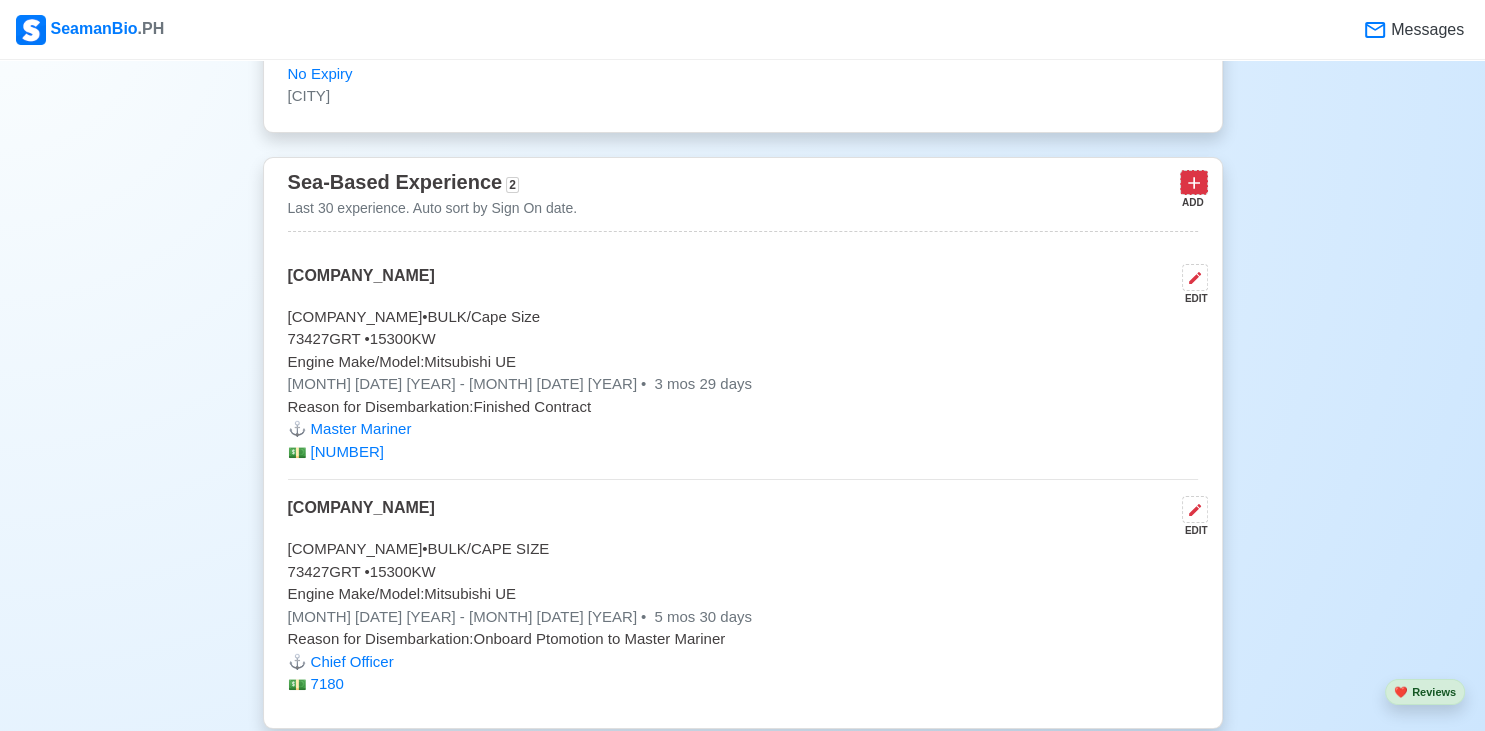click 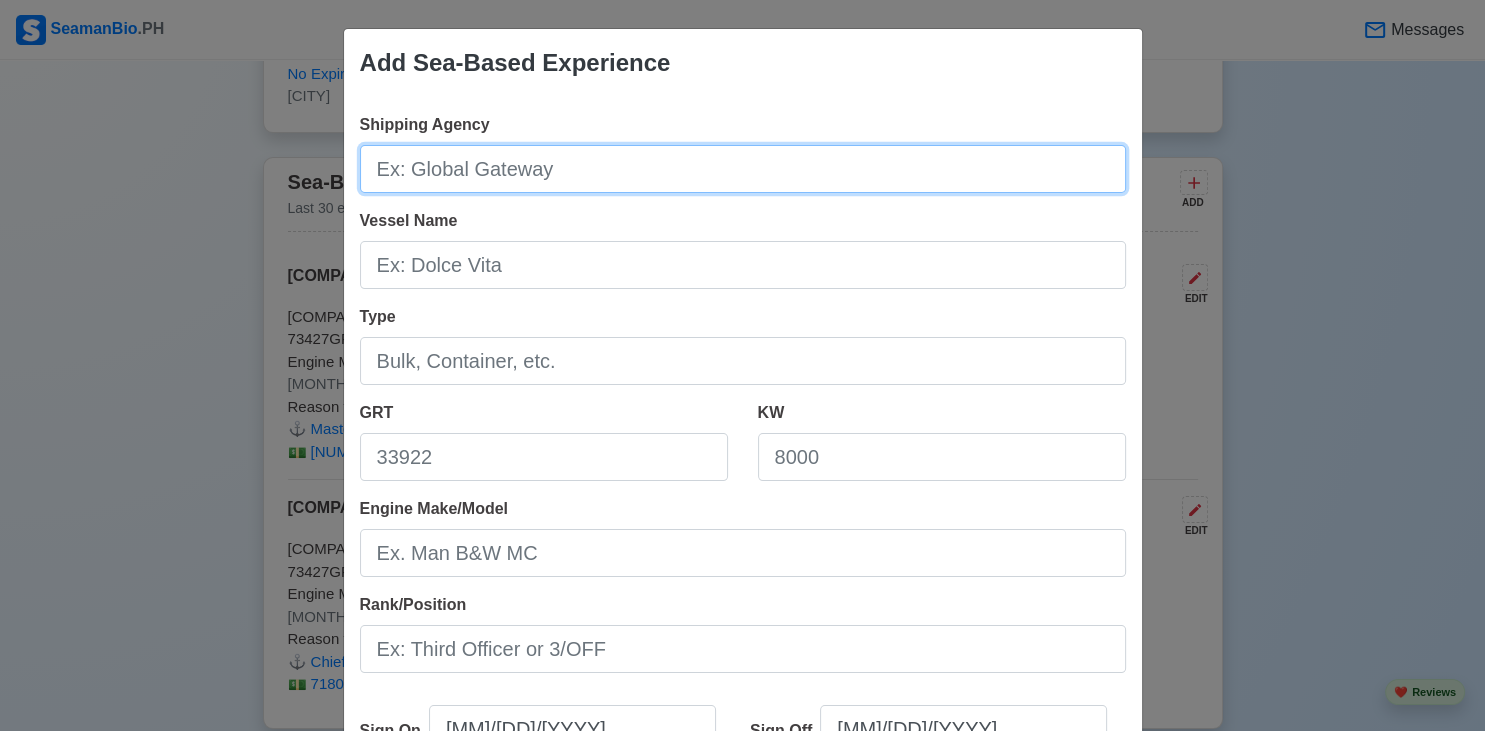 click on "Shipping Agency" at bounding box center [743, 169] 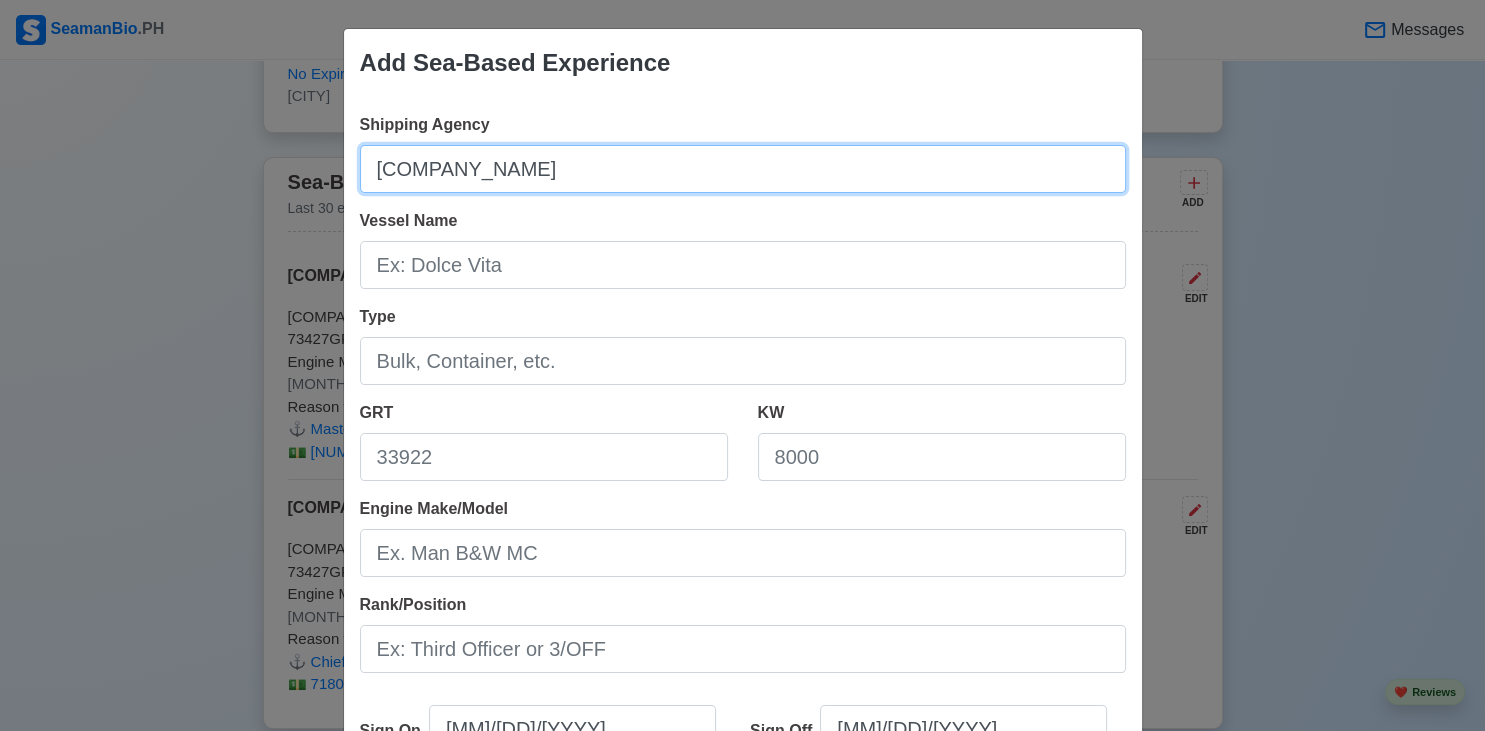 type on "[COMPANY_NAME]" 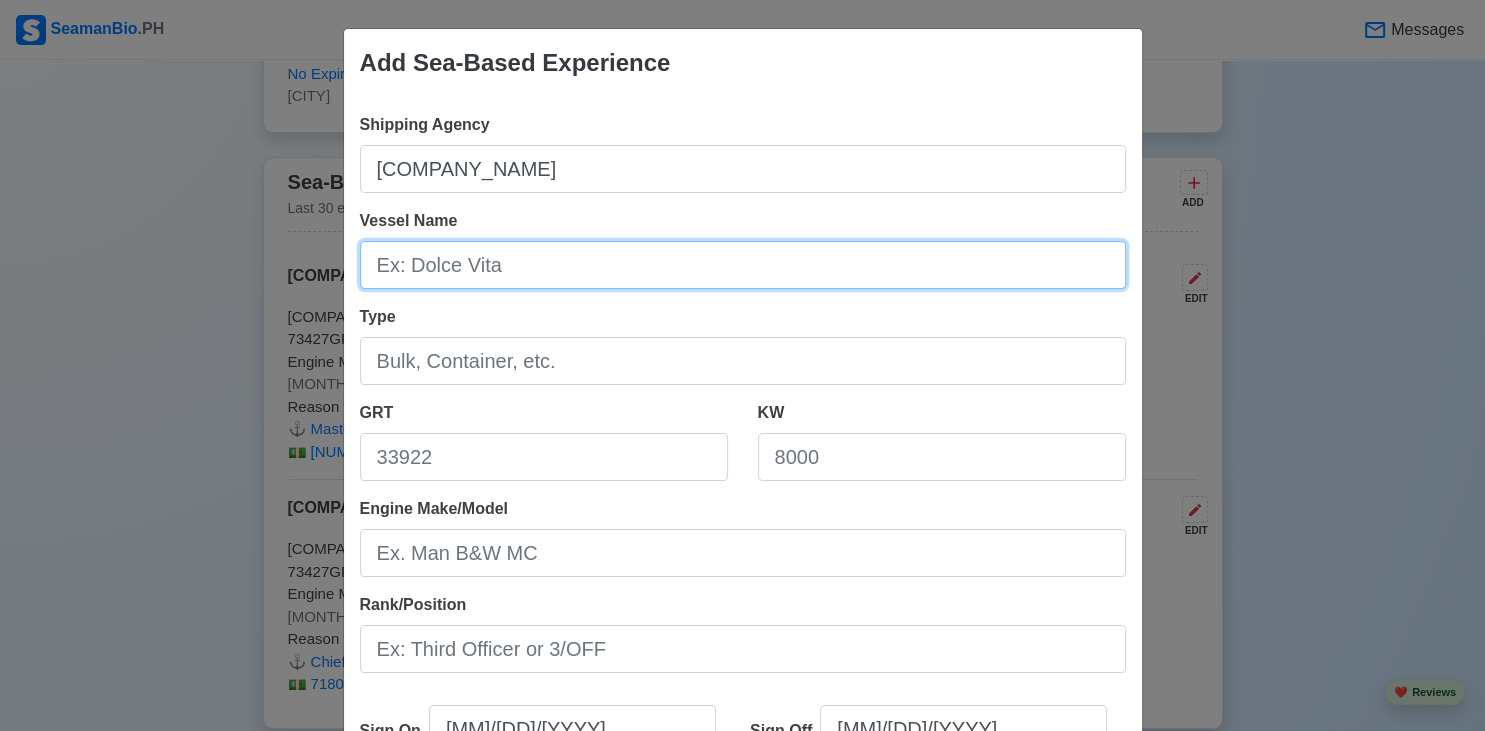 click on "Vessel Name" at bounding box center [743, 265] 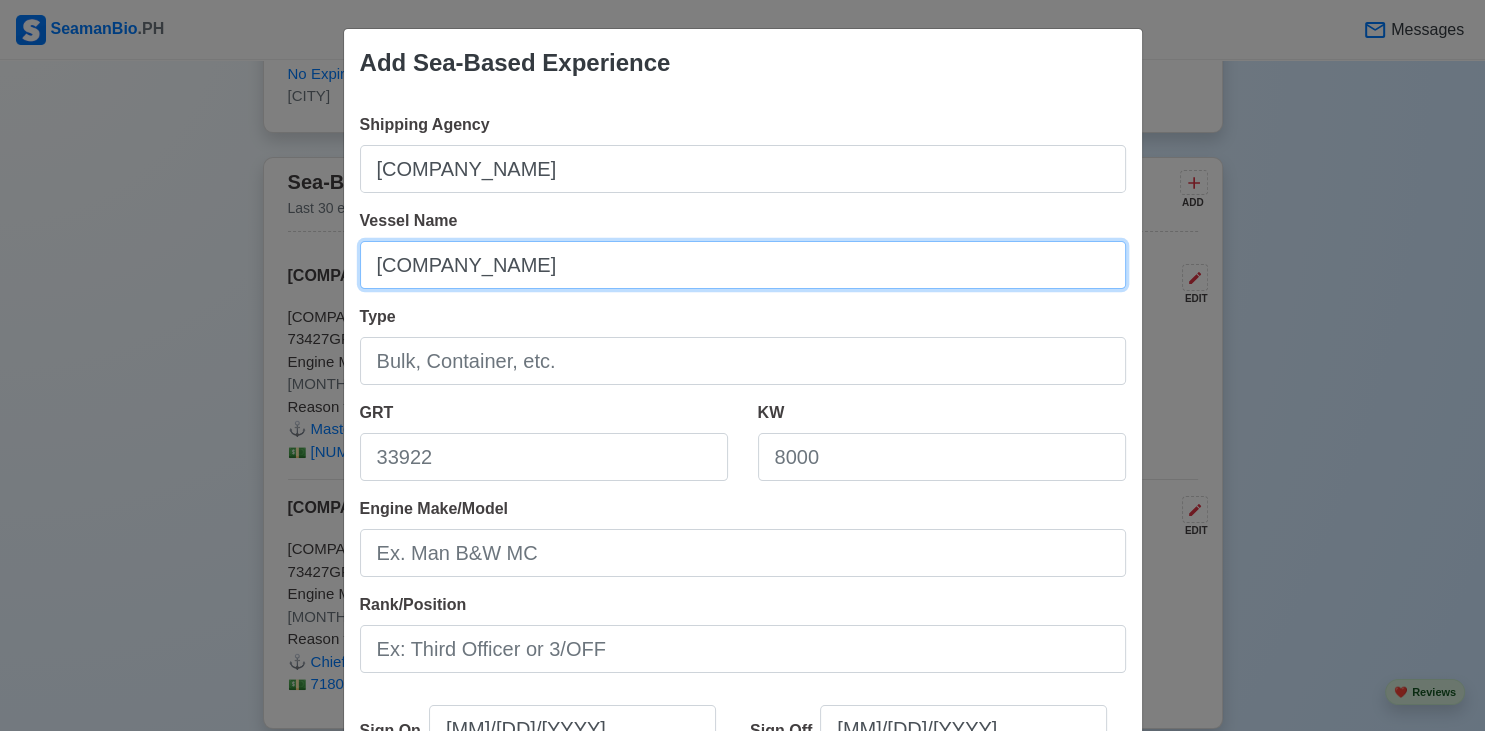 type on "[COMPANY_NAME]" 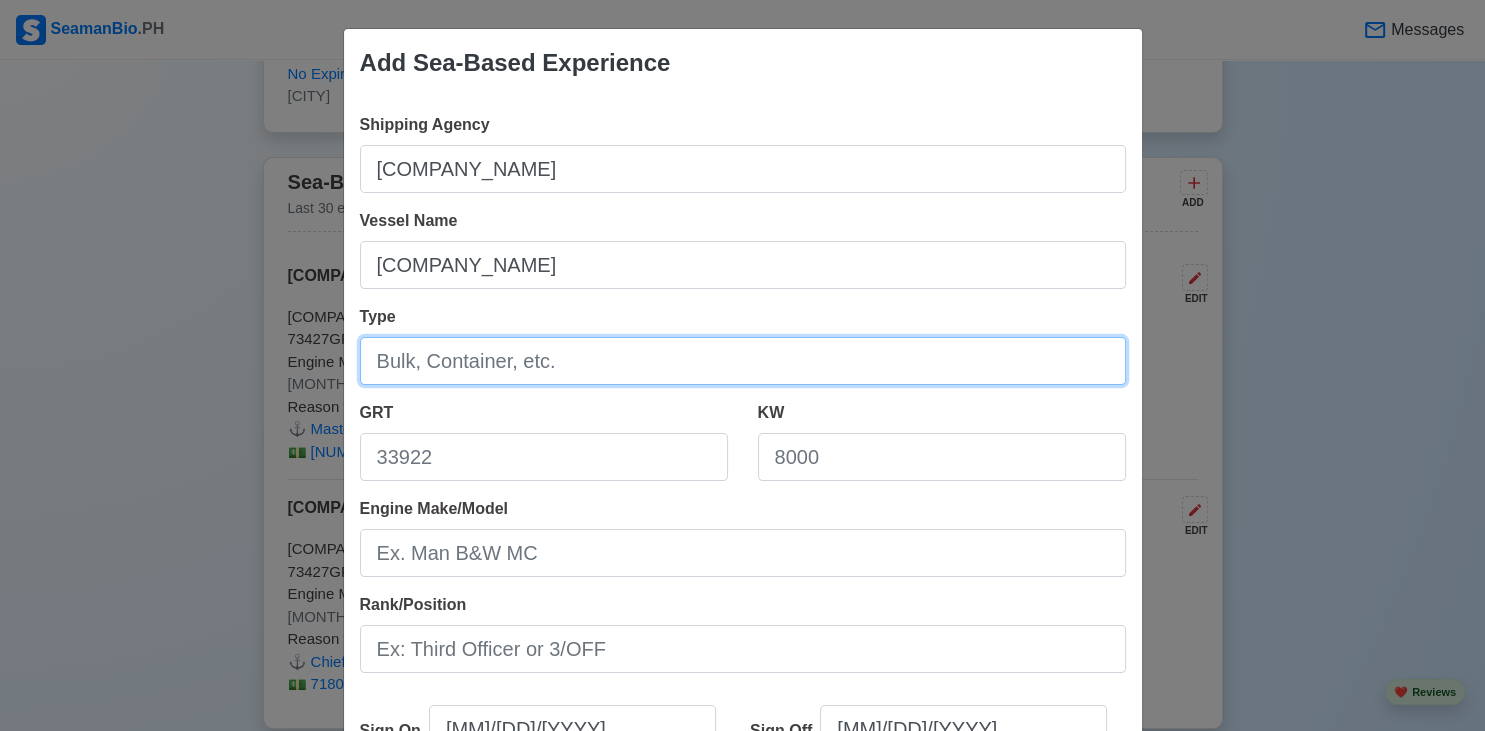 click on "Type" at bounding box center [743, 361] 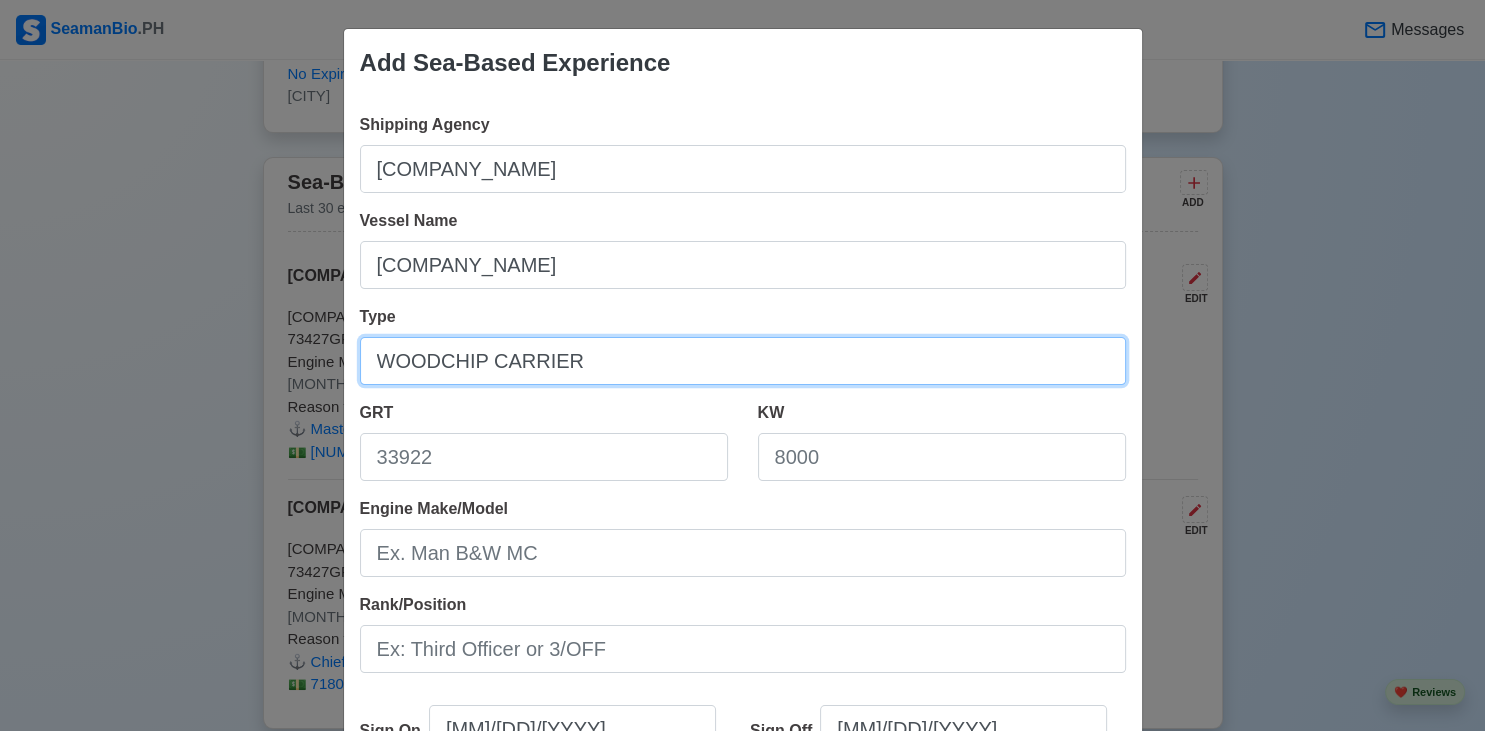 type on "WOODCHIP CARRIER" 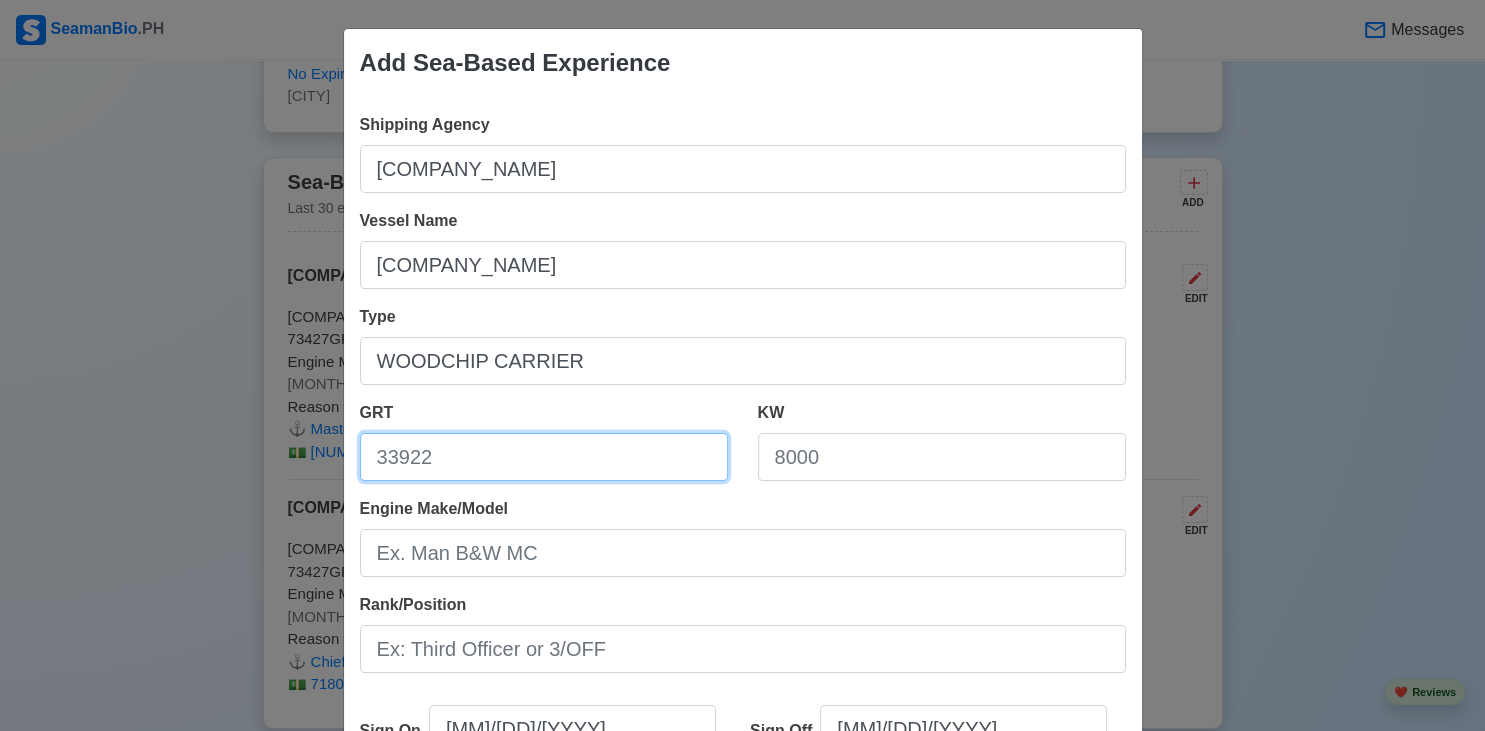 click on "GRT" at bounding box center [544, 457] 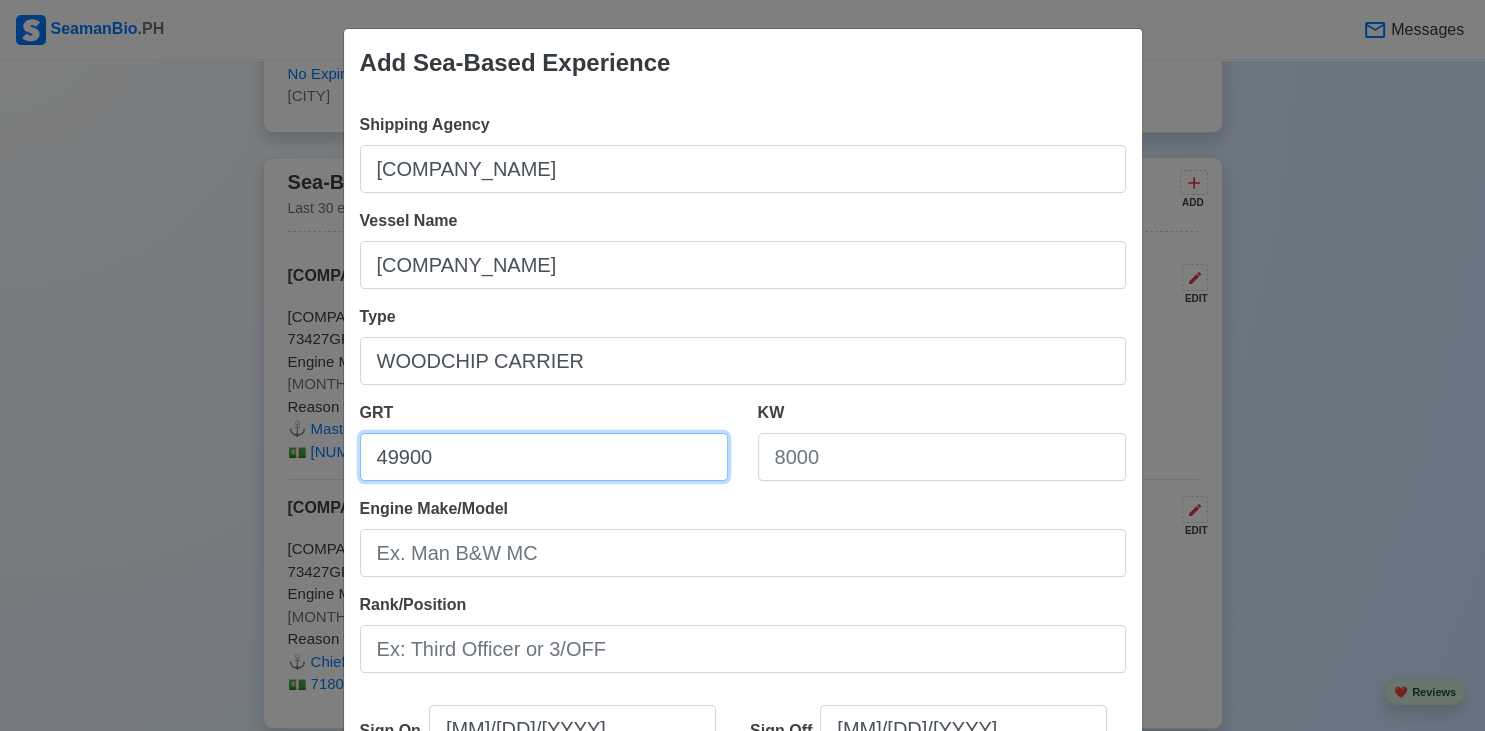 type on "49900" 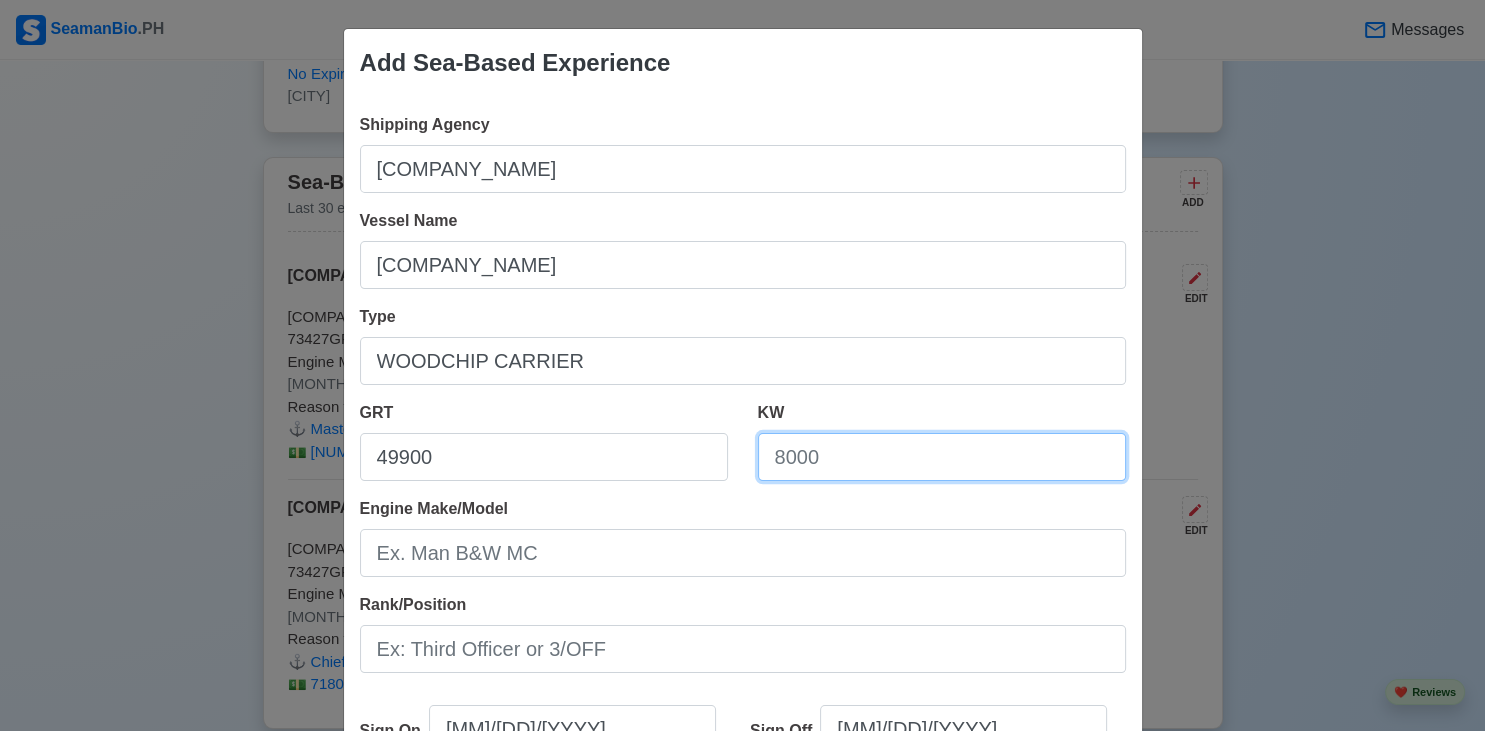 click on "KW" at bounding box center [942, 457] 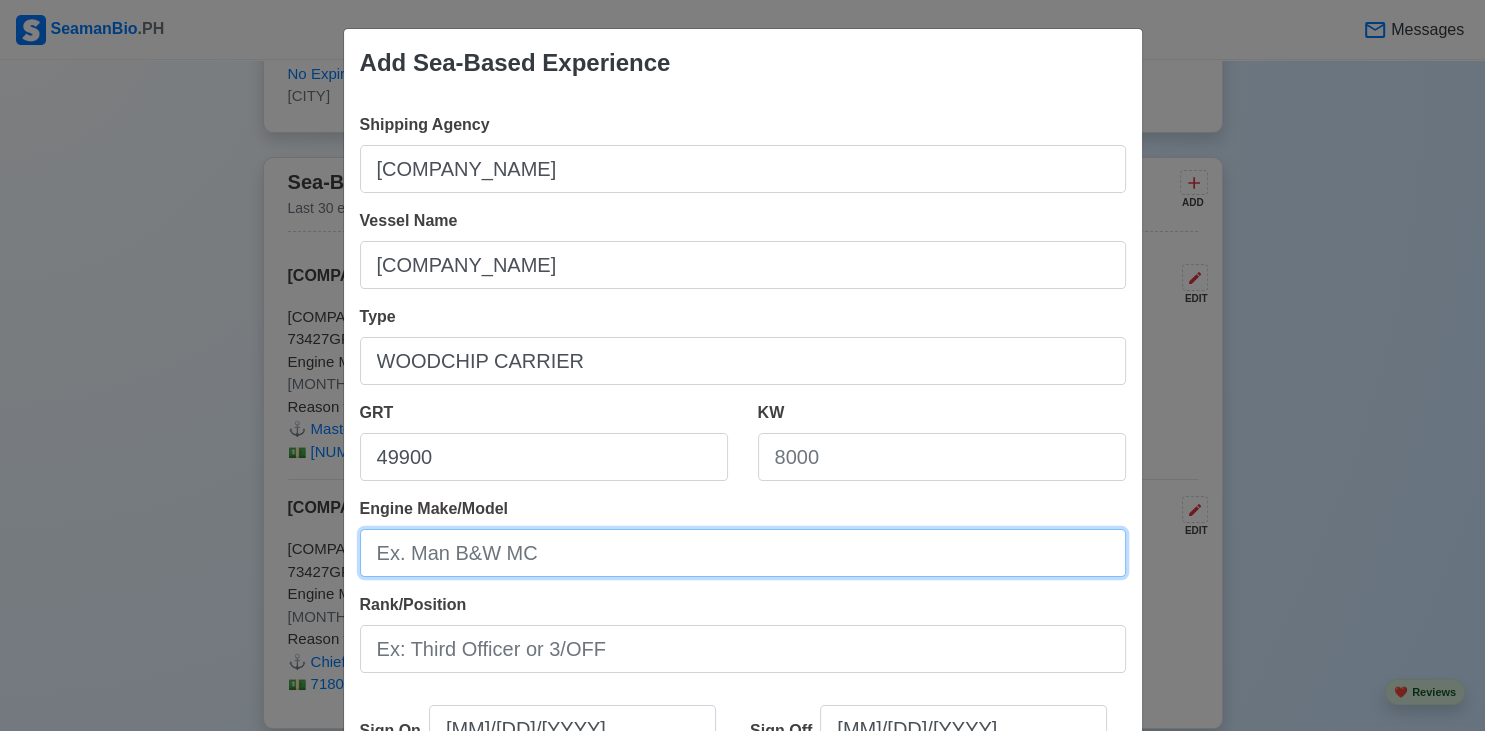 click on "Engine Make/Model" at bounding box center (743, 553) 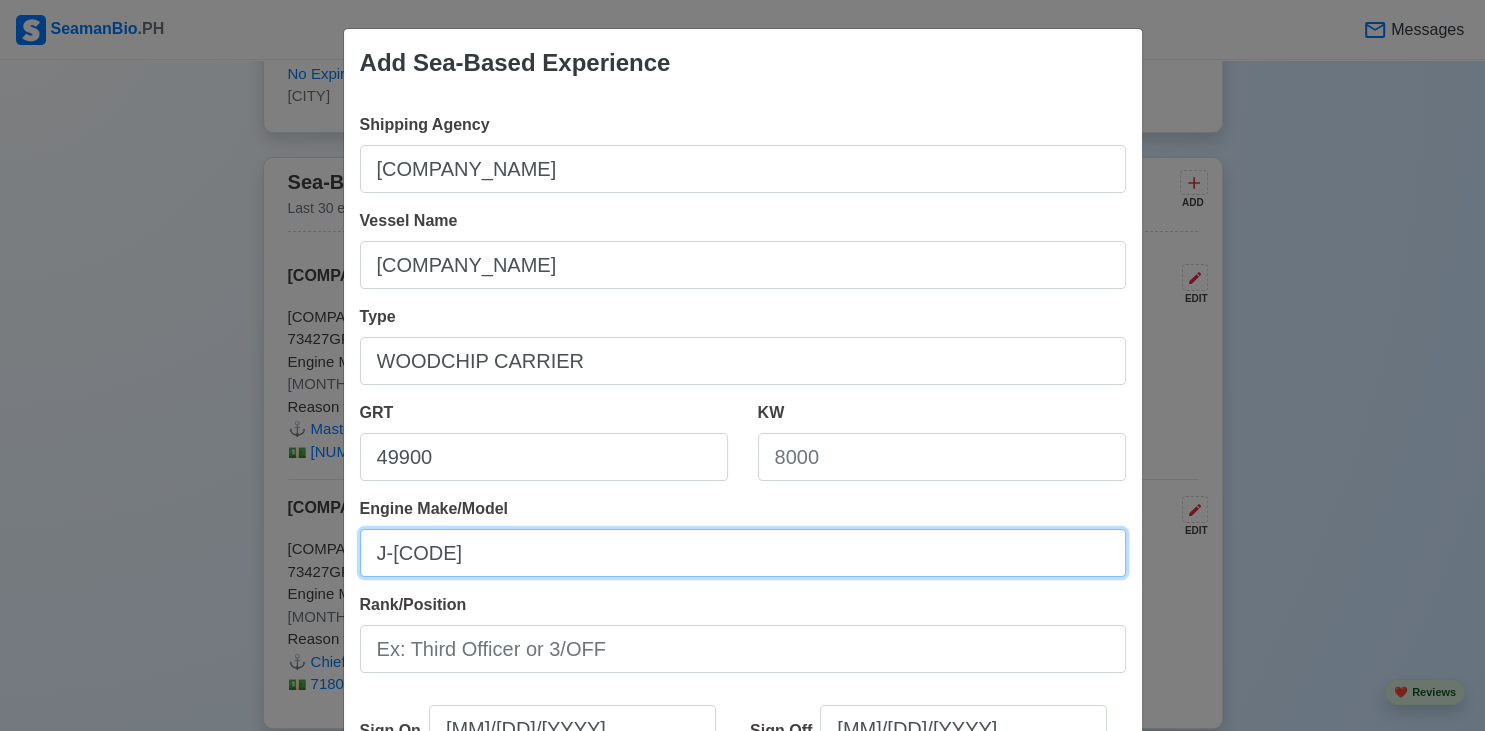 type on "J" 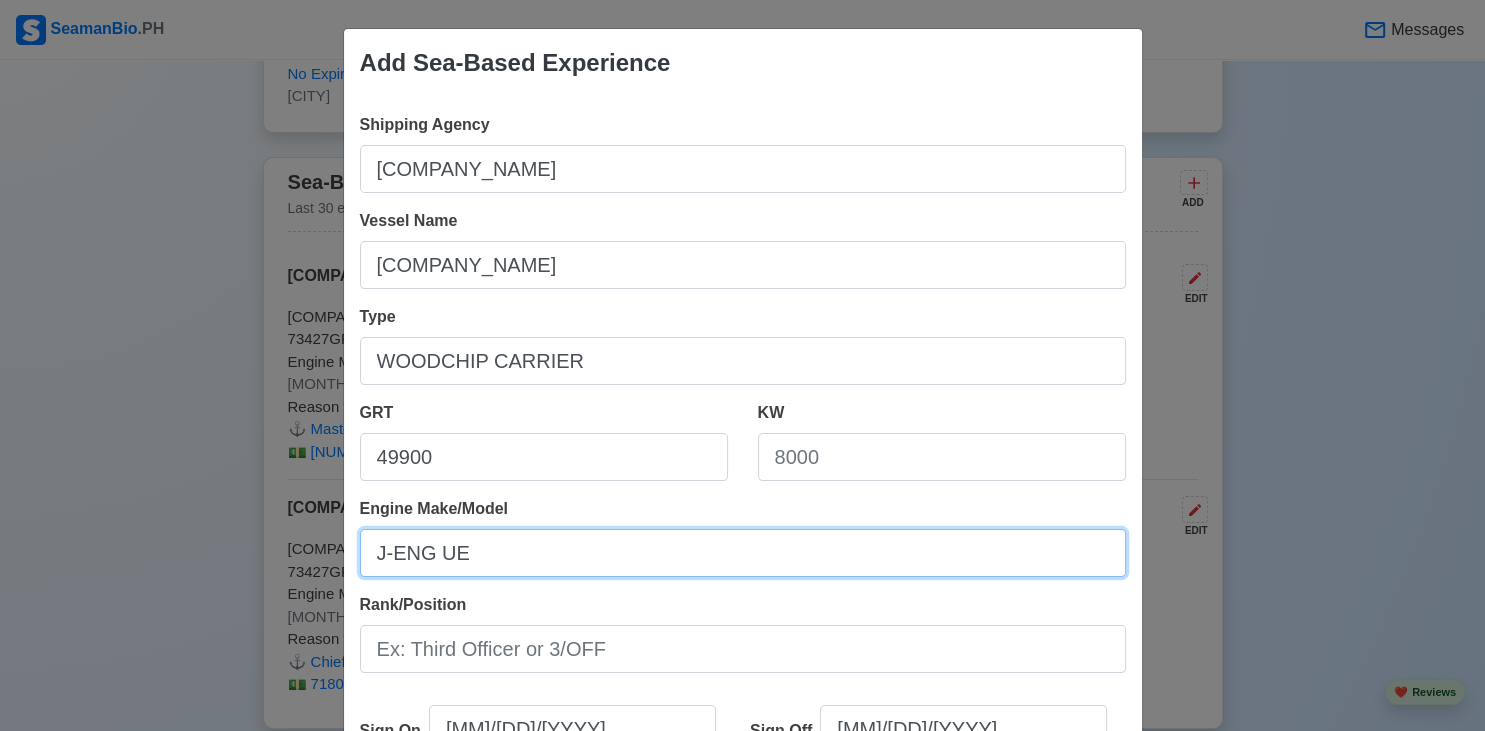 type on "J-ENG UE" 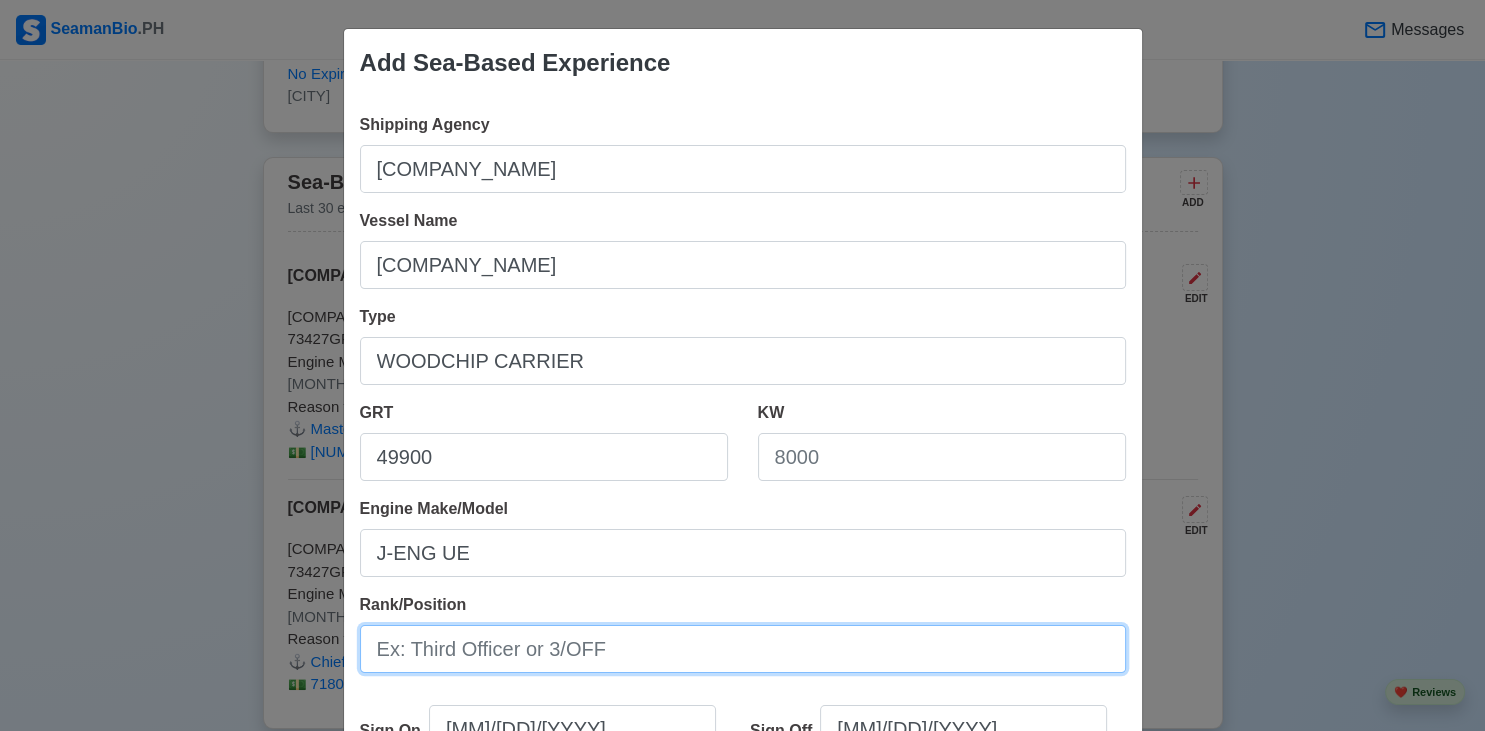 click on "Rank/Position" at bounding box center (743, 649) 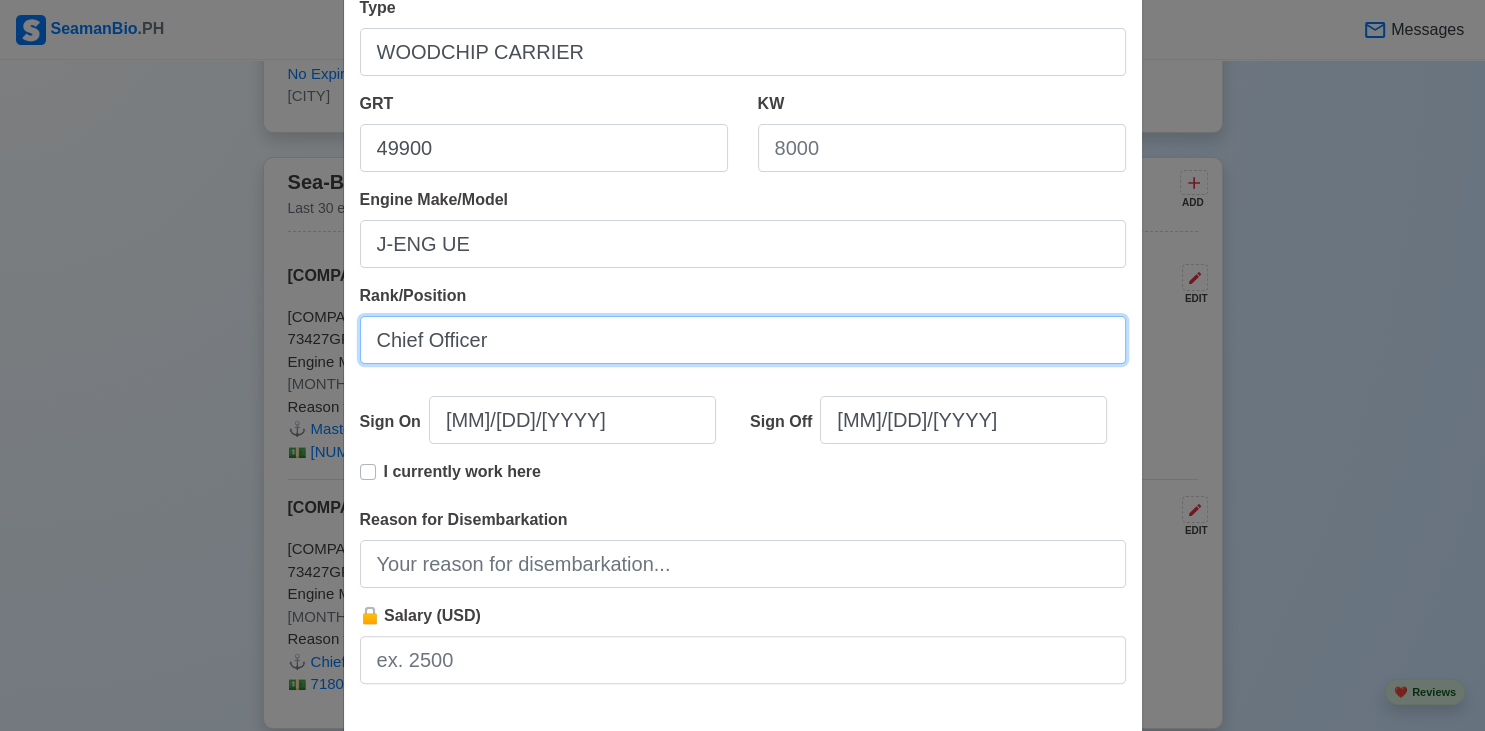 scroll, scrollTop: 310, scrollLeft: 0, axis: vertical 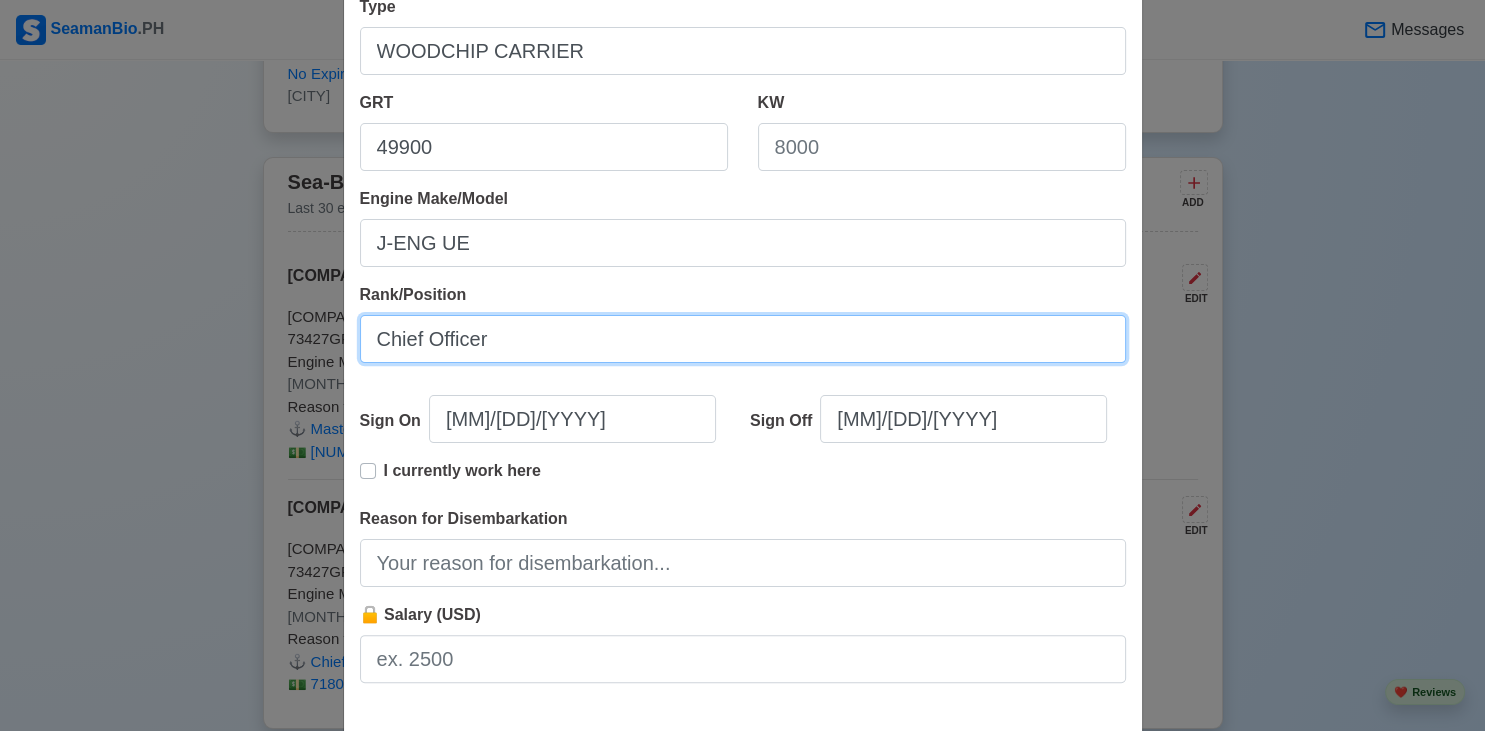type on "Chief Officer" 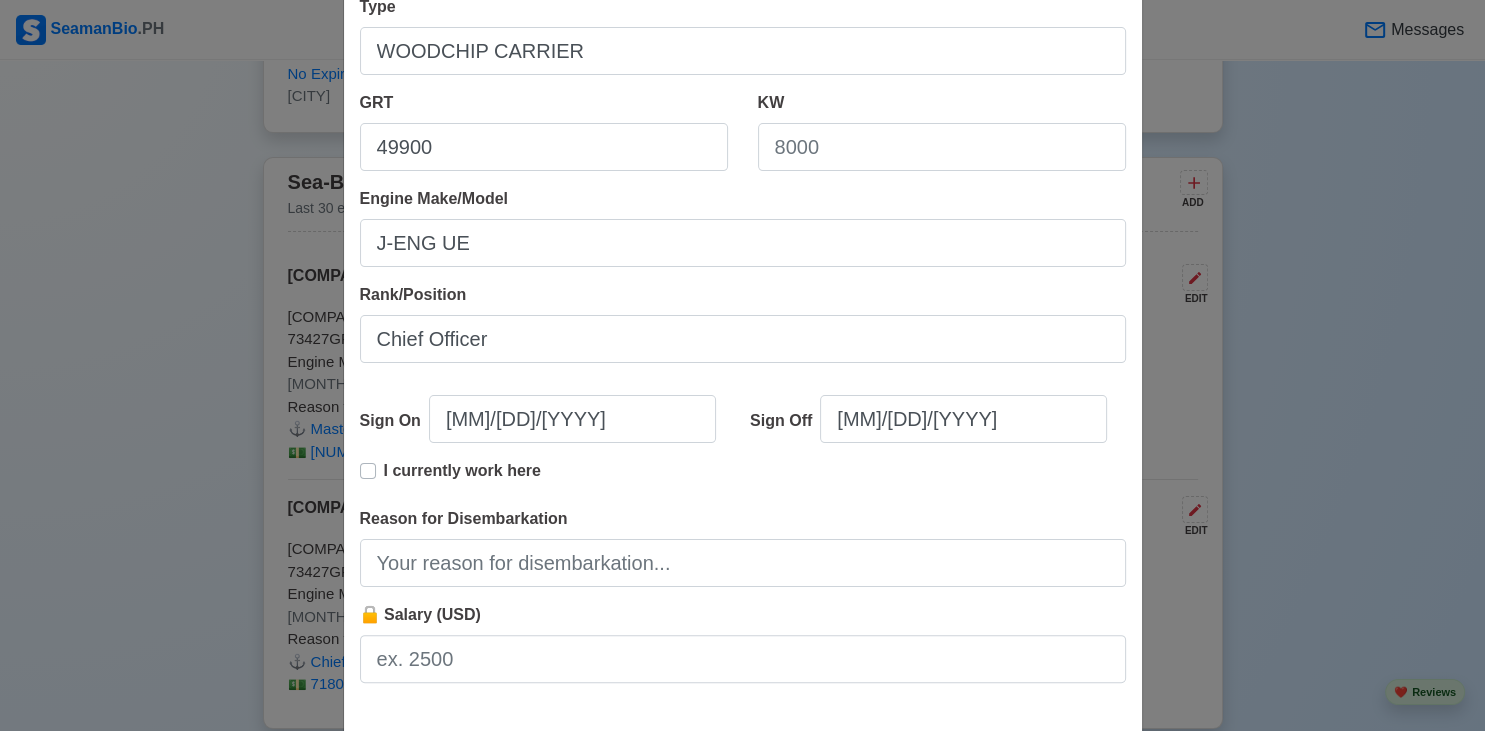 click on "Sign On [DATE]" at bounding box center (548, 427) 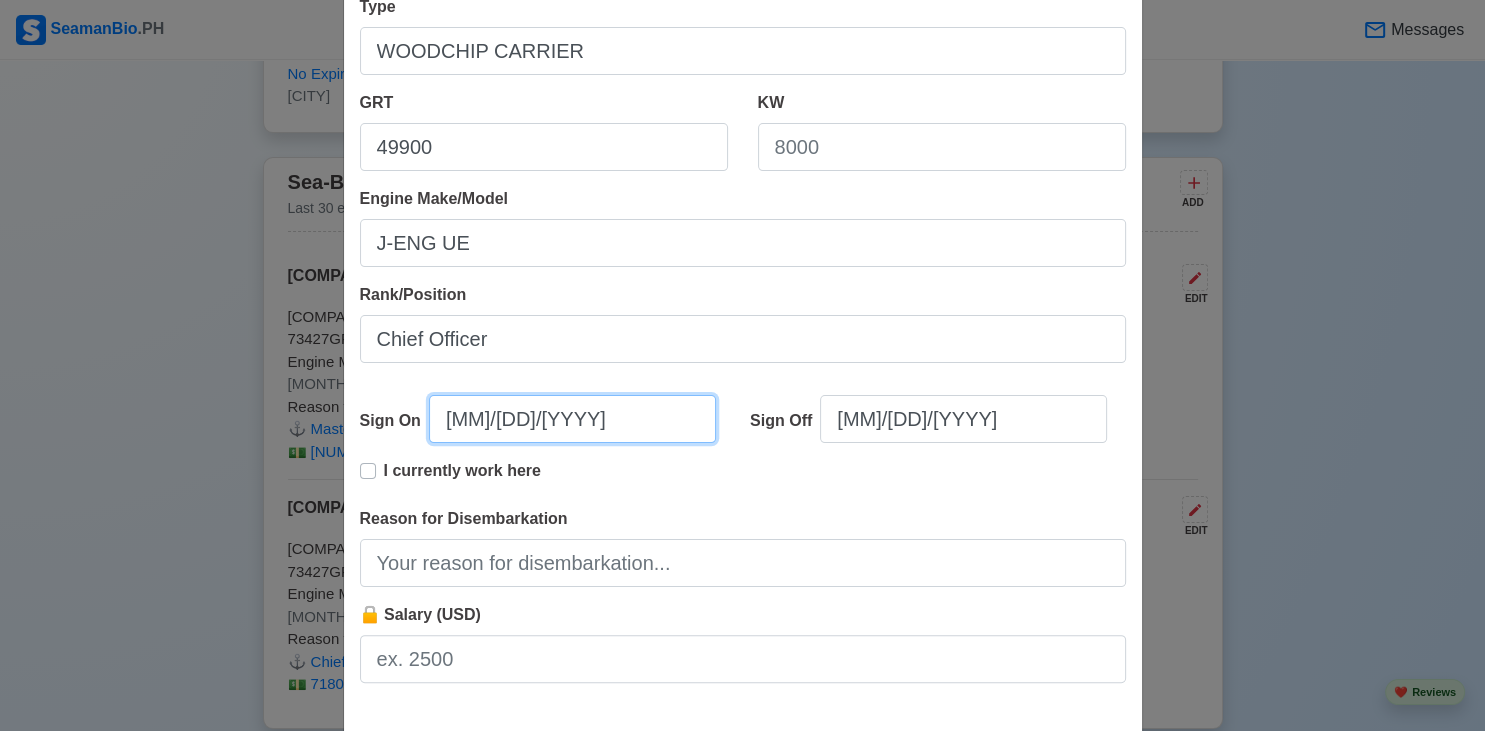 select on "****" 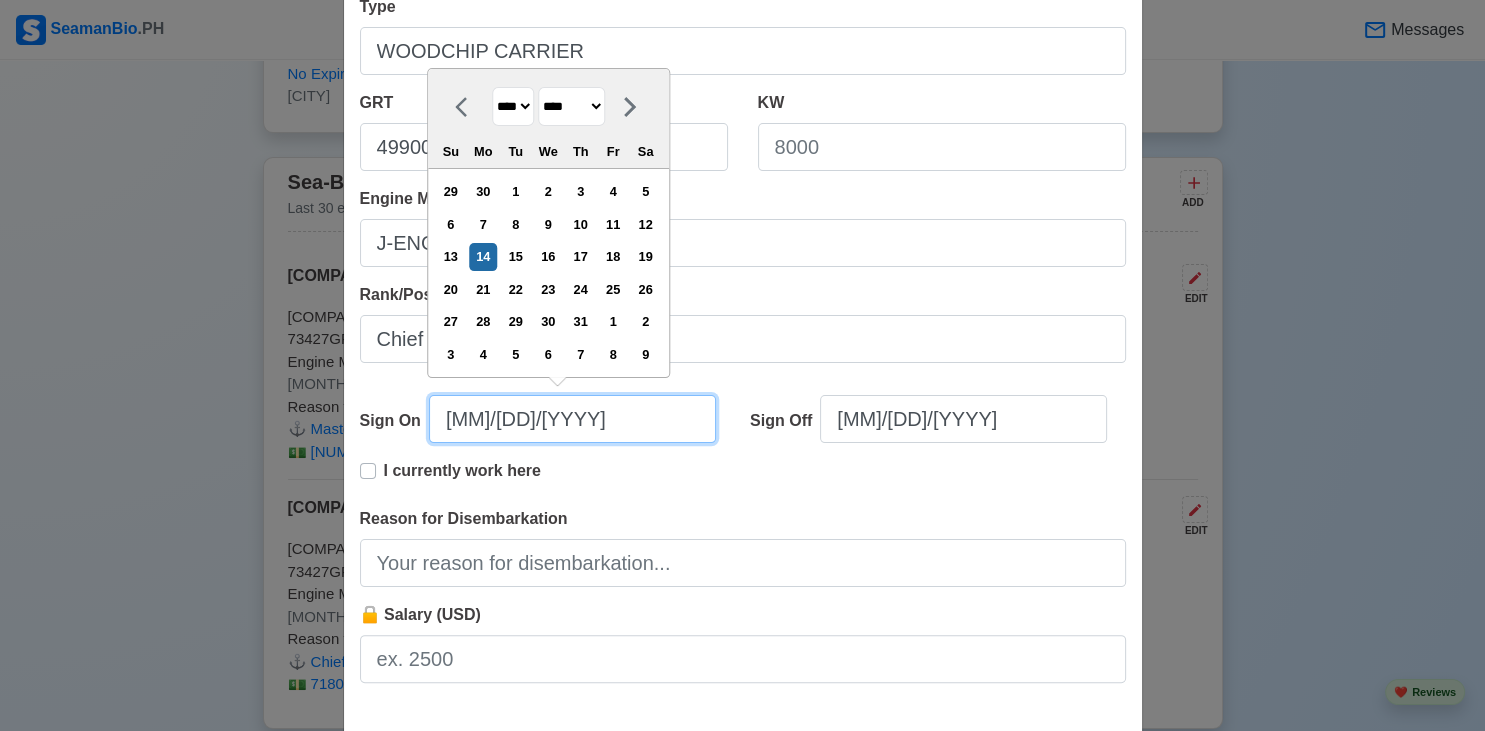 click on "[MM]/[DD]/[YYYY]" at bounding box center [572, 419] 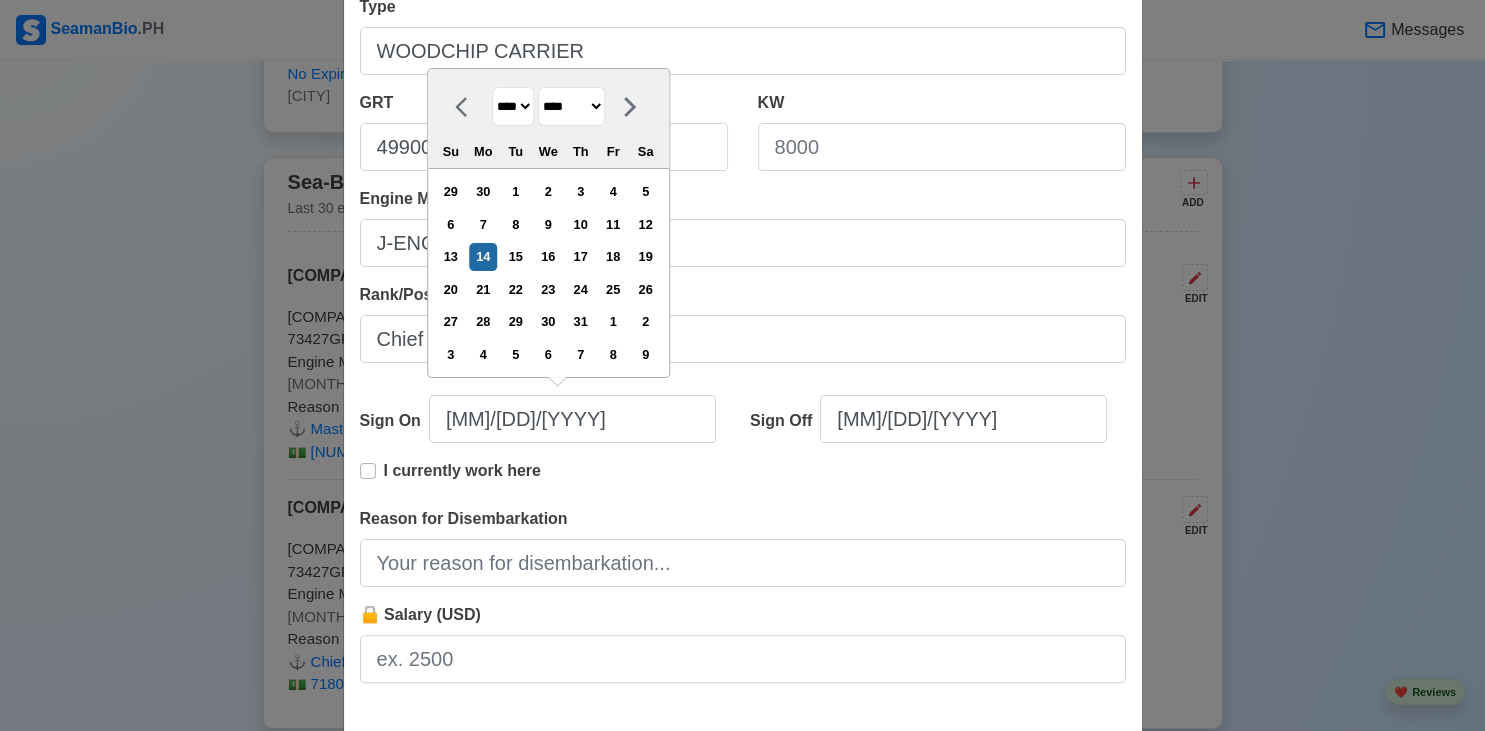 click on "**** **** **** **** **** **** **** **** **** **** **** **** **** **** **** **** **** **** **** **** **** **** **** **** **** **** **** **** **** **** **** **** **** **** **** **** **** **** **** **** **** **** **** **** **** **** **** **** **** **** **** **** **** **** **** **** **** **** **** **** **** **** **** **** **** **** **** **** **** **** **** **** **** **** **** **** **** **** **** **** **** **** **** **** **** **** **** **** **** **** **** **** **** **** **** **** **** **** **** **** **** **** **** **** **** ****" at bounding box center (513, 106) 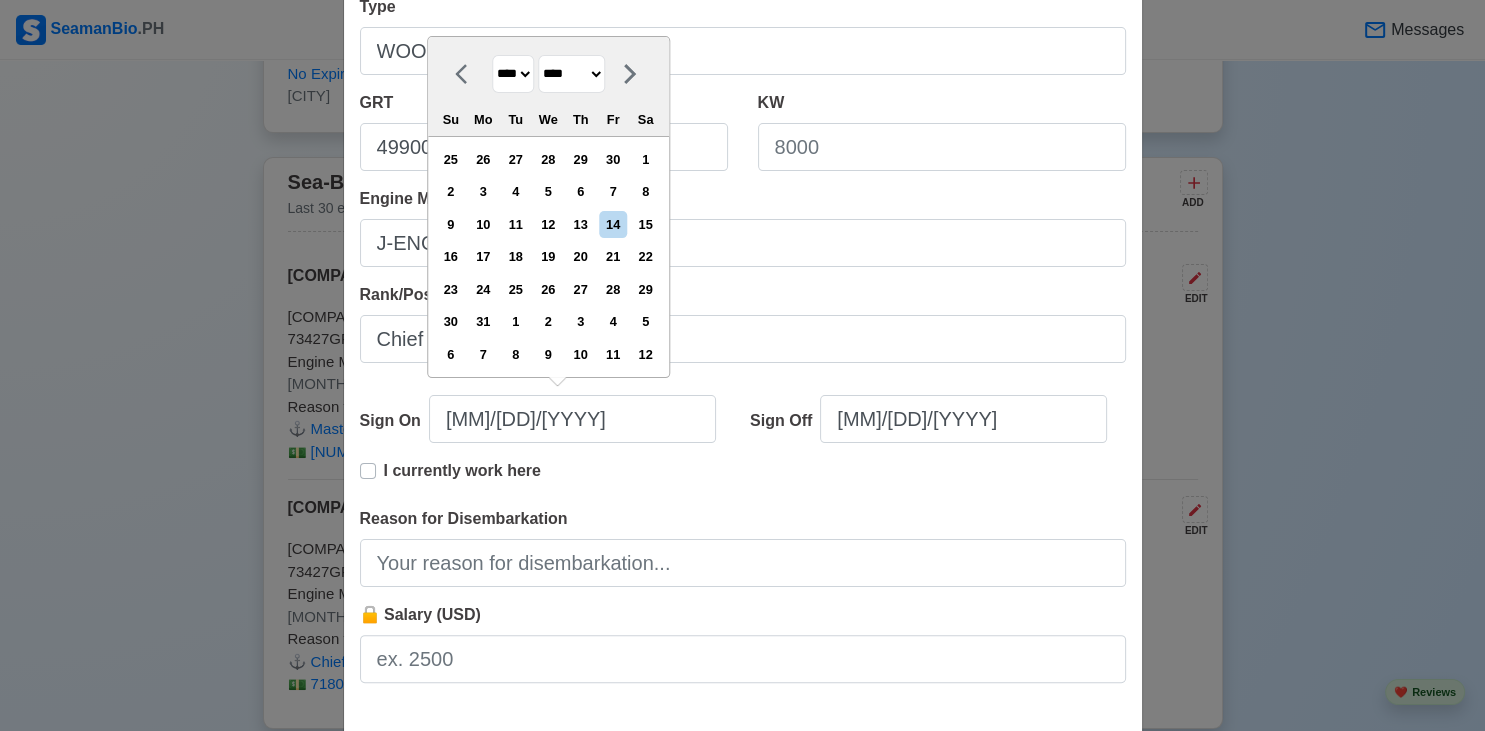 click on "******* ******** ***** ***** *** **** **** ****** ********* ******* ******** ********" at bounding box center (571, 74) 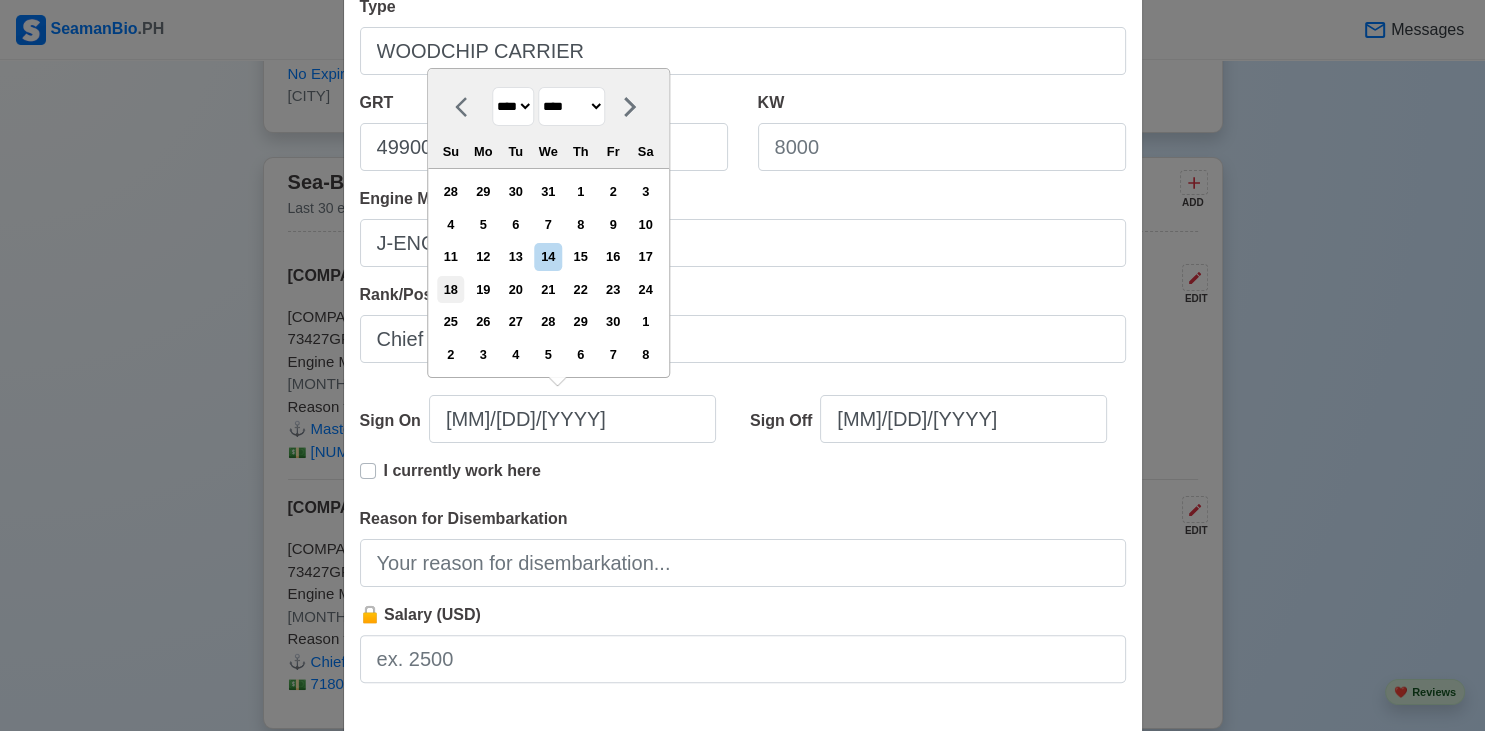 click on "18" at bounding box center (450, 289) 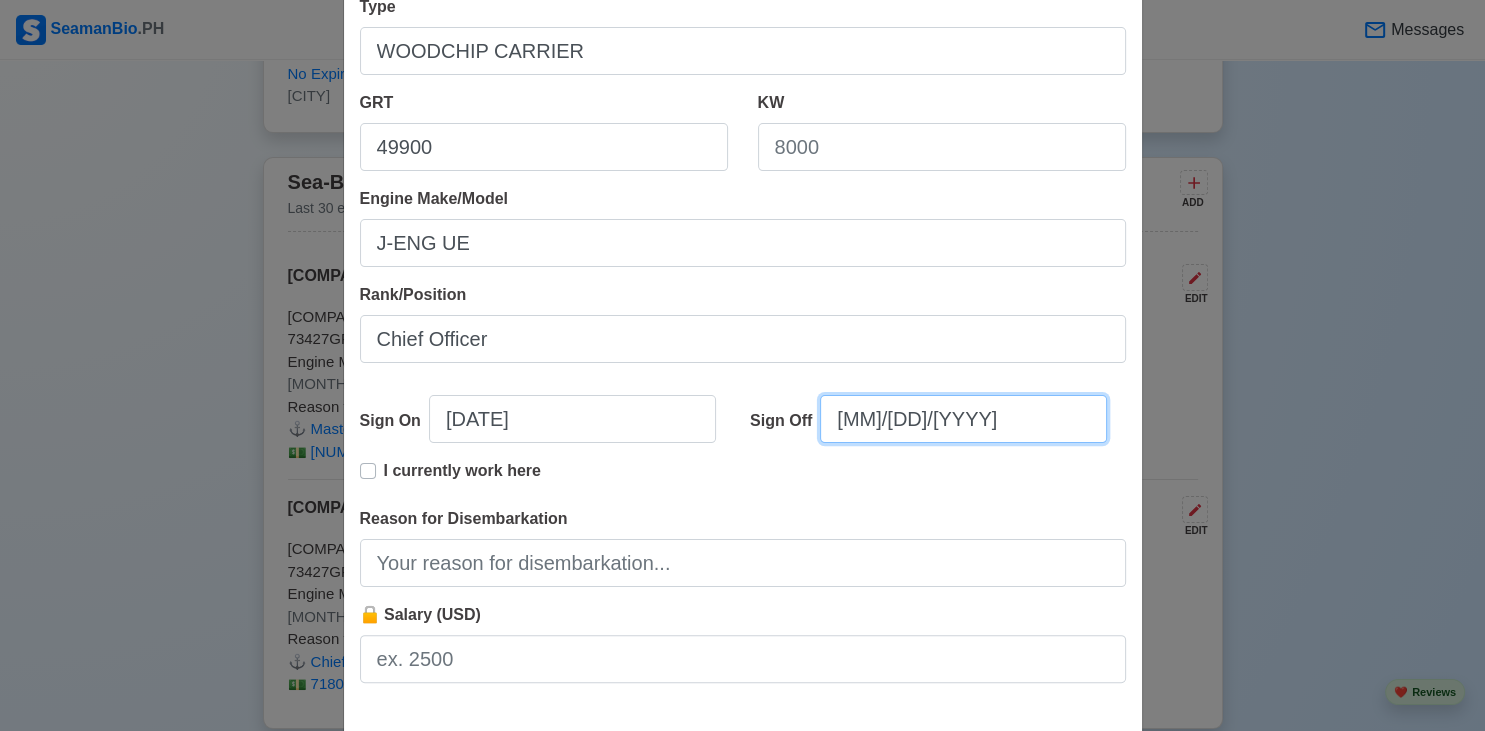 select on "****" 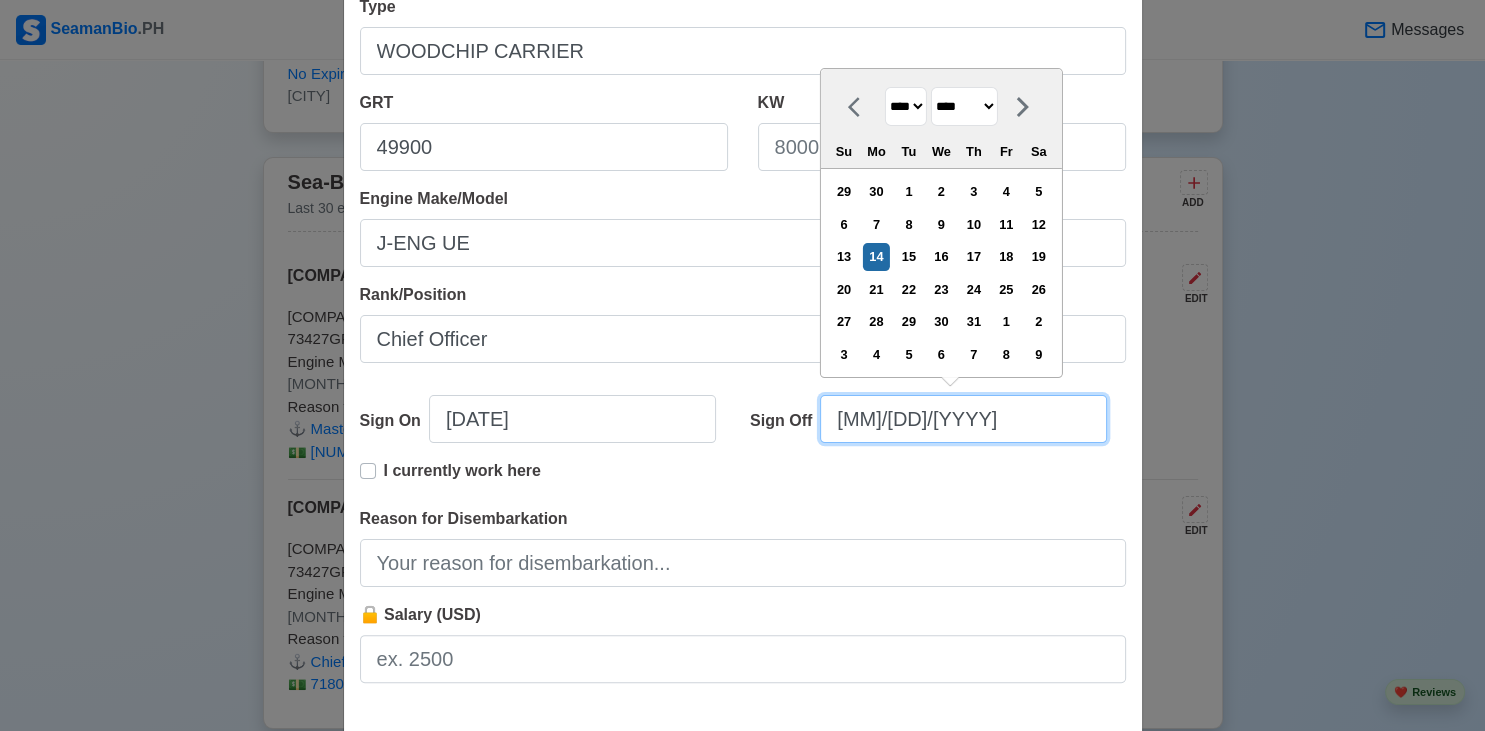 click on "[MM]/[DD]/[YYYY]" at bounding box center (963, 419) 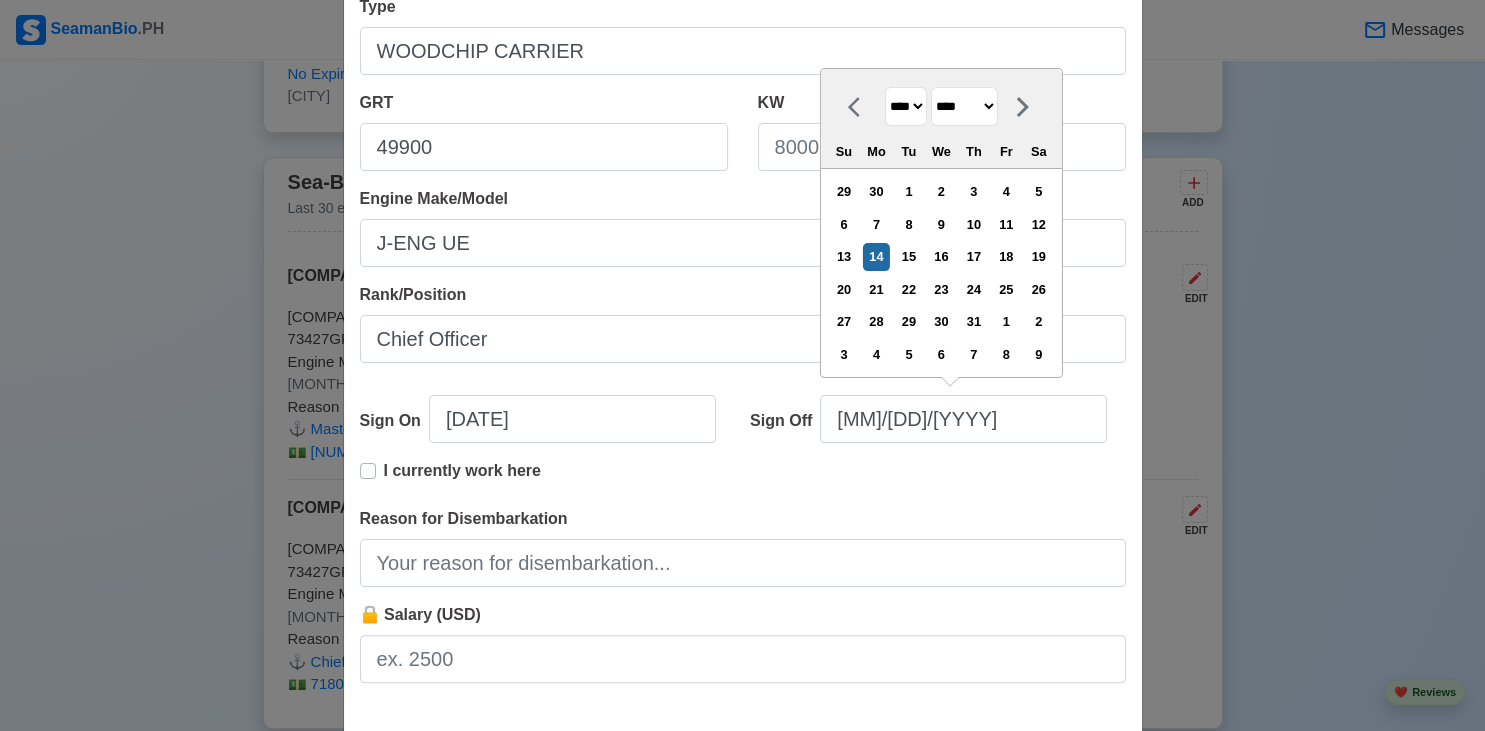 click on "**** **** **** **** **** **** **** **** **** **** **** **** **** **** **** **** **** **** **** **** **** **** **** **** **** **** **** **** **** **** **** **** **** **** **** **** **** **** **** **** **** **** **** **** **** **** **** **** **** **** **** **** **** **** **** **** **** **** **** **** **** **** **** **** **** **** **** **** **** **** **** **** **** **** **** **** **** **** **** **** **** **** **** **** **** **** **** **** **** **** **** **** **** **** **** **** **** **** **** **** **** **** **** **** **** **** **** ****" at bounding box center (906, 106) 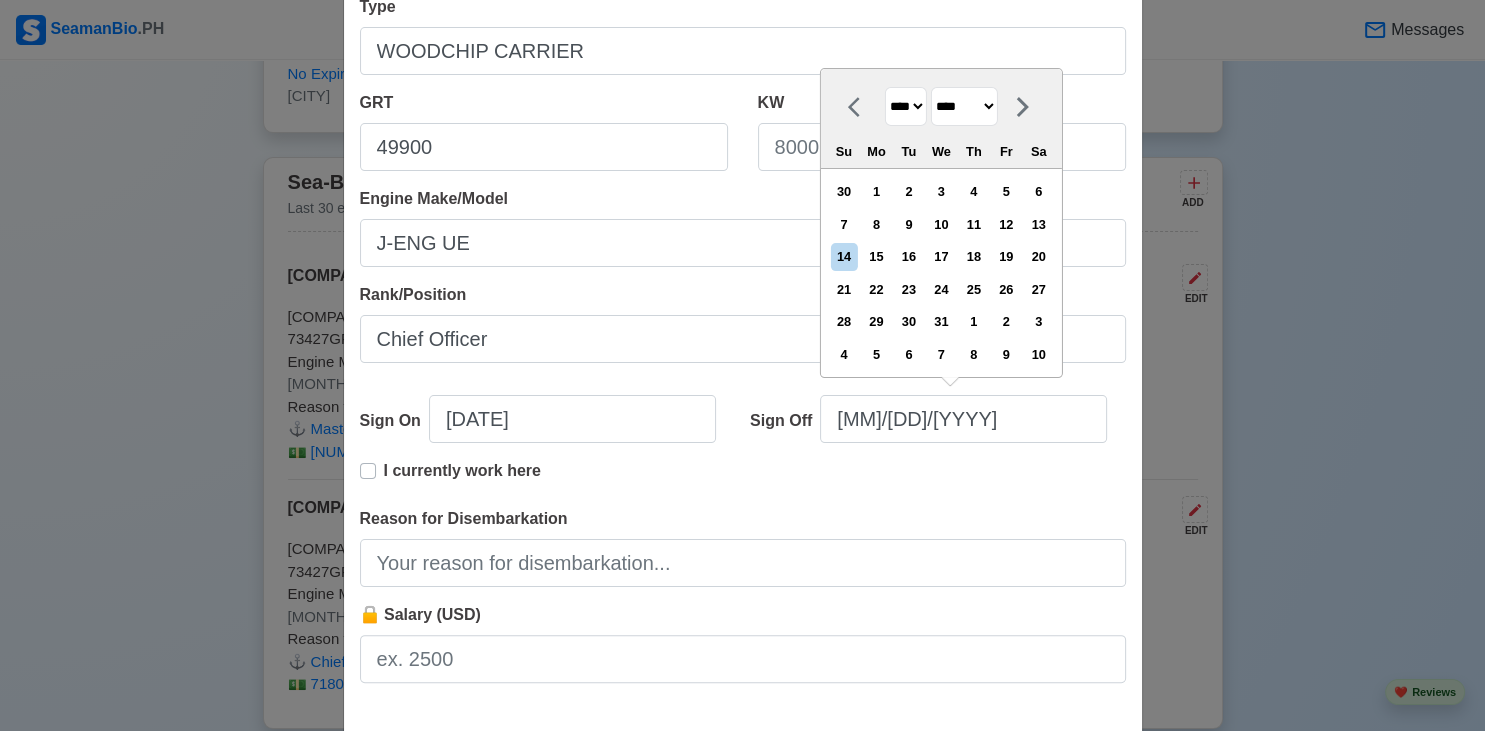 click on "******* ******** ***** ***** *** **** **** ****** ********* ******* ******** ********" at bounding box center [964, 106] 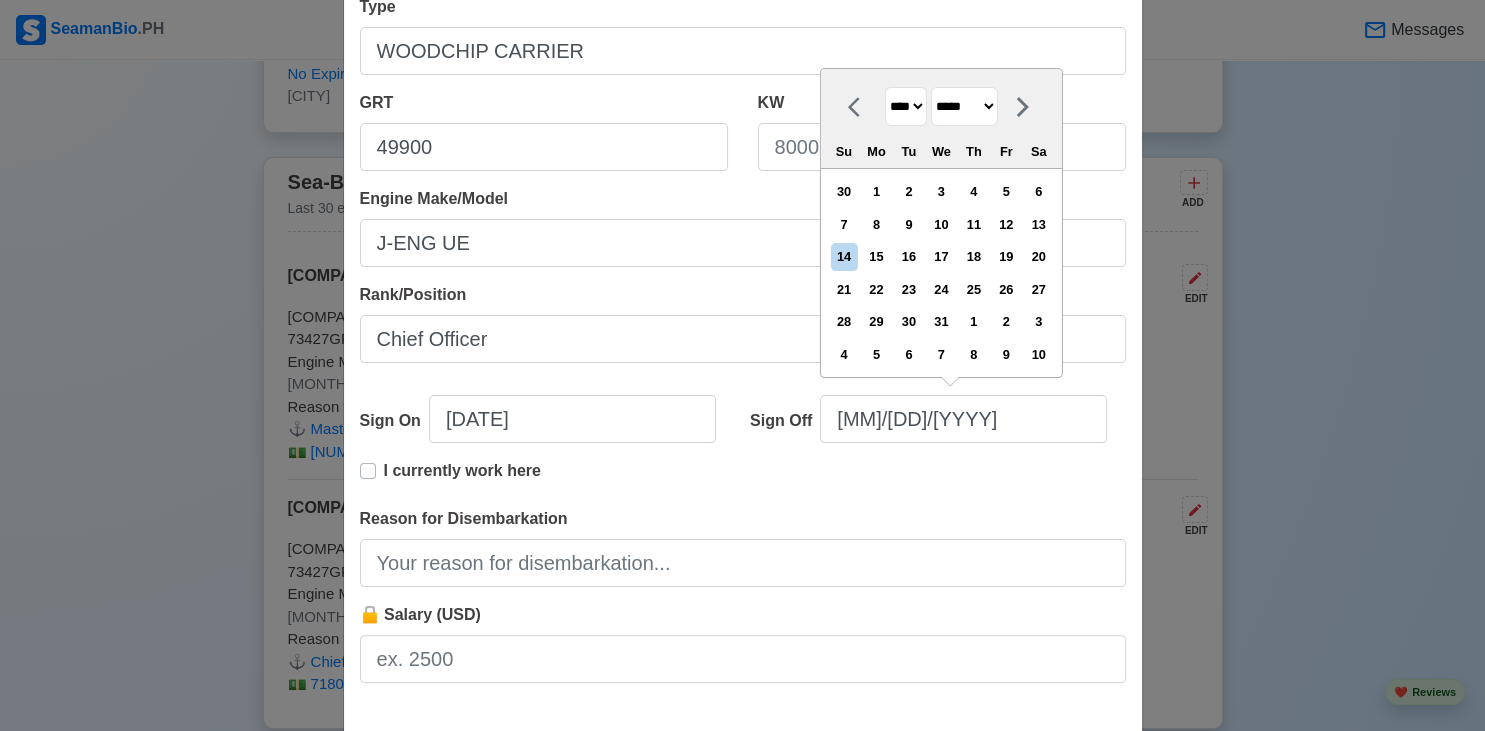 click on "*********" at bounding box center (0, 0) 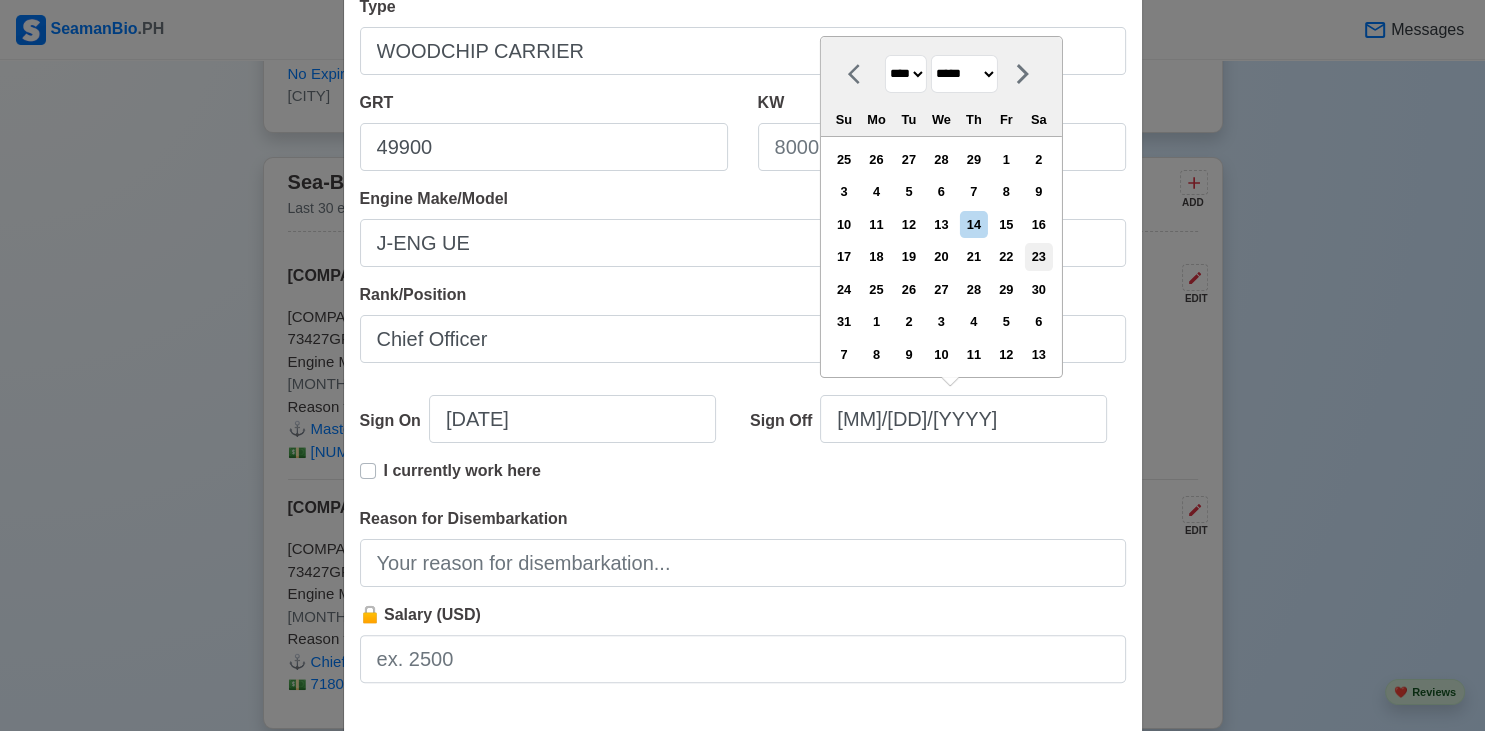click on "23" at bounding box center (1038, 256) 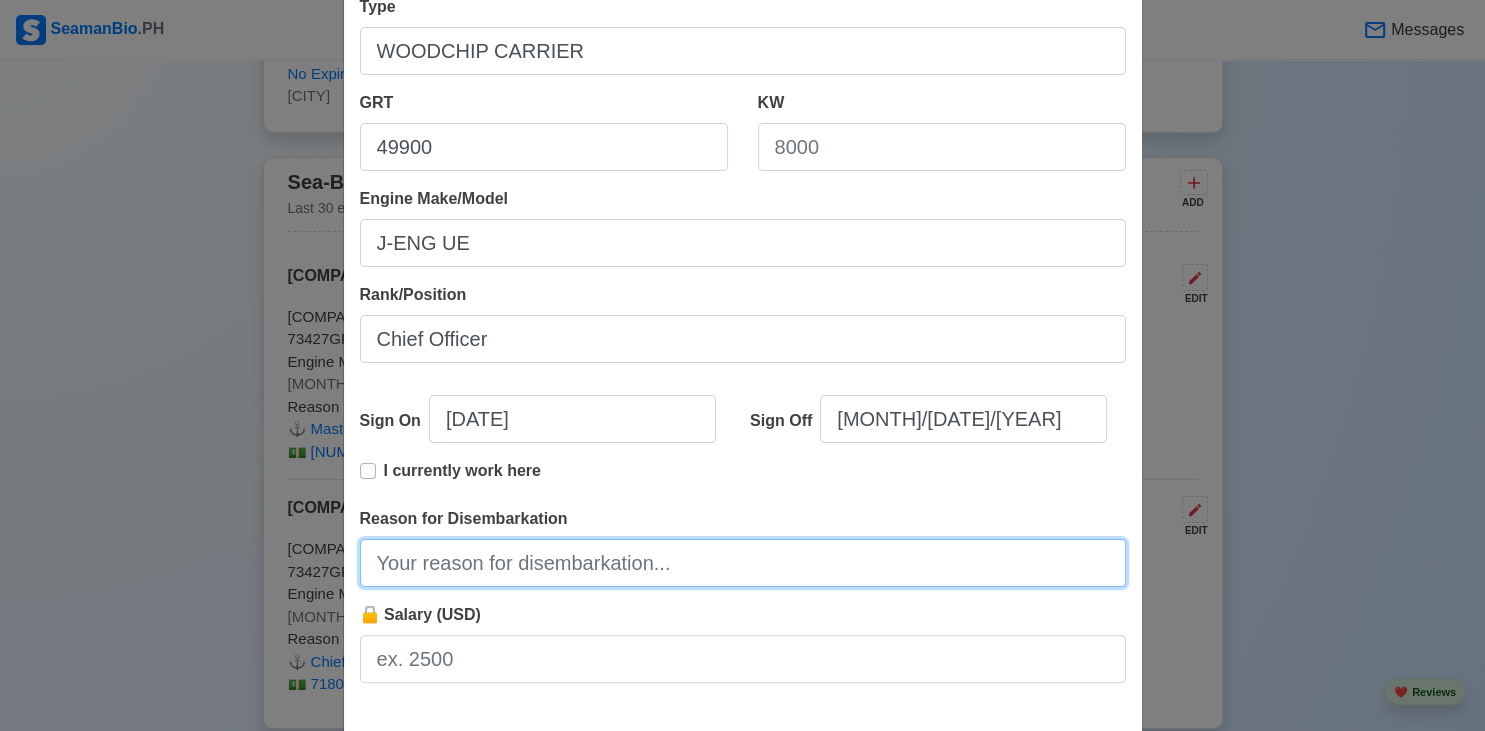 click on "Reason for Disembarkation" at bounding box center (743, 563) 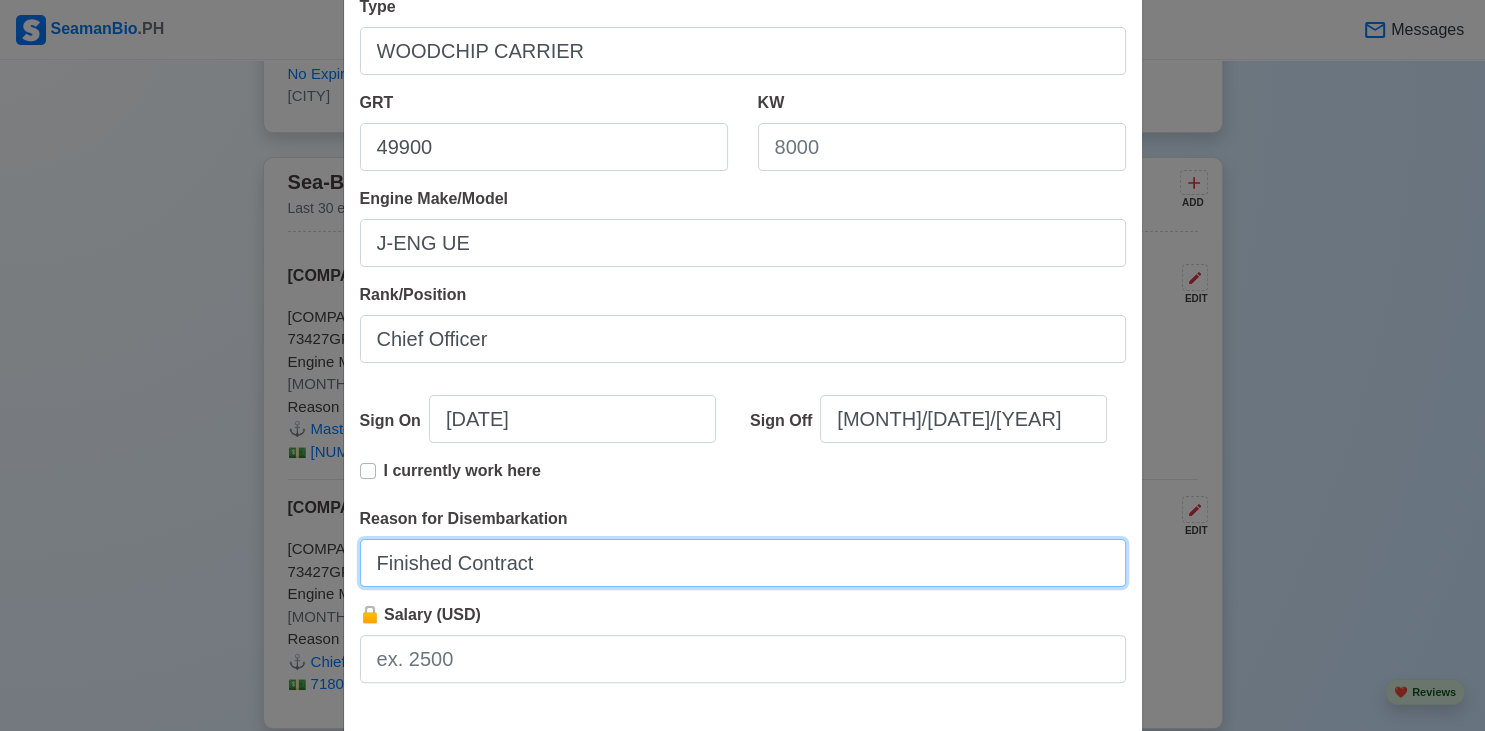 type on "Finished Contract" 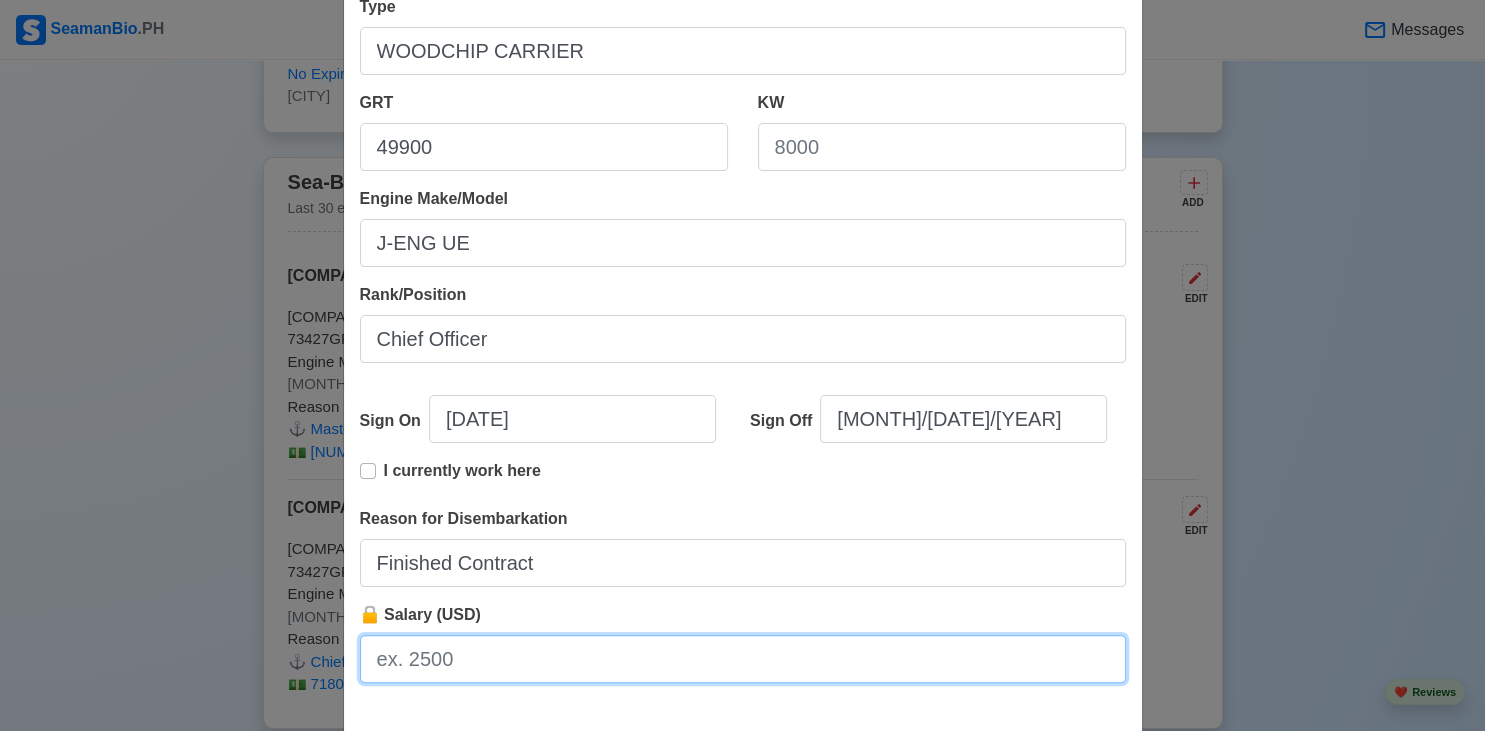 click on "🔒 Salary (USD)" at bounding box center (743, 659) 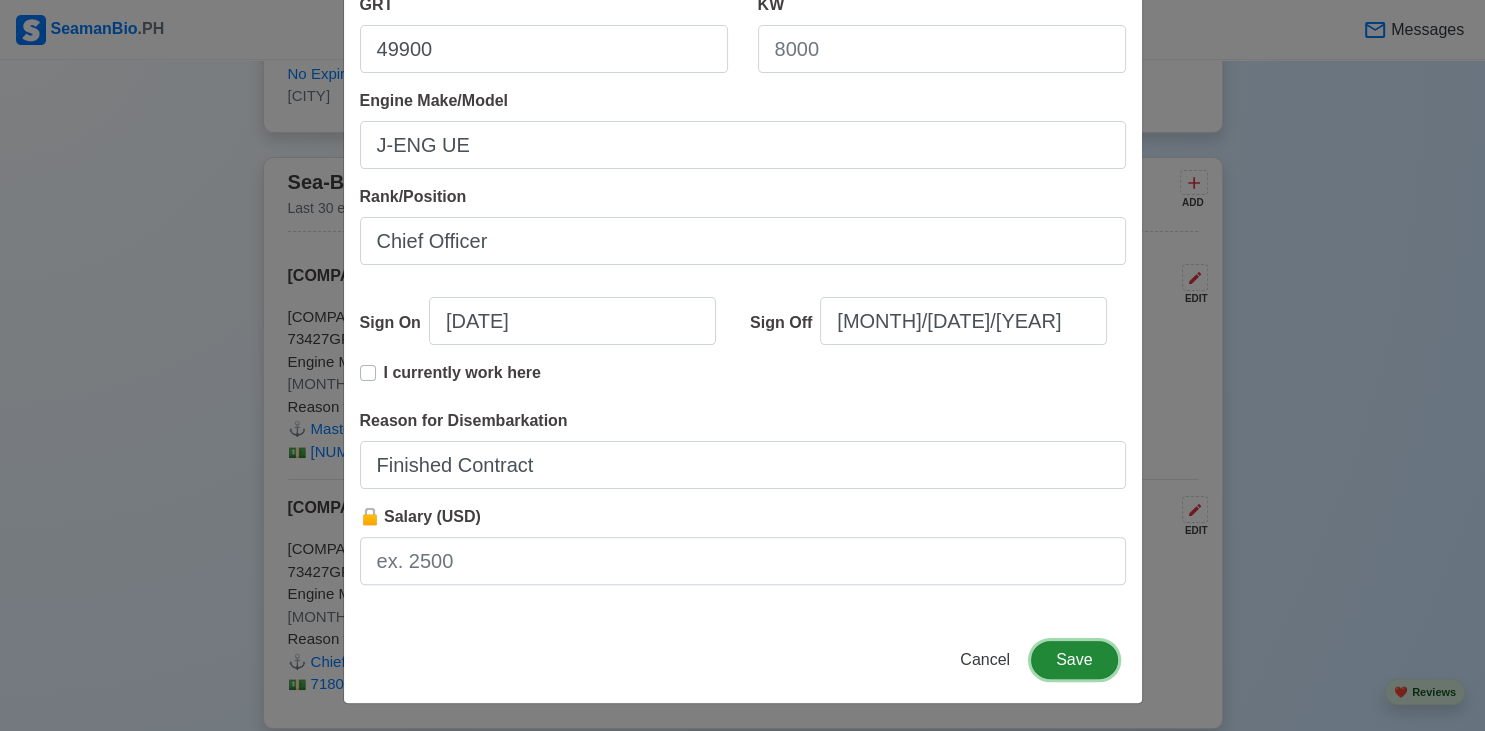 click on "Save" at bounding box center [1074, 660] 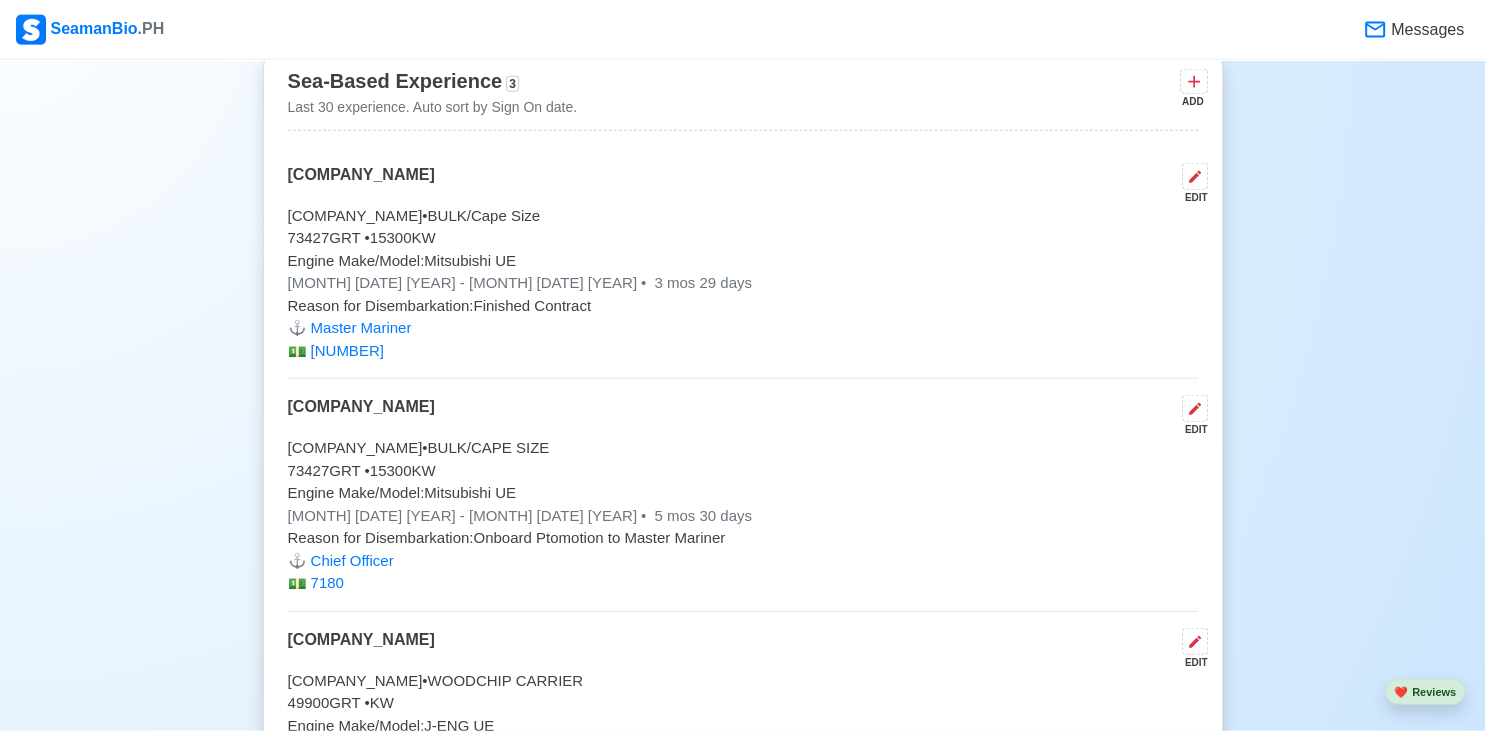 scroll, scrollTop: 5313, scrollLeft: 0, axis: vertical 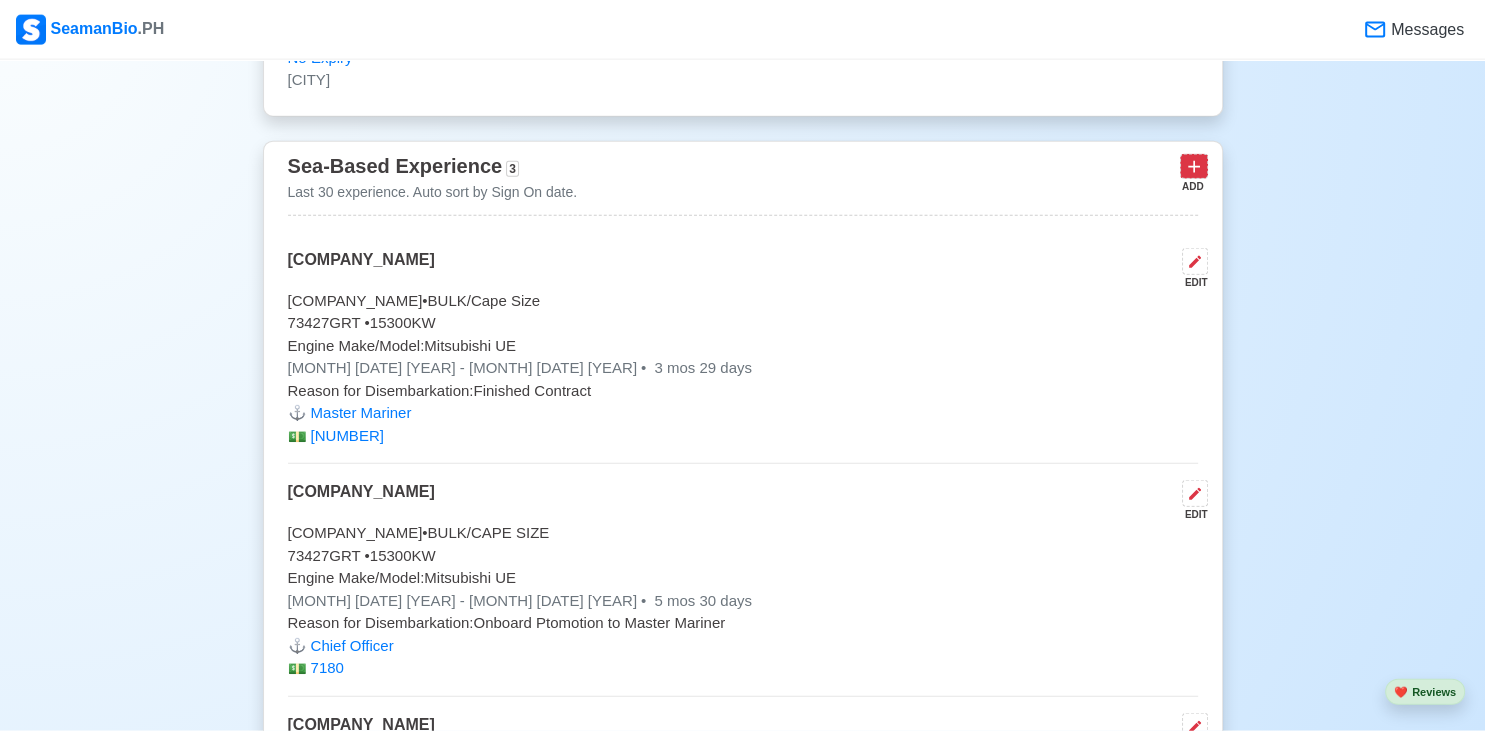 click 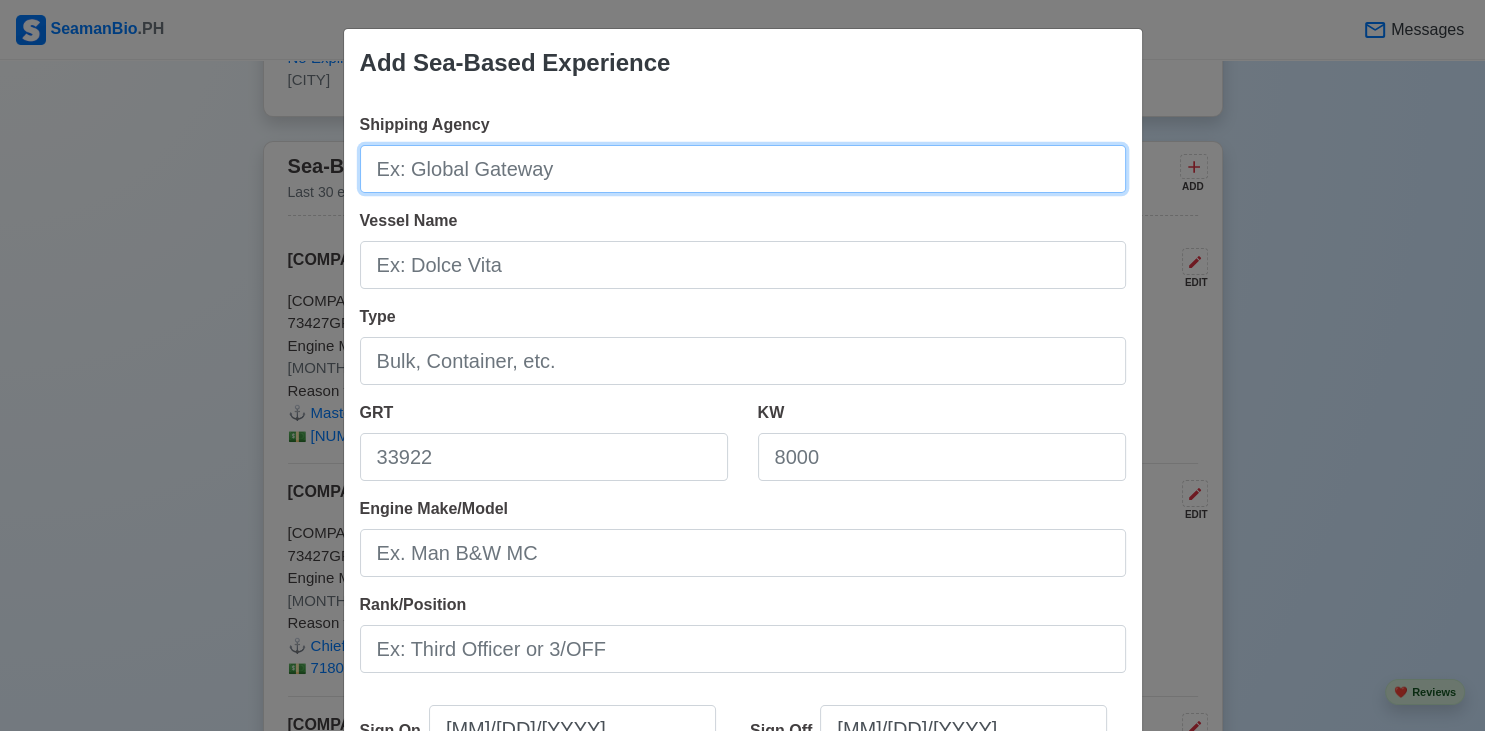 click on "Shipping Agency" at bounding box center [743, 169] 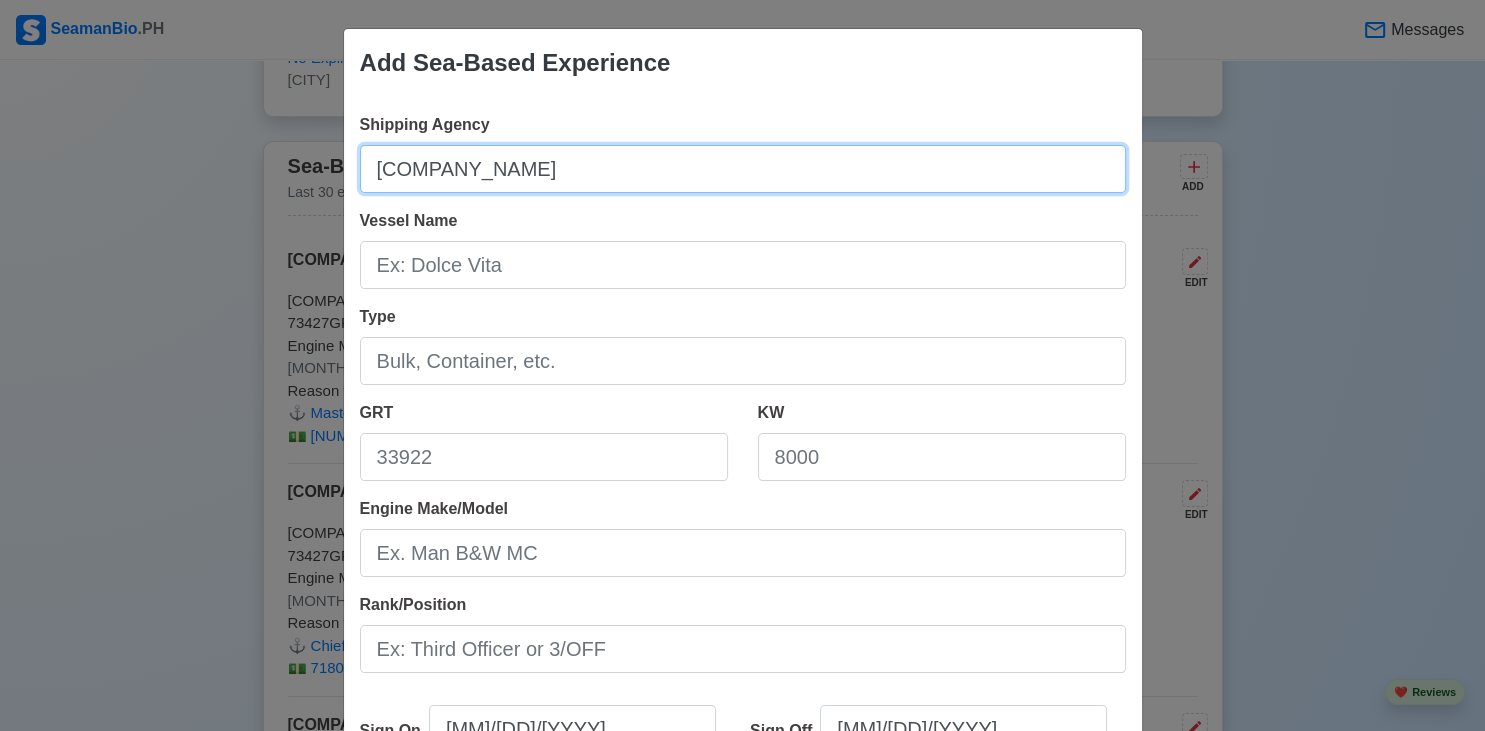 type on "[COMPANY_NAME]" 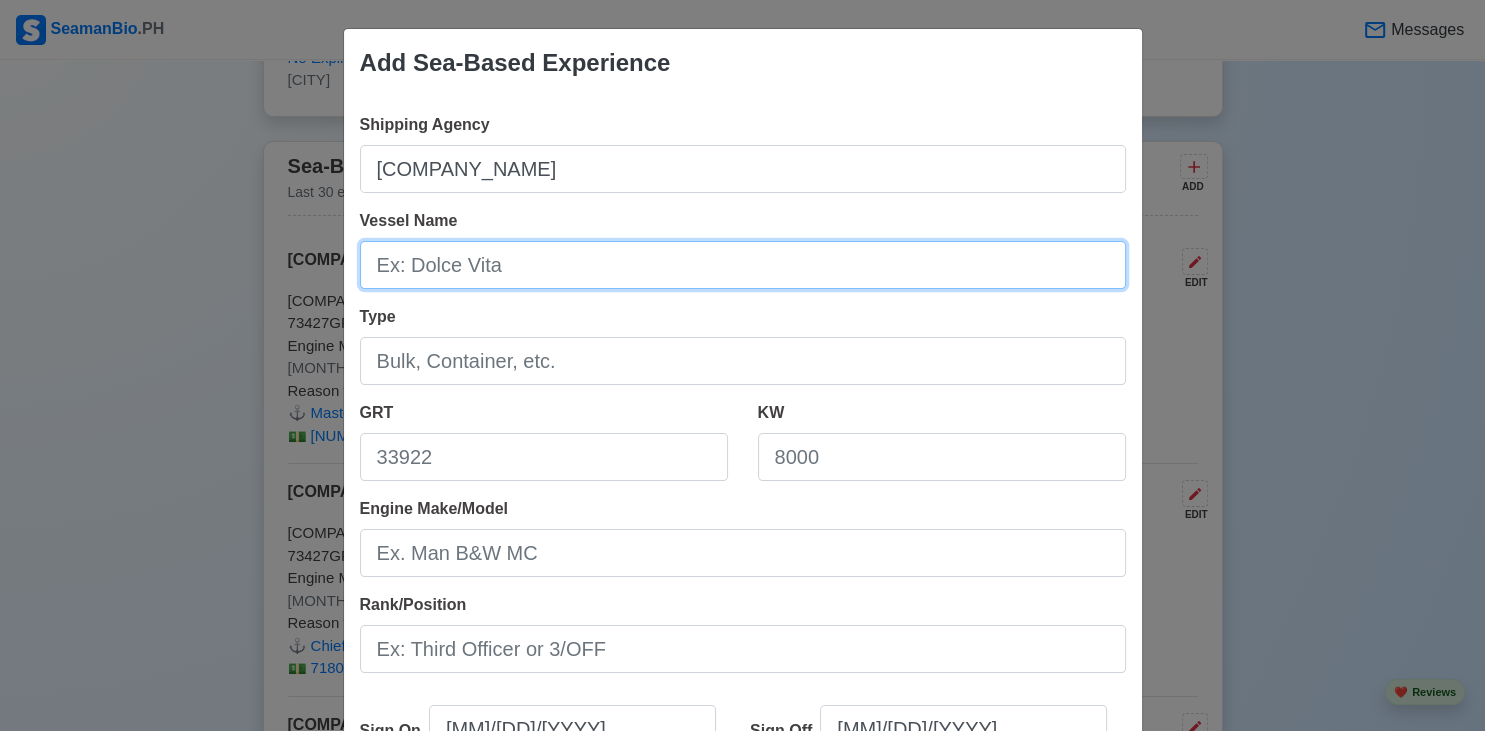 click on "Vessel Name" at bounding box center [743, 265] 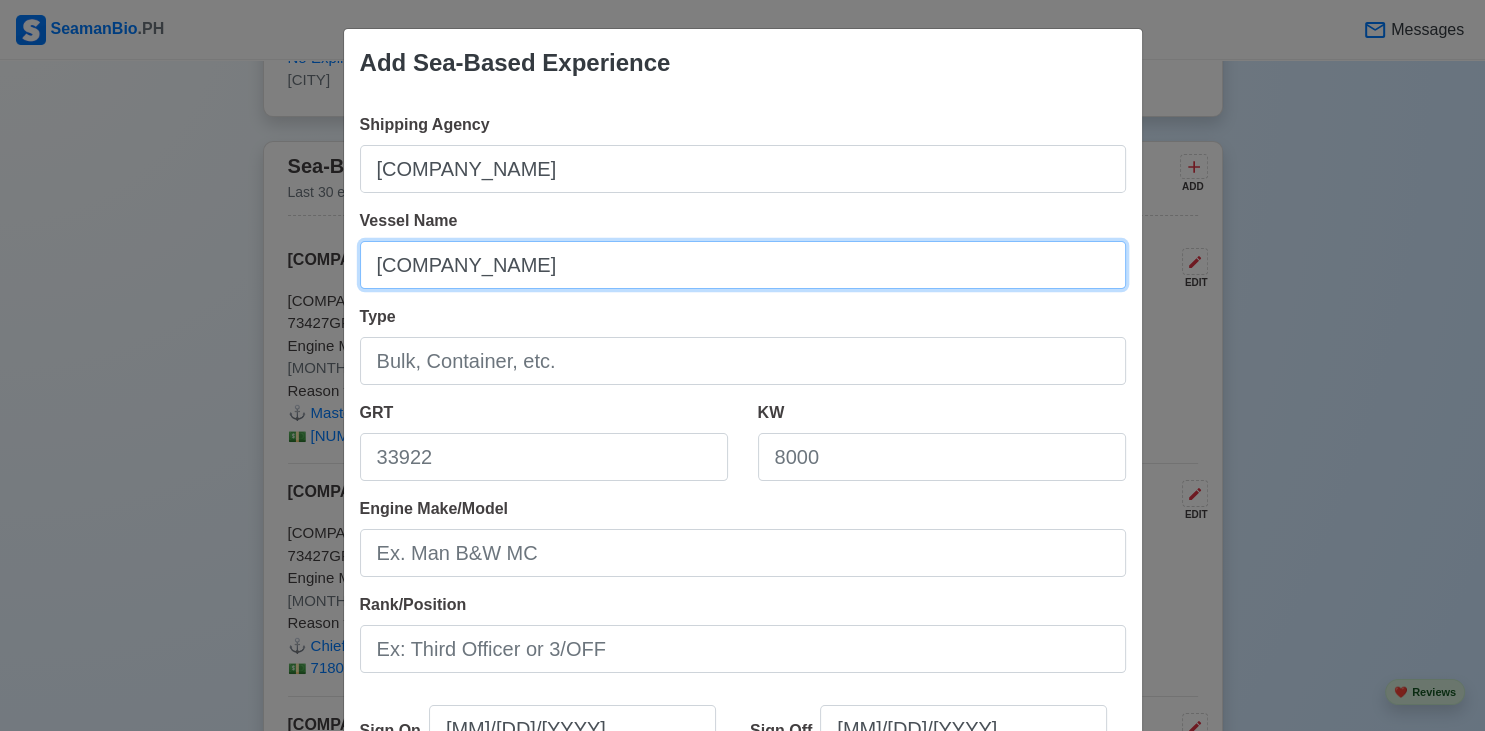 type on "[COMPANY_NAME]" 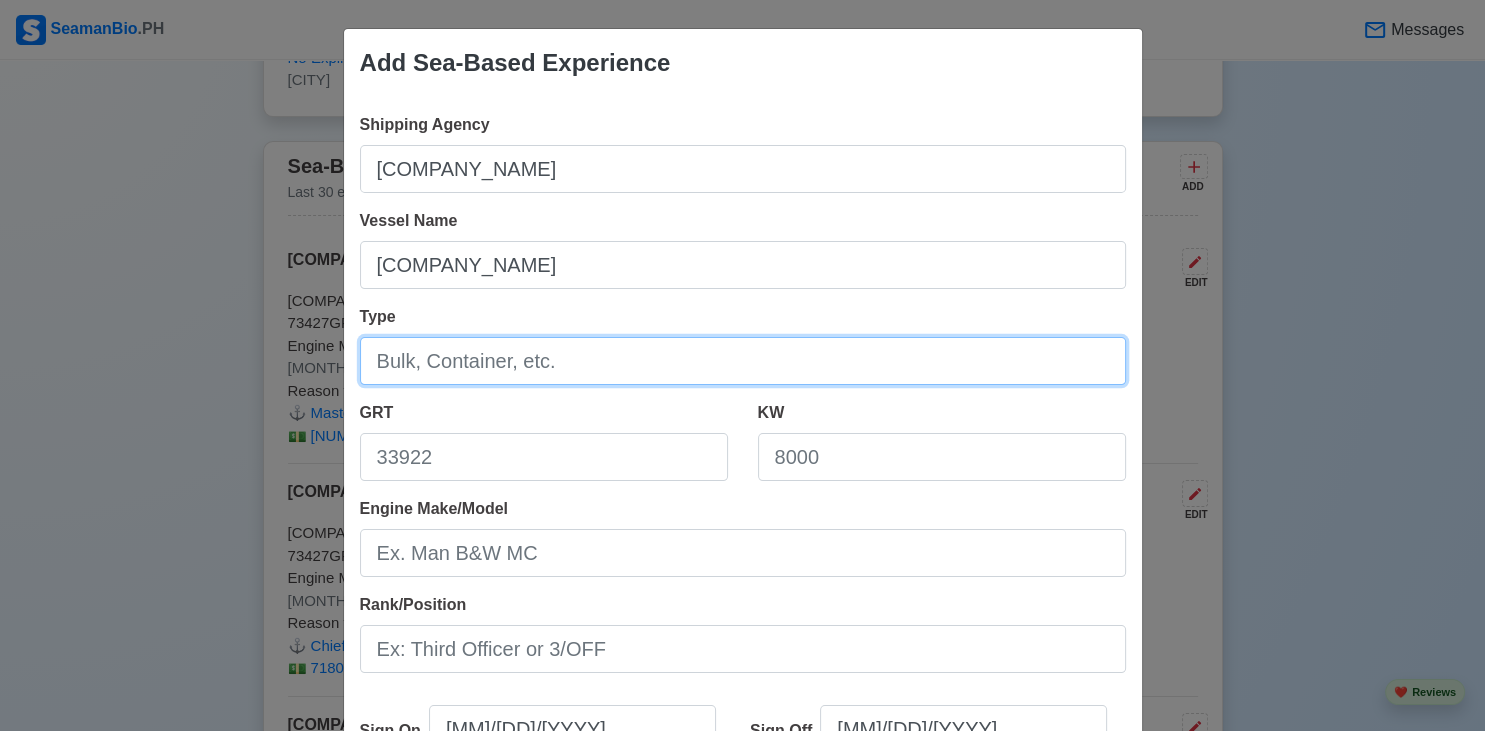 click on "Type" at bounding box center (743, 361) 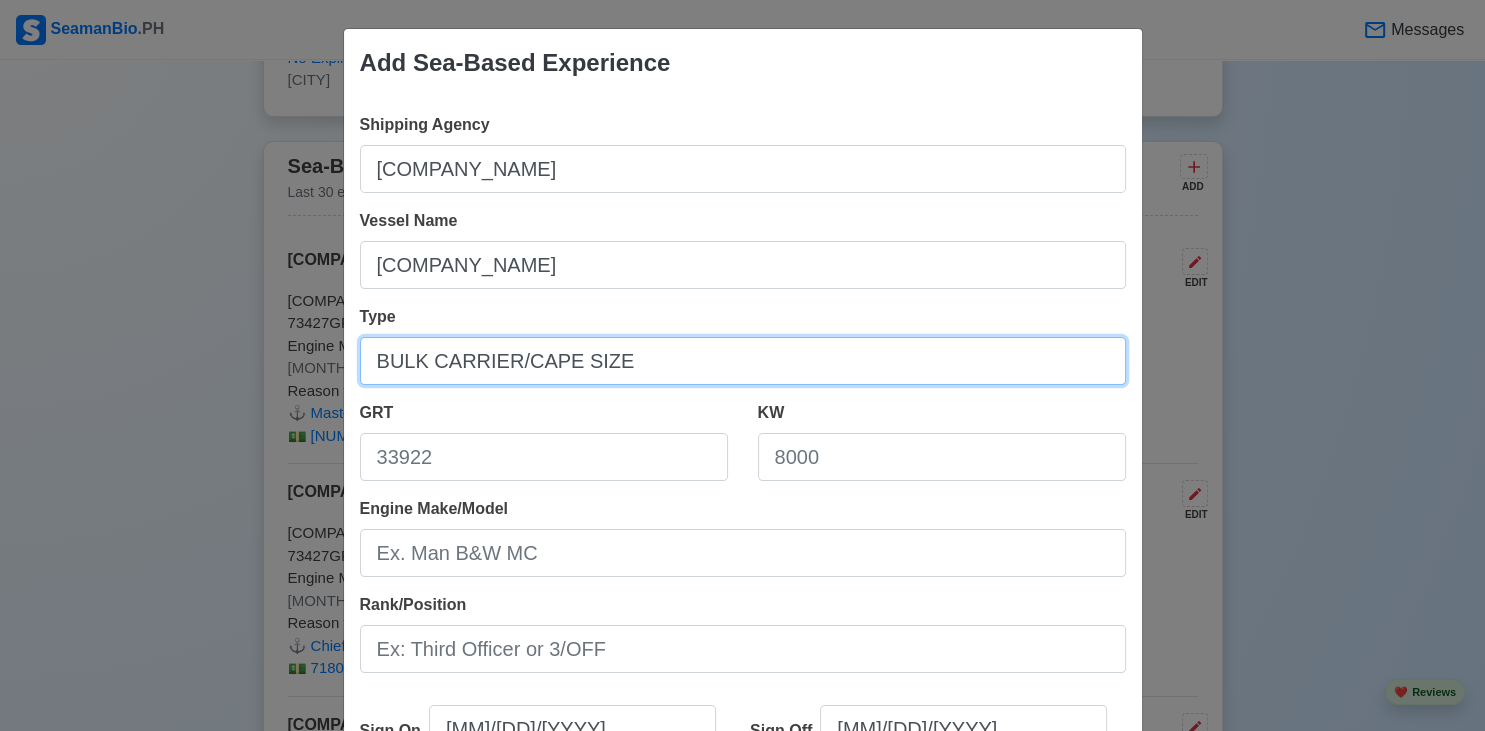 type on "BULK CARRIER/CAPE SIZE" 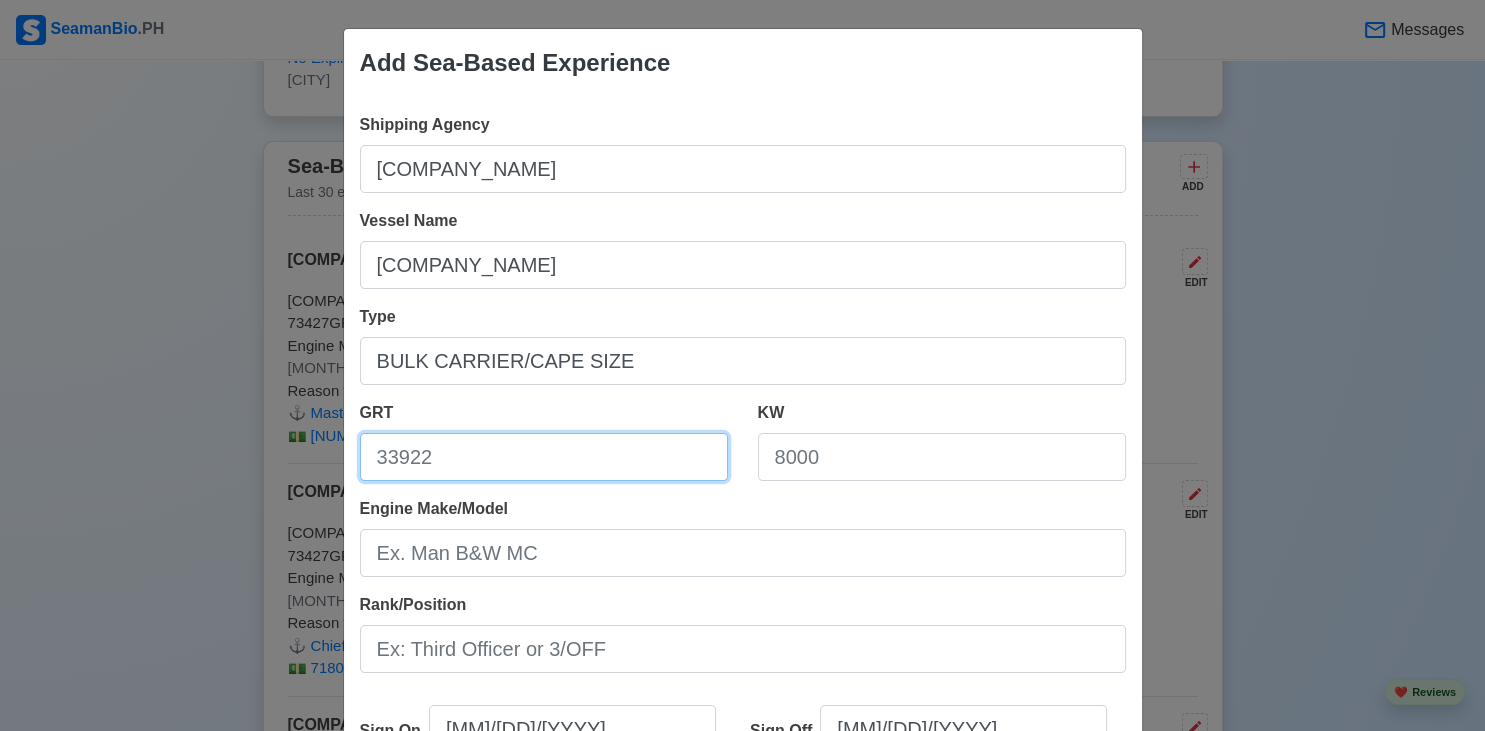 click on "GRT" at bounding box center (544, 457) 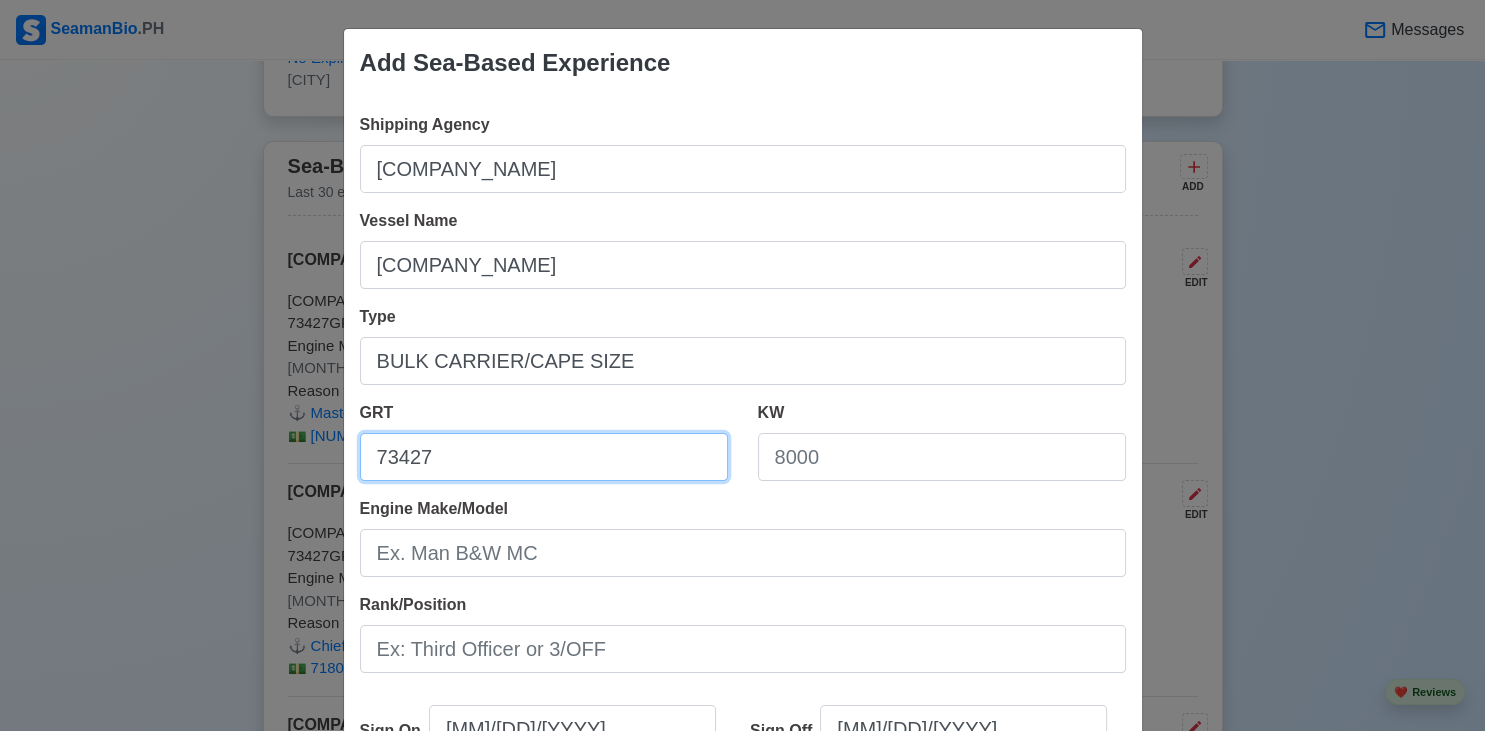 type on "73427" 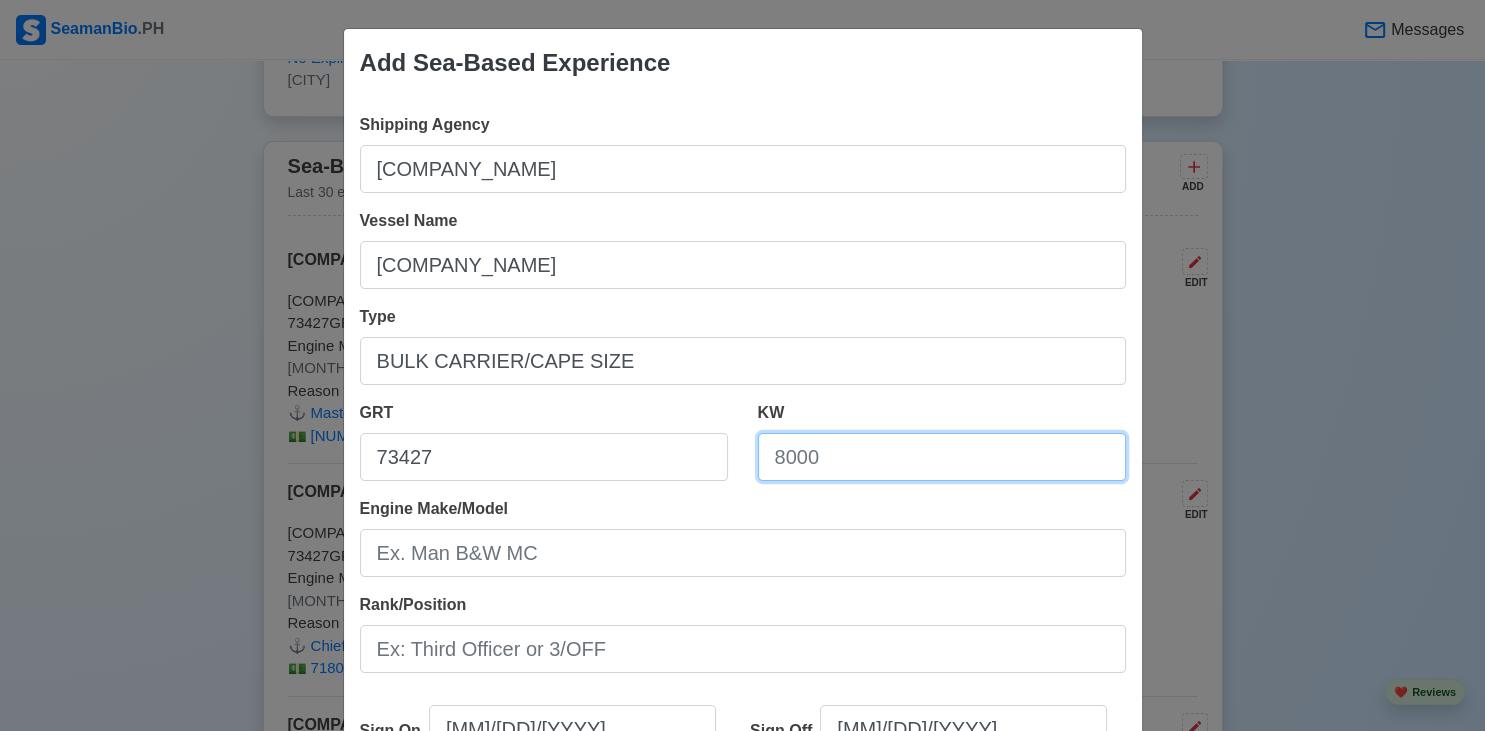 click on "KW" at bounding box center [942, 457] 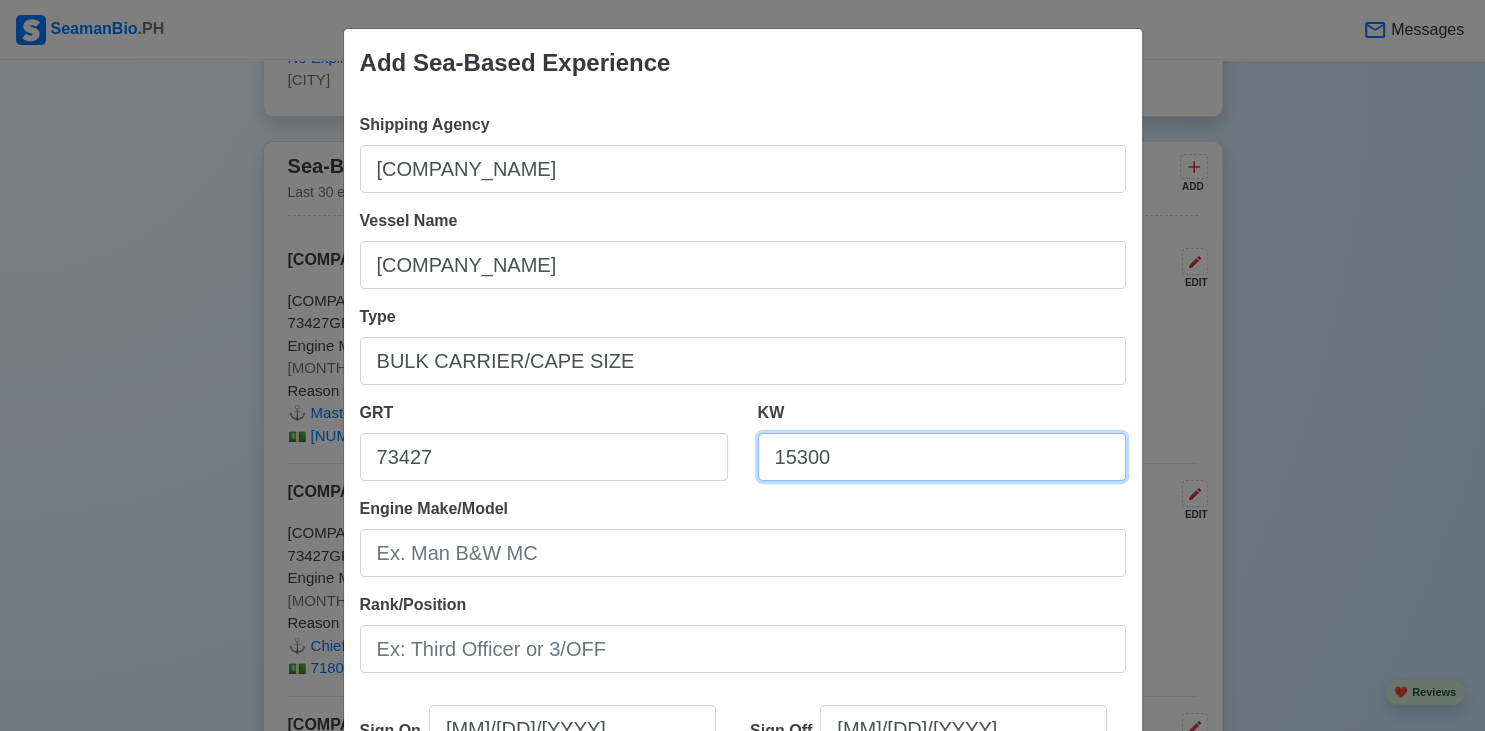 type on "15300" 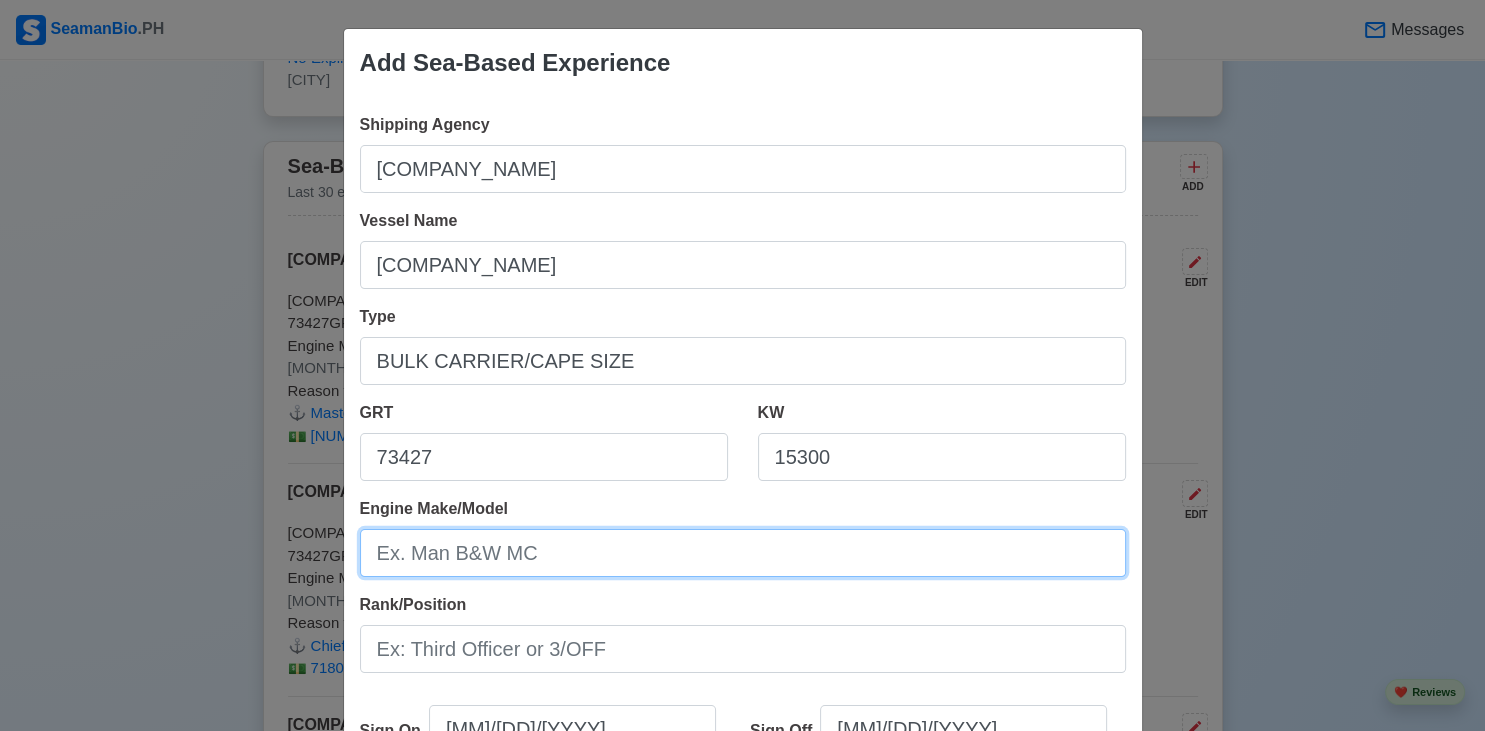 click on "Engine Make/Model" at bounding box center (743, 553) 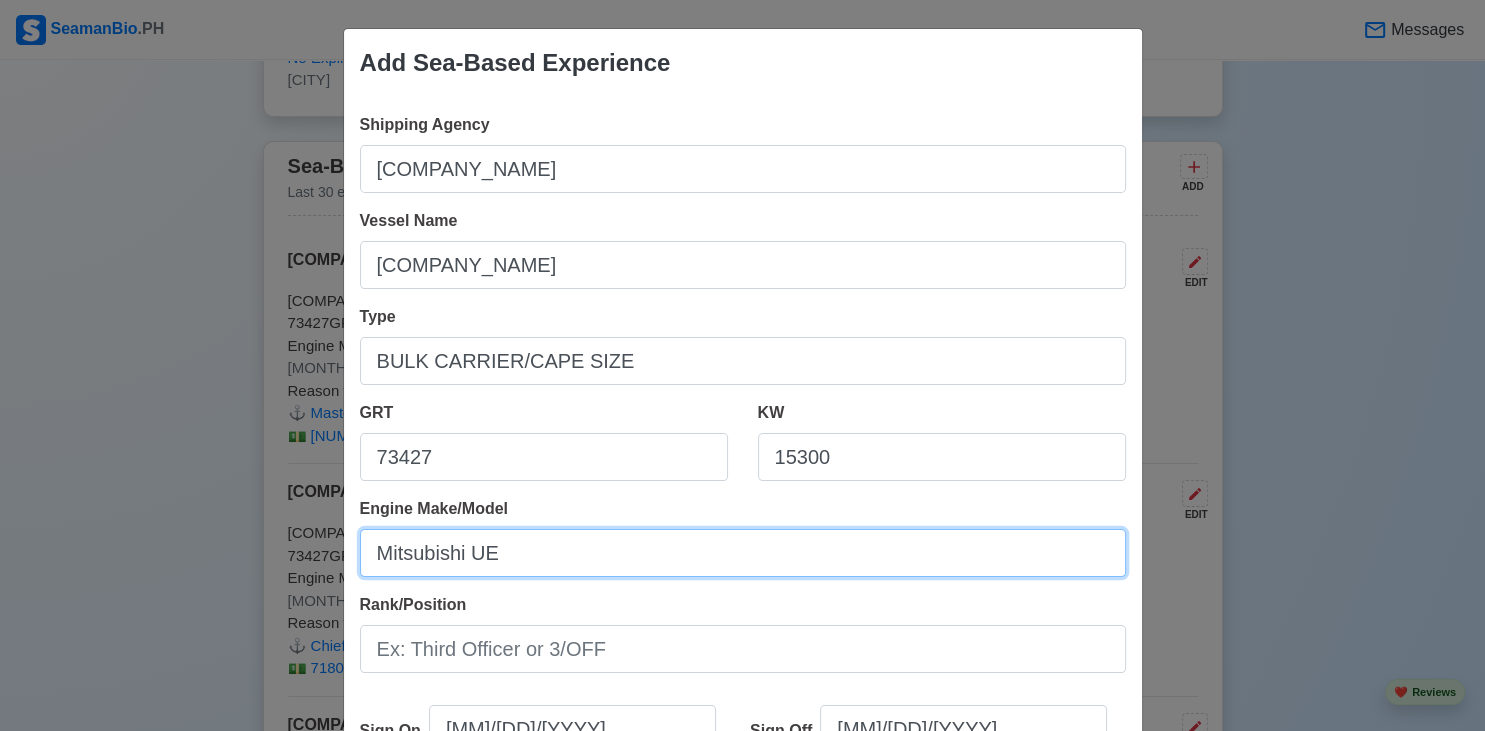 type on "Mitsubishi UE" 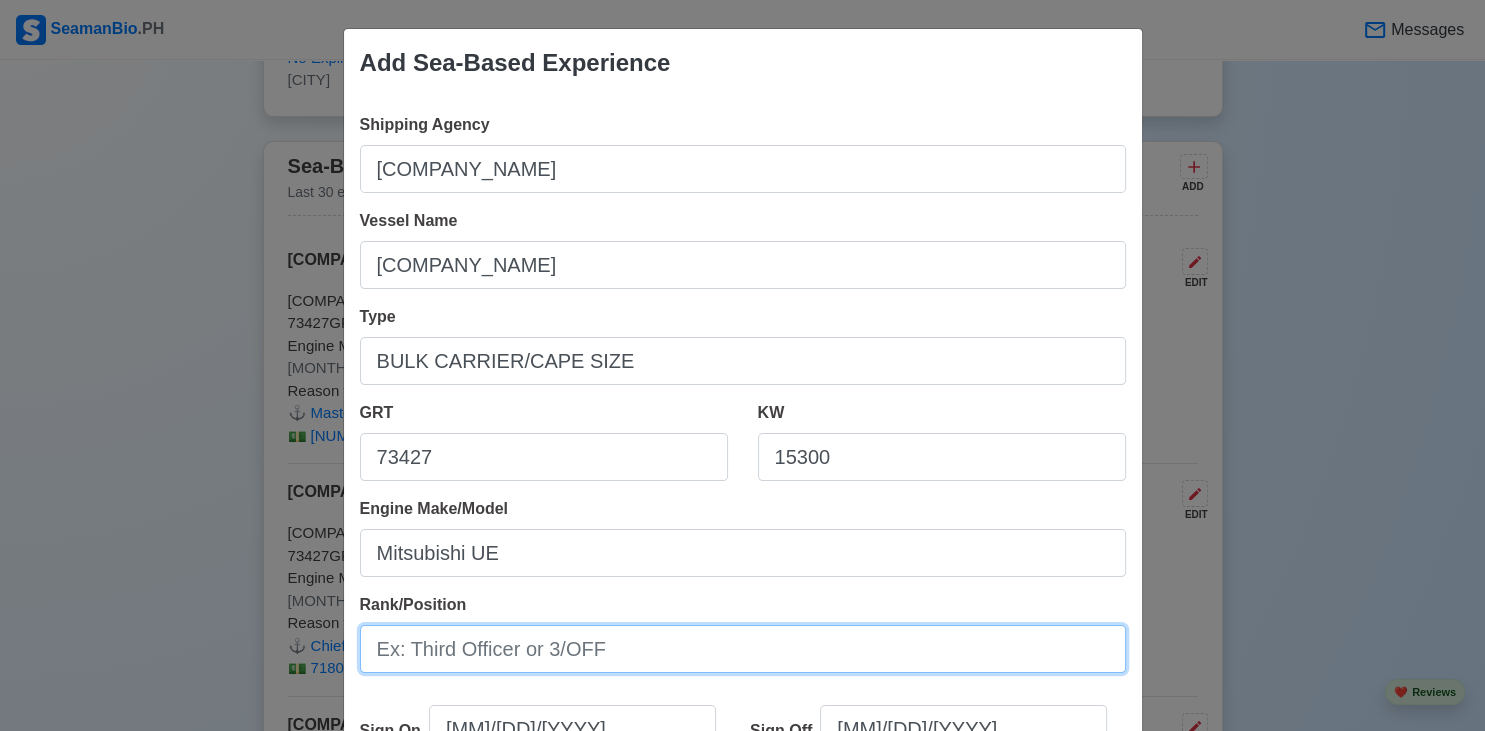 click on "Rank/Position" at bounding box center [743, 649] 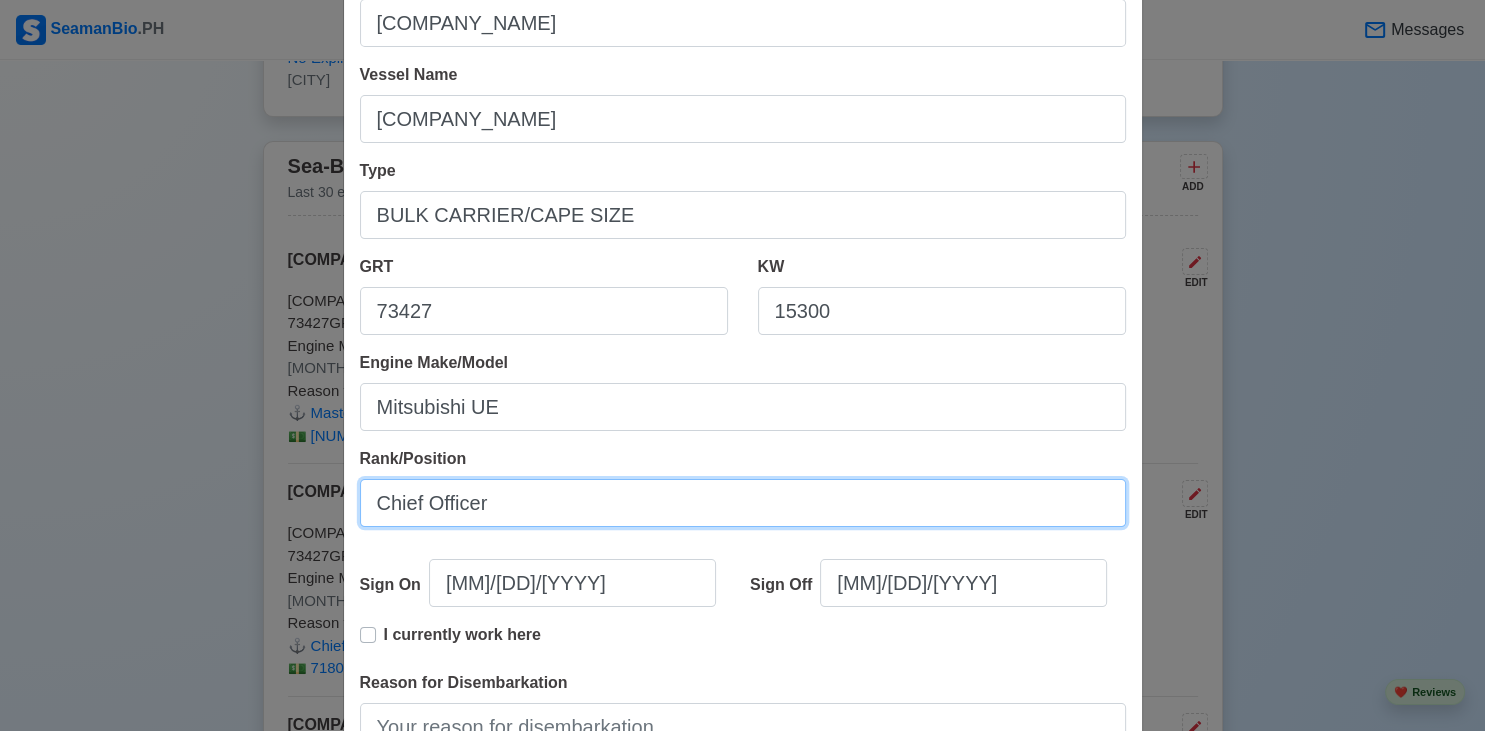 scroll, scrollTop: 151, scrollLeft: 0, axis: vertical 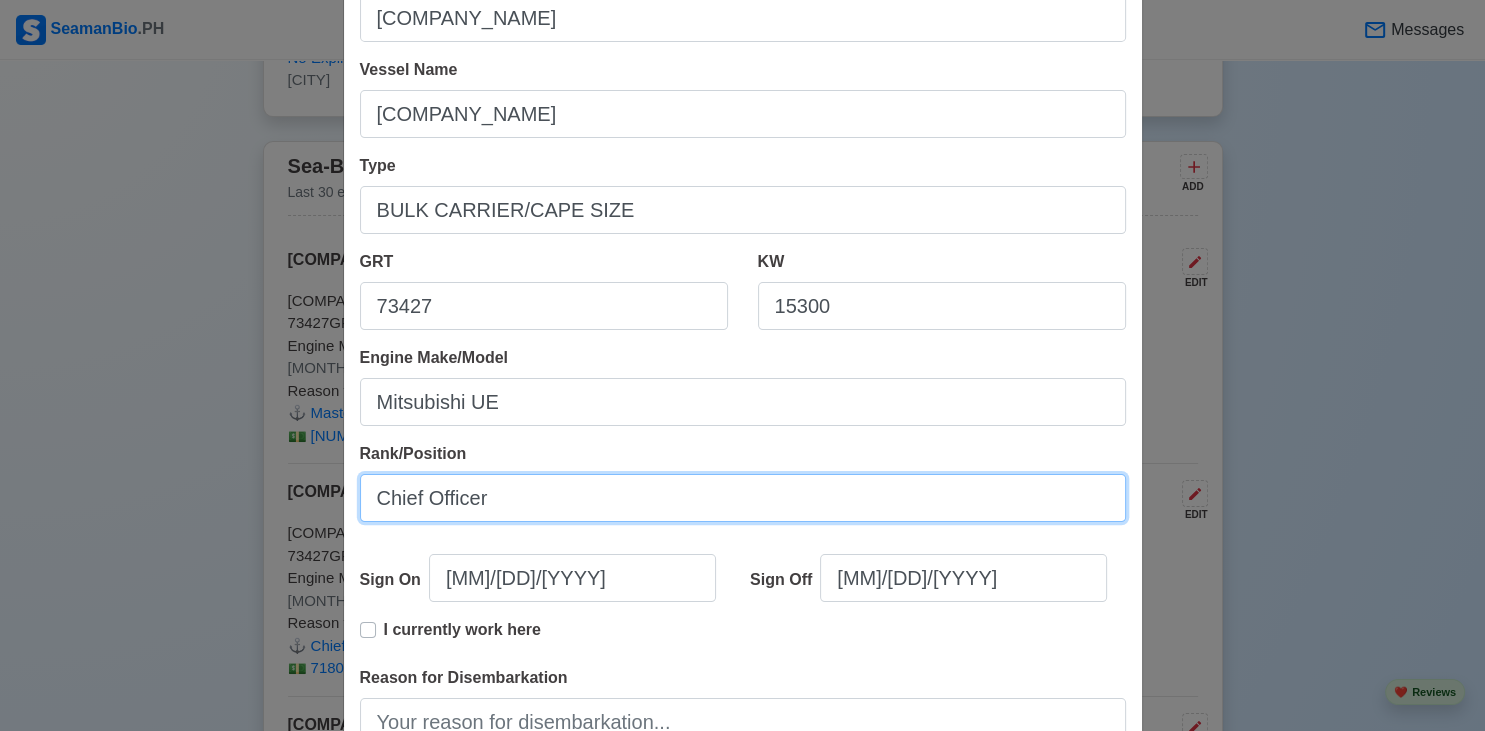 type on "Chief Officer" 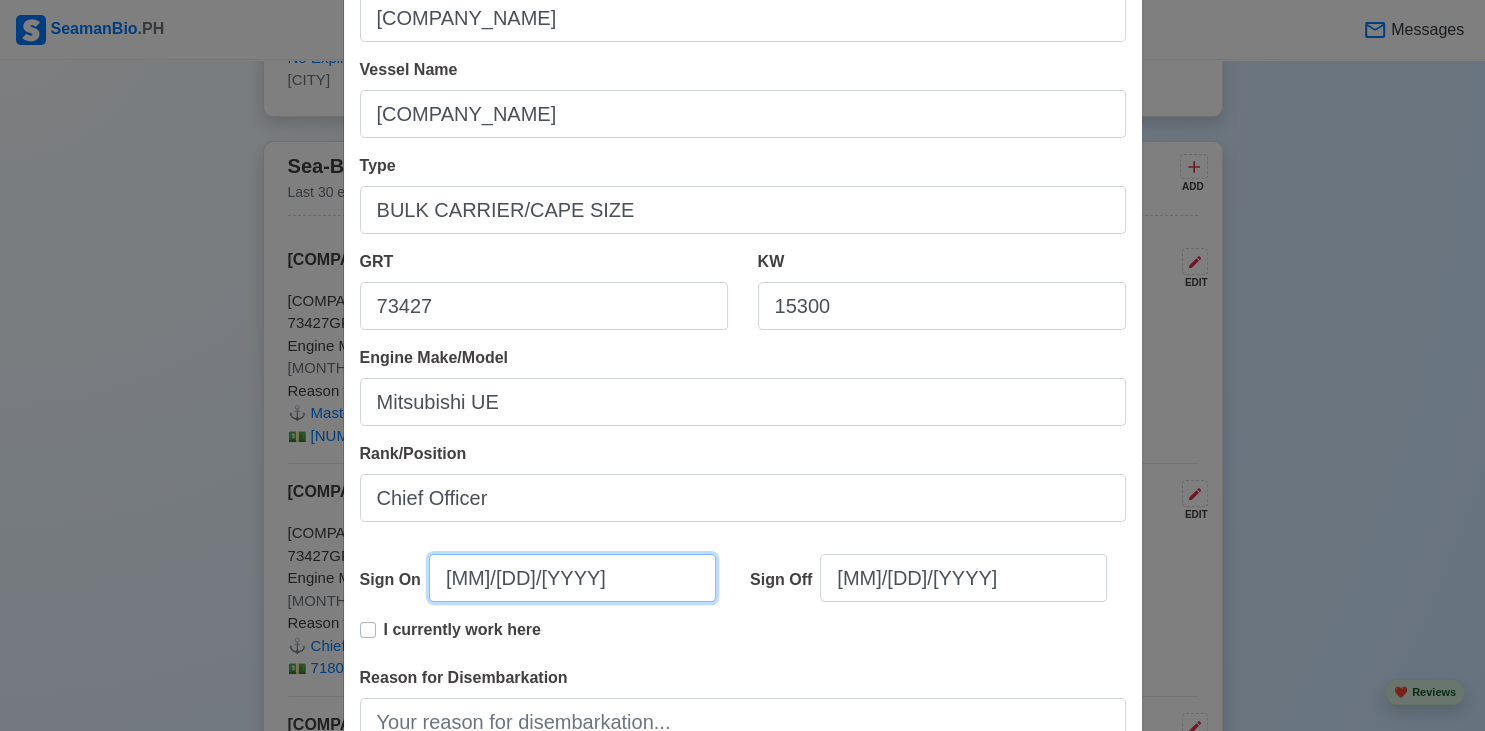 select on "****" 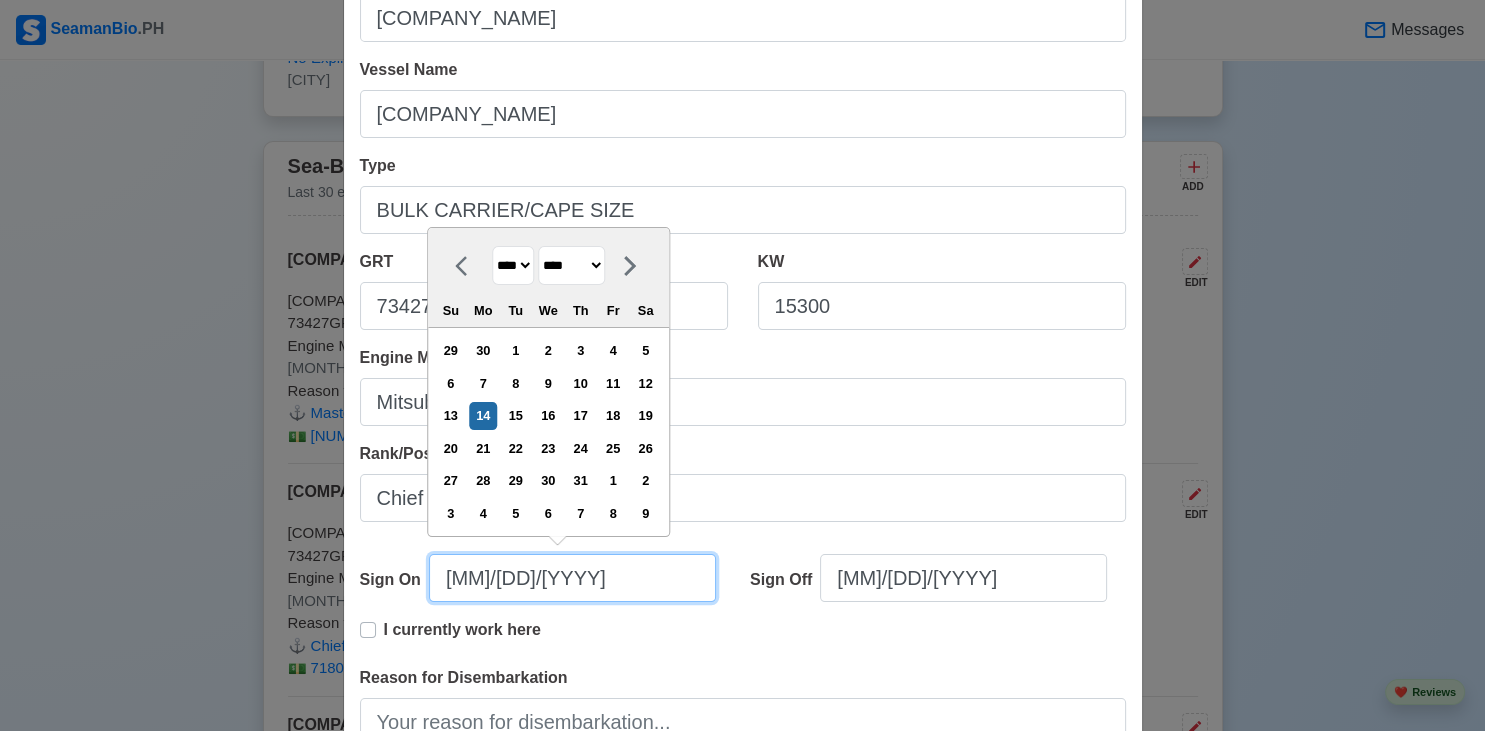 click on "[MM]/[DD]/[YYYY]" at bounding box center (572, 578) 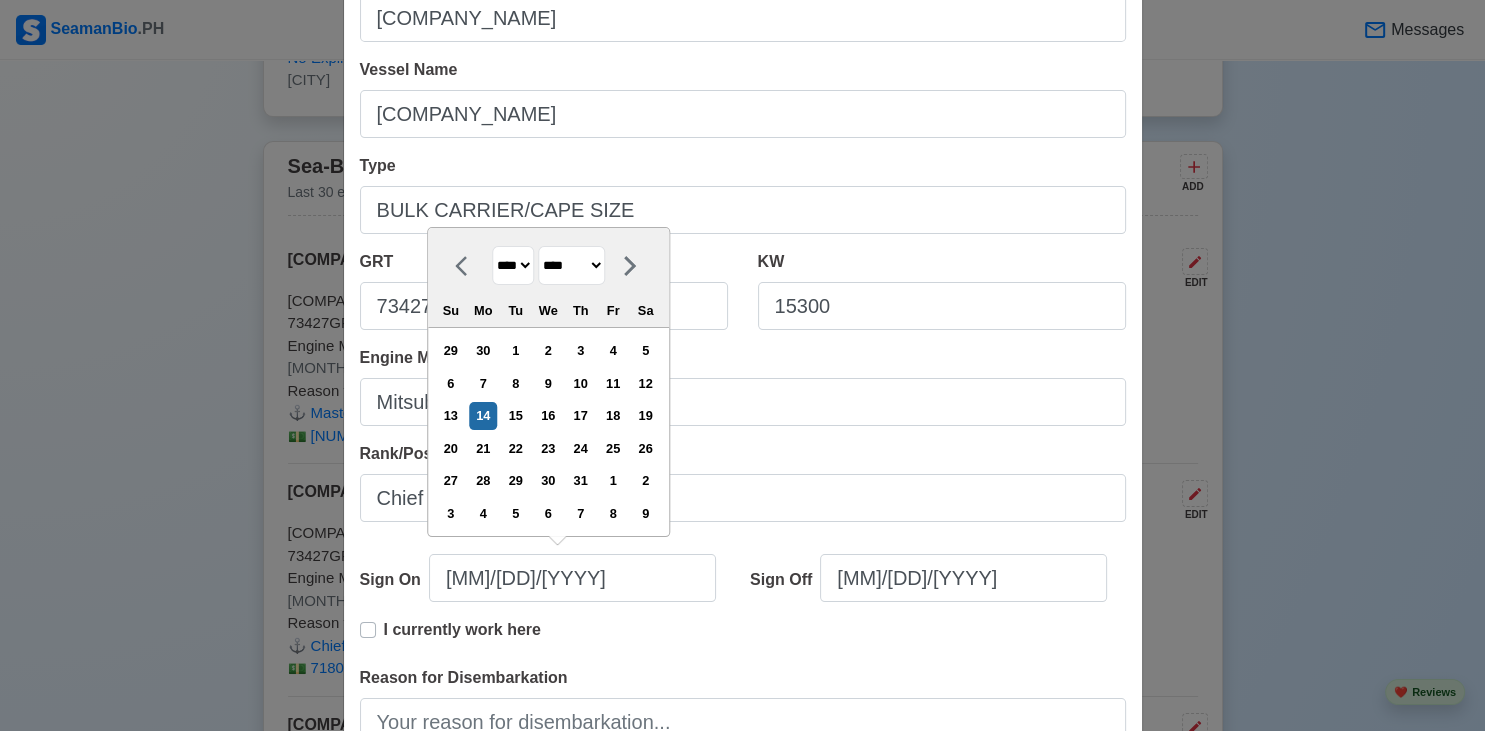 click on "**** **** **** **** **** **** **** **** **** **** **** **** **** **** **** **** **** **** **** **** **** **** **** **** **** **** **** **** **** **** **** **** **** **** **** **** **** **** **** **** **** **** **** **** **** **** **** **** **** **** **** **** **** **** **** **** **** **** **** **** **** **** **** **** **** **** **** **** **** **** **** **** **** **** **** **** **** **** **** **** **** **** **** **** **** **** **** **** **** **** **** **** **** **** **** **** **** **** **** **** **** **** **** **** **** ****" at bounding box center (513, 265) 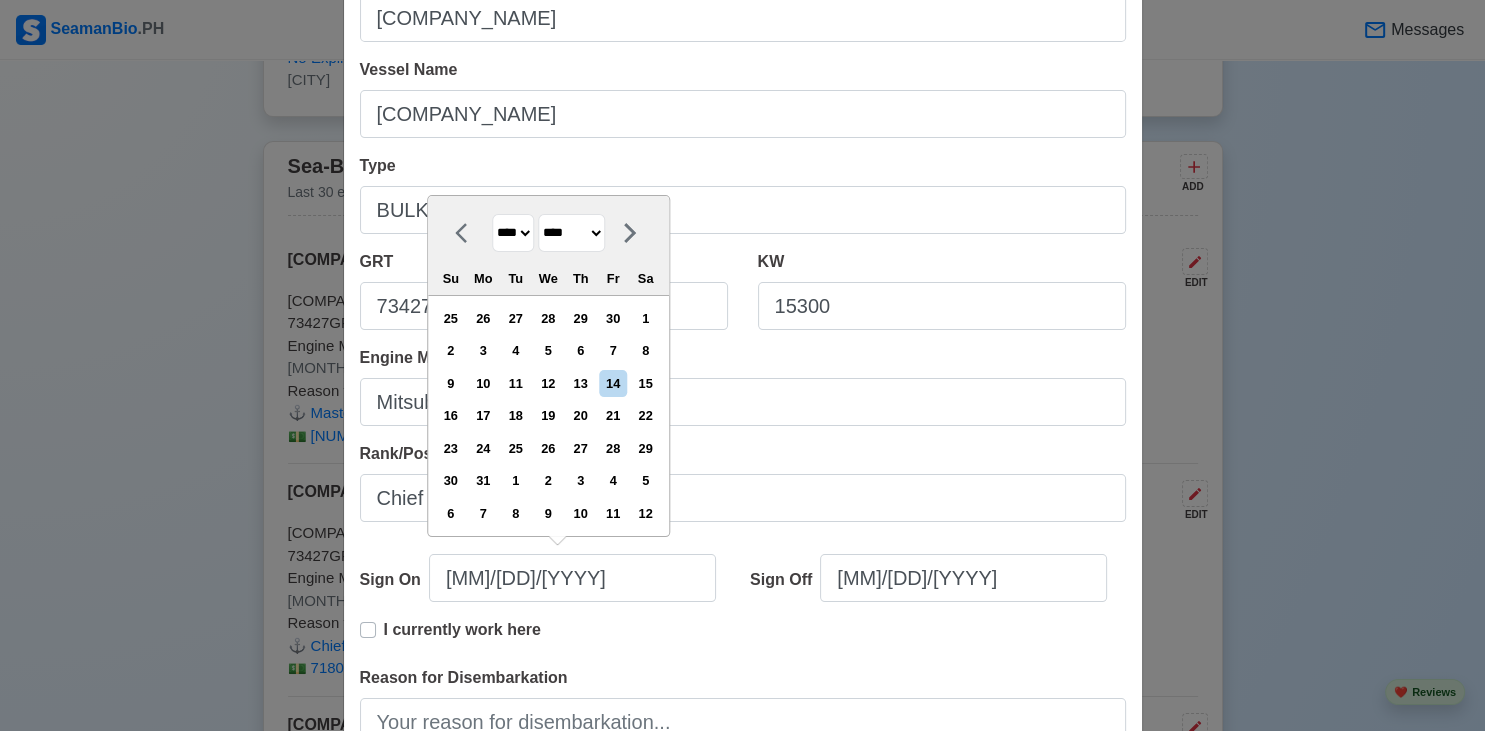 click on "******* ******** ***** ***** *** **** **** ****** ********* ******* ******** ********" at bounding box center (571, 233) 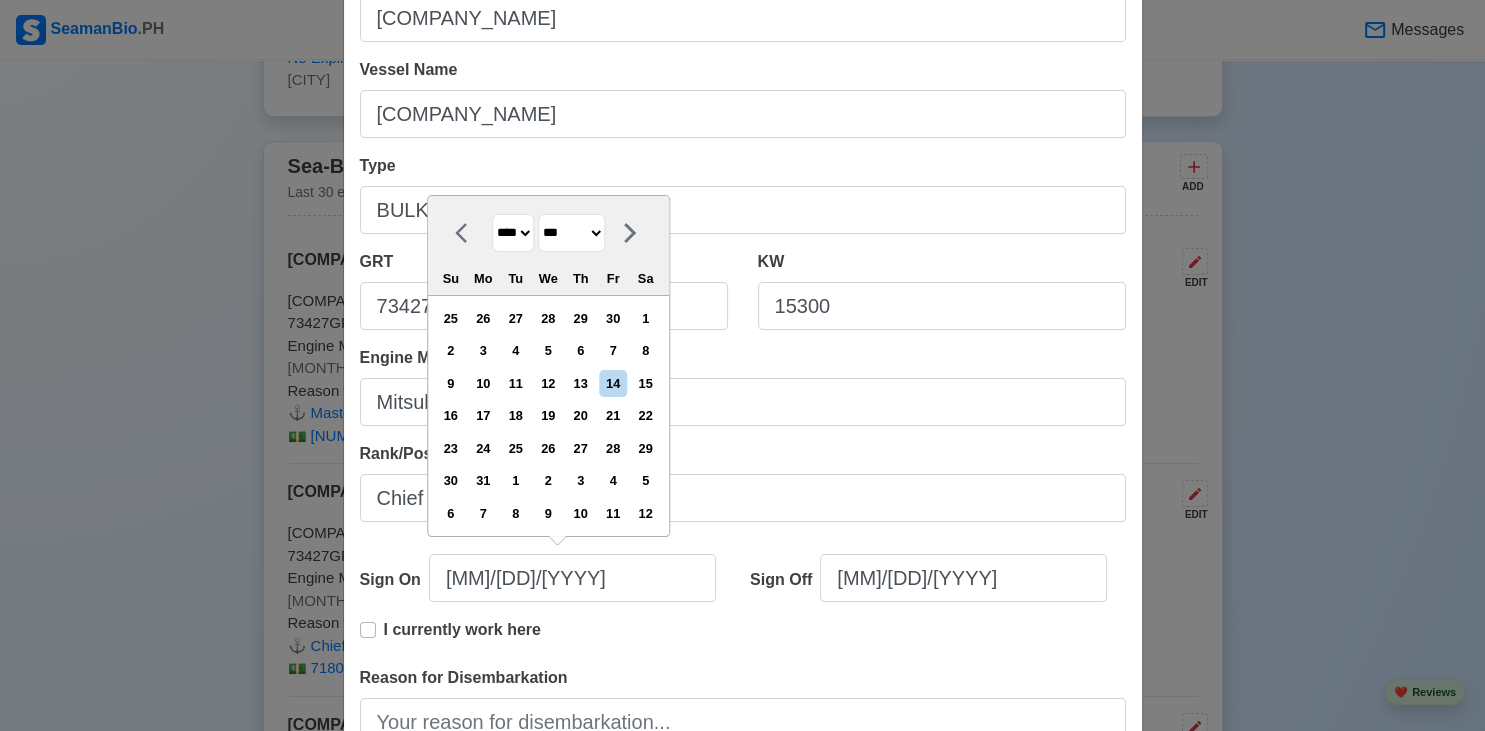 click on "***" at bounding box center (0, 0) 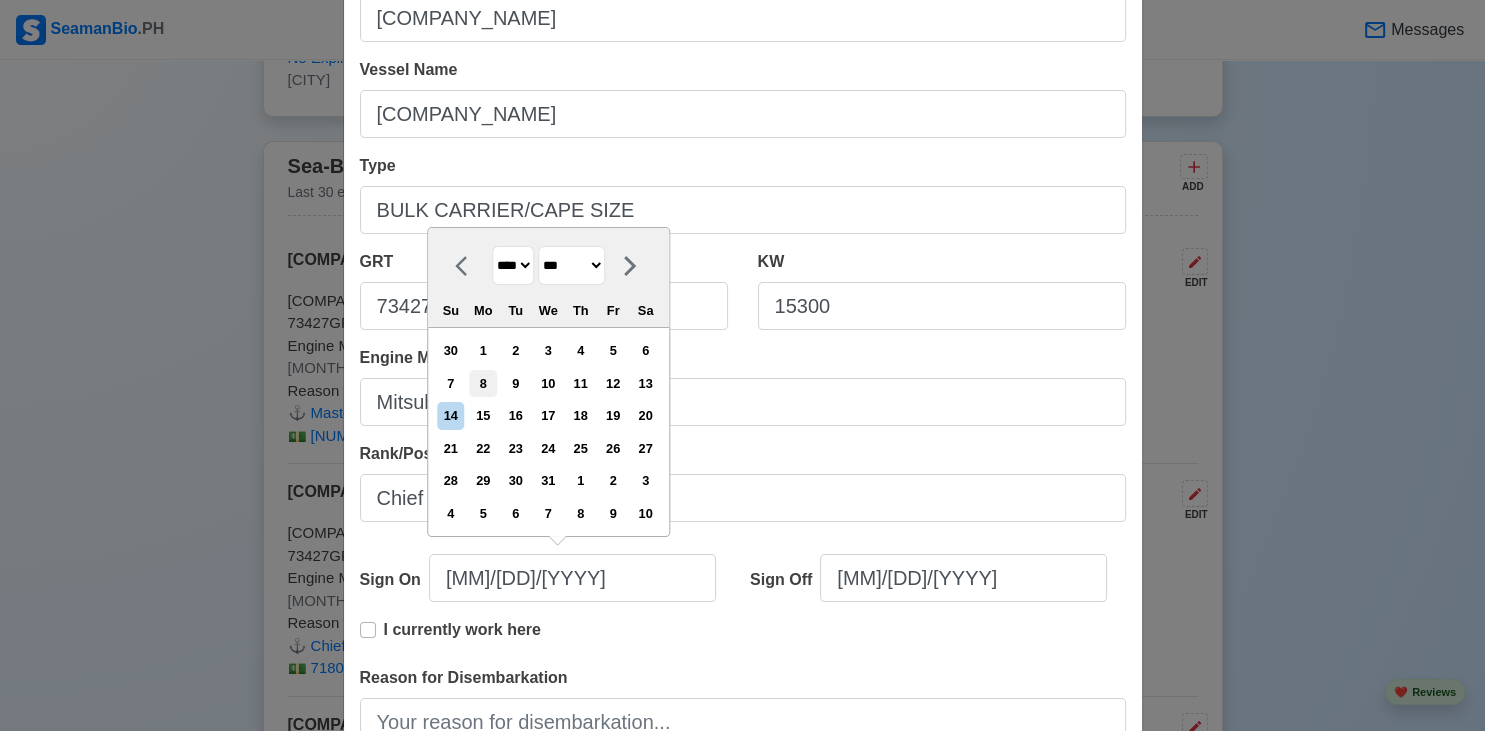 click on "8" at bounding box center (483, 383) 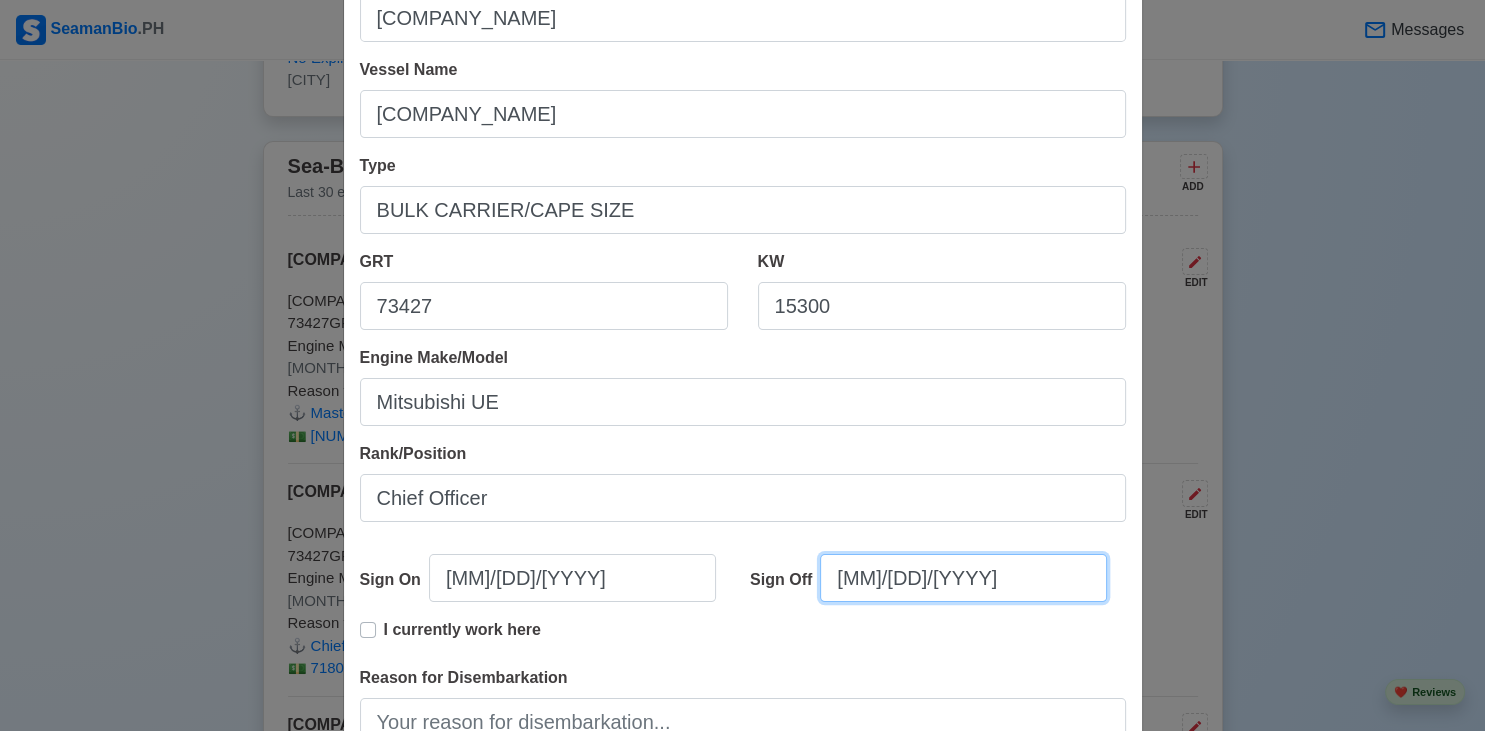 select on "****" 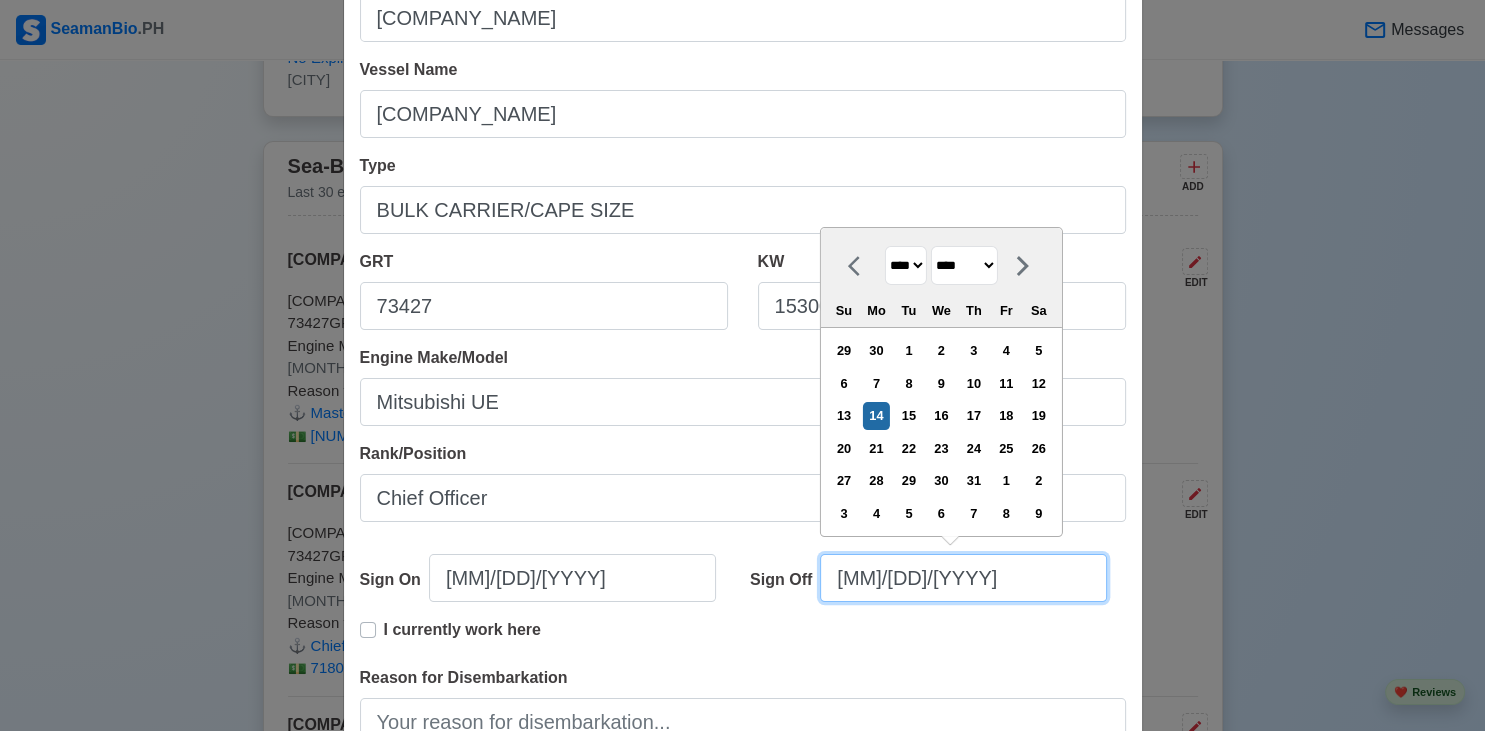 click on "[MM]/[DD]/[YYYY]" at bounding box center (963, 578) 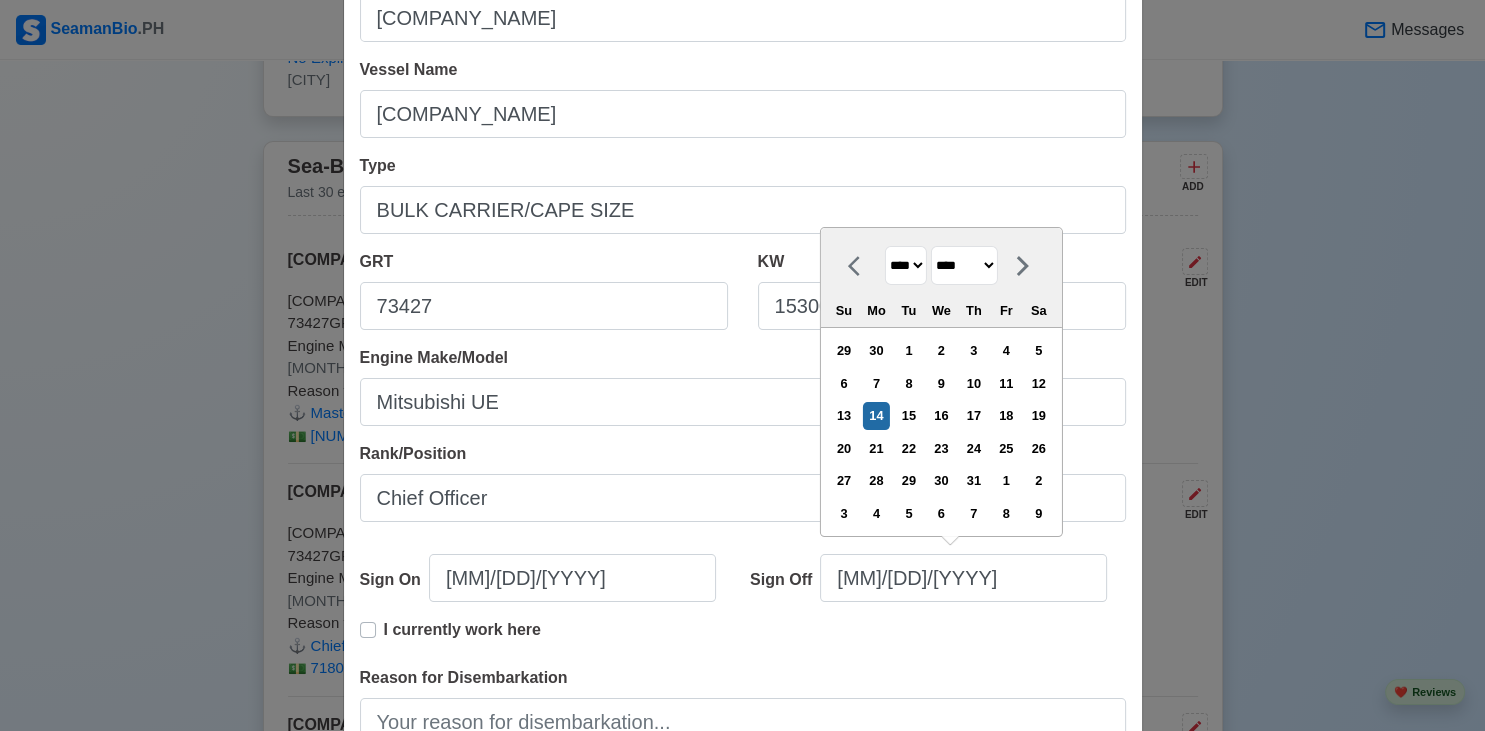 click on "**** **** **** **** **** **** **** **** **** **** **** **** **** **** **** **** **** **** **** **** **** **** **** **** **** **** **** **** **** **** **** **** **** **** **** **** **** **** **** **** **** **** **** **** **** **** **** **** **** **** **** **** **** **** **** **** **** **** **** **** **** **** **** **** **** **** **** **** **** **** **** **** **** **** **** **** **** **** **** **** **** **** **** **** **** **** **** **** **** **** **** **** **** **** **** **** **** **** **** **** **** **** **** **** **** **** **** ****" at bounding box center (906, 265) 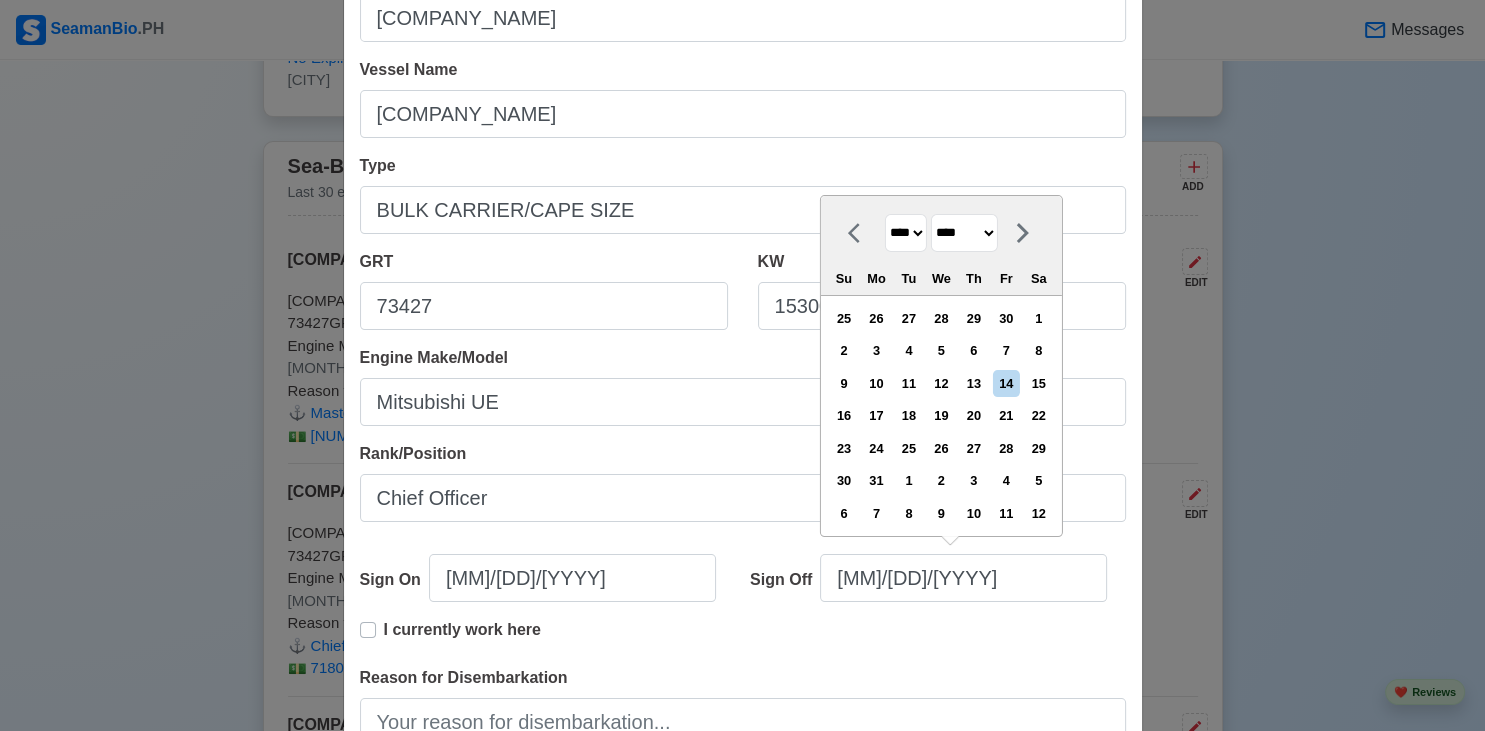 click on "******* ******** ***** ***** *** **** **** ****** ********* ******* ******** ********" at bounding box center (964, 233) 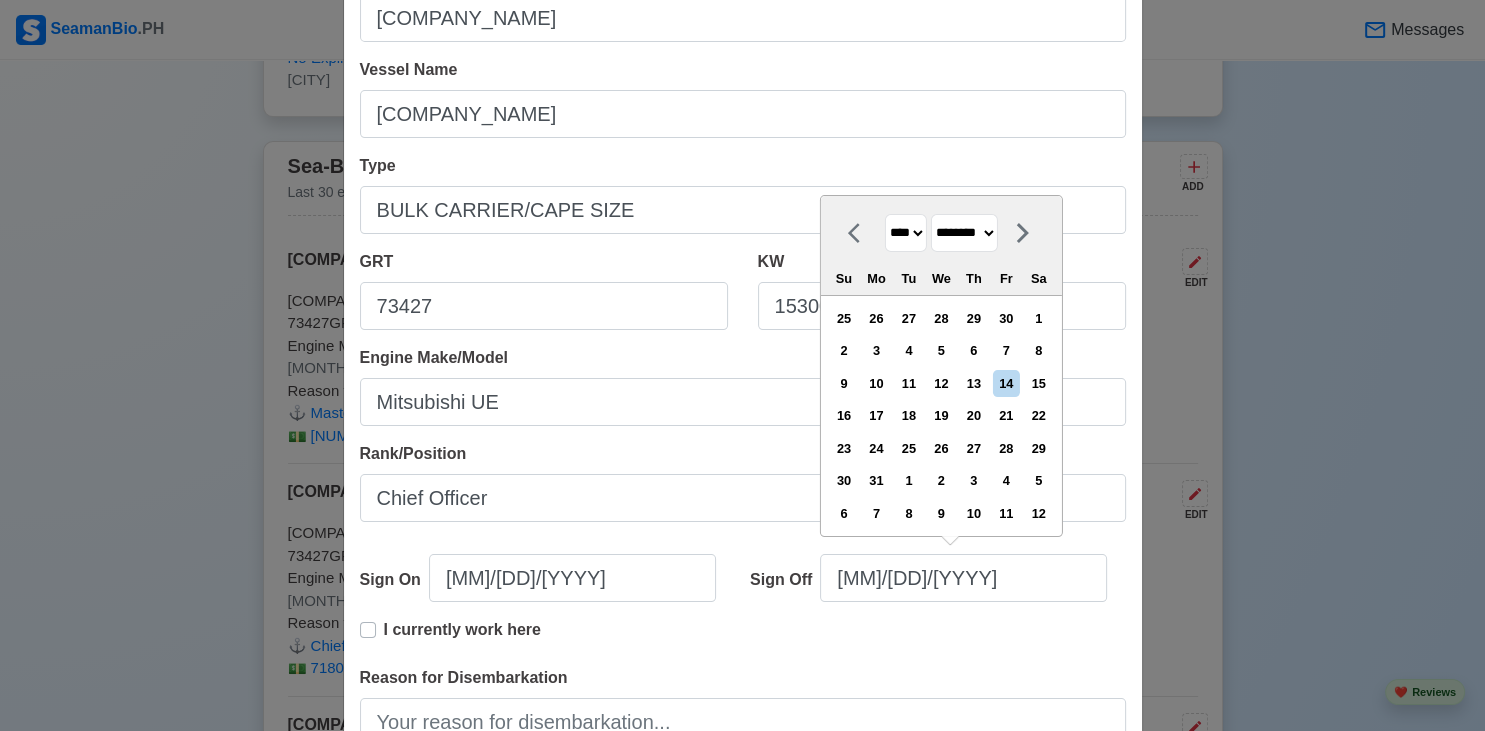 click on "********" at bounding box center [0, 0] 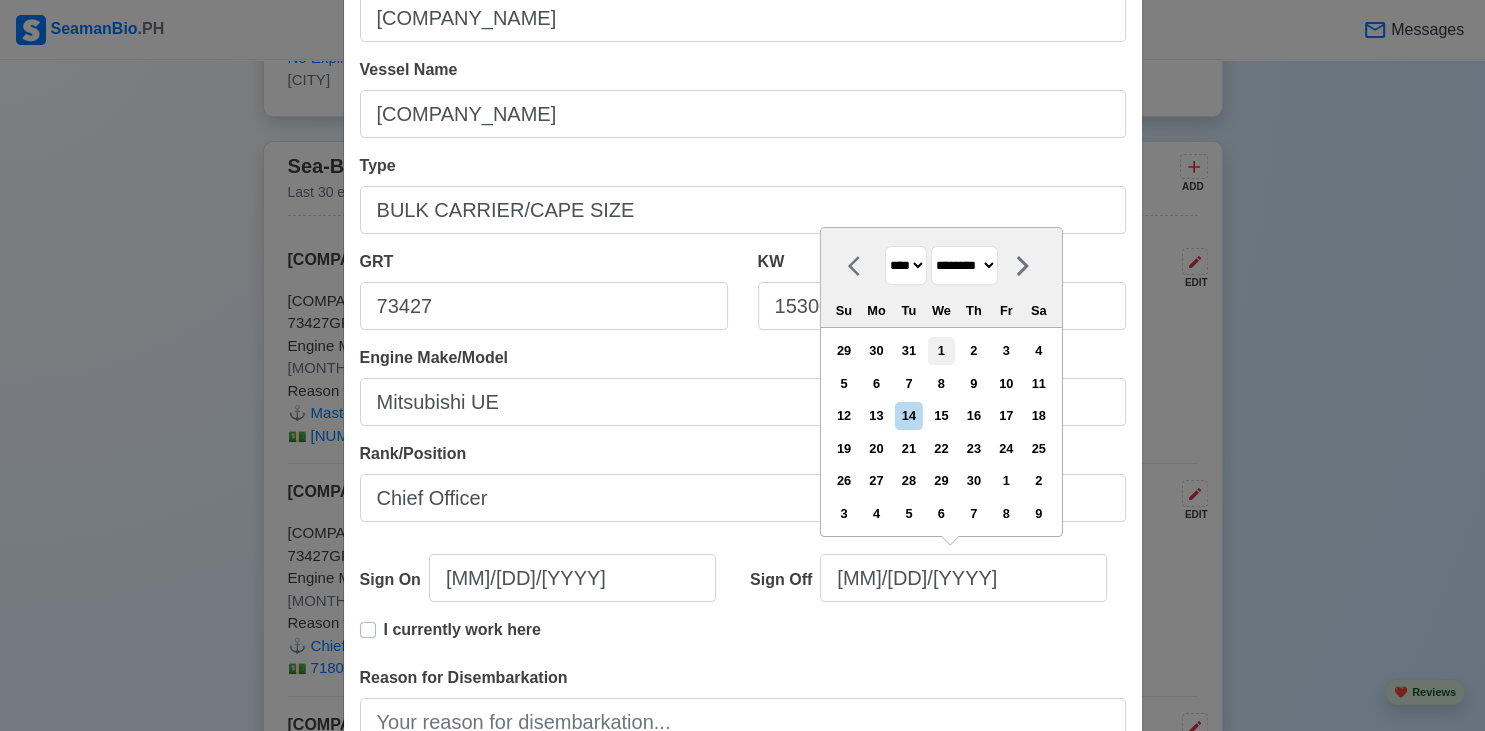click on "1" at bounding box center [941, 350] 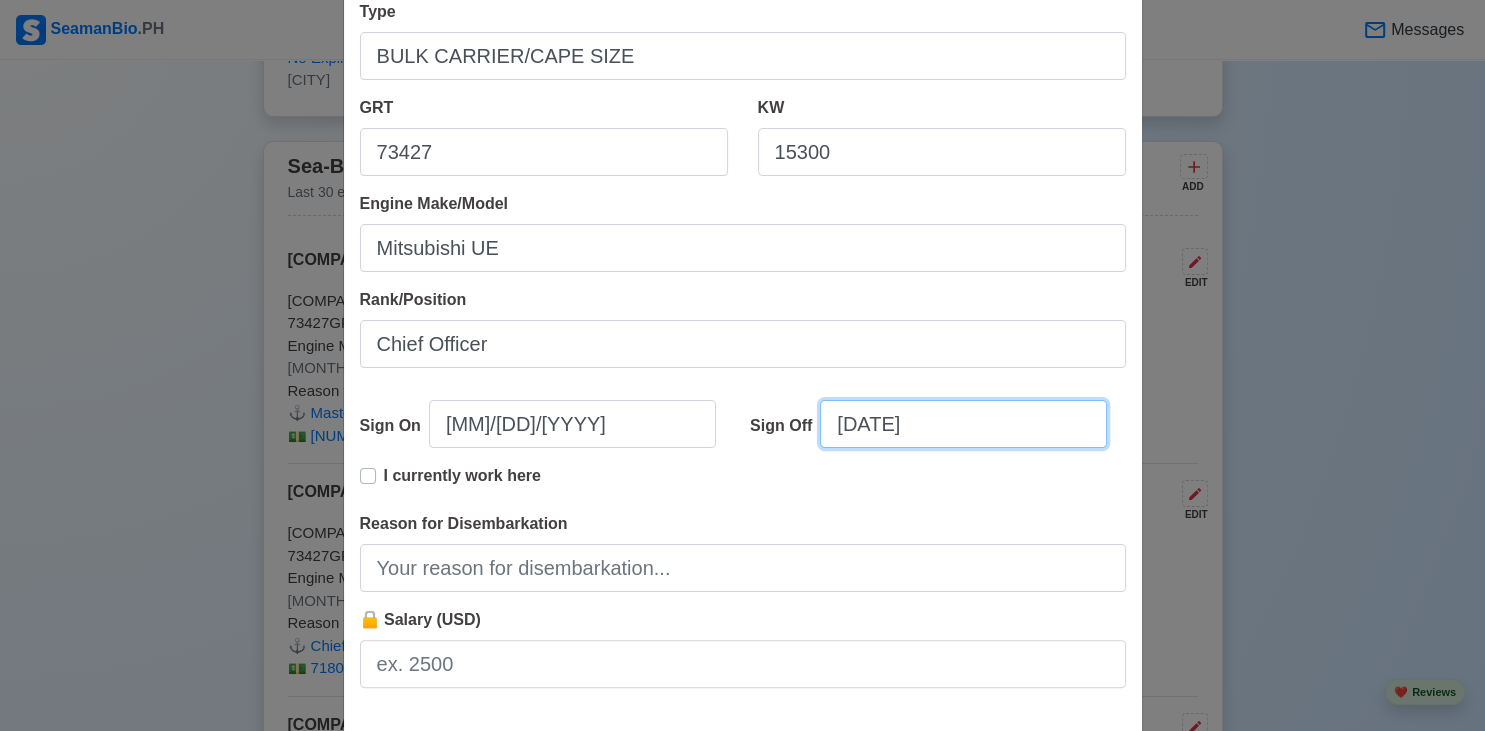 scroll, scrollTop: 311, scrollLeft: 0, axis: vertical 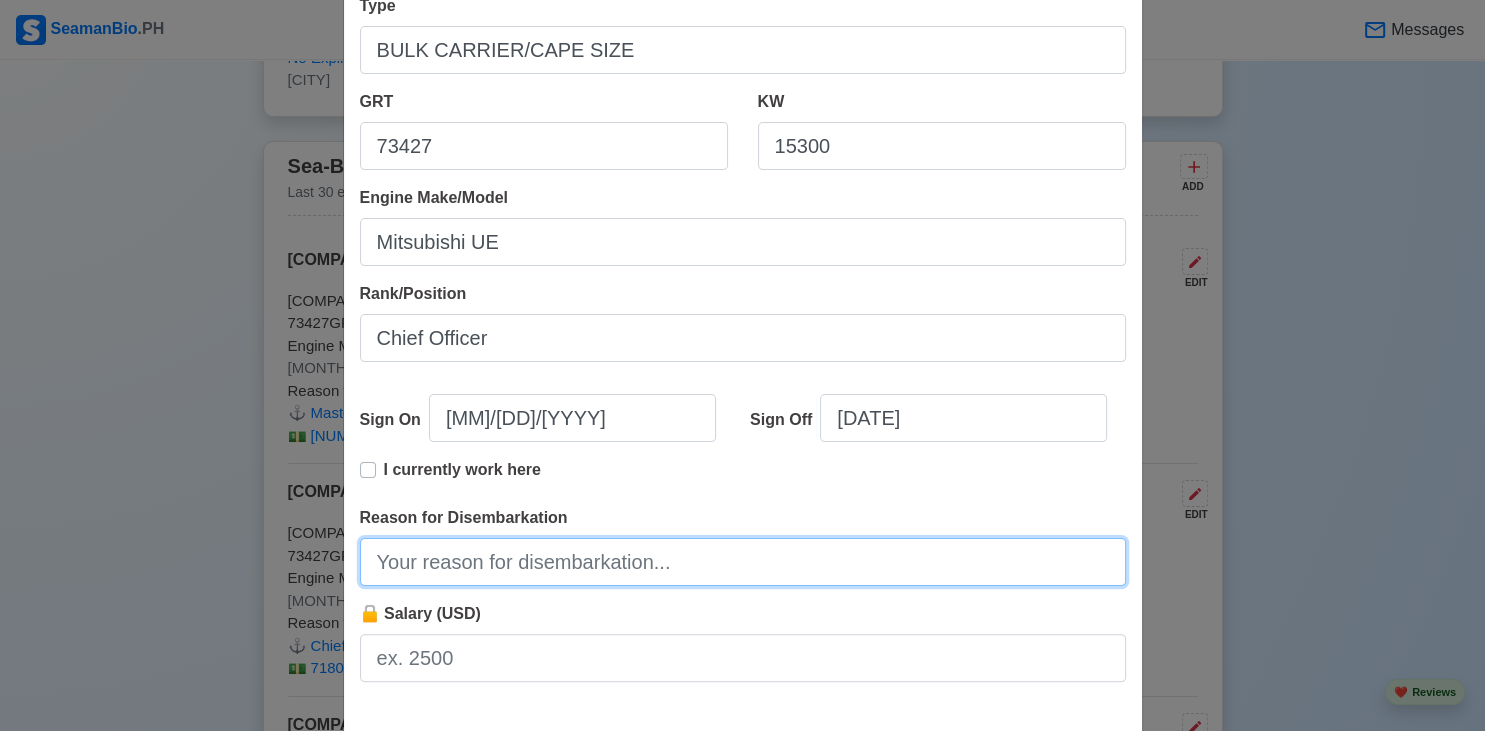 click on "Reason for Disembarkation" at bounding box center (743, 562) 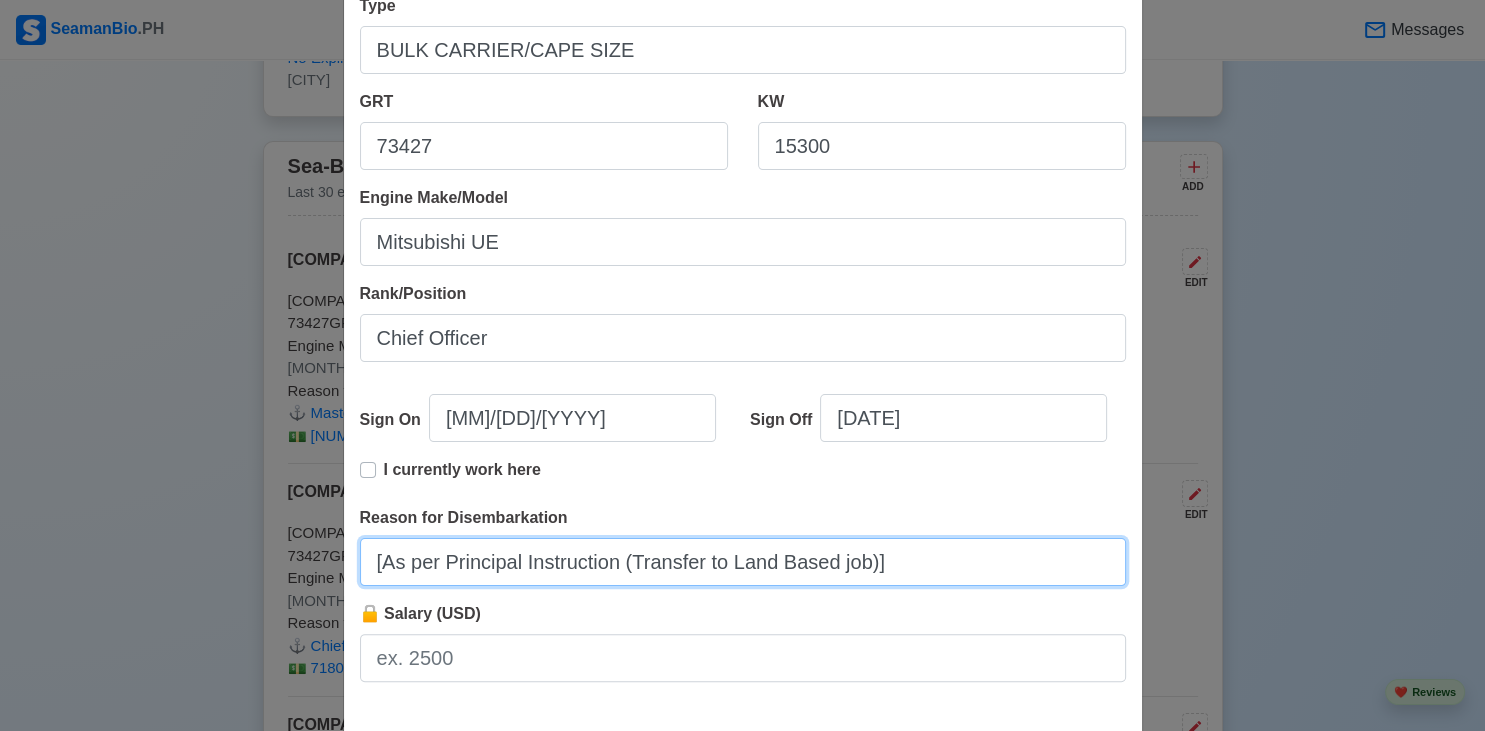 scroll, scrollTop: 408, scrollLeft: 0, axis: vertical 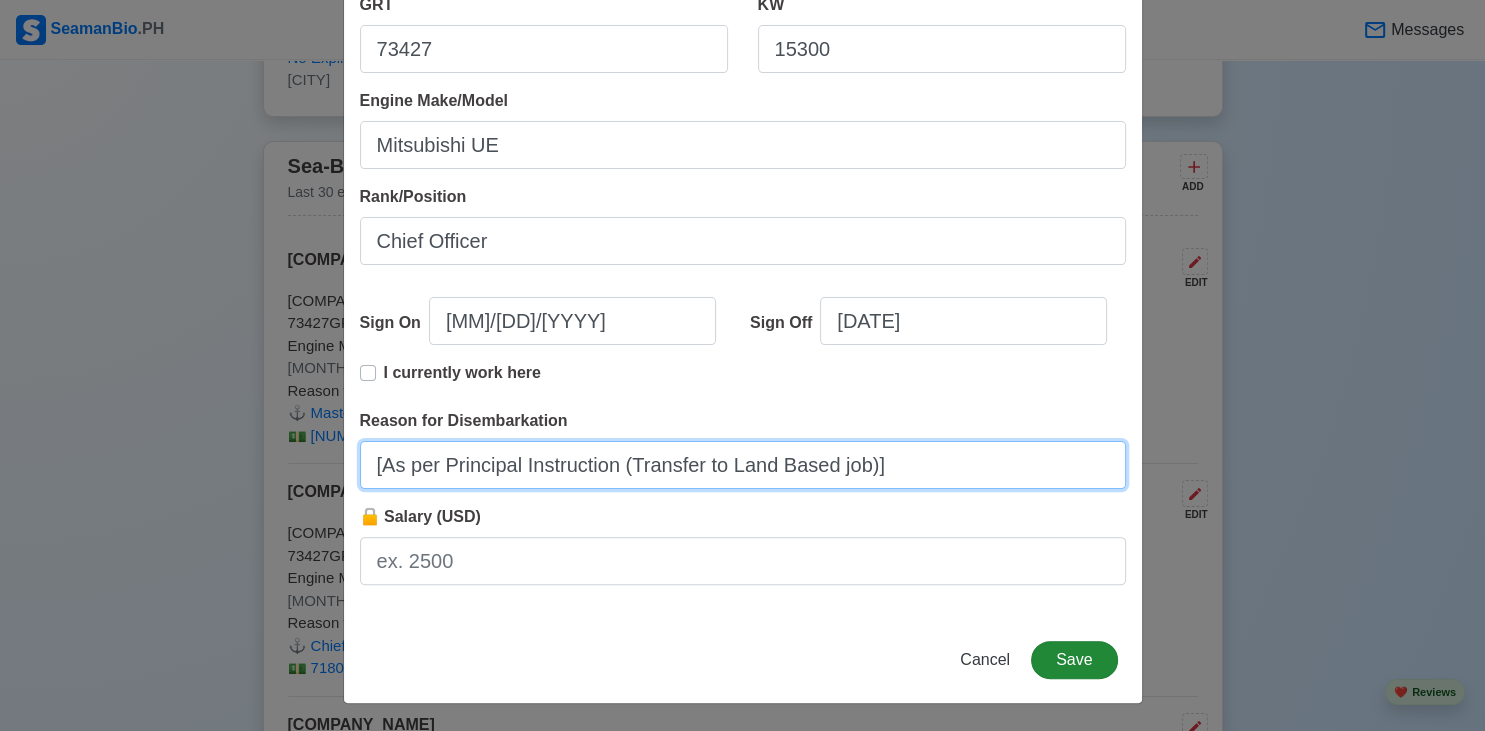 type on "[As per Principal Instruction (Transfer to Land Based job)]" 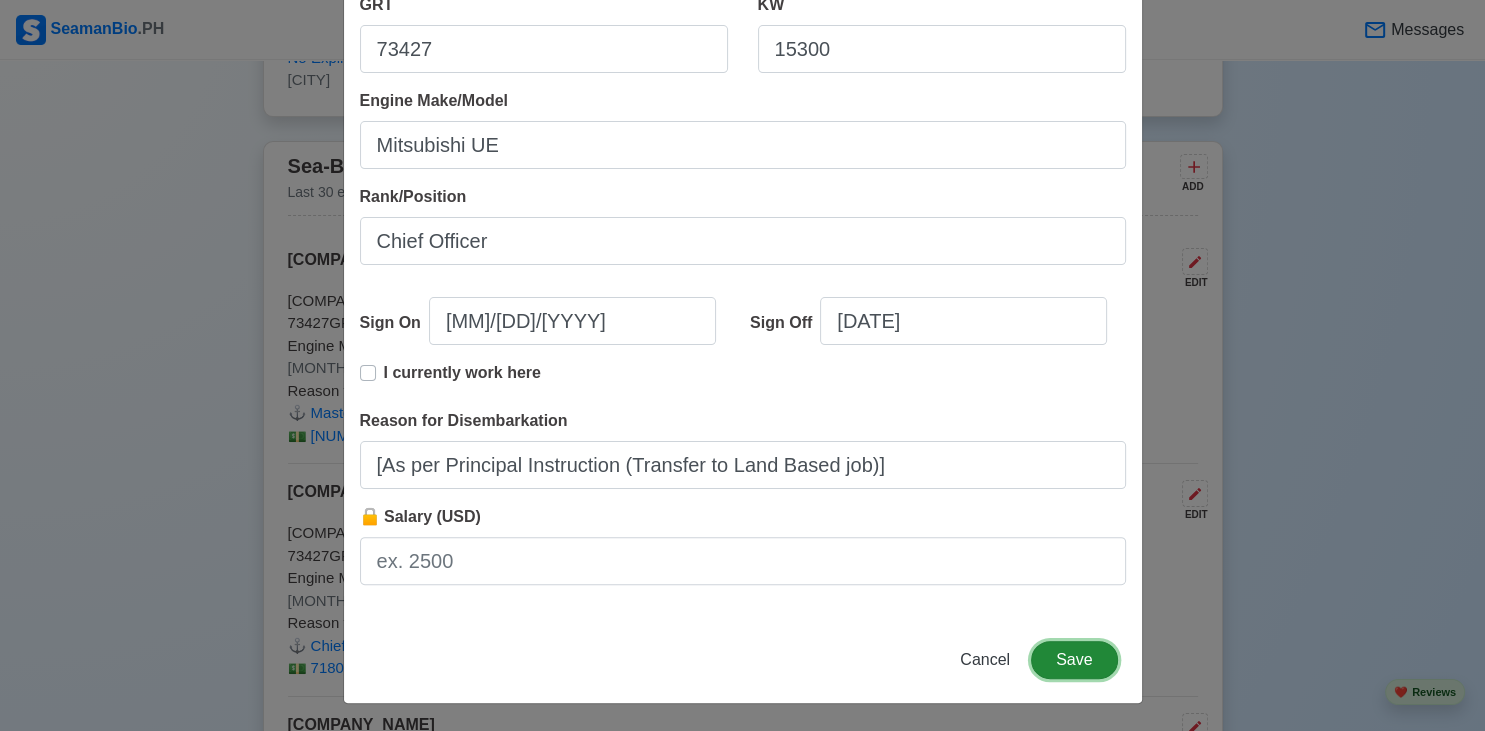 click on "Save" at bounding box center (1074, 660) 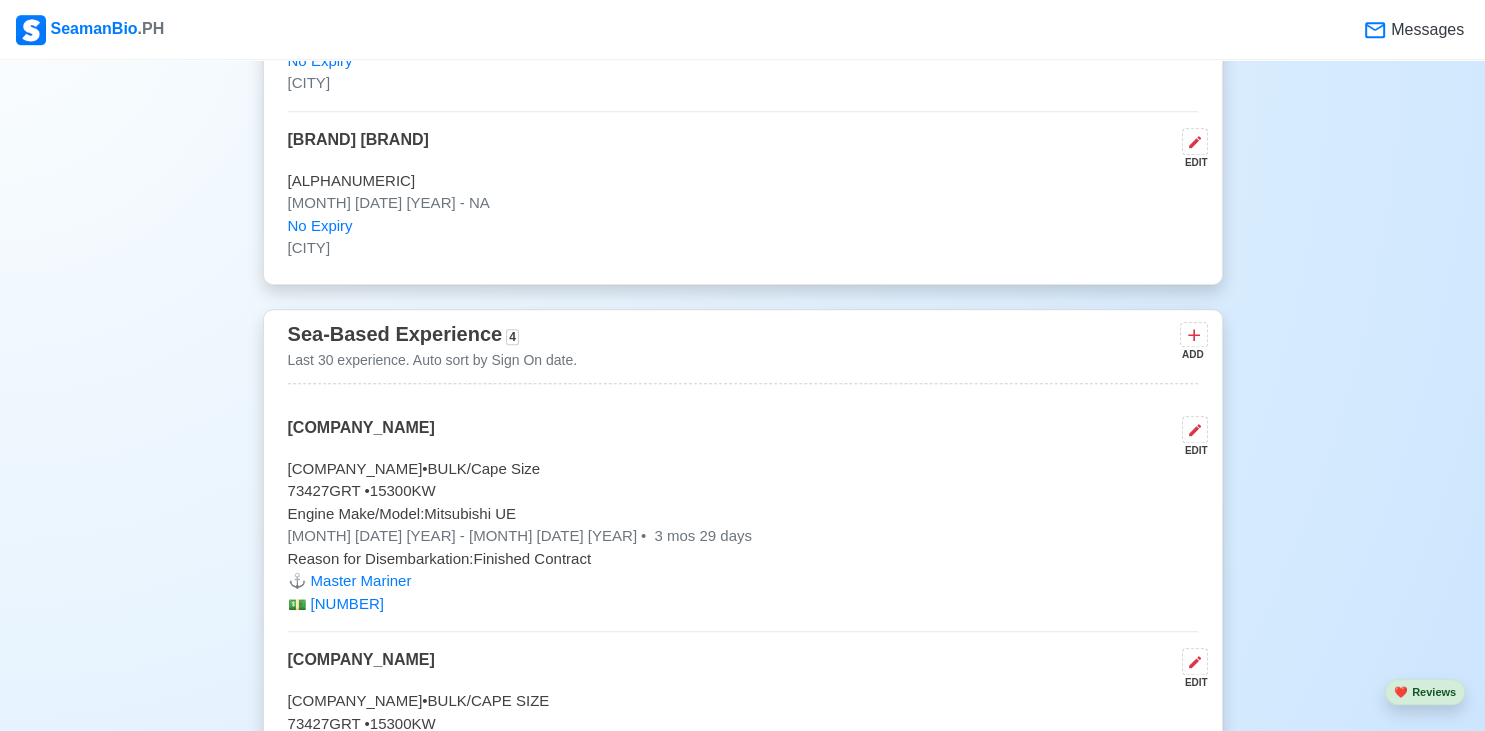 scroll, scrollTop: 5140, scrollLeft: 0, axis: vertical 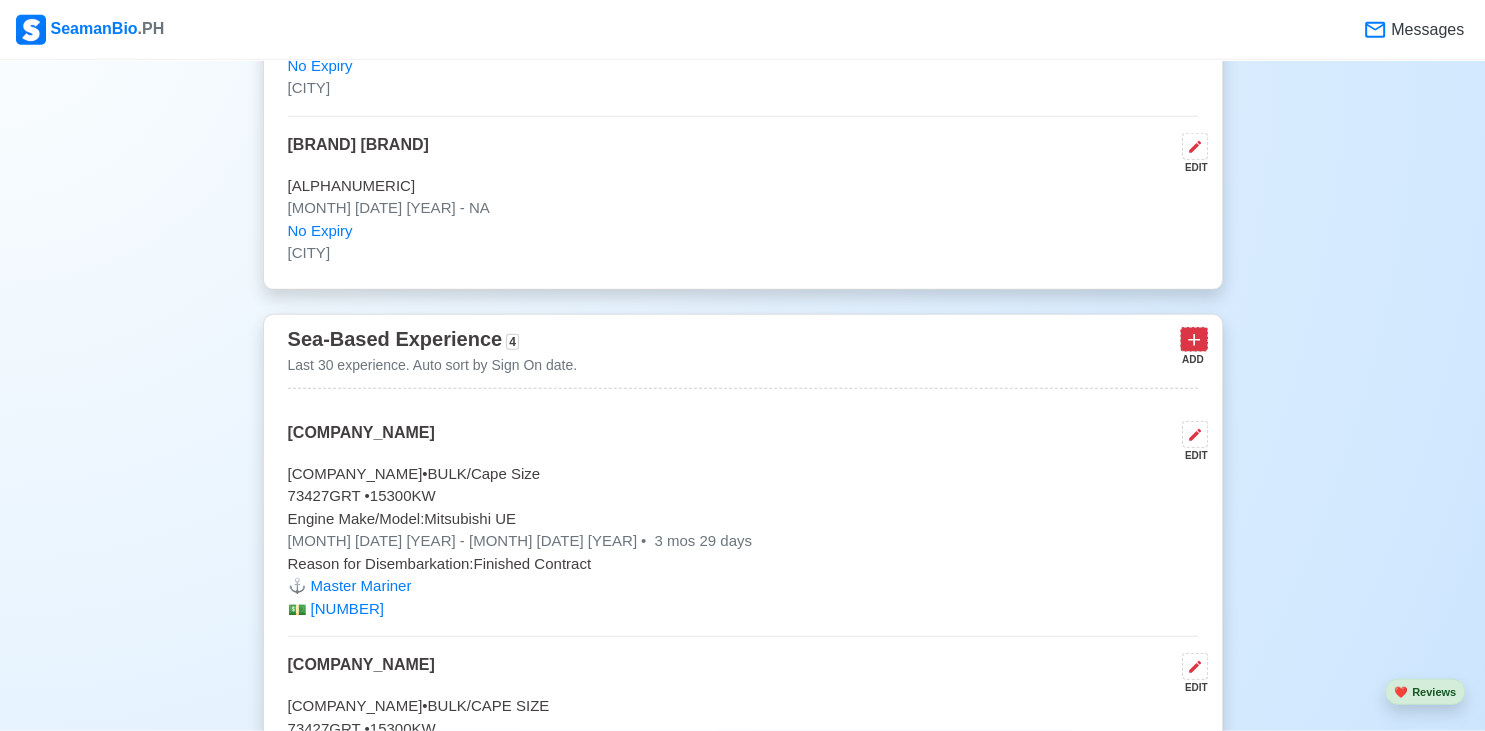 click 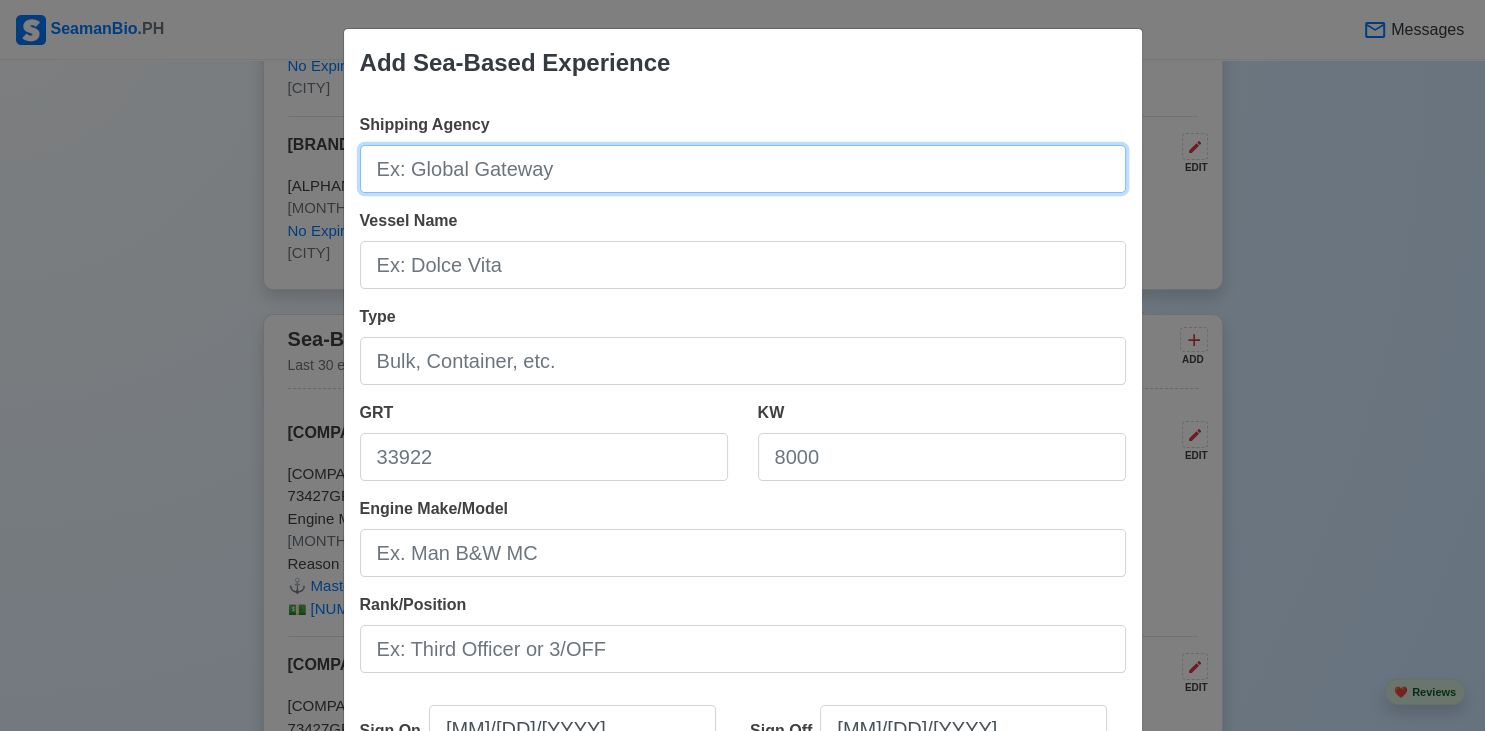 click on "Shipping Agency" at bounding box center (743, 169) 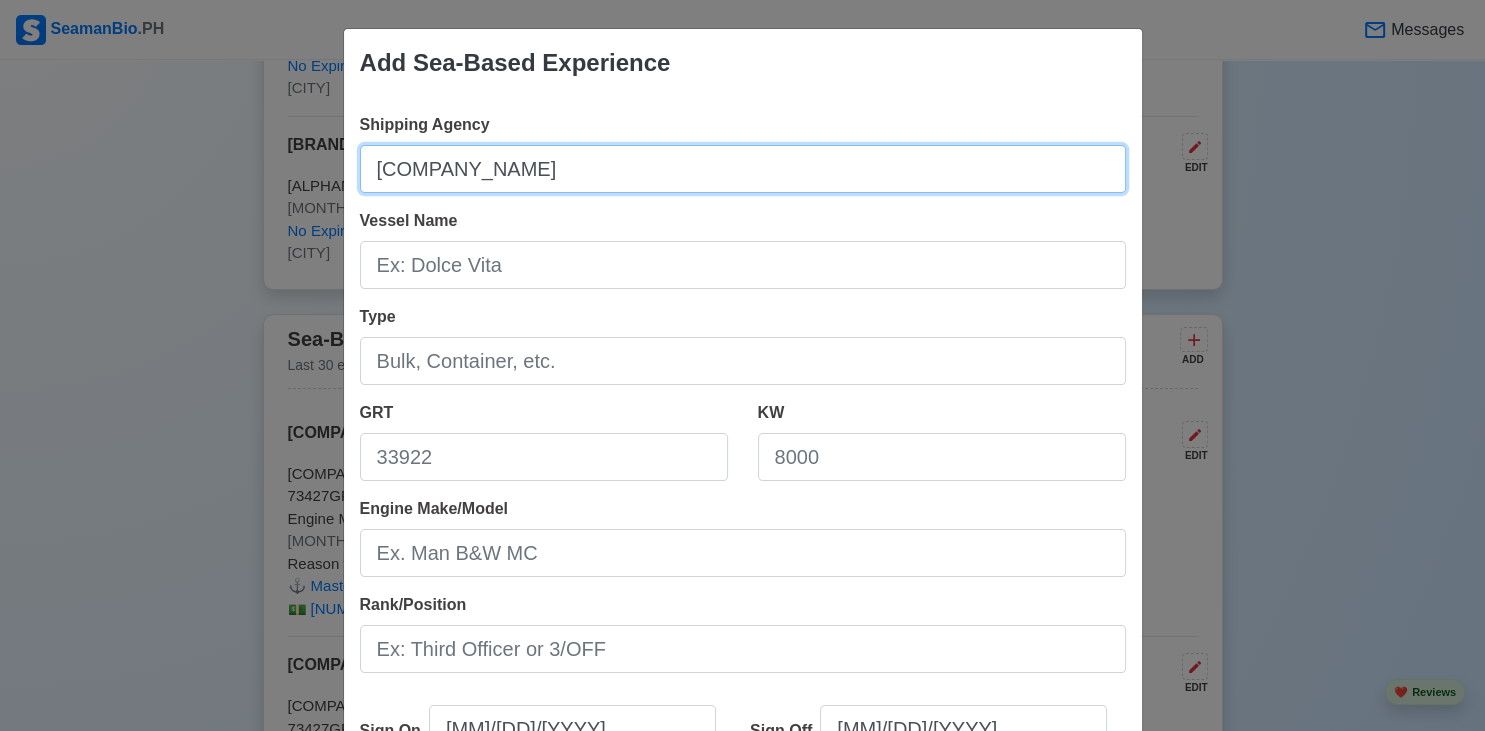 type on "[COMPANY_NAME]" 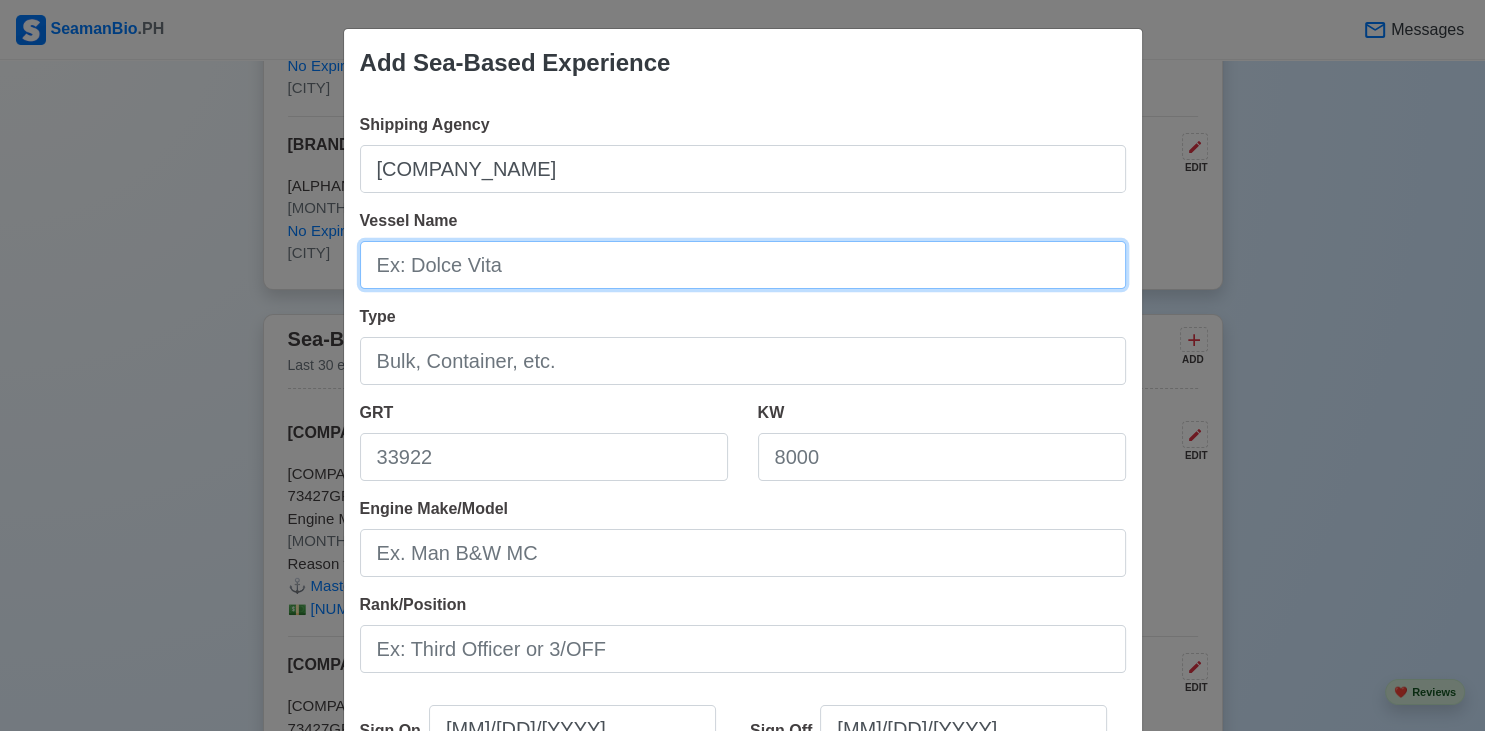 click on "Vessel Name" at bounding box center [743, 265] 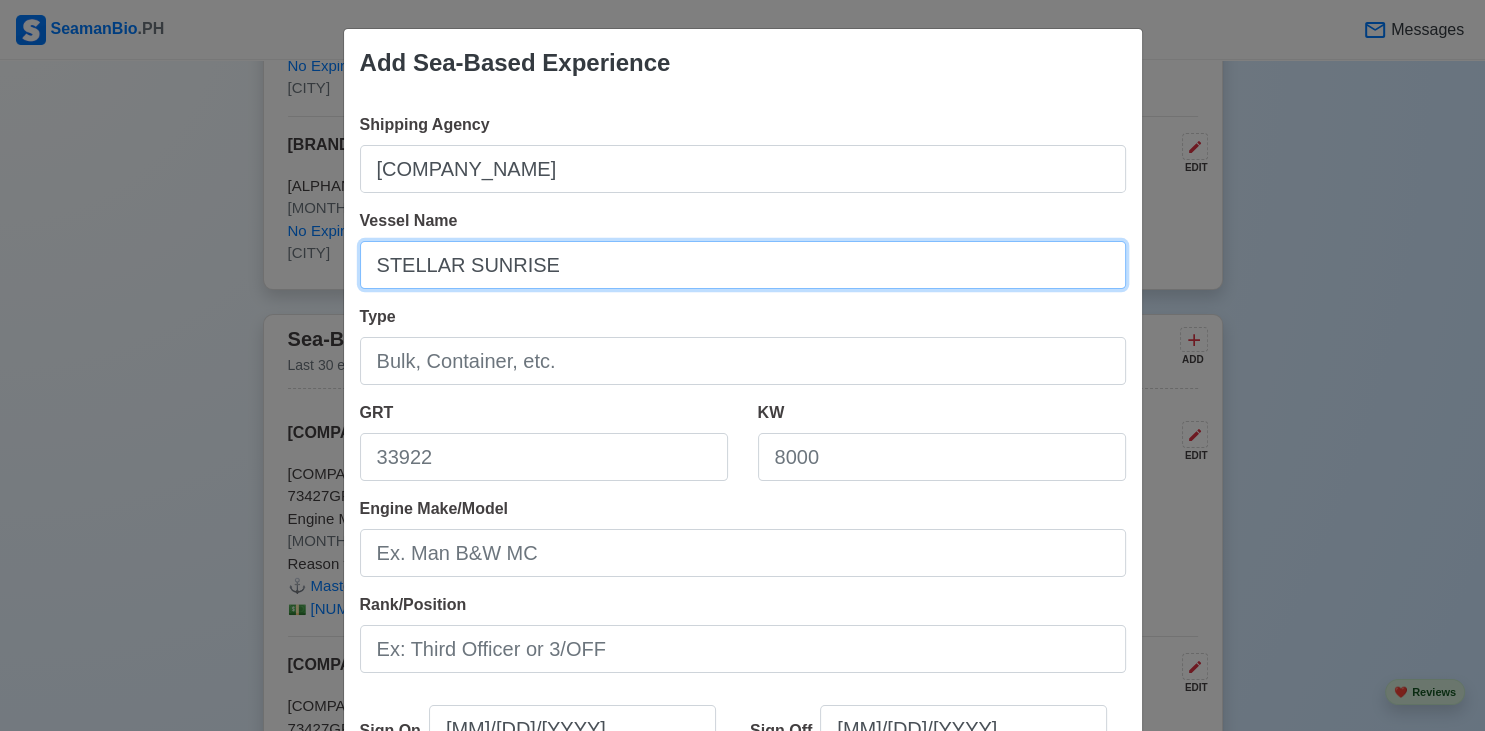 type on "STELLAR SUNRISE" 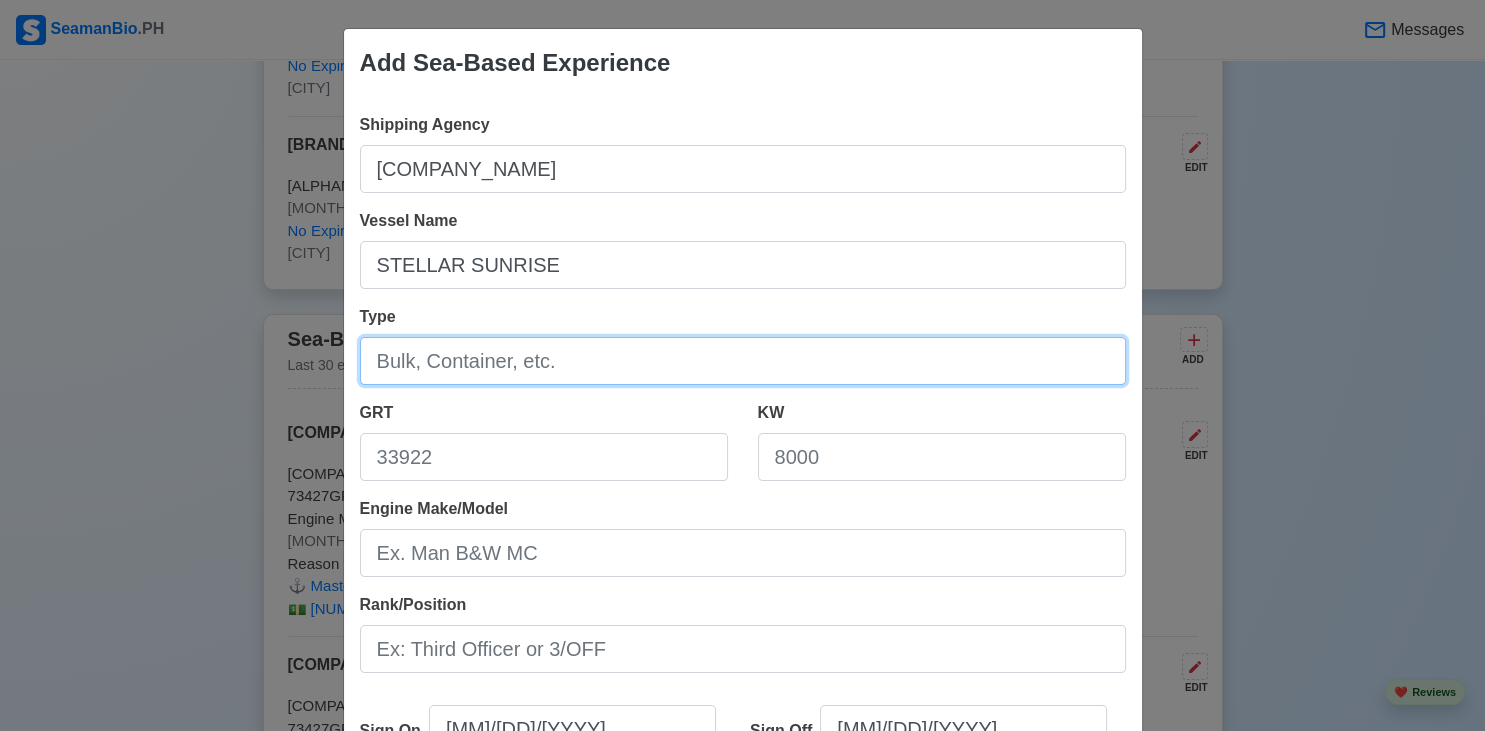click on "Type" at bounding box center (743, 361) 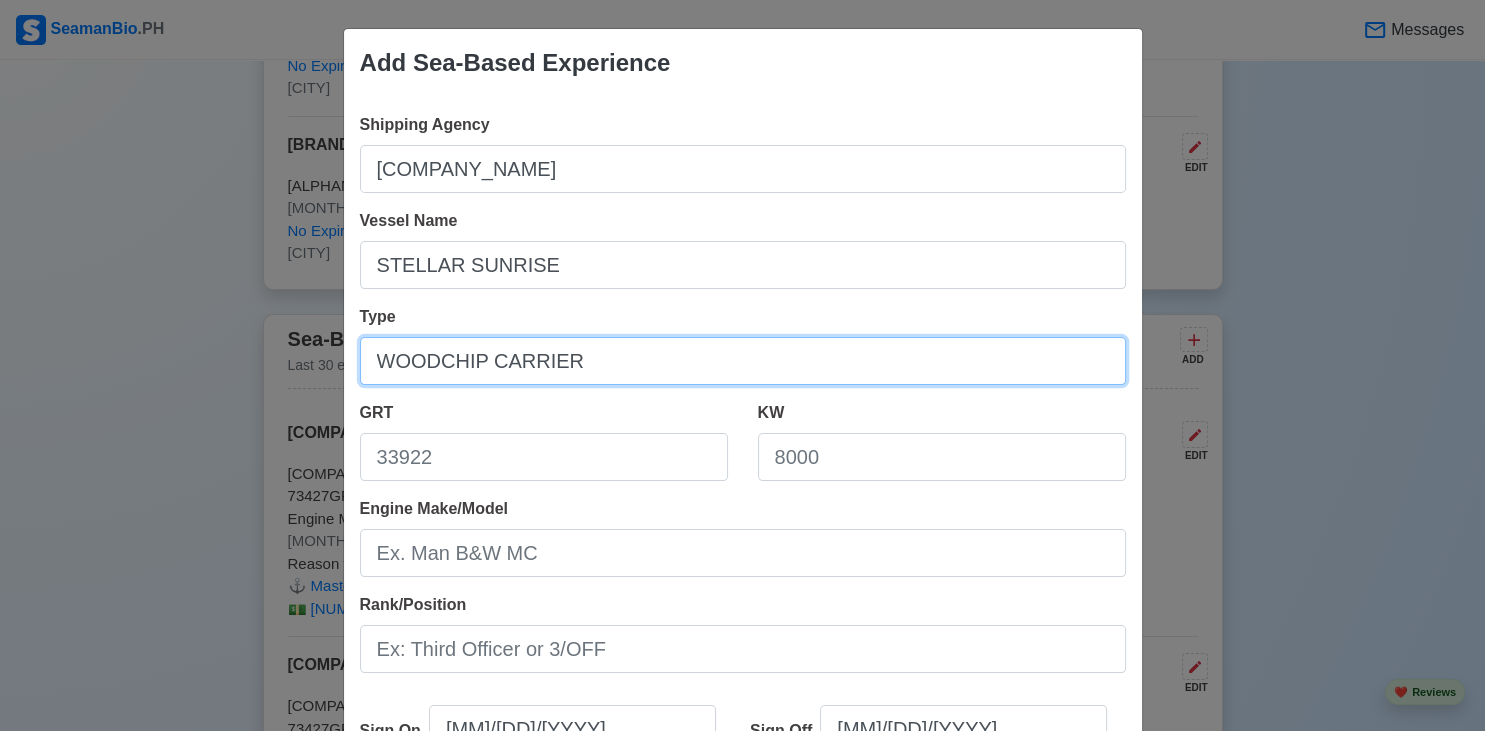 type on "WOODCHIP CARRIER" 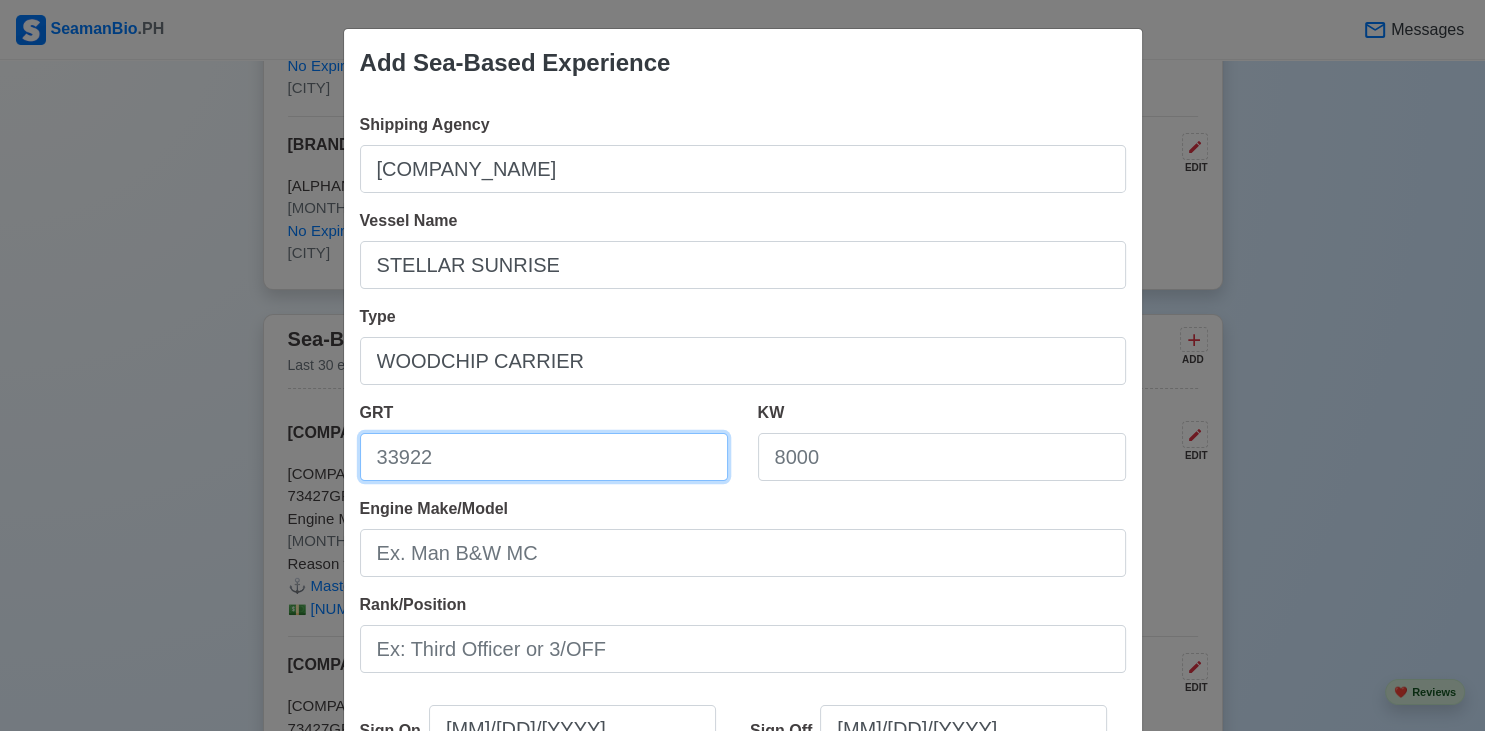 click on "GRT" at bounding box center [544, 457] 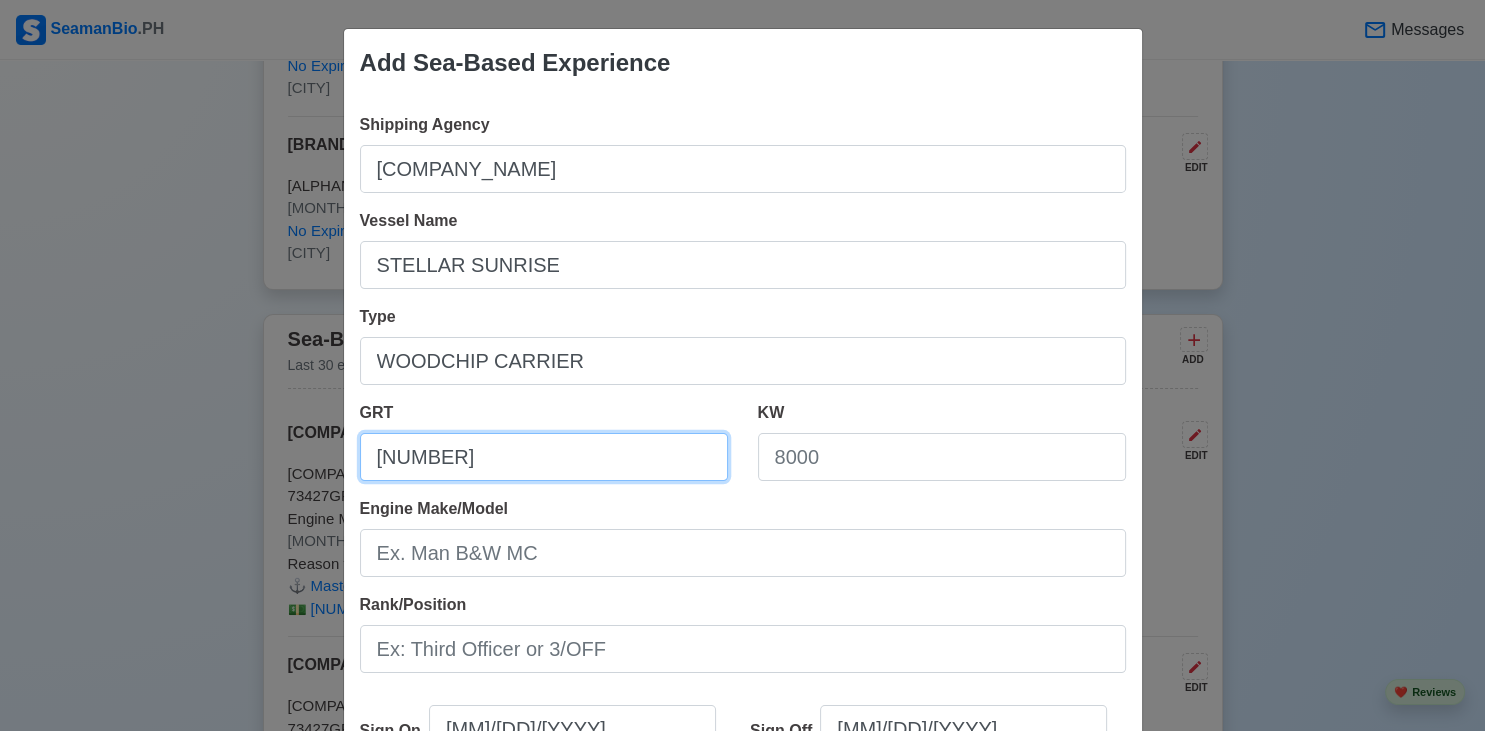 type on "[NUMBER]" 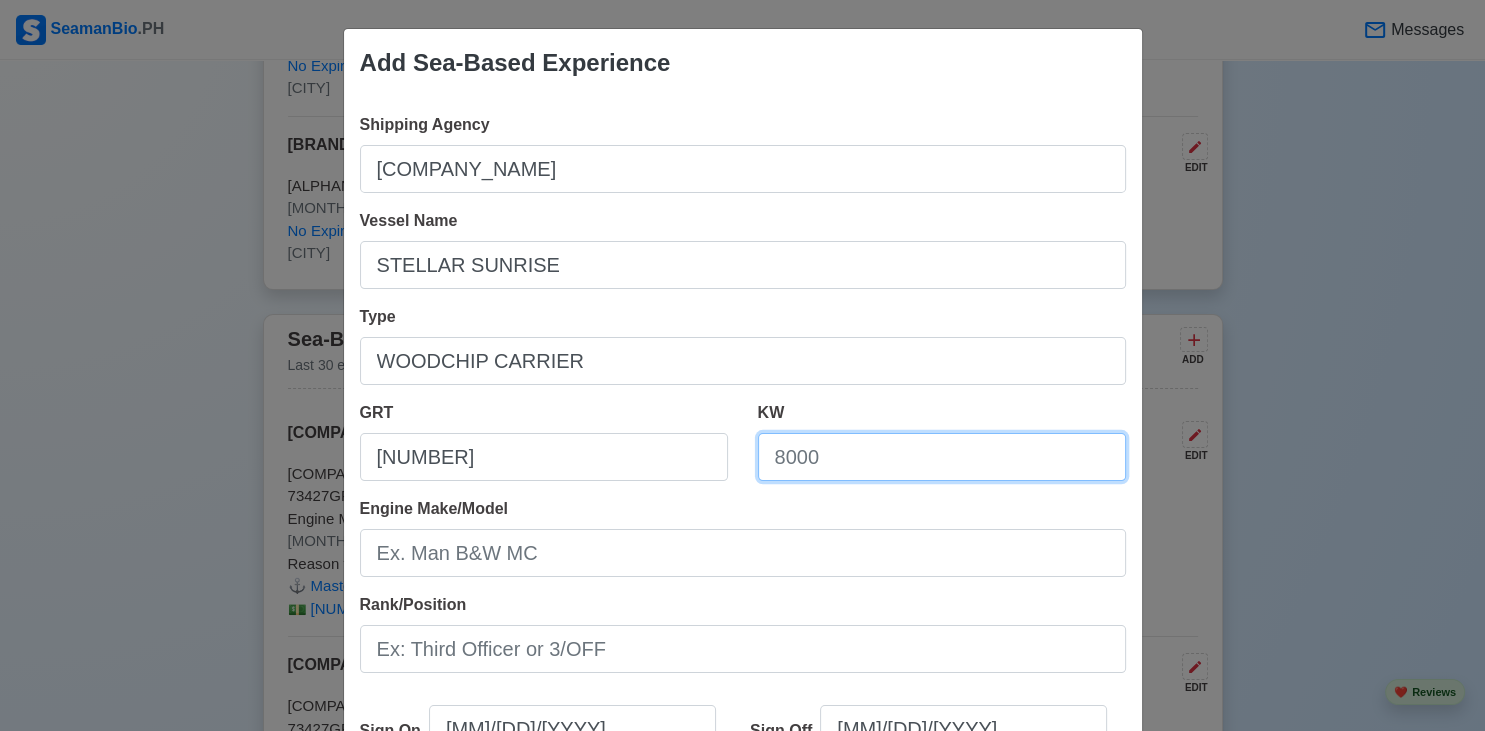 click on "KW" at bounding box center (942, 457) 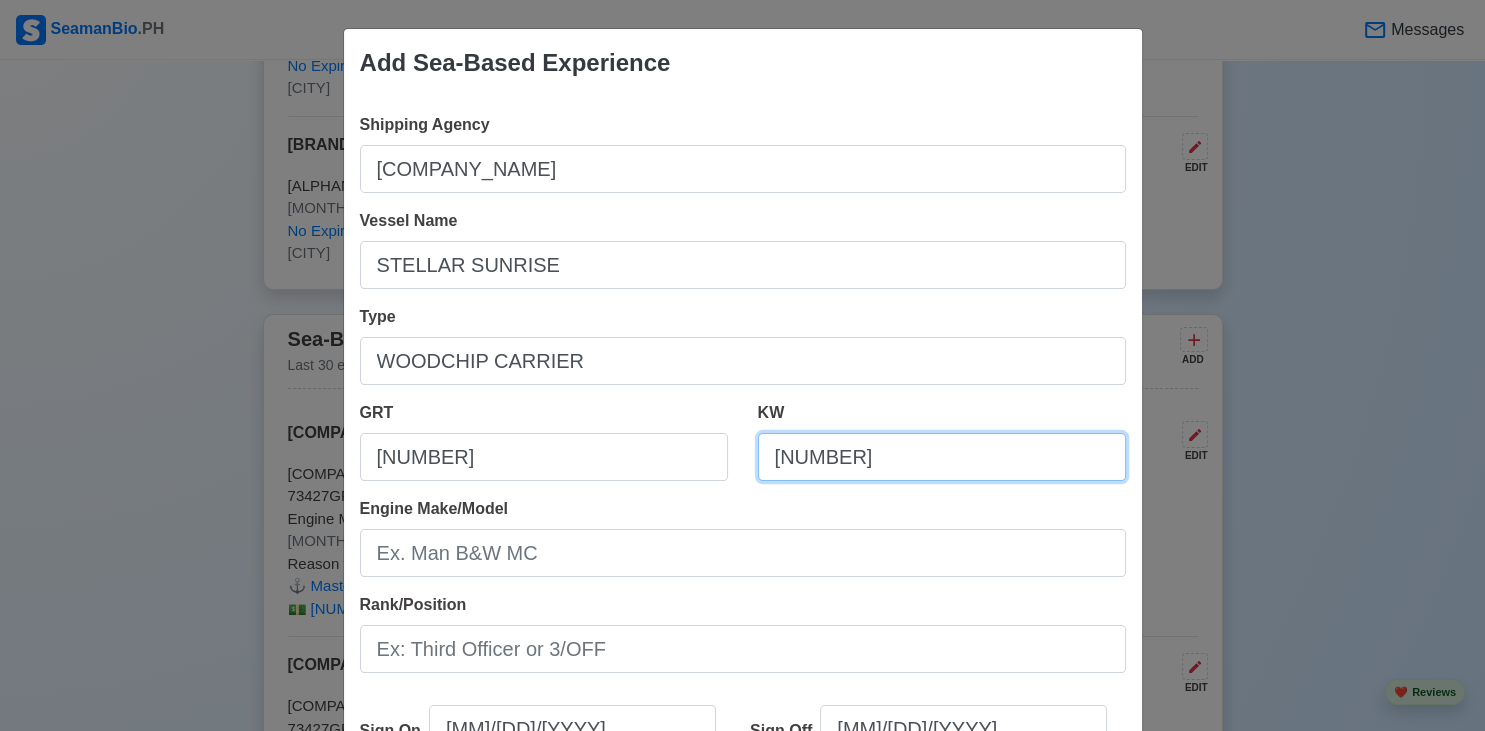 type on "[NUMBER]" 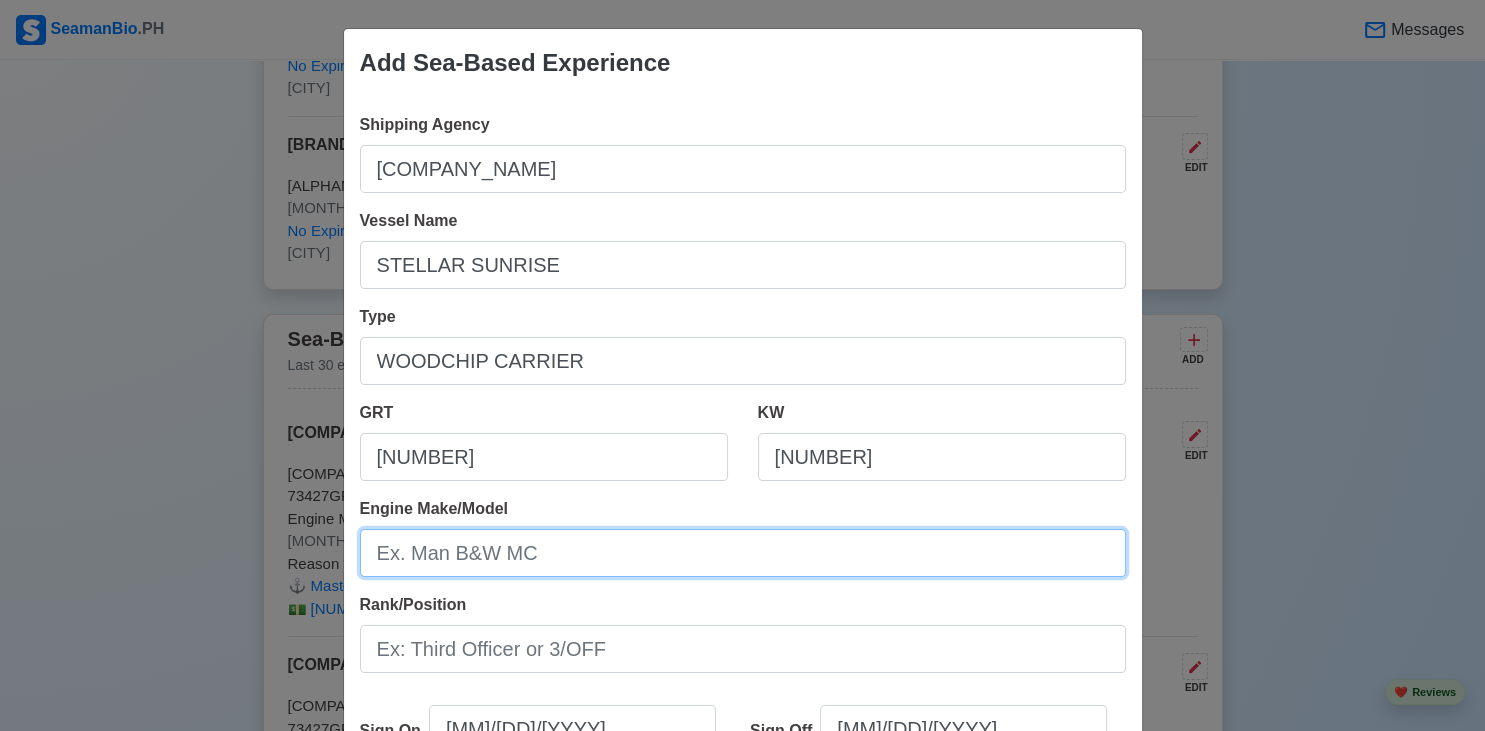 click on "Engine Make/Model" at bounding box center (743, 553) 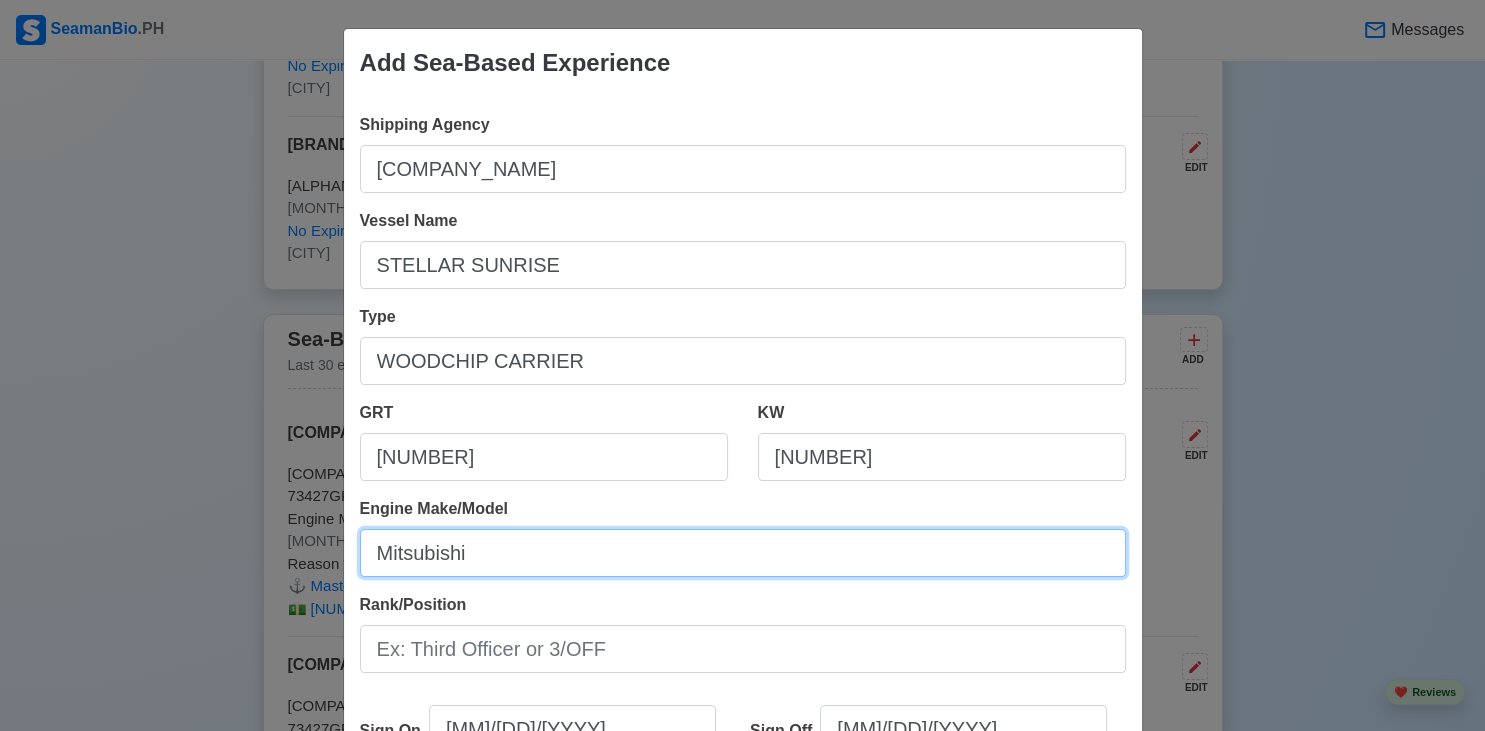 type on "Mitsubishi" 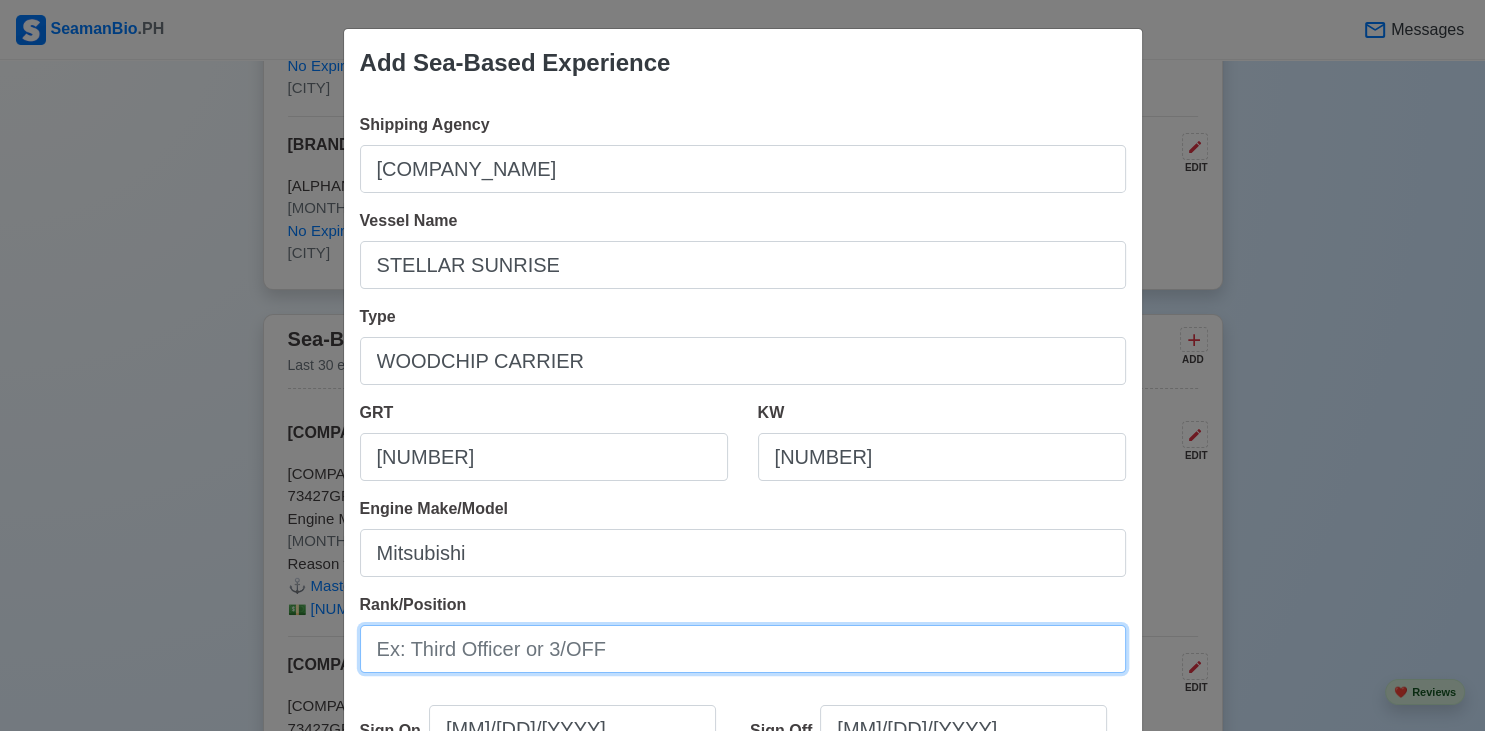 click on "Rank/Position" at bounding box center [743, 649] 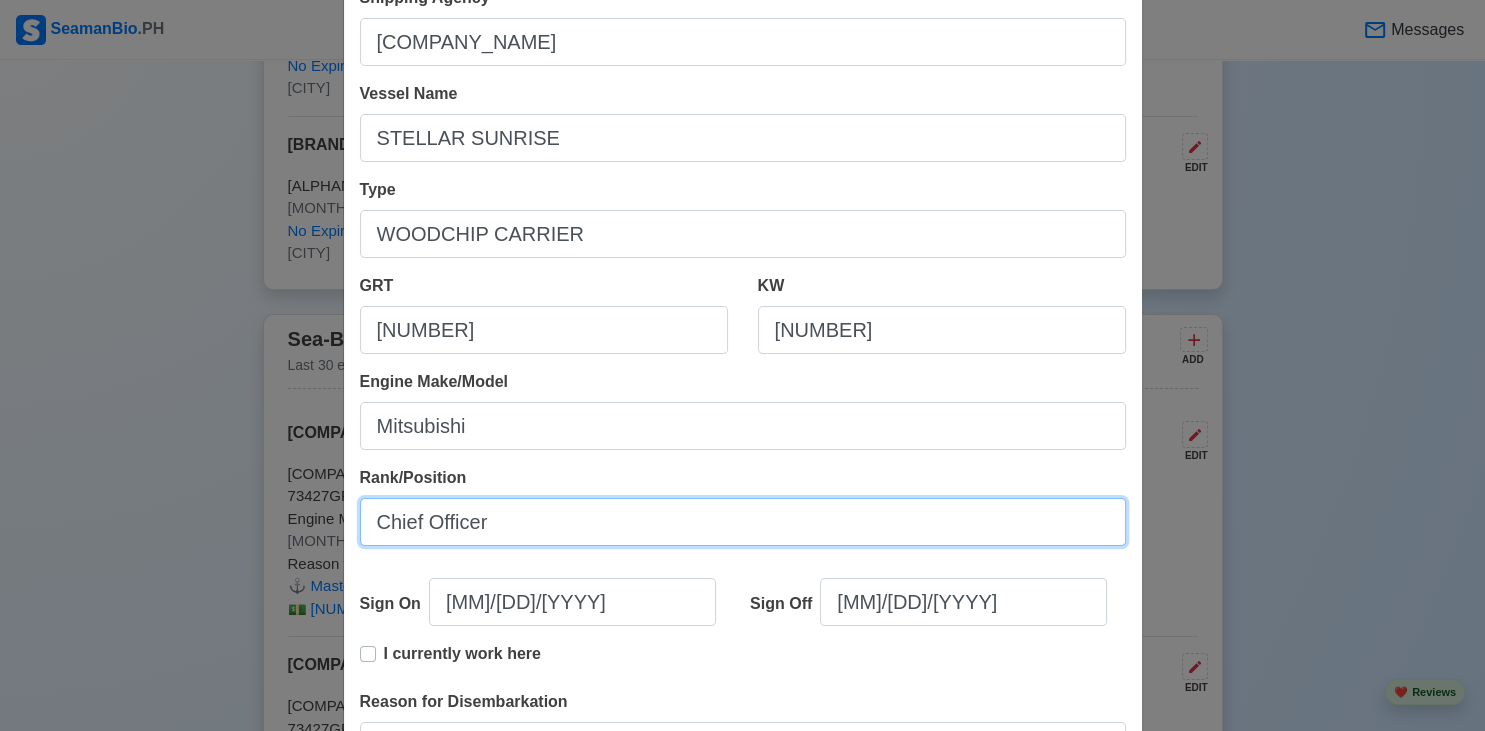 scroll, scrollTop: 132, scrollLeft: 0, axis: vertical 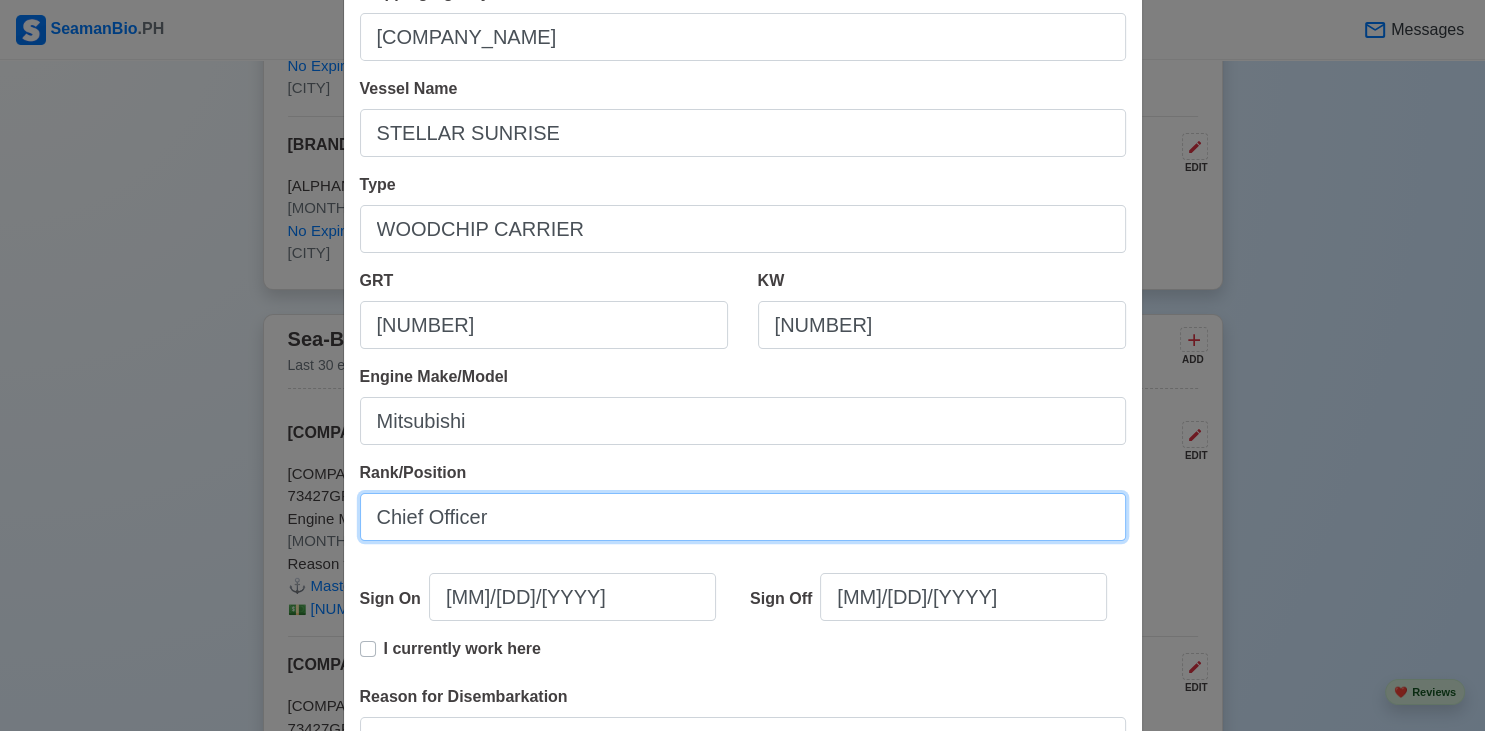 type on "Chief Officer" 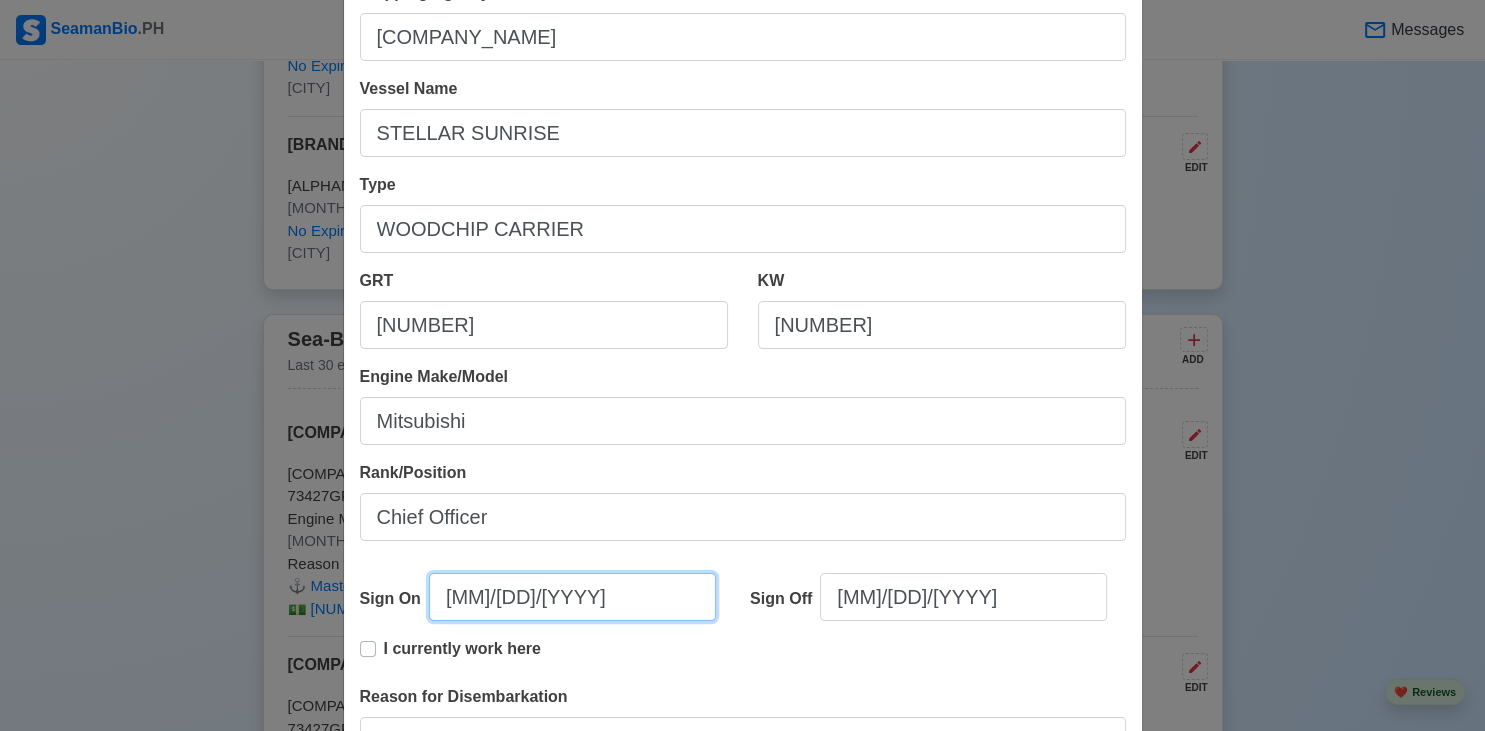 click on "[MM]/[DD]/[YYYY]" at bounding box center (572, 597) 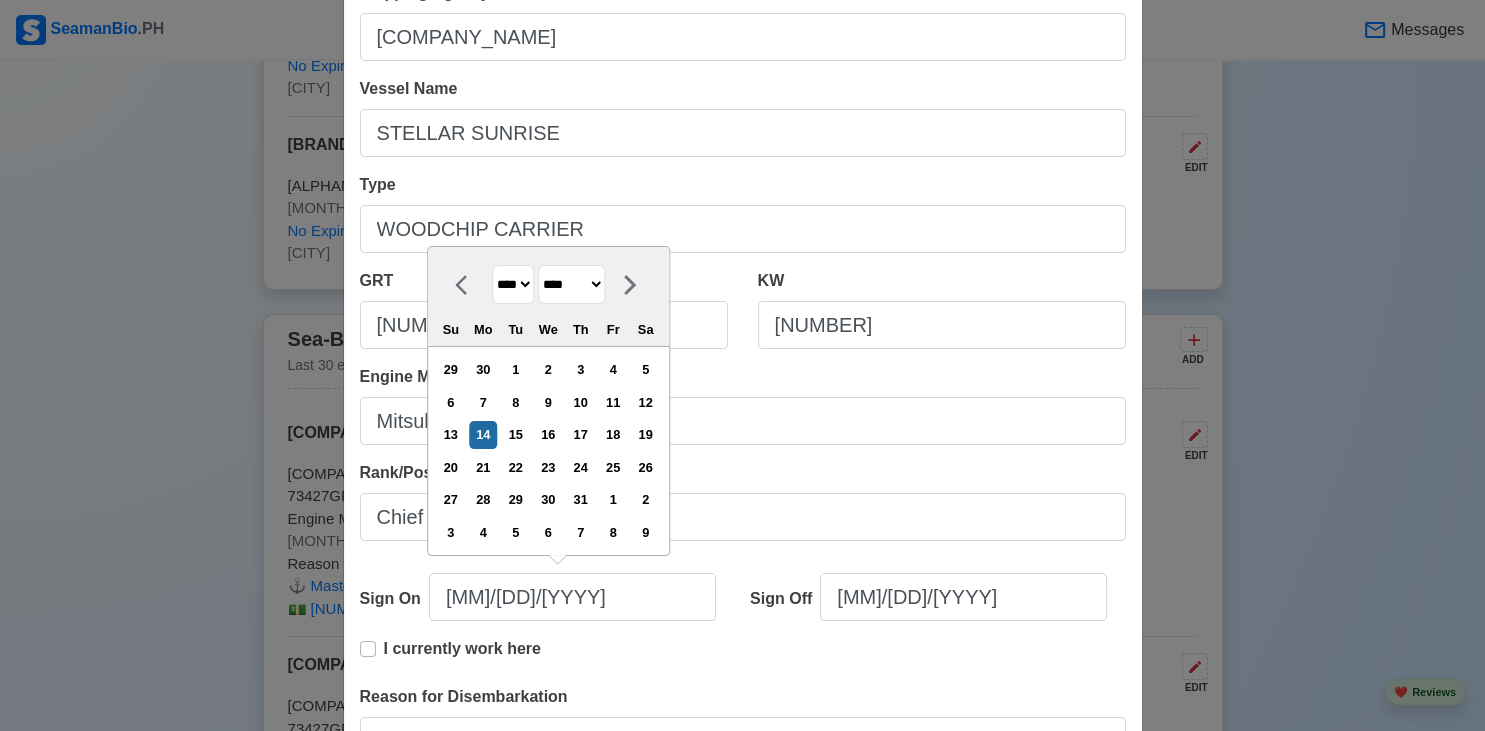 click on "**** **** **** **** **** **** **** **** **** **** **** **** **** **** **** **** **** **** **** **** **** **** **** **** **** **** **** **** **** **** **** **** **** **** **** **** **** **** **** **** **** **** **** **** **** **** **** **** **** **** **** **** **** **** **** **** **** **** **** **** **** **** **** **** **** **** **** **** **** **** **** **** **** **** **** **** **** **** **** **** **** **** **** **** **** **** **** **** **** **** **** **** **** **** **** **** **** **** **** **** **** **** **** **** **** ****" at bounding box center (513, 284) 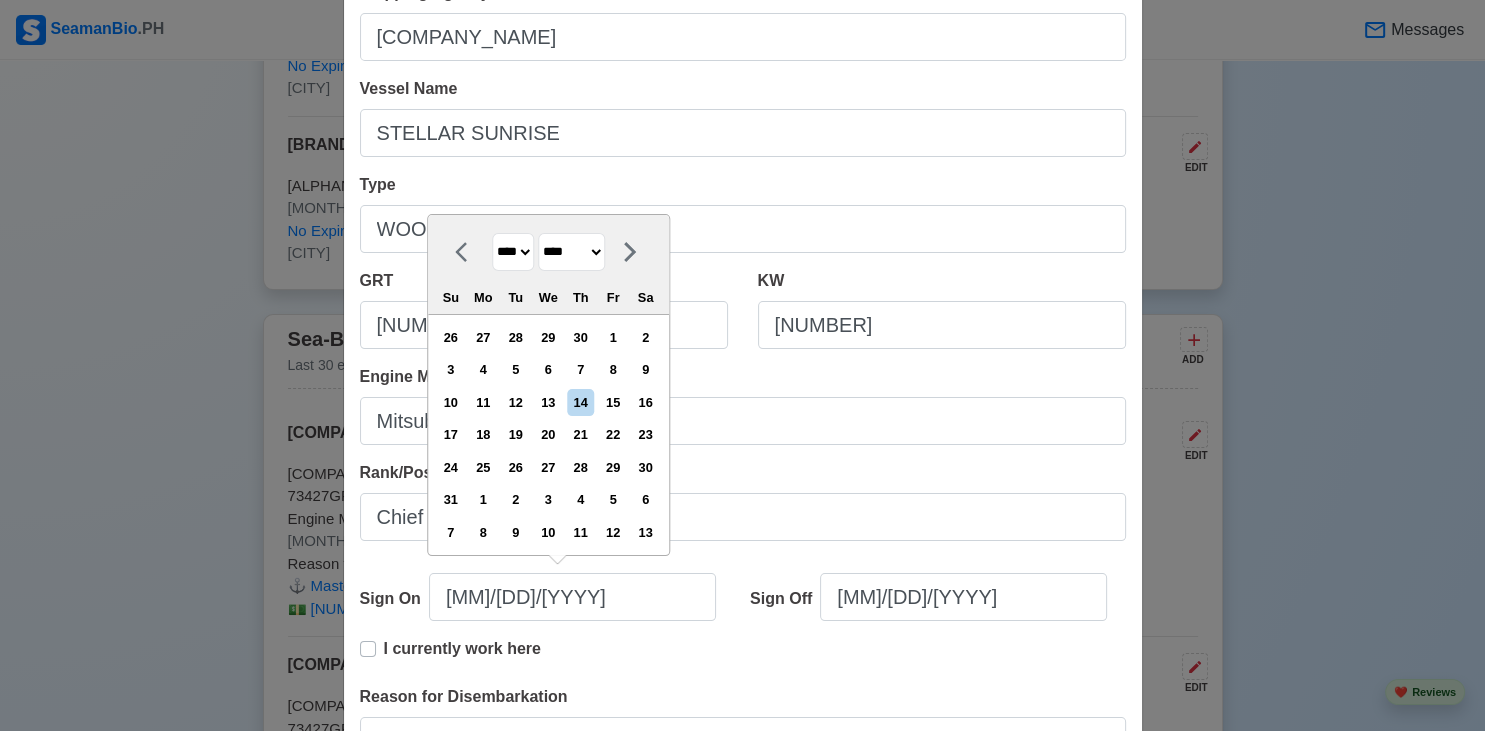 click on "******* ******** ***** ***** *** **** **** ****** ********* ******* ******** ********" at bounding box center [571, 252] 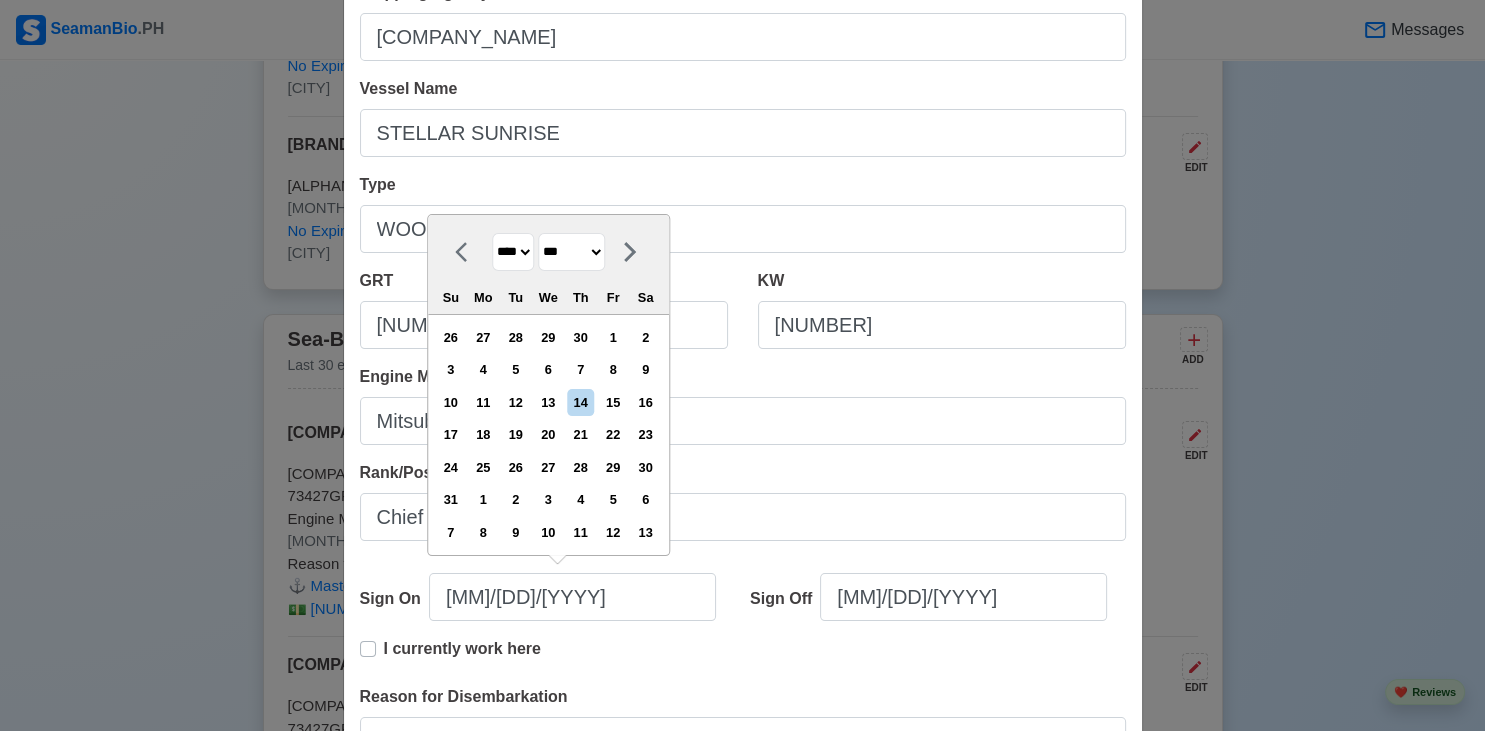 click on "***" at bounding box center (0, 0) 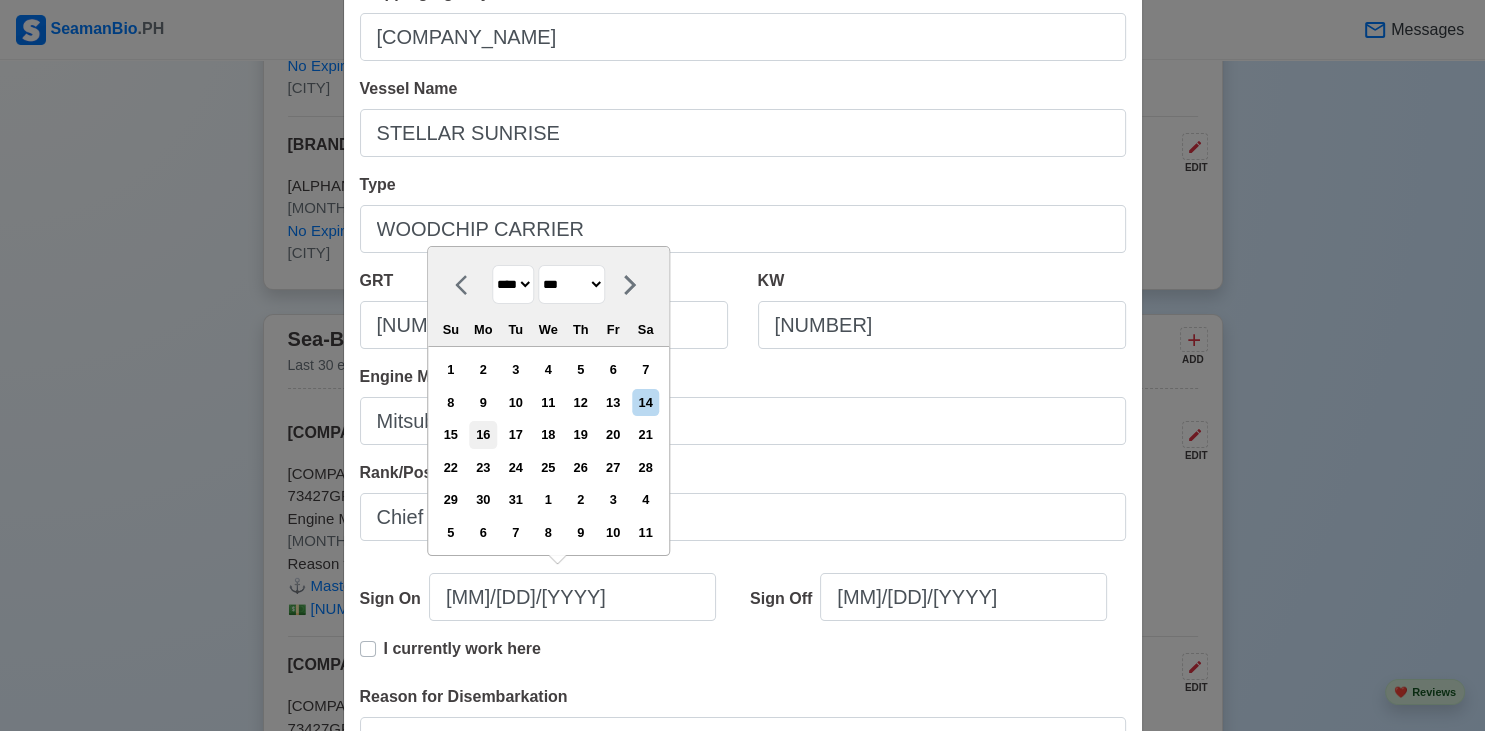 click on "16" at bounding box center [483, 434] 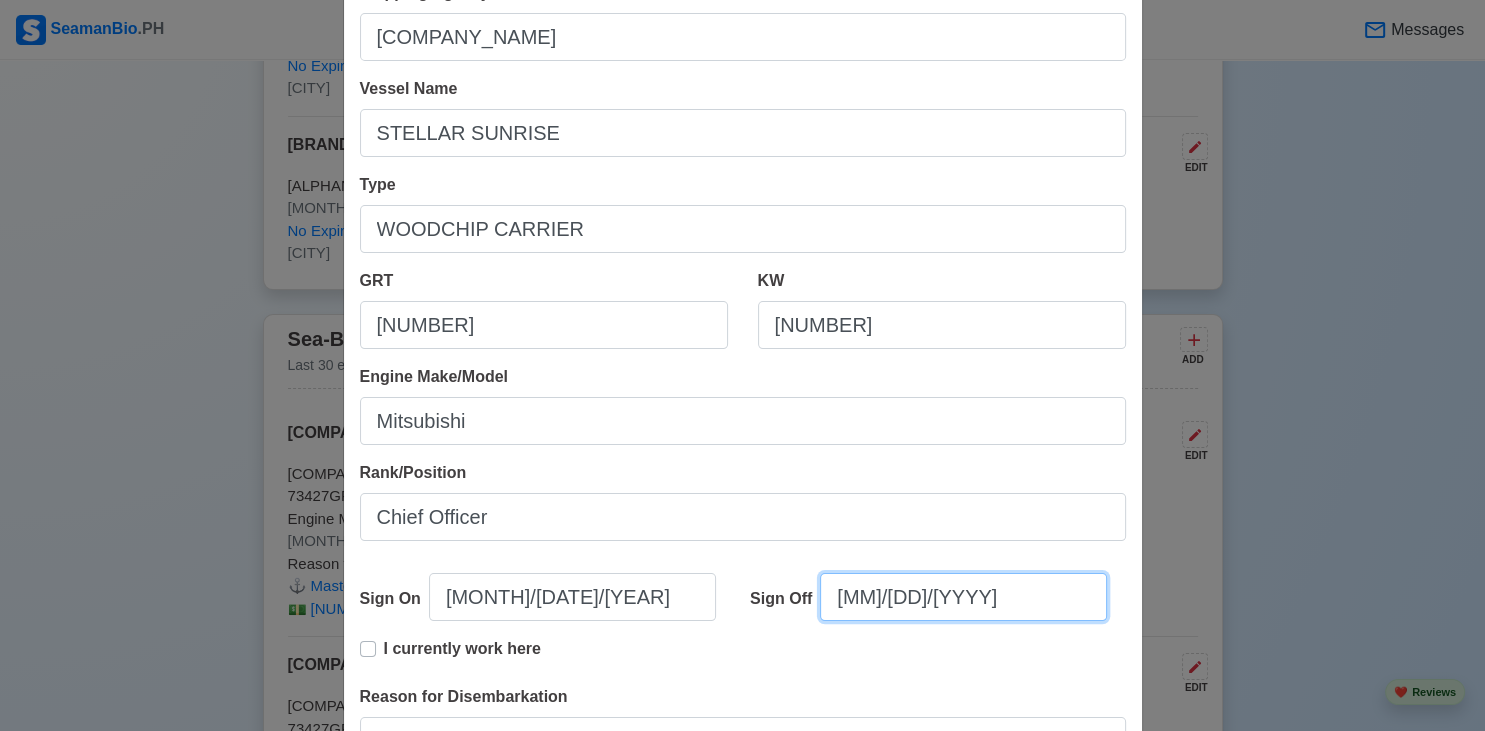 select on "****" 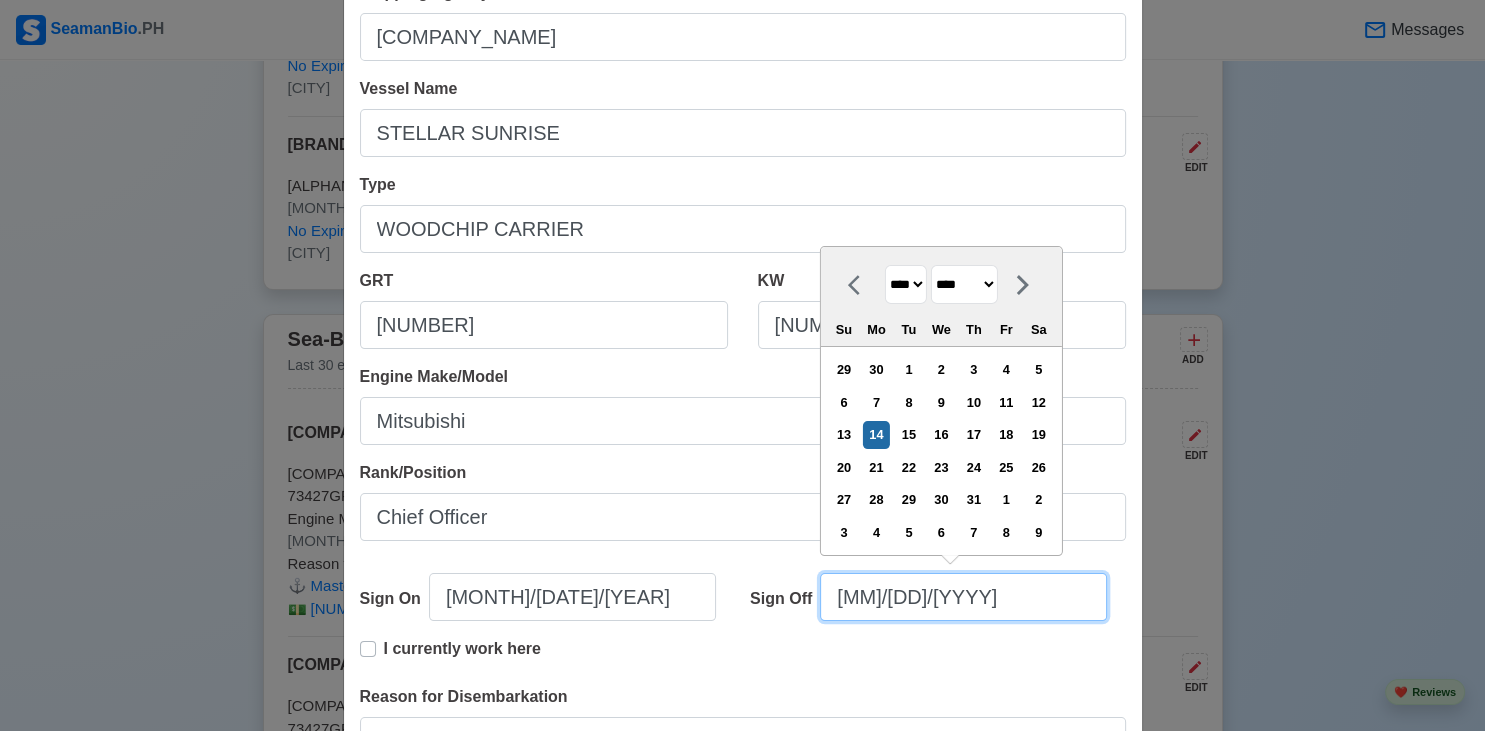 click on "[MM]/[DD]/[YYYY]" at bounding box center [963, 597] 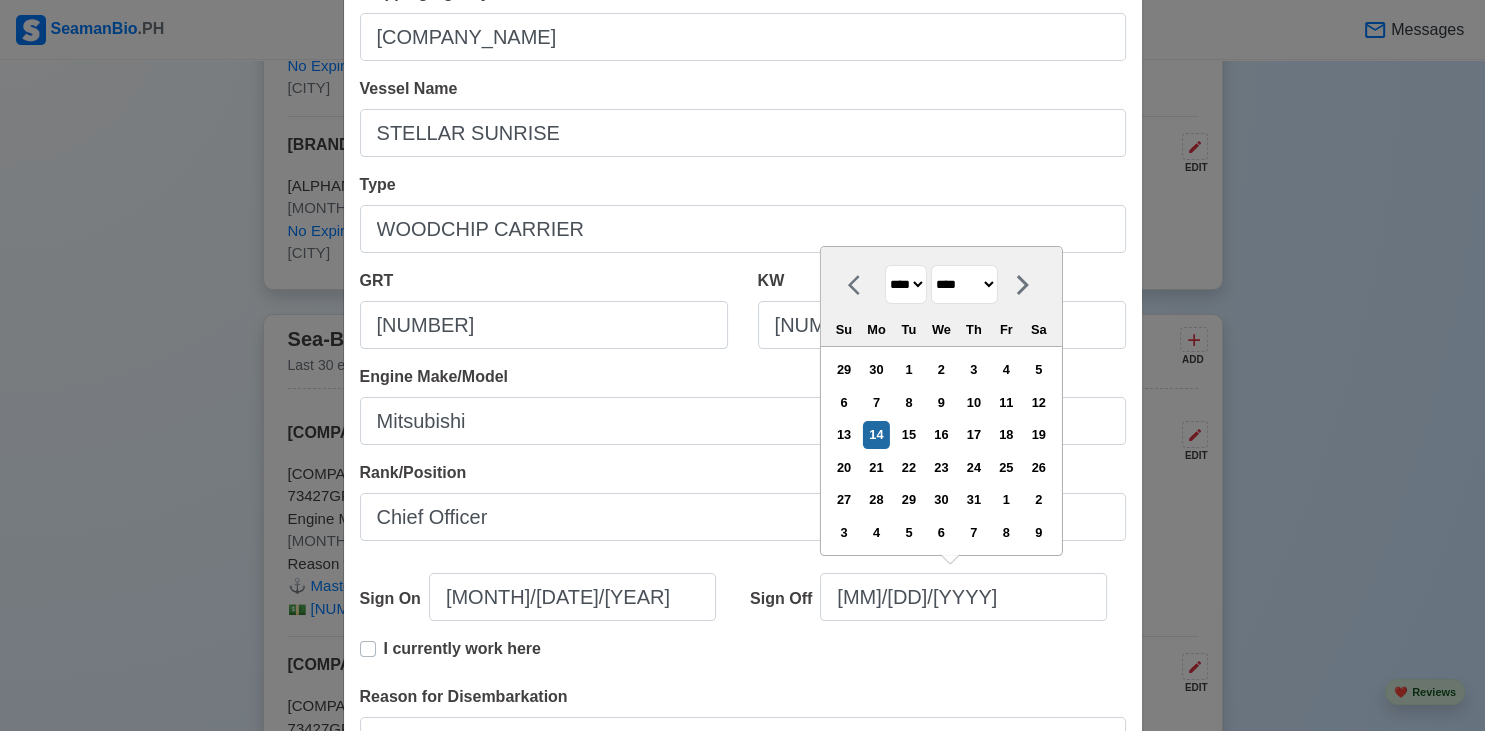 click on "**** **** **** **** **** **** **** **** **** **** **** **** **** **** **** **** **** **** **** **** **** **** **** **** **** **** **** **** **** **** **** **** **** **** **** **** **** **** **** **** **** **** **** **** **** **** **** **** **** **** **** **** **** **** **** **** **** **** **** **** **** **** **** **** **** **** **** **** **** **** **** **** **** **** **** **** **** **** **** **** **** **** **** **** **** **** **** **** **** **** **** **** **** **** **** **** **** **** **** **** **** **** **** **** **** **** **** ****" at bounding box center (906, 284) 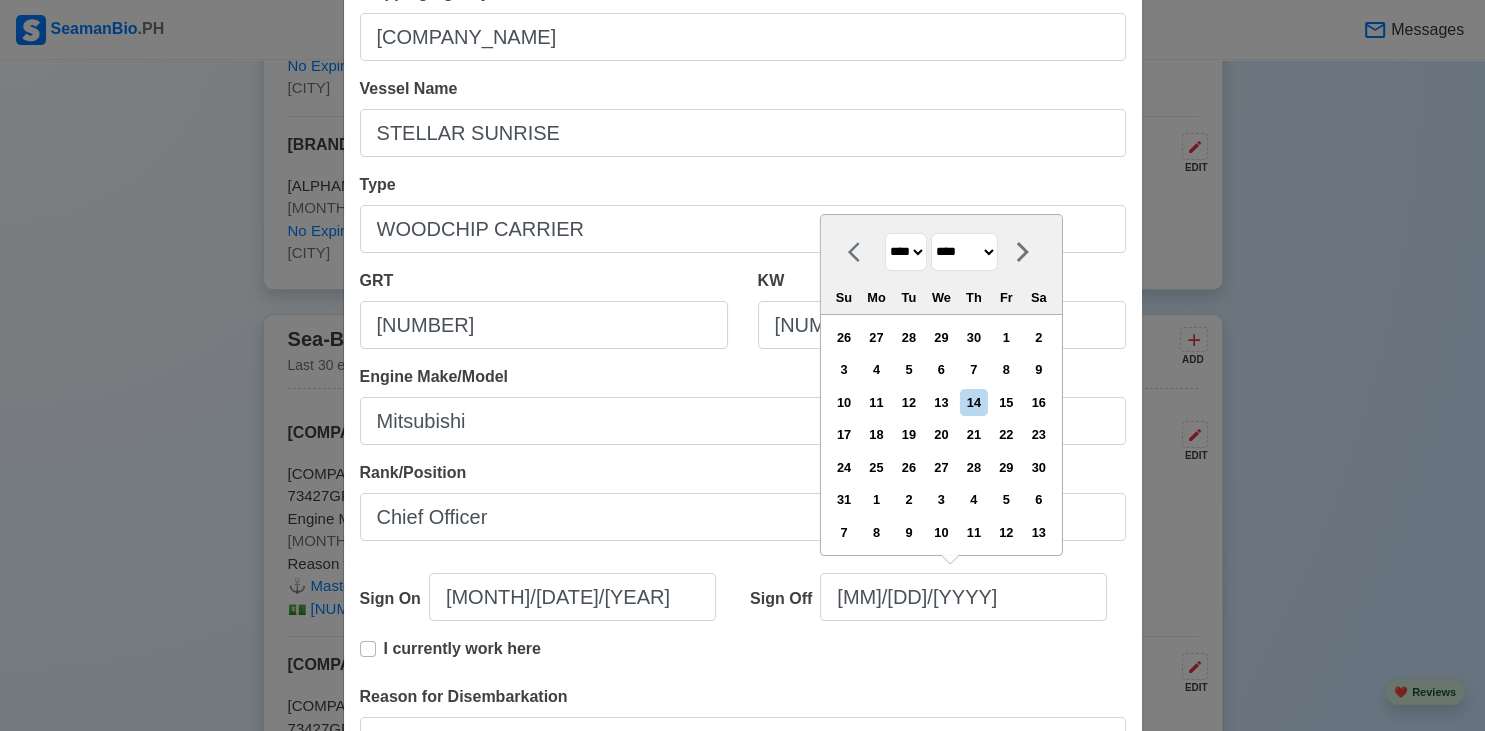 click on "******* ******** ***** ***** *** **** **** ****** ********* ******* ******** ********" at bounding box center [964, 252] 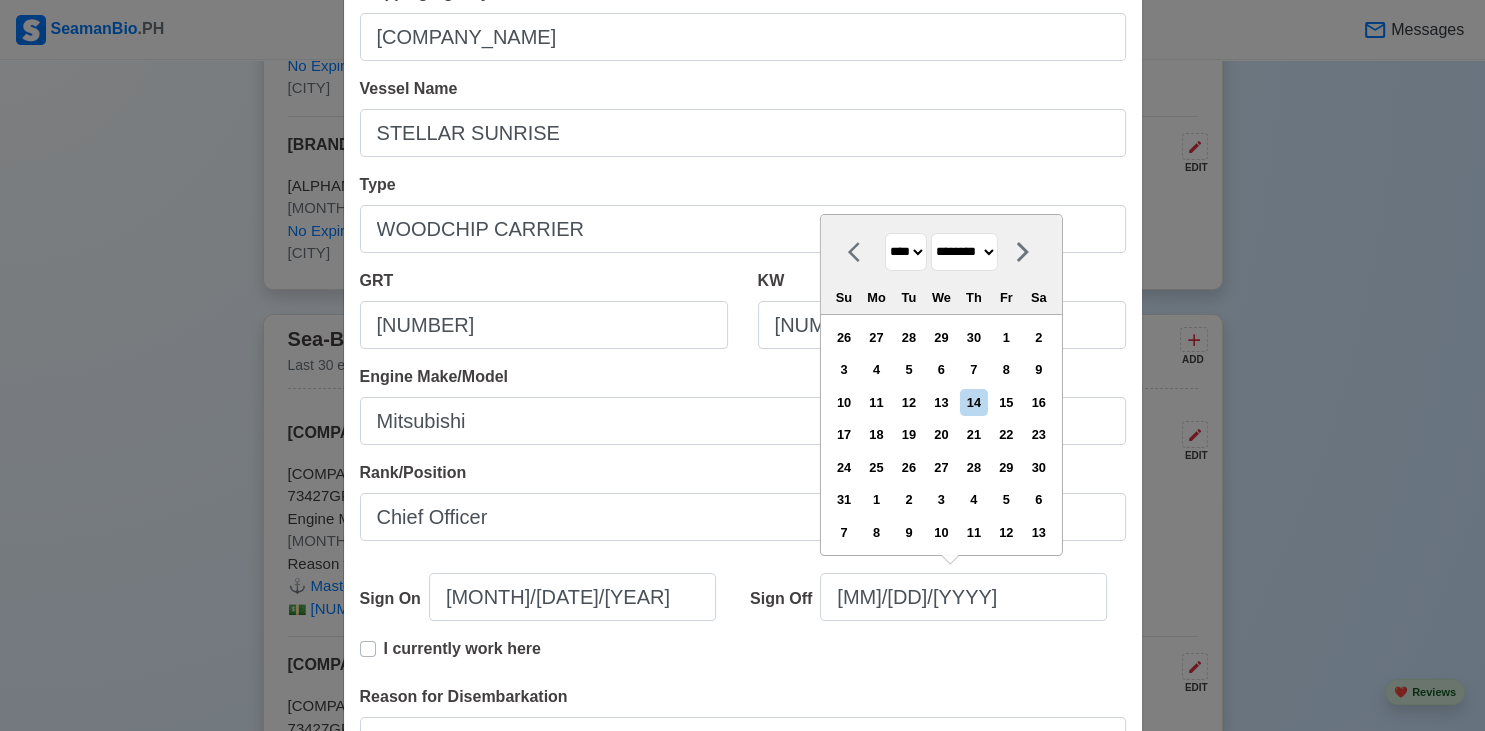 click on "********" at bounding box center [0, 0] 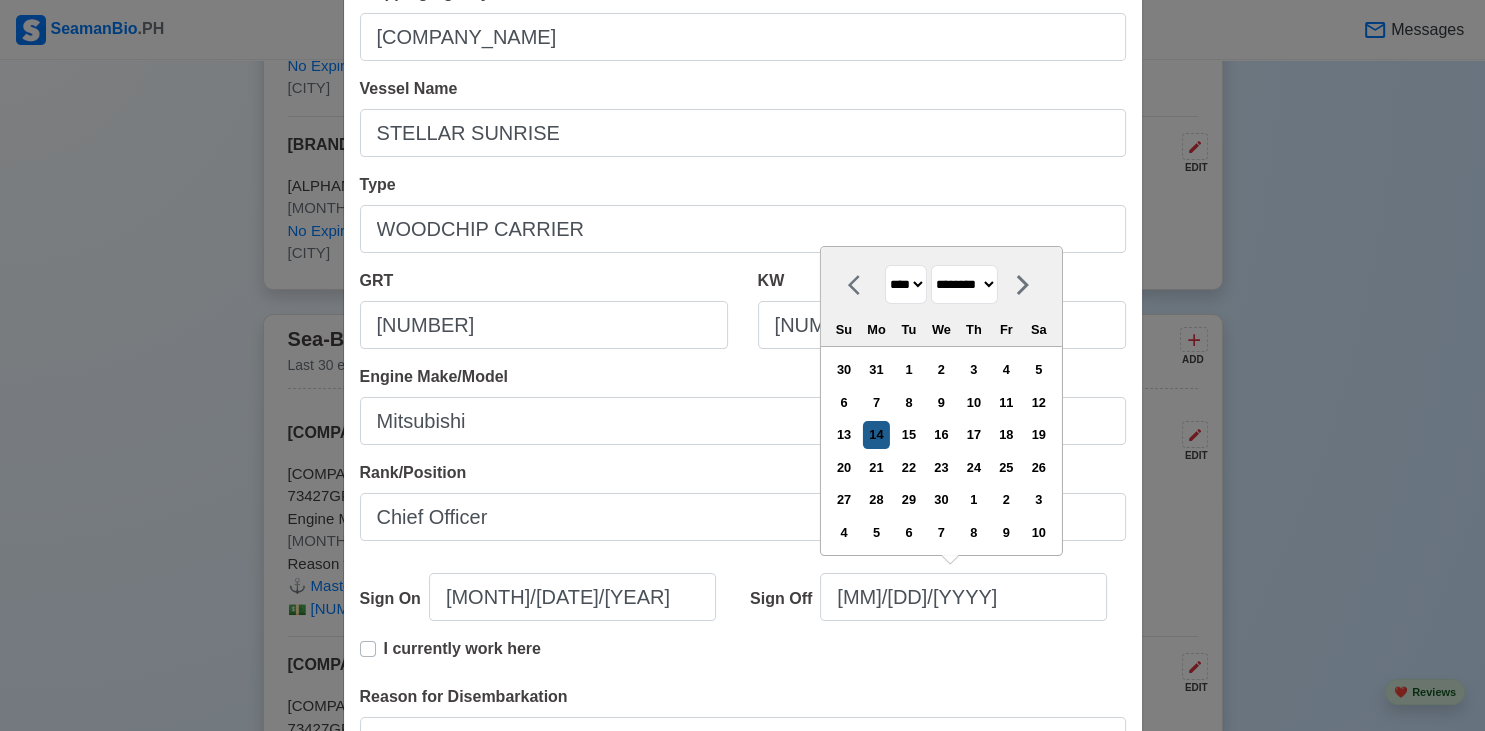 click on "14" at bounding box center [876, 434] 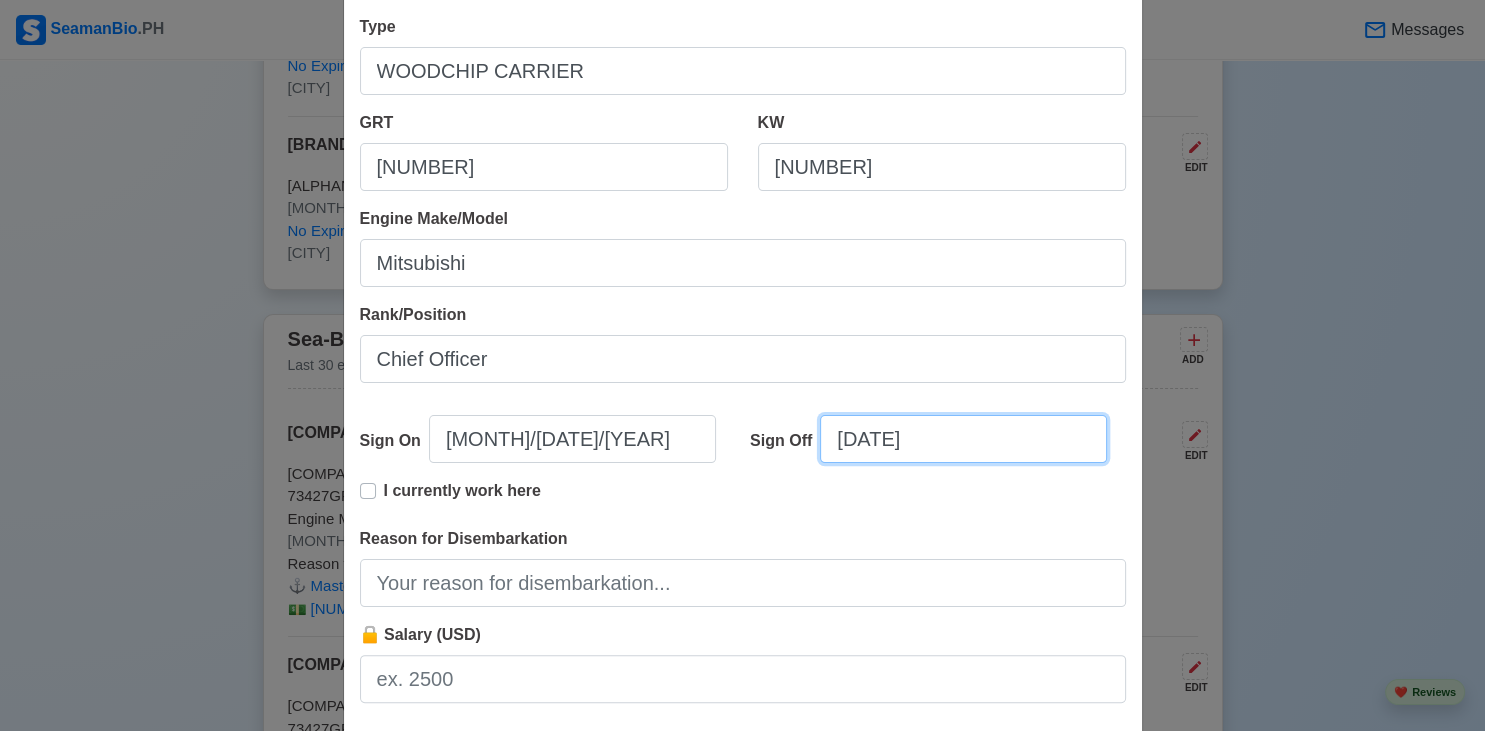 scroll, scrollTop: 293, scrollLeft: 0, axis: vertical 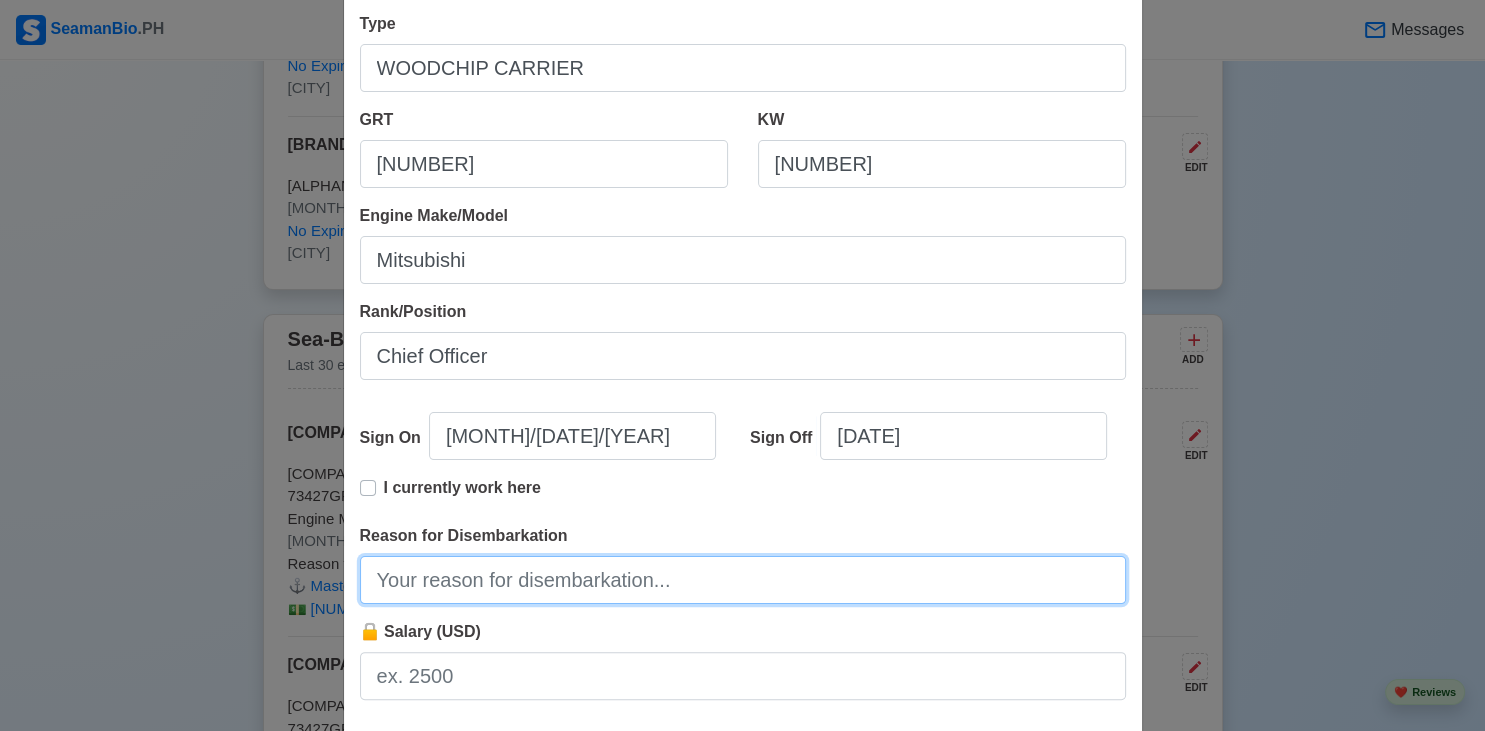 click on "Reason for Disembarkation" at bounding box center [743, 580] 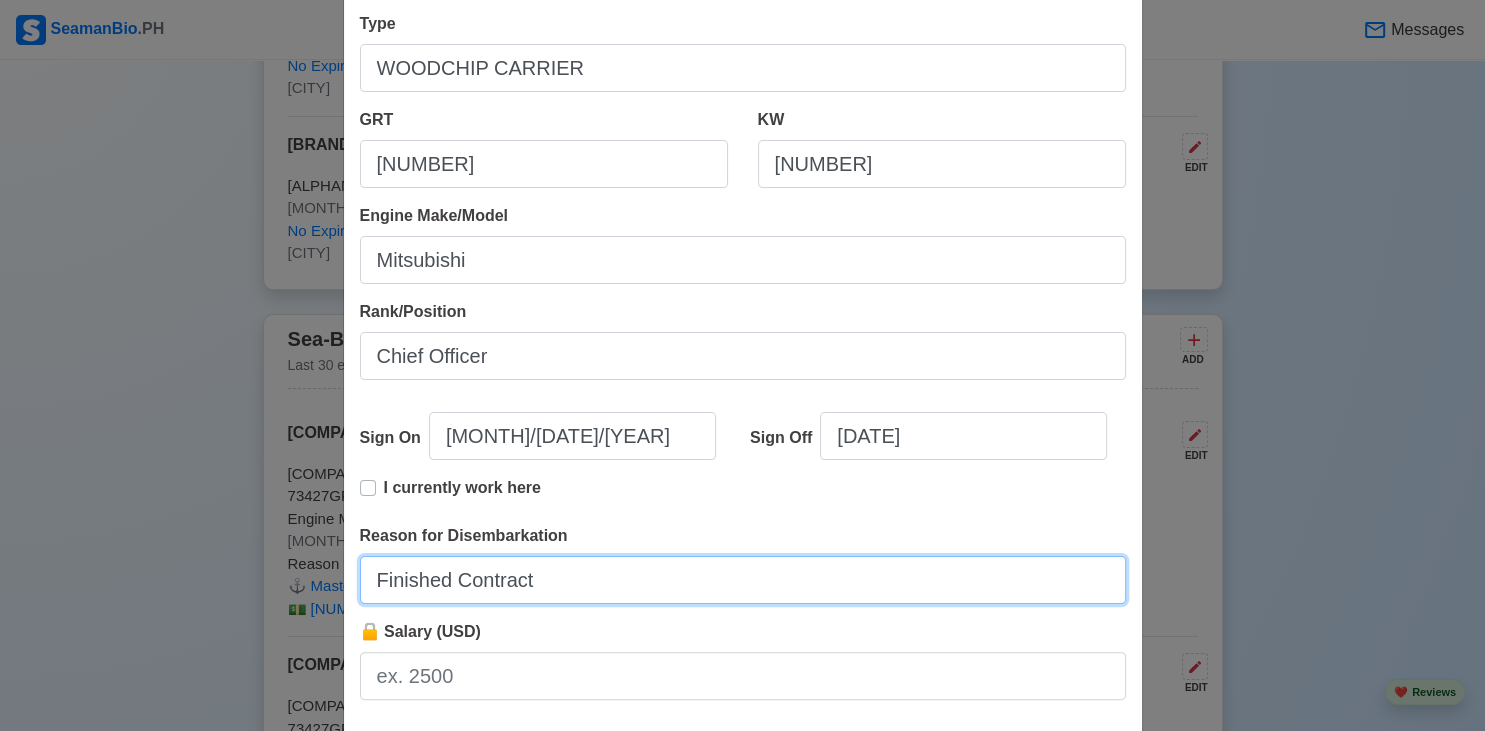 scroll, scrollTop: 408, scrollLeft: 0, axis: vertical 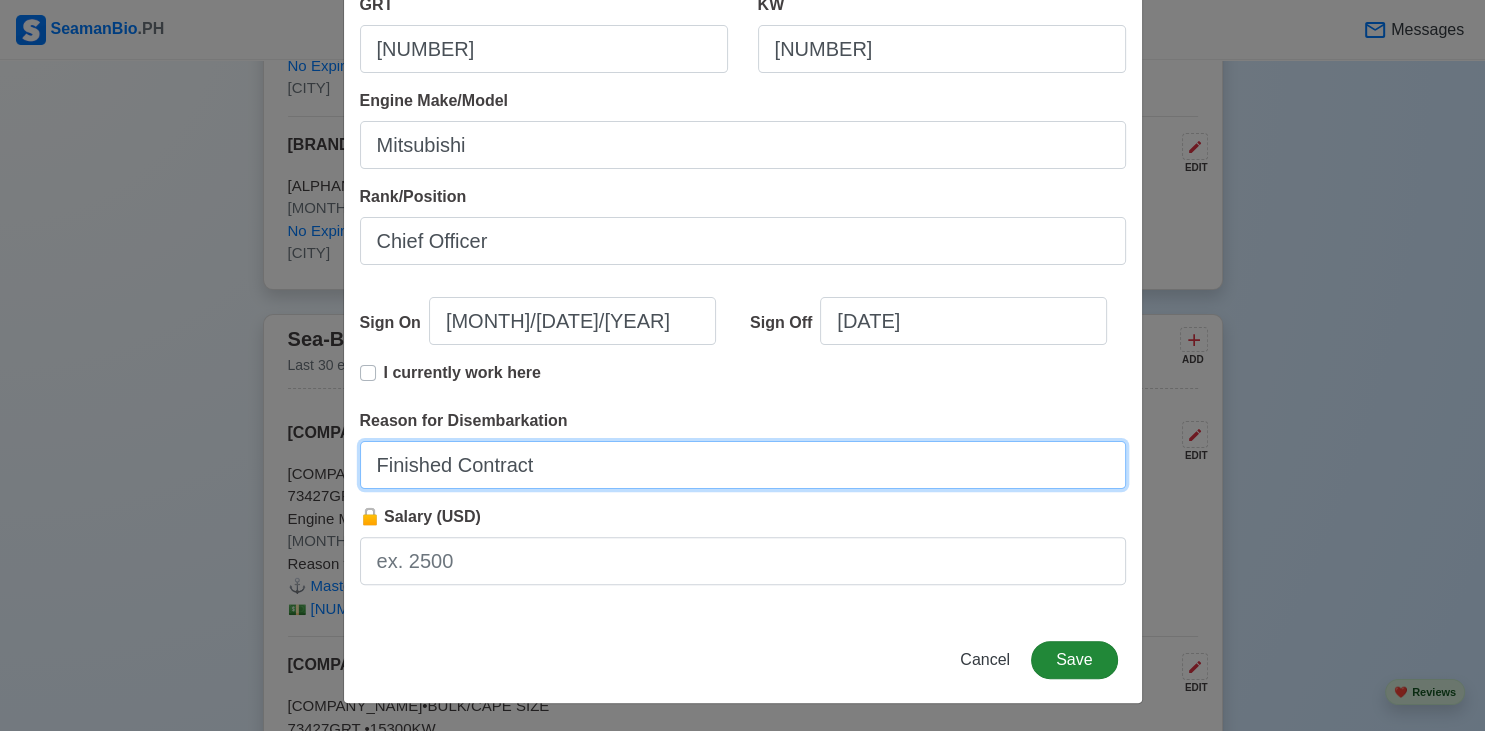 type on "Finished Contract" 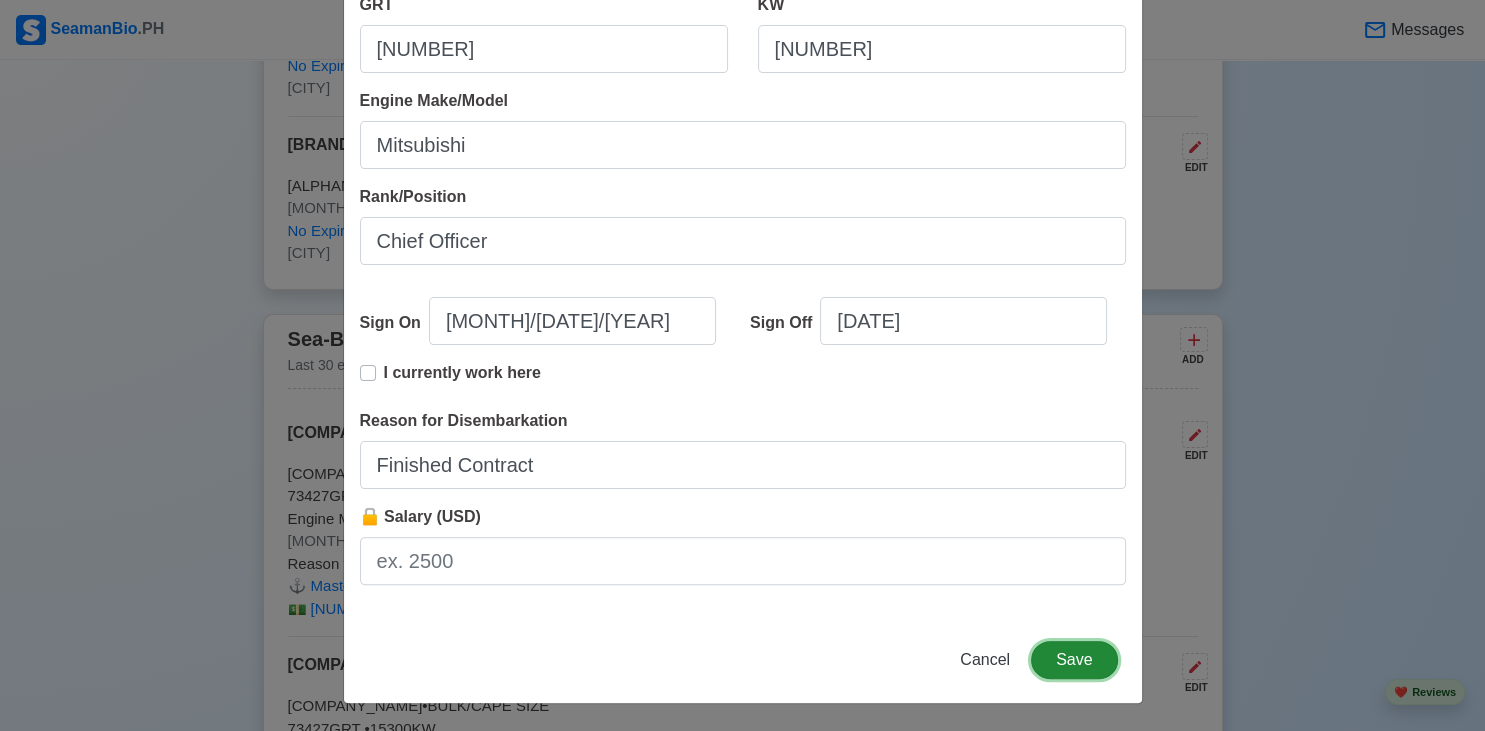 click on "Save" at bounding box center (1074, 660) 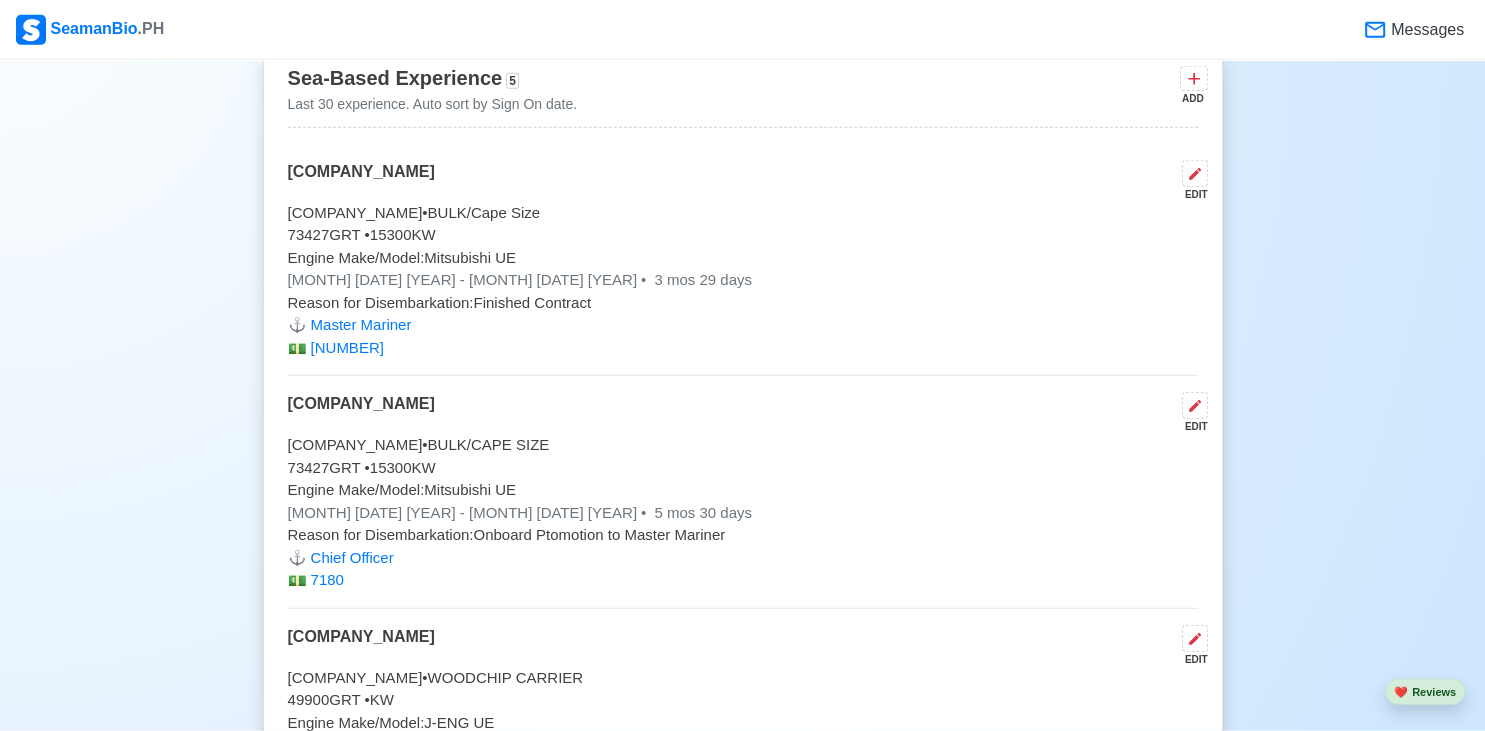 scroll, scrollTop: 5366, scrollLeft: 0, axis: vertical 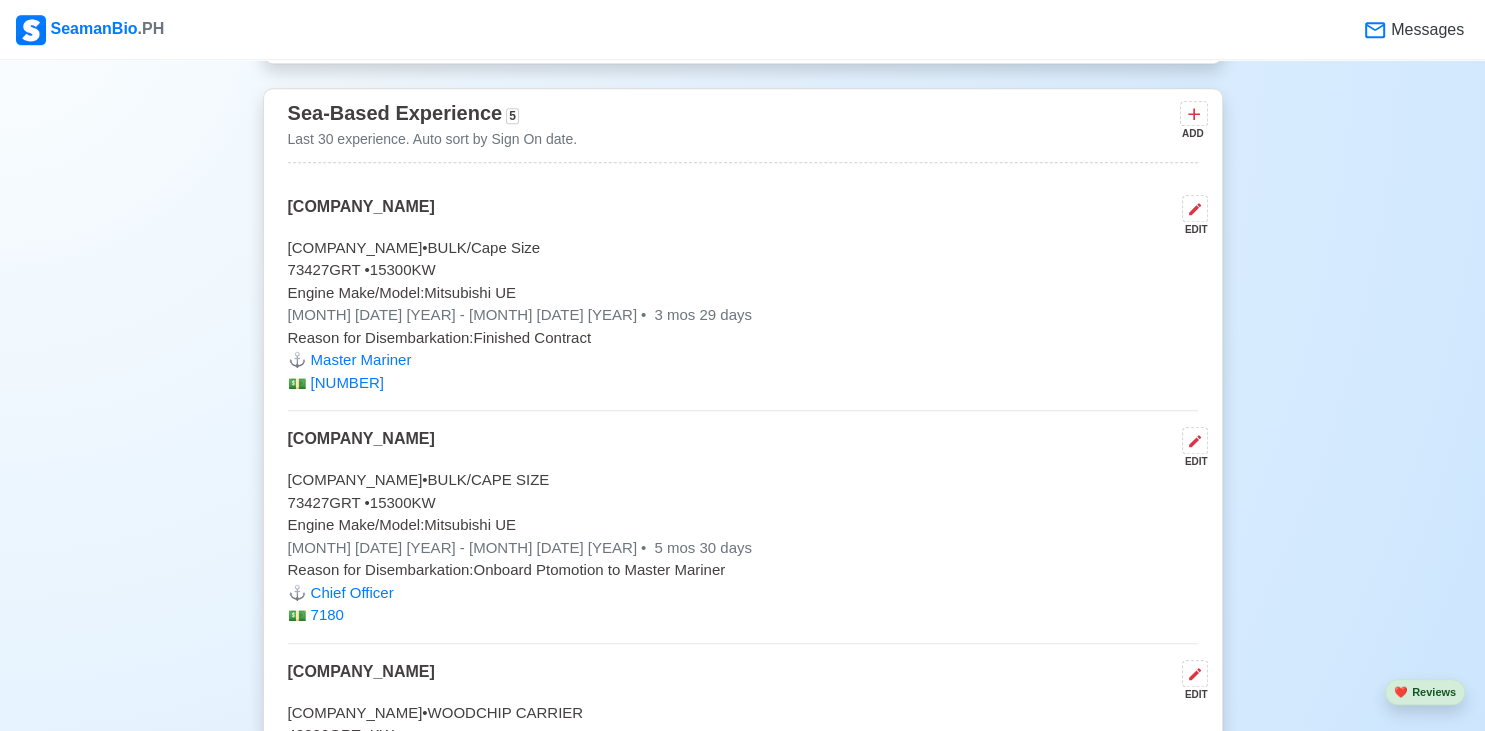 click on "[COMPANY_NAME]" at bounding box center (361, 448) 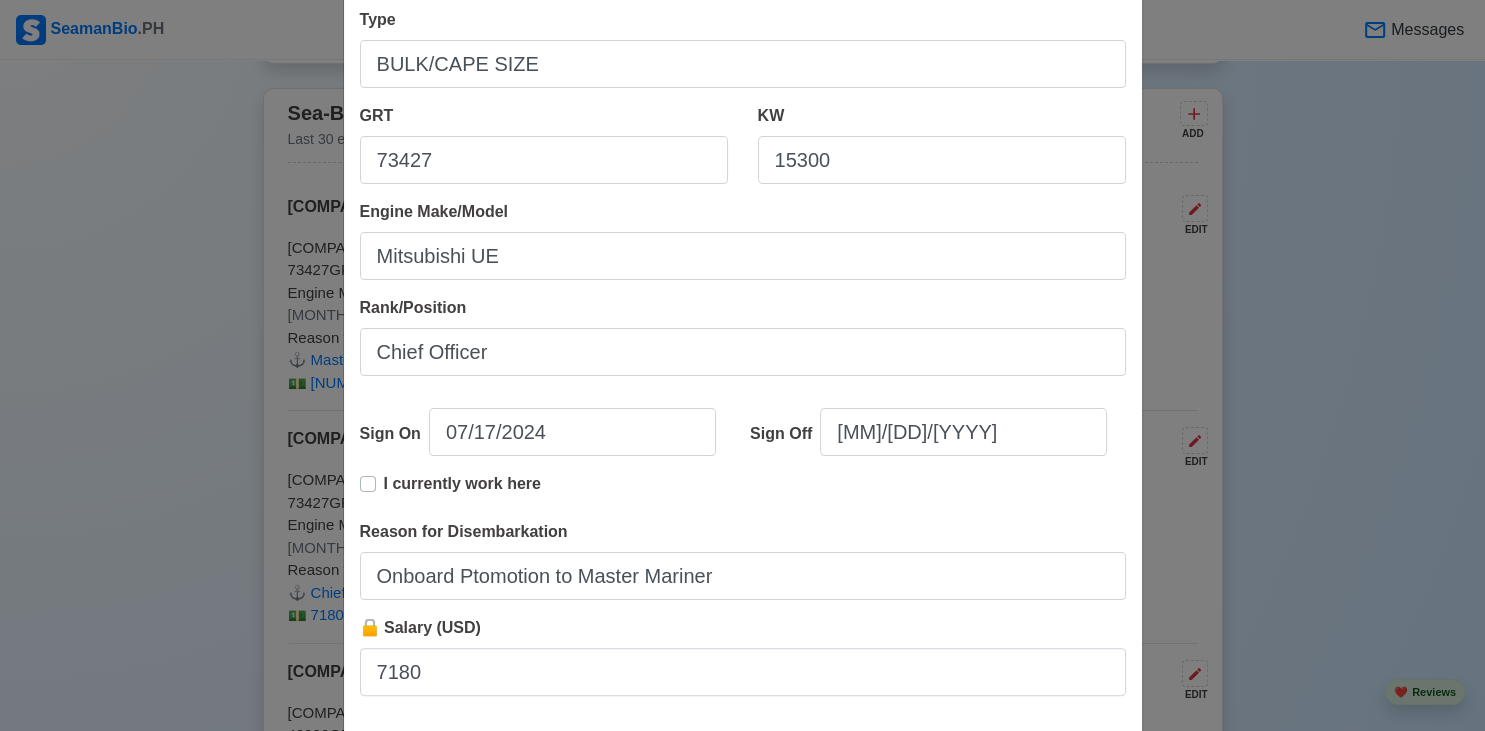 scroll, scrollTop: 408, scrollLeft: 0, axis: vertical 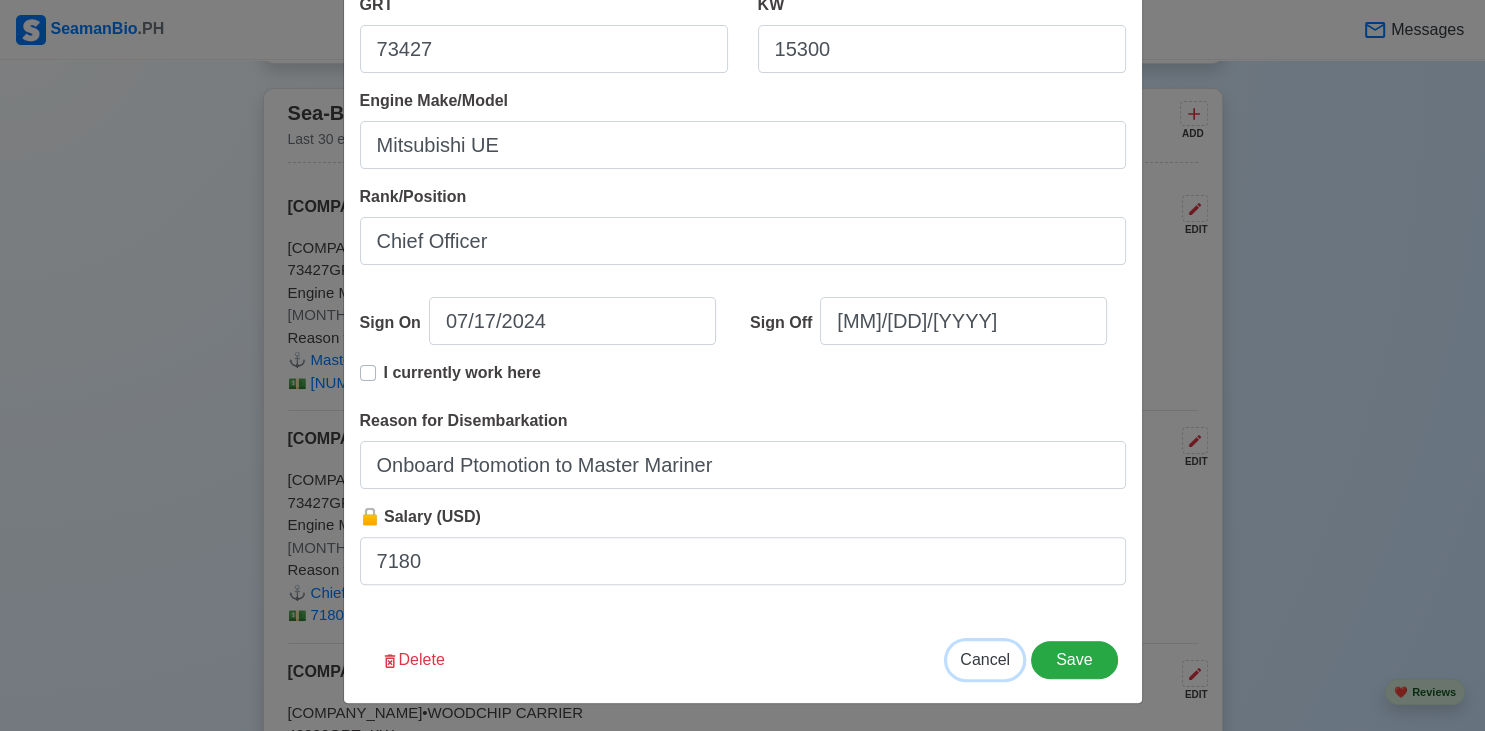click on "Cancel" at bounding box center (985, 659) 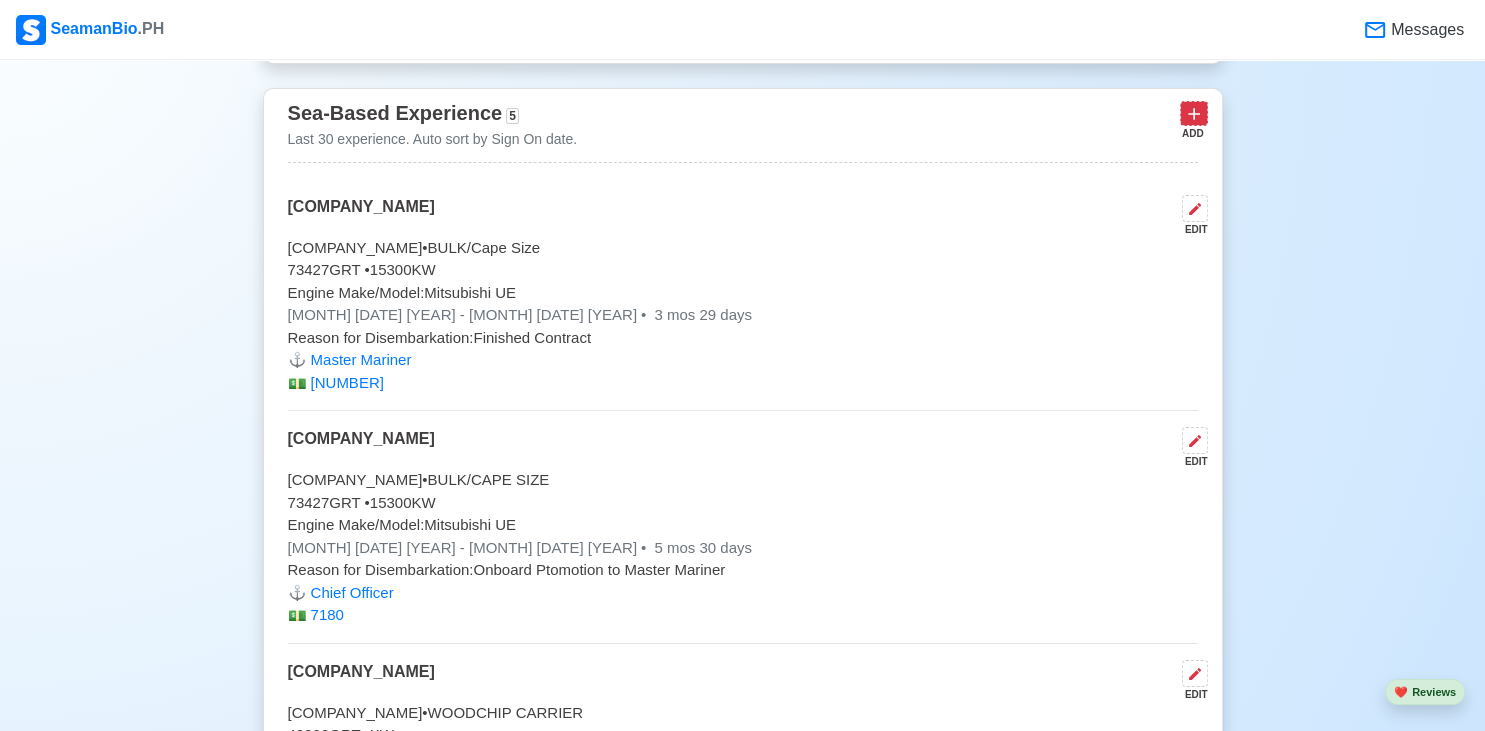 click 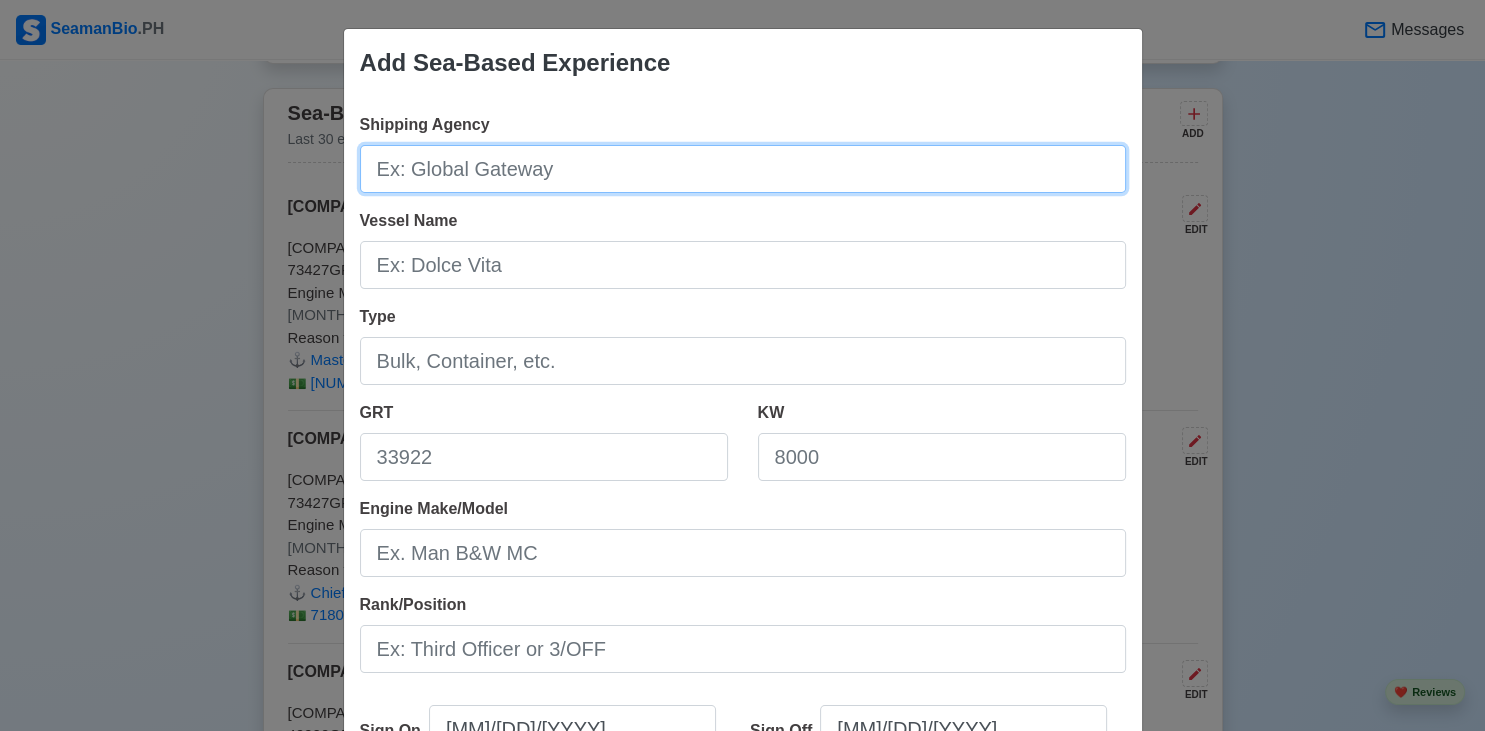 click on "Shipping Agency" at bounding box center [743, 169] 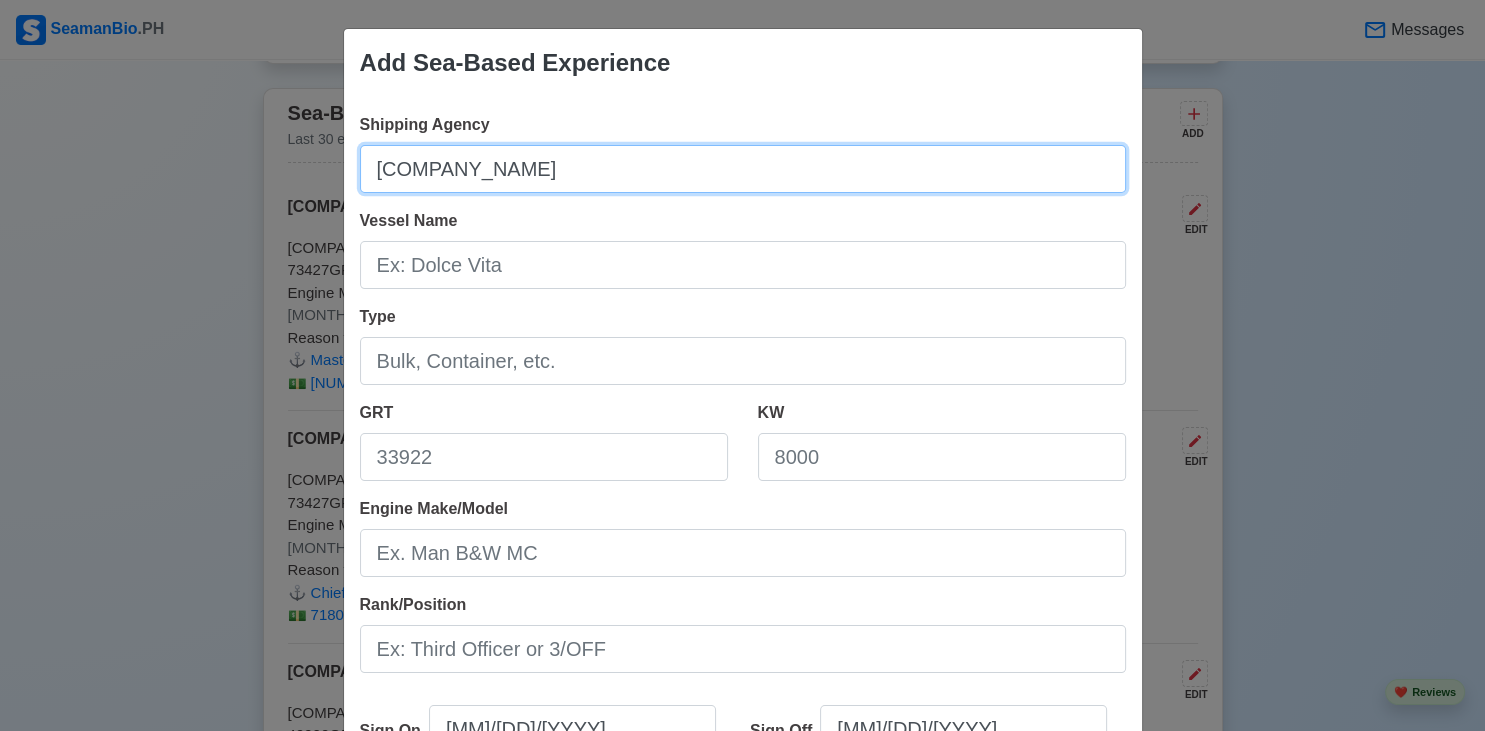 type on "[COMPANY_NAME]" 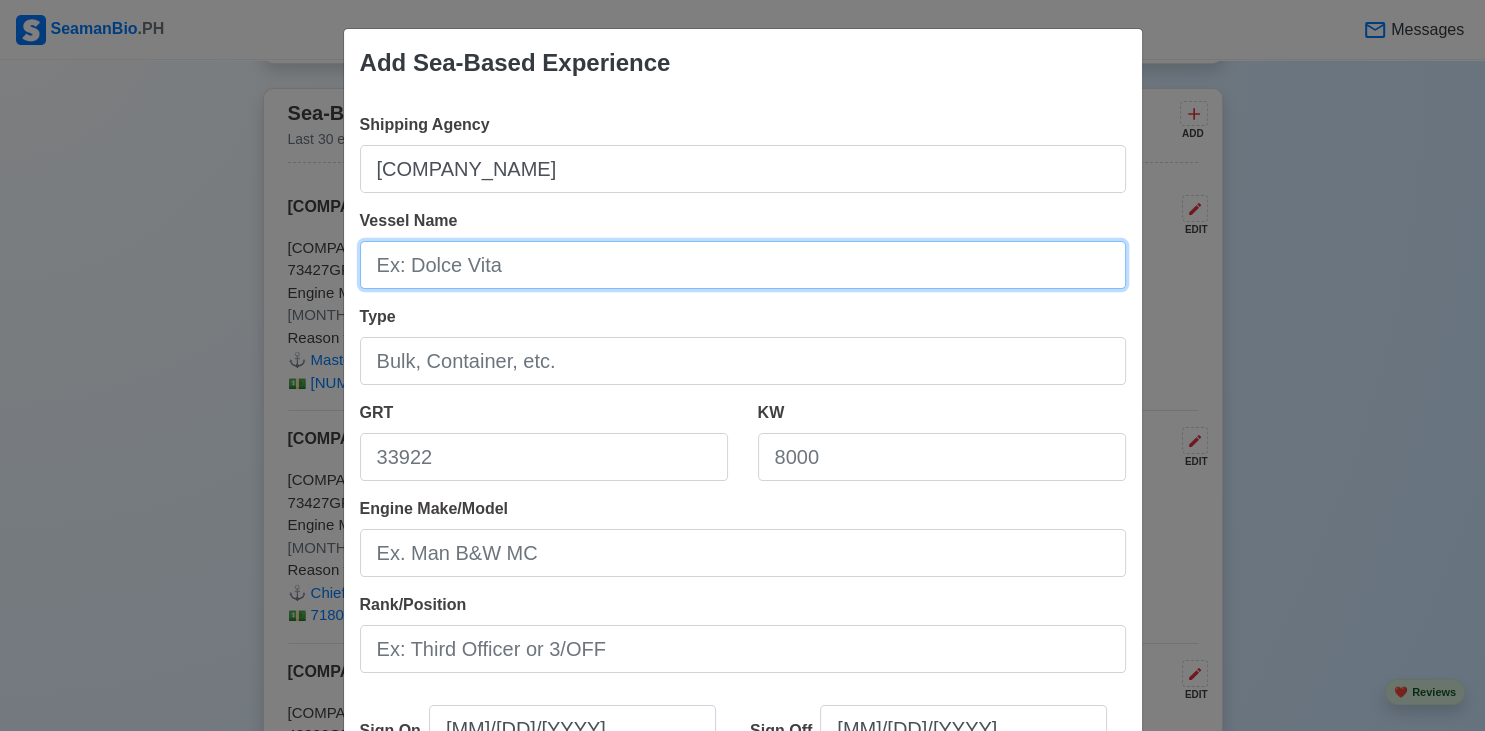 click on "Vessel Name" at bounding box center (743, 265) 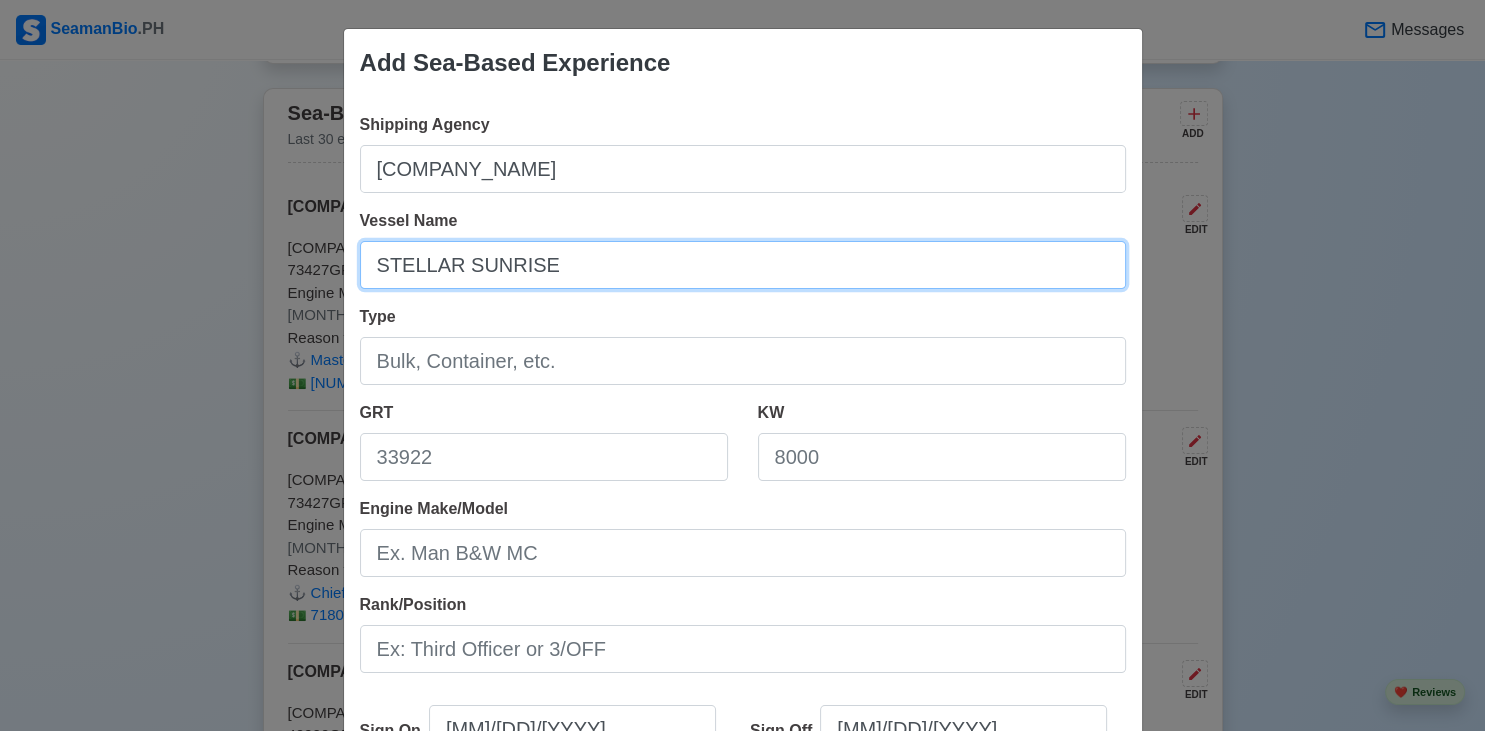 type on "STELLAR SUNRISE" 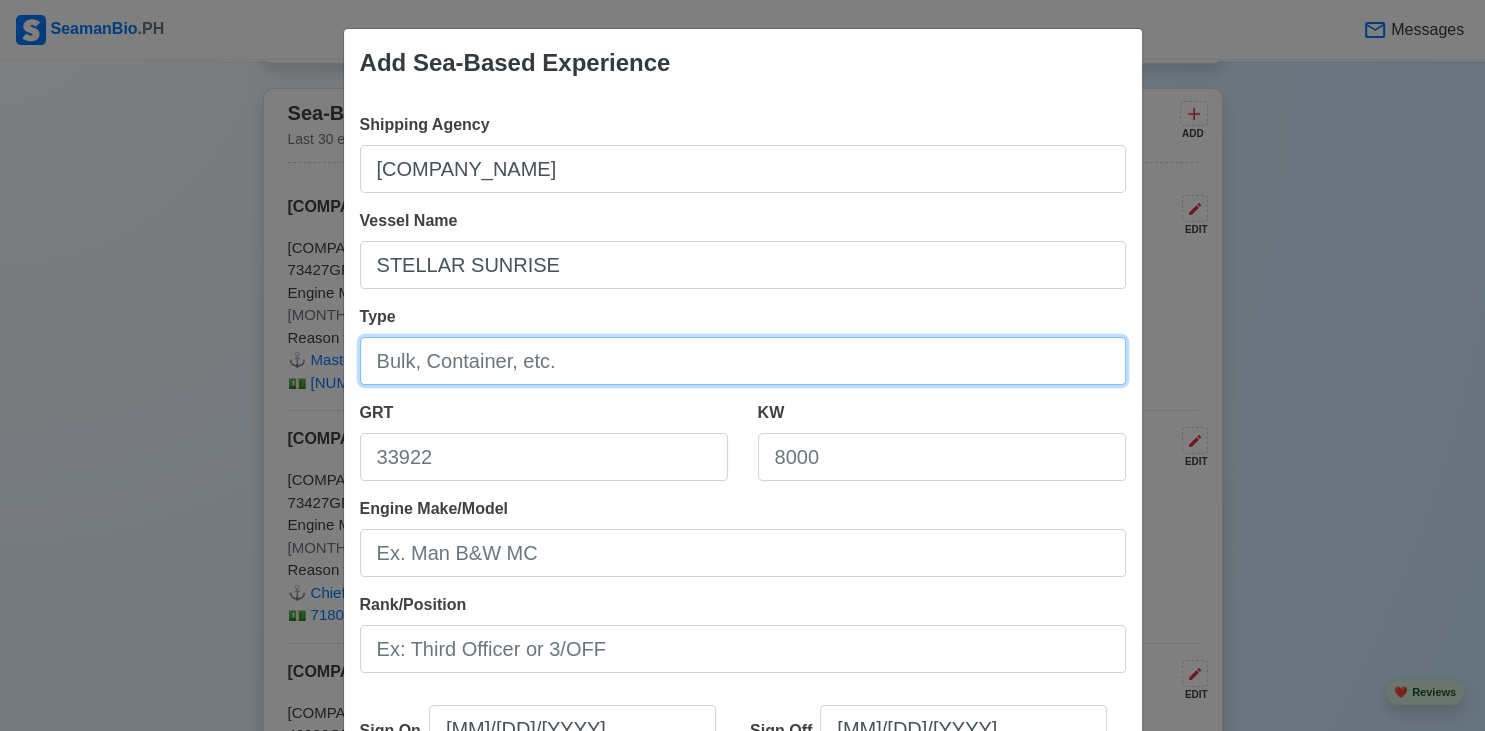 click on "Type" at bounding box center [743, 361] 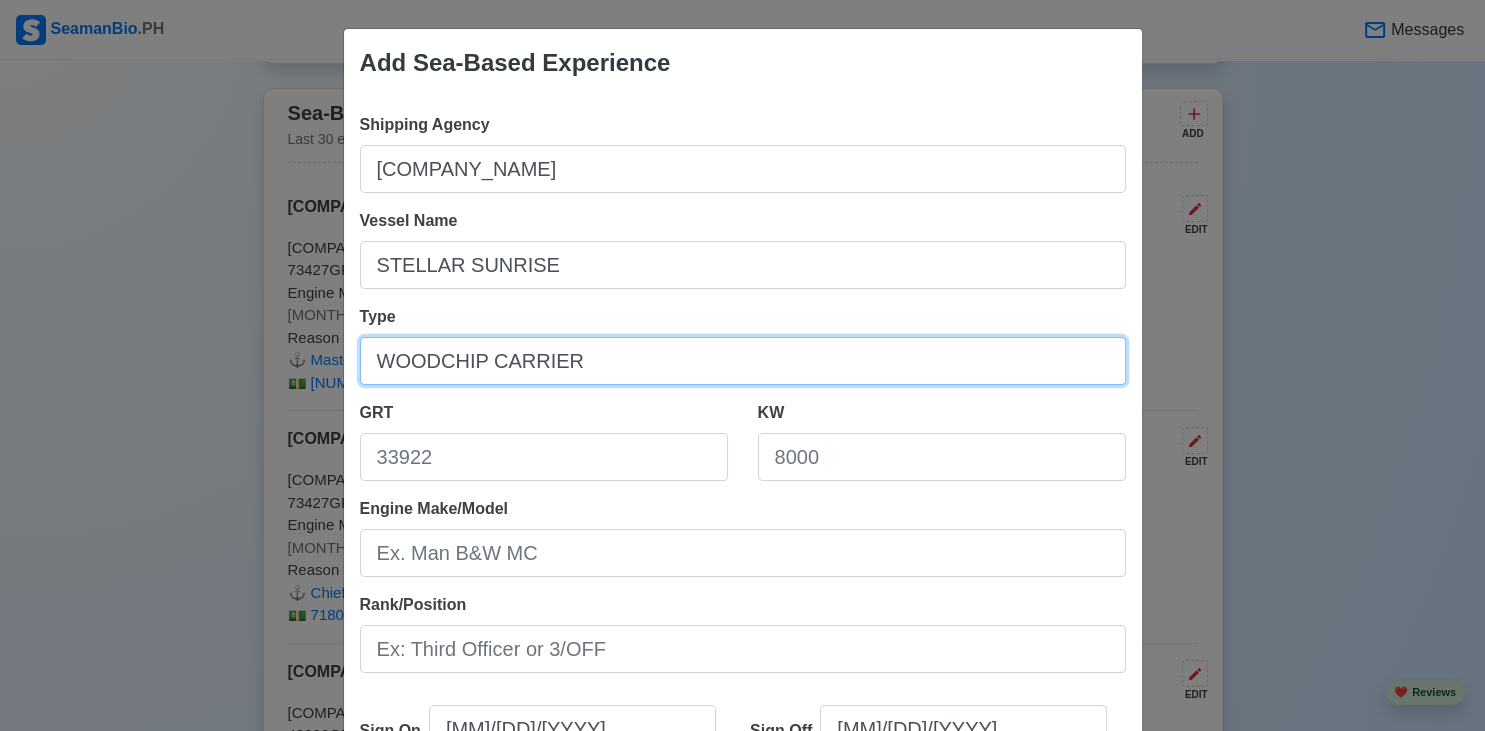 type on "WOODCHIP CARRIER" 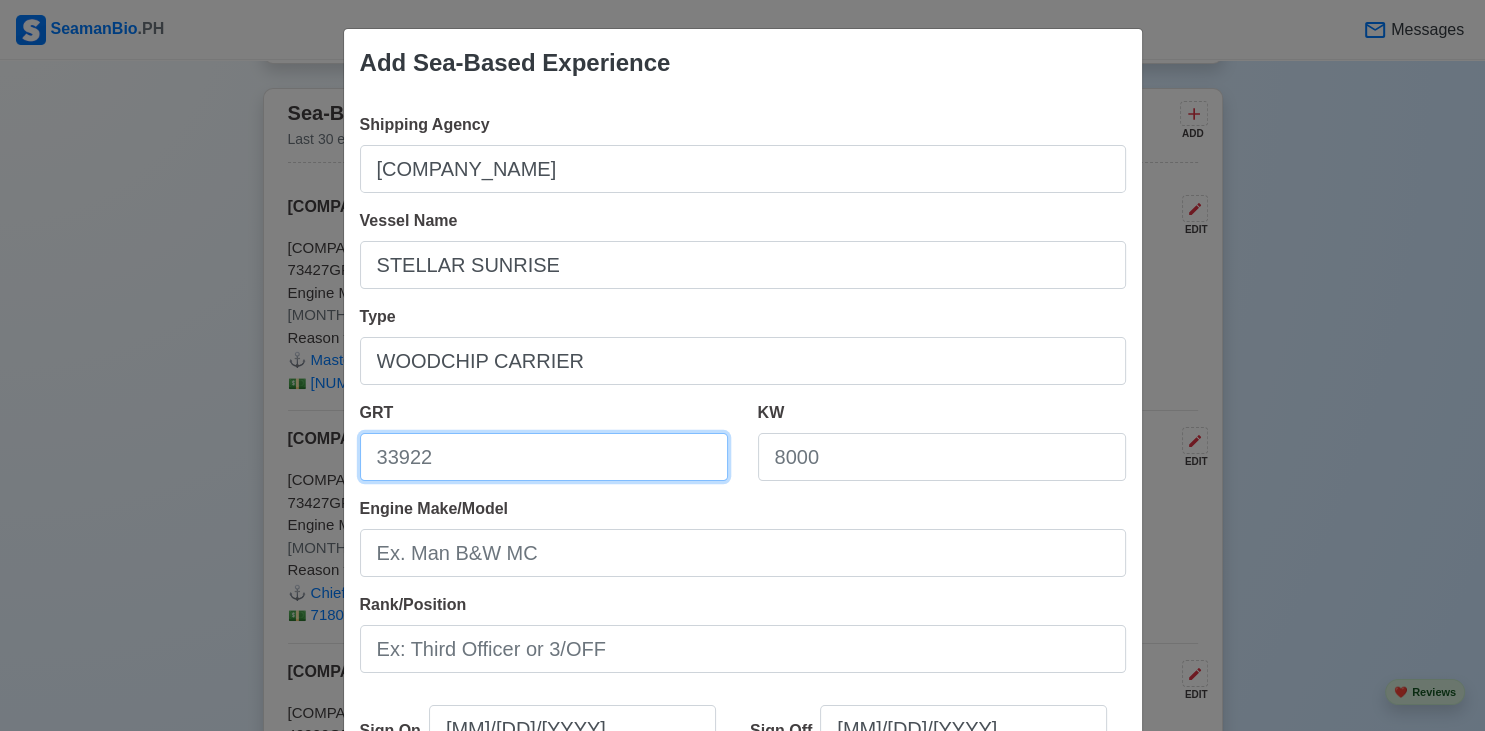 click on "GRT" at bounding box center [544, 457] 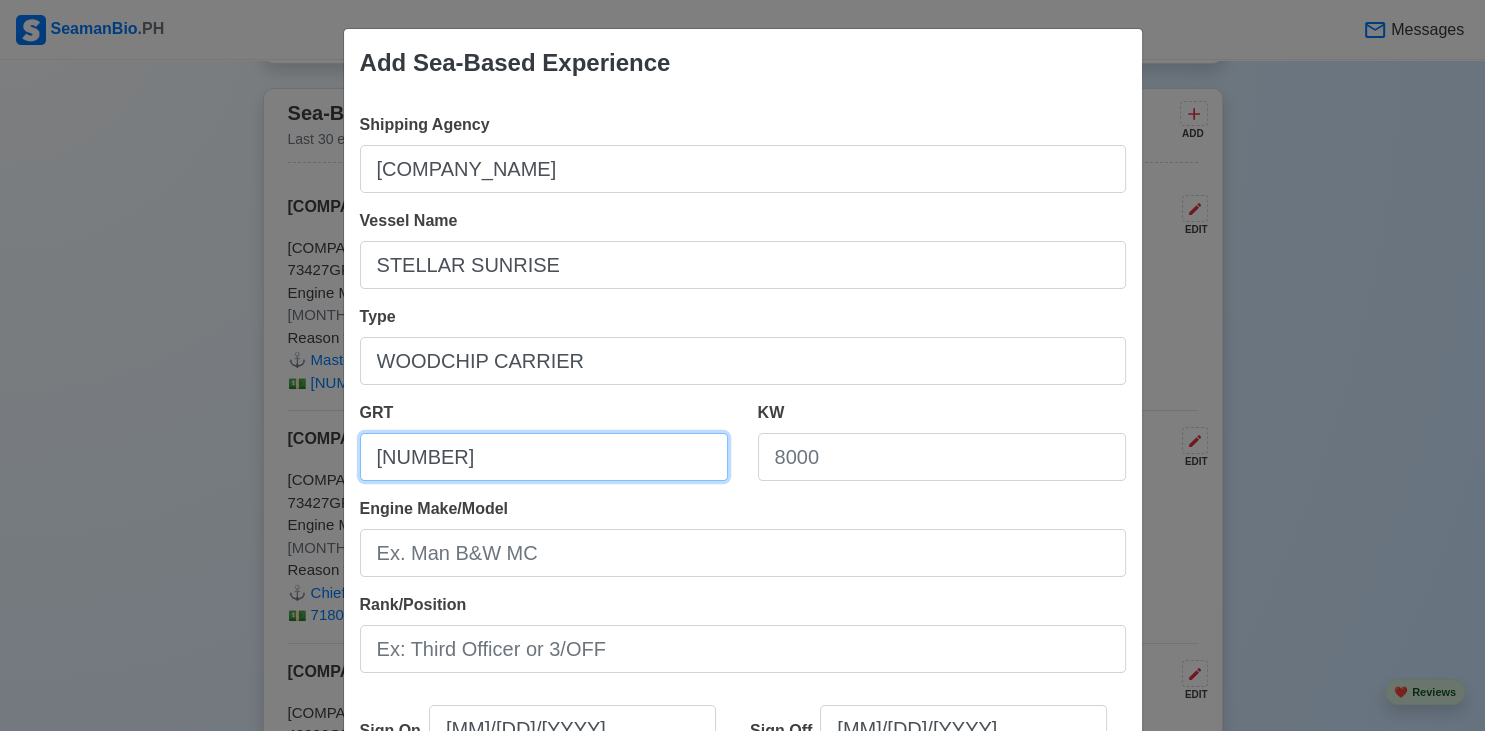 type on "[NUMBER]" 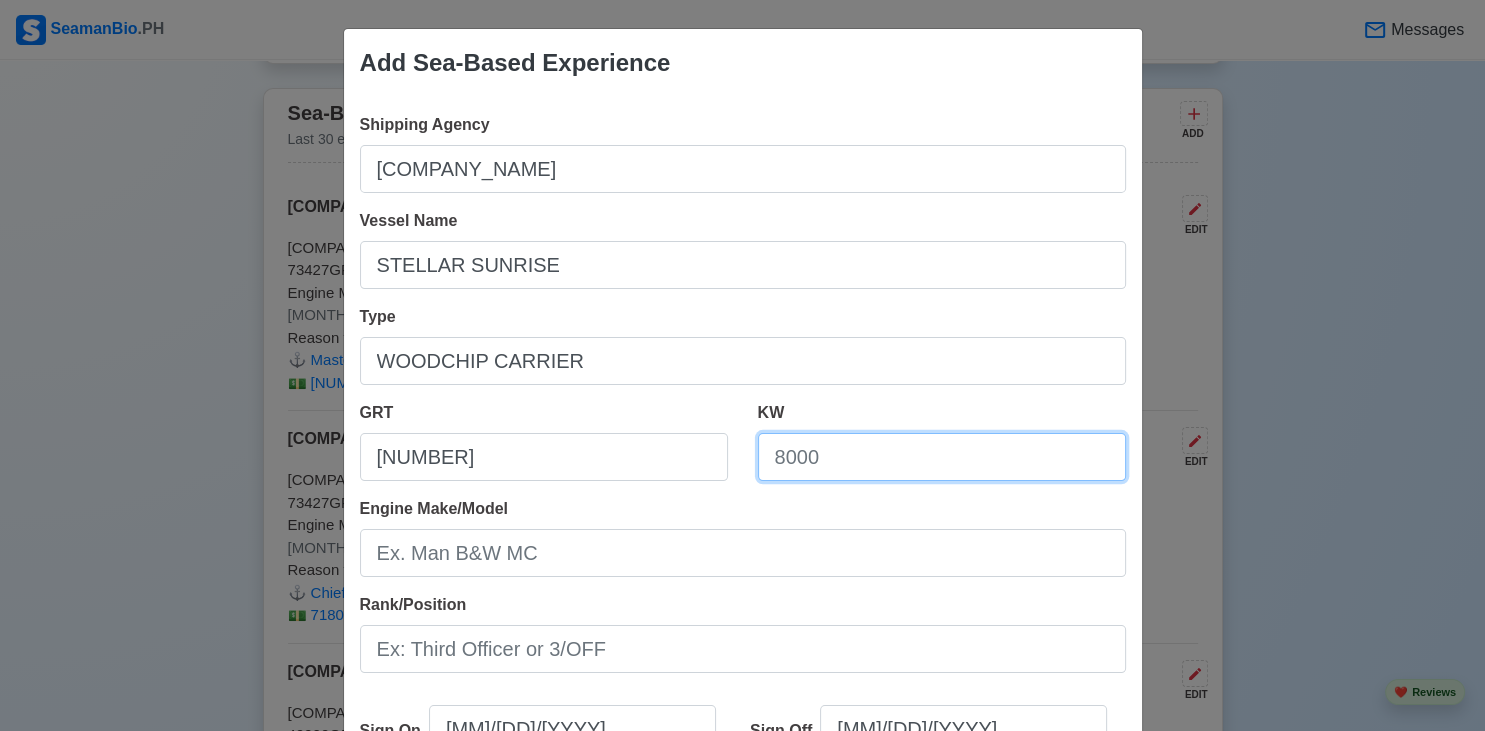 click on "KW" at bounding box center (942, 457) 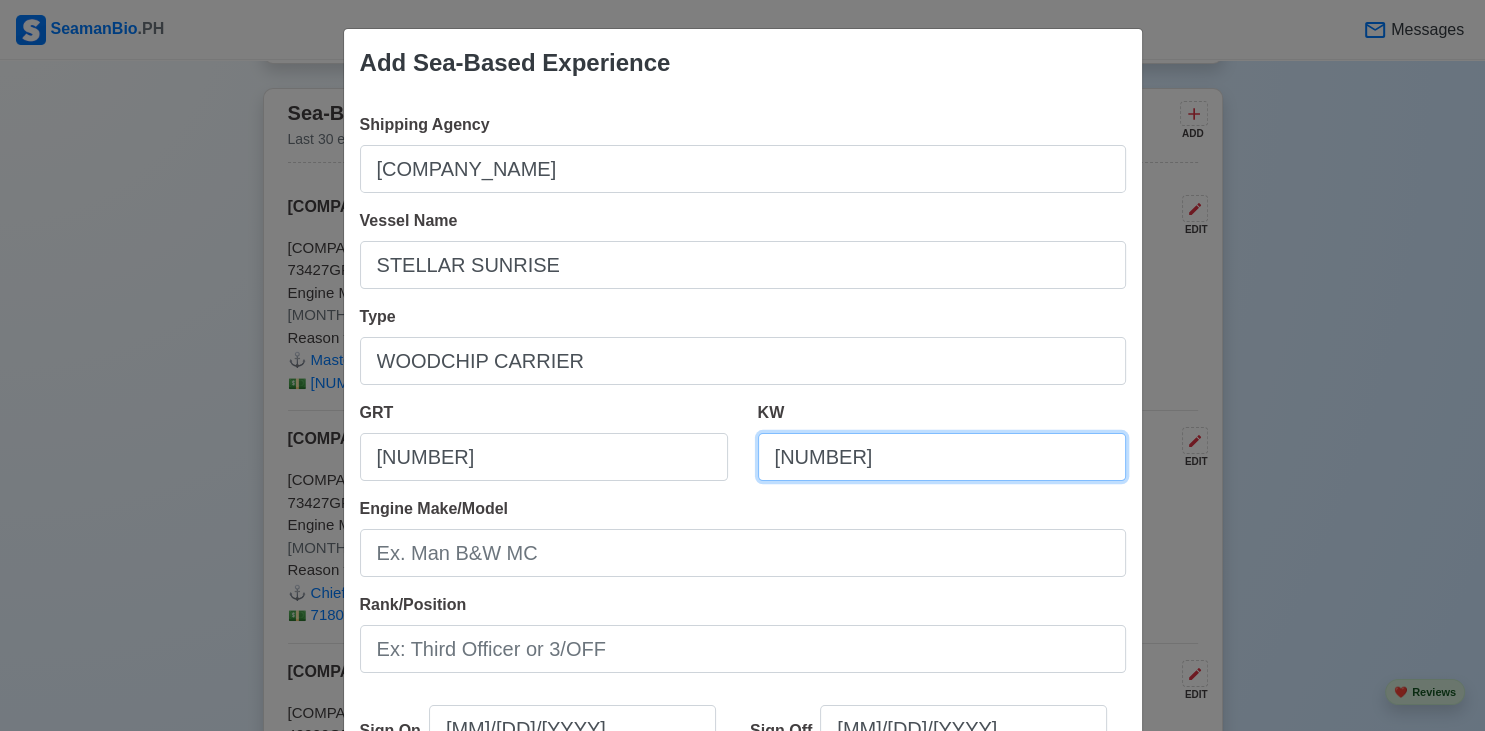 type on "[NUMBER]" 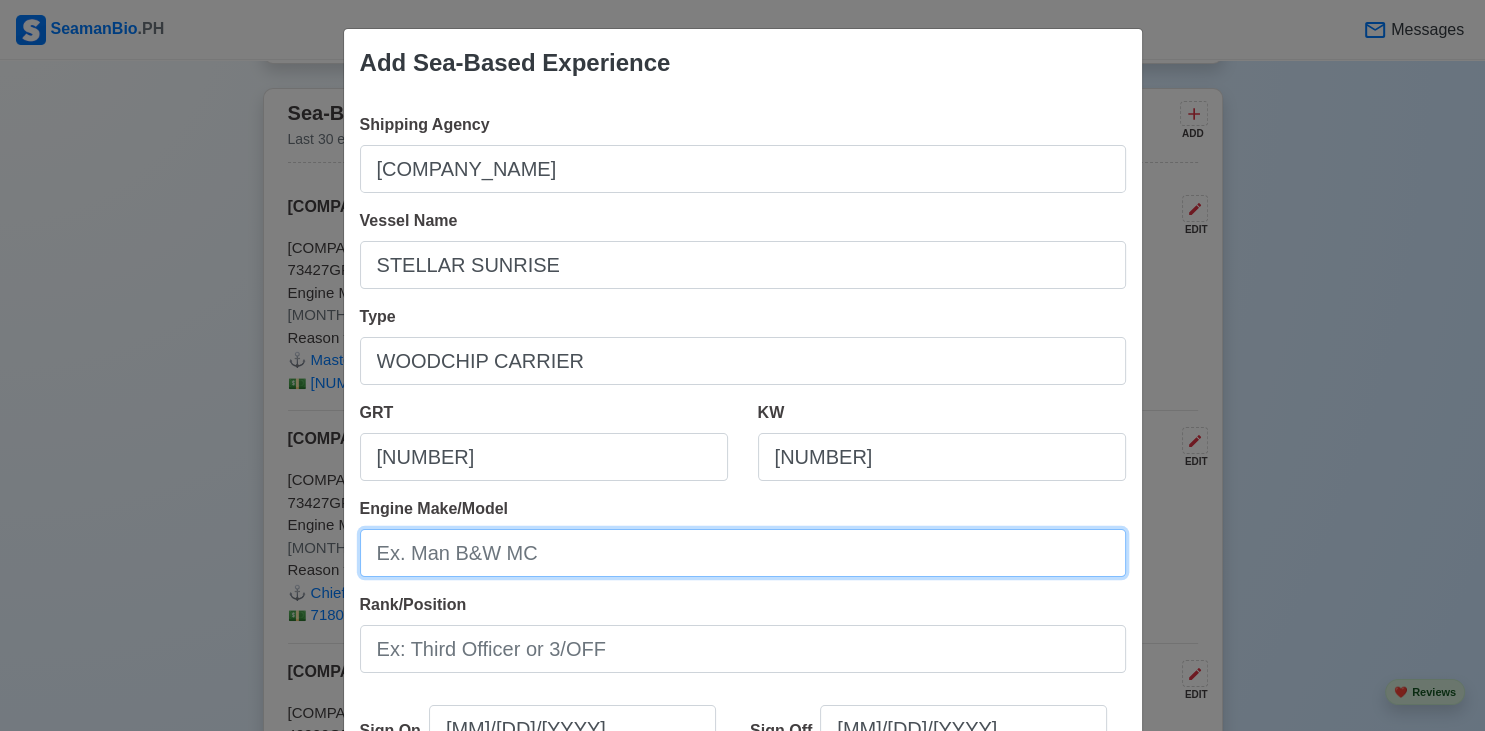 click on "Engine Make/Model" at bounding box center (743, 553) 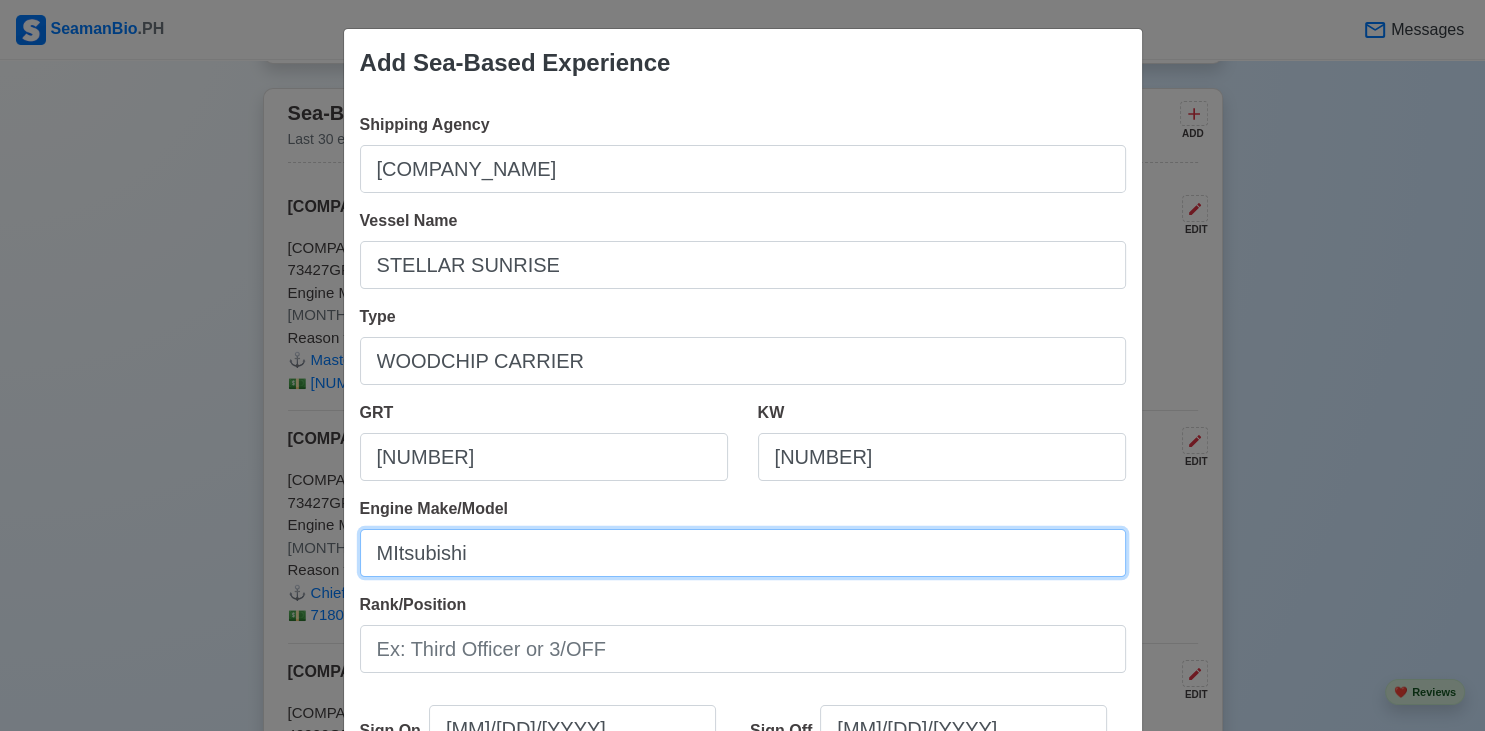 click on "MItsubishi" at bounding box center (743, 553) 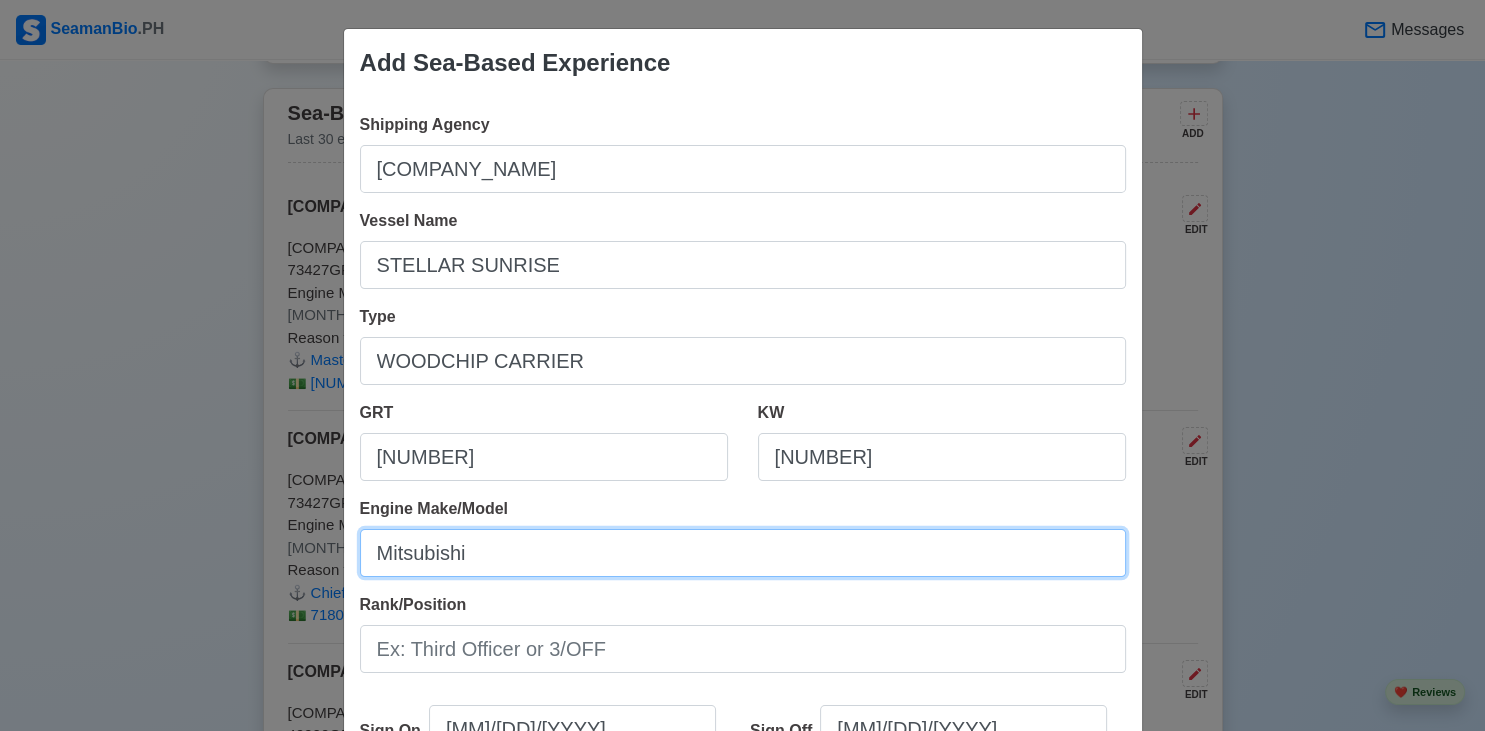 type on "Mitsubishi" 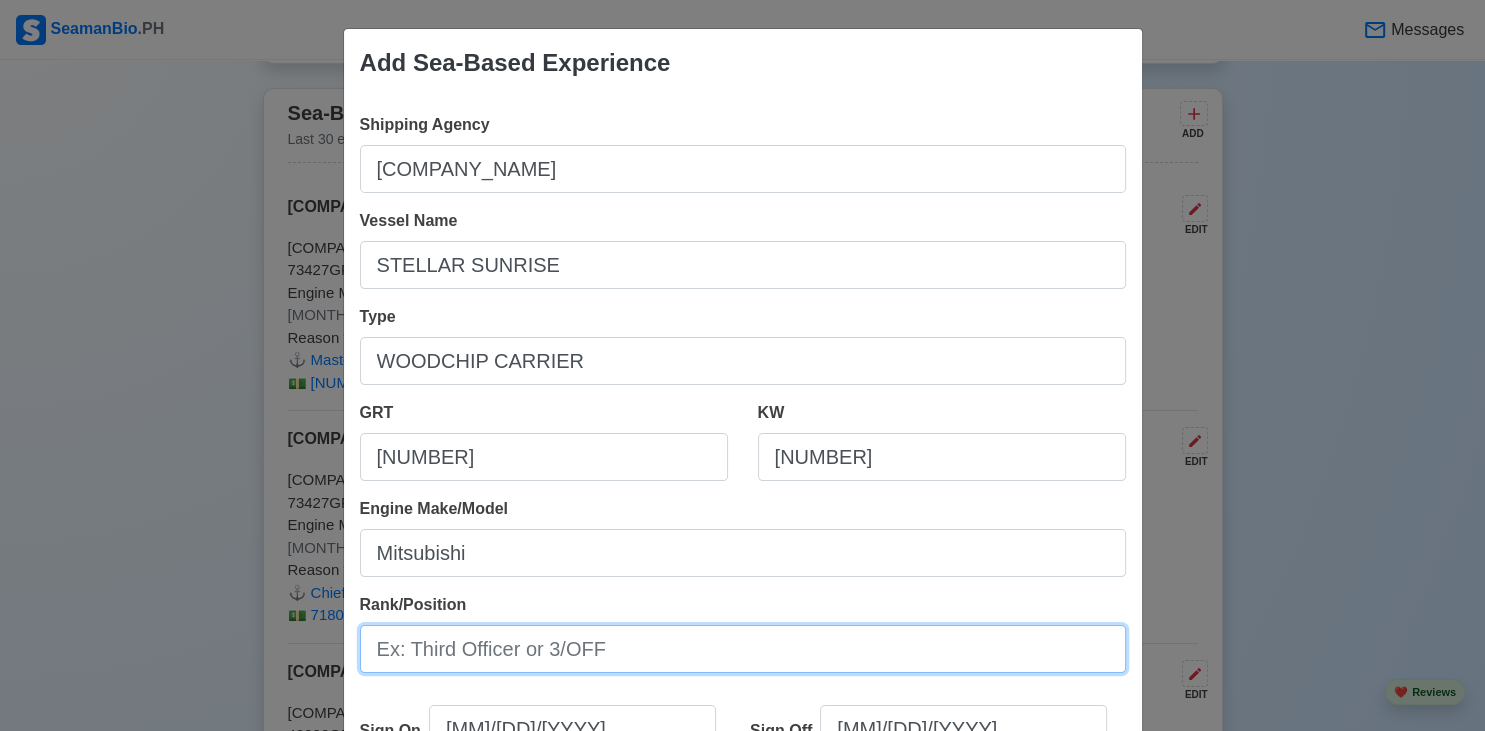 click on "Rank/Position" at bounding box center (743, 649) 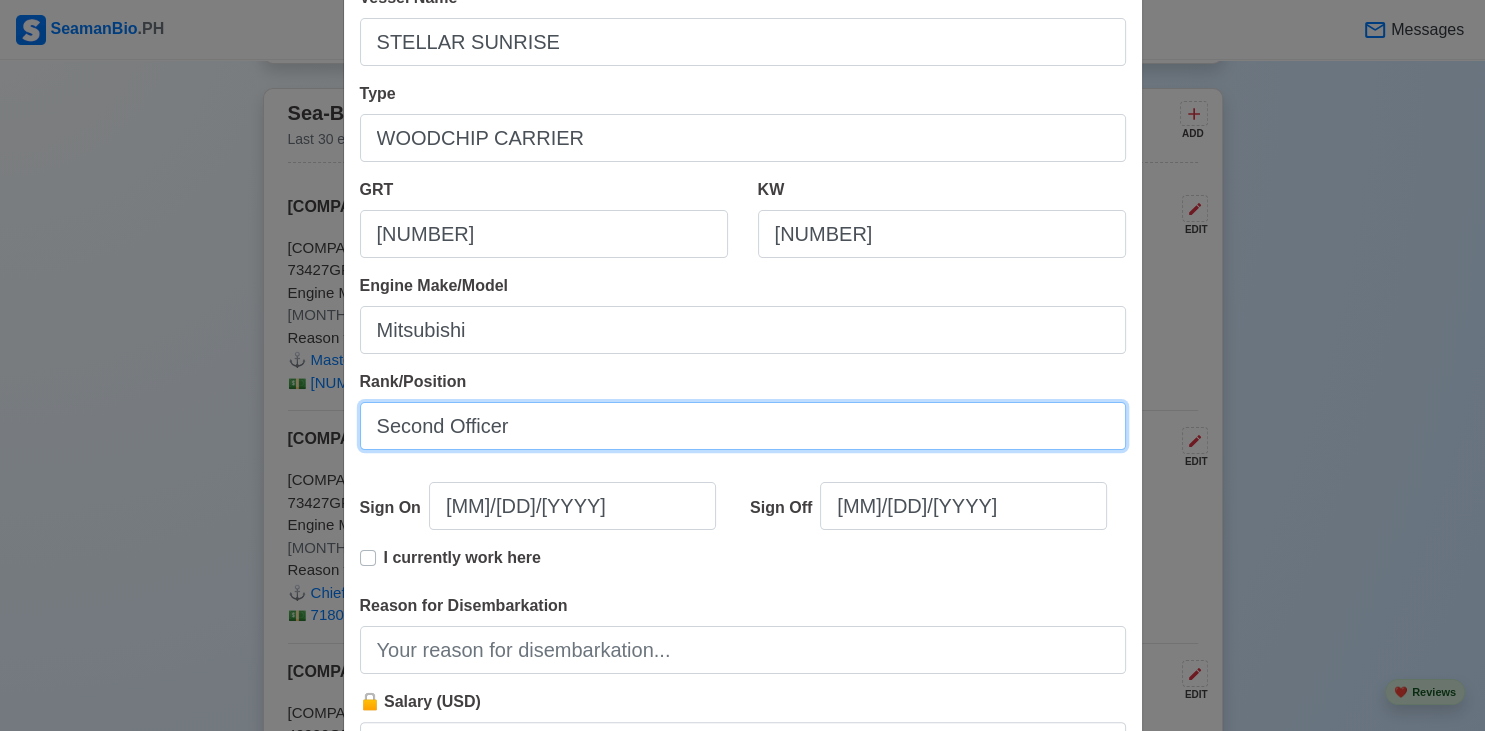 scroll, scrollTop: 224, scrollLeft: 0, axis: vertical 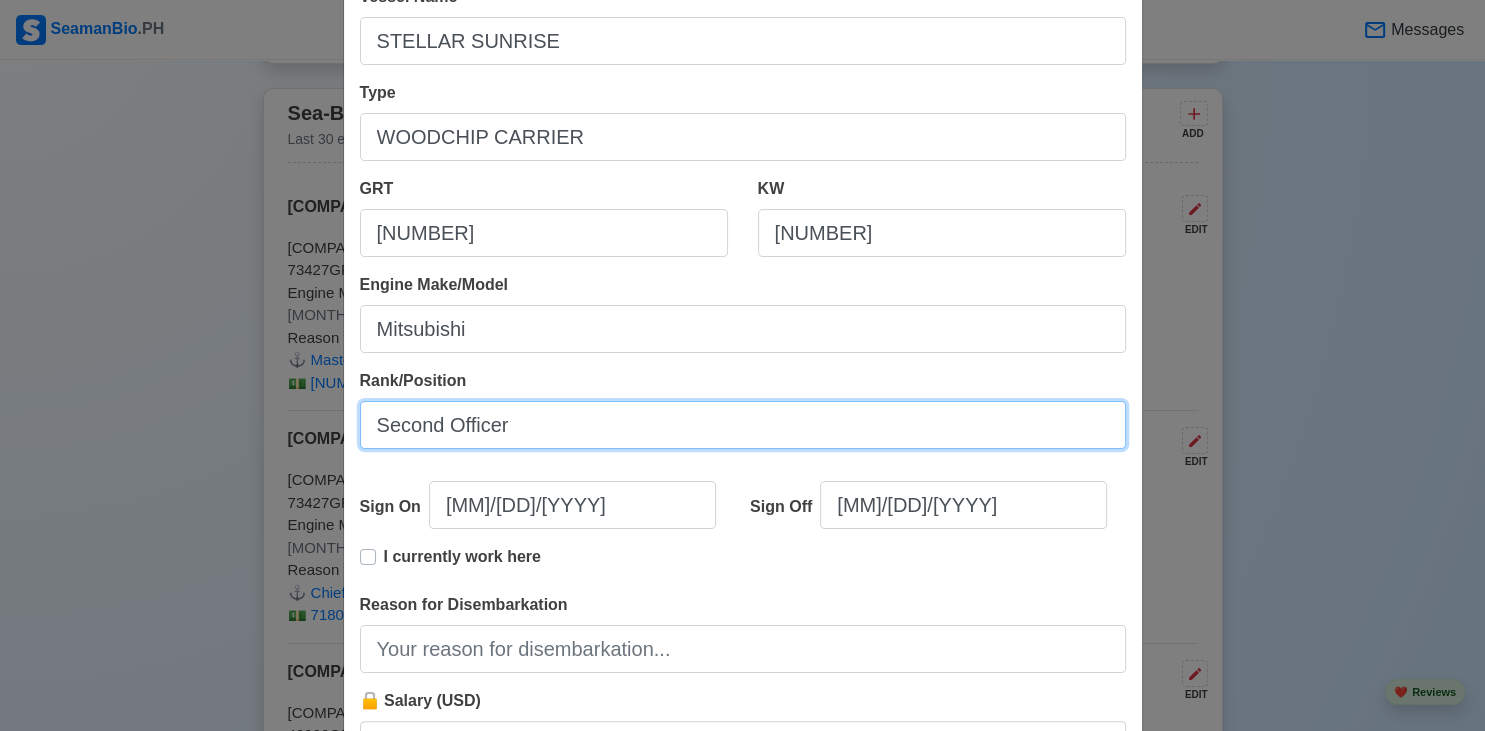 type on "Second Officer" 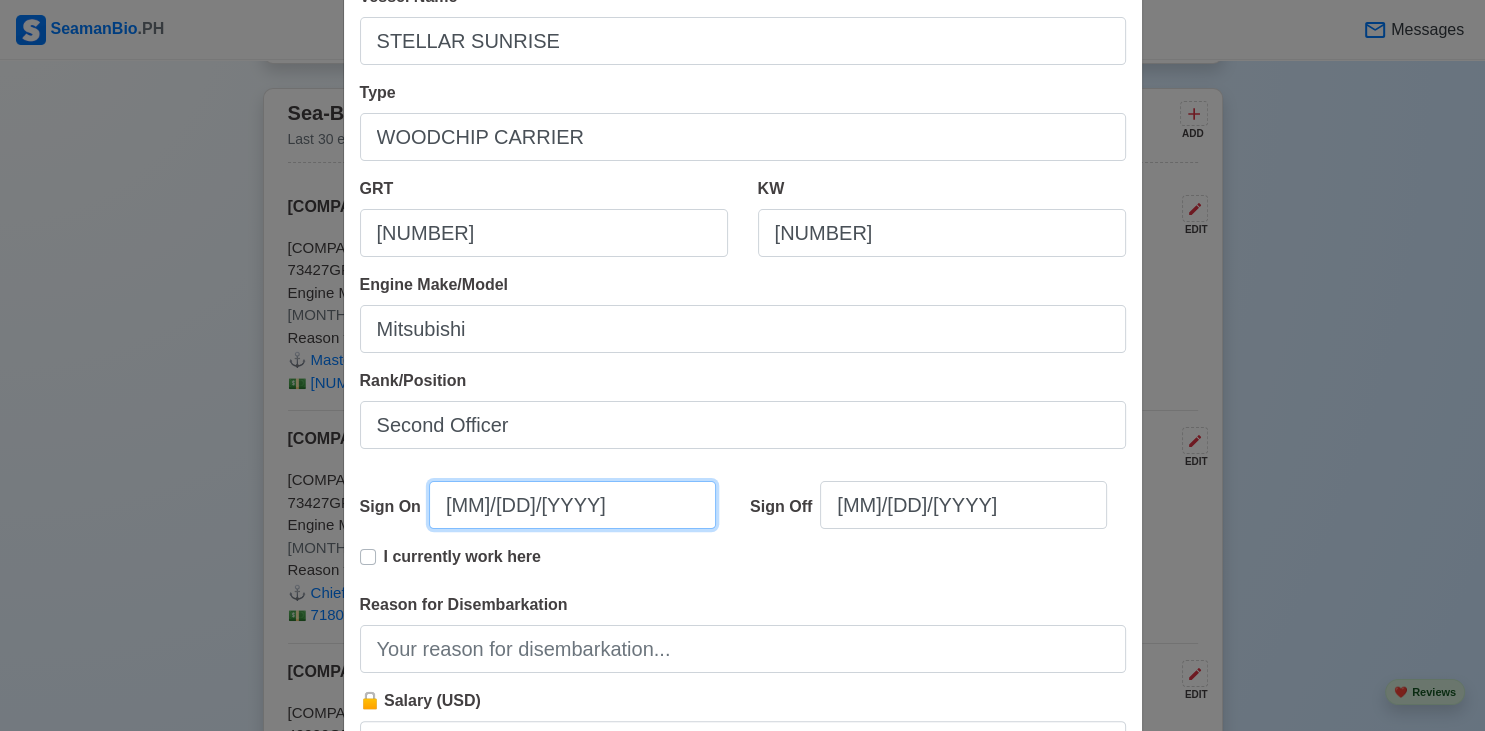 select on "****" 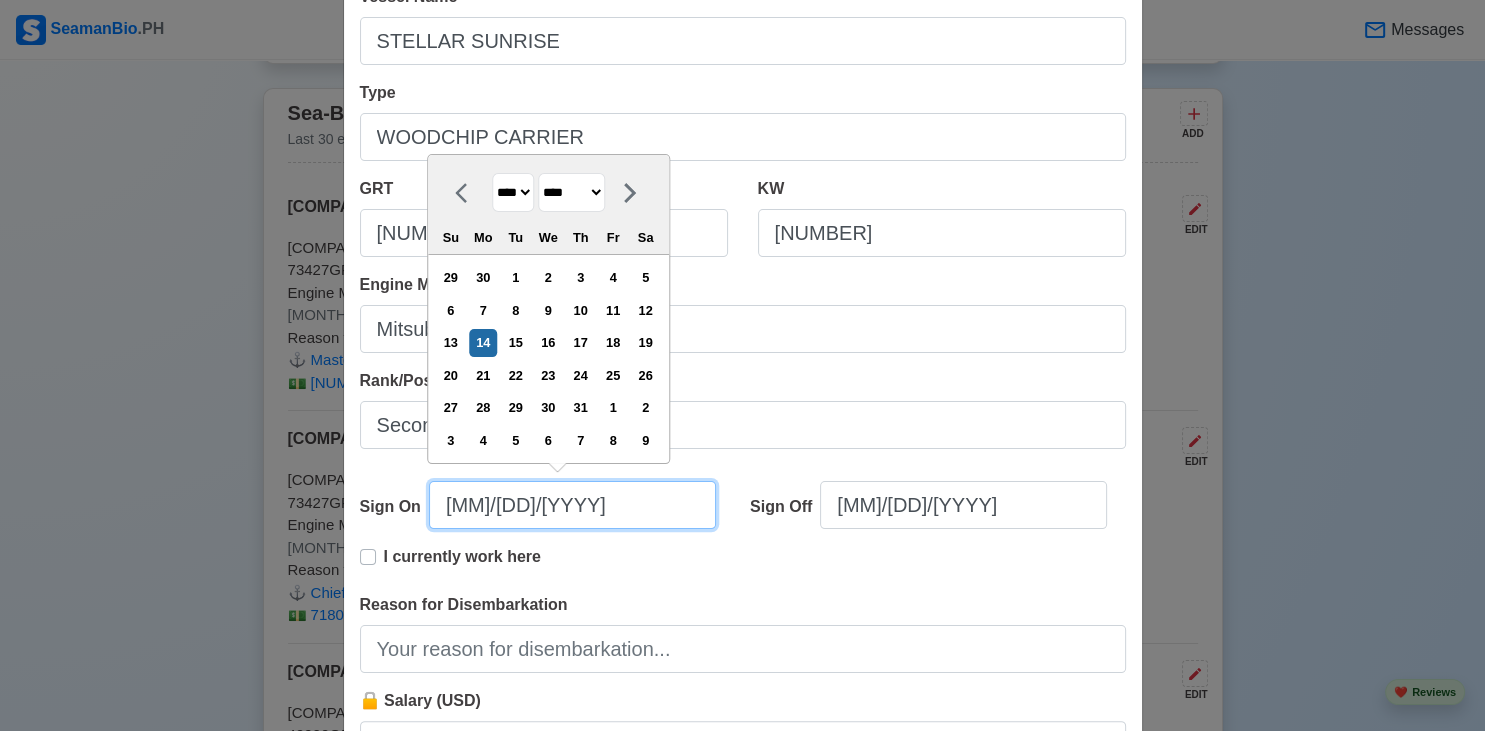 click on "[MM]/[DD]/[YYYY]" at bounding box center (572, 505) 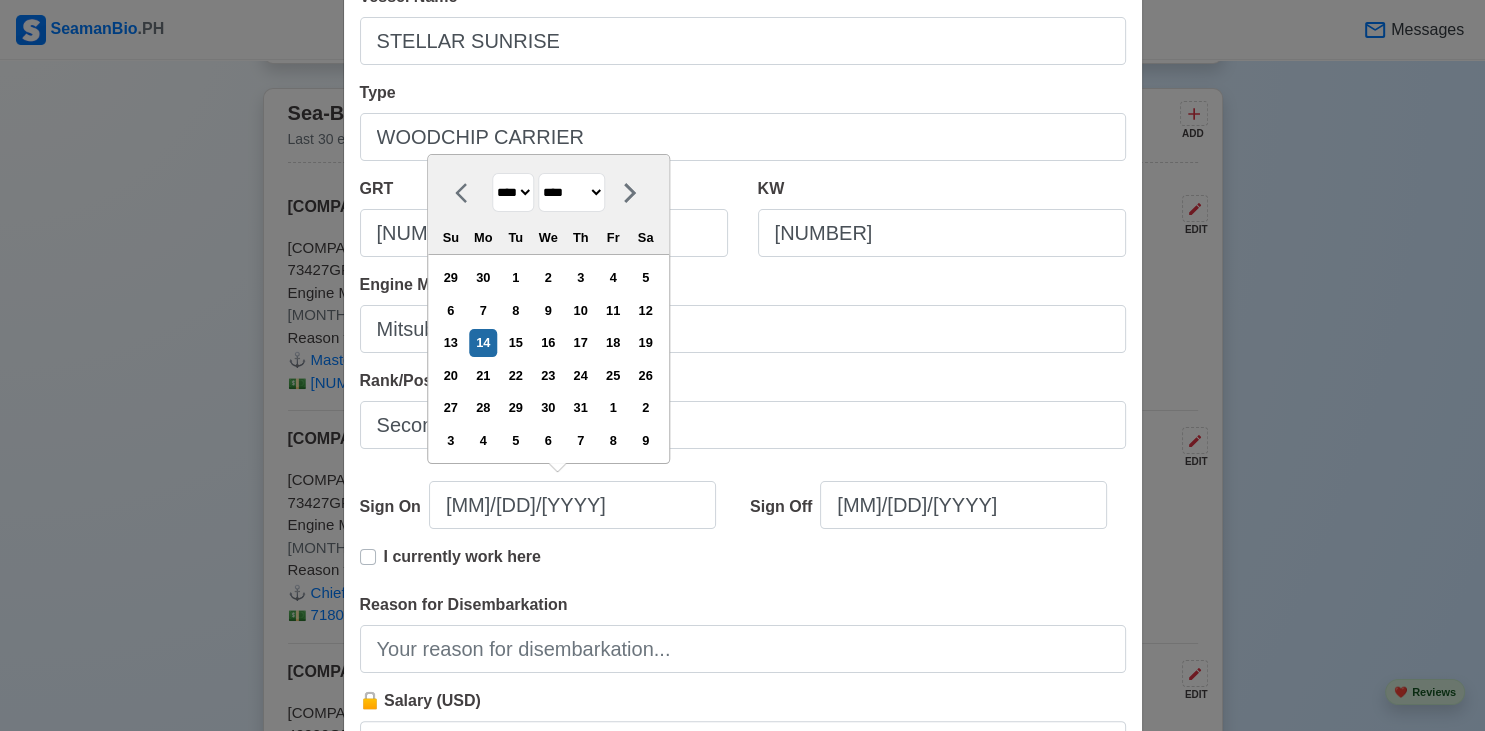 click on "**** **** **** **** **** **** **** **** **** **** **** **** **** **** **** **** **** **** **** **** **** **** **** **** **** **** **** **** **** **** **** **** **** **** **** **** **** **** **** **** **** **** **** **** **** **** **** **** **** **** **** **** **** **** **** **** **** **** **** **** **** **** **** **** **** **** **** **** **** **** **** **** **** **** **** **** **** **** **** **** **** **** **** **** **** **** **** **** **** **** **** **** **** **** **** **** **** **** **** **** **** **** **** **** **** ****" at bounding box center (513, 192) 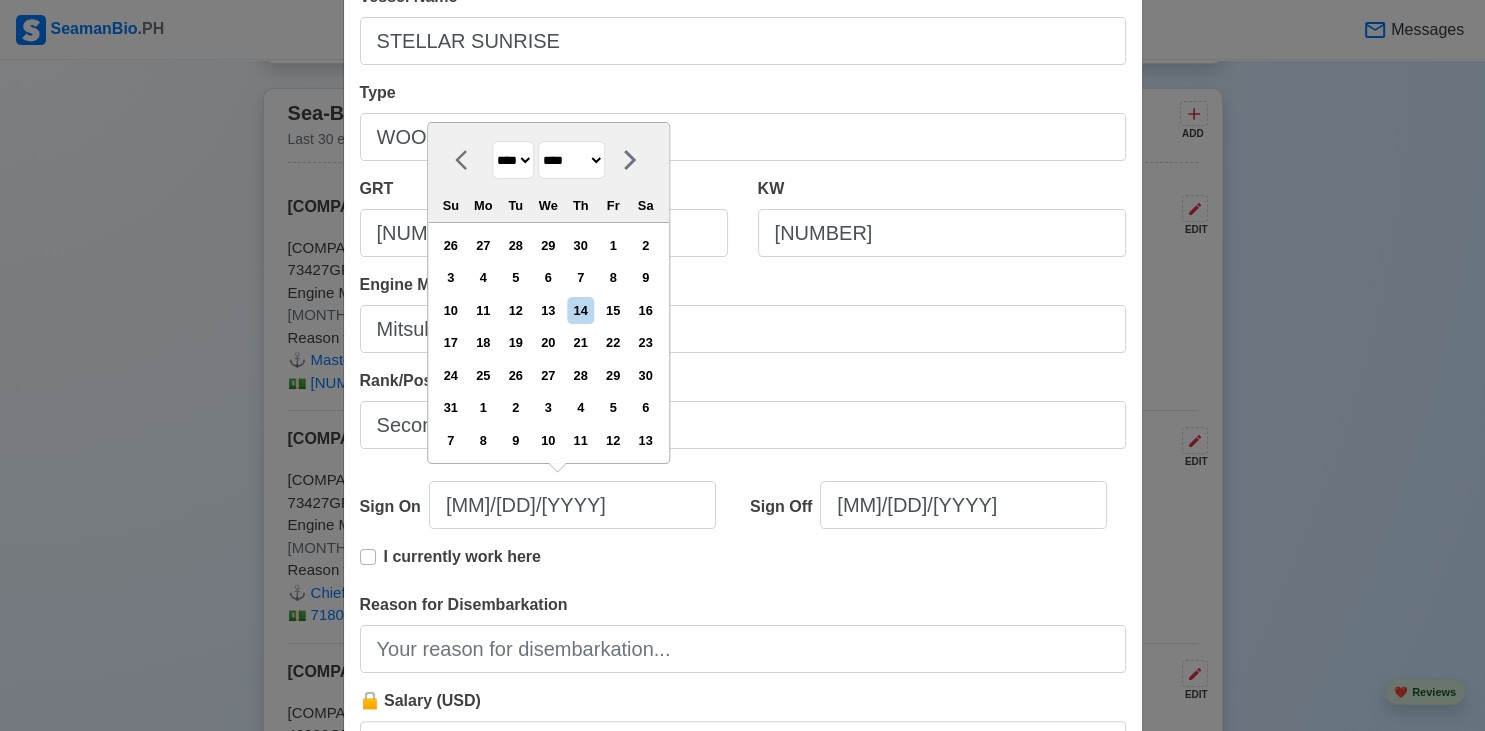 click on "******* ******** ***** ***** *** **** **** ****** ********* ******* ******** ********" at bounding box center [571, 160] 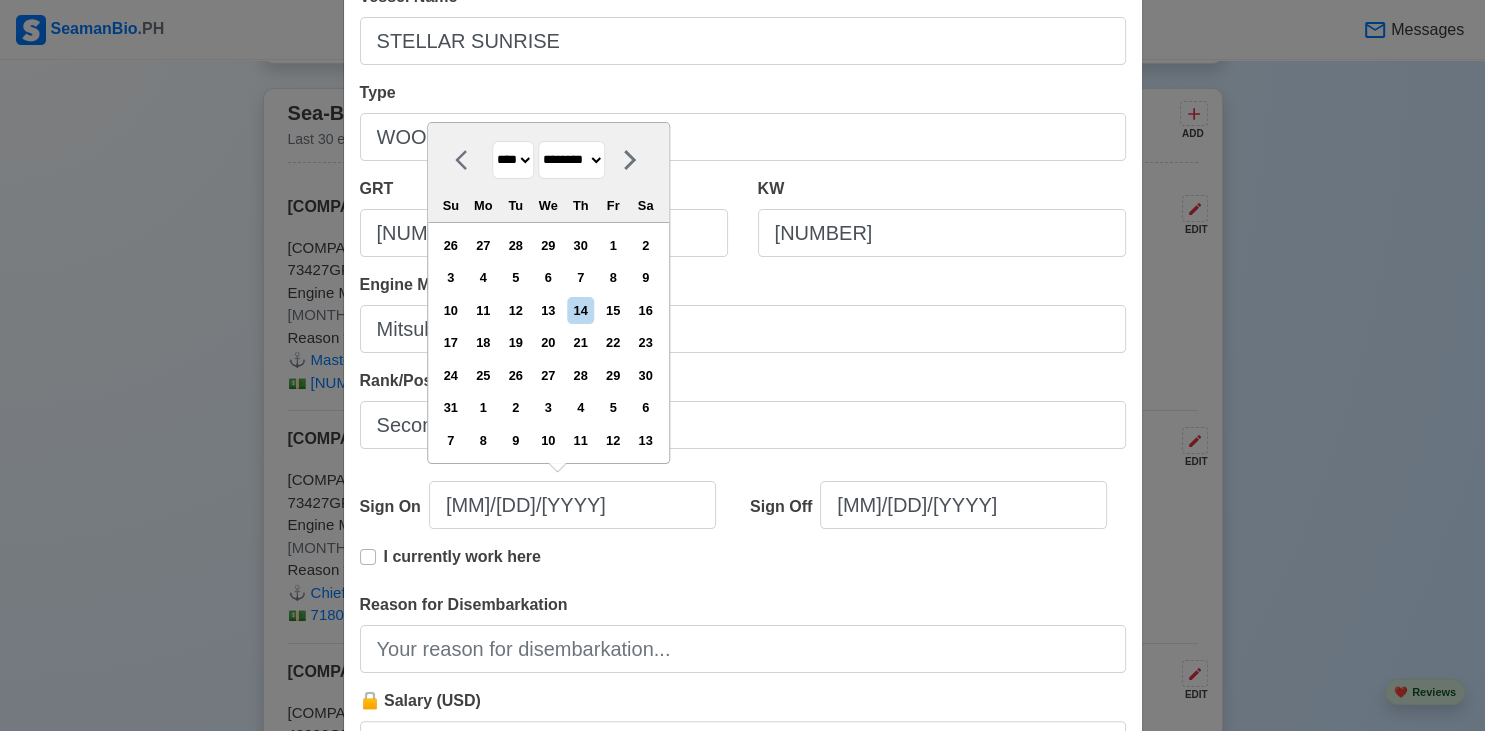 click on "********" at bounding box center (0, 0) 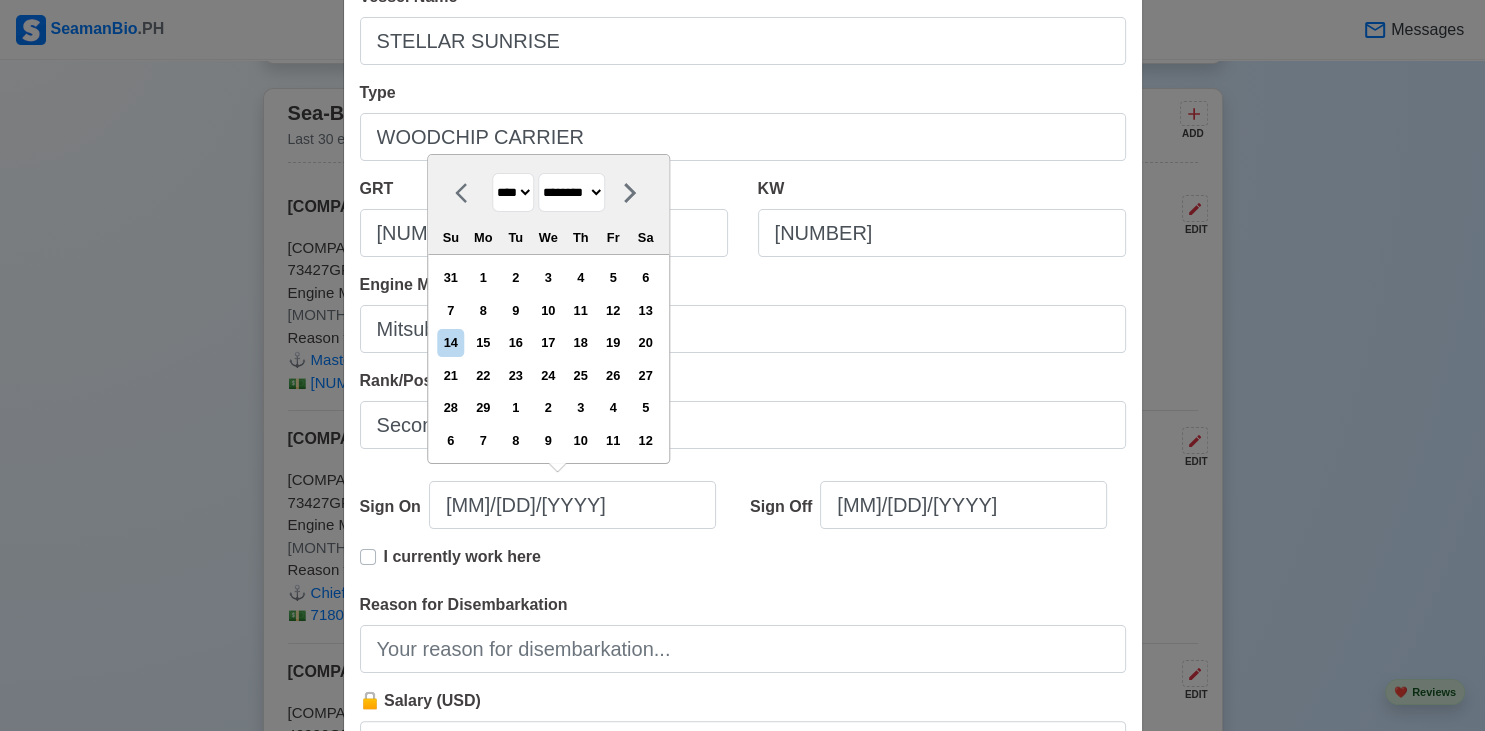 select on "*********" 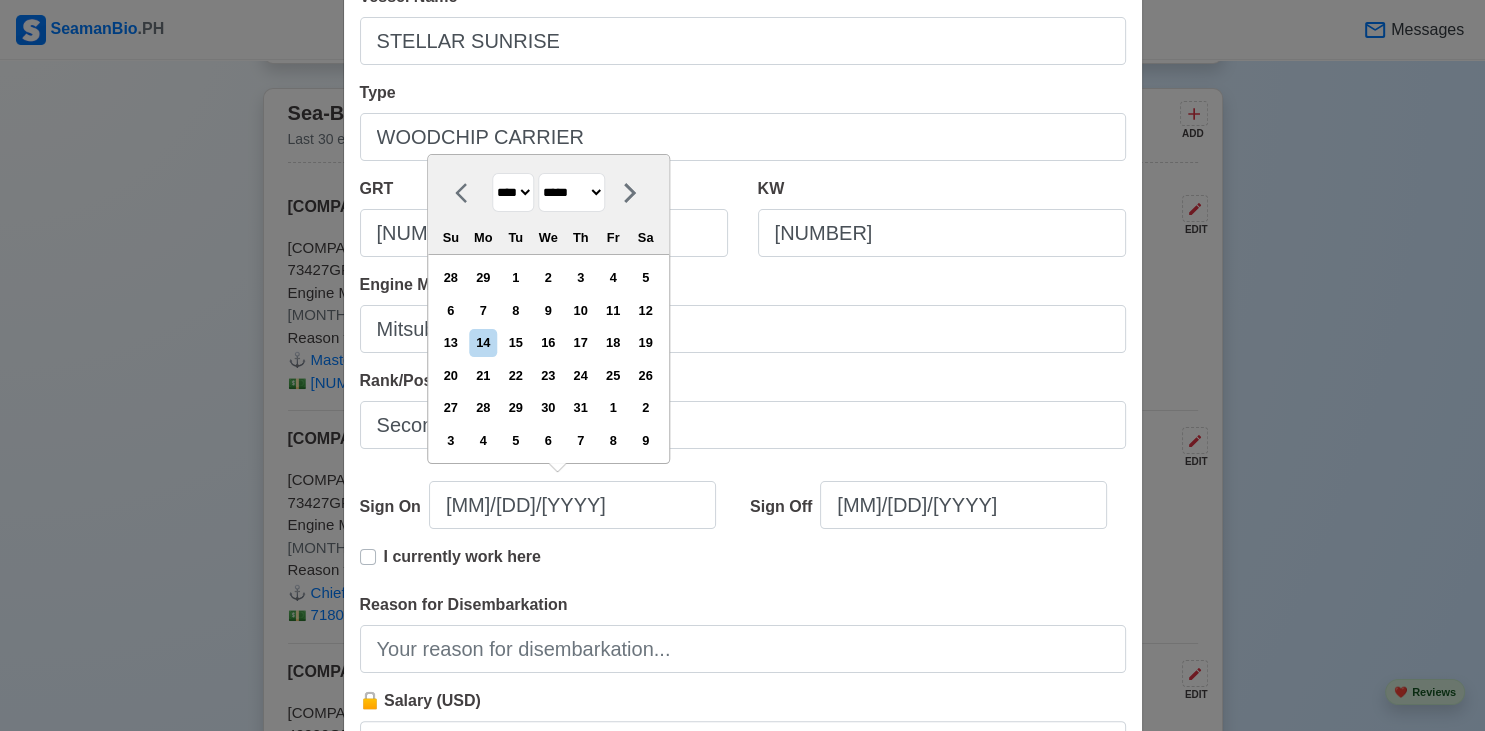 click on "3" at bounding box center (580, 277) 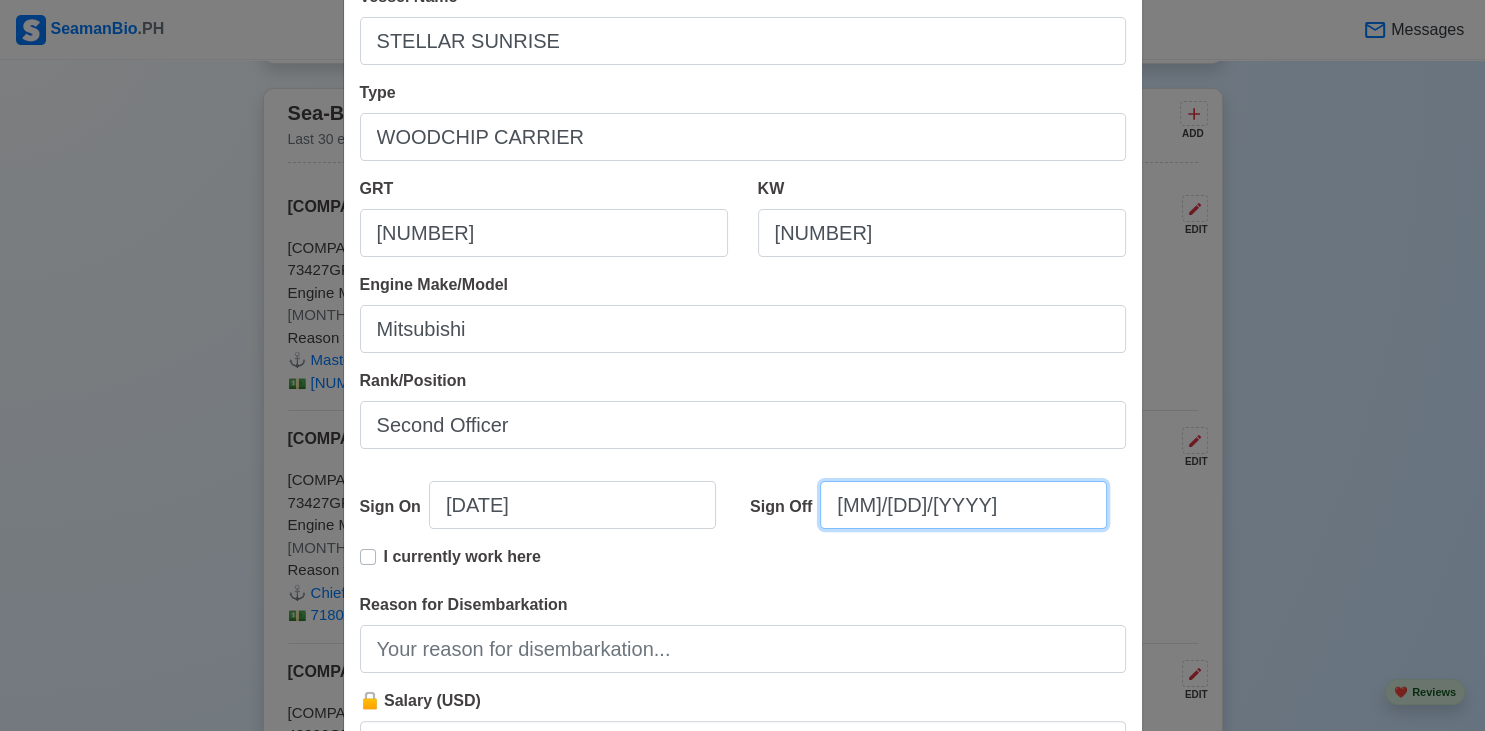 select on "****" 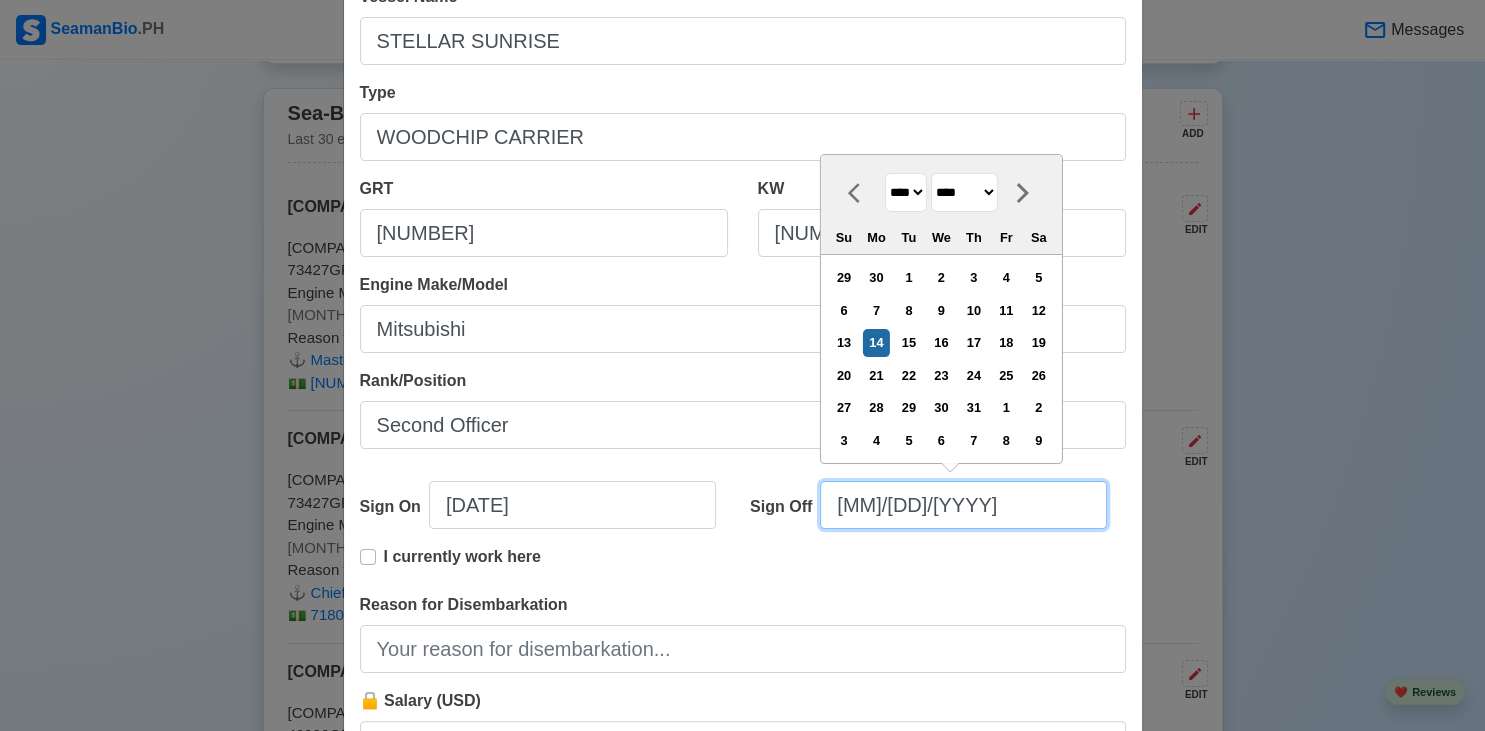 click on "[MM]/[DD]/[YYYY]" at bounding box center [963, 505] 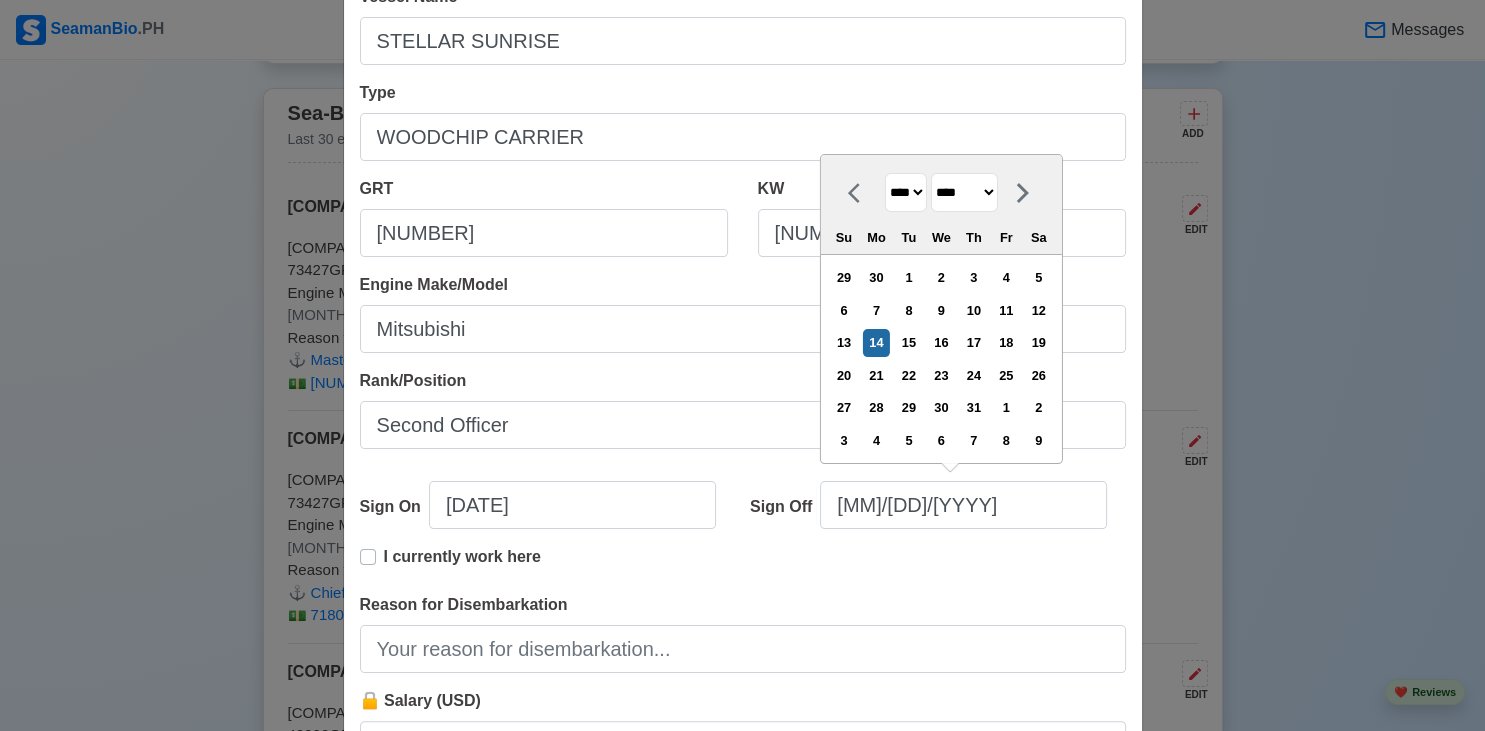 click on "**** **** **** **** **** **** **** **** **** **** **** **** **** **** **** **** **** **** **** **** **** **** **** **** **** **** **** **** **** **** **** **** **** **** **** **** **** **** **** **** **** **** **** **** **** **** **** **** **** **** **** **** **** **** **** **** **** **** **** **** **** **** **** **** **** **** **** **** **** **** **** **** **** **** **** **** **** **** **** **** **** **** **** **** **** **** **** **** **** **** **** **** **** **** **** **** **** **** **** **** **** **** **** **** **** **** **** ****" at bounding box center (906, 192) 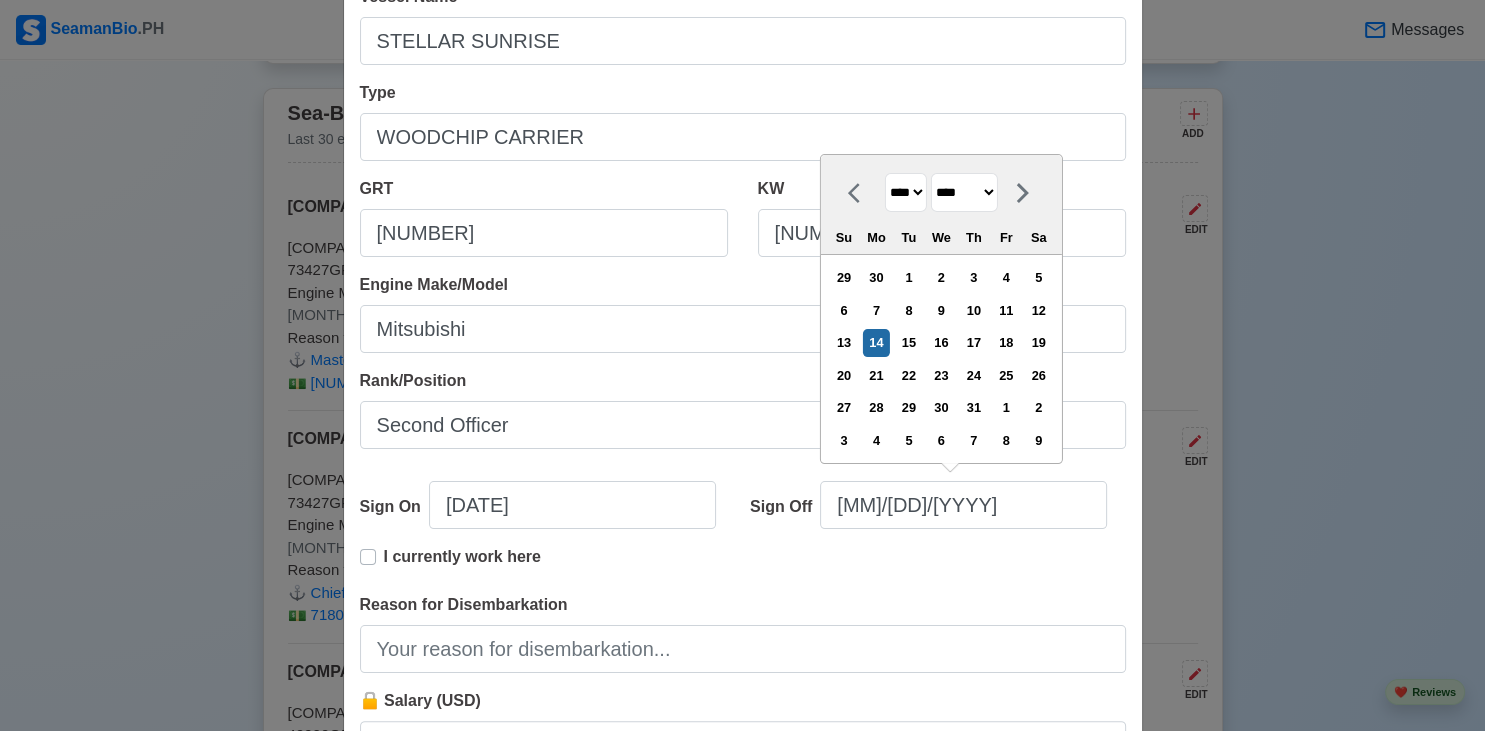 select on "****" 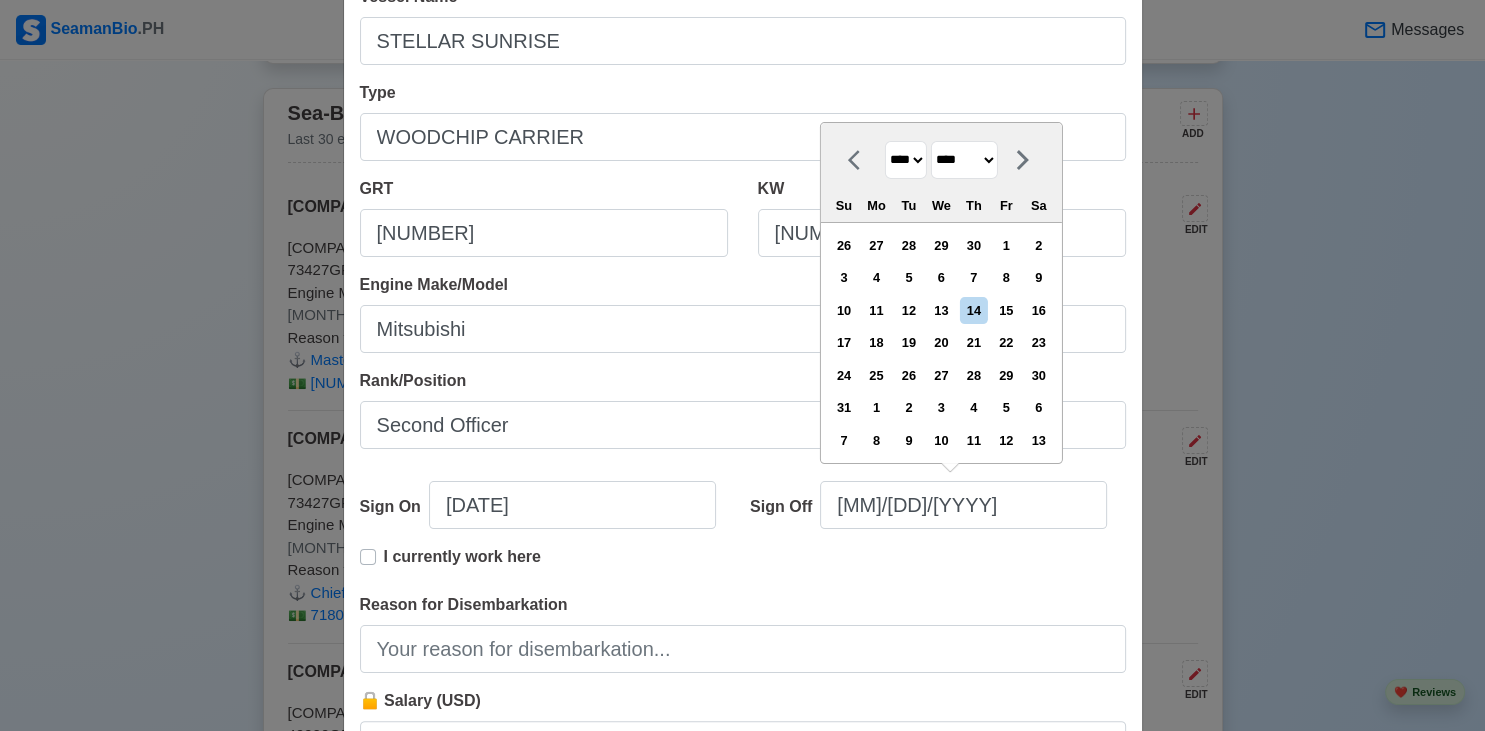 select on "***" 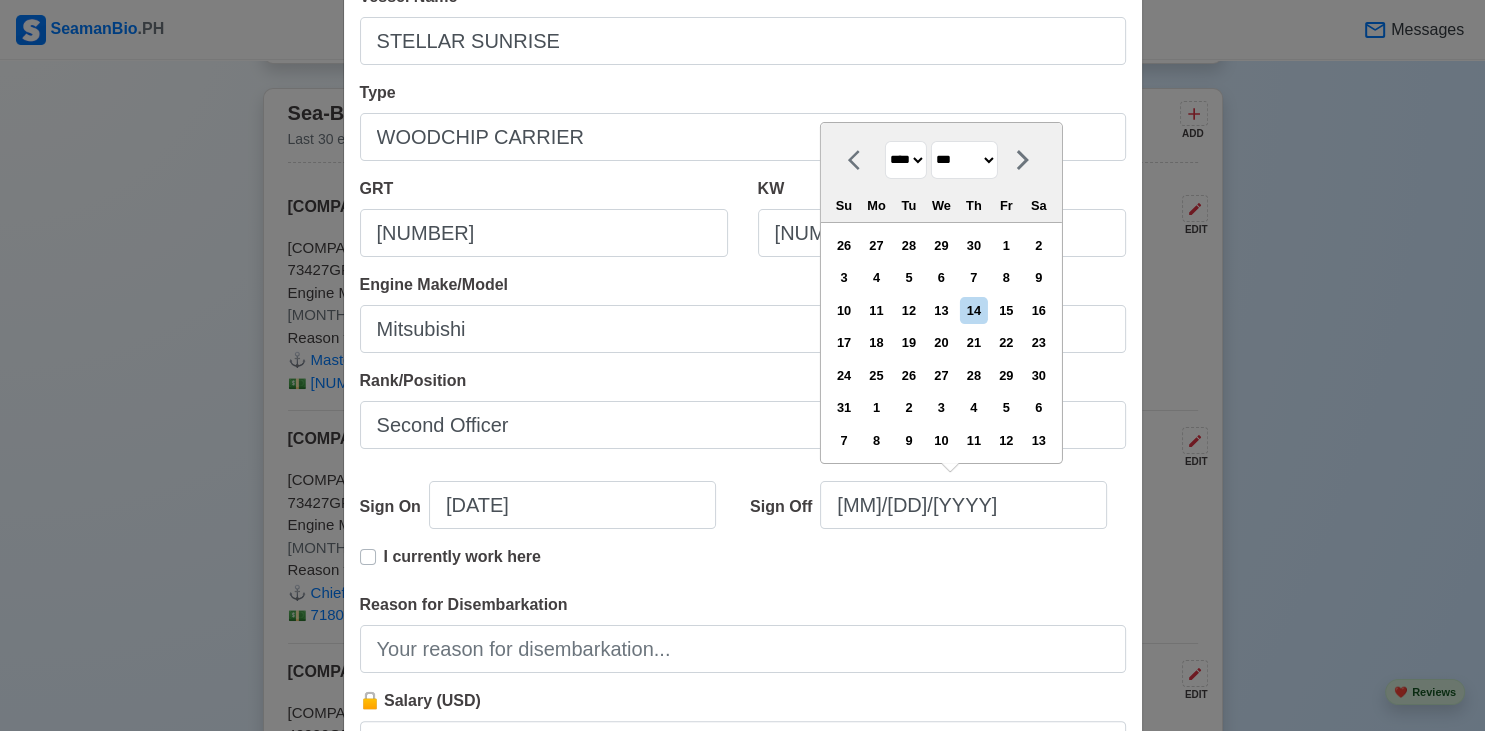 click on "***" at bounding box center (0, 0) 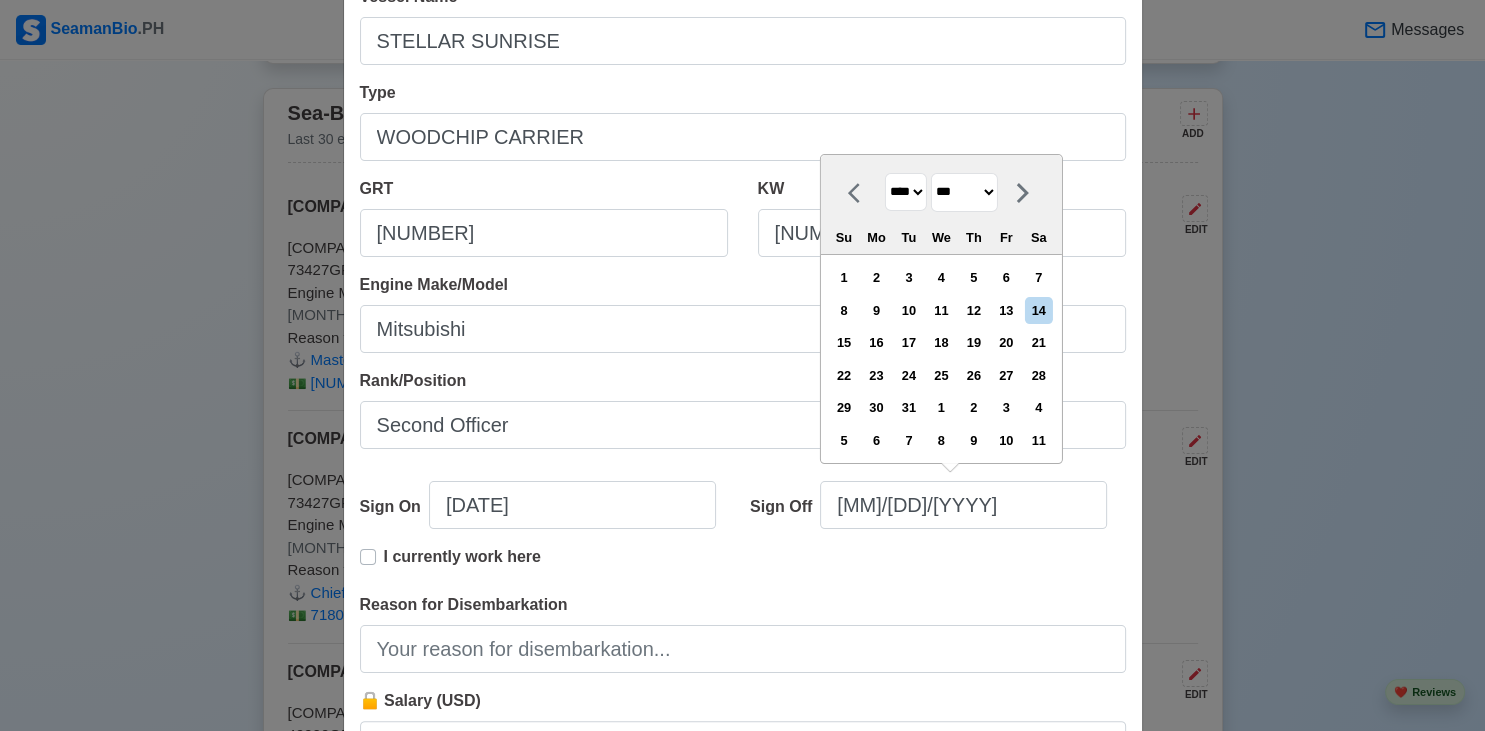 click on "1 2 3 4 5 6 7" at bounding box center [941, 278] 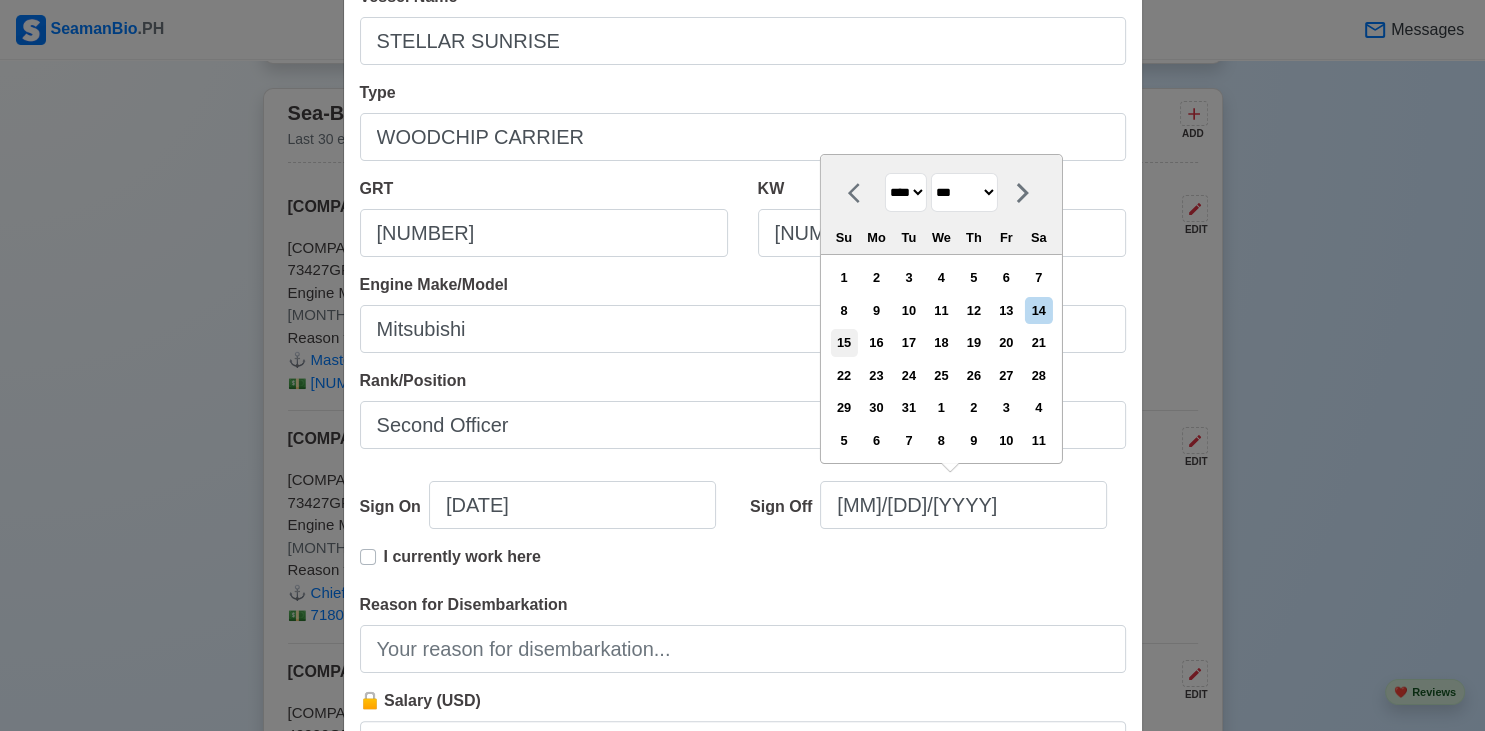 click on "15" at bounding box center (843, 342) 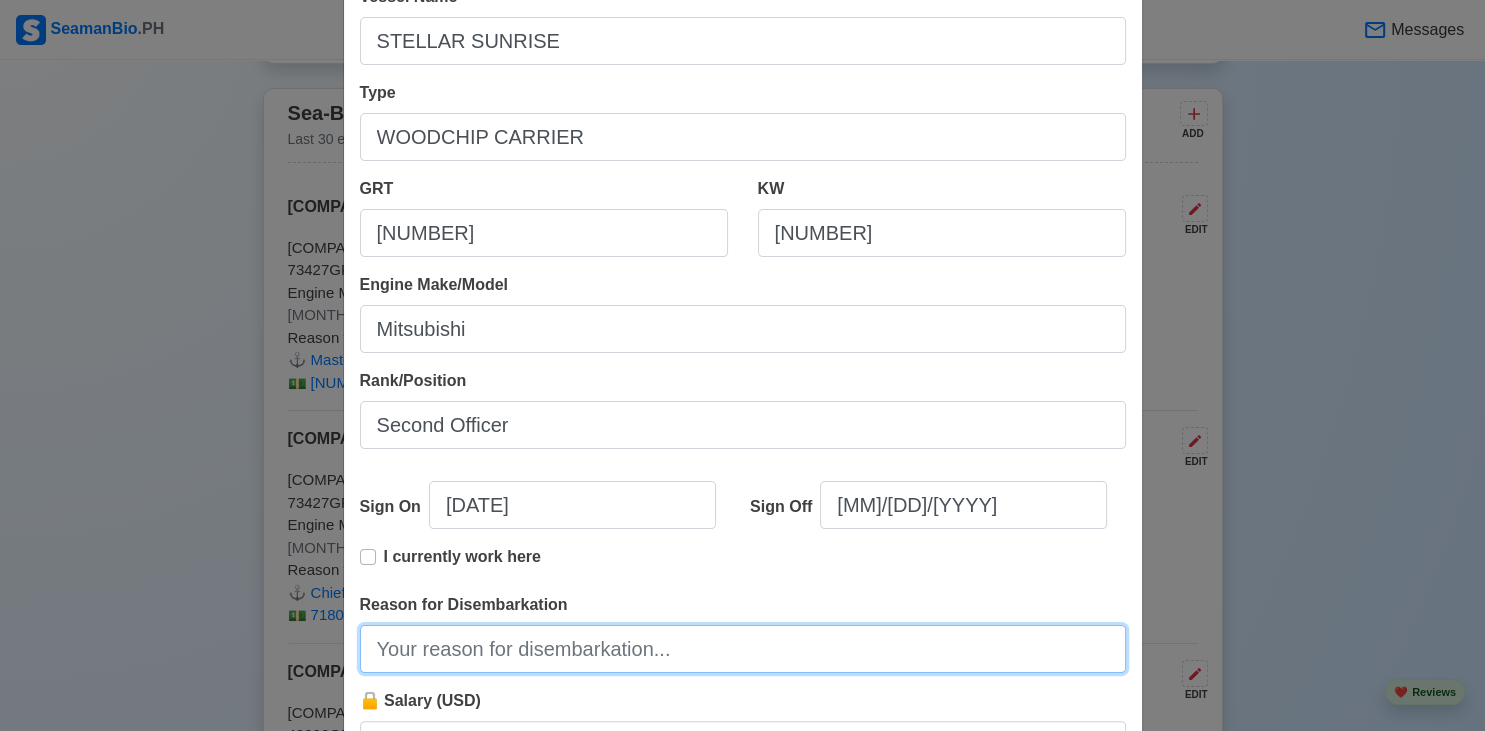 click on "Reason for Disembarkation" at bounding box center [743, 649] 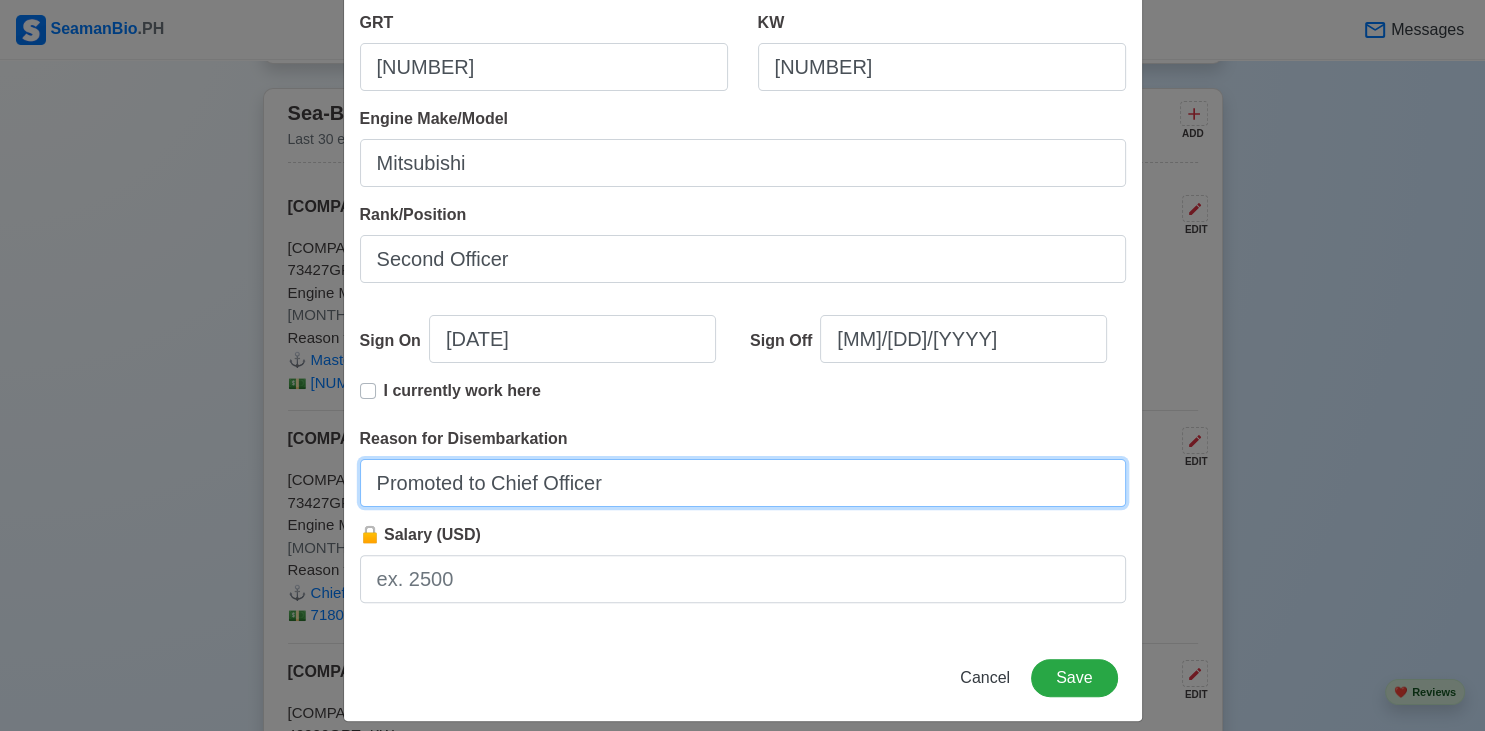 scroll, scrollTop: 408, scrollLeft: 0, axis: vertical 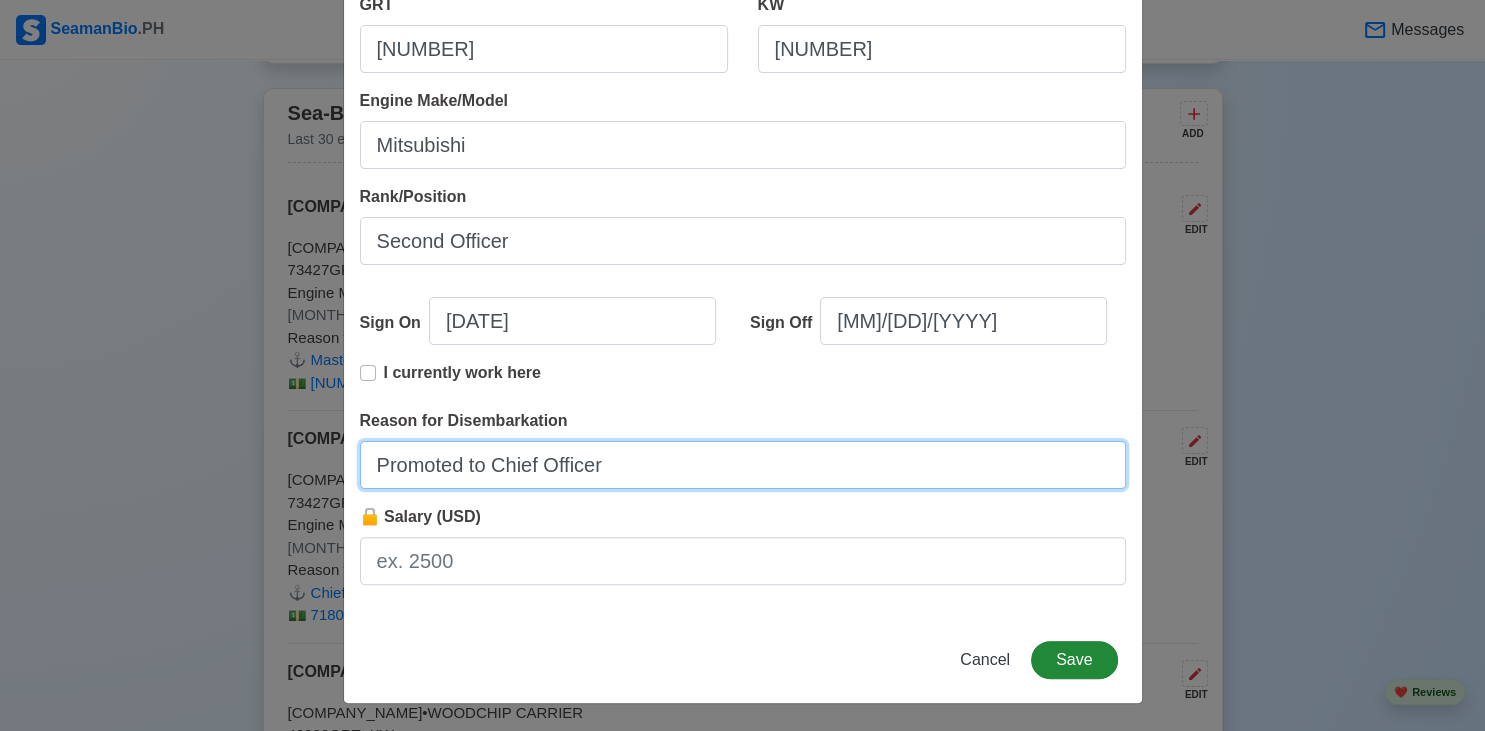 type on "Promoted to Chief Officer" 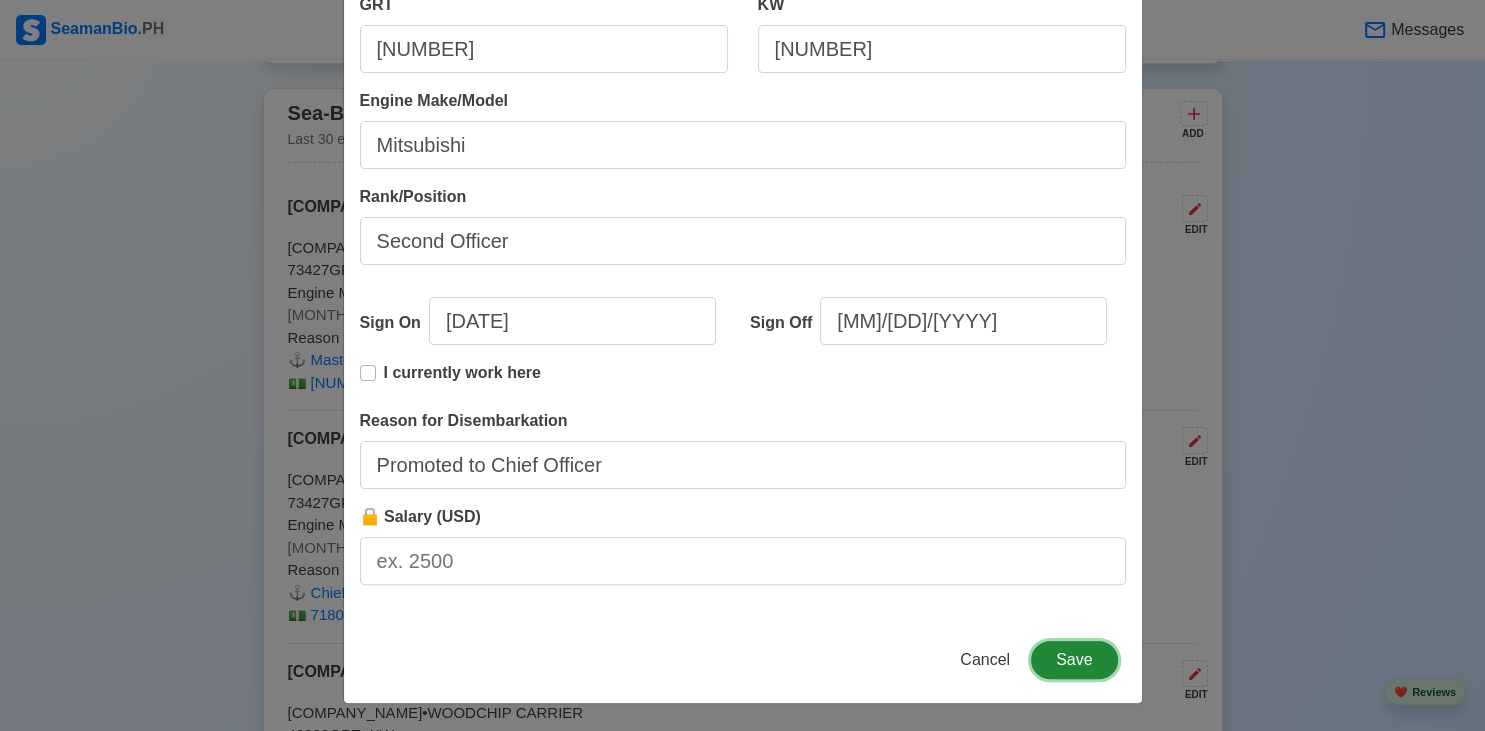 click on "Save" at bounding box center [1074, 660] 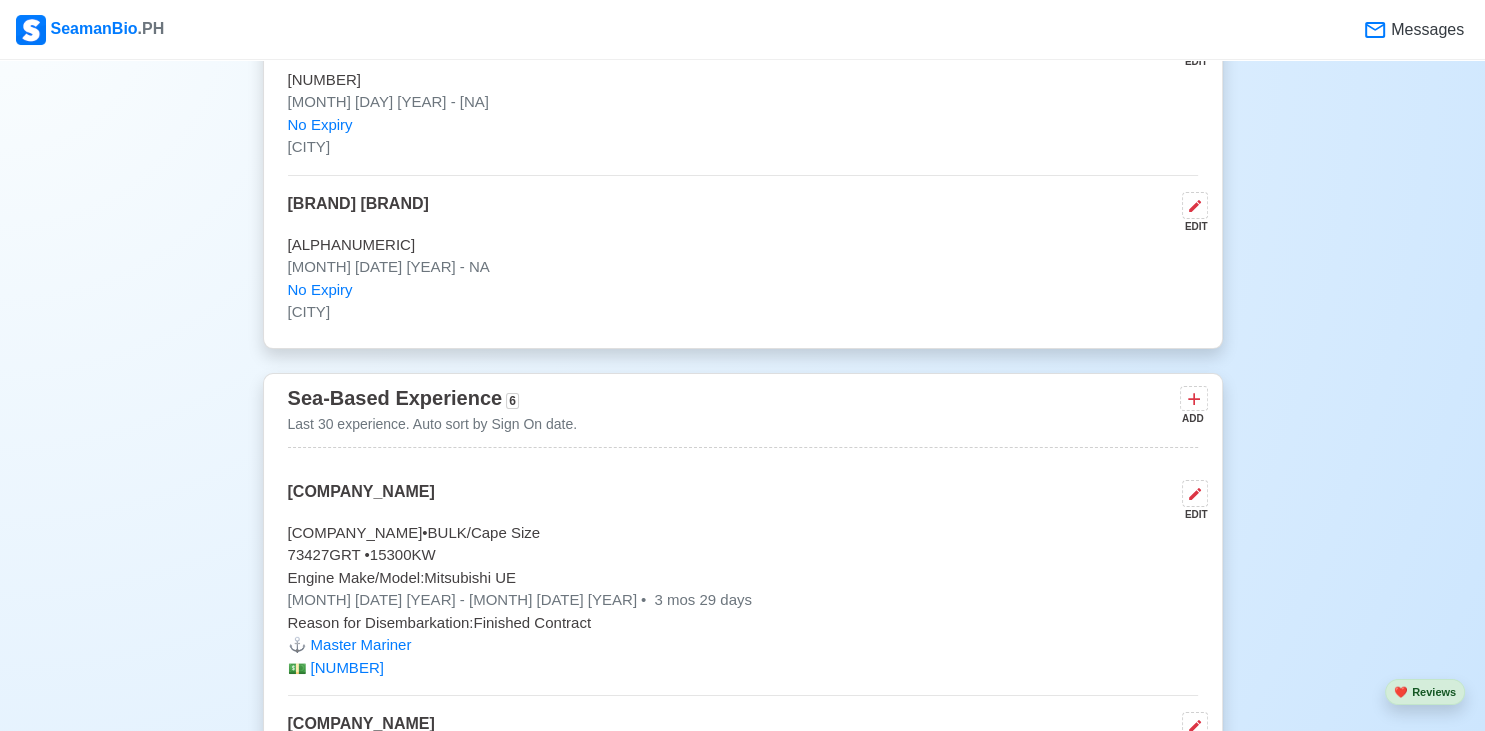 scroll, scrollTop: 5080, scrollLeft: 0, axis: vertical 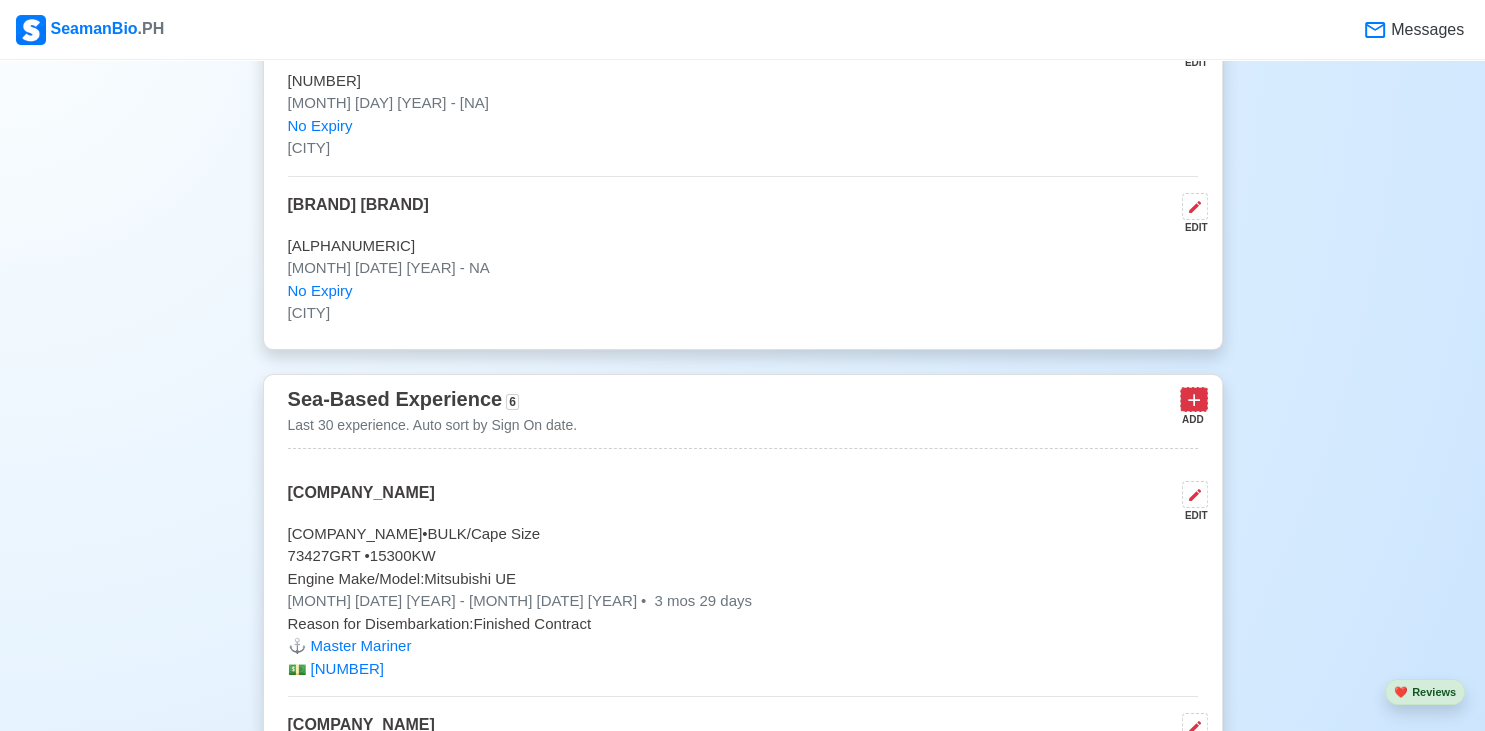 click 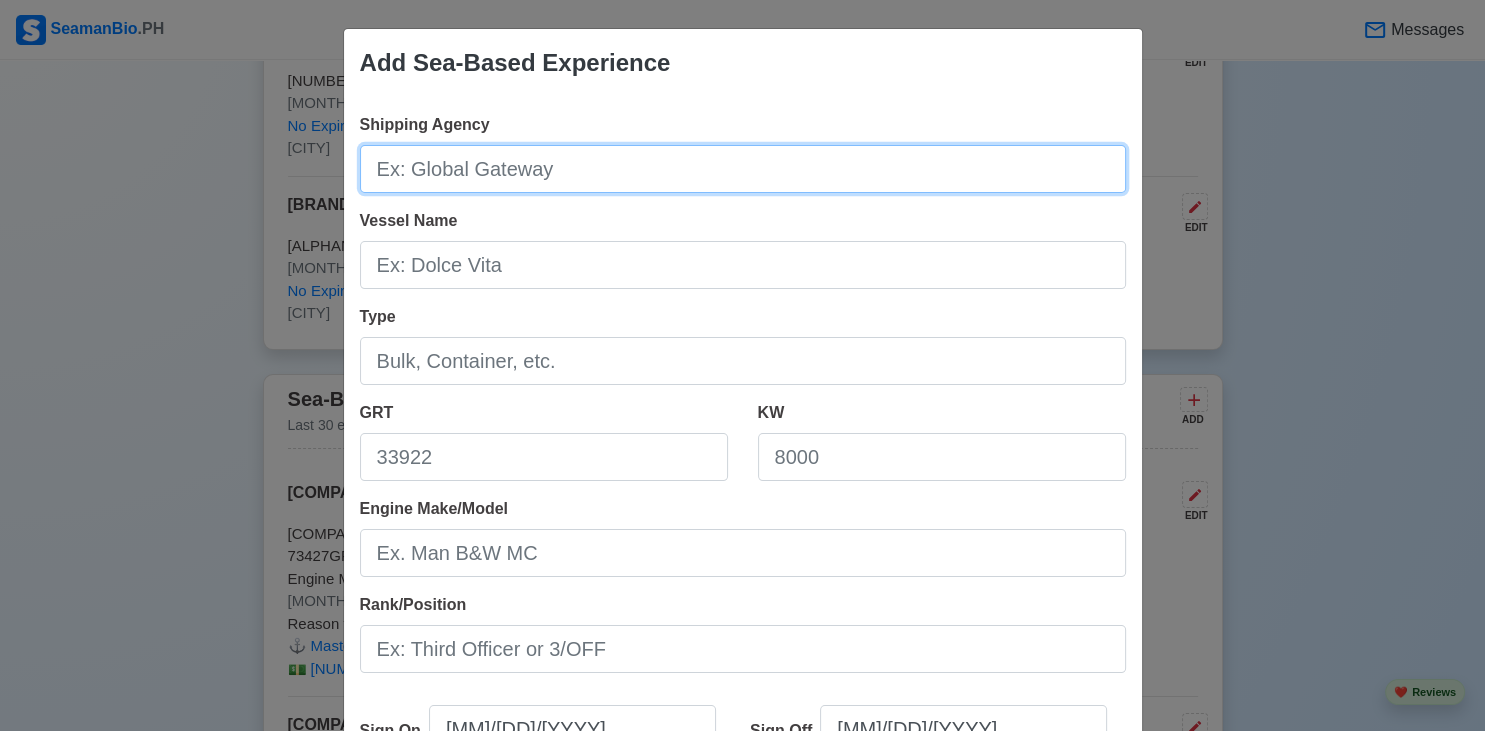 click on "Shipping Agency" at bounding box center [743, 169] 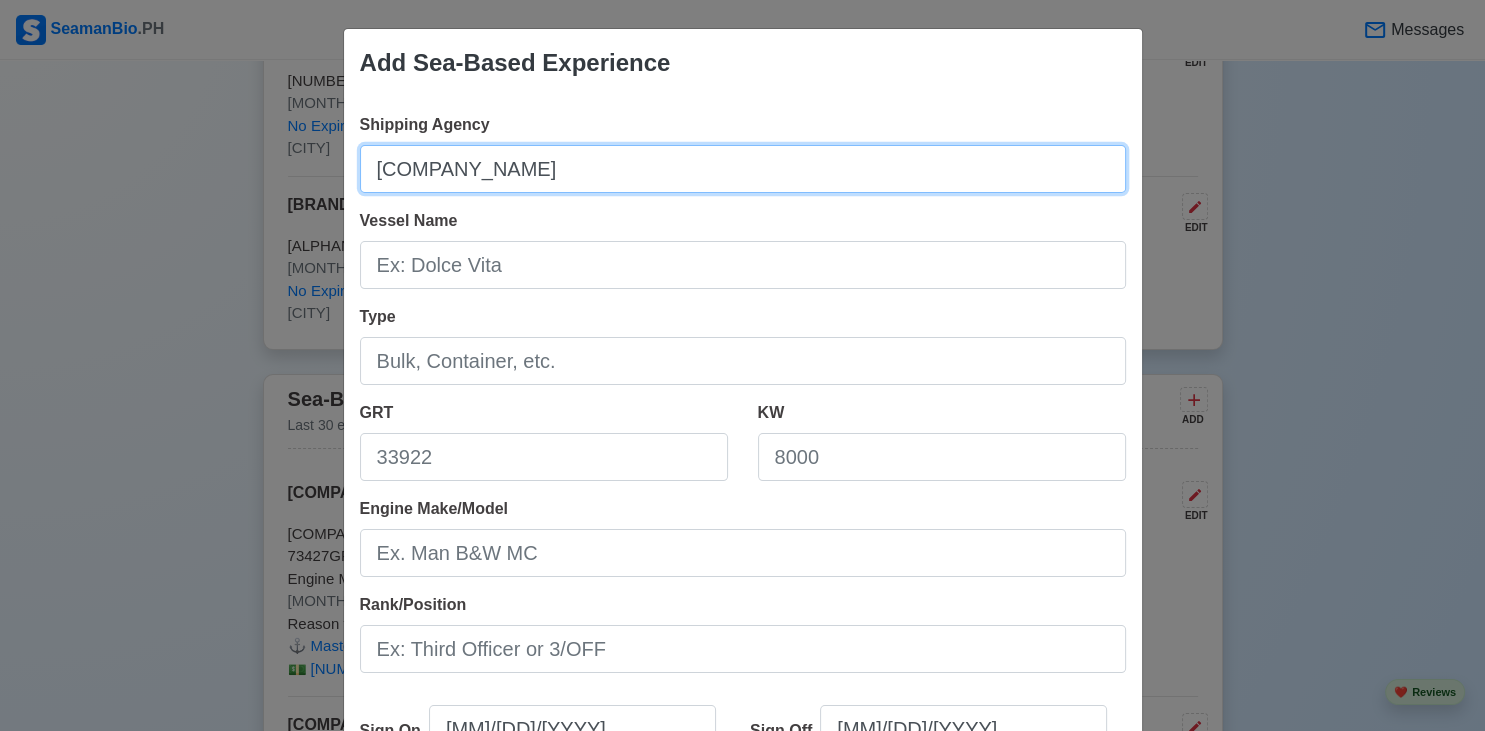 type on "[COMPANY_NAME]" 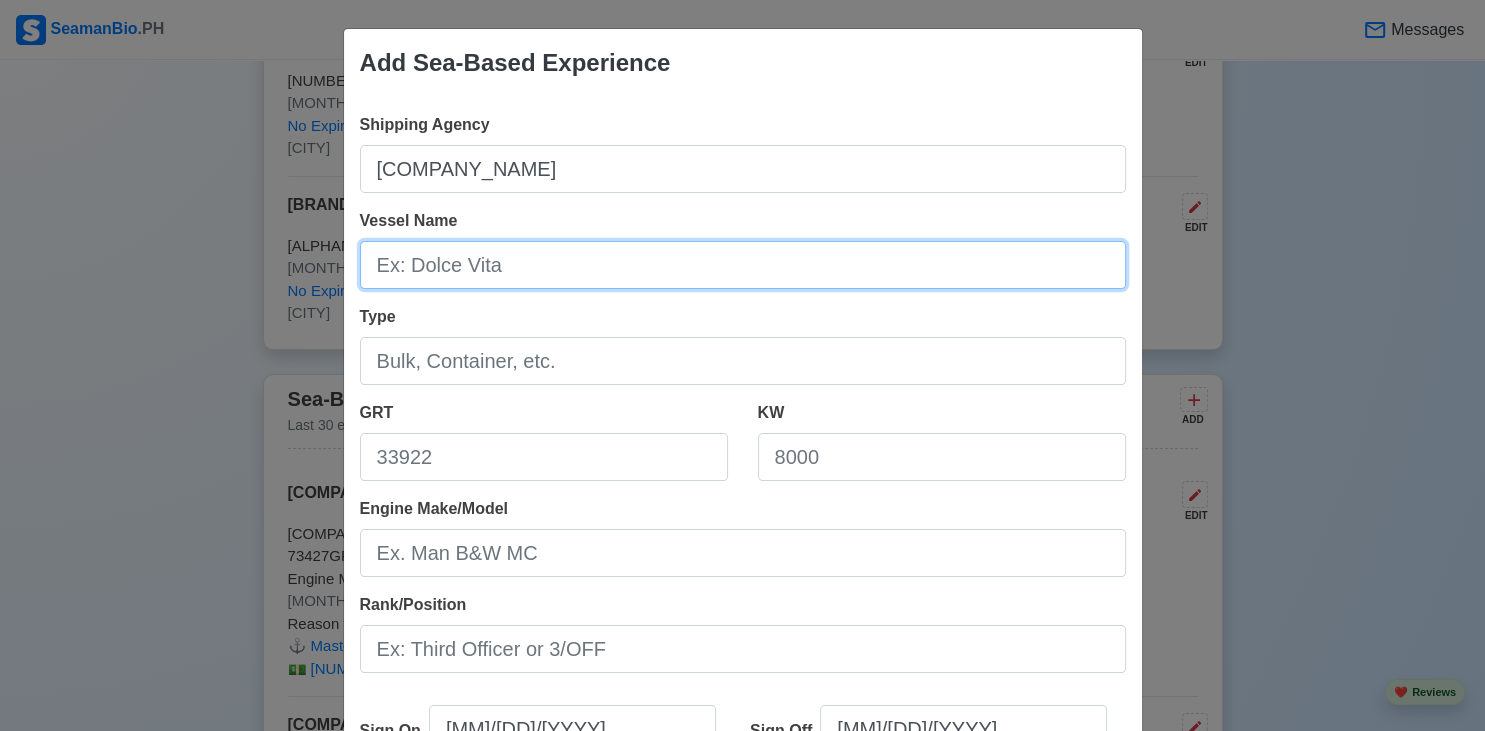 click on "Vessel Name" at bounding box center (743, 265) 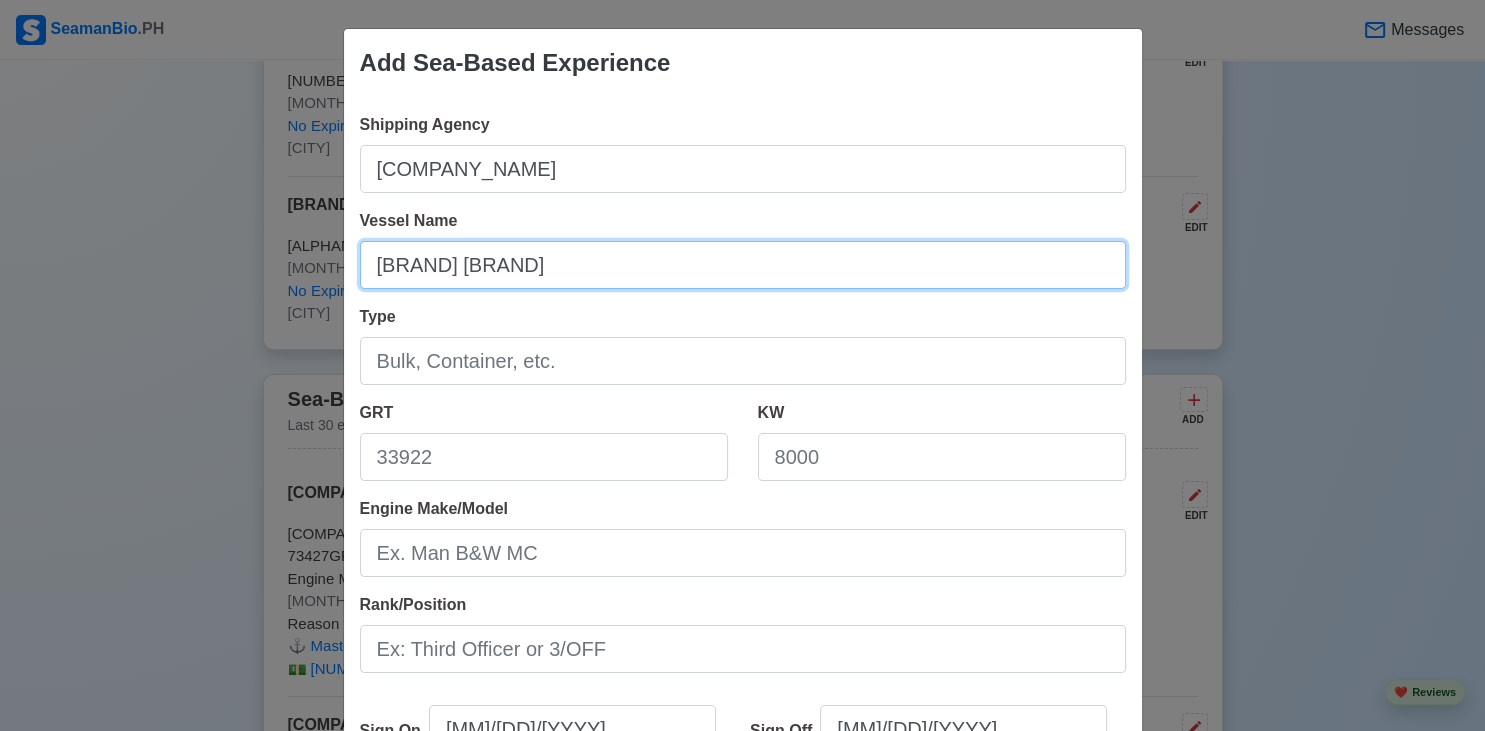 type on "[BRAND] [BRAND]" 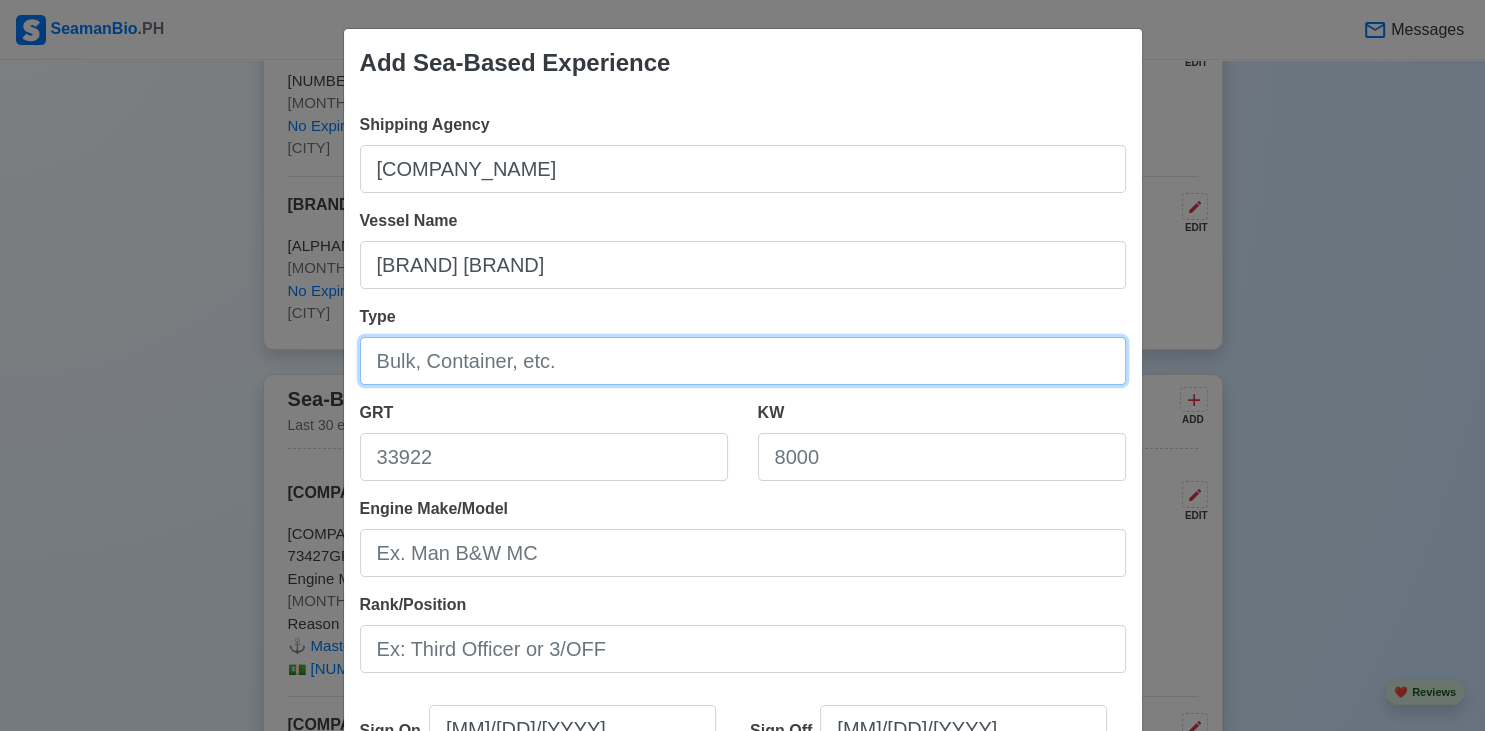 click on "Type" at bounding box center (743, 361) 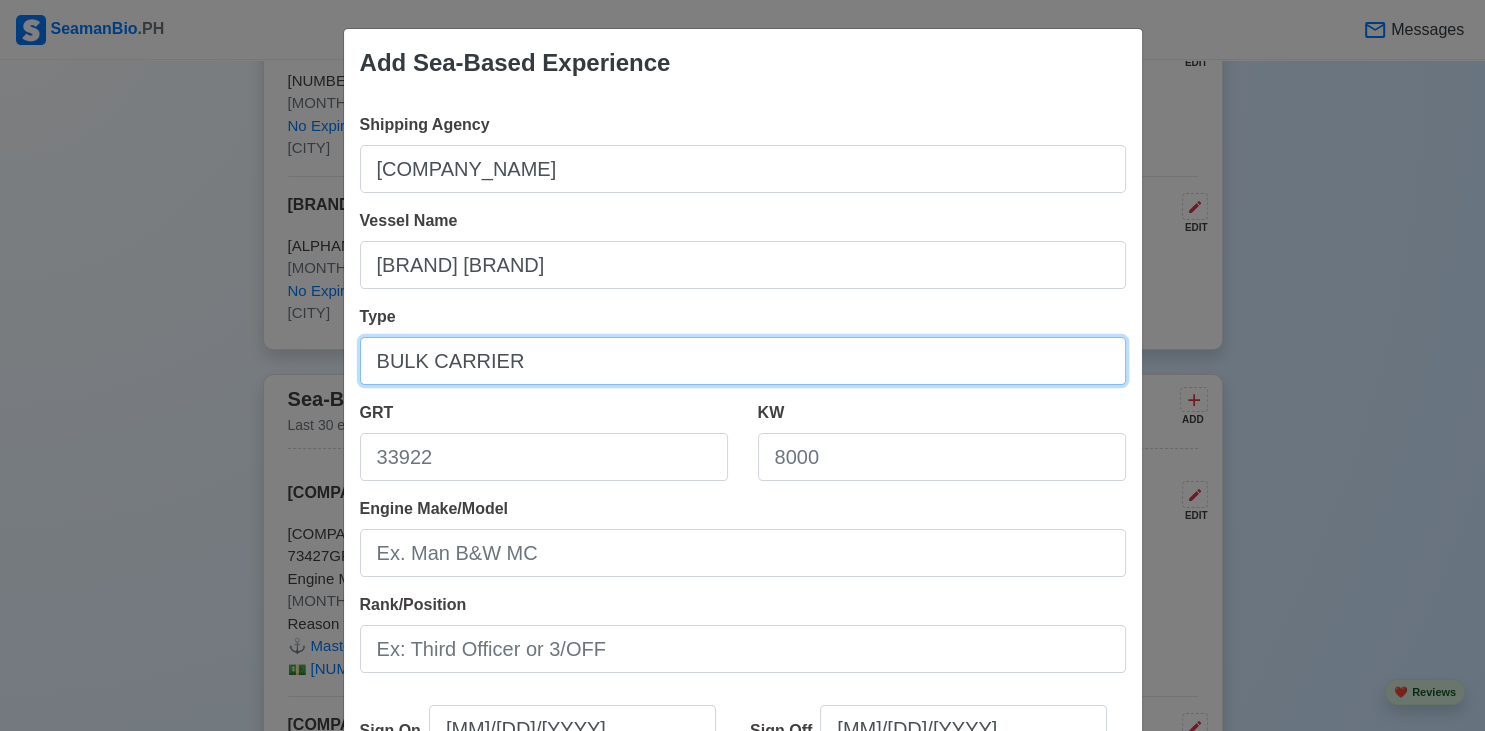 type on "BULK CARRIER" 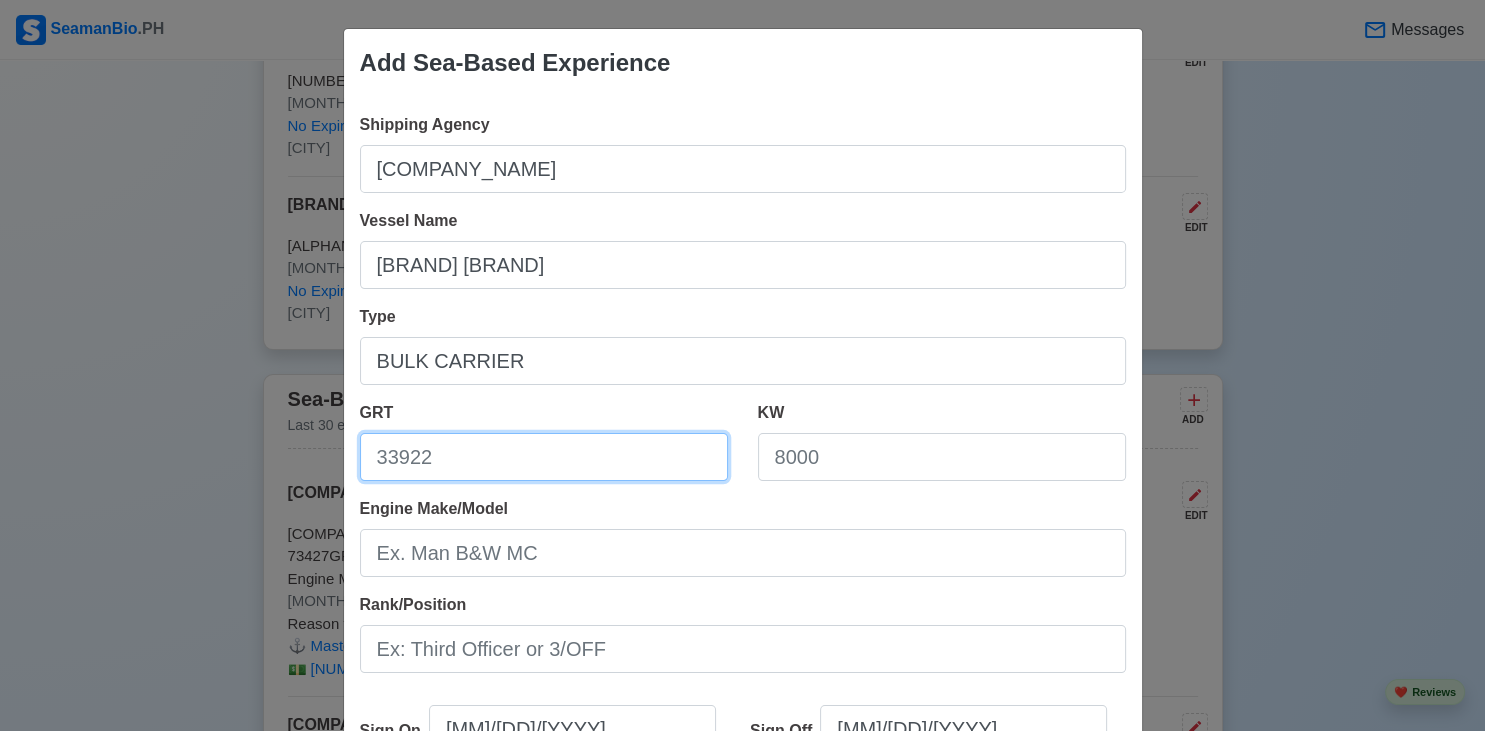 click on "GRT" at bounding box center (544, 457) 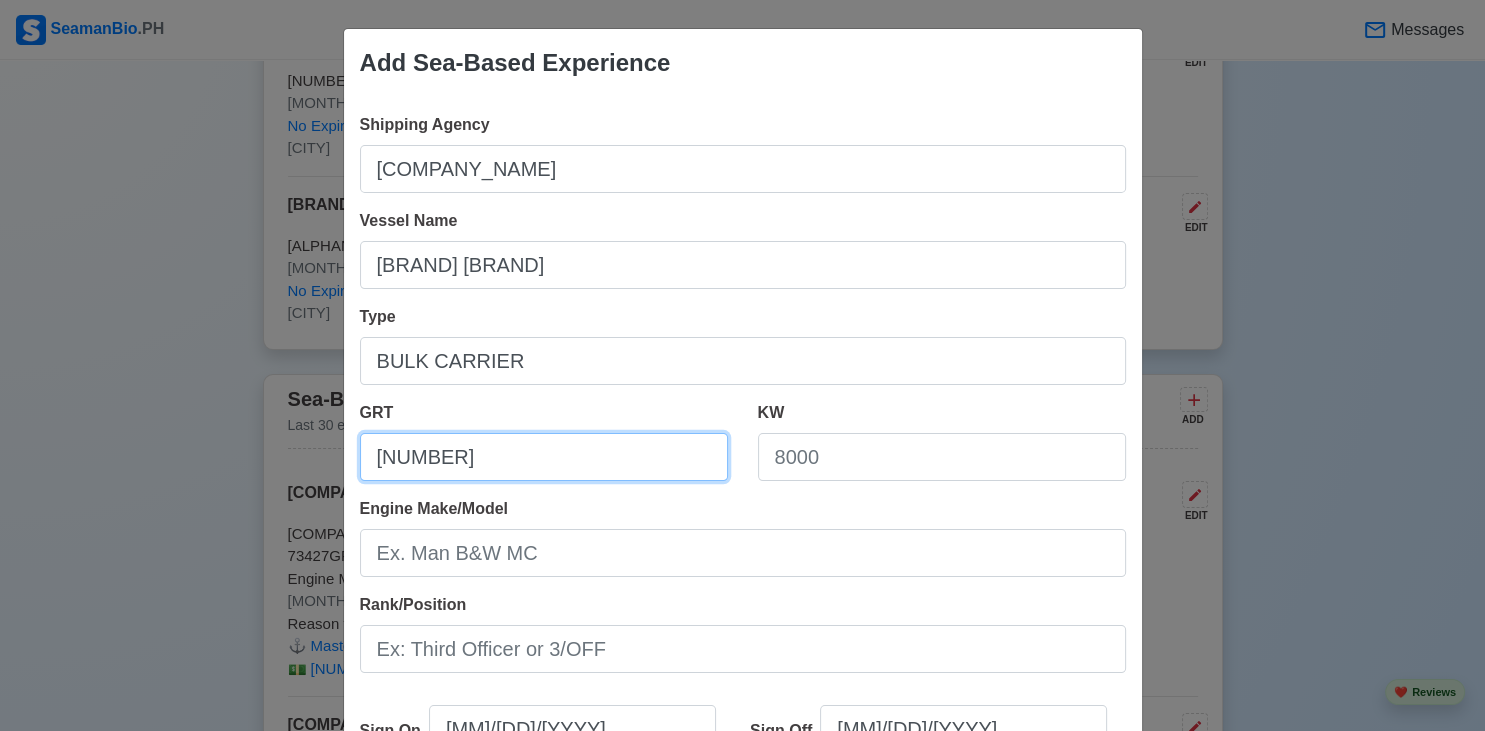 type on "[NUMBER]" 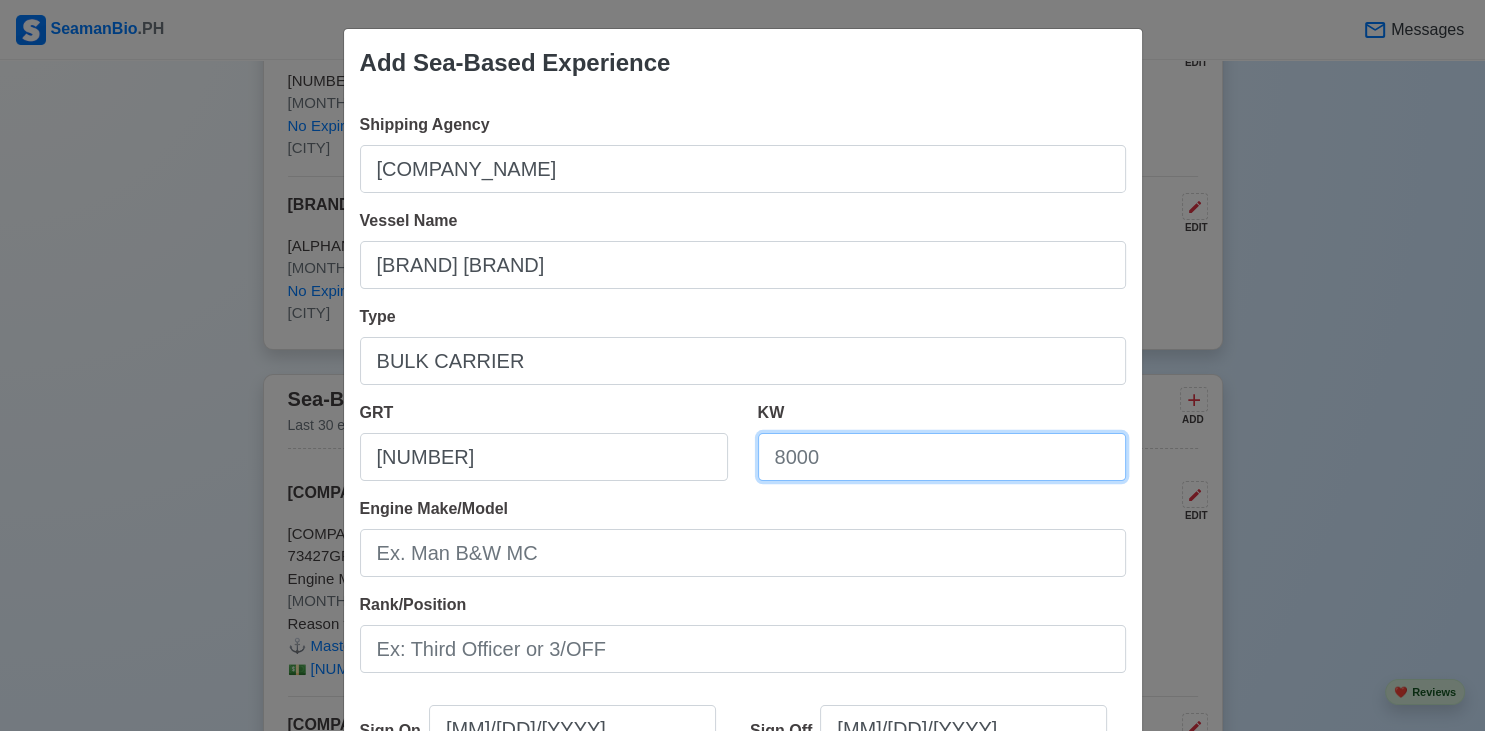 click on "KW" at bounding box center (942, 457) 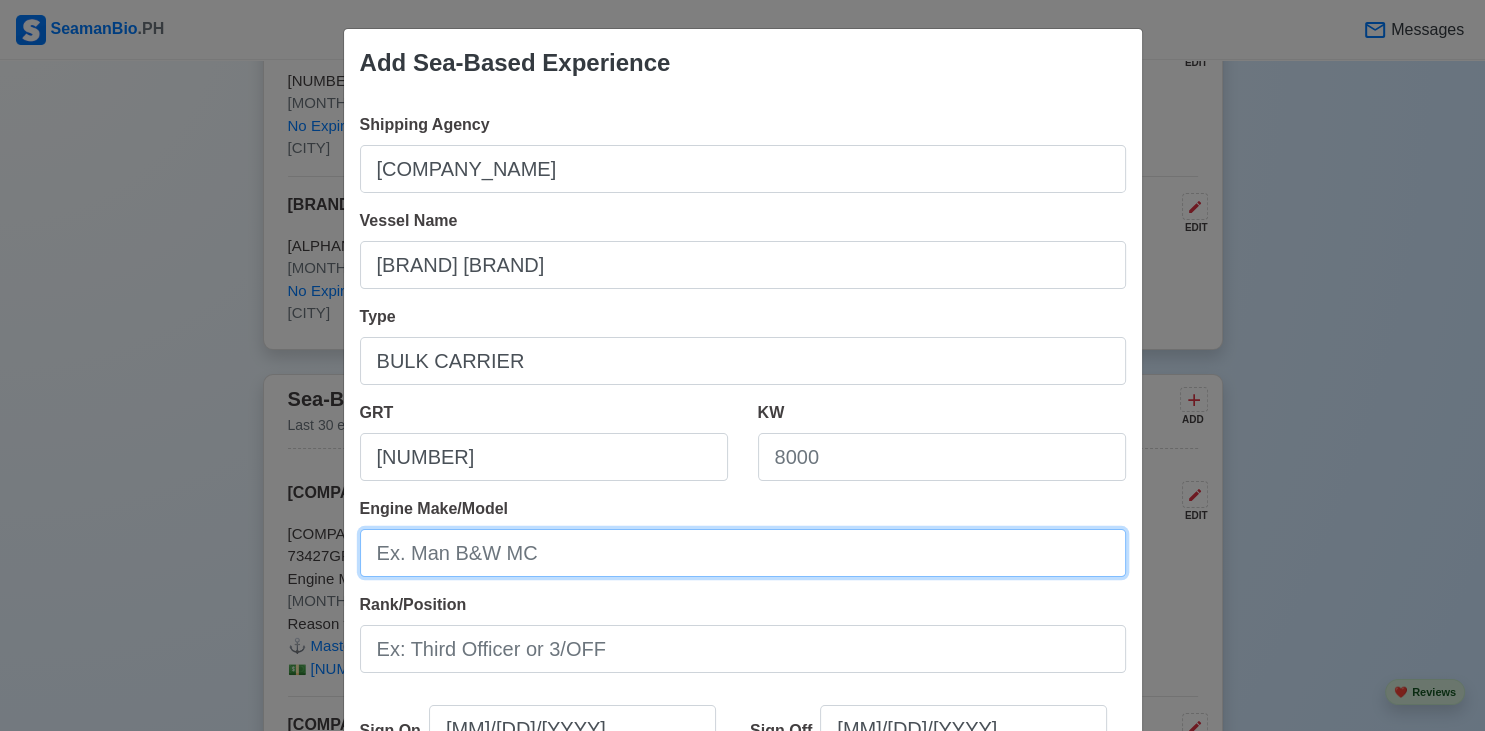 click on "Engine Make/Model" at bounding box center [743, 553] 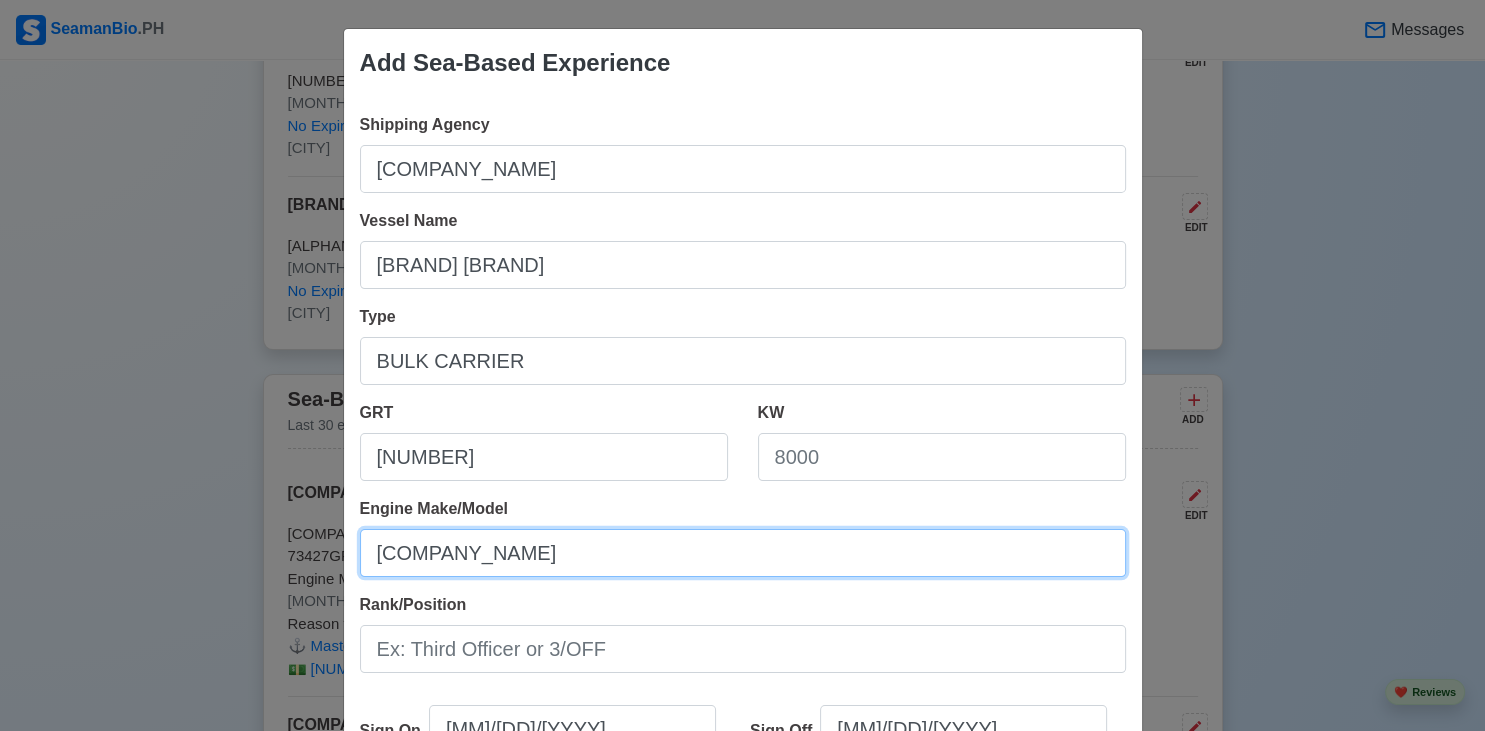 type on "[COMPANY_NAME]" 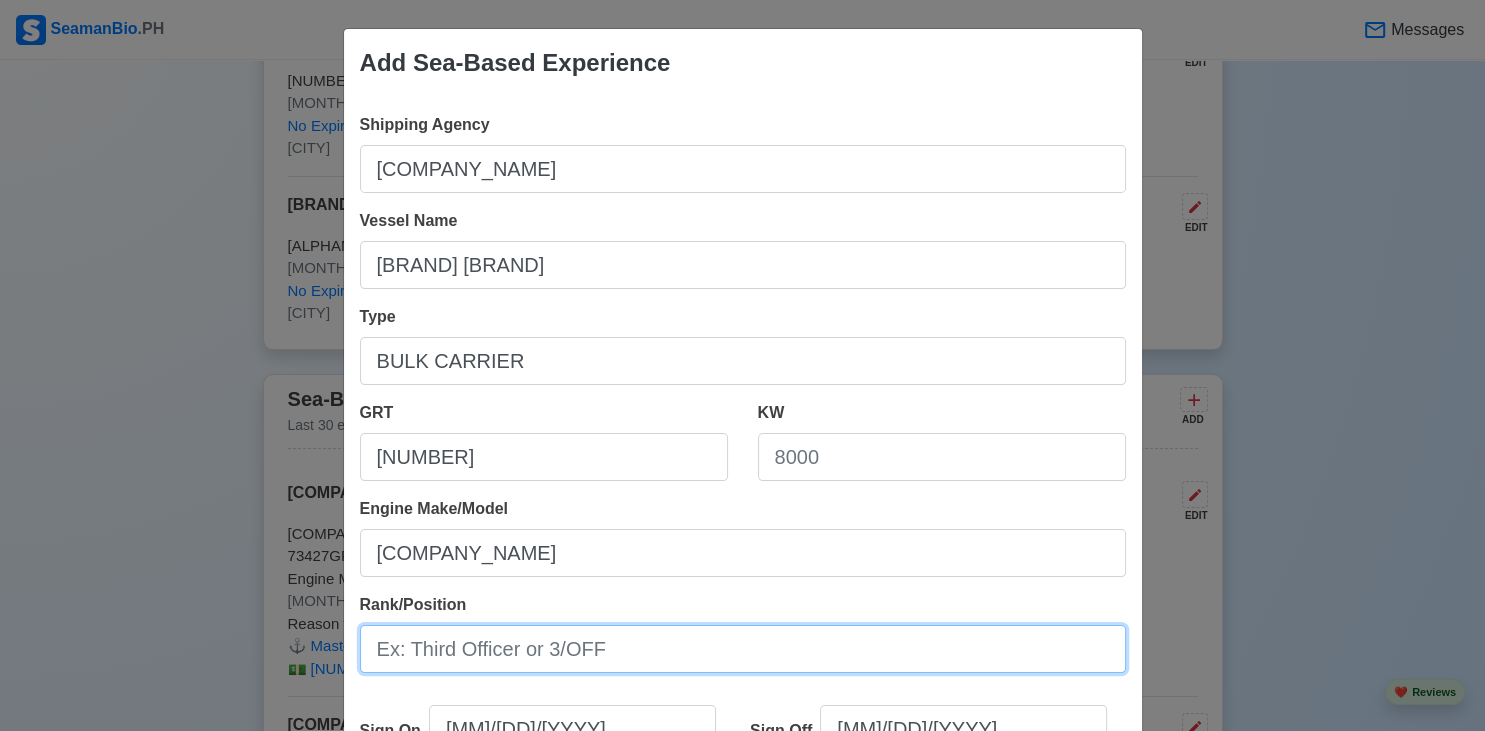 click on "Rank/Position" at bounding box center [743, 649] 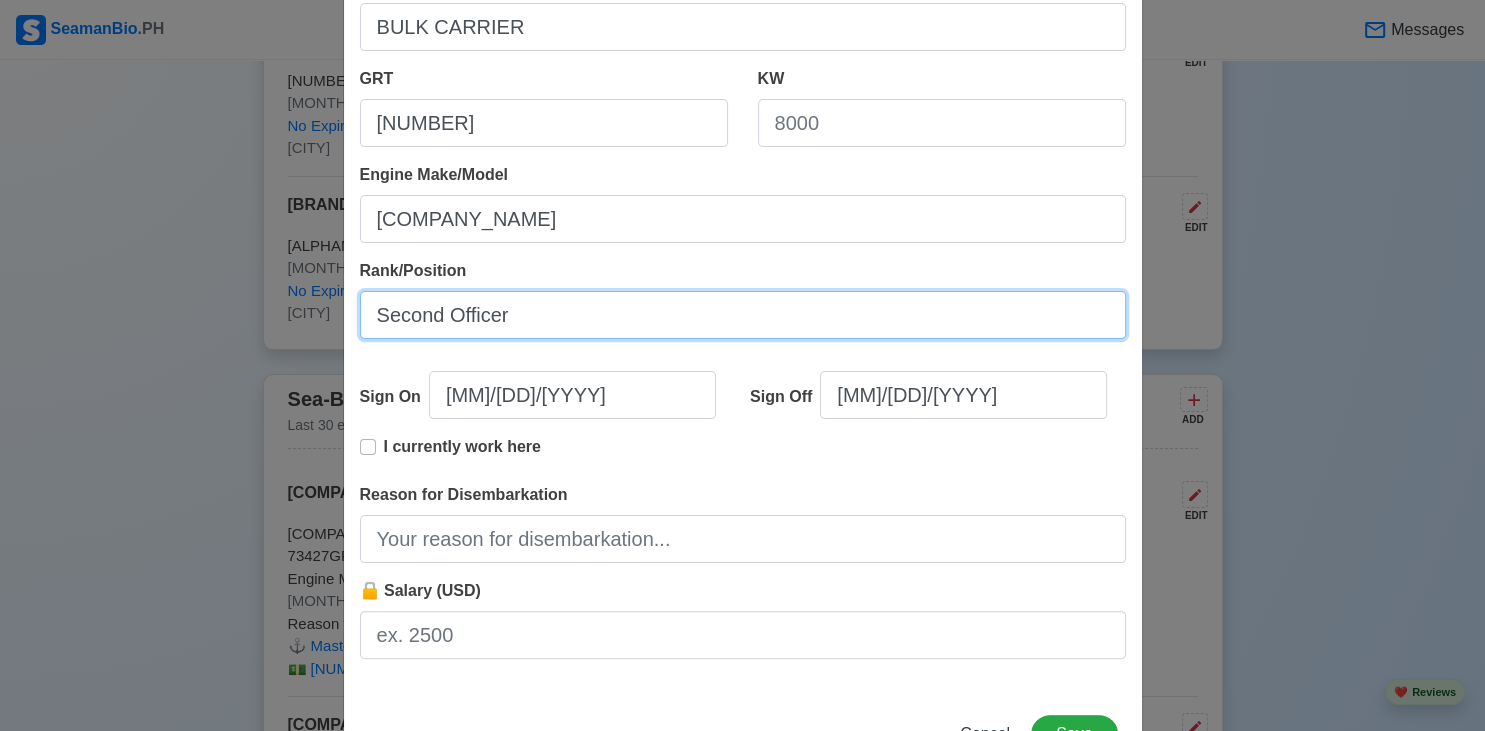scroll, scrollTop: 408, scrollLeft: 0, axis: vertical 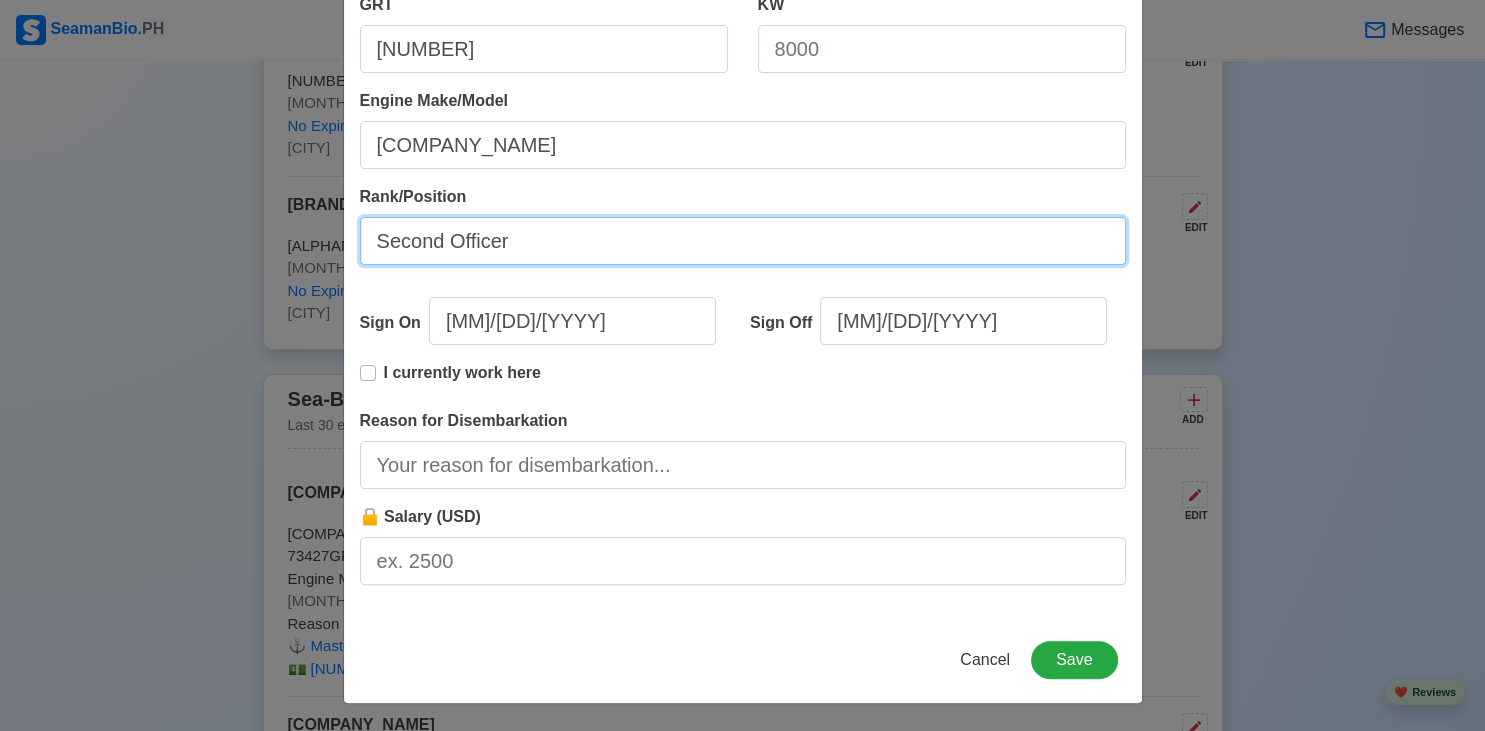type on "Second Officer" 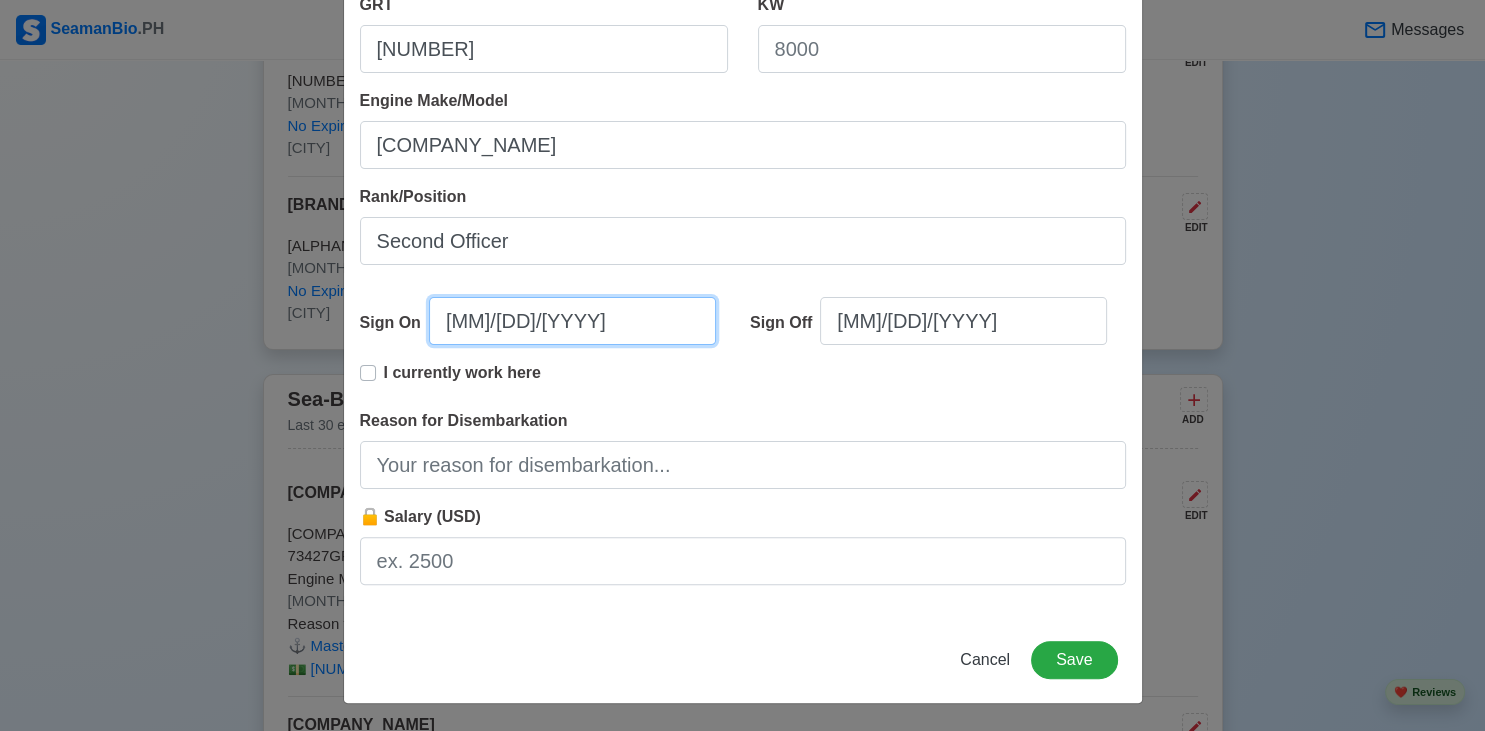 select on "****" 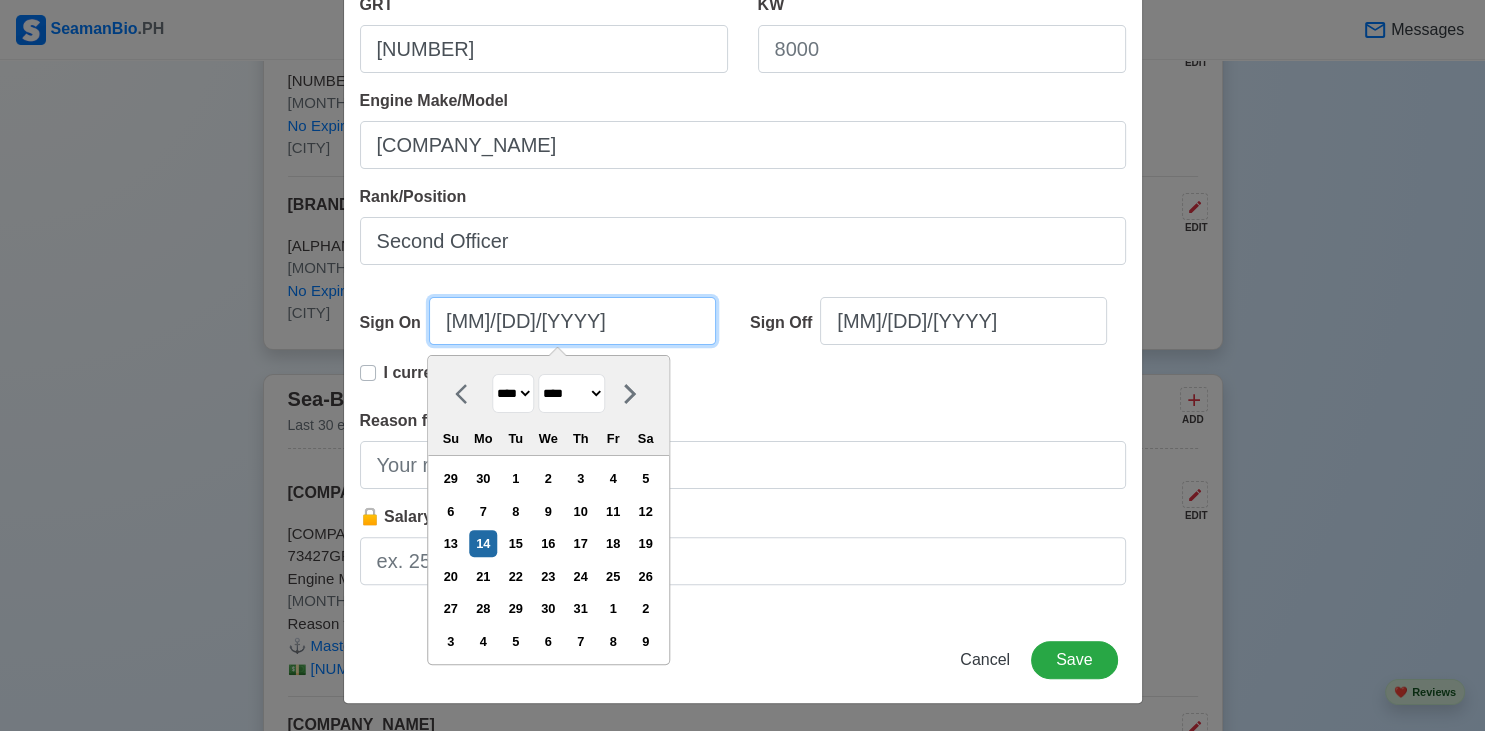 click on "[MM]/[DD]/[YYYY]" at bounding box center (572, 321) 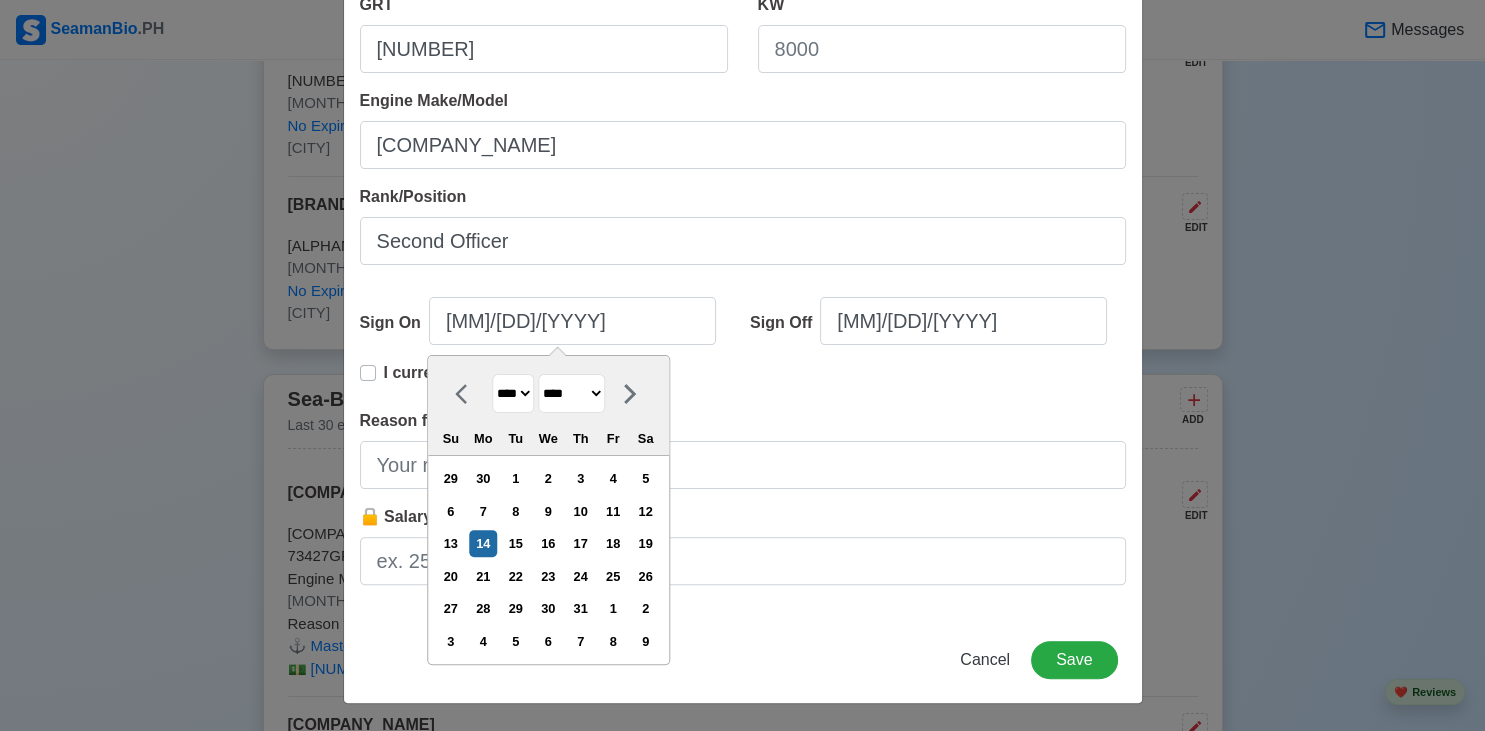 click on "**** **** **** **** **** **** **** **** **** **** **** **** **** **** **** **** **** **** **** **** **** **** **** **** **** **** **** **** **** **** **** **** **** **** **** **** **** **** **** **** **** **** **** **** **** **** **** **** **** **** **** **** **** **** **** **** **** **** **** **** **** **** **** **** **** **** **** **** **** **** **** **** **** **** **** **** **** **** **** **** **** **** **** **** **** **** **** **** **** **** **** **** **** **** **** **** **** **** **** **** **** **** **** **** **** ****" at bounding box center (513, 393) 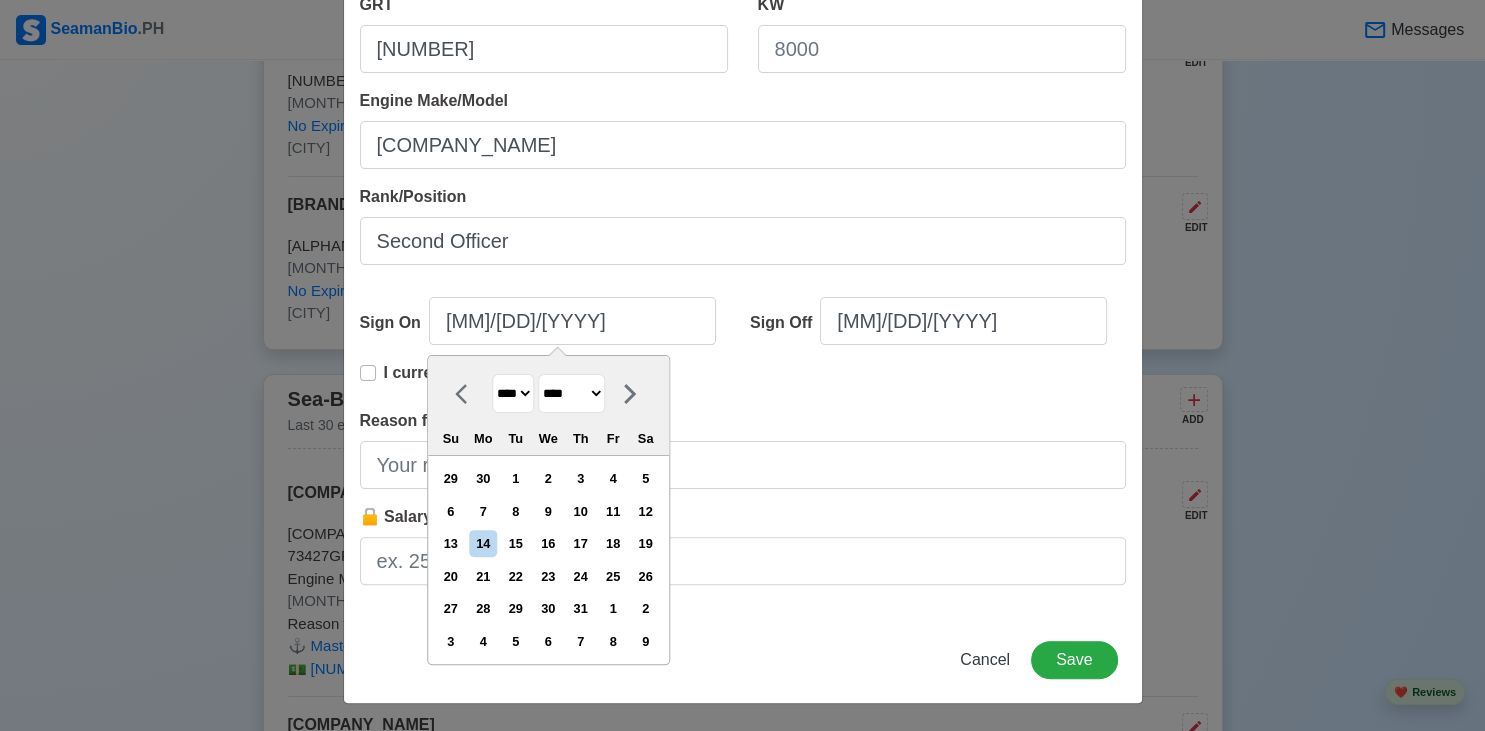 click on "******* ******** ***** ***** *** **** **** ****** ********* ******* ******** ********" at bounding box center (571, 393) 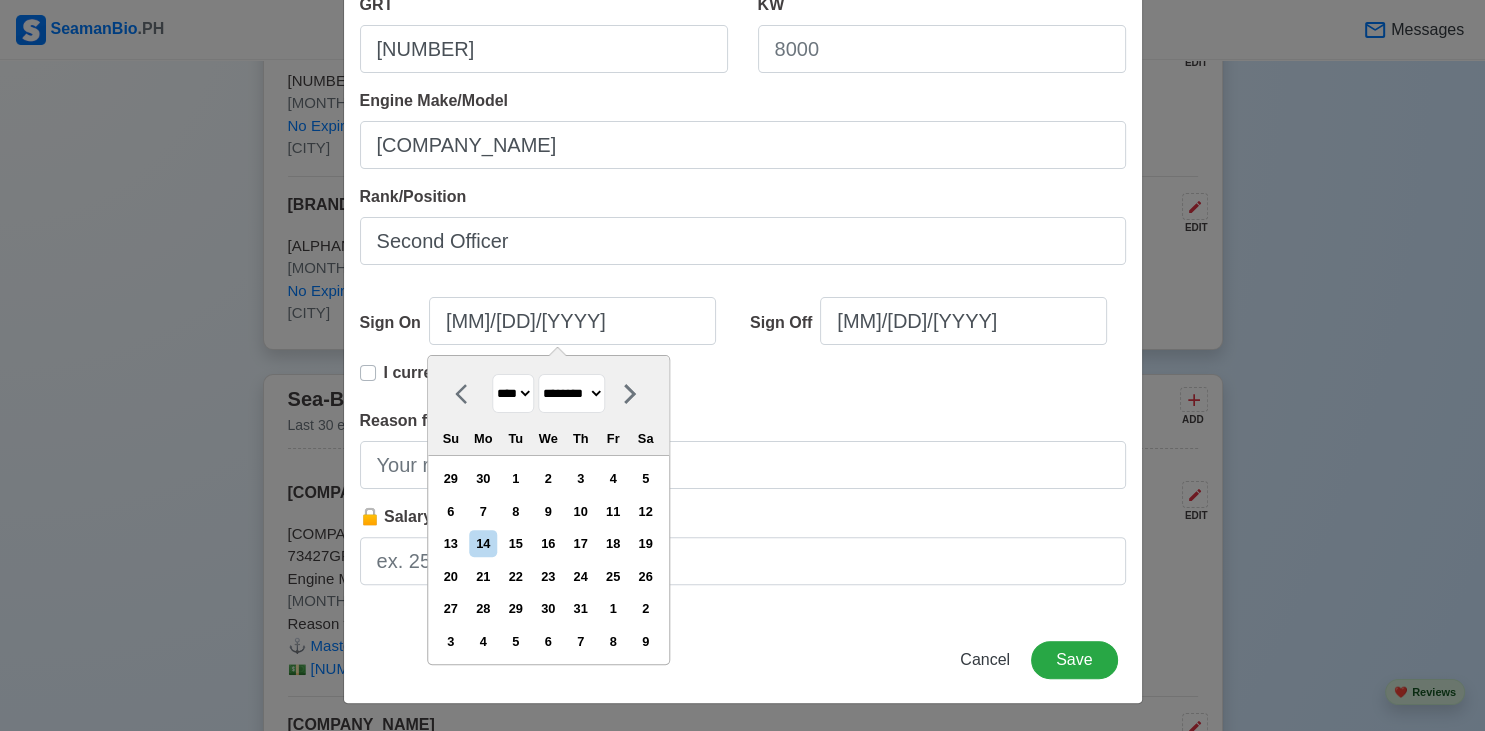 click on "********" at bounding box center (0, 0) 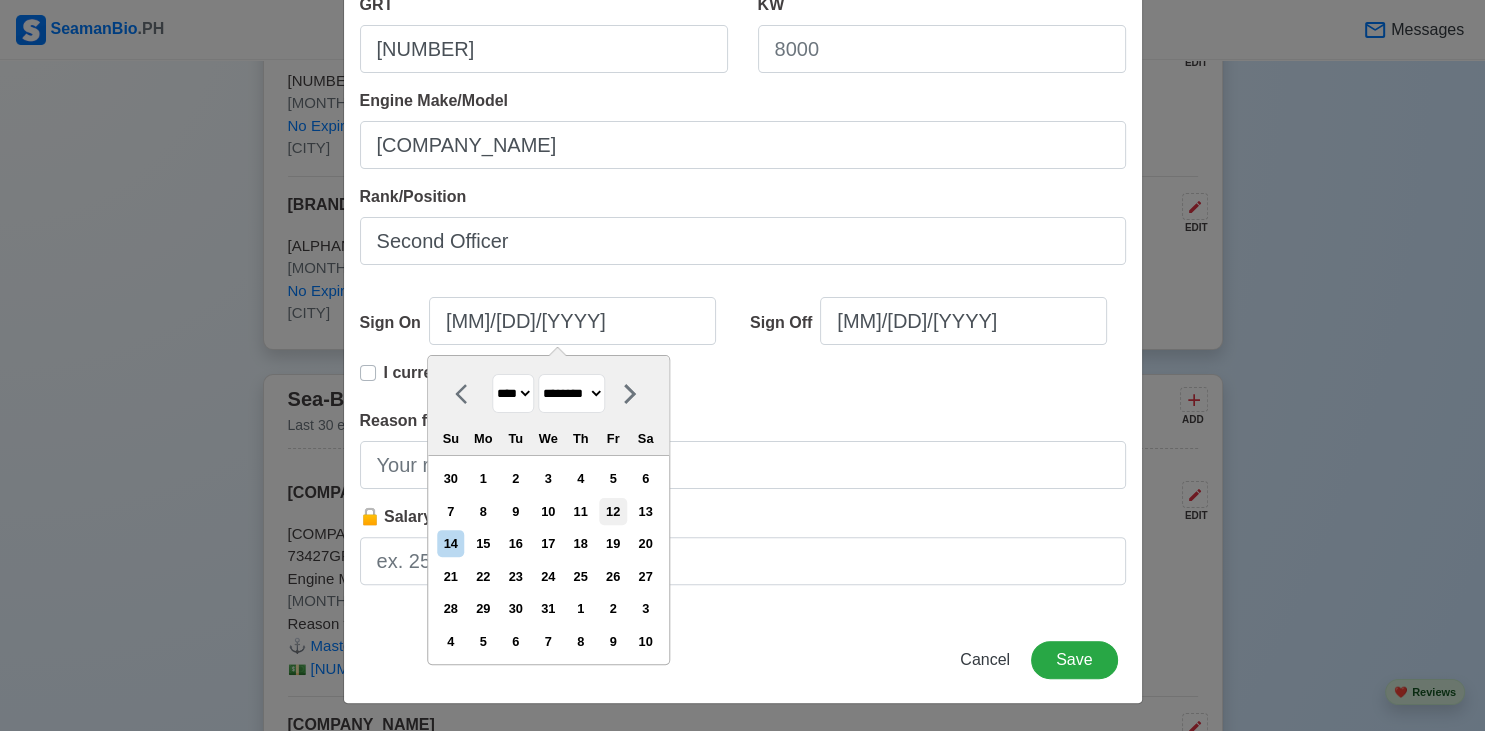 click on "12" at bounding box center (613, 511) 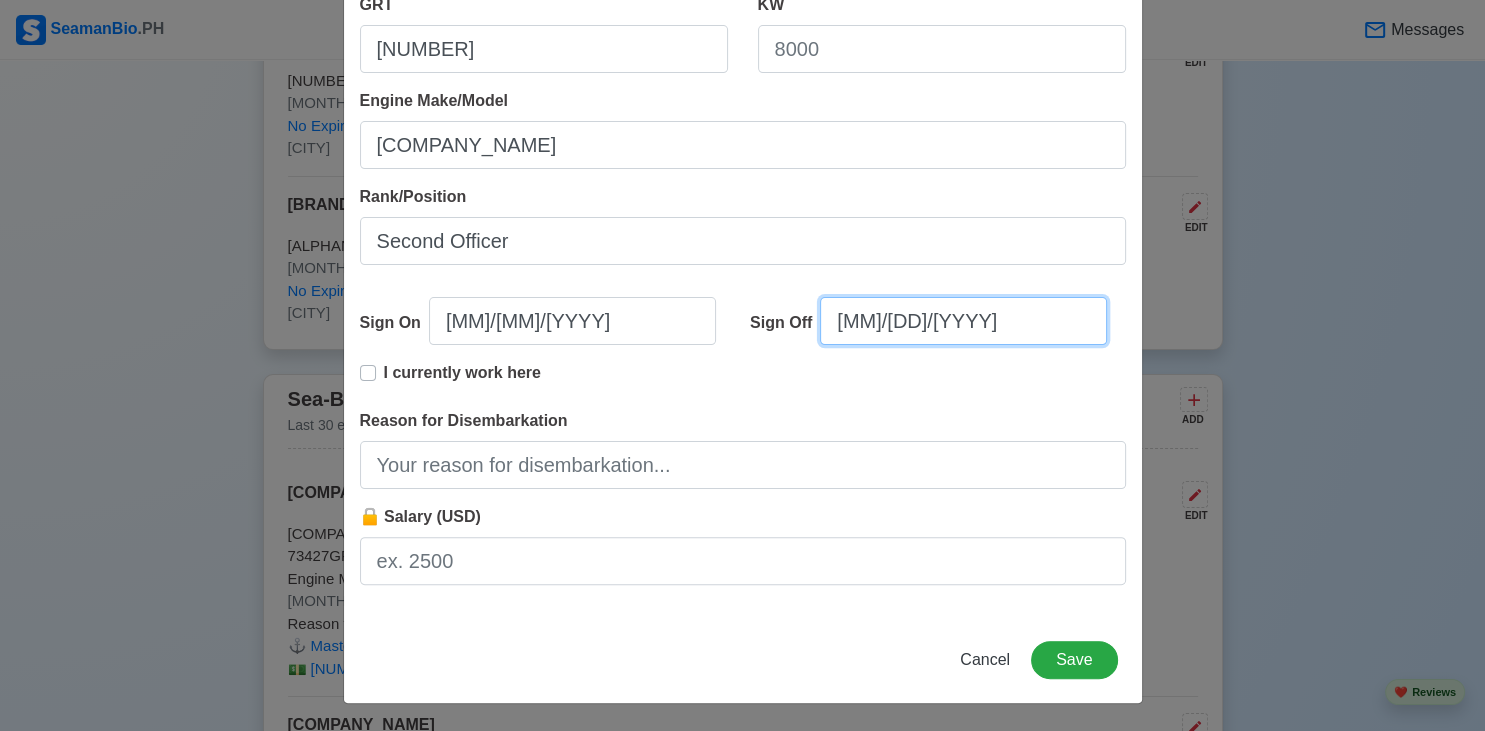 select on "****" 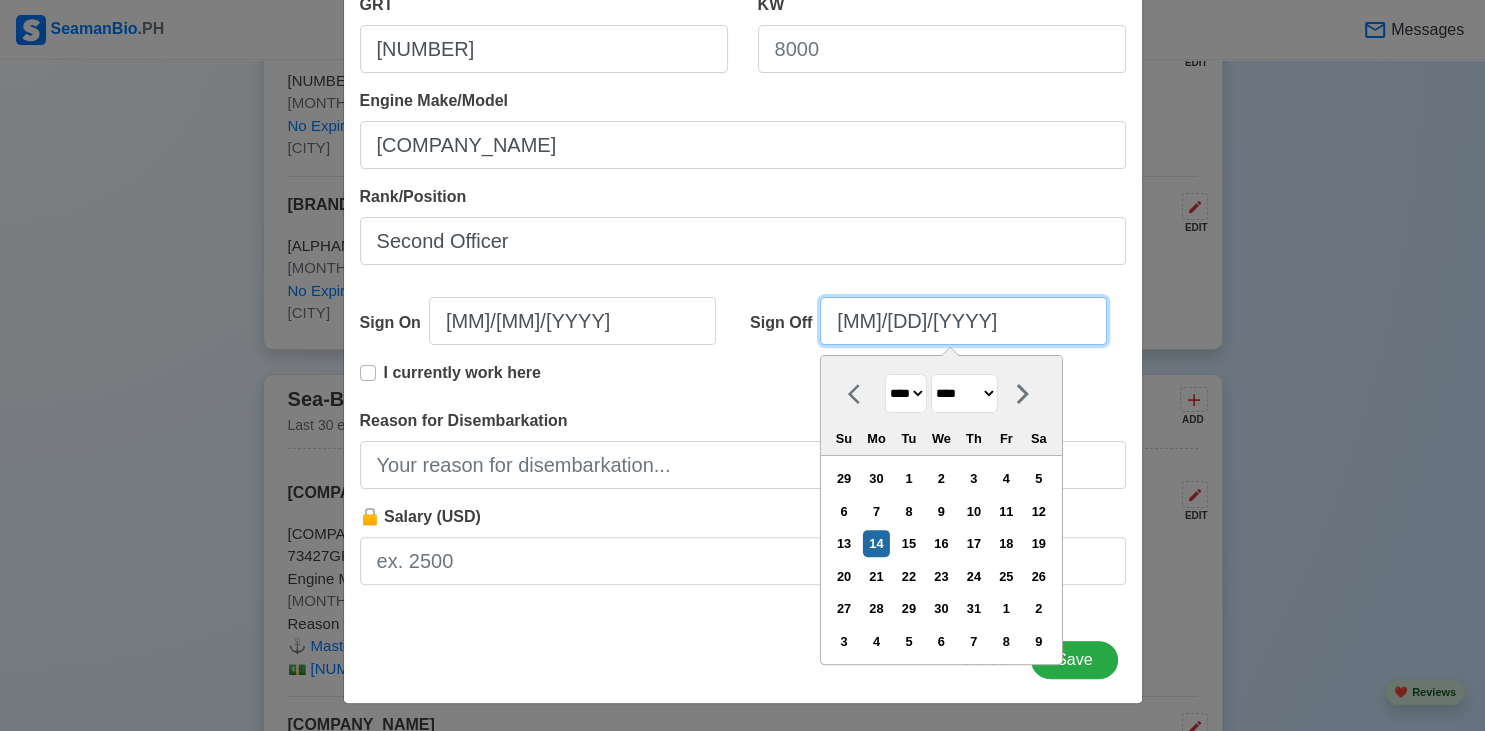click on "[MM]/[DD]/[YYYY]" at bounding box center [963, 321] 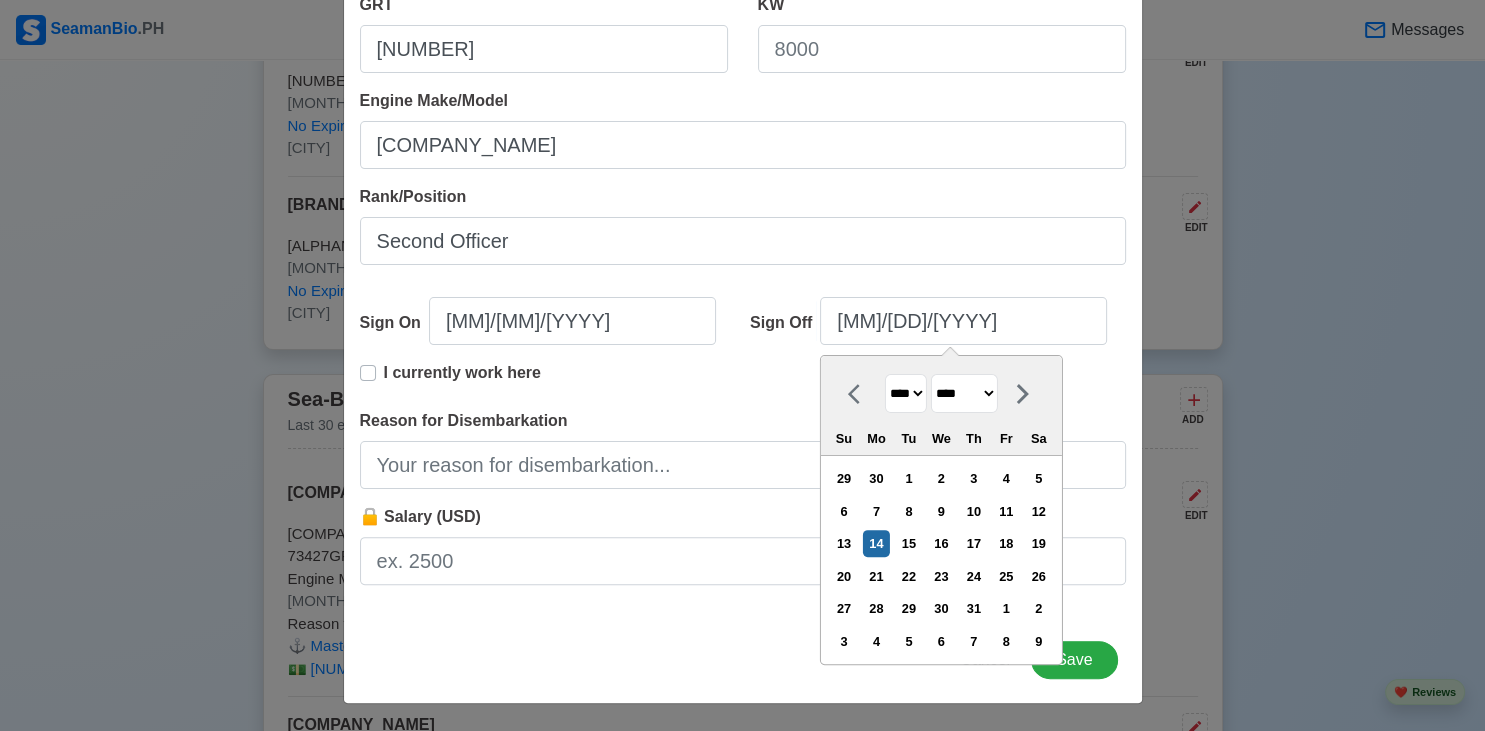 click on "**** **** **** **** **** **** **** **** **** **** **** **** **** **** **** **** **** **** **** **** **** **** **** **** **** **** **** **** **** **** **** **** **** **** **** **** **** **** **** **** **** **** **** **** **** **** **** **** **** **** **** **** **** **** **** **** **** **** **** **** **** **** **** **** **** **** **** **** **** **** **** **** **** **** **** **** **** **** **** **** **** **** **** **** **** **** **** **** **** **** **** **** **** **** **** **** **** **** **** **** **** **** **** **** **** **** **** ****" at bounding box center [906, 393] 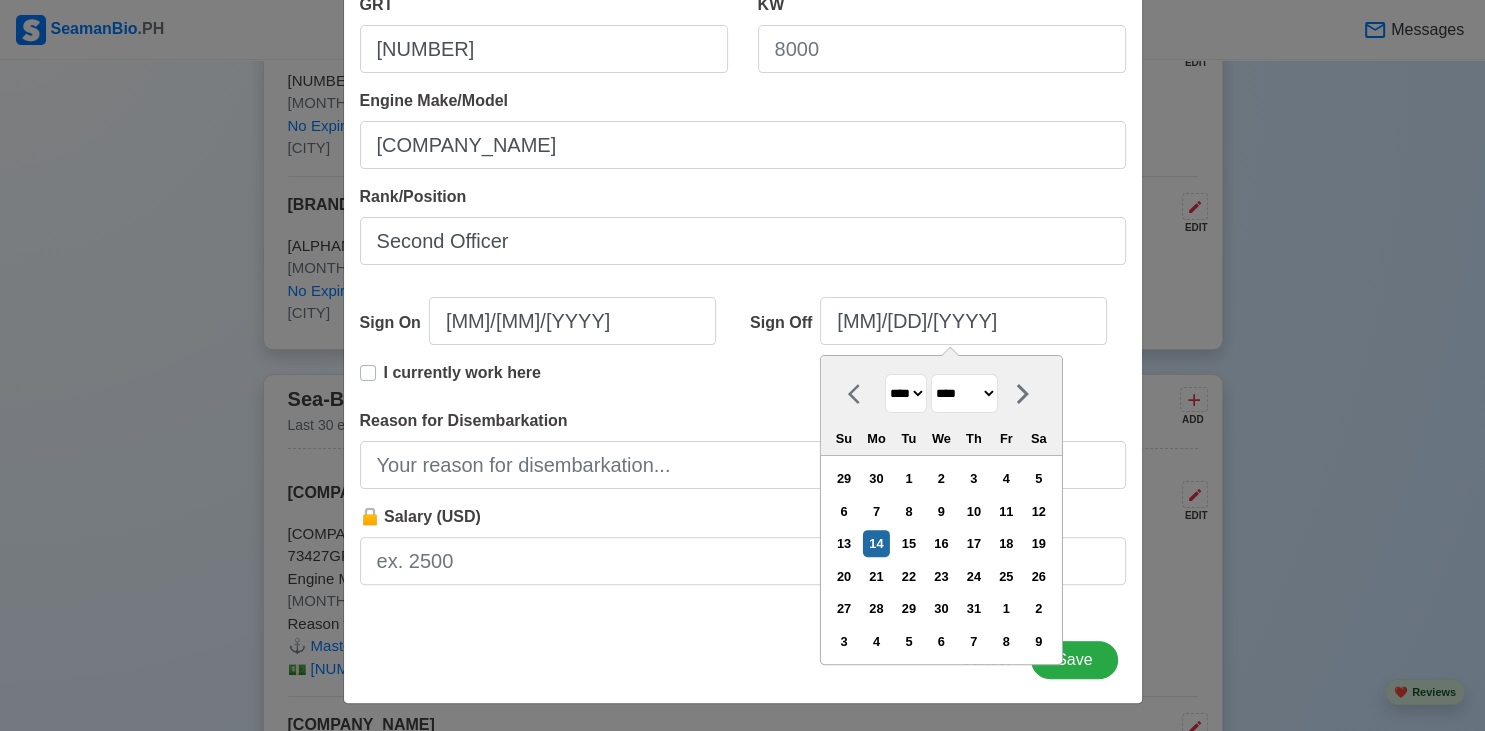 select on "****" 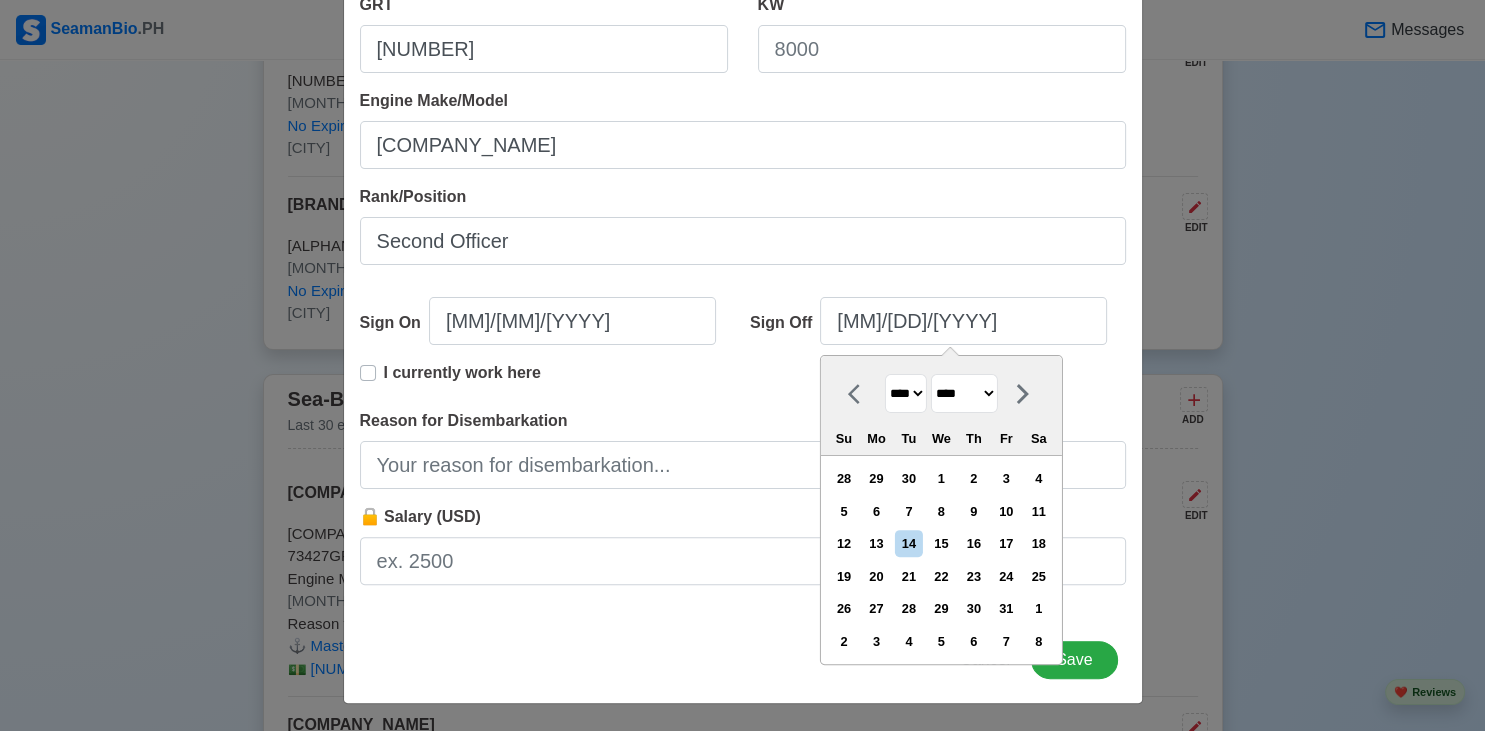 click on "******* ******** ***** ***** *** **** **** ****** ********* ******* ******** ********" at bounding box center [964, 393] 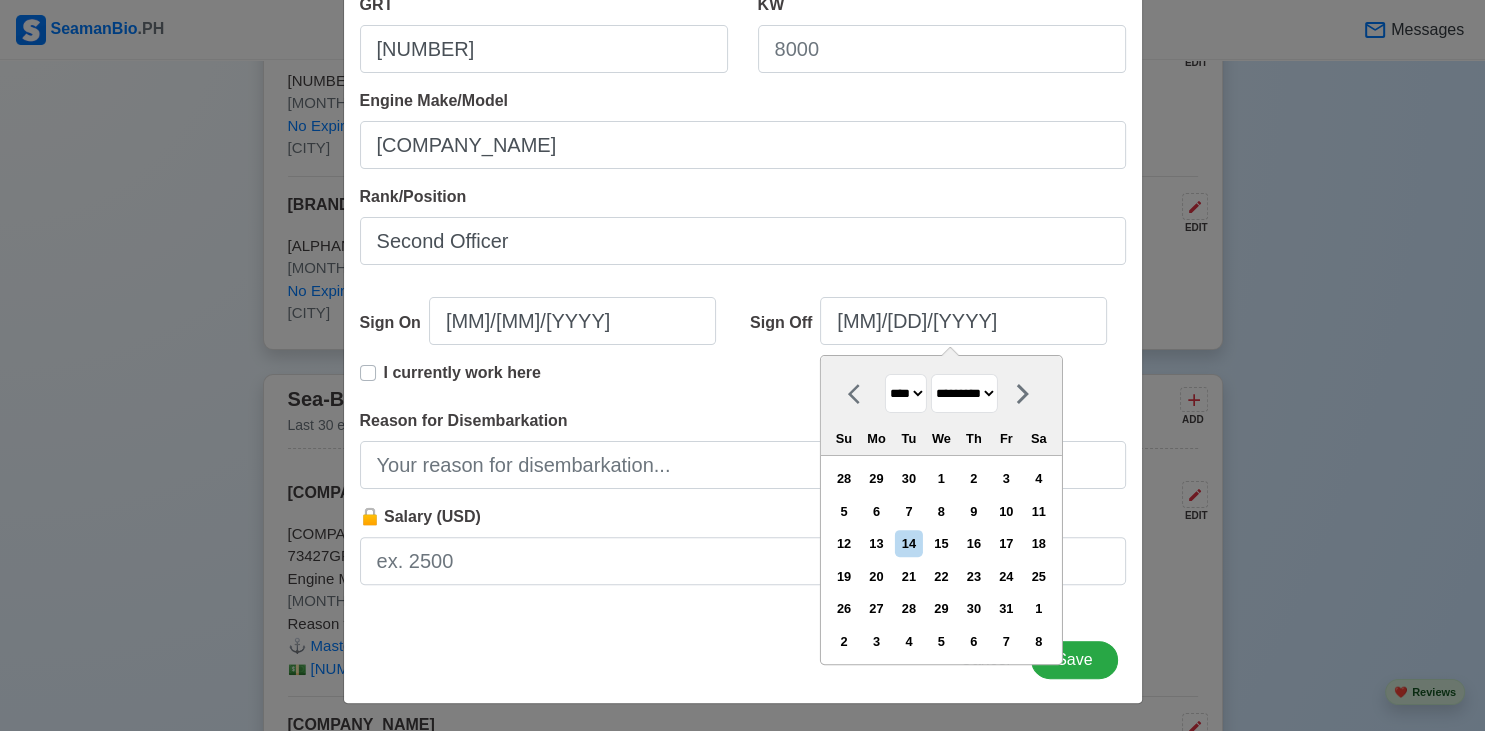 click on "*********" at bounding box center [0, 0] 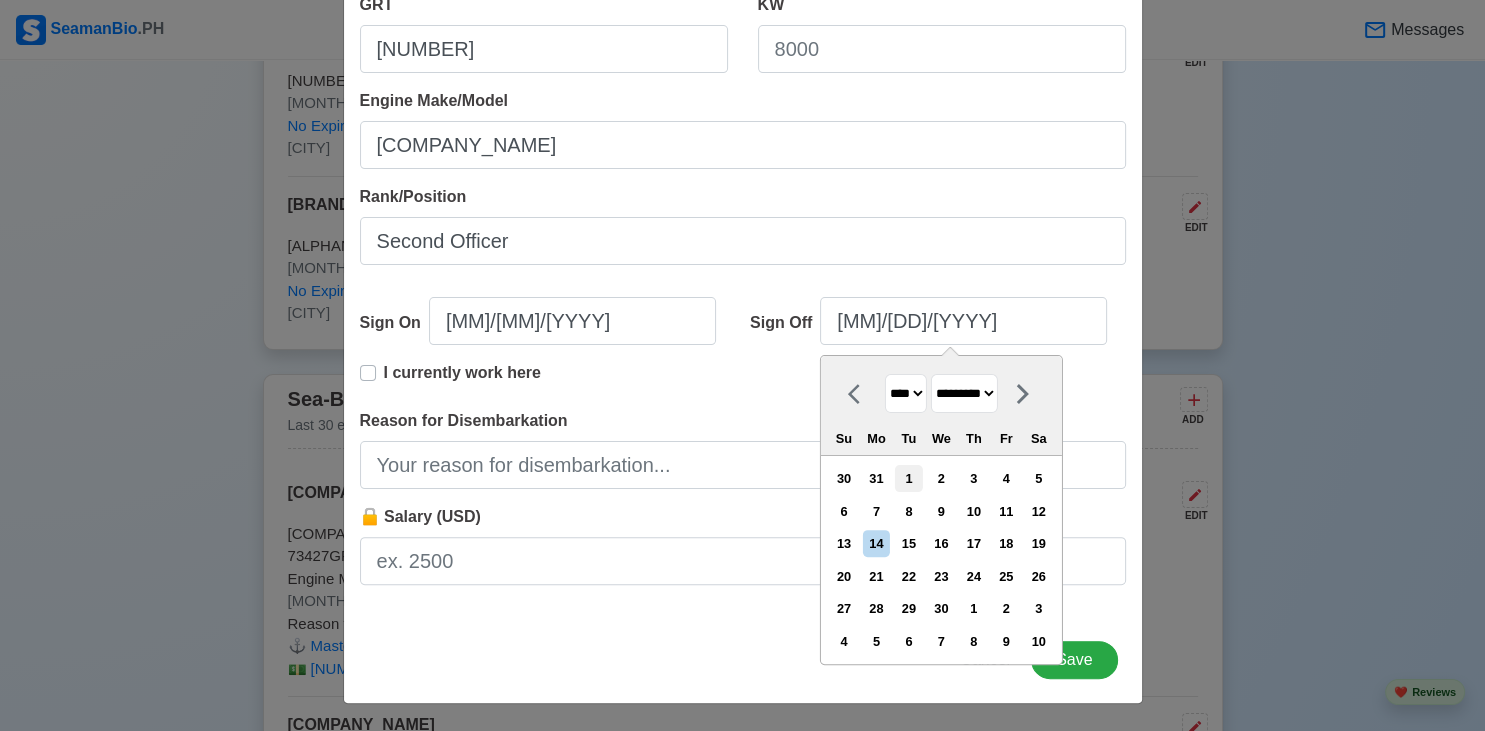 click on "1" at bounding box center (908, 478) 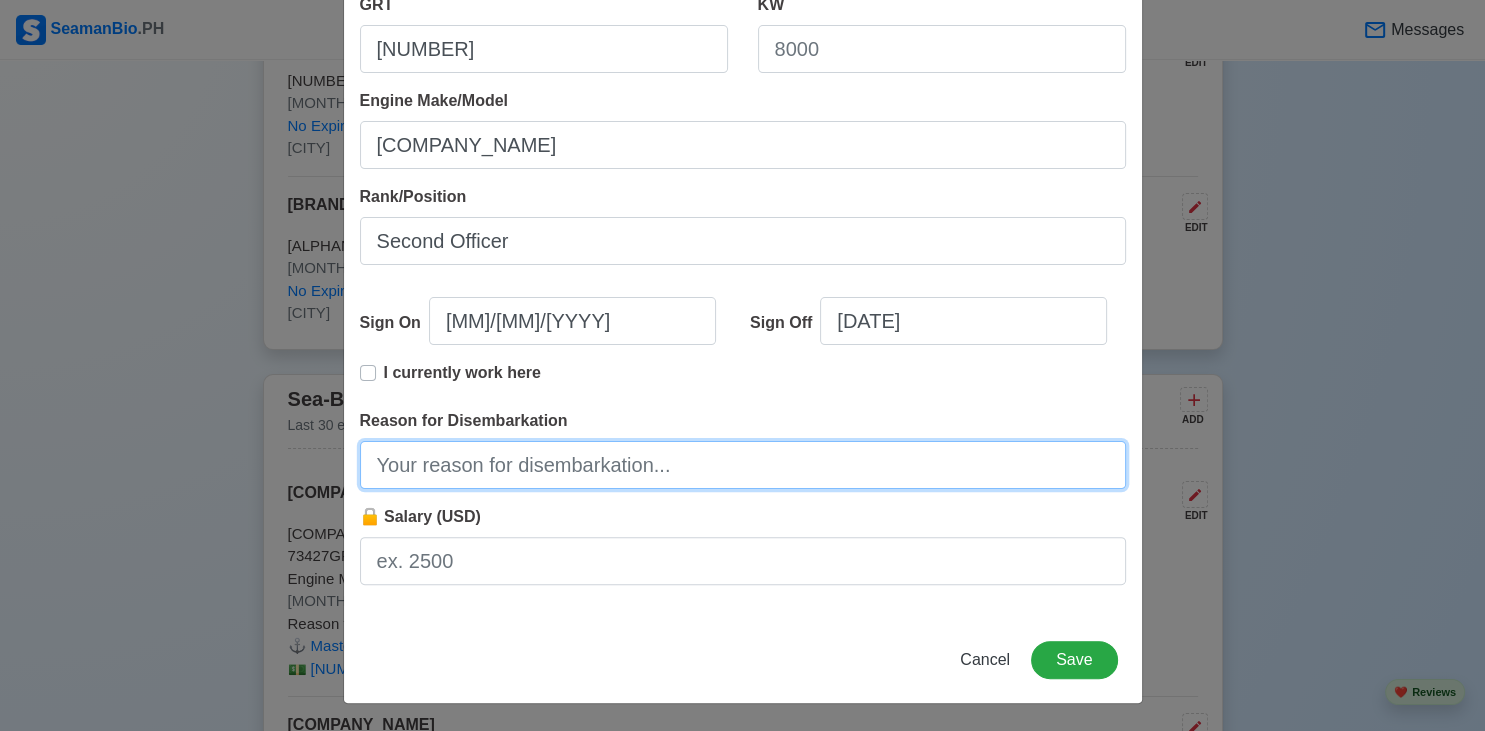 click on "Reason for Disembarkation" at bounding box center (743, 465) 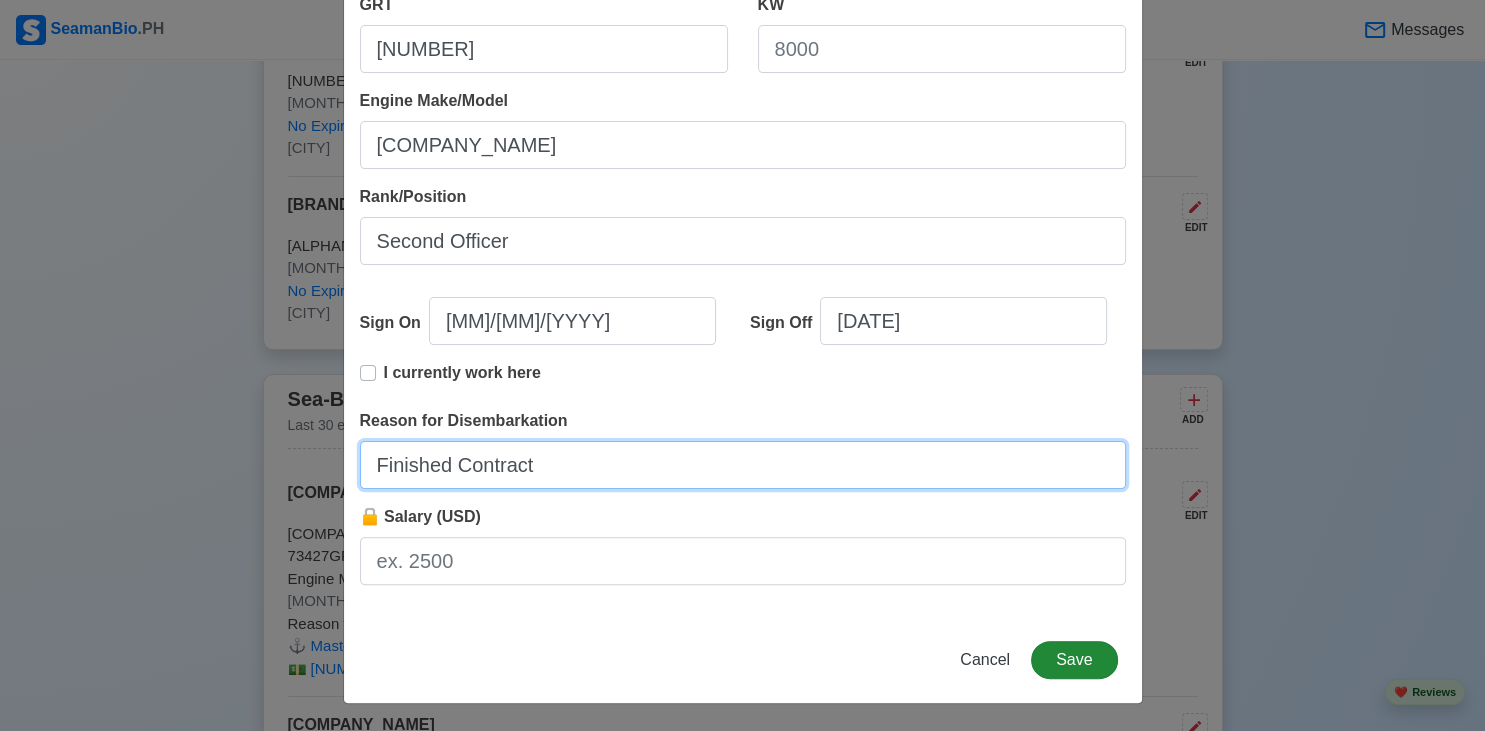 type on "Finished Contract" 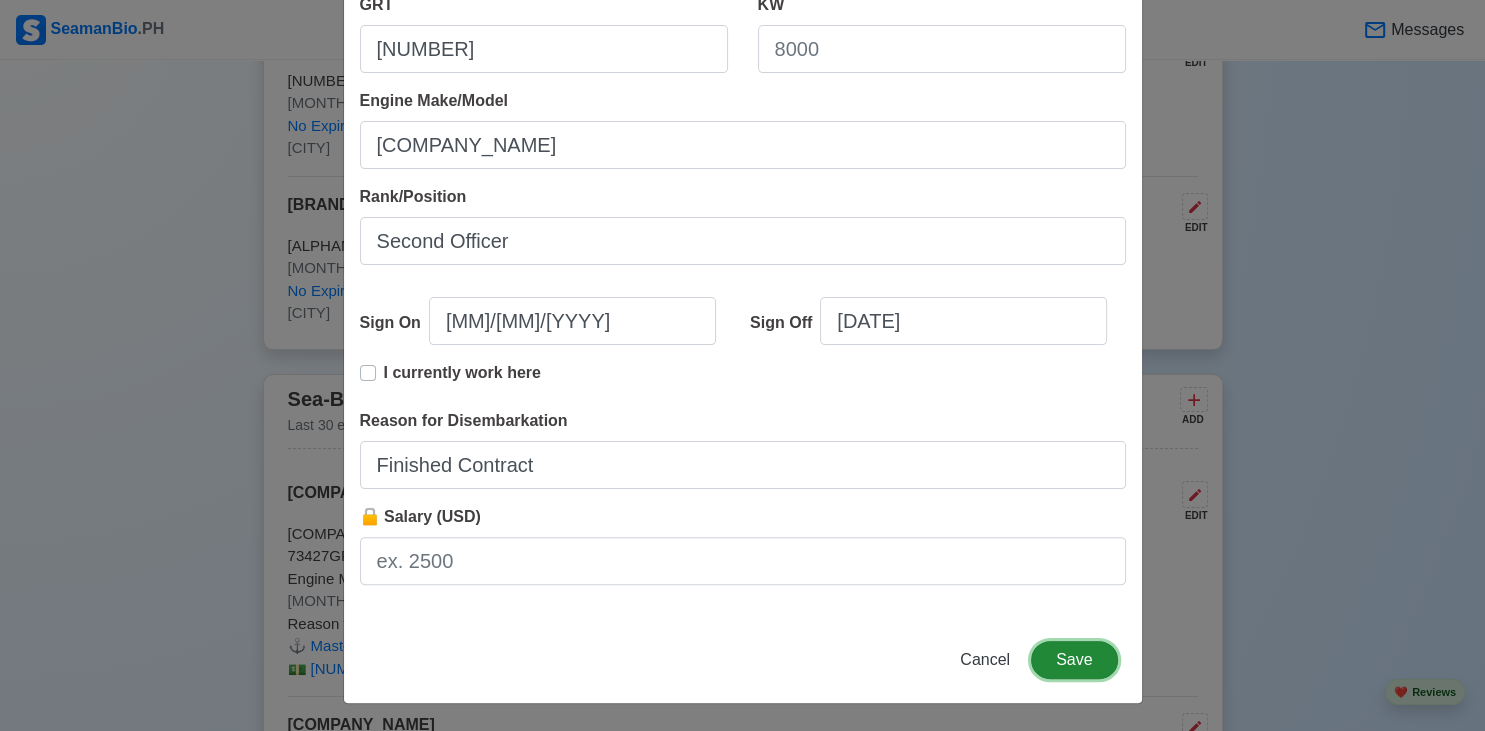 click on "Save" at bounding box center (1074, 660) 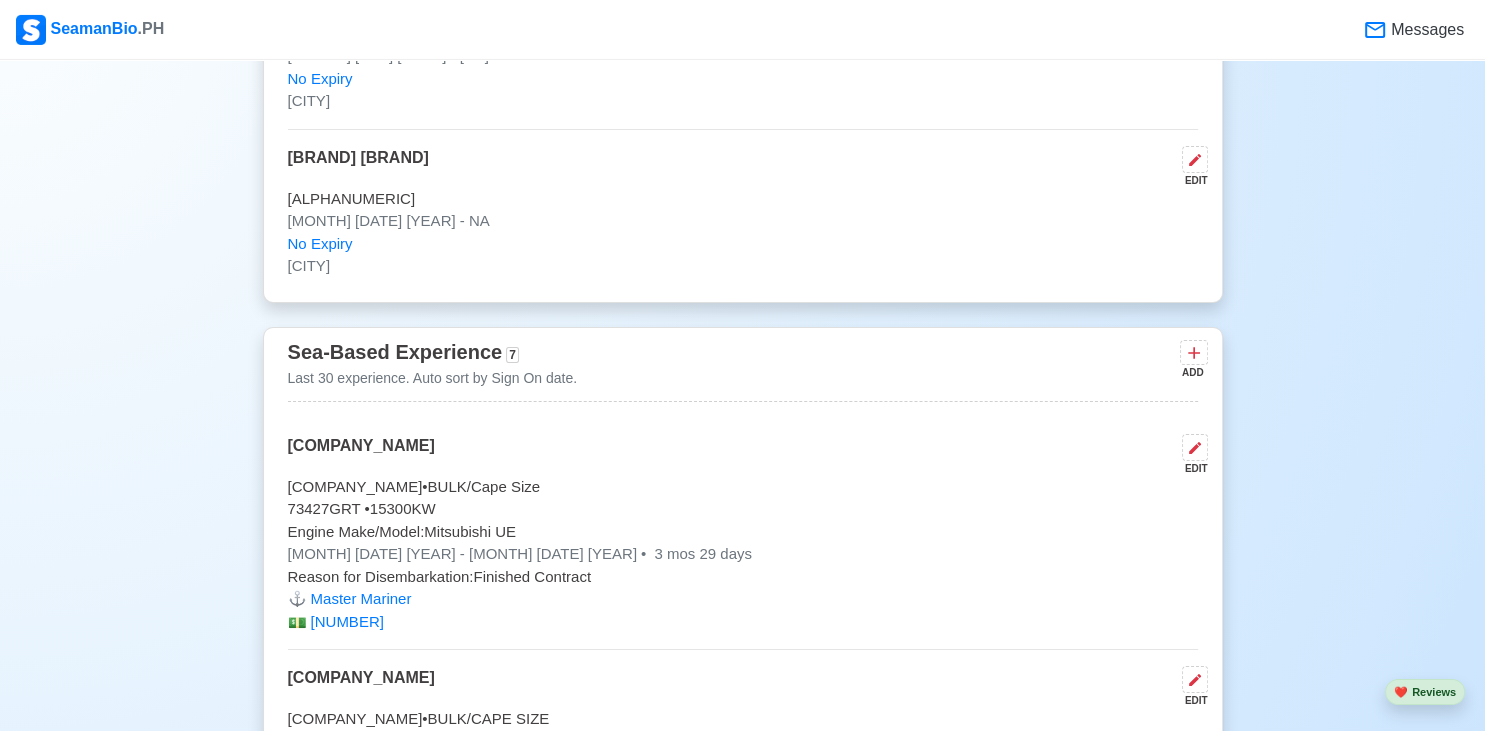 scroll, scrollTop: 5116, scrollLeft: 0, axis: vertical 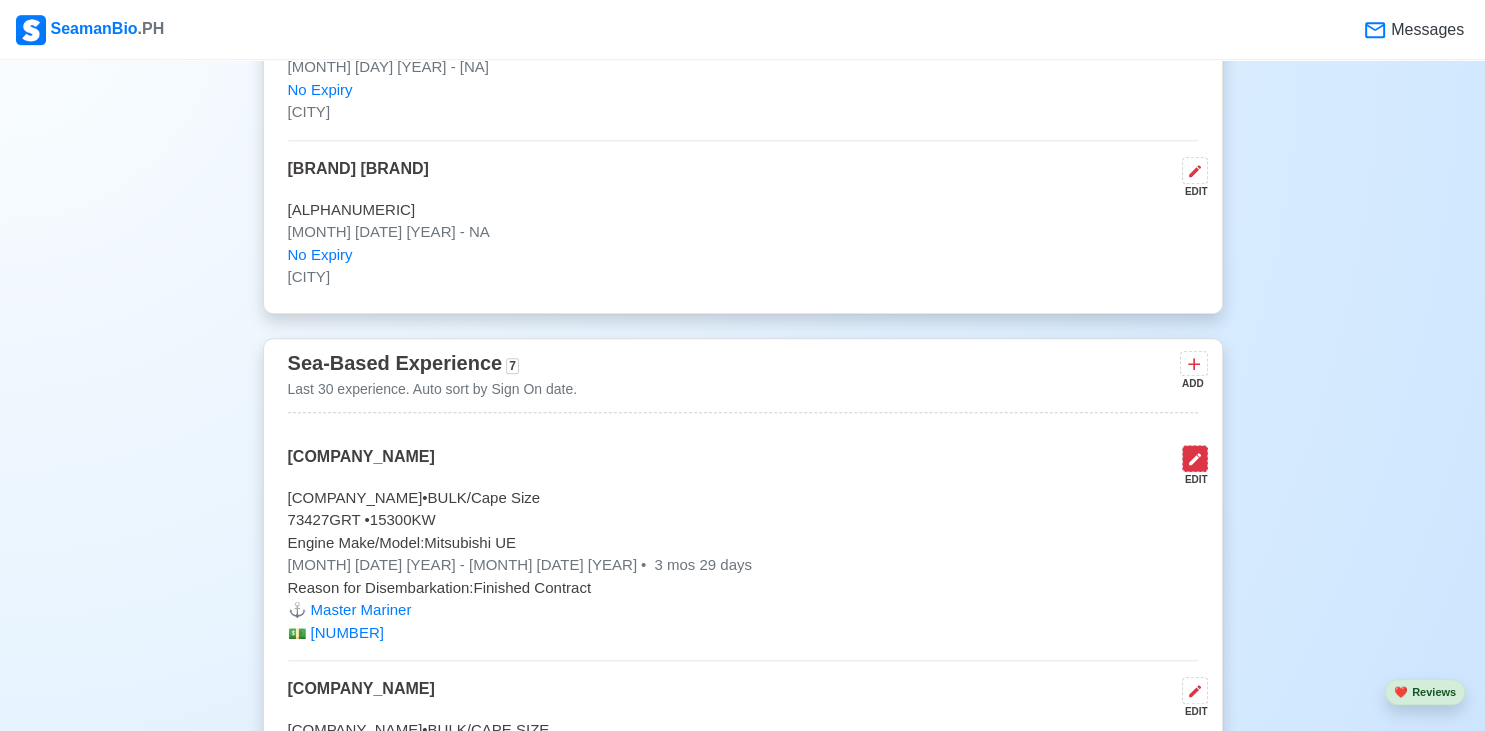 click 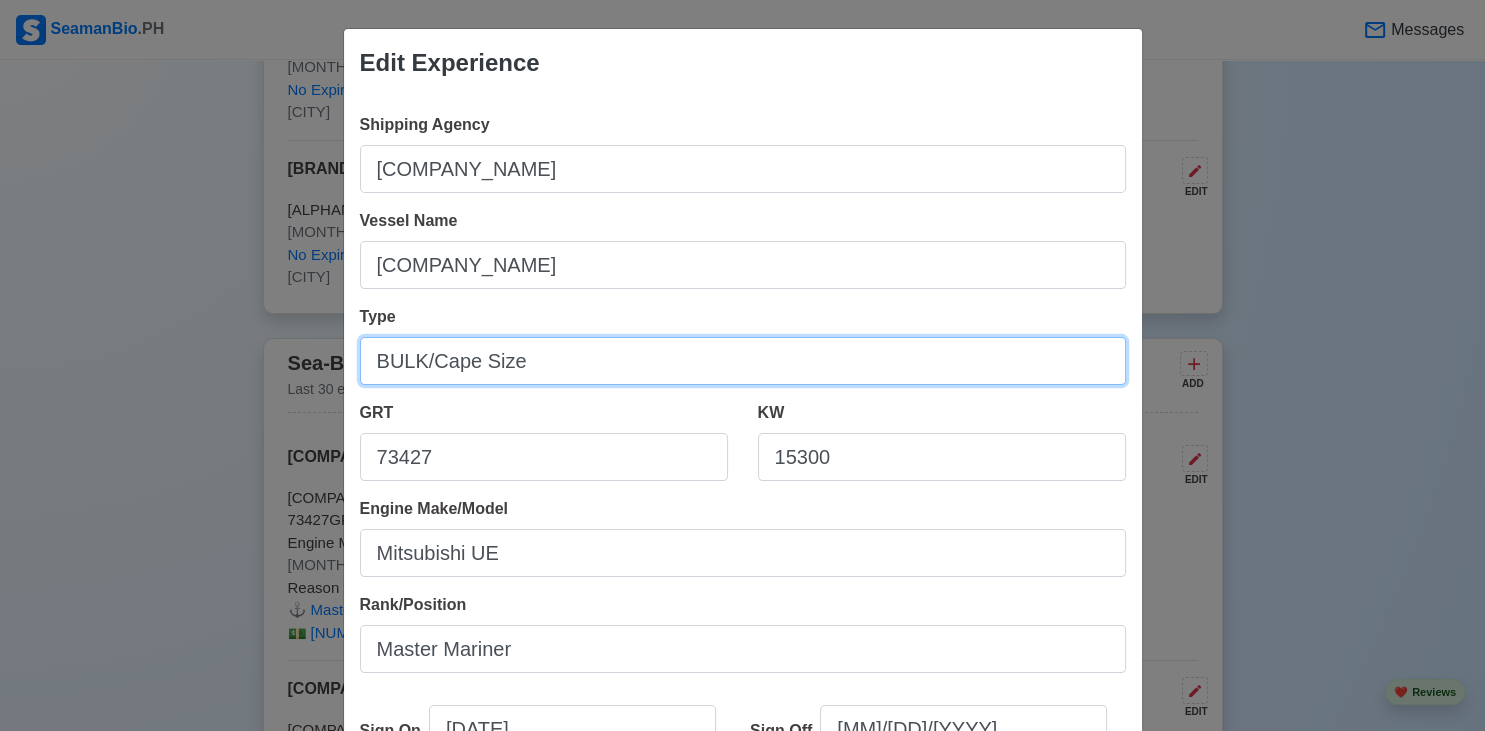 click on "BULK/Cape Size" at bounding box center [743, 361] 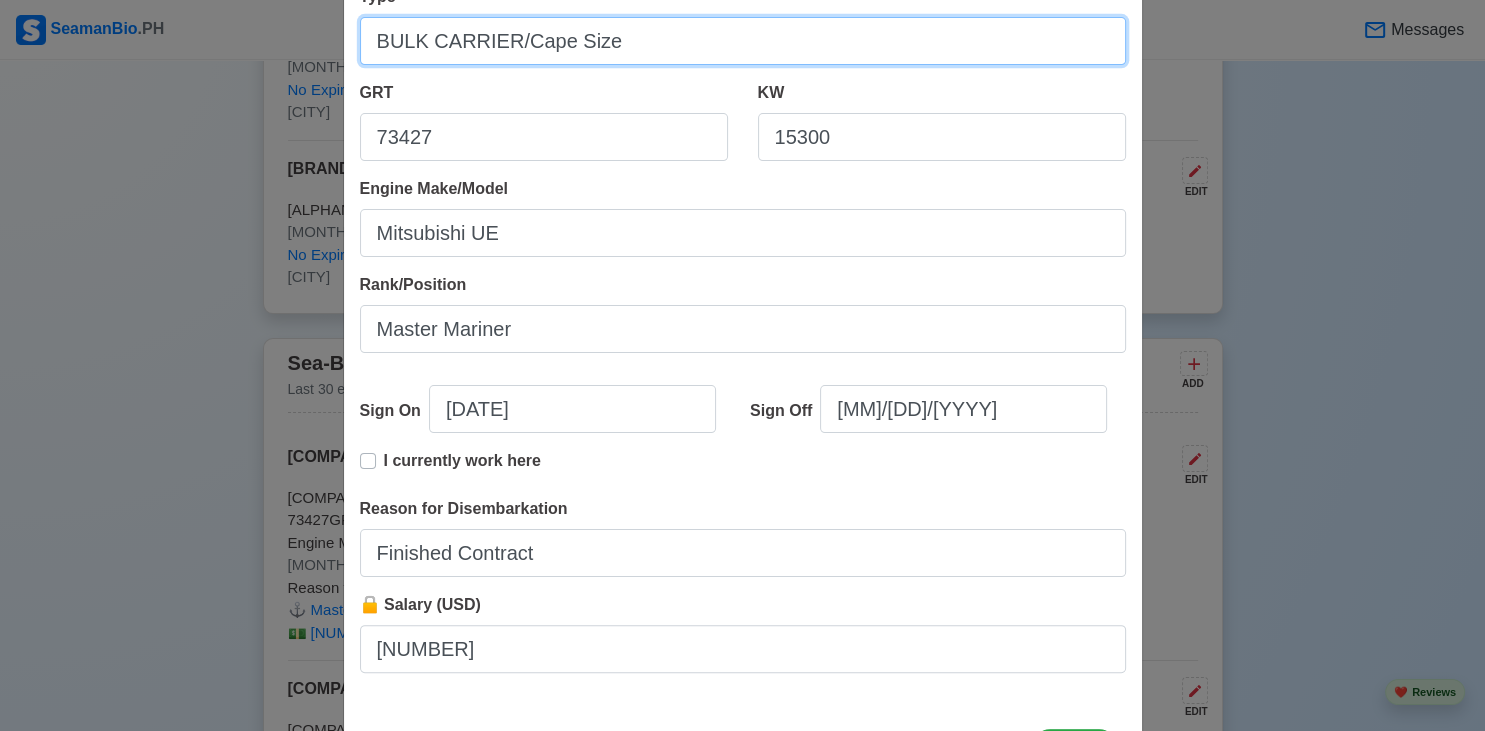 scroll, scrollTop: 408, scrollLeft: 0, axis: vertical 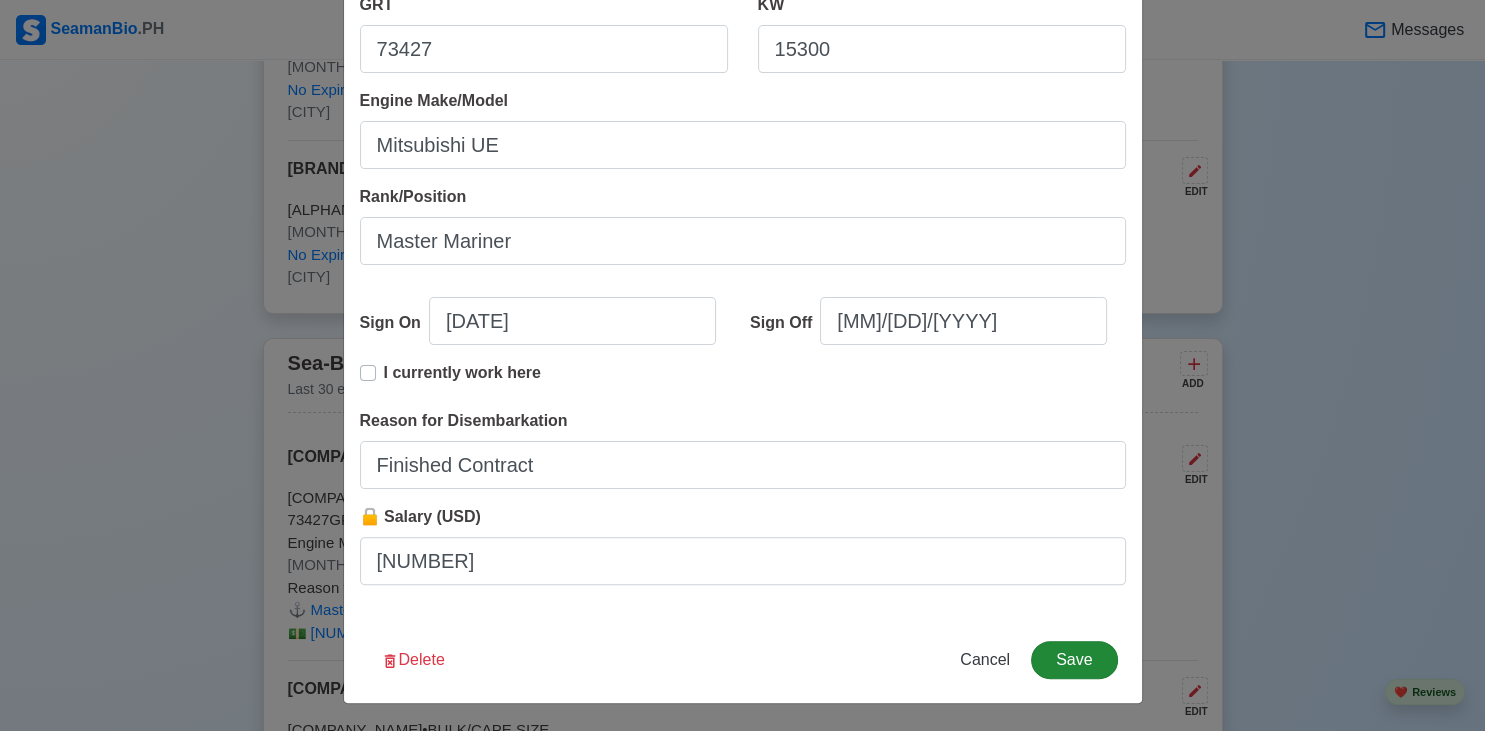 type on "BULK CARRIER/Cape Size" 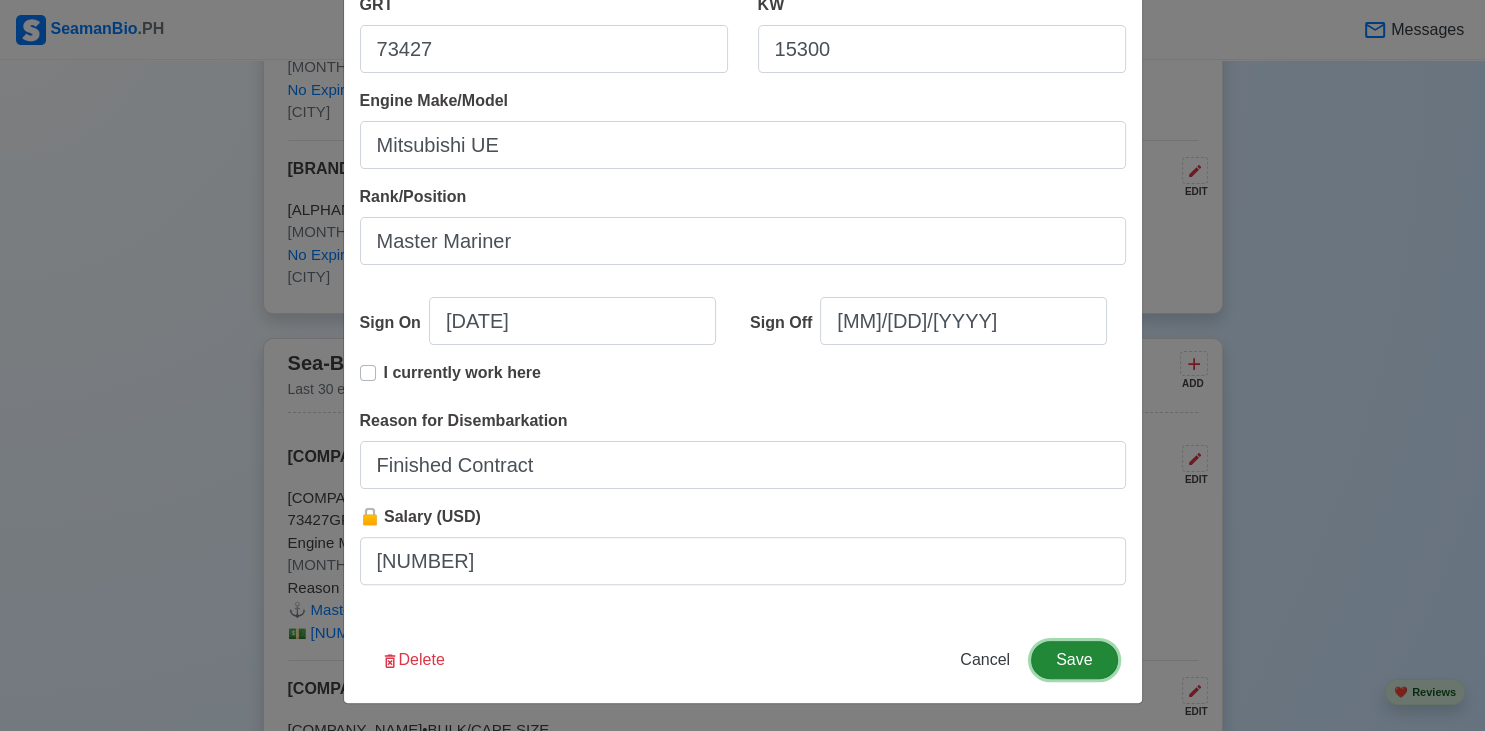 click on "Save" at bounding box center [1074, 660] 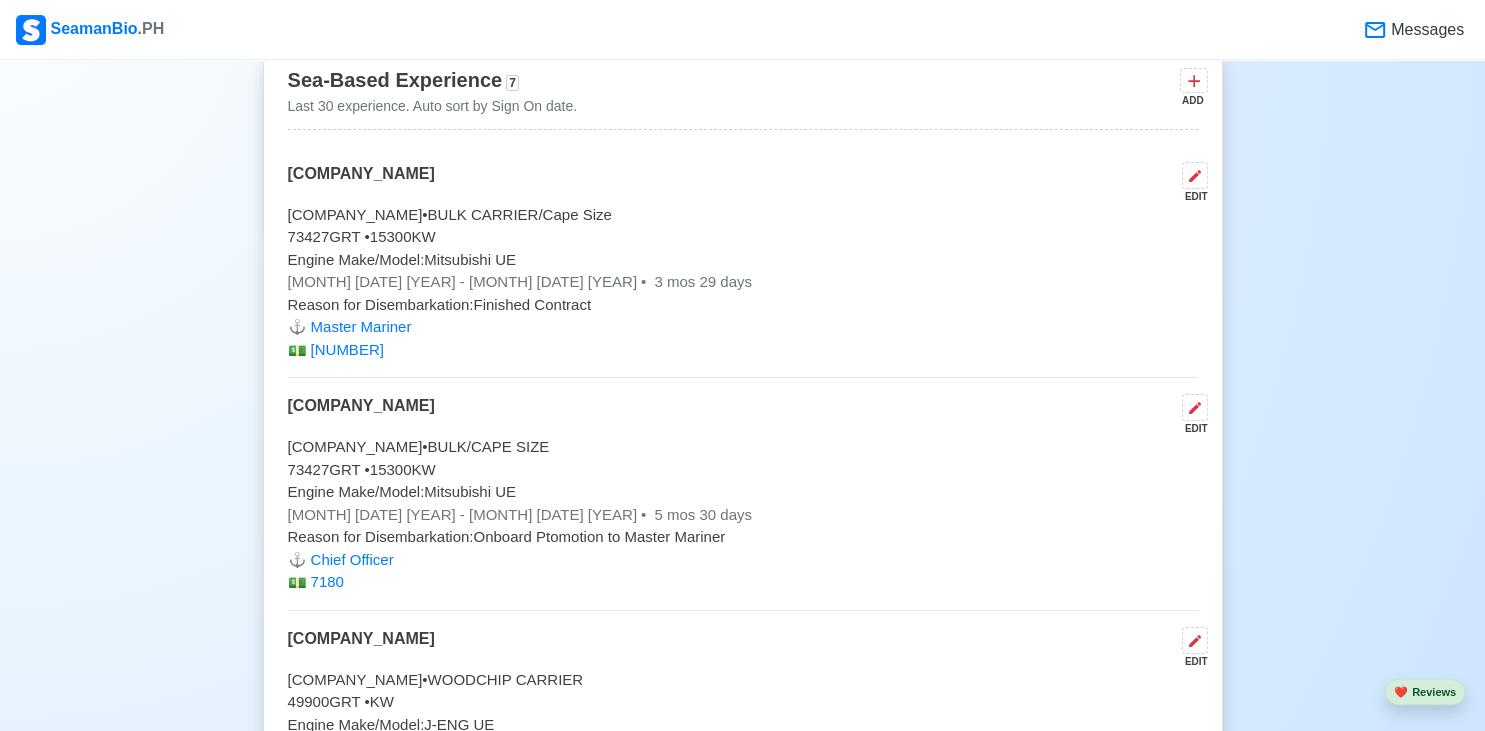 scroll, scrollTop: 5400, scrollLeft: 0, axis: vertical 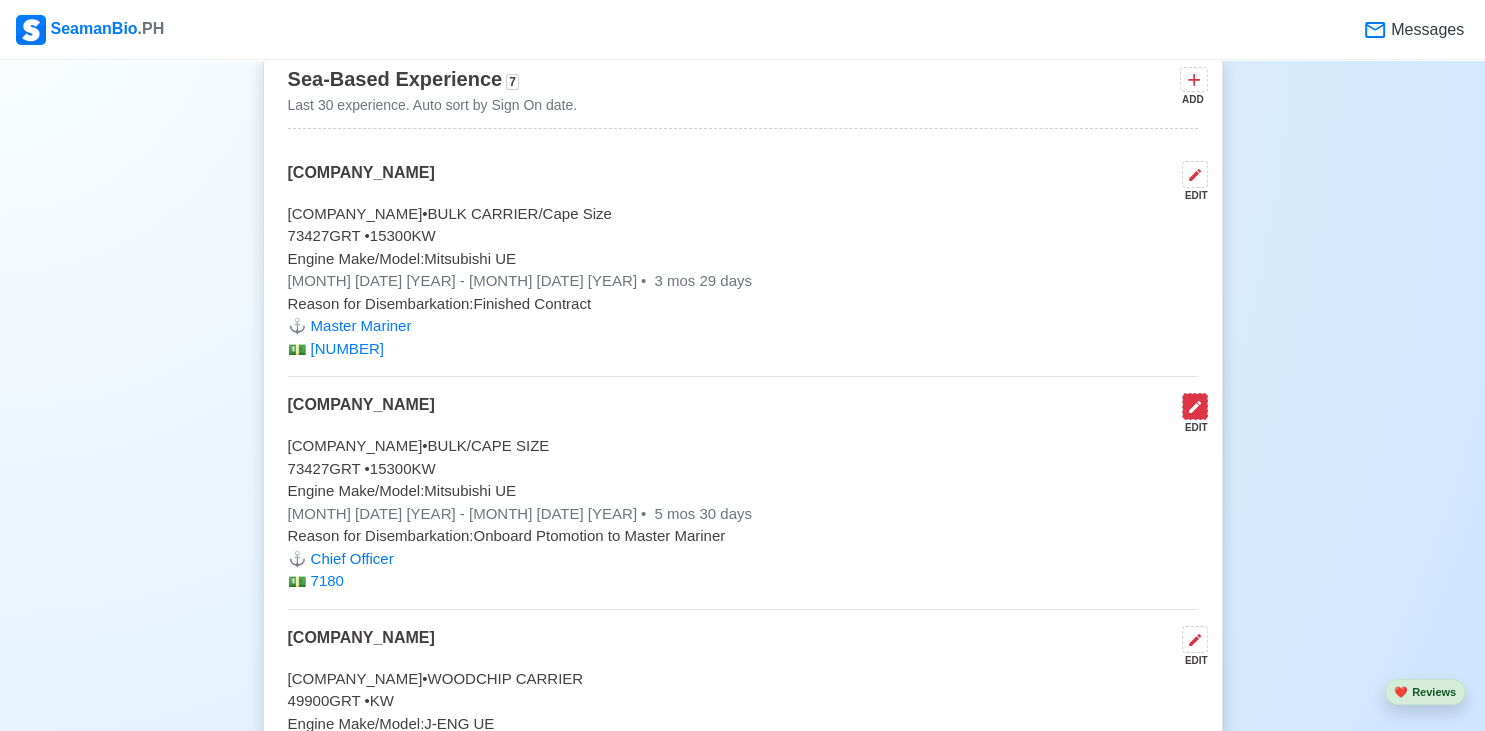 click 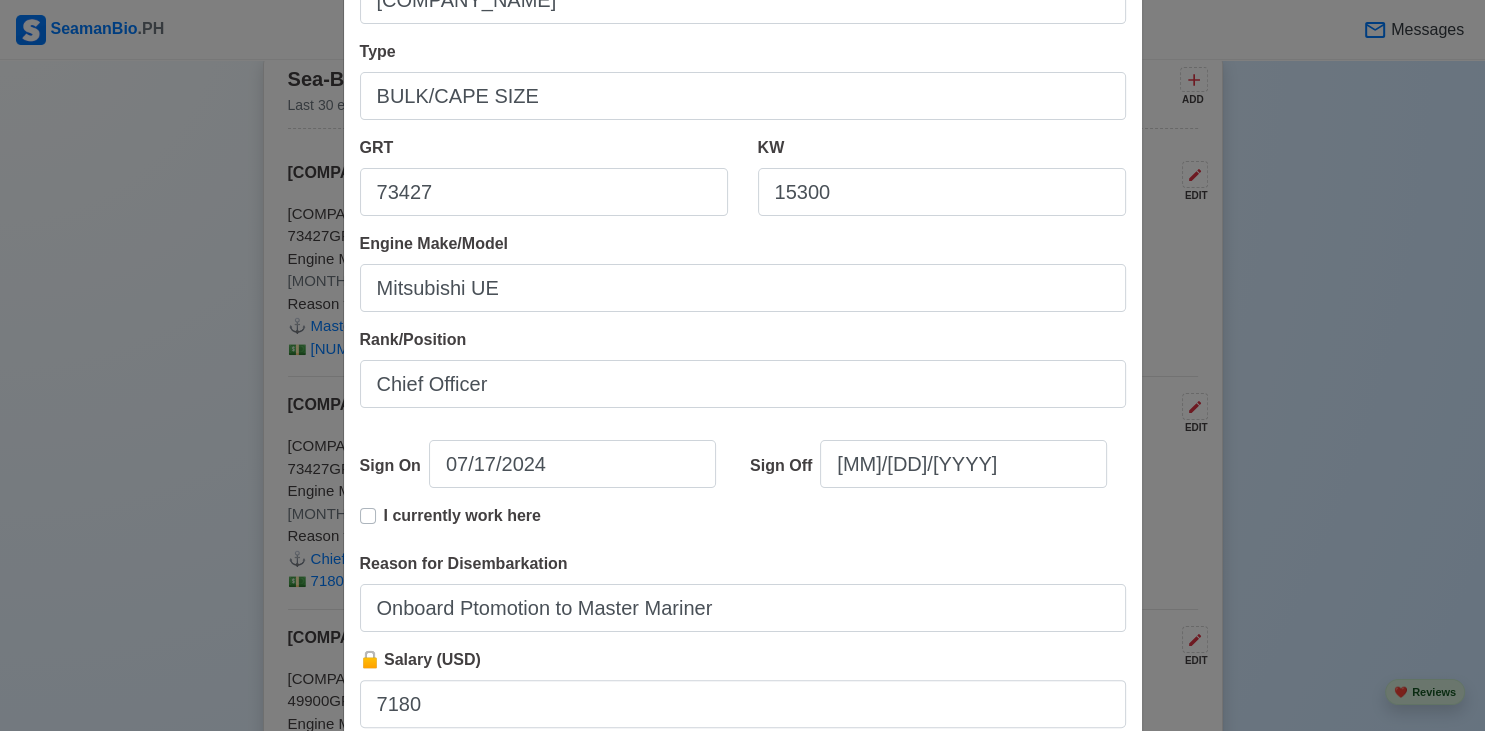 scroll, scrollTop: 0, scrollLeft: 0, axis: both 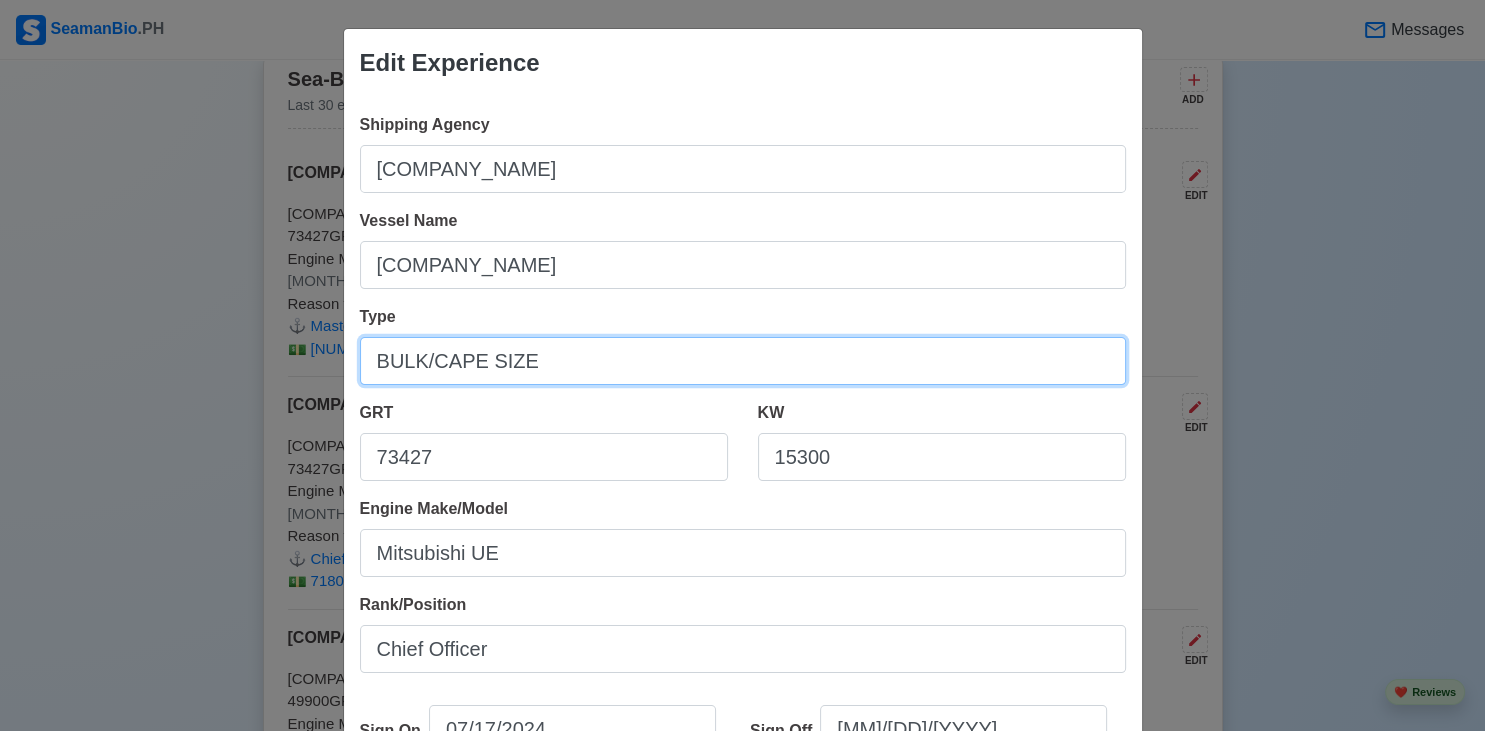 click on "BULK/CAPE SIZE" at bounding box center [743, 361] 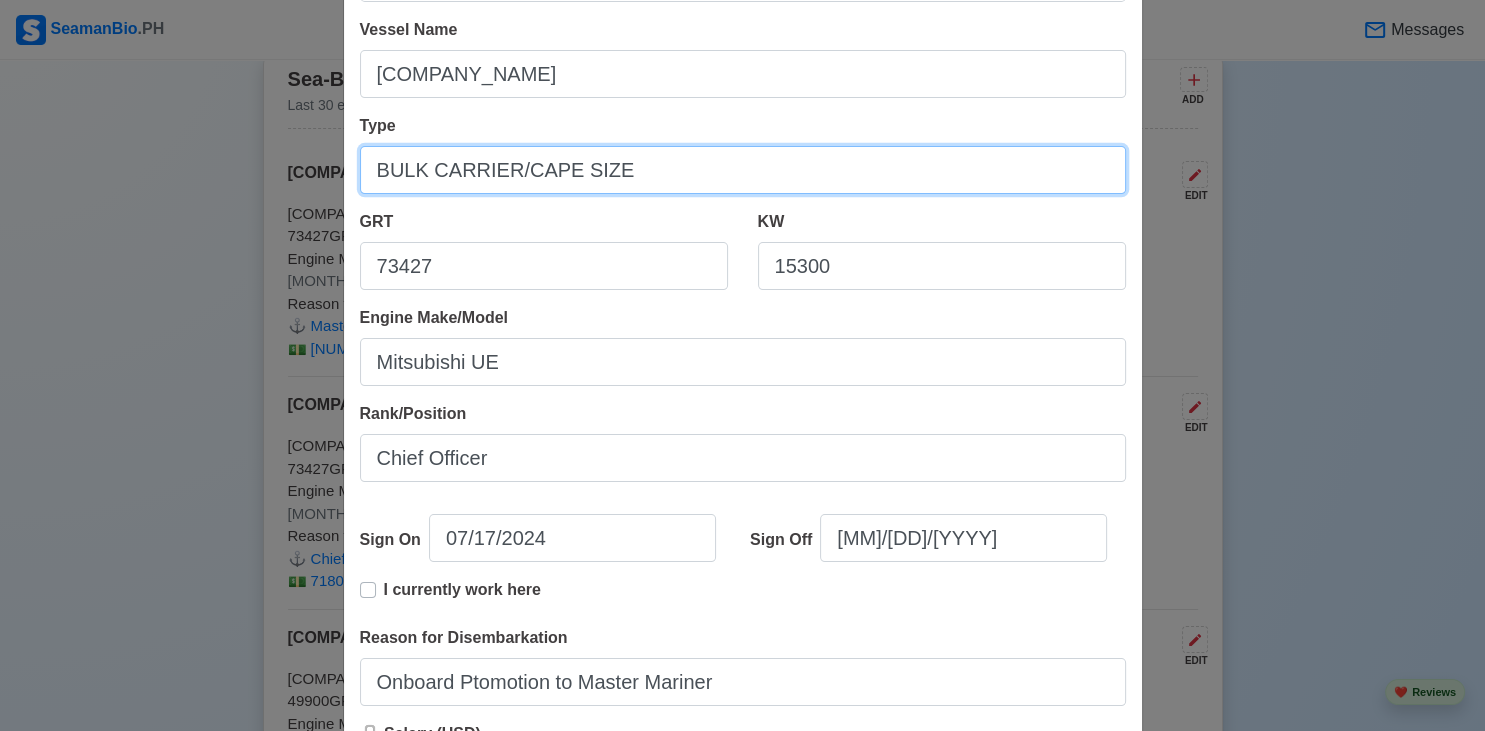 scroll, scrollTop: 408, scrollLeft: 0, axis: vertical 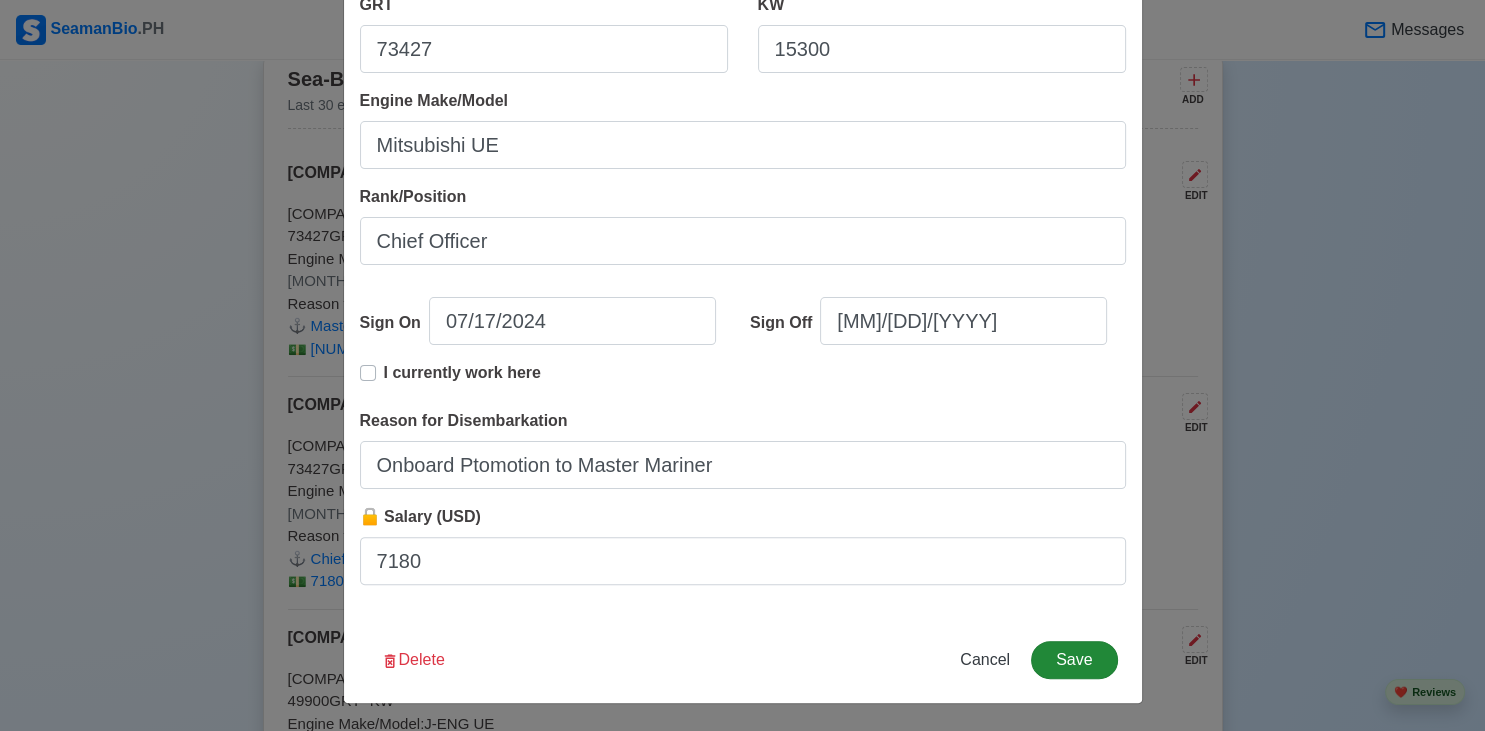 type on "BULK CARRIER/CAPE SIZE" 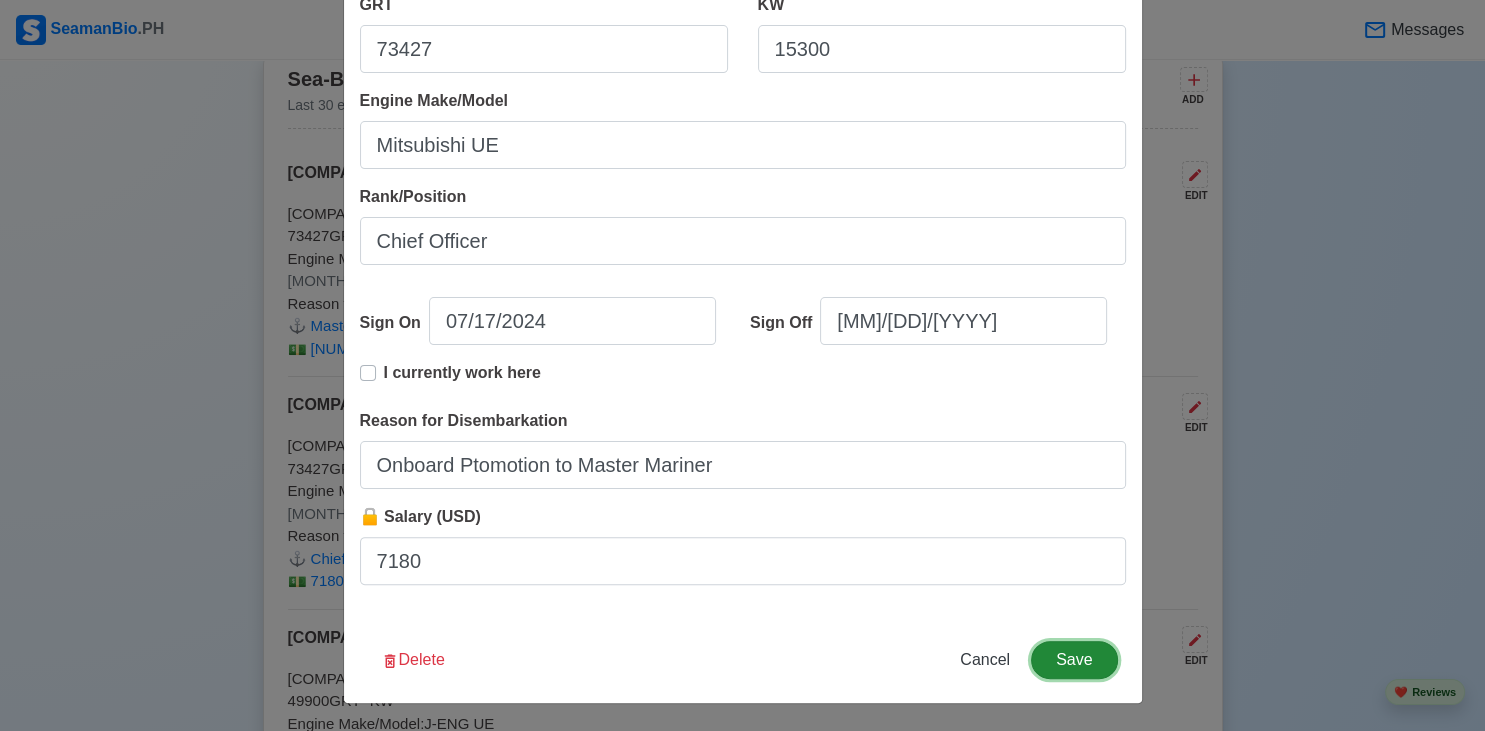 click on "Save" at bounding box center [1074, 660] 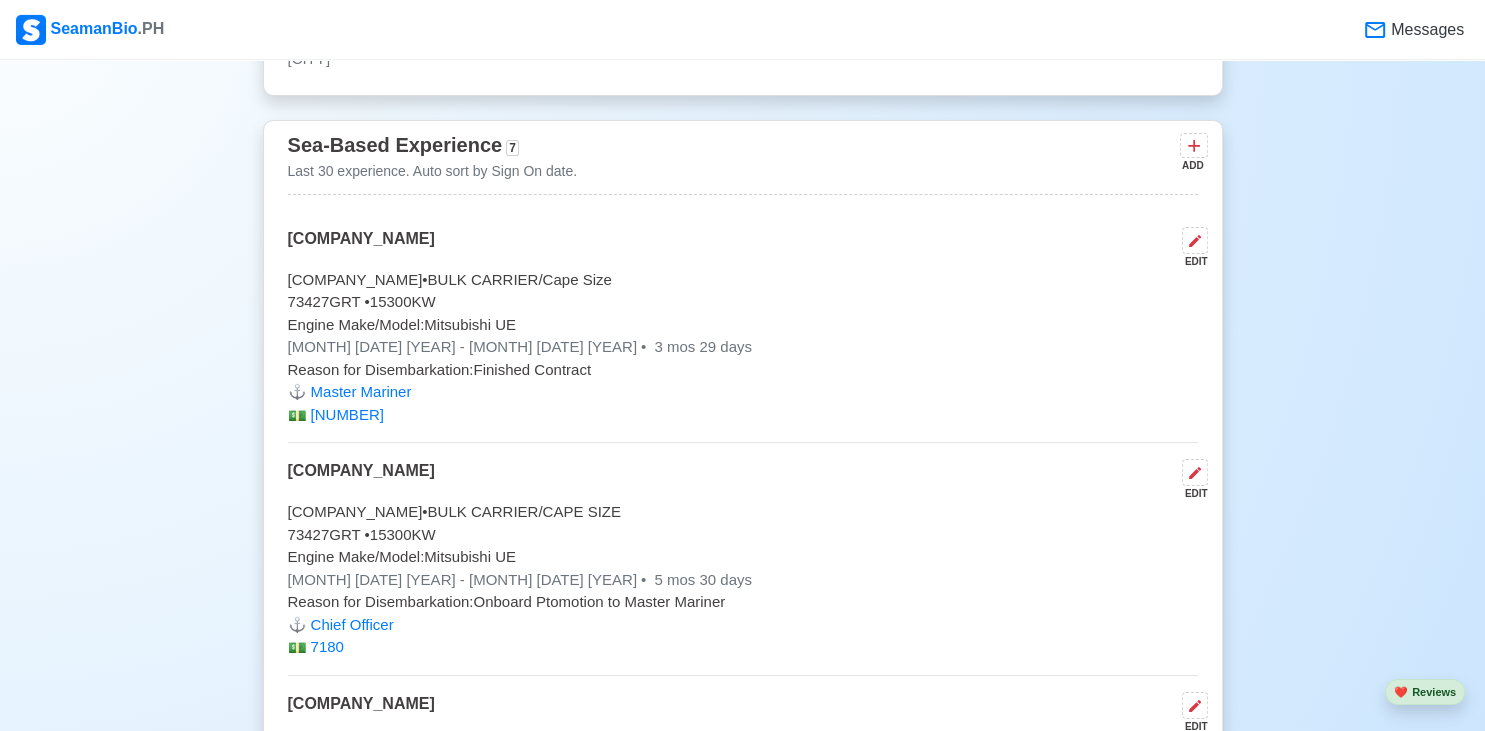 scroll, scrollTop: 5332, scrollLeft: 0, axis: vertical 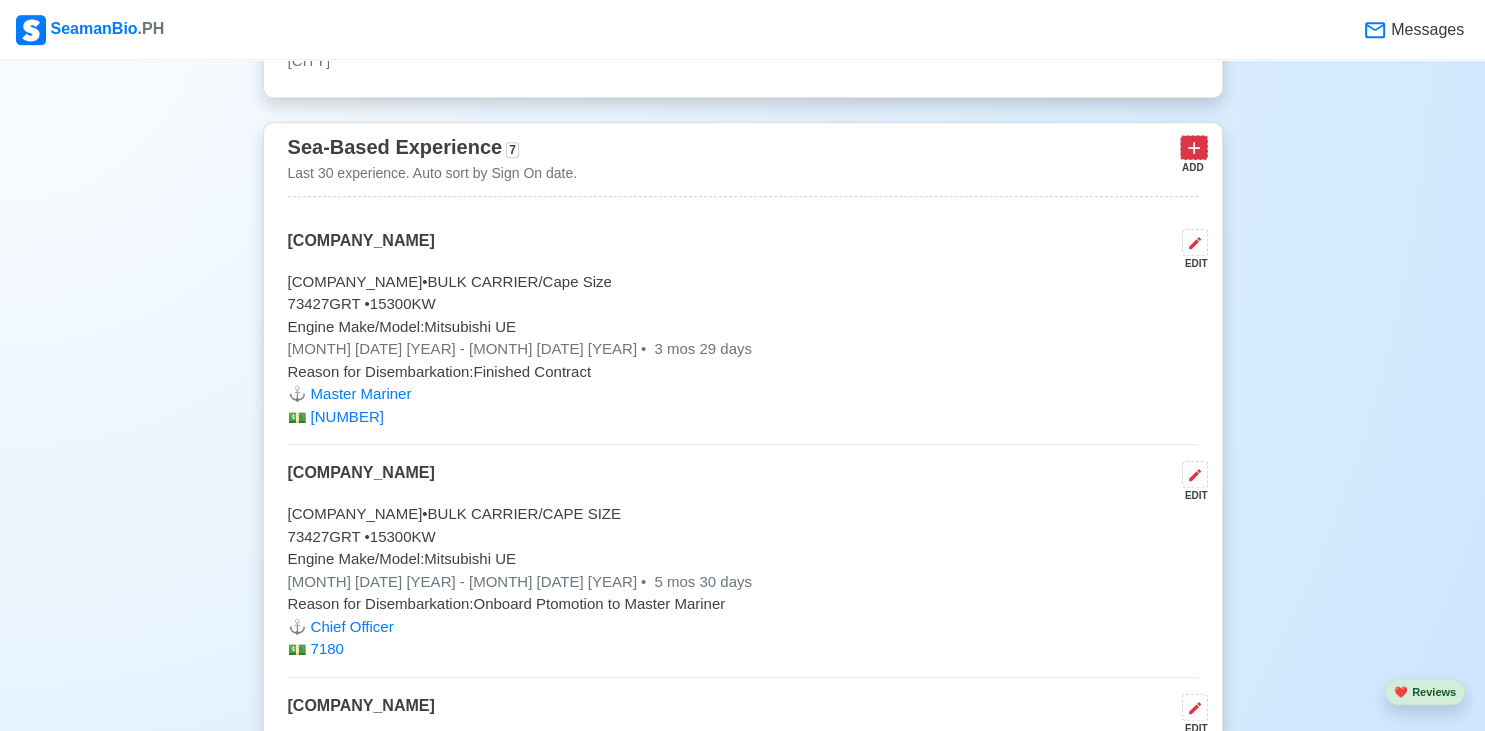 click 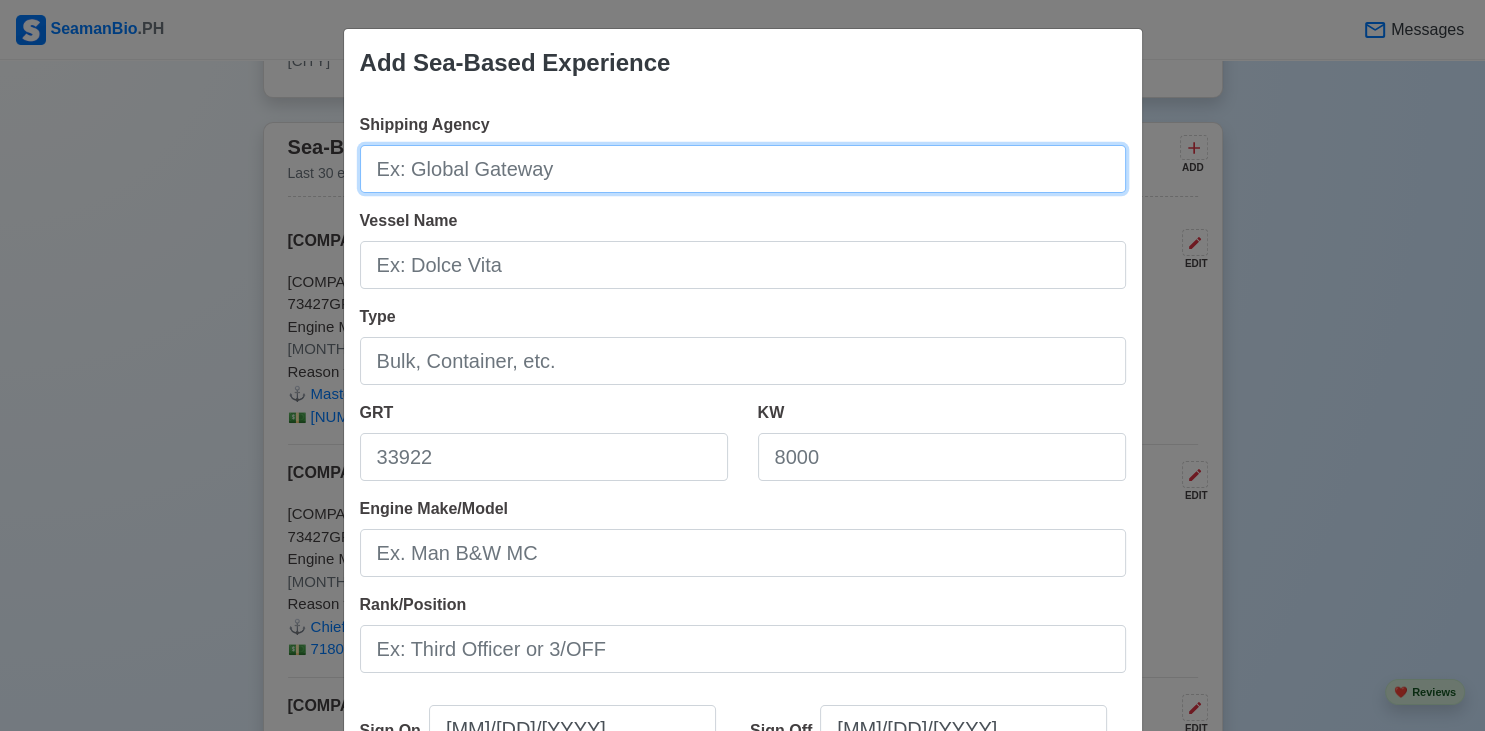 click on "Shipping Agency" at bounding box center (743, 169) 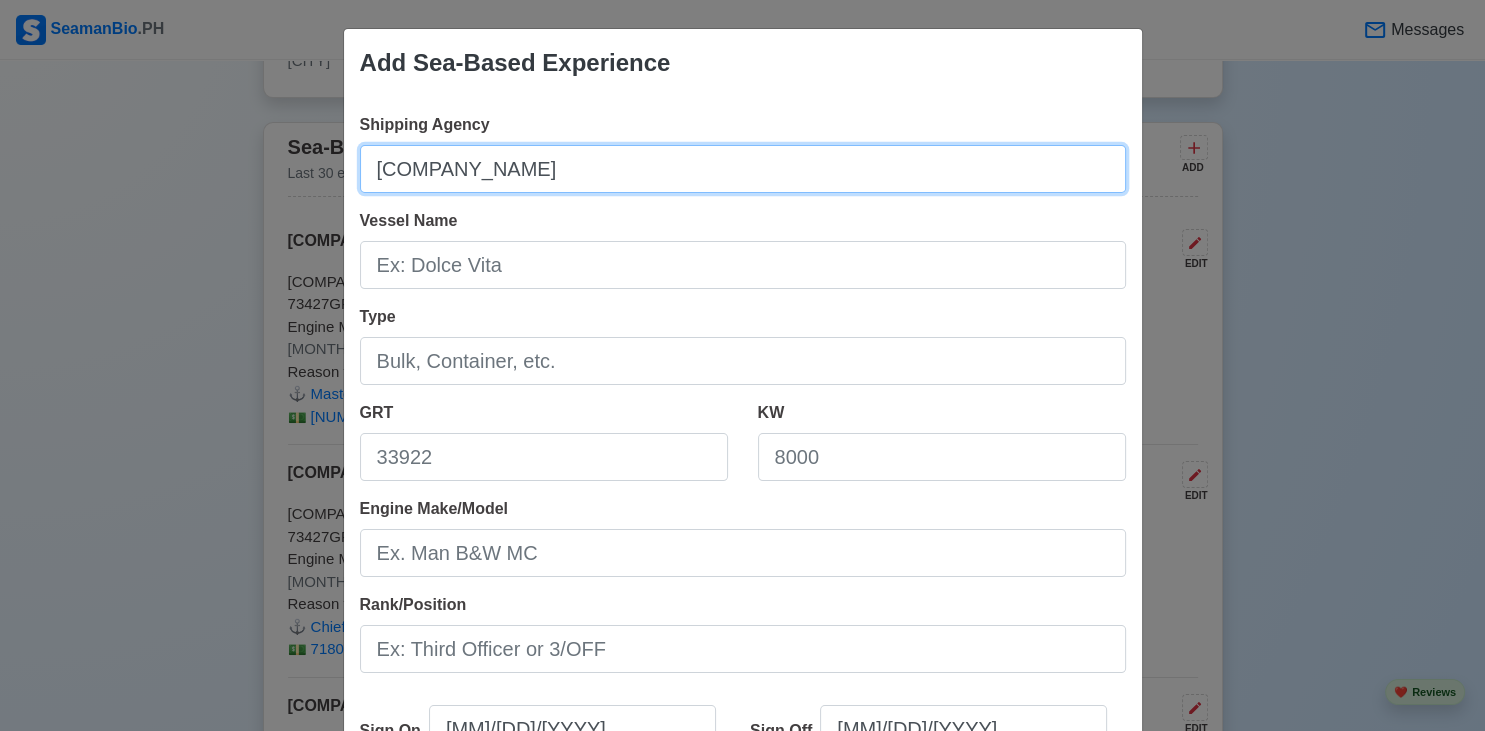 type on "[COMPANY_NAME]" 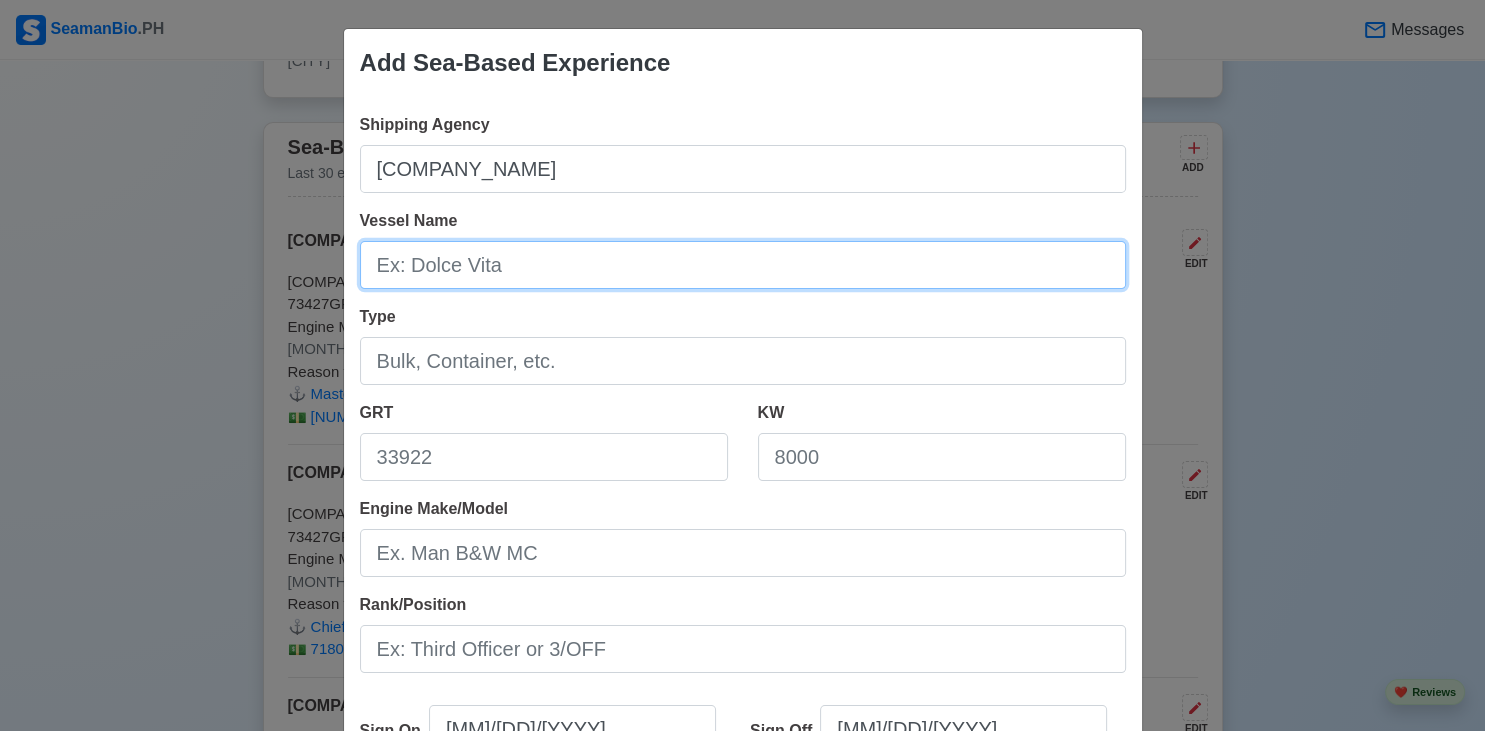 click on "Vessel Name" at bounding box center [743, 265] 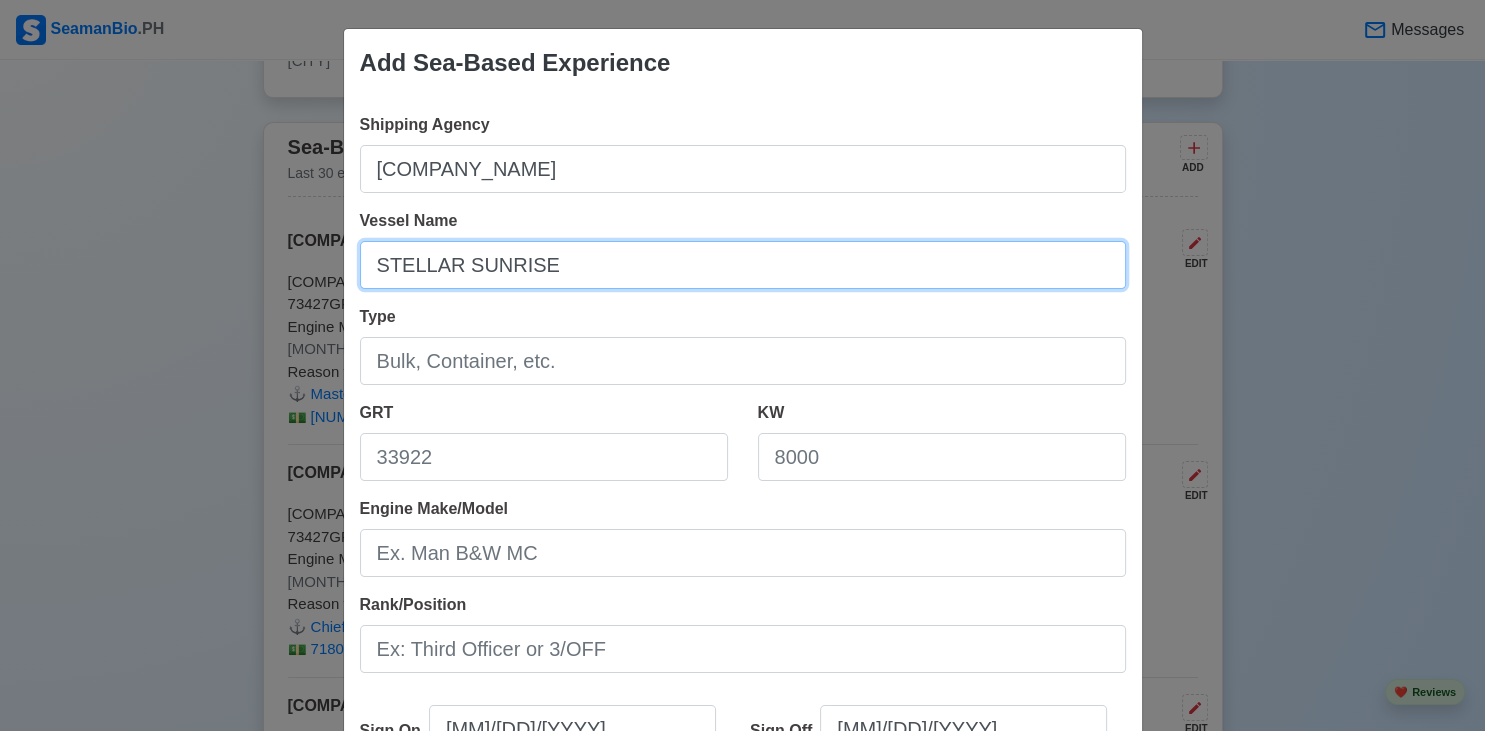 type on "STELLAR SUNRISE" 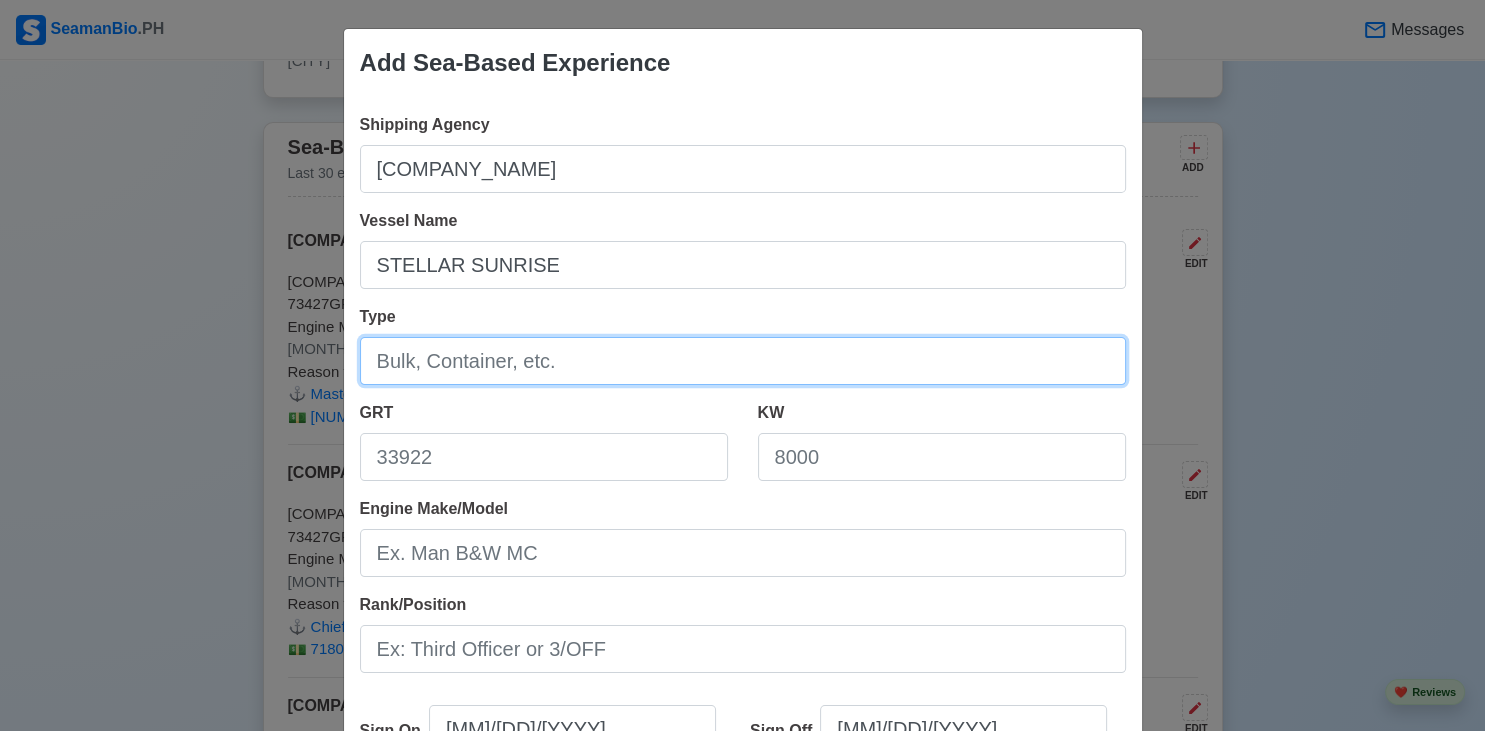 click on "Type" at bounding box center [743, 361] 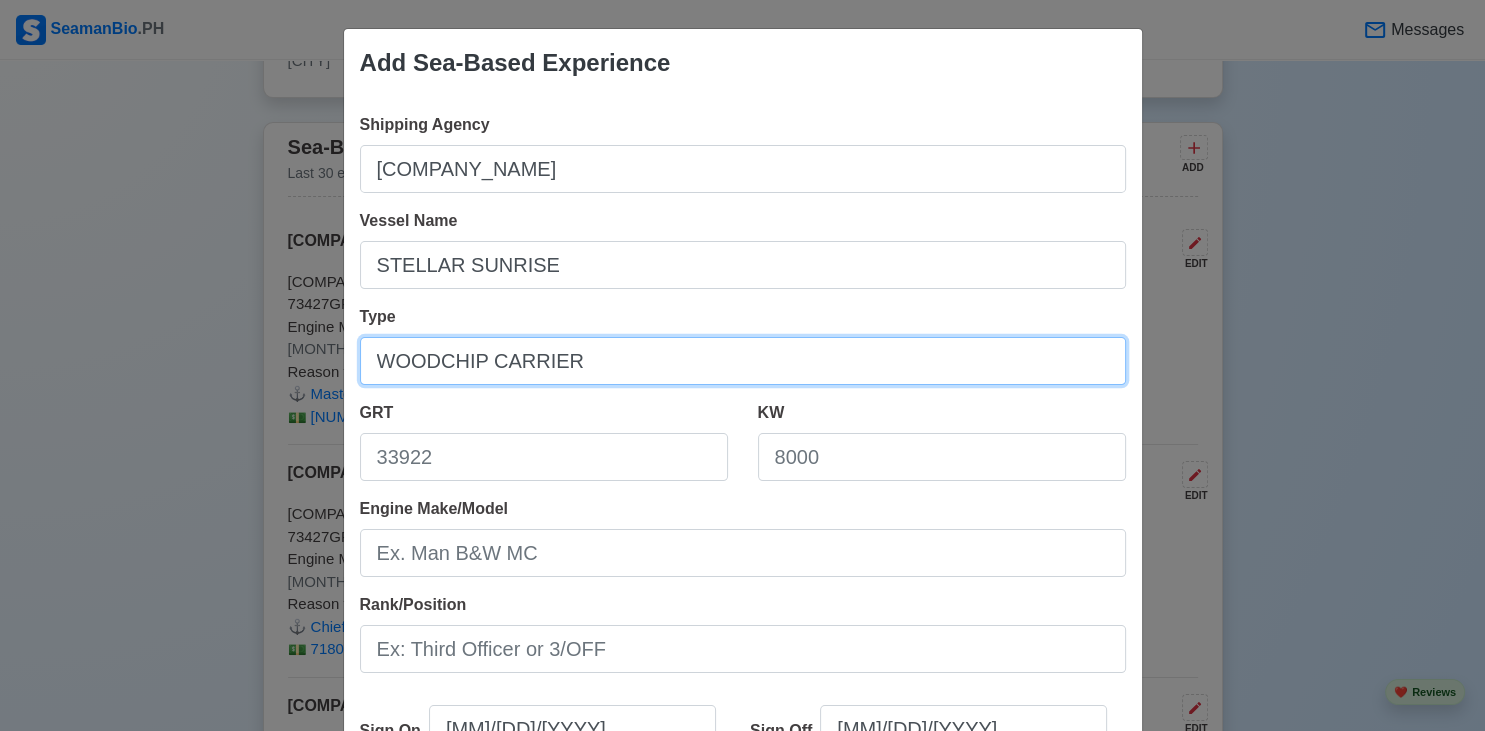 type on "WOODCHIP CARRIER" 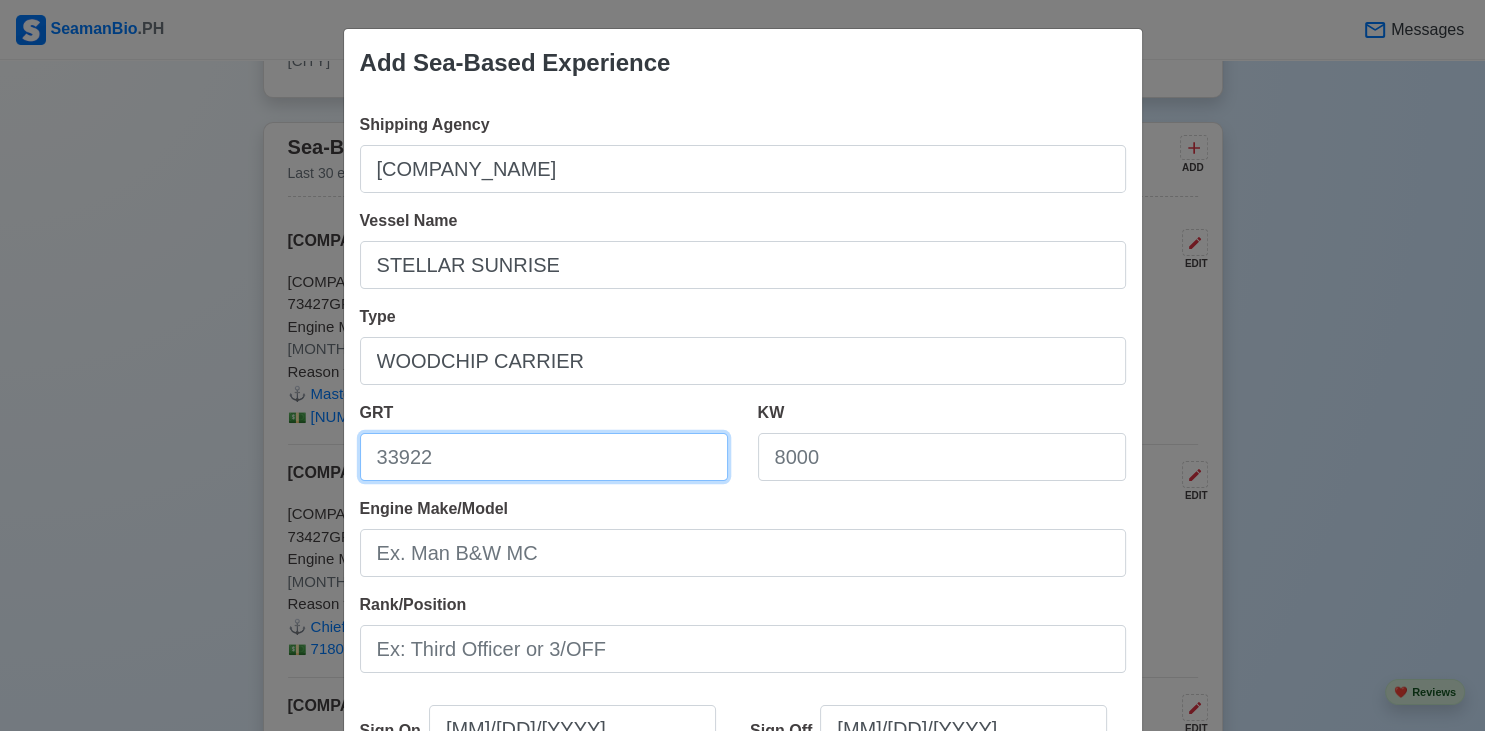 click on "GRT" at bounding box center [544, 457] 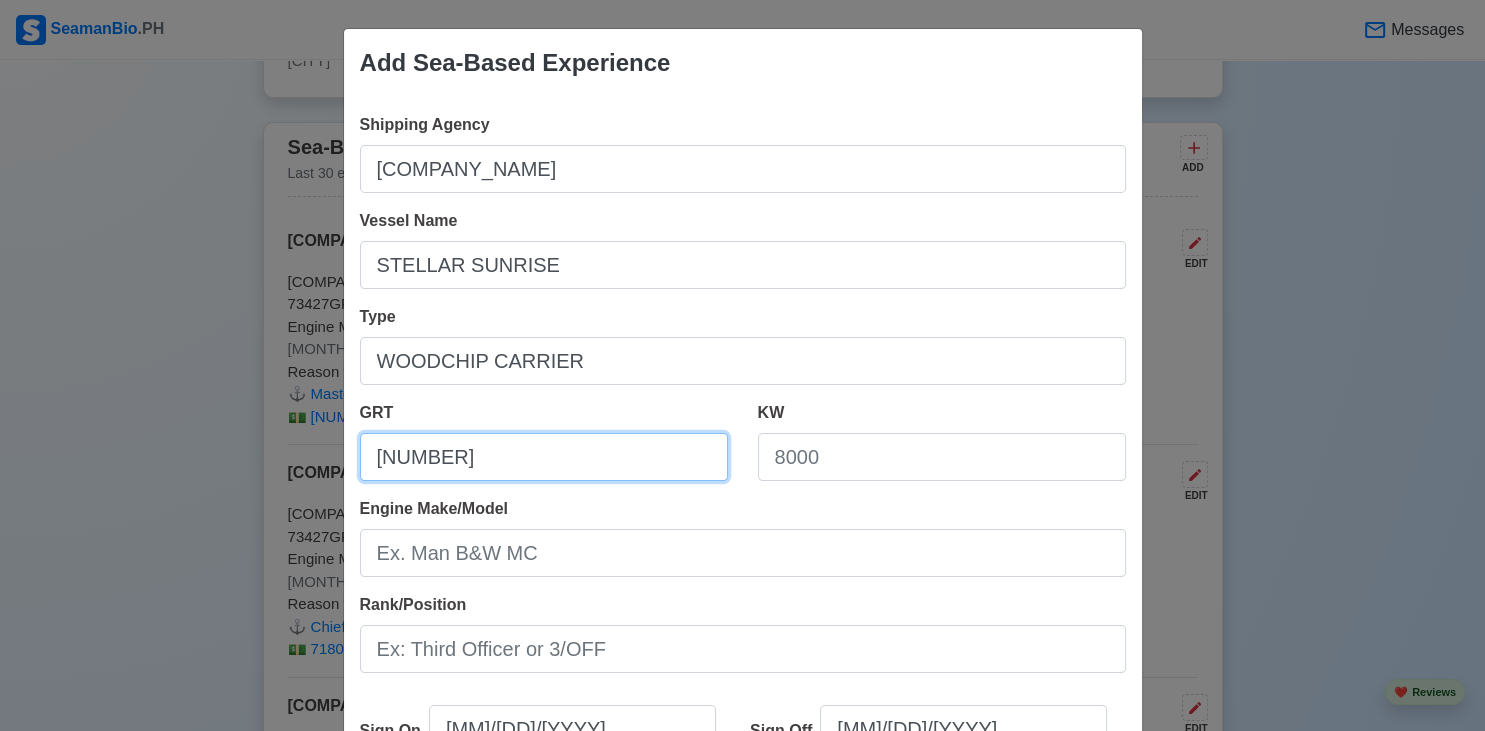 type on "[NUMBER]" 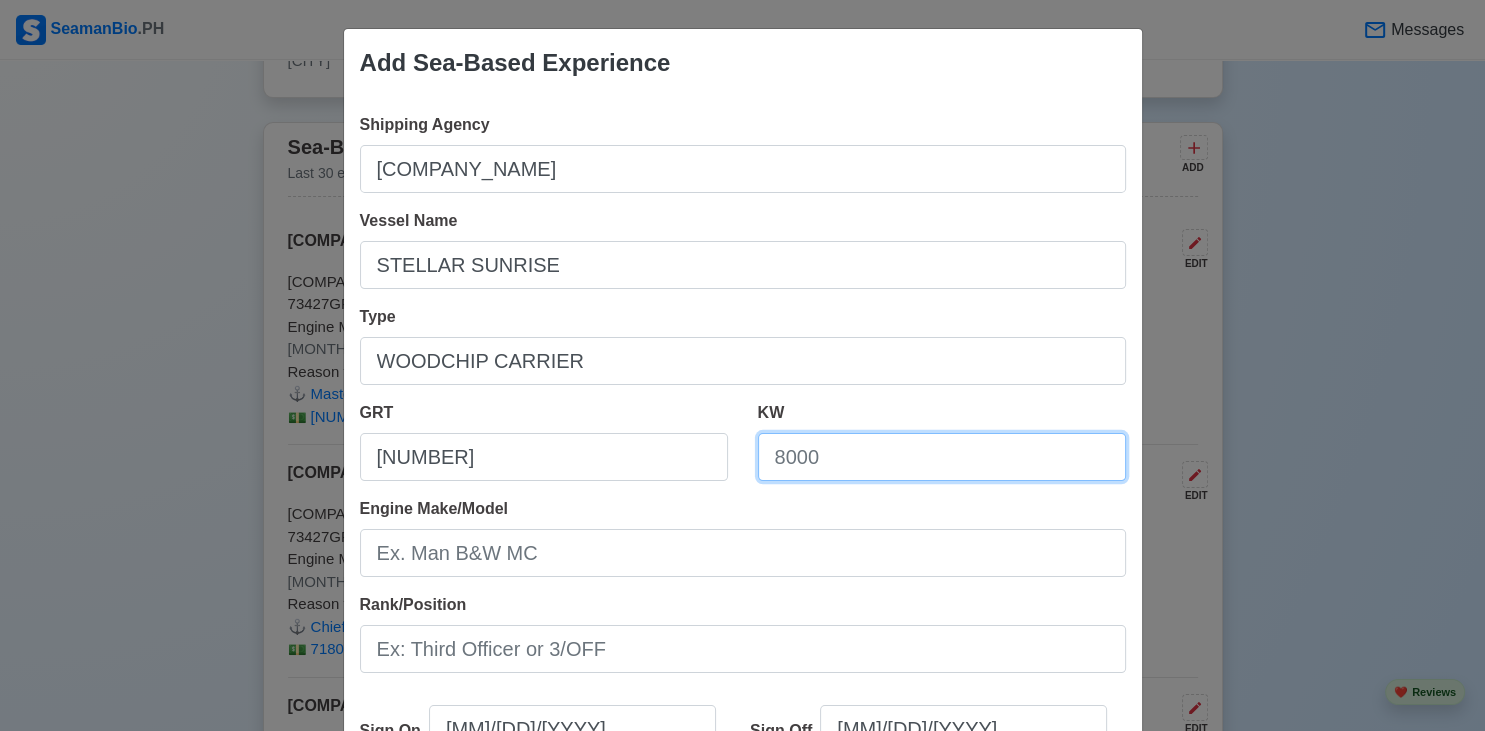click on "KW" at bounding box center (942, 457) 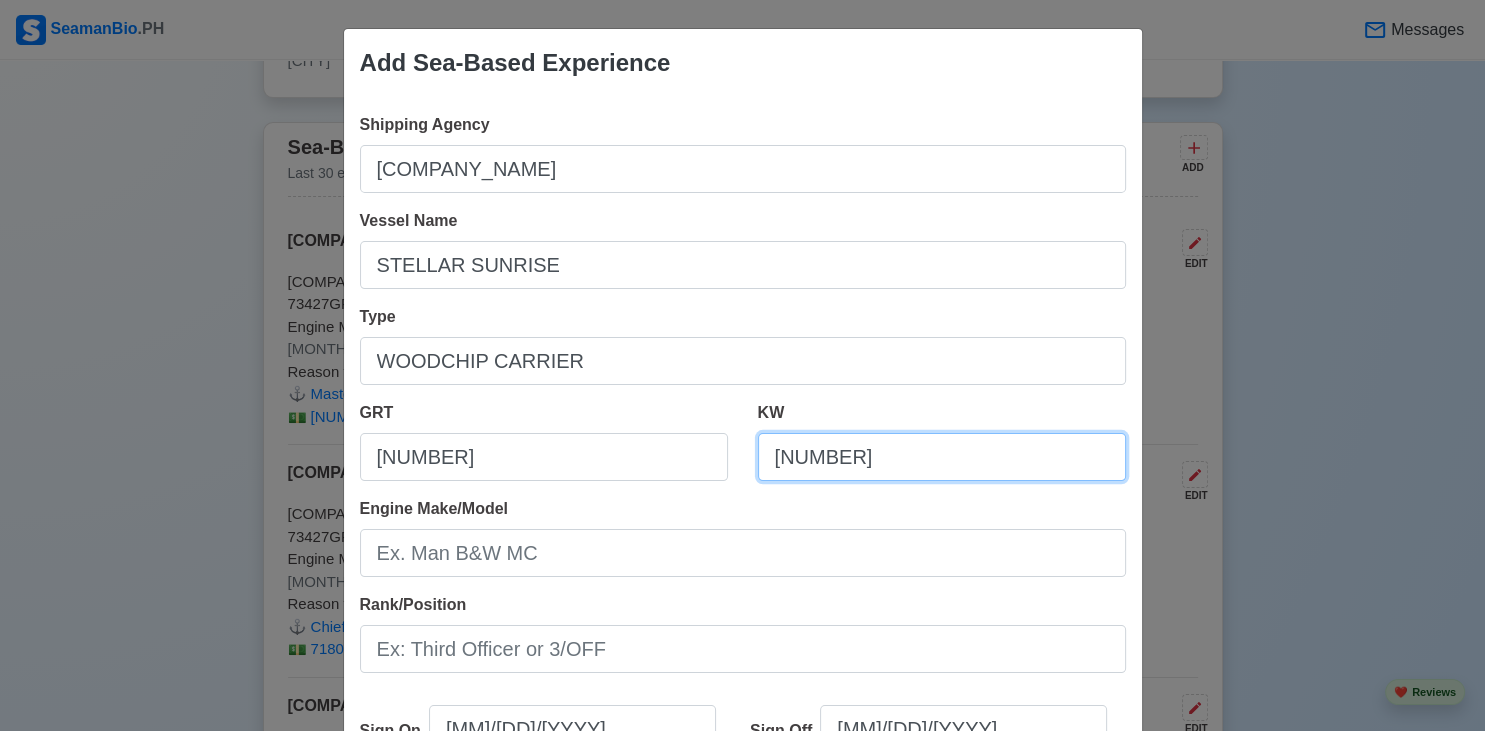 type on "[NUMBER]" 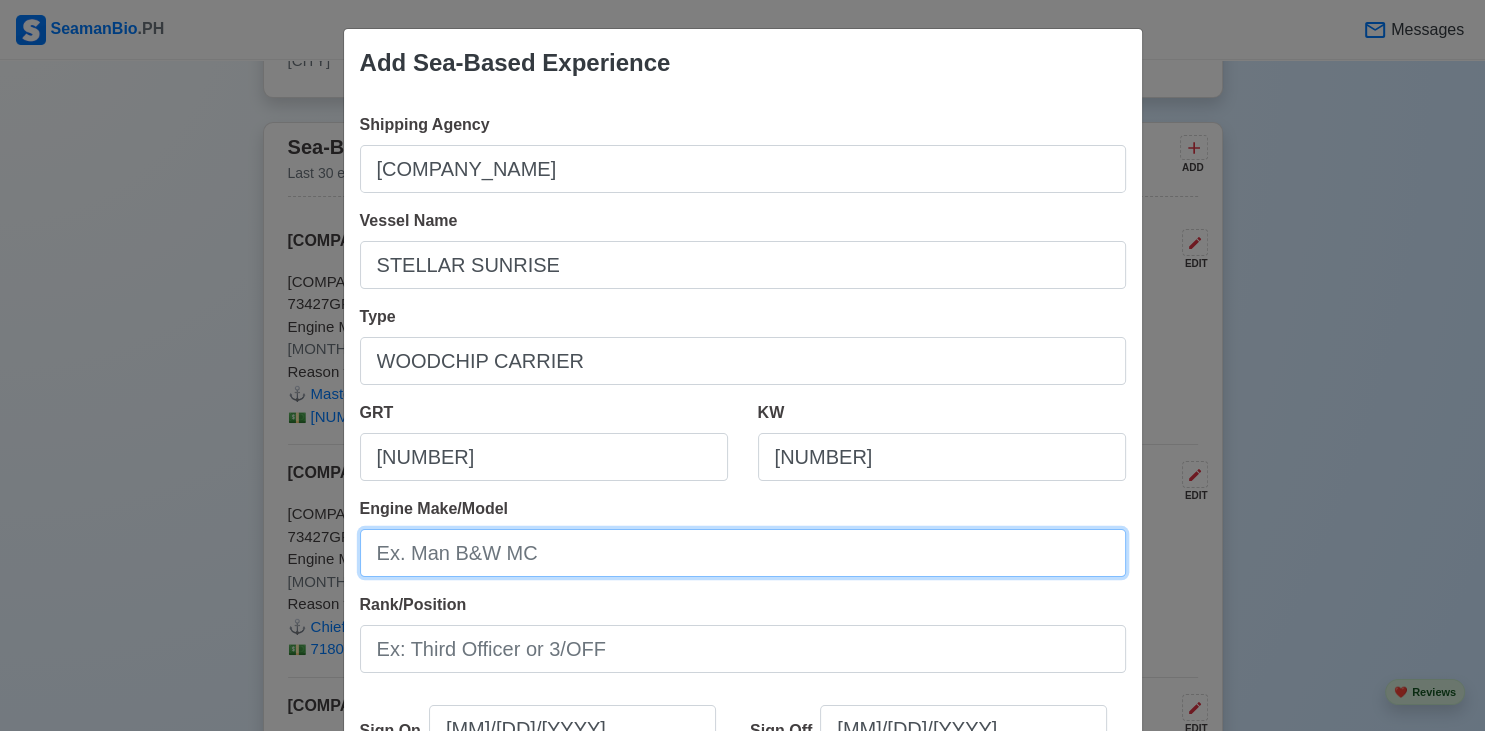 click on "Engine Make/Model" at bounding box center [743, 553] 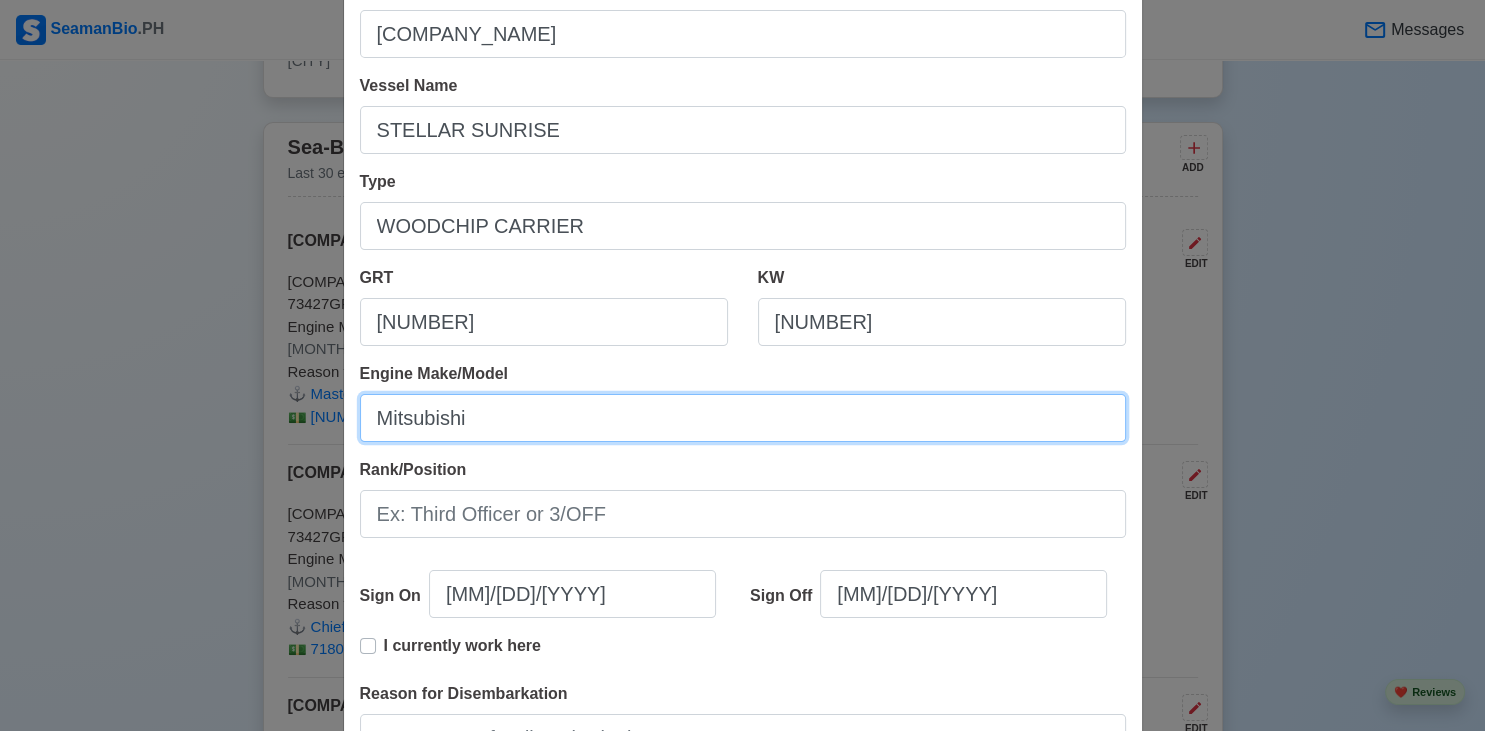 scroll, scrollTop: 136, scrollLeft: 0, axis: vertical 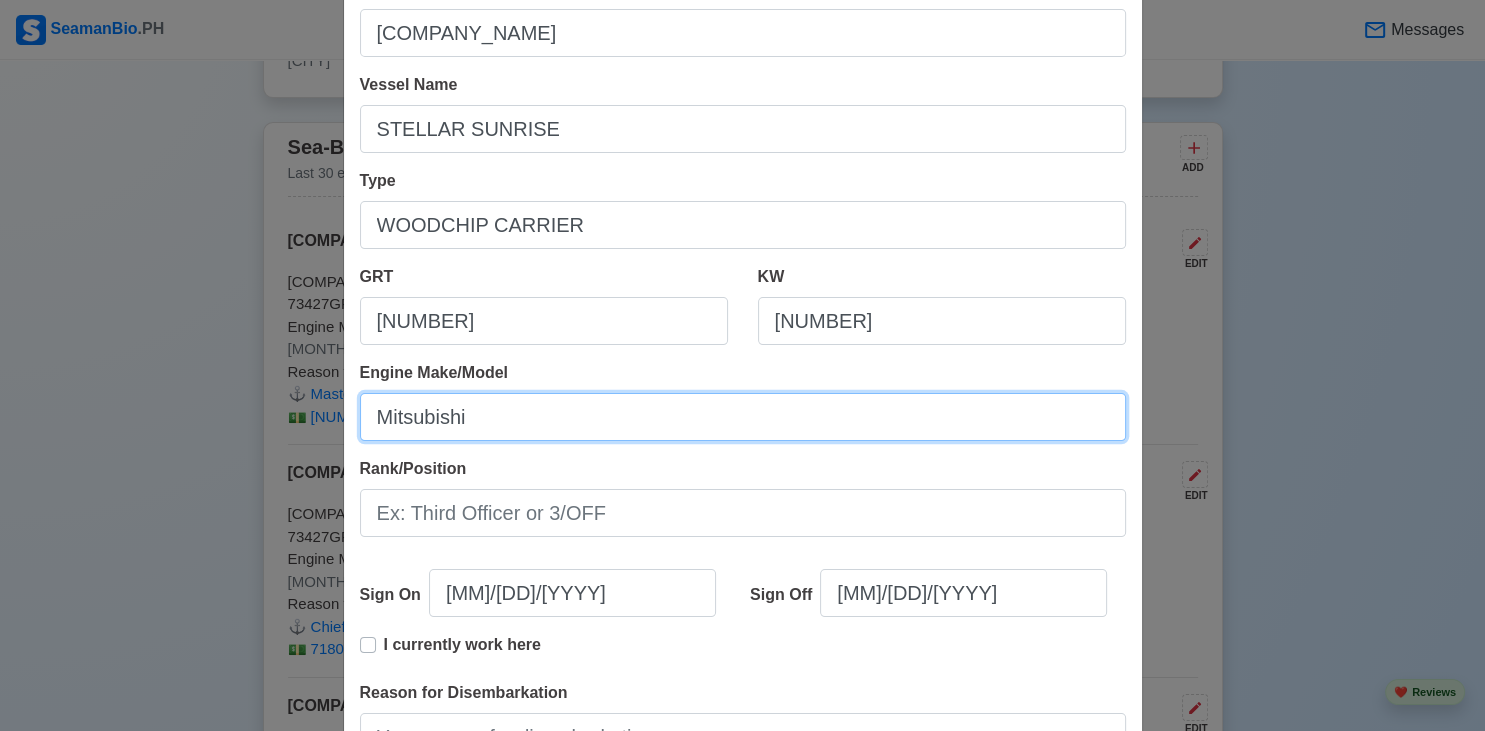 type on "Mitsubishi" 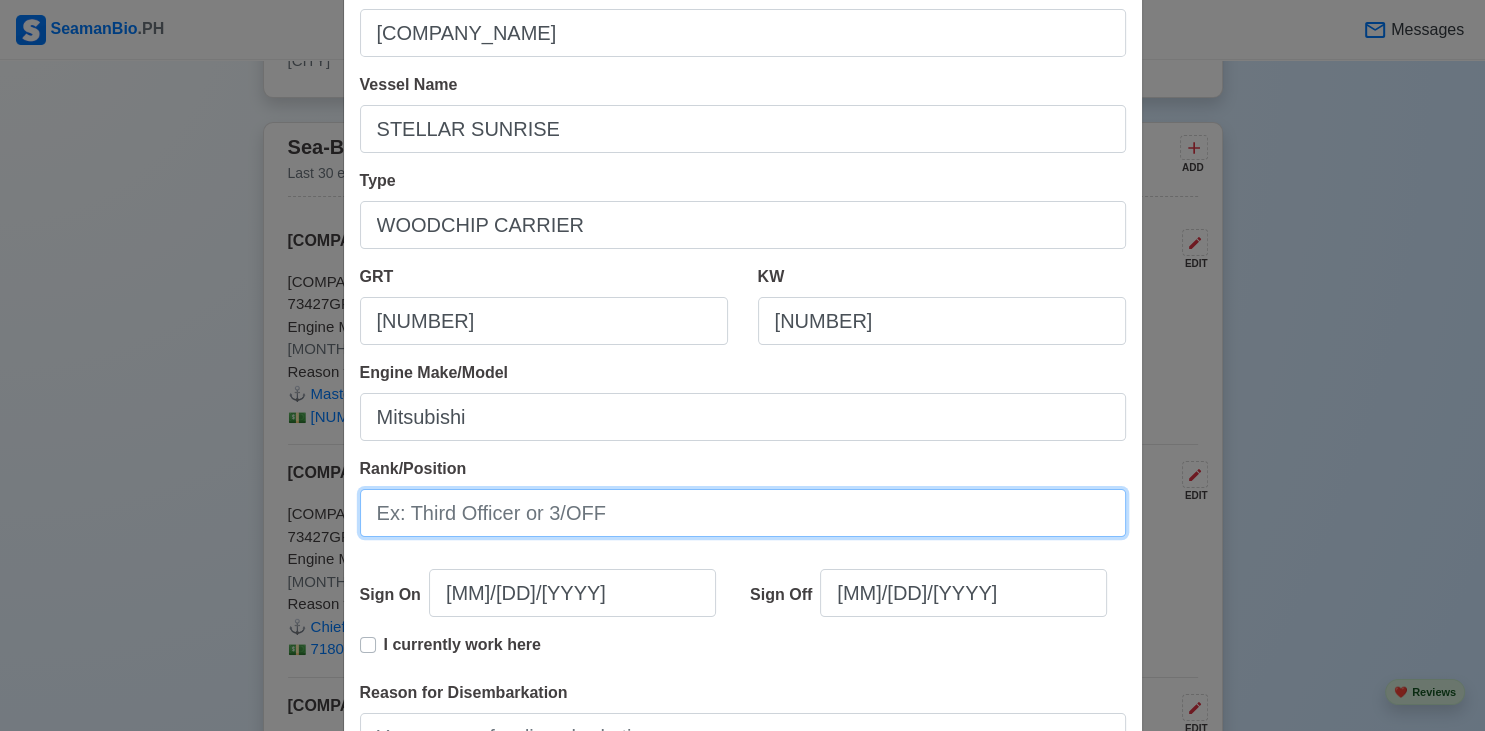 click on "Rank/Position" at bounding box center (743, 513) 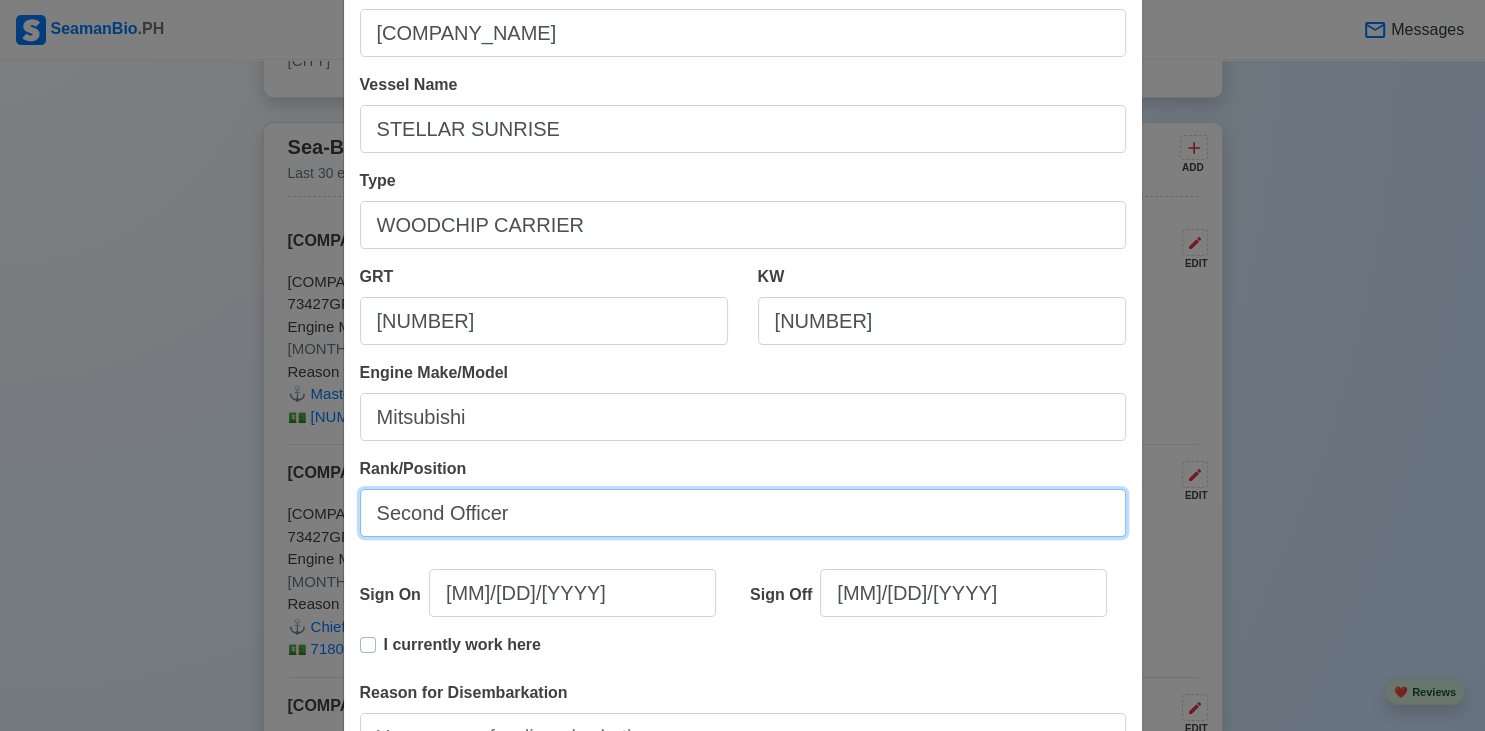 type on "Second Officer" 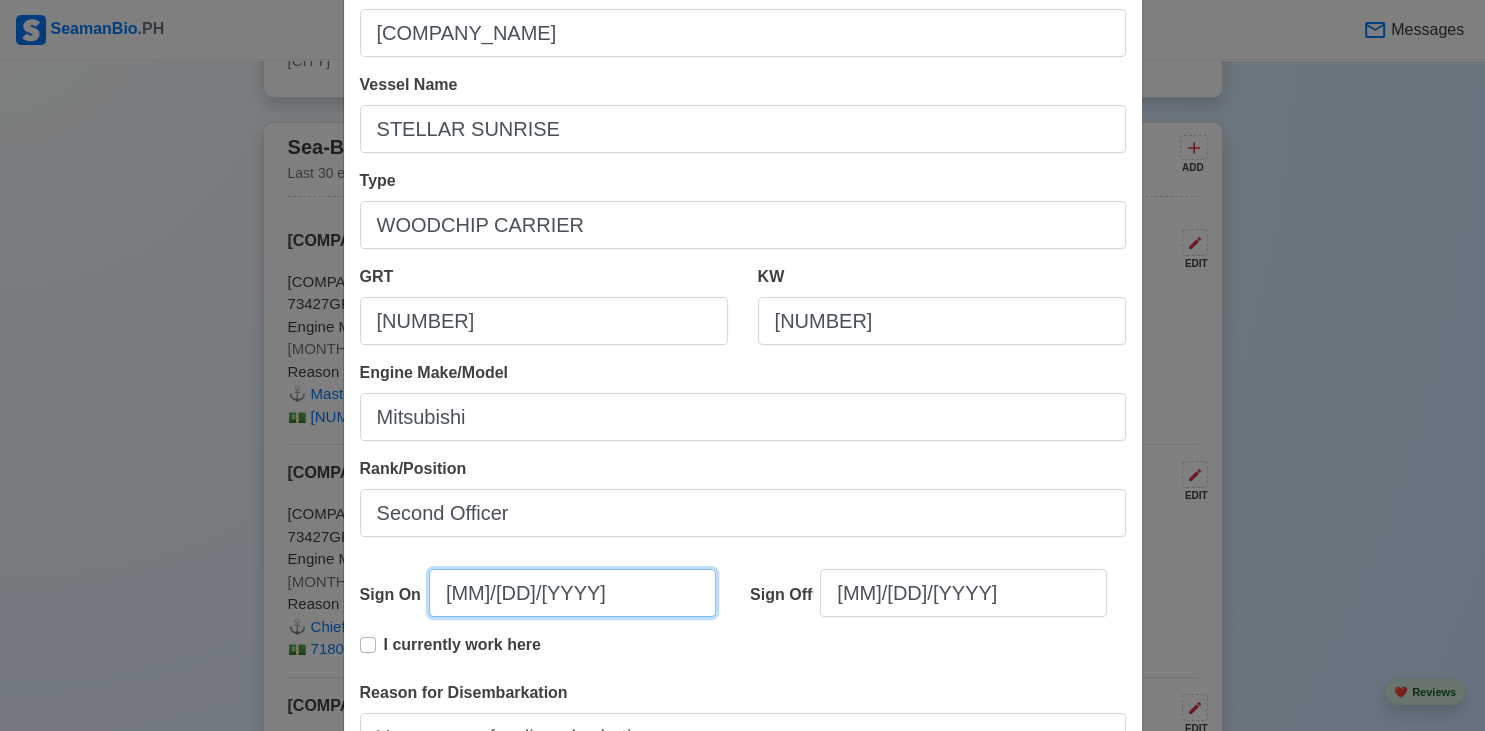 select on "****" 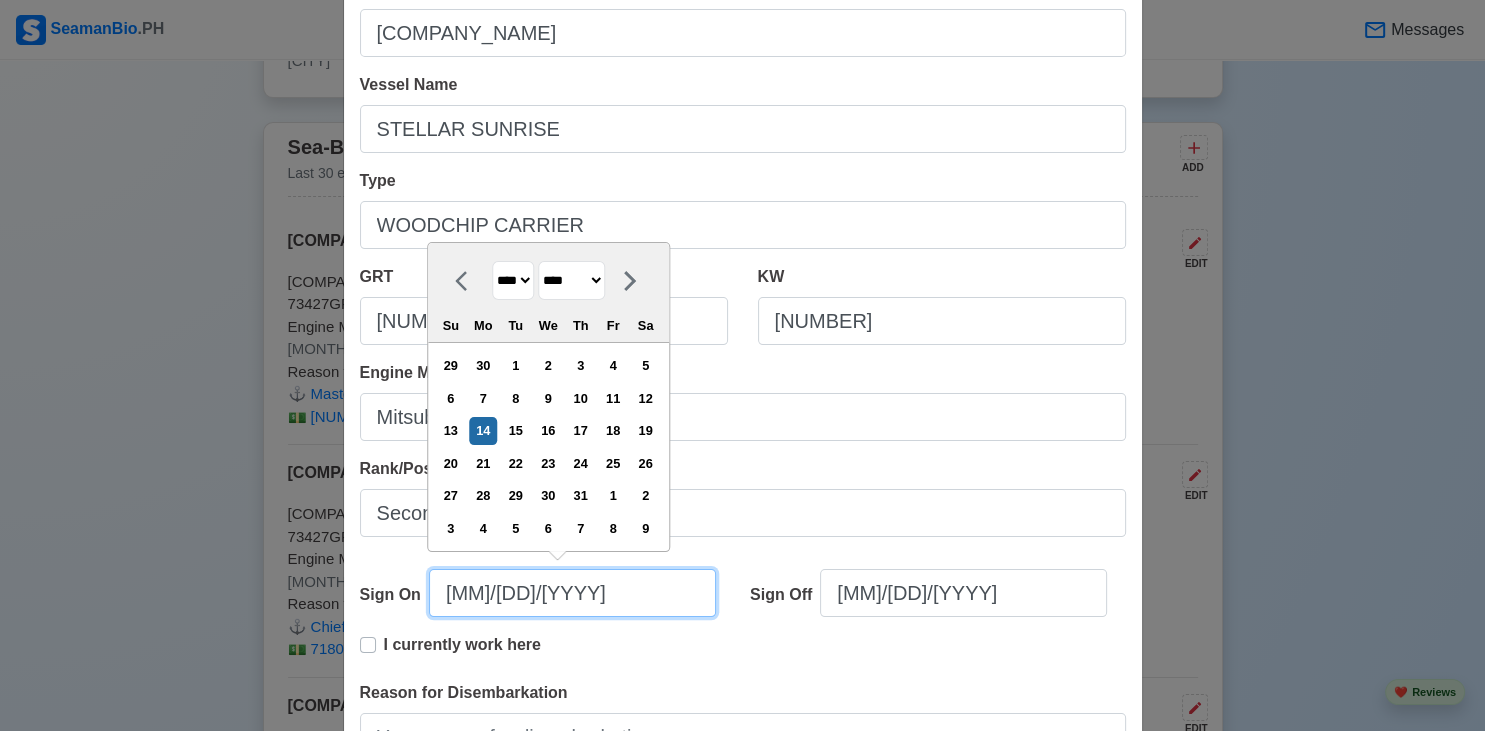 click on "[MM]/[DD]/[YYYY]" at bounding box center [572, 593] 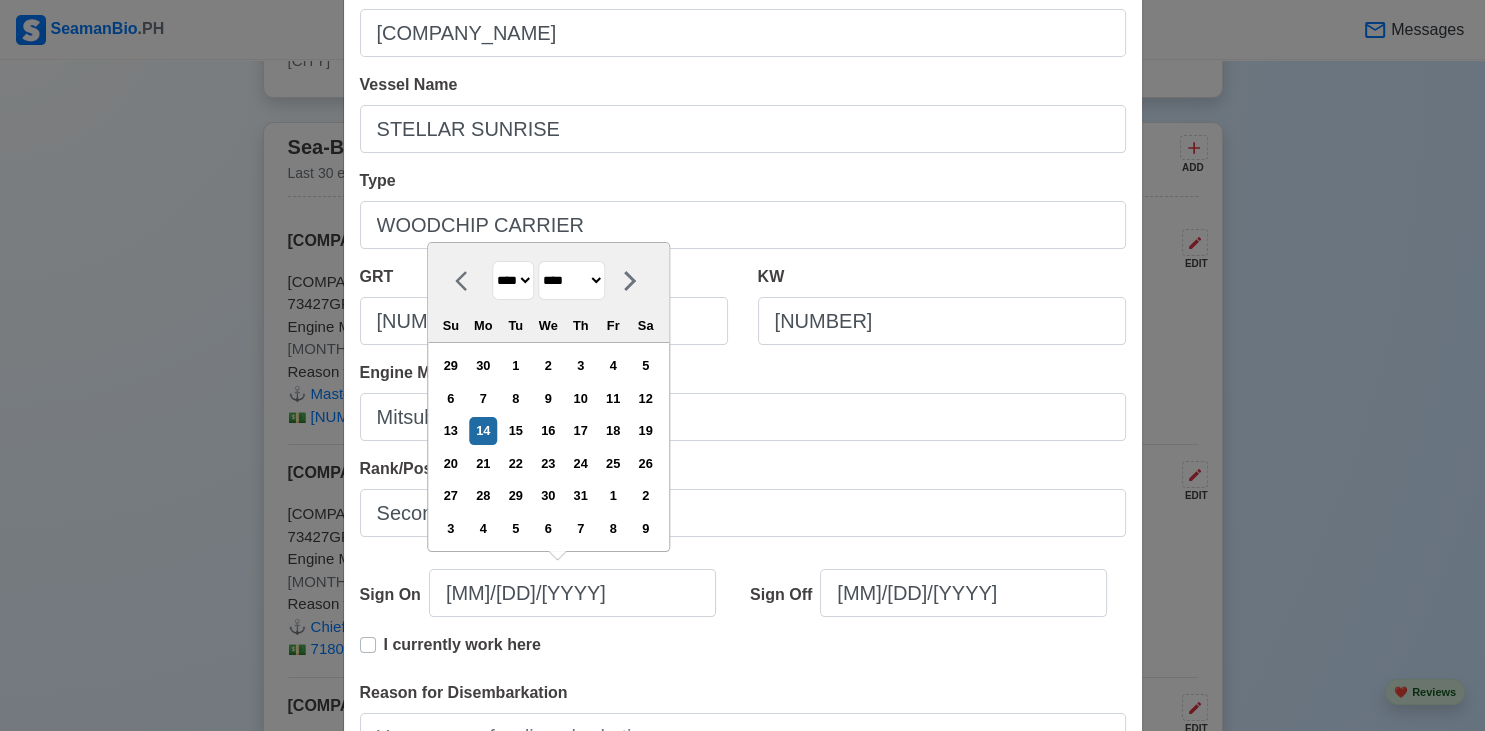 click on "**** **** **** **** **** **** **** **** **** **** **** **** **** **** **** **** **** **** **** **** **** **** **** **** **** **** **** **** **** **** **** **** **** **** **** **** **** **** **** **** **** **** **** **** **** **** **** **** **** **** **** **** **** **** **** **** **** **** **** **** **** **** **** **** **** **** **** **** **** **** **** **** **** **** **** **** **** **** **** **** **** **** **** **** **** **** **** **** **** **** **** **** **** **** **** **** **** **** **** **** **** **** **** **** **** ****" at bounding box center (513, 280) 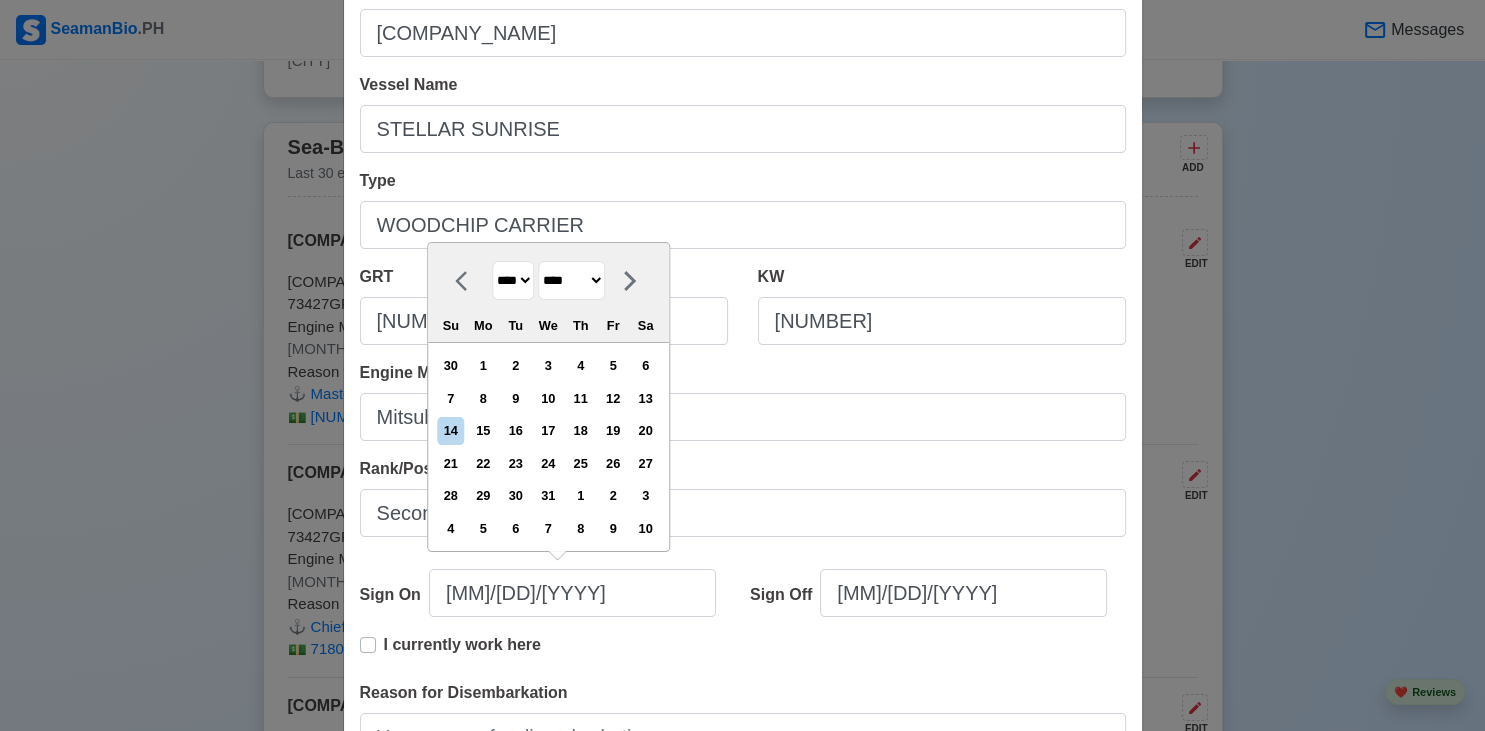 click on "******* ******** ***** ***** *** **** **** ****** ********* ******* ******** ********" at bounding box center [571, 280] 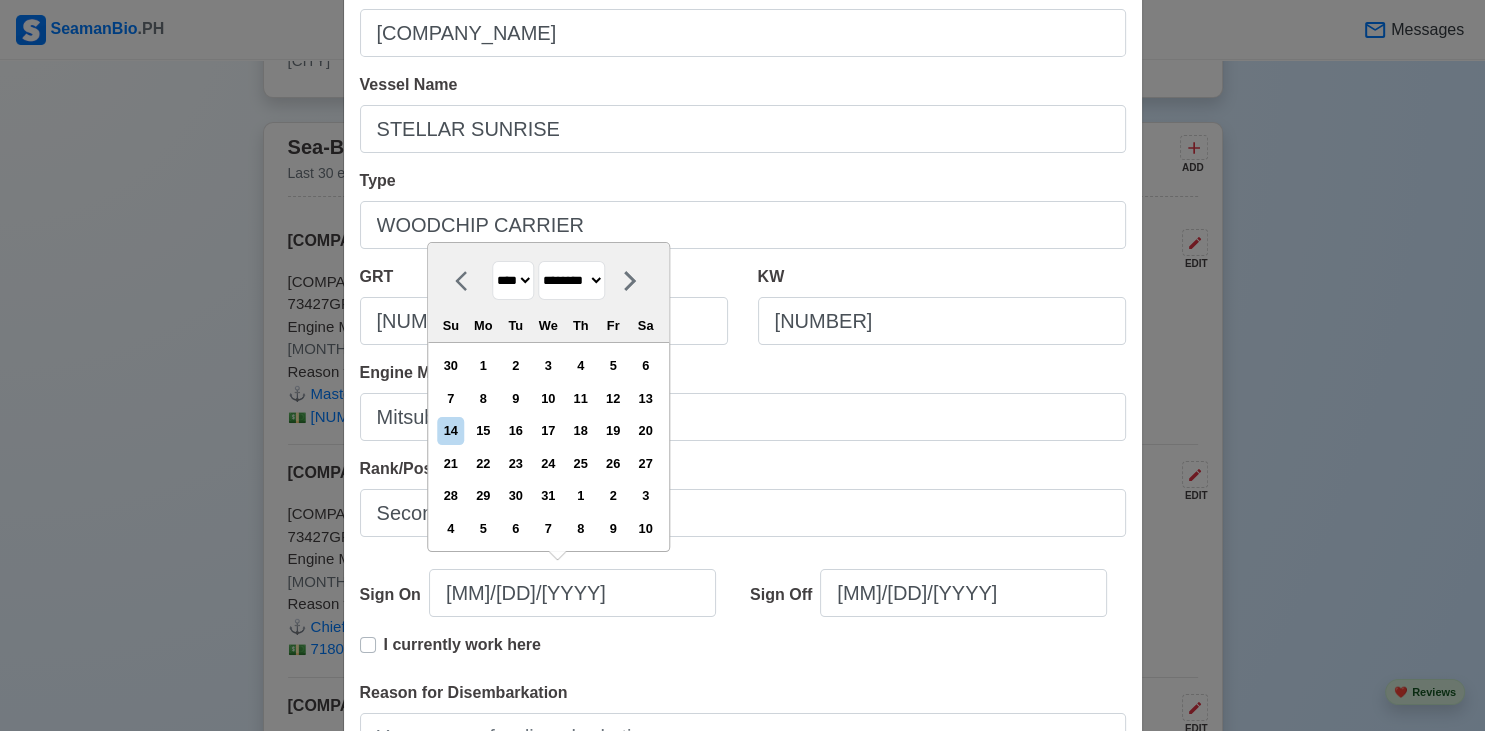 click on "********" at bounding box center [0, 0] 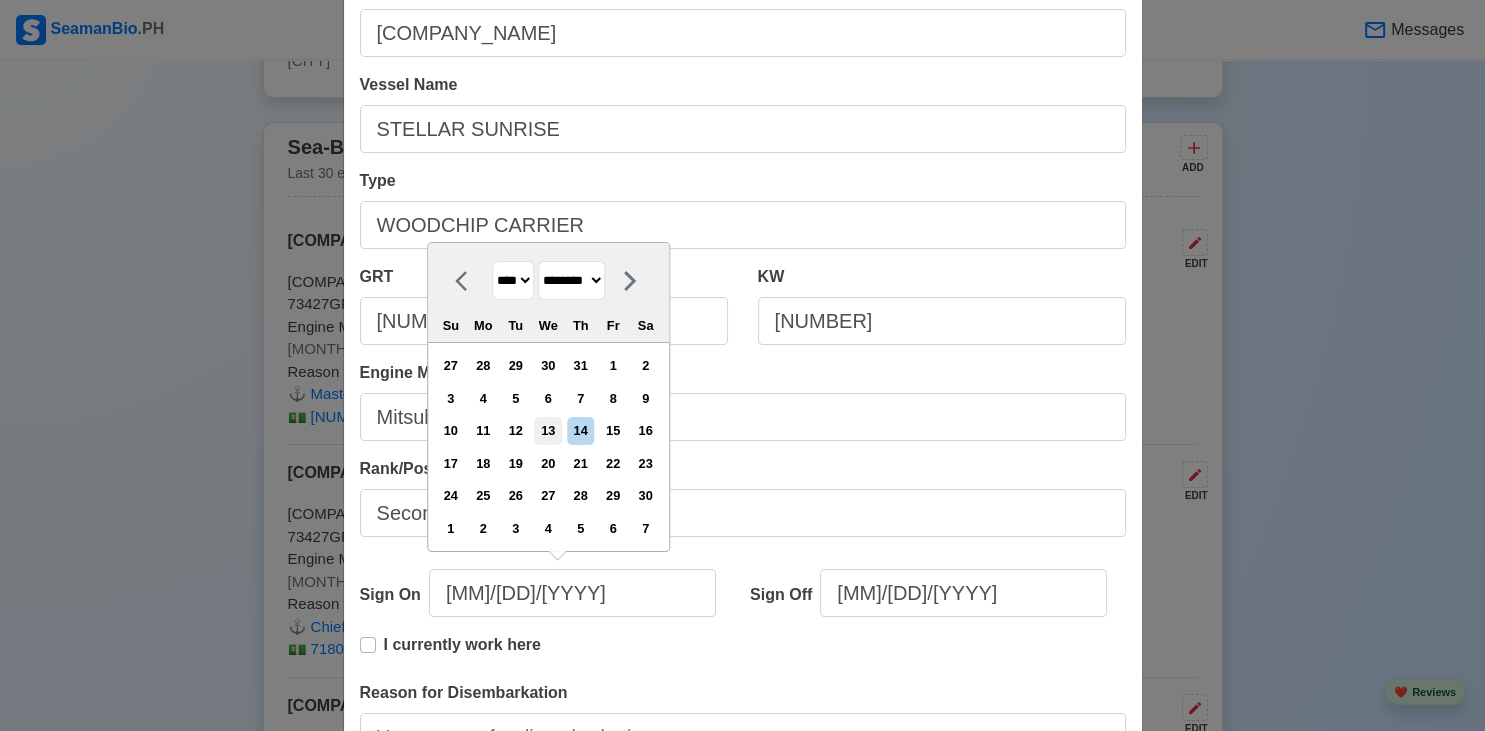click on "13" at bounding box center [548, 430] 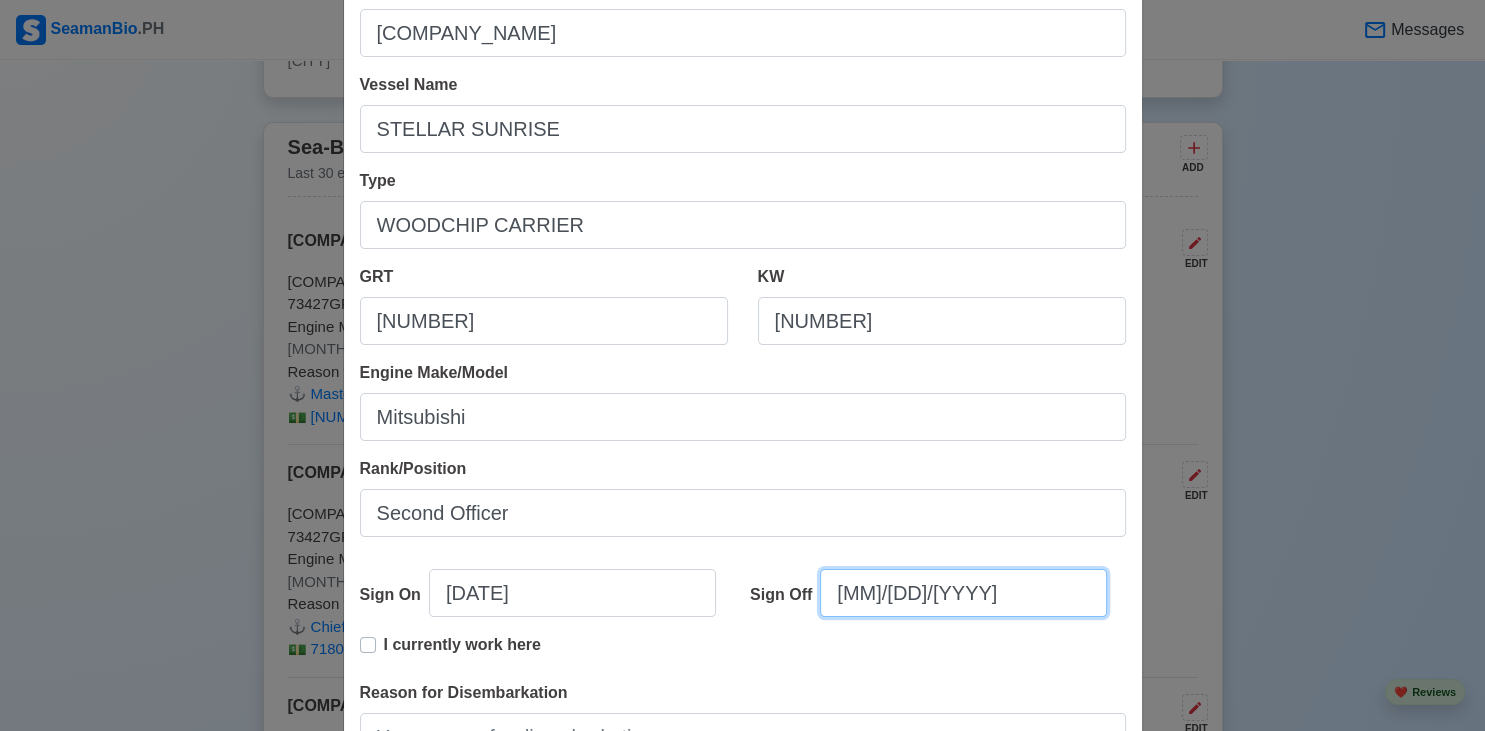 select on "****" 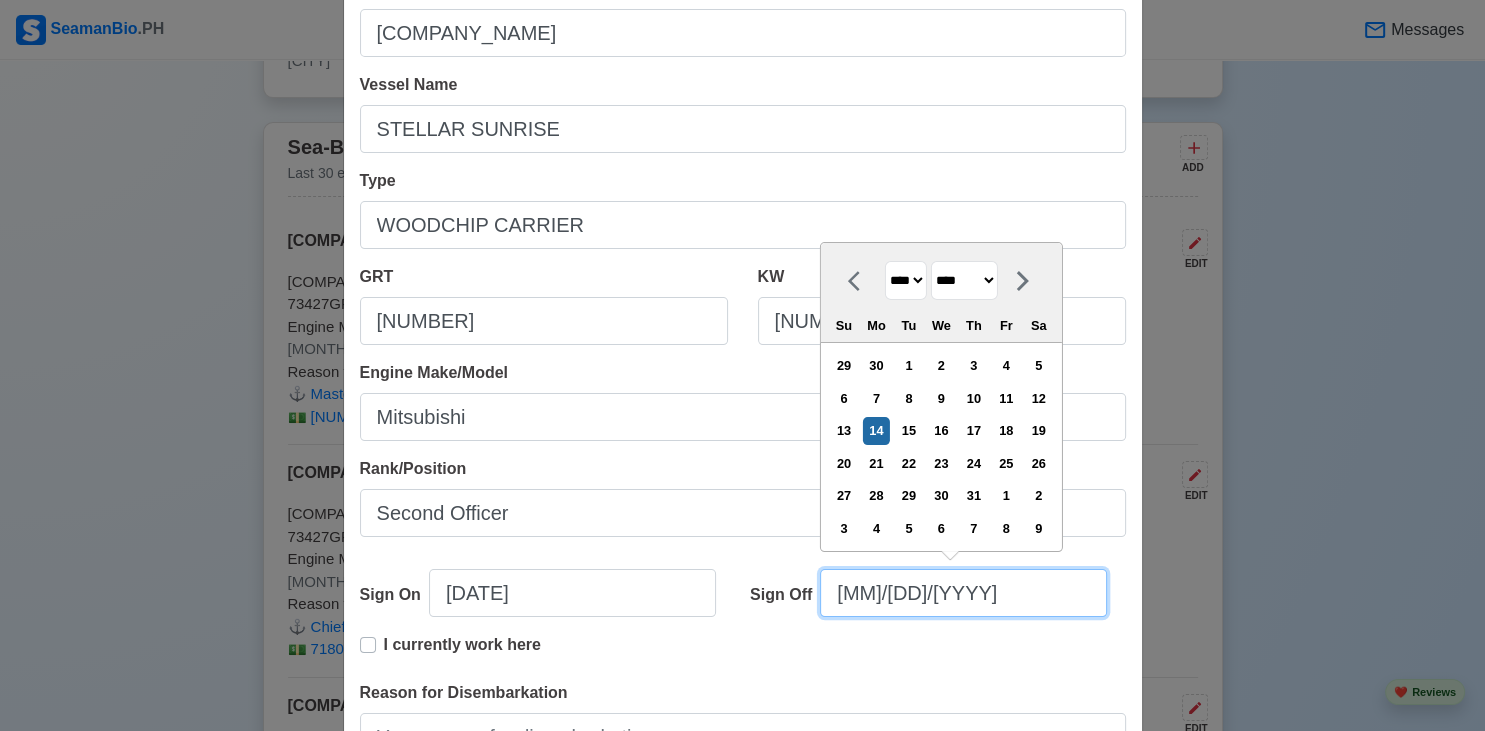 click on "[MM]/[DD]/[YYYY]" at bounding box center [963, 593] 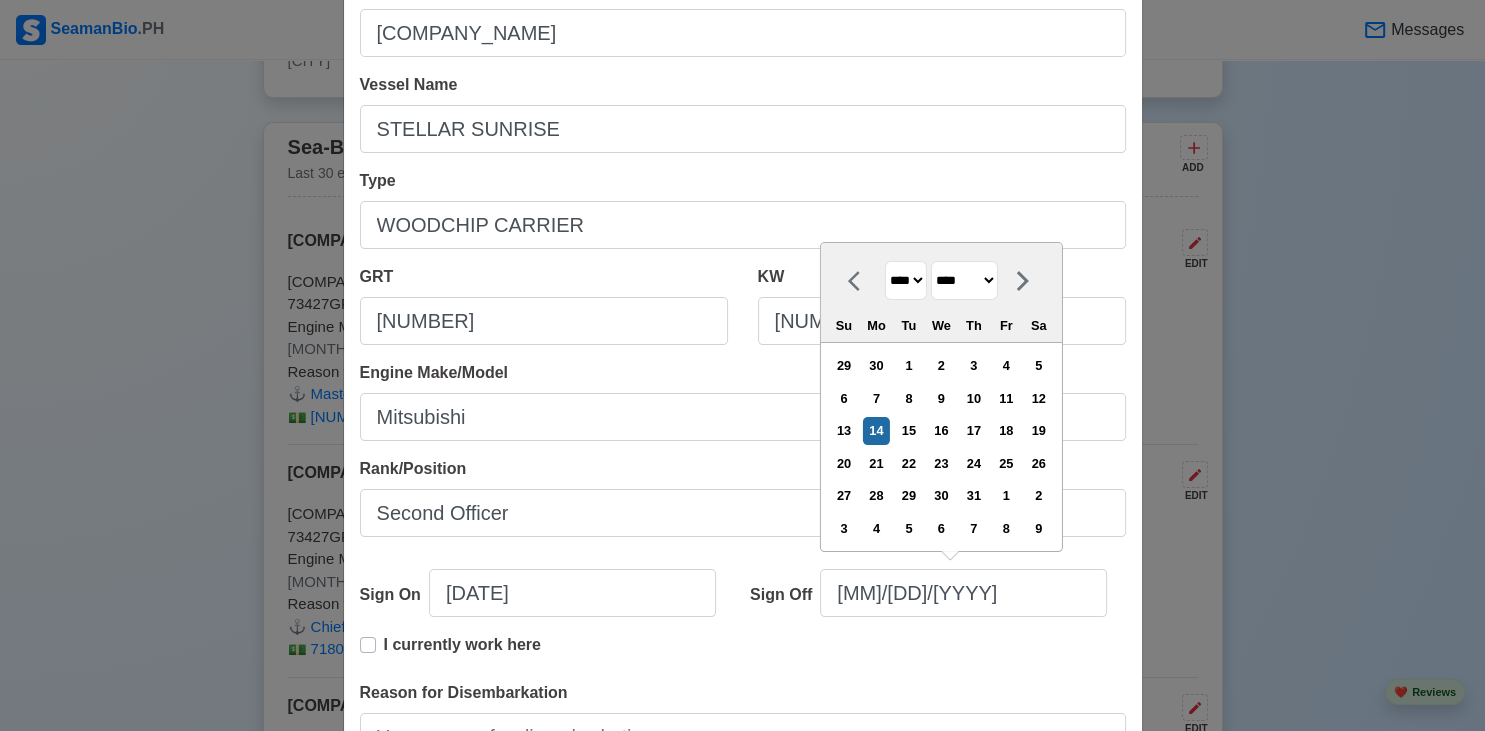 click on "**** **** **** **** **** **** **** **** **** **** **** **** **** **** **** **** **** **** **** **** **** **** **** **** **** **** **** **** **** **** **** **** **** **** **** **** **** **** **** **** **** **** **** **** **** **** **** **** **** **** **** **** **** **** **** **** **** **** **** **** **** **** **** **** **** **** **** **** **** **** **** **** **** **** **** **** **** **** **** **** **** **** **** **** **** **** **** **** **** **** **** **** **** **** **** **** **** **** **** **** **** **** **** **** **** **** **** ****" at bounding box center [906, 280] 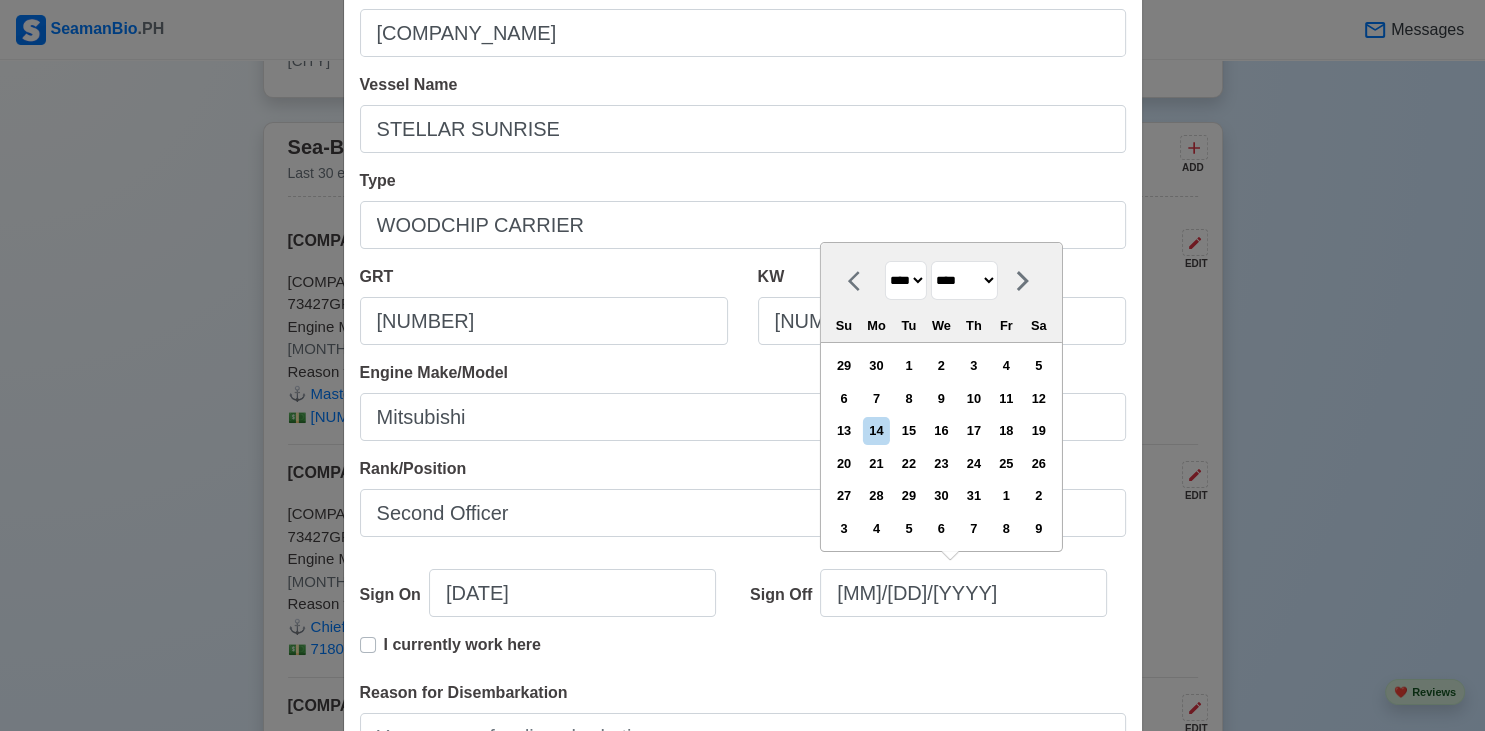 click on "******* ******** ***** ***** *** **** **** ****** ********* ******* ******** ********" at bounding box center (964, 280) 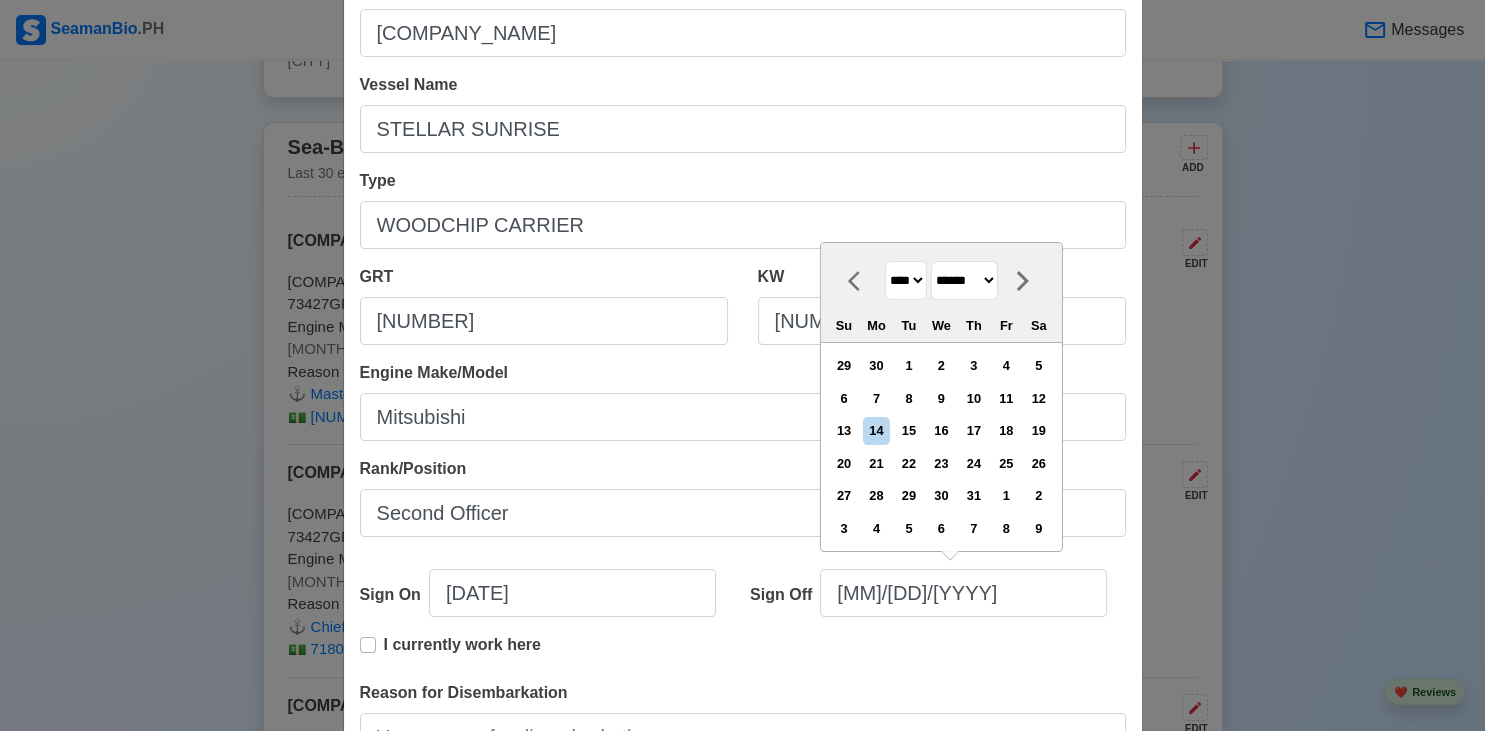 click on "******" at bounding box center (0, 0) 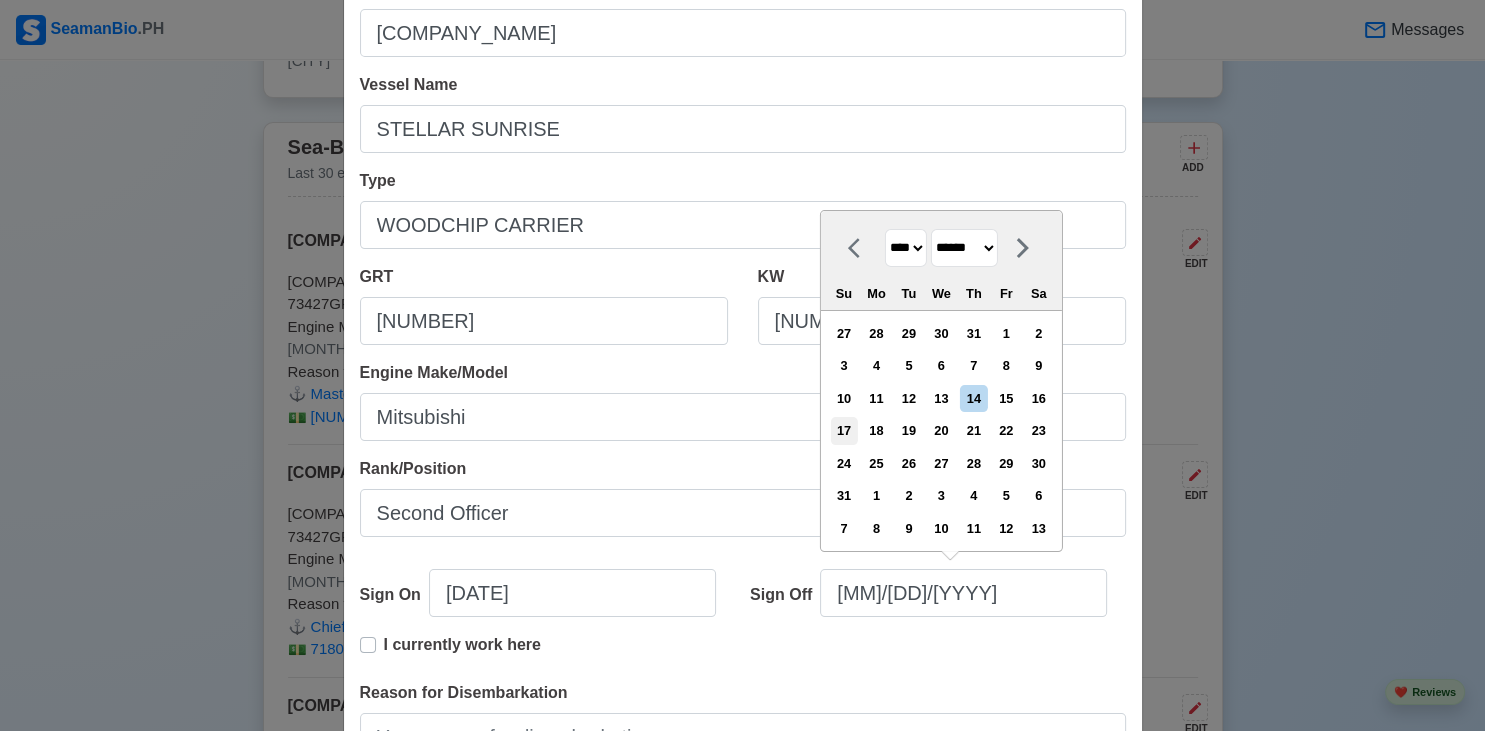 click on "17" at bounding box center [843, 430] 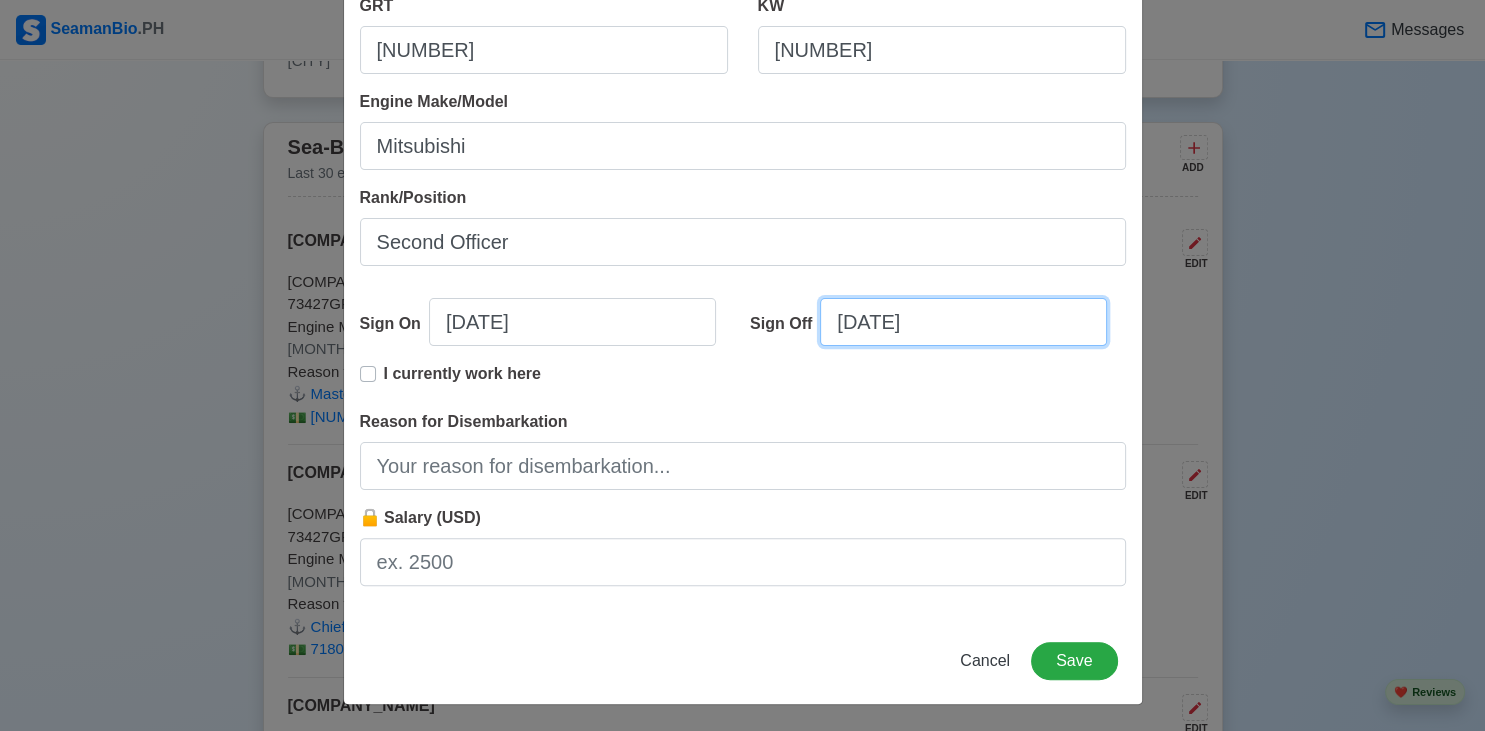 scroll, scrollTop: 408, scrollLeft: 0, axis: vertical 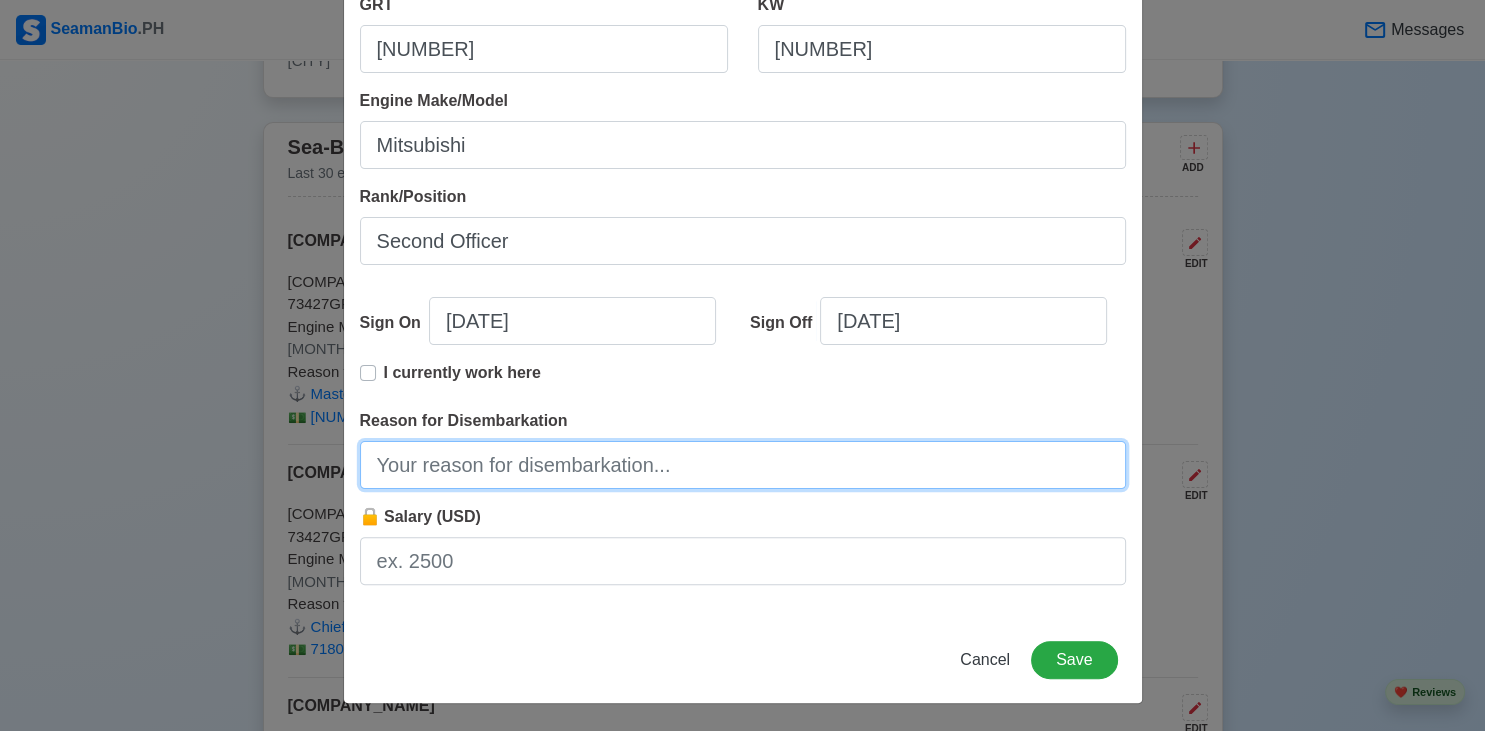 click on "Reason for Disembarkation" at bounding box center [743, 465] 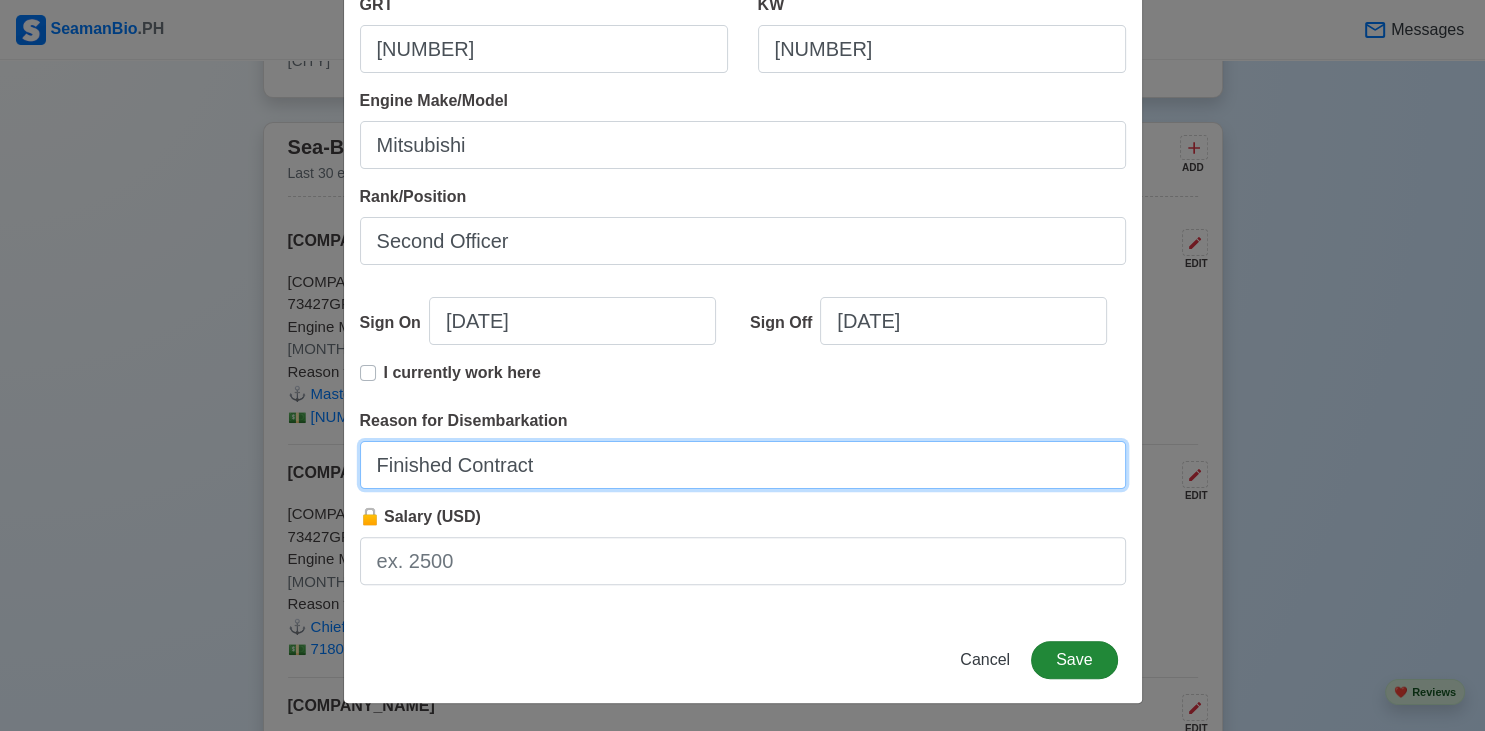 type on "Finished Contract" 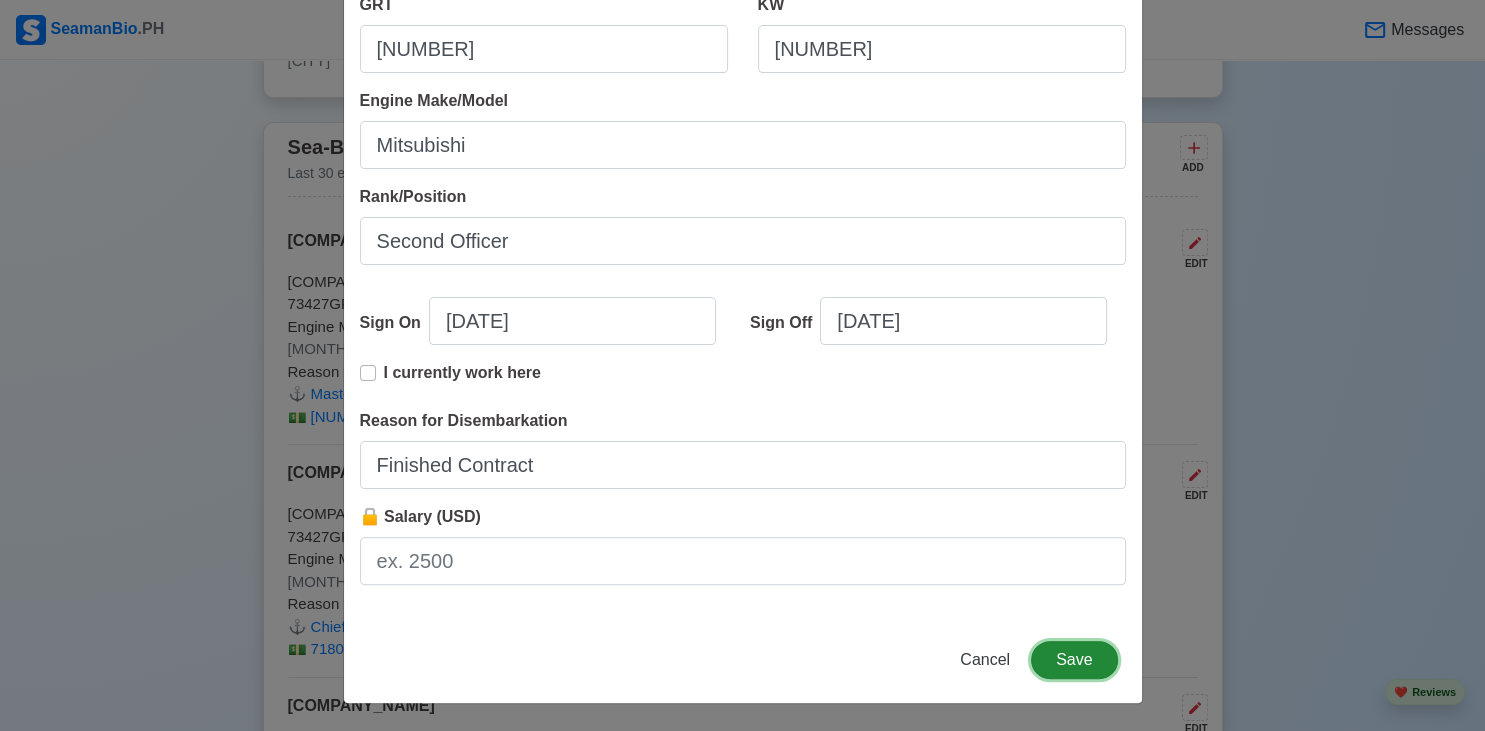 click on "Save" at bounding box center [1074, 660] 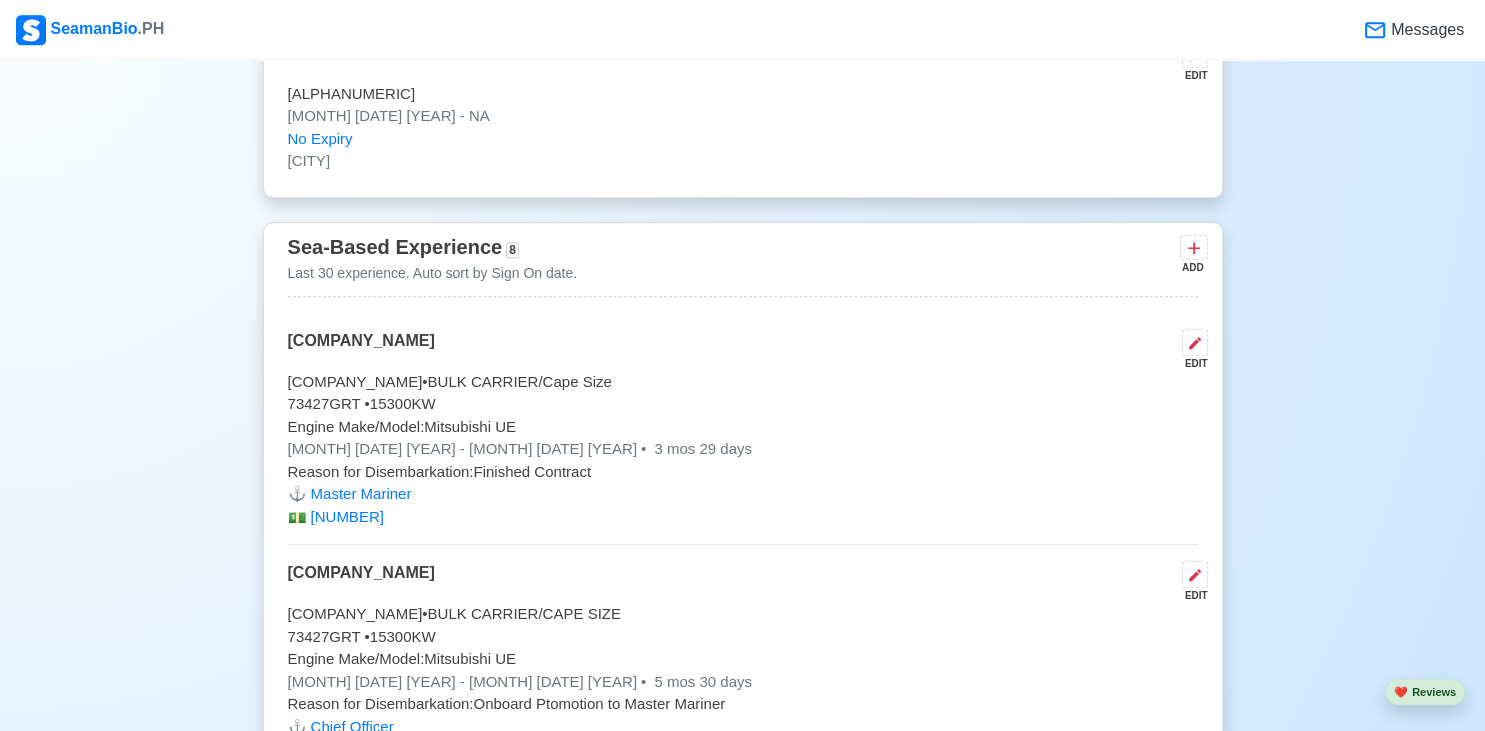 scroll, scrollTop: 5232, scrollLeft: 0, axis: vertical 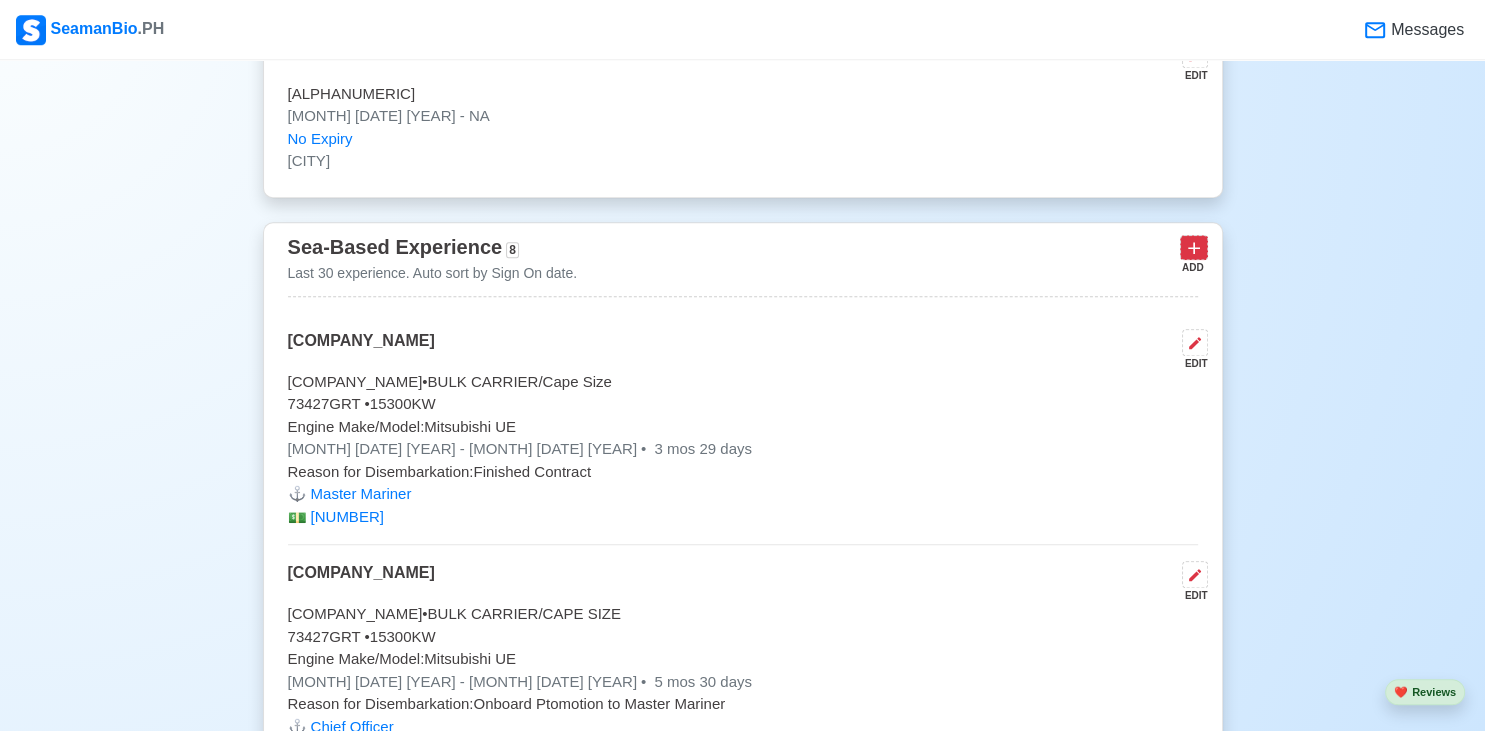 click 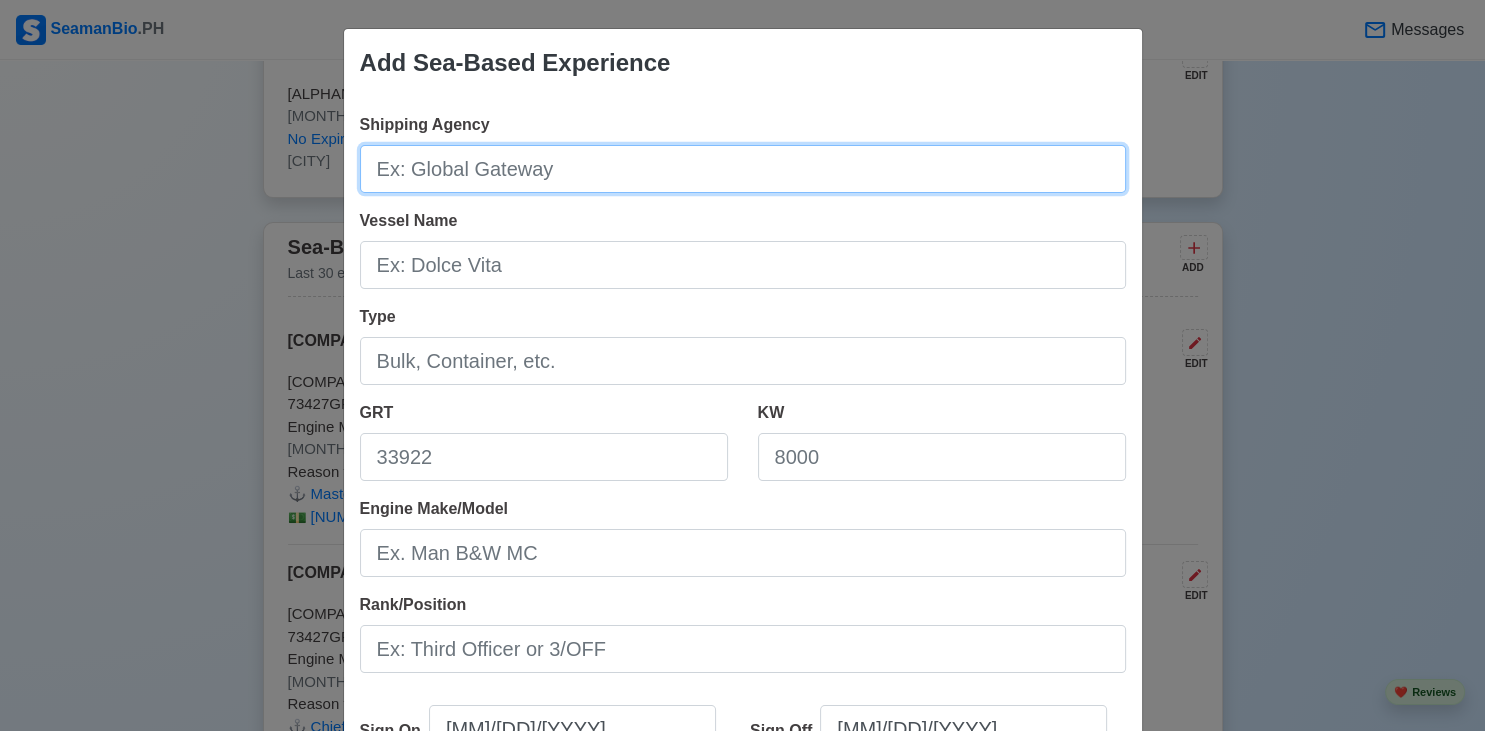 click on "Shipping Agency" at bounding box center (743, 169) 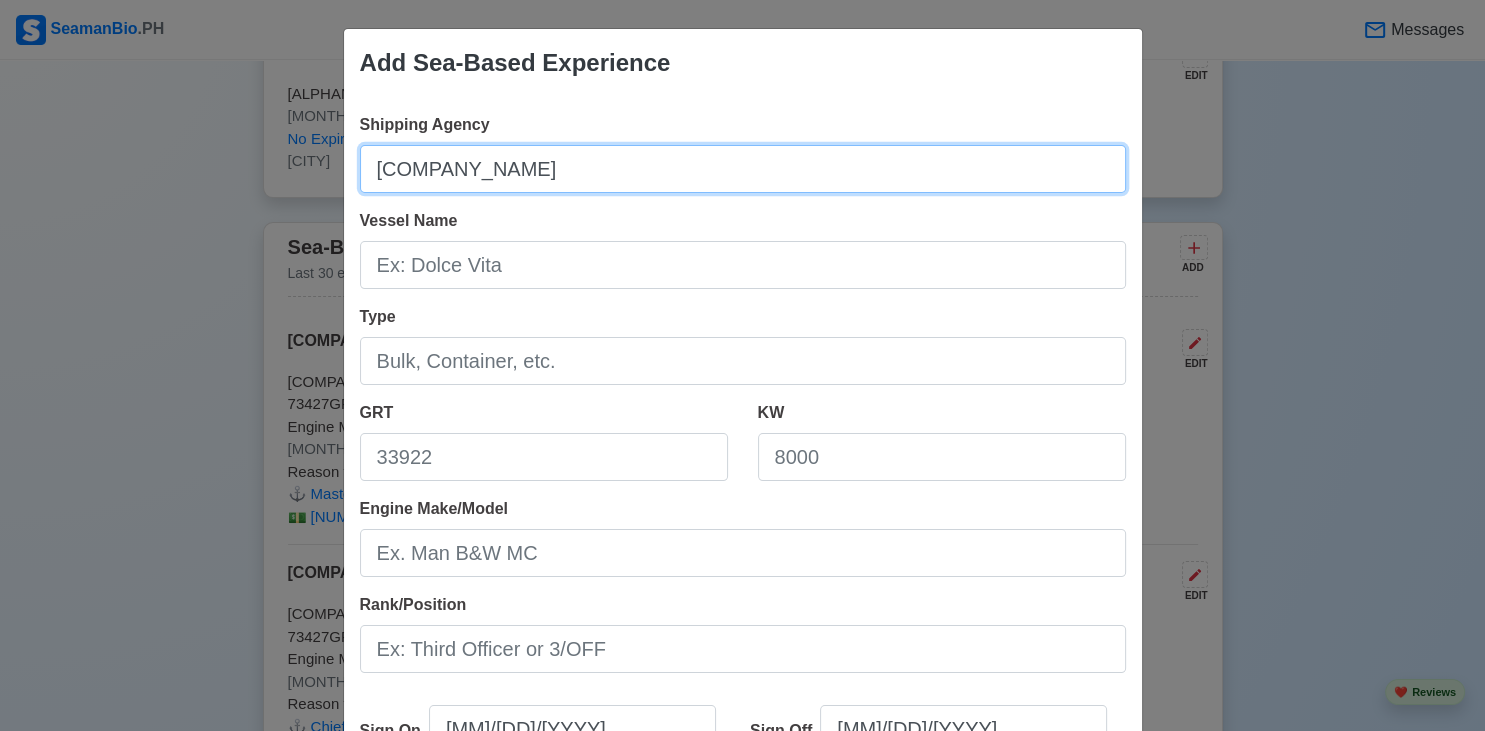 type on "[COMPANY_NAME]" 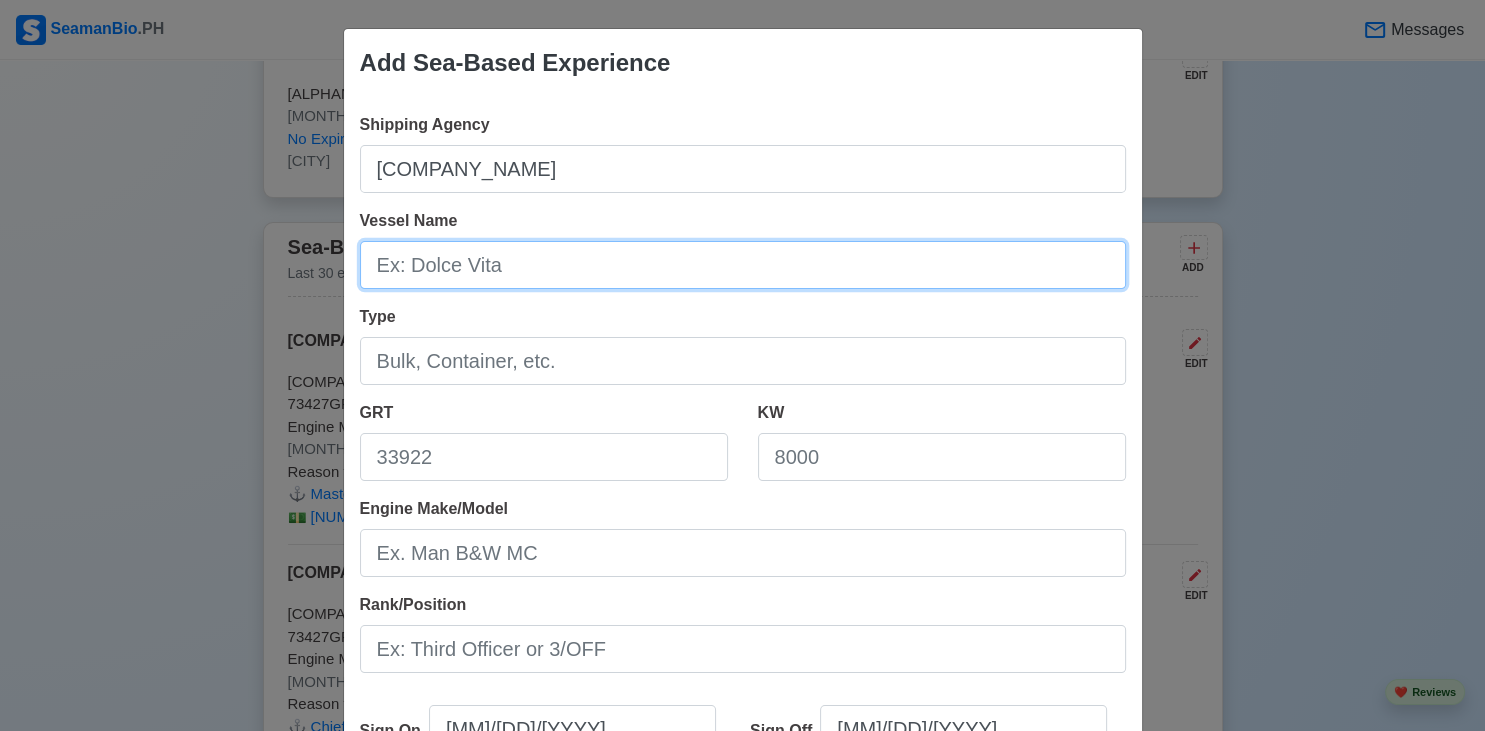 click on "Vessel Name" at bounding box center (743, 265) 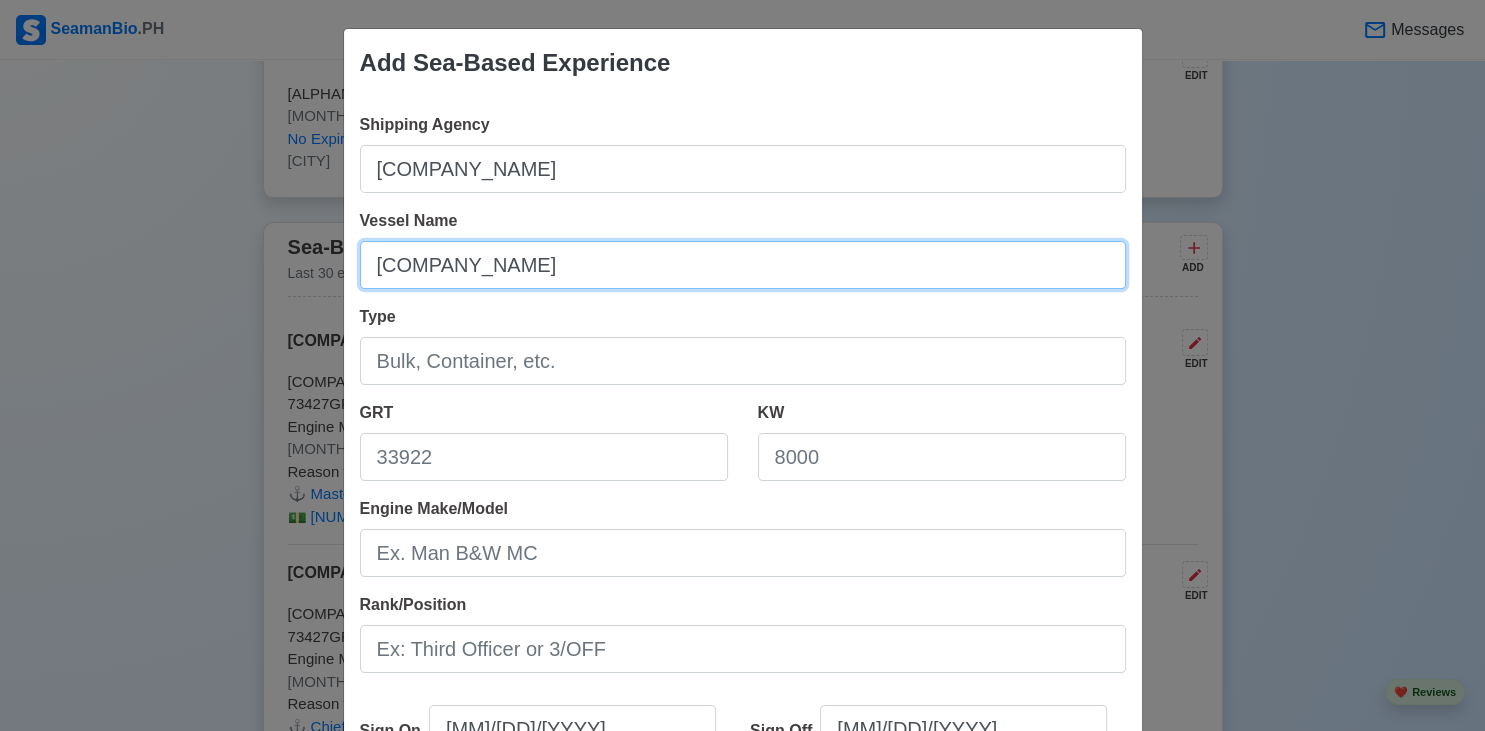 type on "[COMPANY_NAME]" 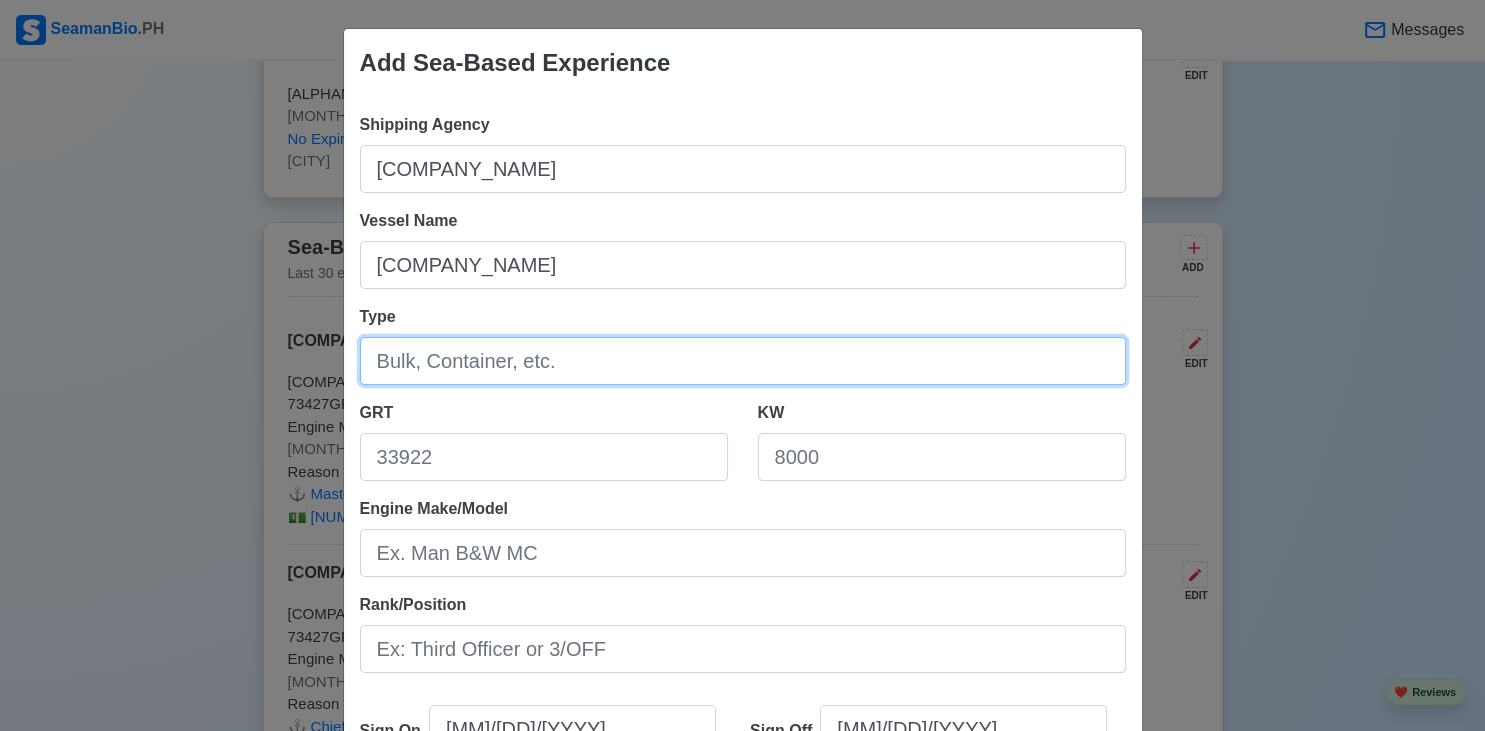 click on "Type" at bounding box center [743, 361] 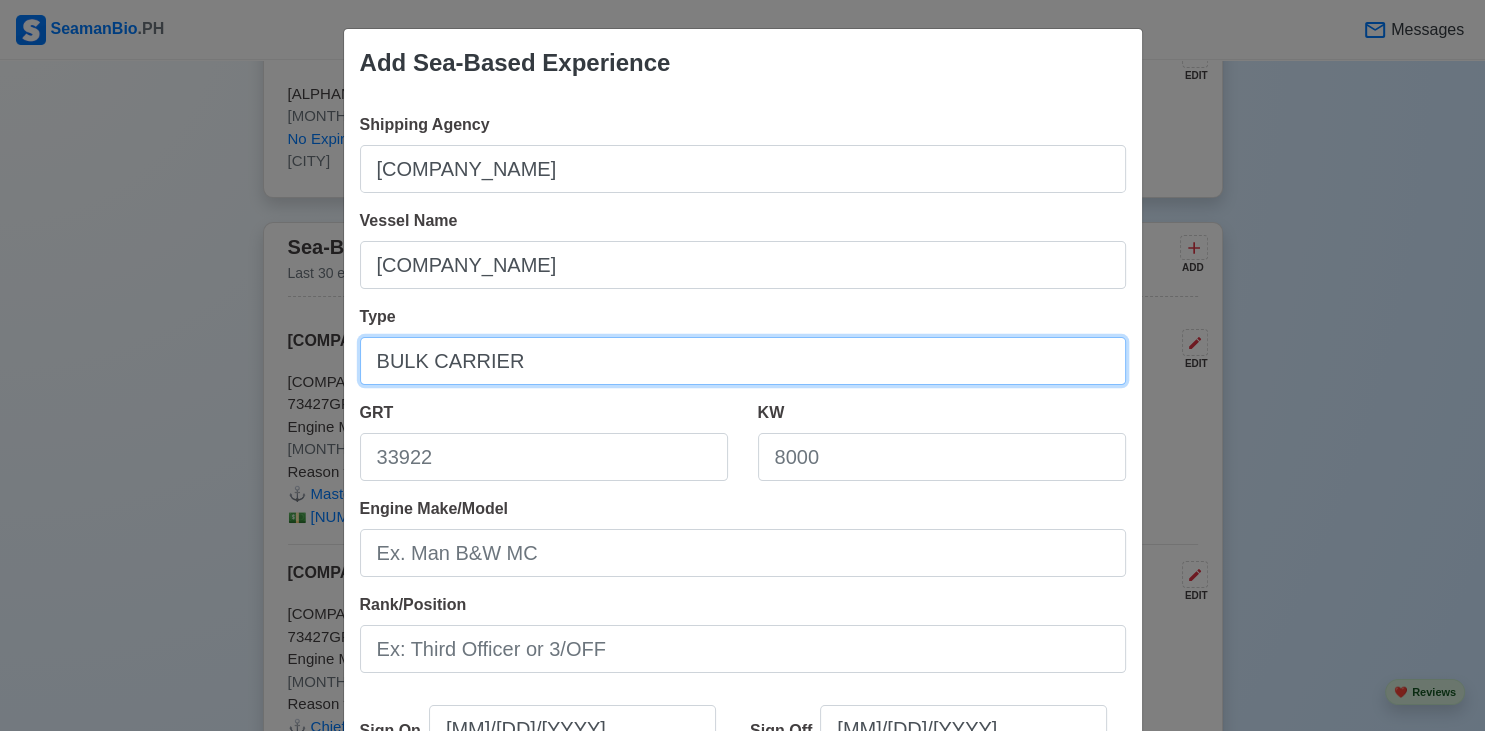 type on "BULK CARRIER" 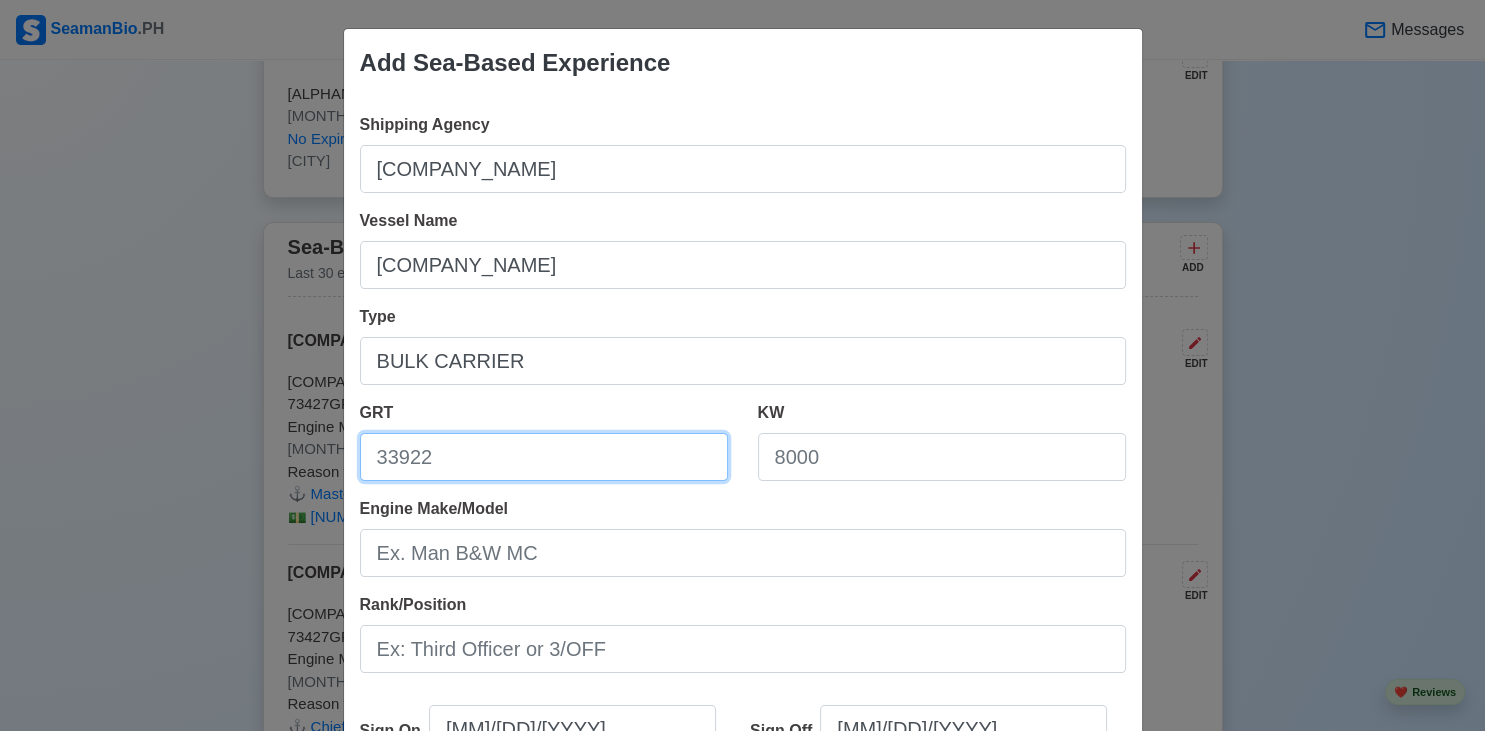 click on "GRT" at bounding box center (544, 457) 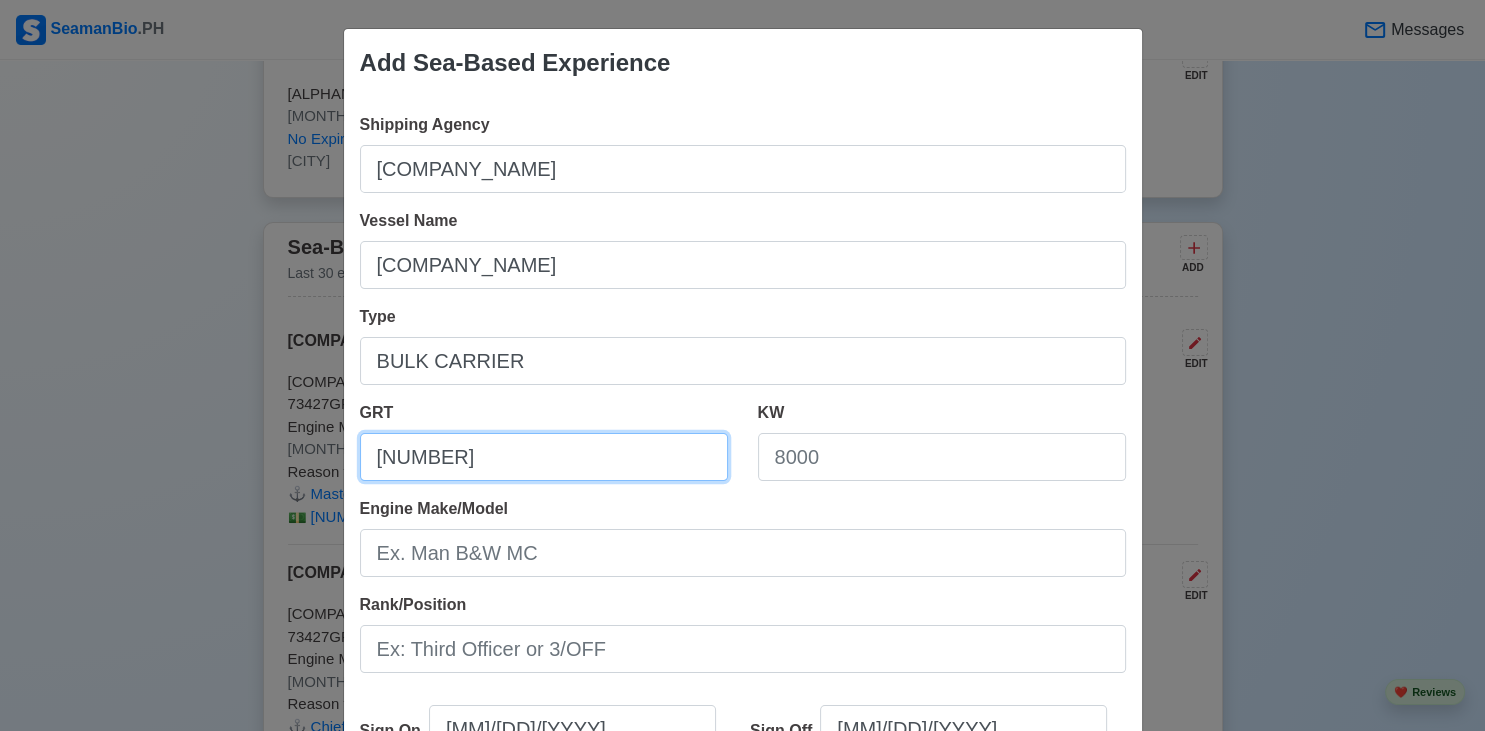 type on "[NUMBER]" 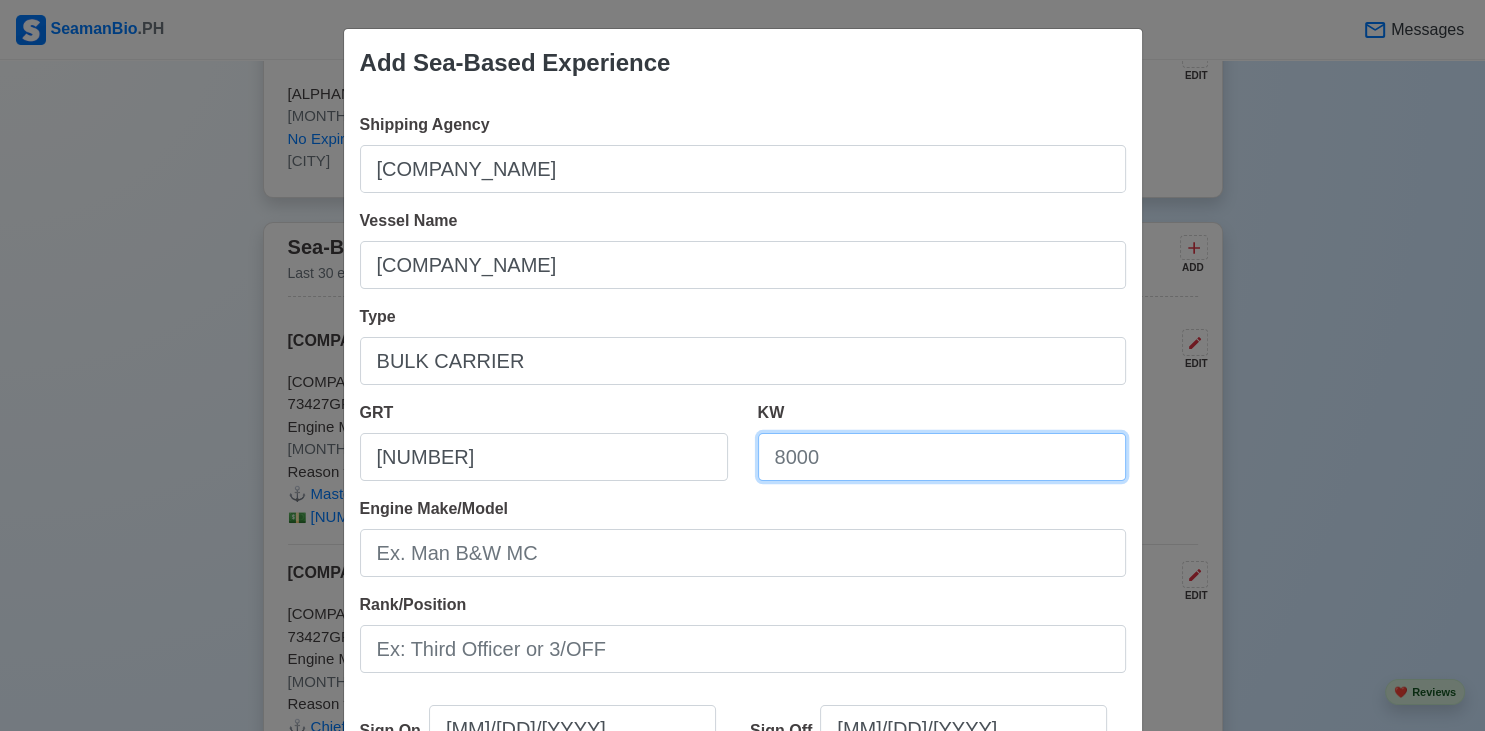 click on "KW" at bounding box center (942, 457) 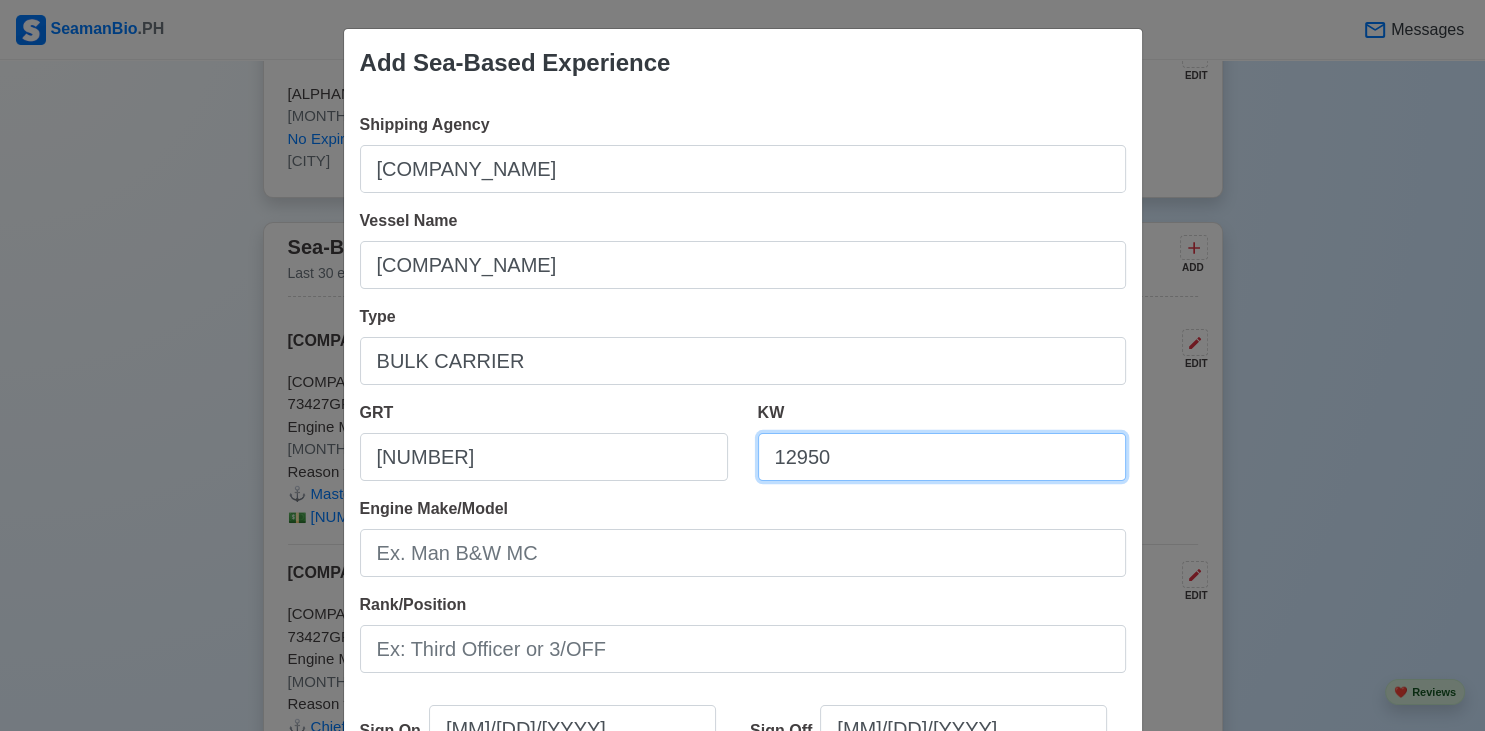 type on "12950" 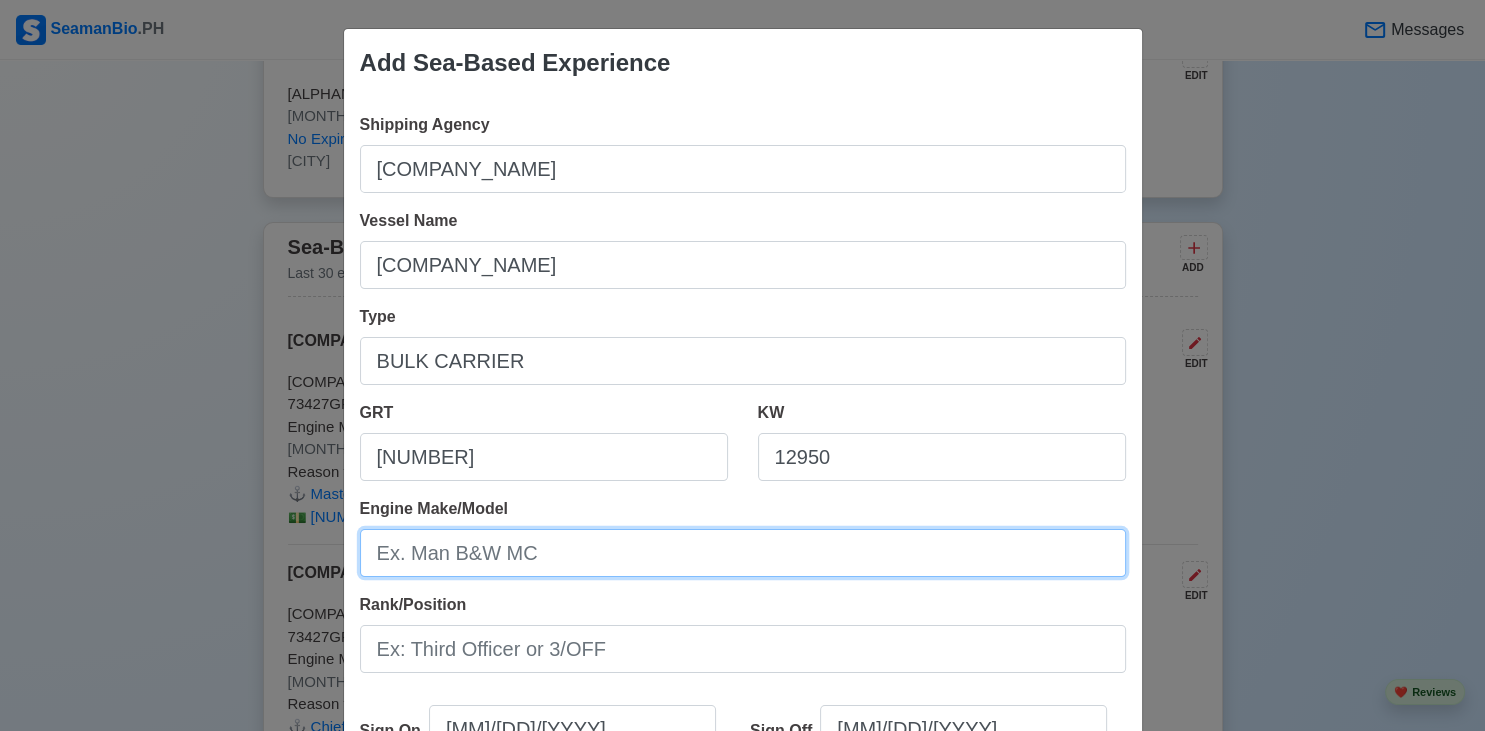 click on "Engine Make/Model" at bounding box center (743, 553) 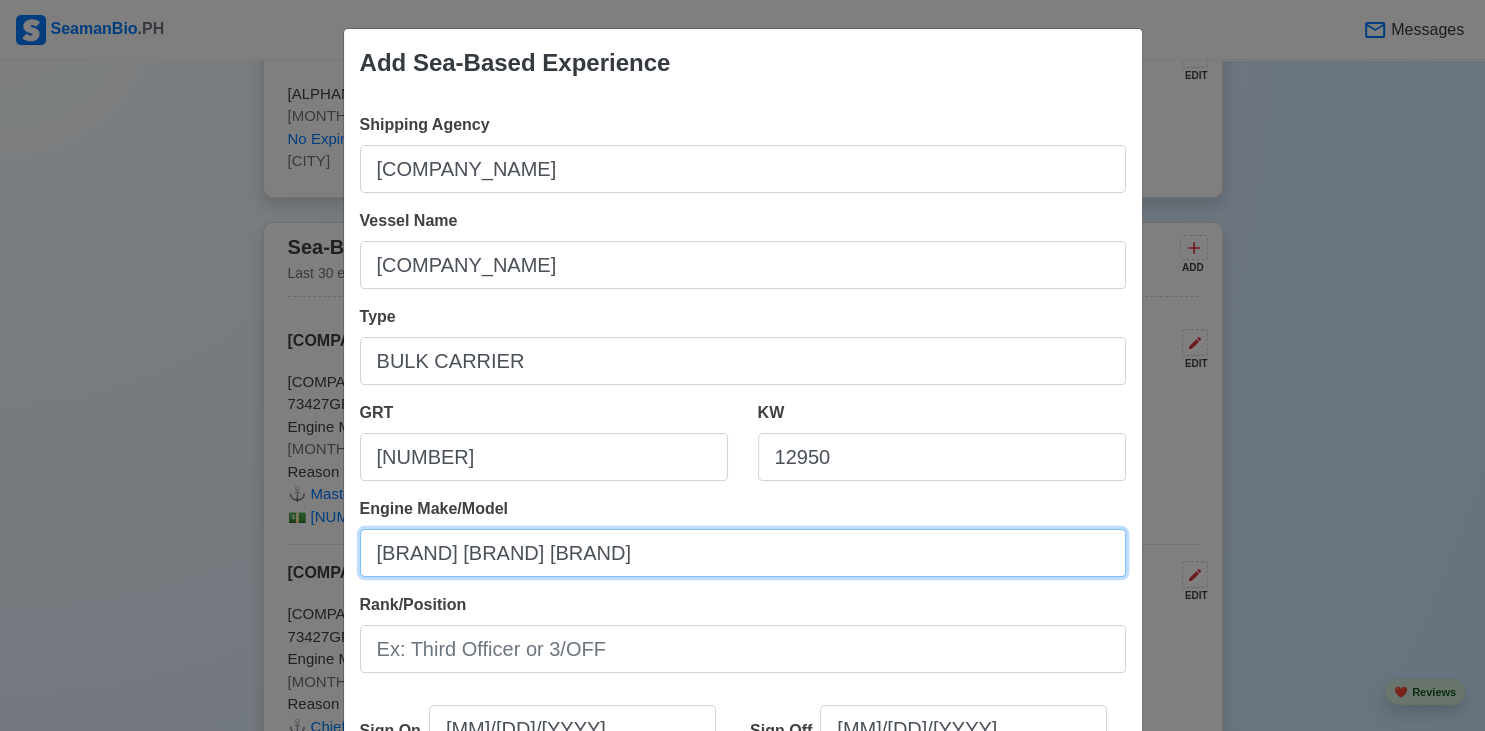 type on "[BRAND] [BRAND] [BRAND]" 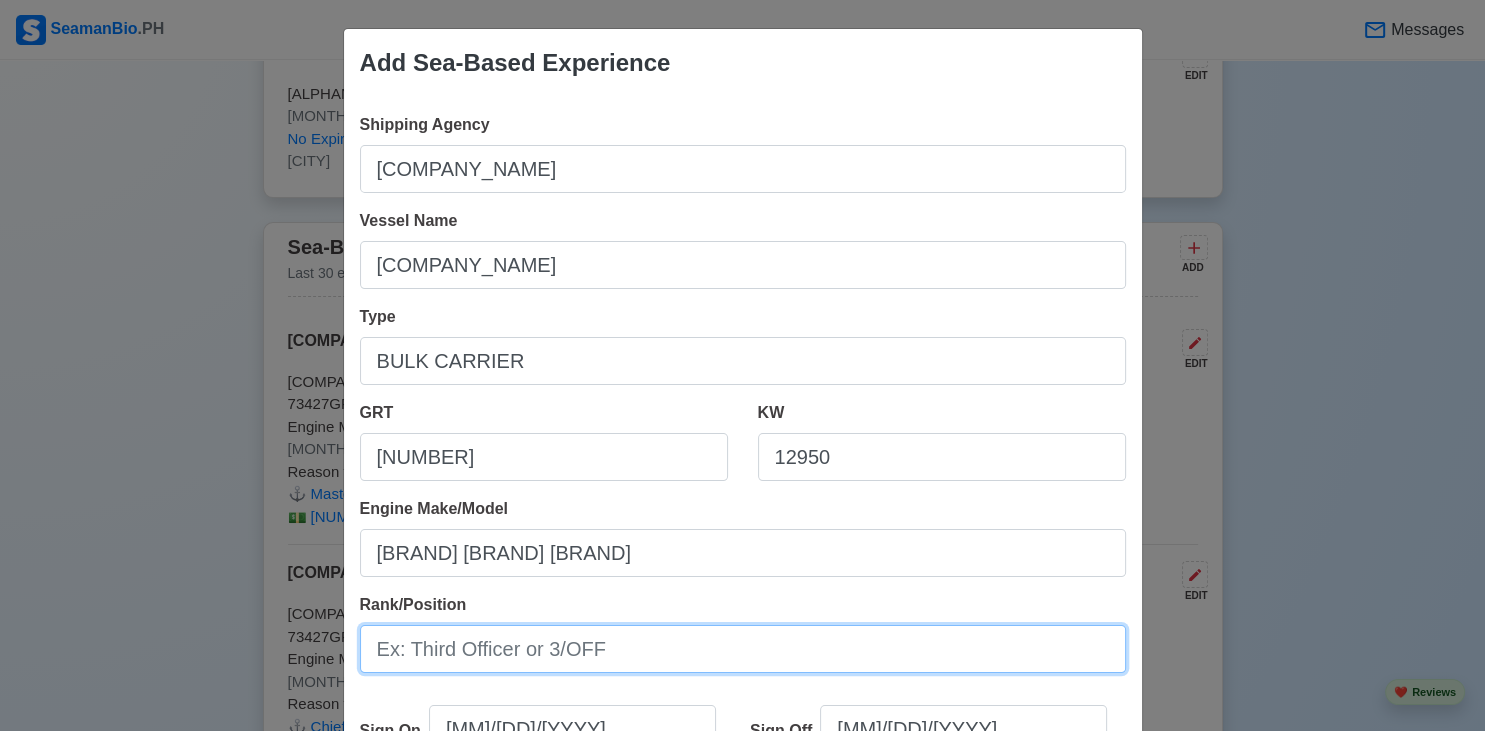 click on "Rank/Position" at bounding box center (743, 649) 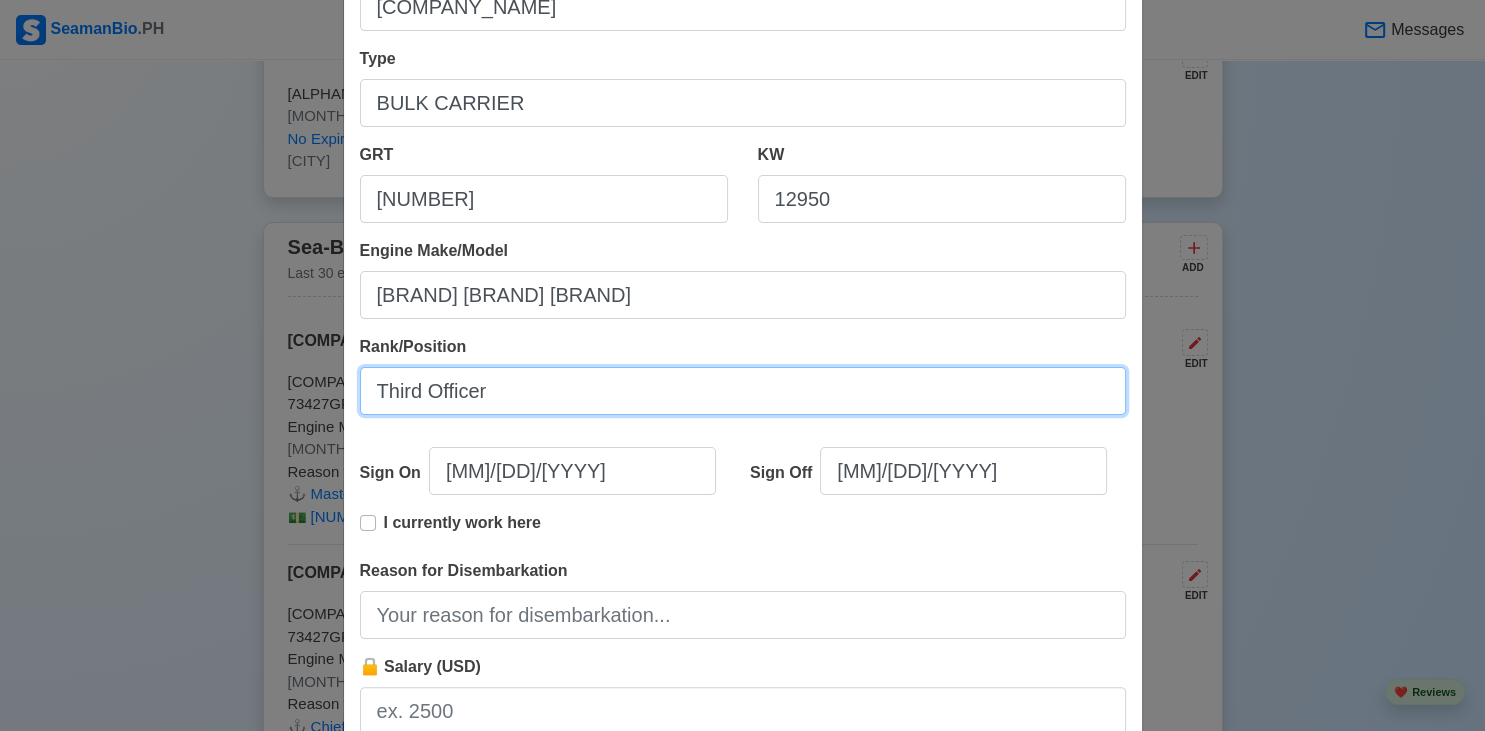 scroll, scrollTop: 258, scrollLeft: 0, axis: vertical 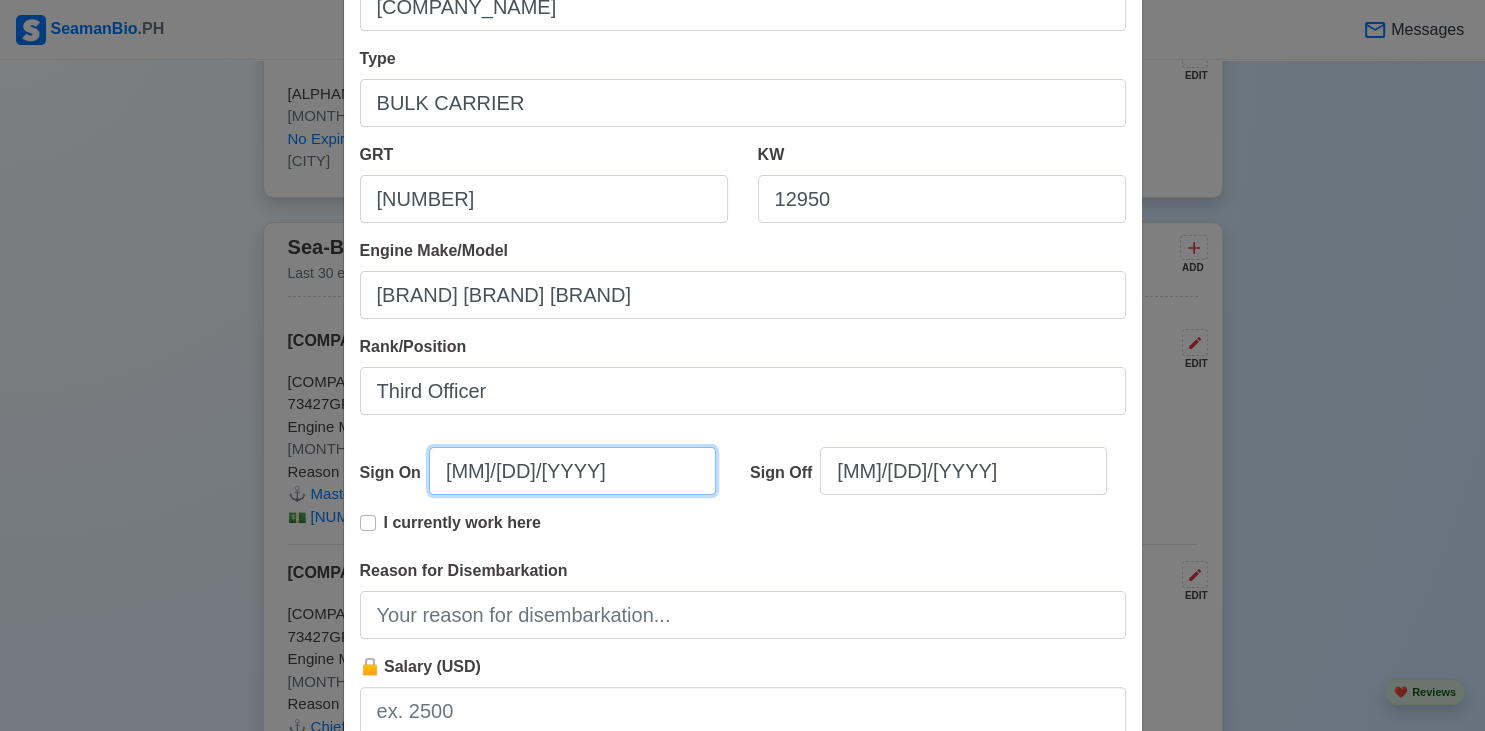 click on "[MM]/[DD]/[YYYY]" at bounding box center [572, 471] 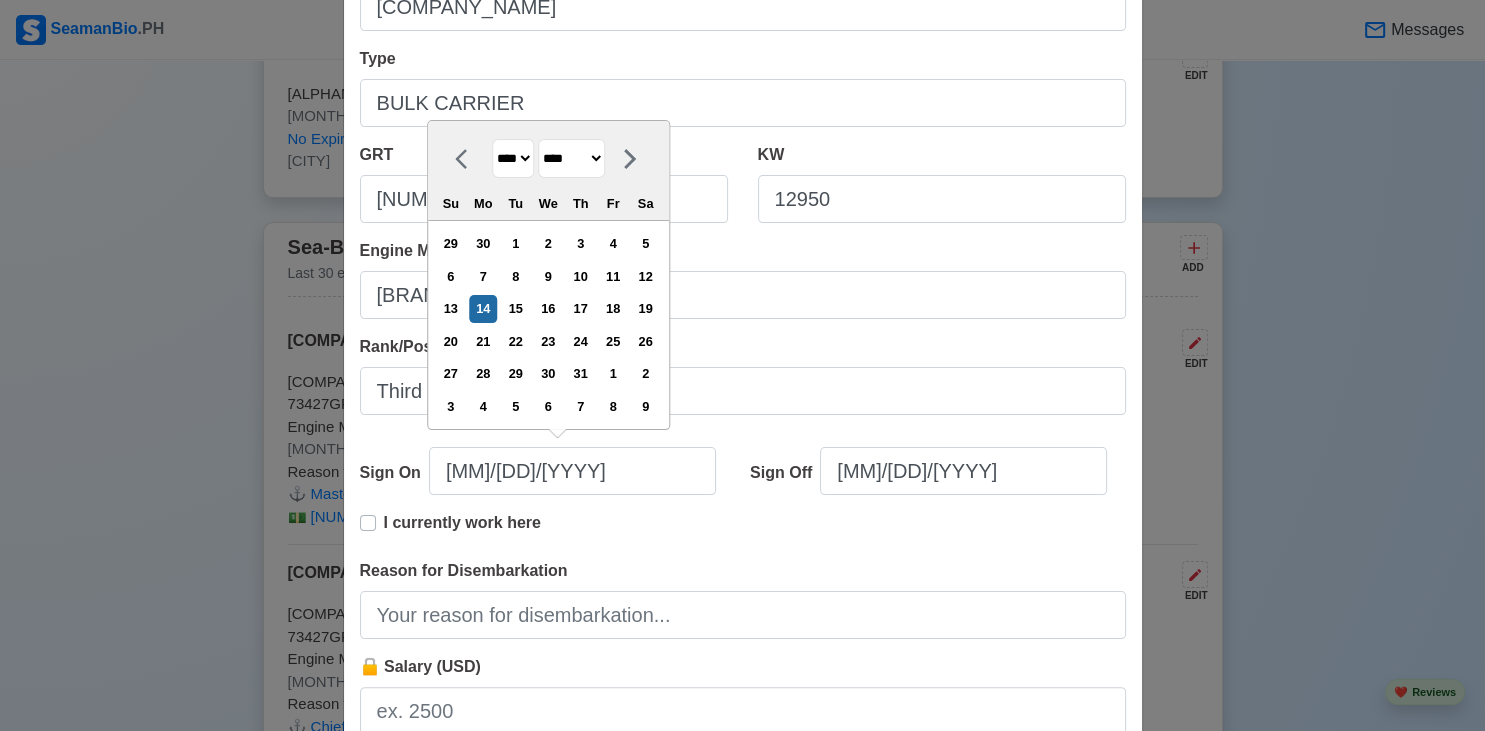 click on "**** **** **** **** **** **** **** **** **** **** **** **** **** **** **** **** **** **** **** **** **** **** **** **** **** **** **** **** **** **** **** **** **** **** **** **** **** **** **** **** **** **** **** **** **** **** **** **** **** **** **** **** **** **** **** **** **** **** **** **** **** **** **** **** **** **** **** **** **** **** **** **** **** **** **** **** **** **** **** **** **** **** **** **** **** **** **** **** **** **** **** **** **** **** **** **** **** **** **** **** **** **** **** **** **** ****" at bounding box center [513, 158] 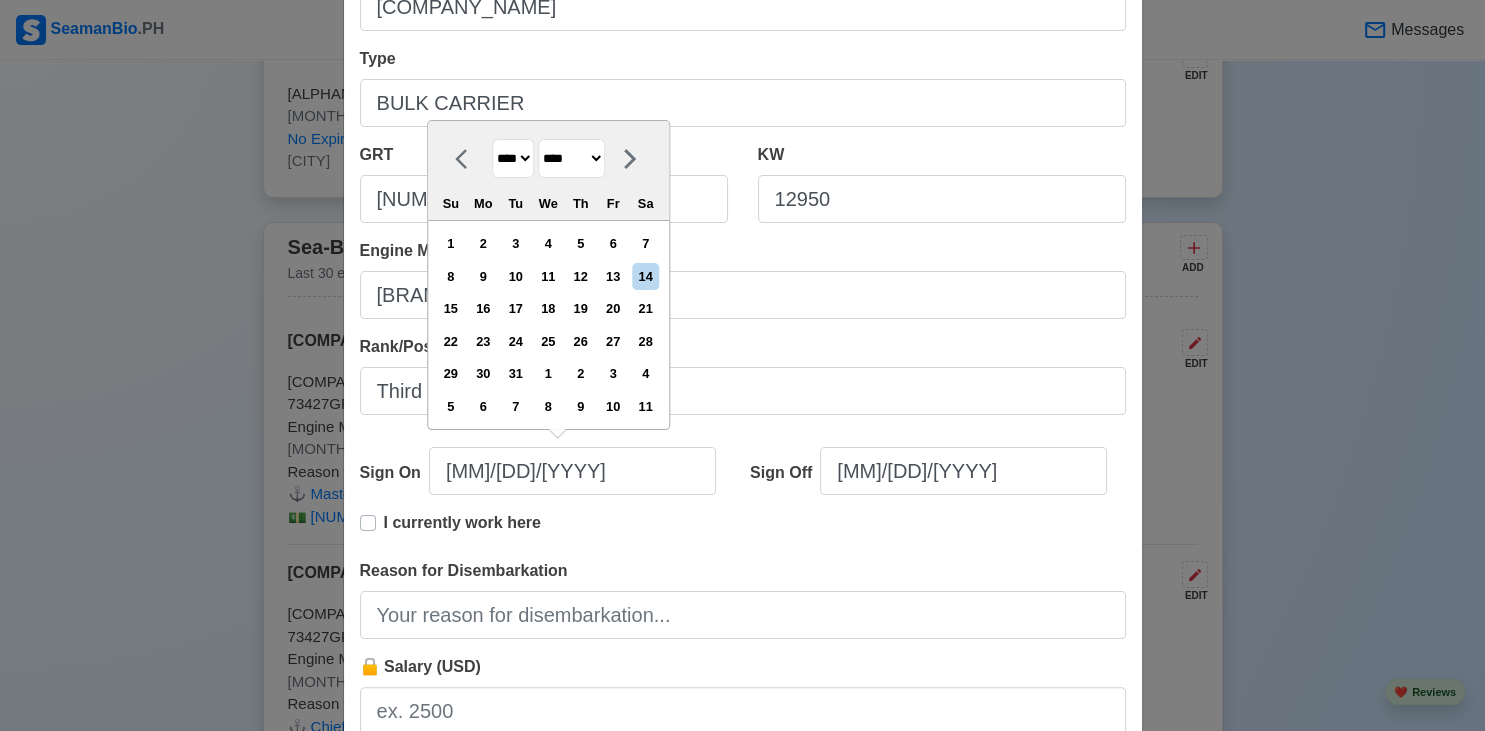 click on "******* ******** ***** ***** *** **** **** ****** ********* ******* ******** ********" at bounding box center [571, 158] 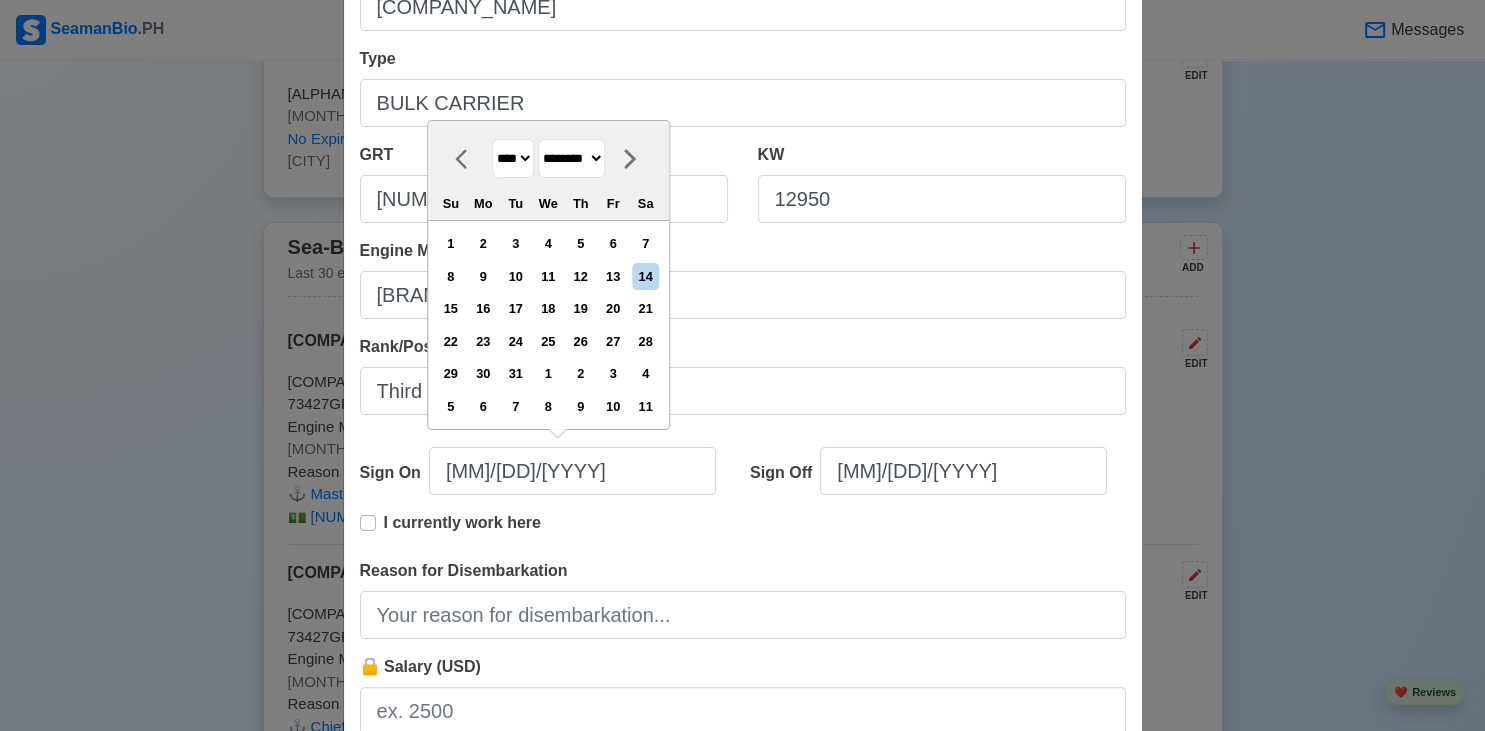 click on "********" at bounding box center (0, 0) 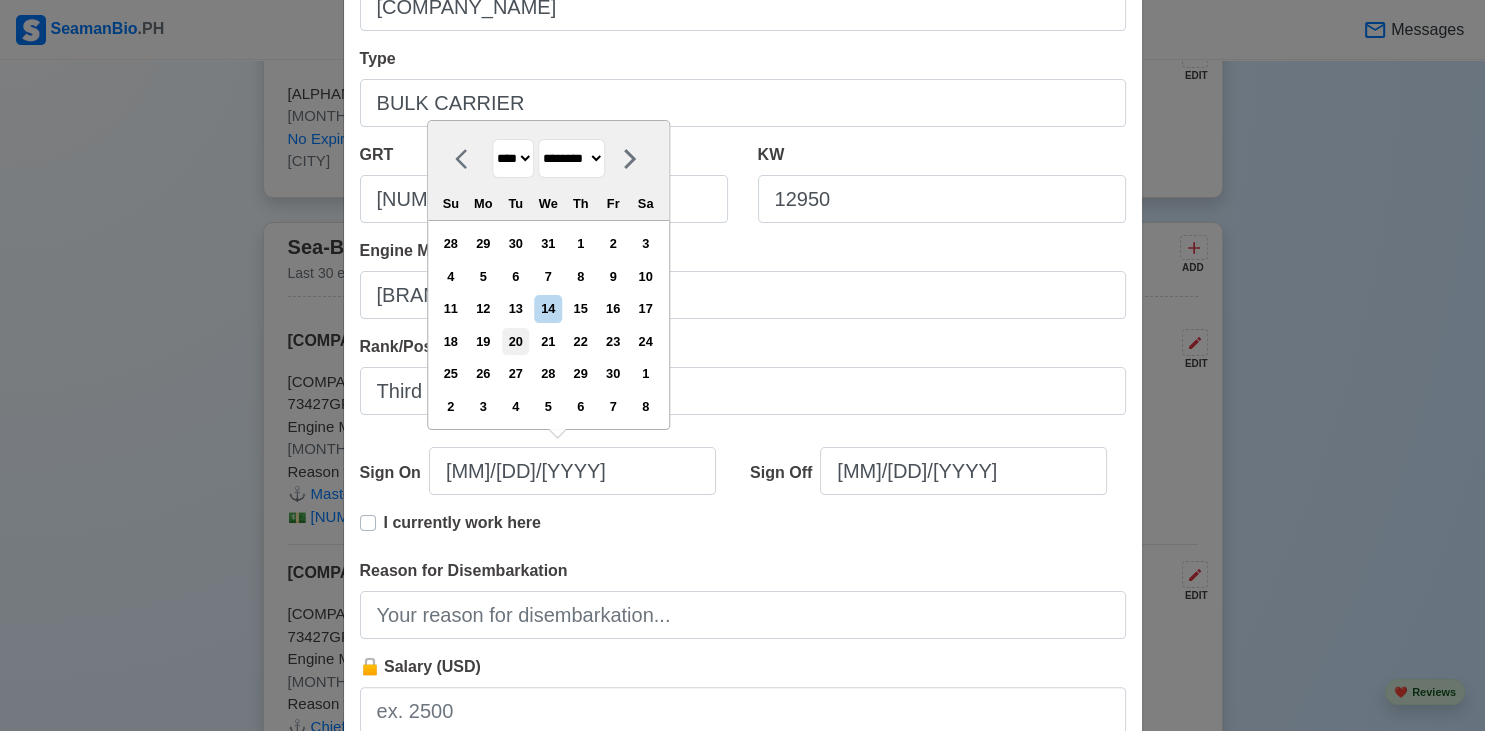click on "20" at bounding box center [515, 341] 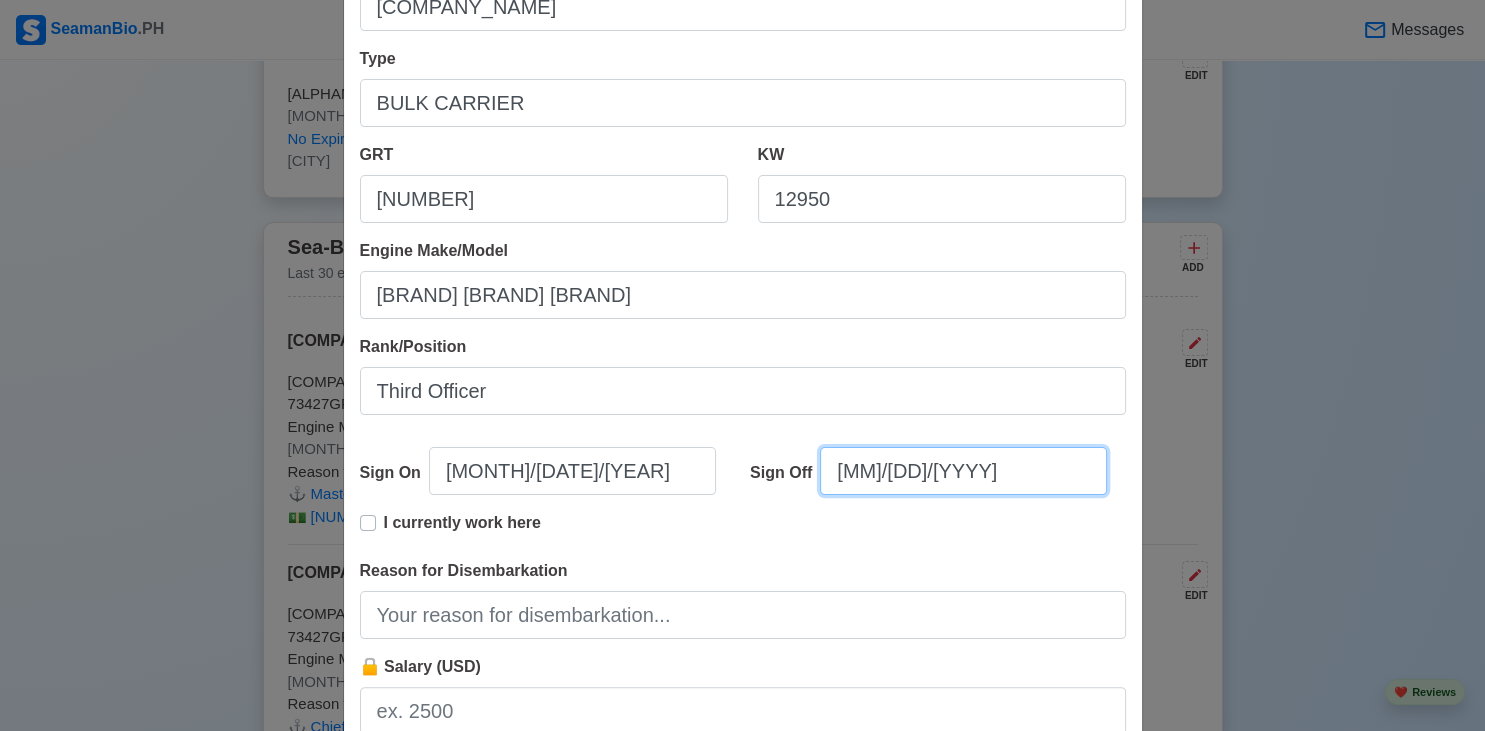 select on "****" 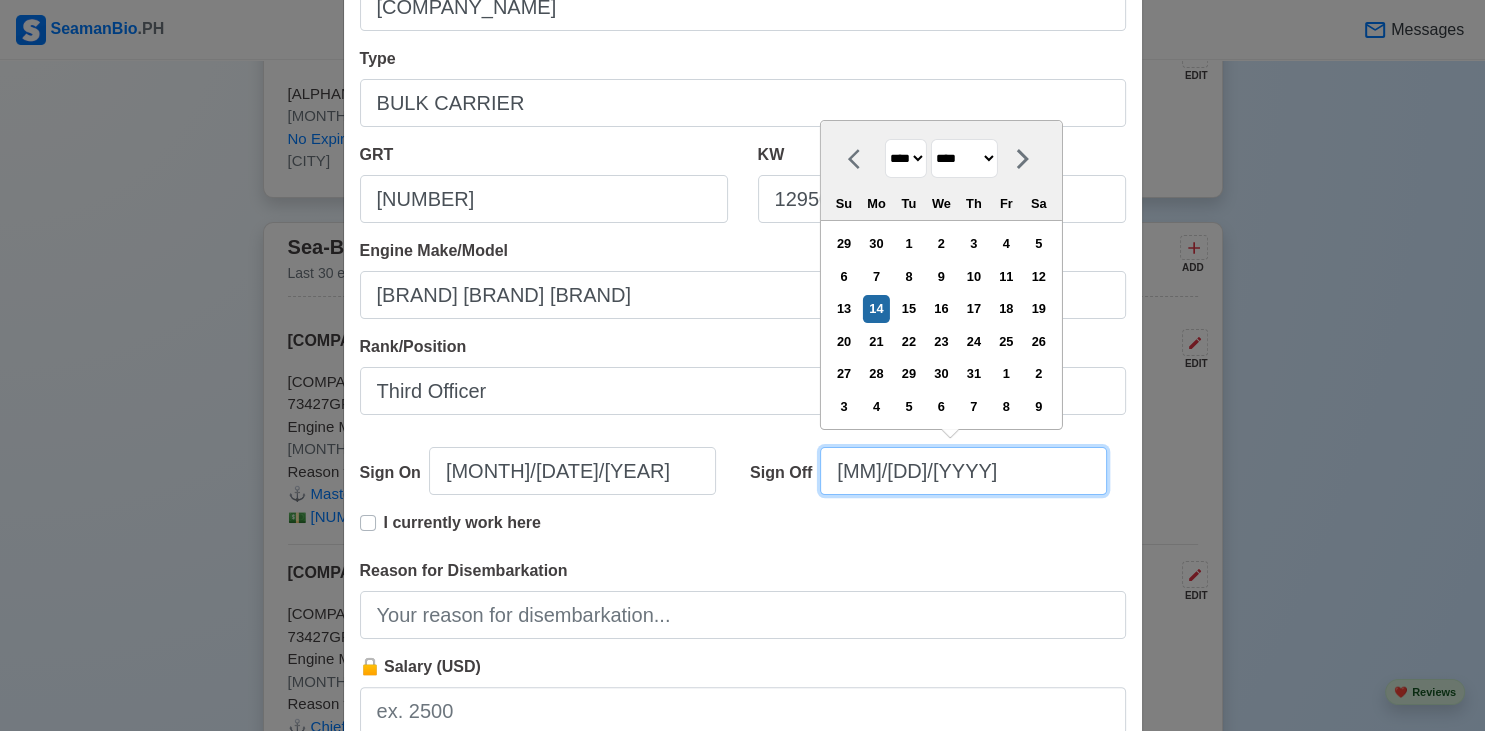 click on "[MM]/[DD]/[YYYY]" at bounding box center [963, 471] 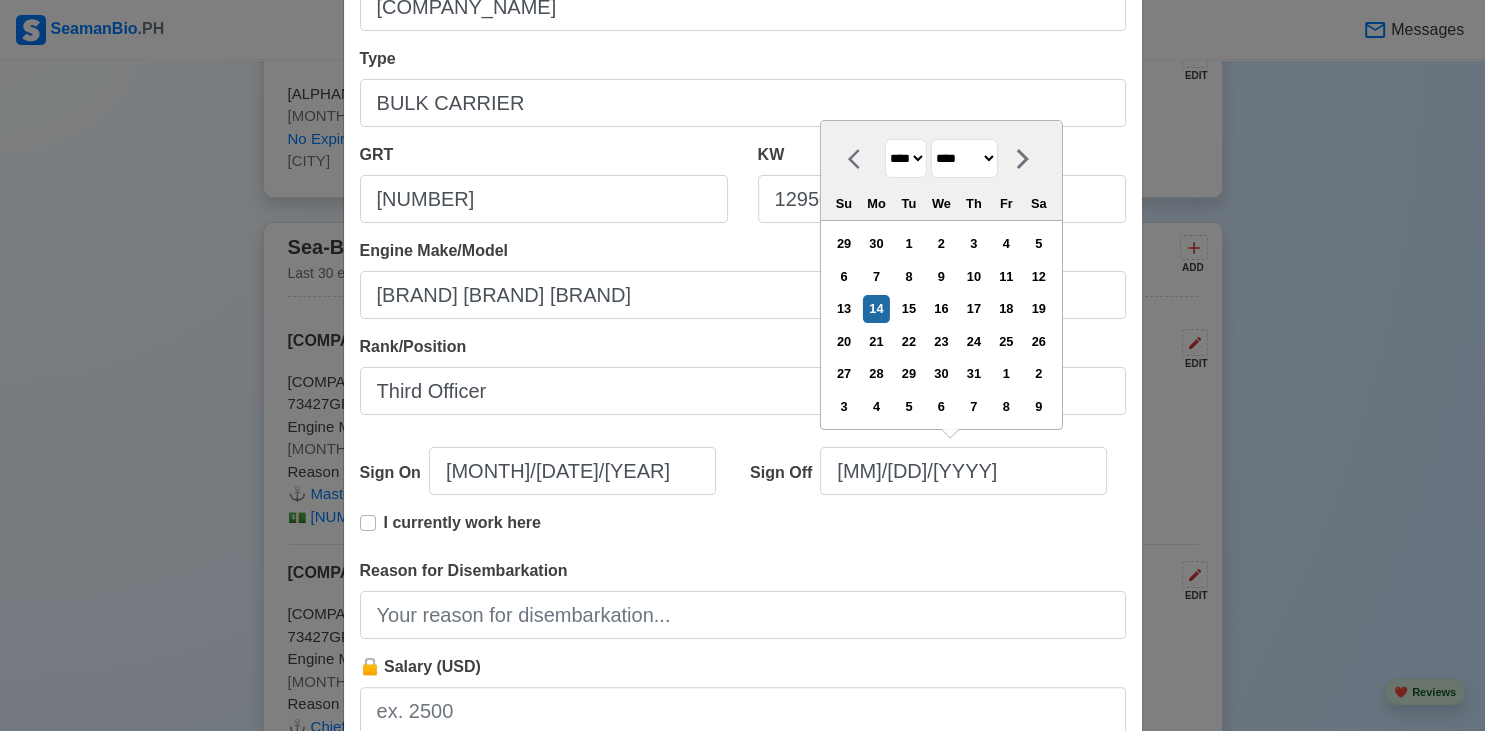 click on "**** **** **** **** **** **** **** **** **** **** **** **** **** **** **** **** **** **** **** **** **** **** **** **** **** **** **** **** **** **** **** **** **** **** **** **** **** **** **** **** **** **** **** **** **** **** **** **** **** **** **** **** **** **** **** **** **** **** **** **** **** **** **** **** **** **** **** **** **** **** **** **** **** **** **** **** **** **** **** **** **** **** **** **** **** **** **** **** **** **** **** **** **** **** **** **** **** **** **** **** **** **** **** **** **** **** **** ****" at bounding box center (906, 158) 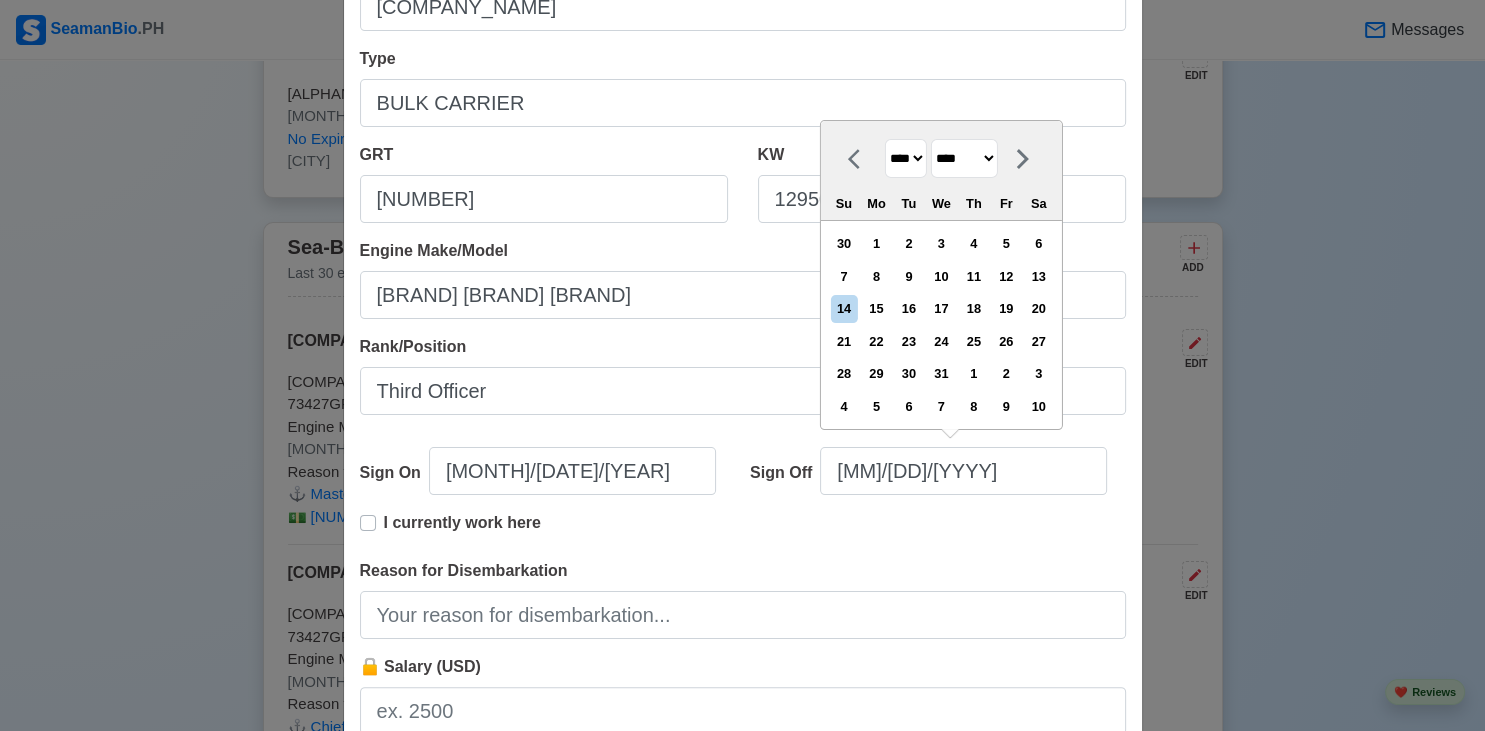 click on "******* ******** ***** ***** *** **** **** ****** ********* ******* ******** ********" at bounding box center [964, 158] 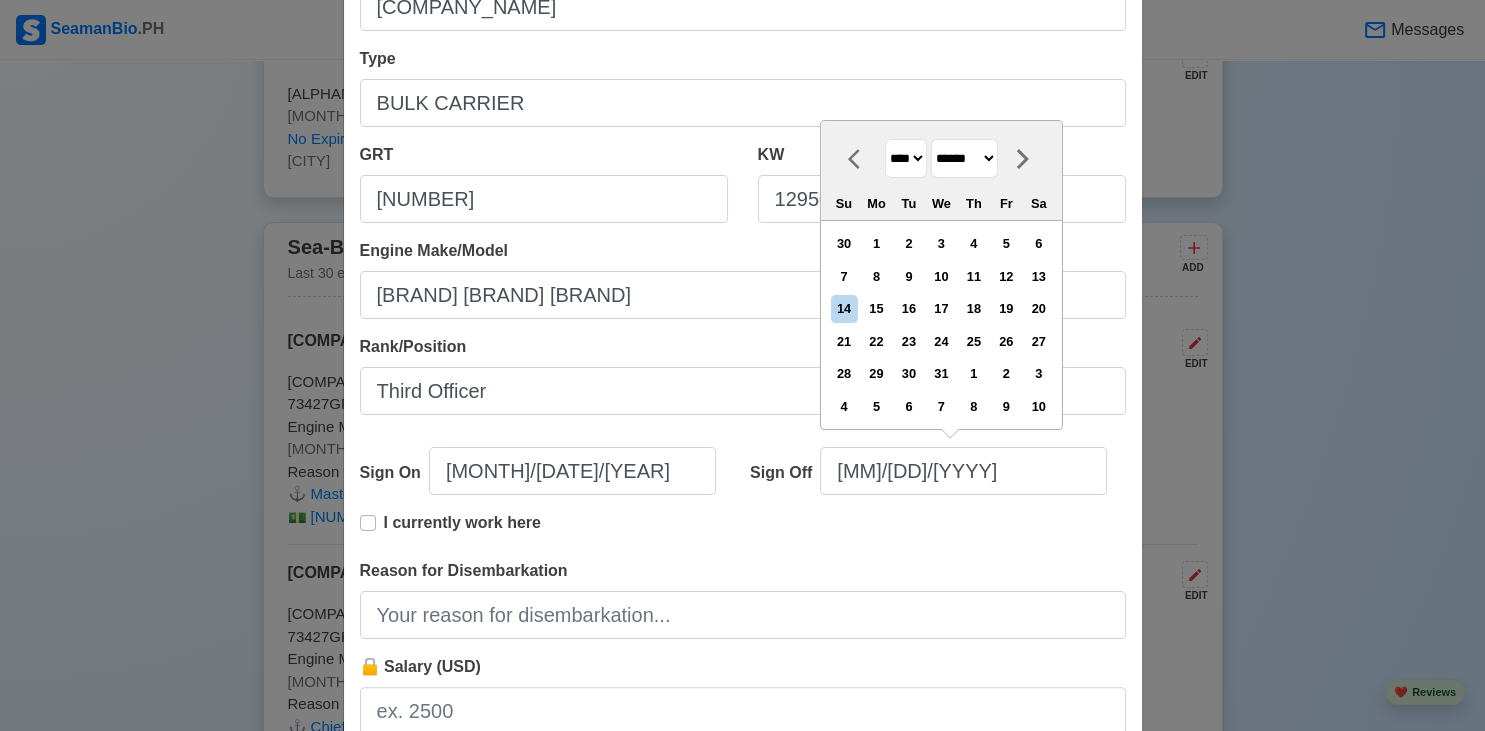 click on "******" at bounding box center [0, 0] 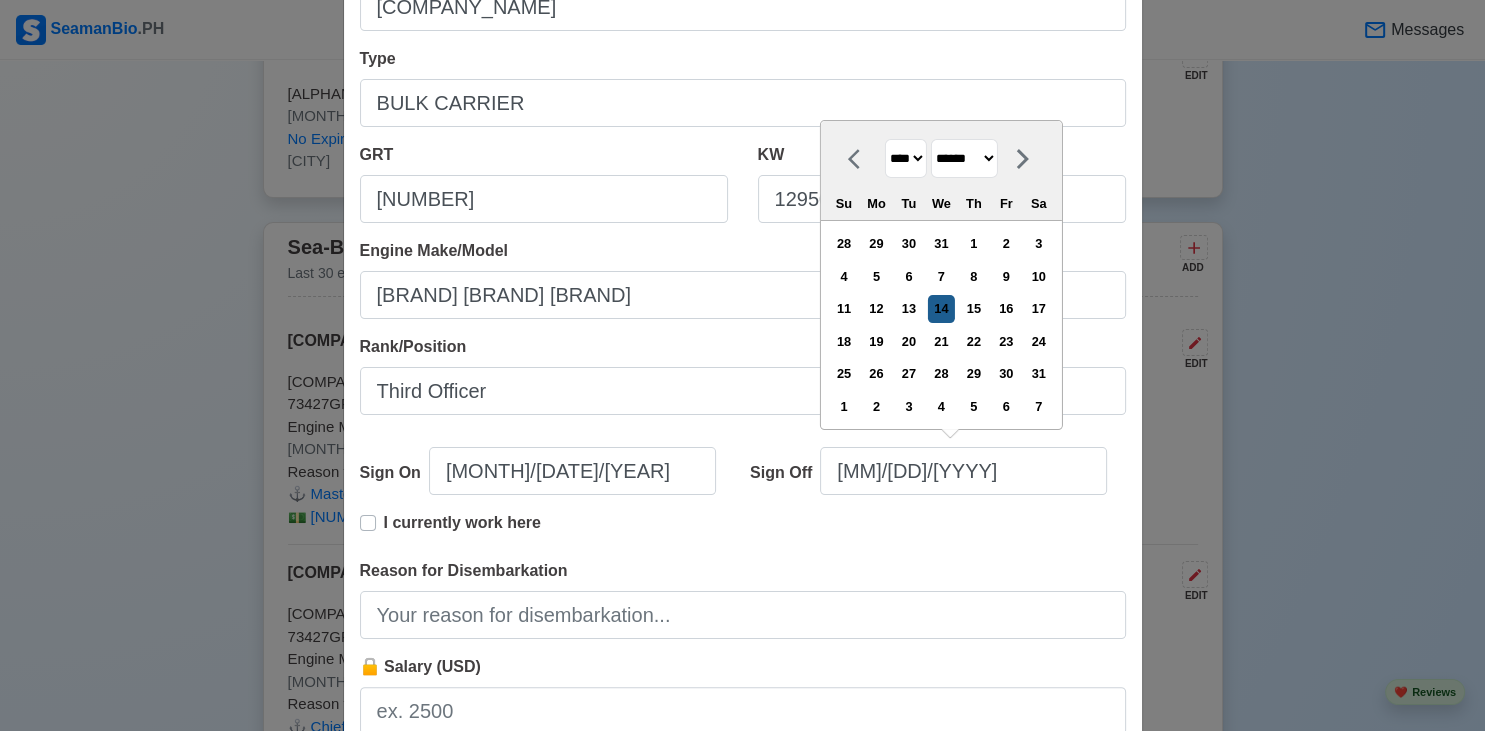 click on "14" at bounding box center (941, 308) 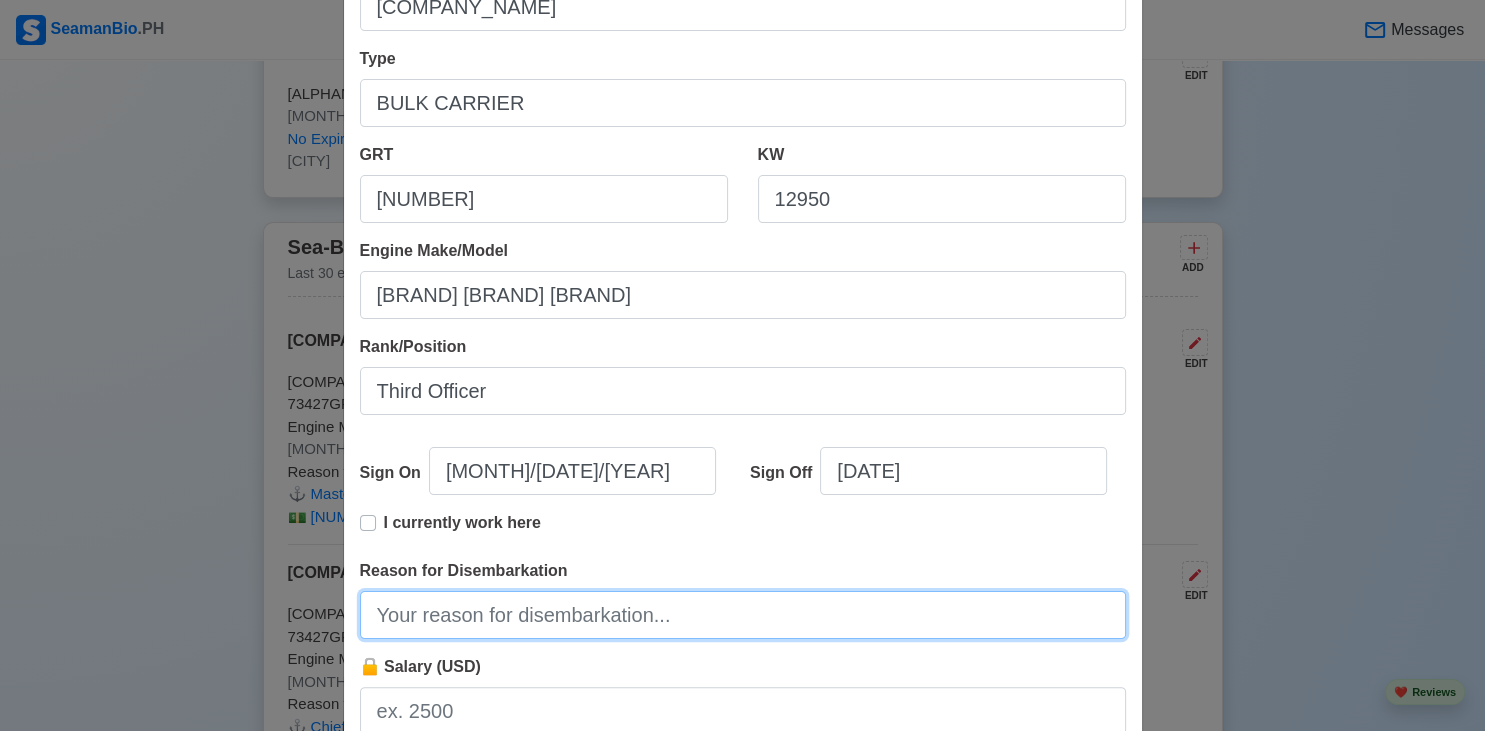 click on "Reason for Disembarkation" at bounding box center (743, 615) 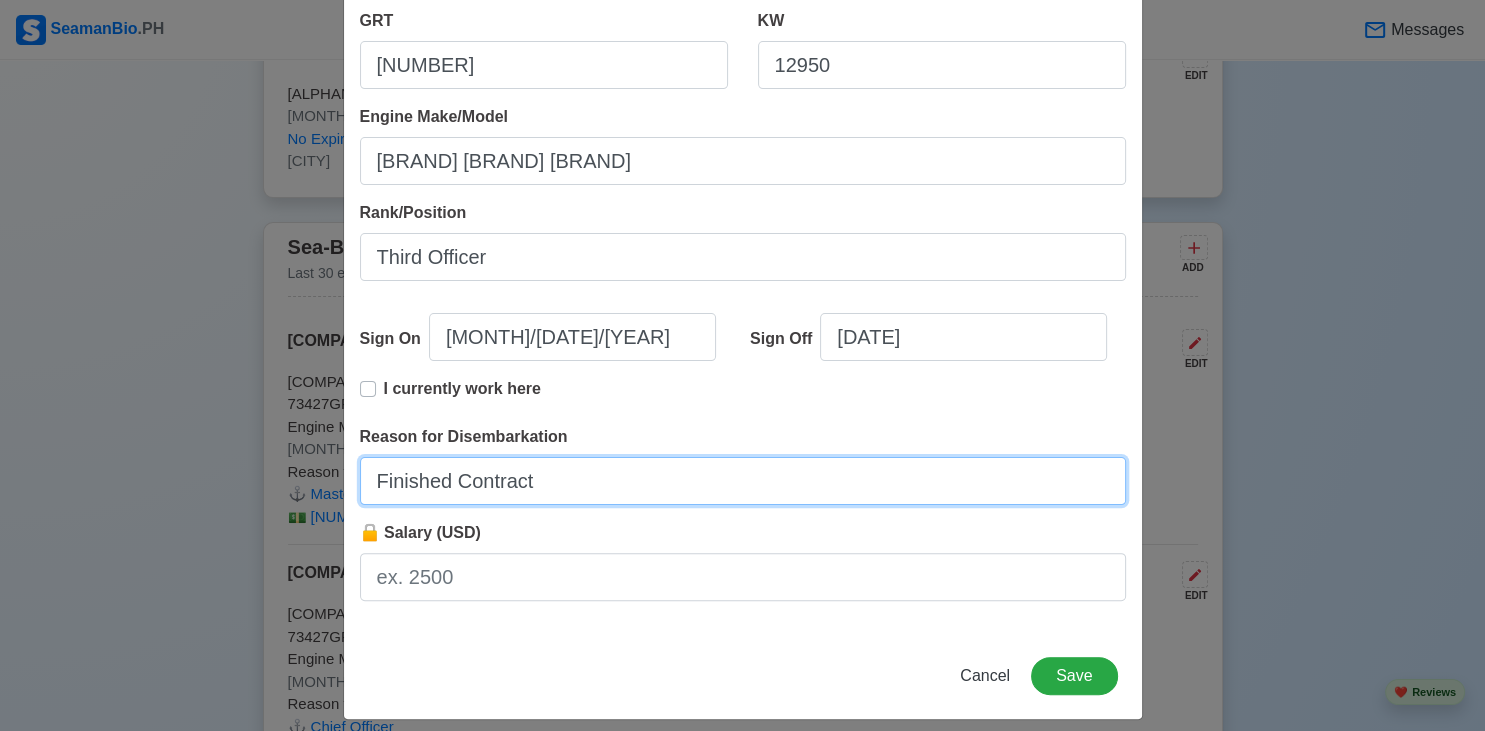 scroll, scrollTop: 408, scrollLeft: 0, axis: vertical 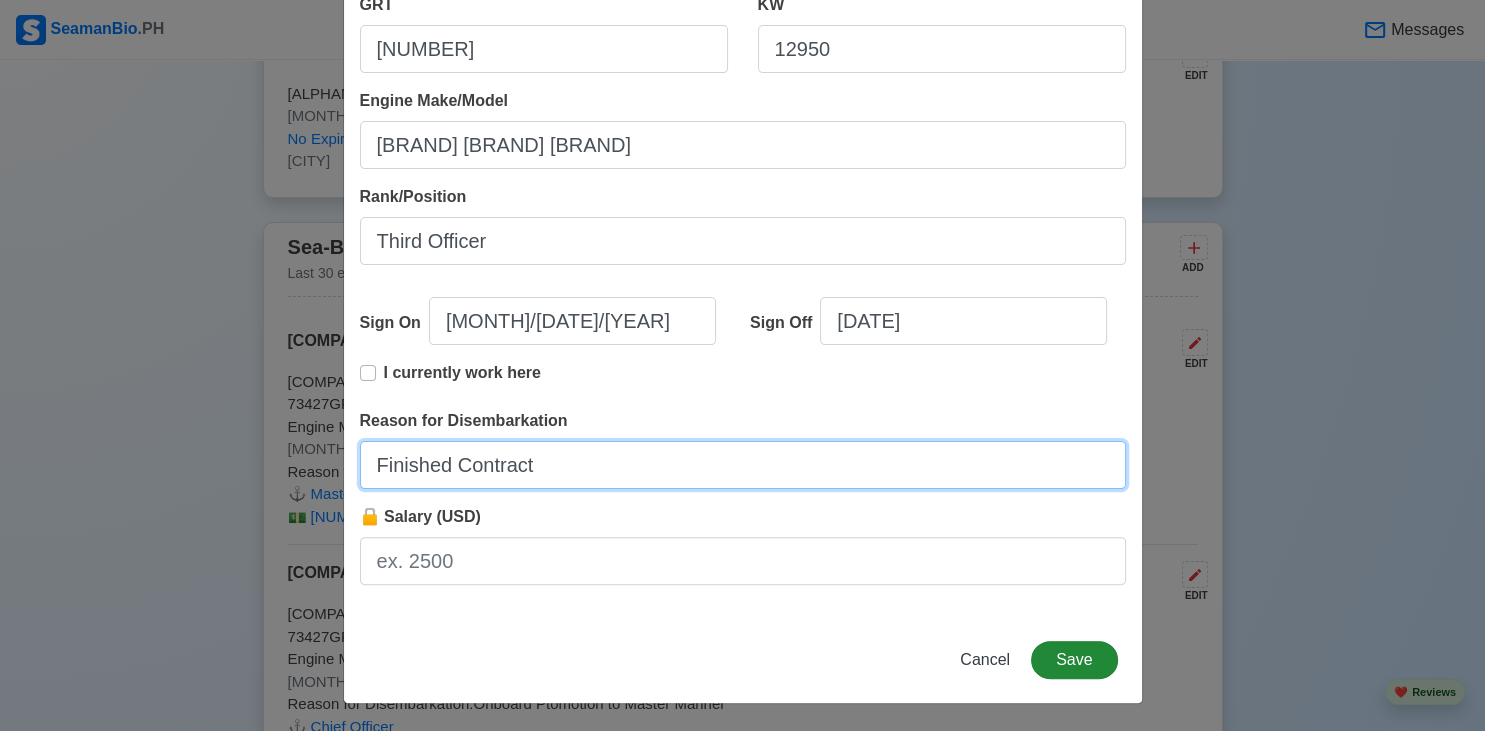 type on "Finished Contract" 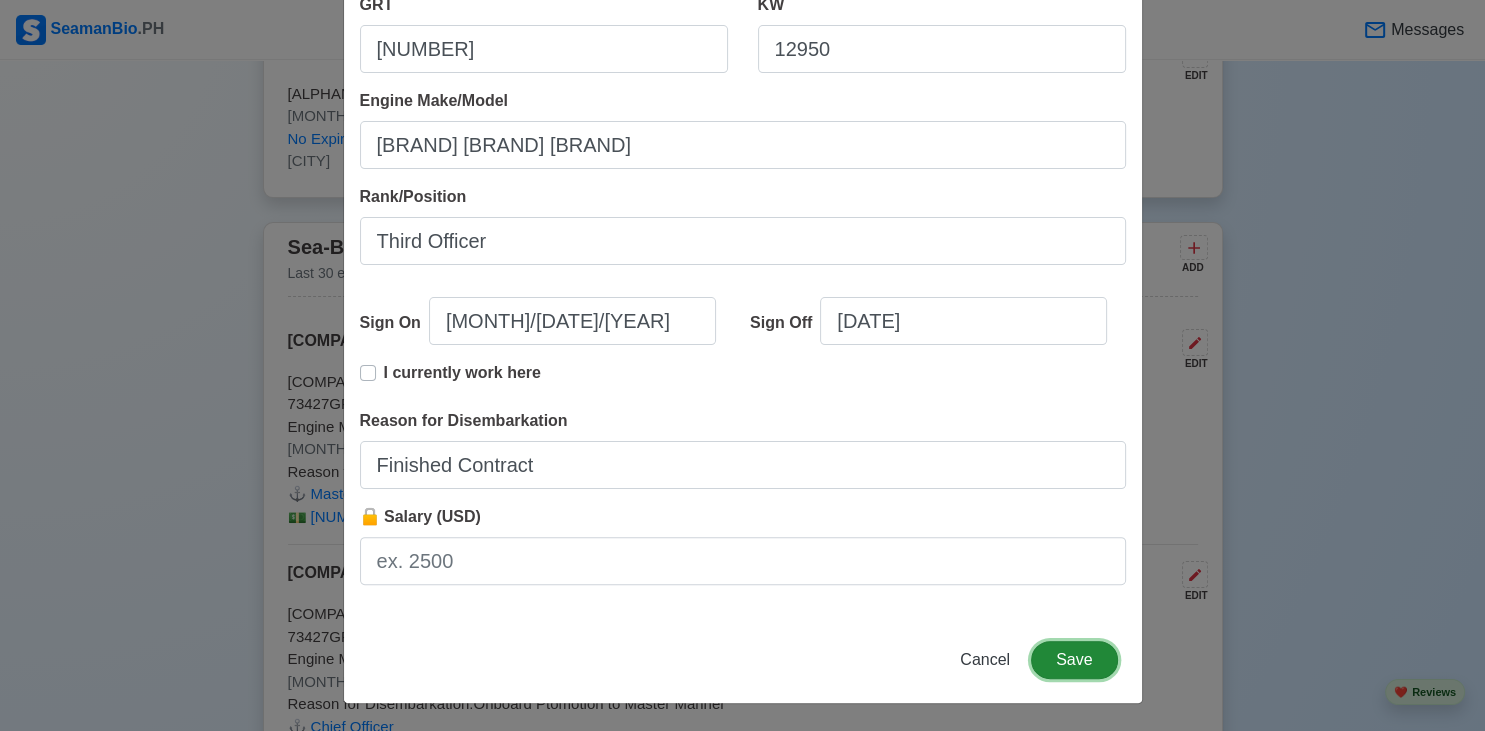 click on "Save" at bounding box center [1074, 660] 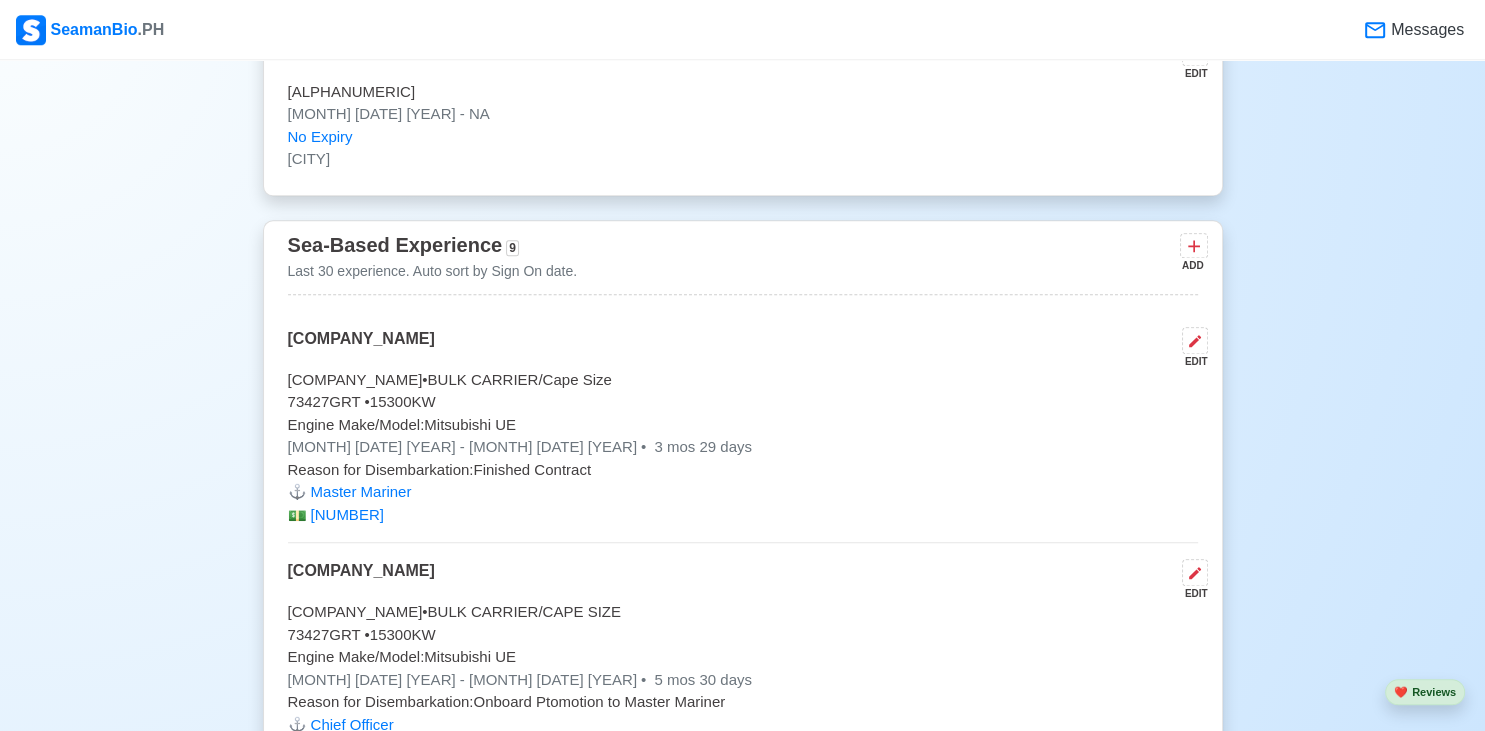 scroll, scrollTop: 5233, scrollLeft: 0, axis: vertical 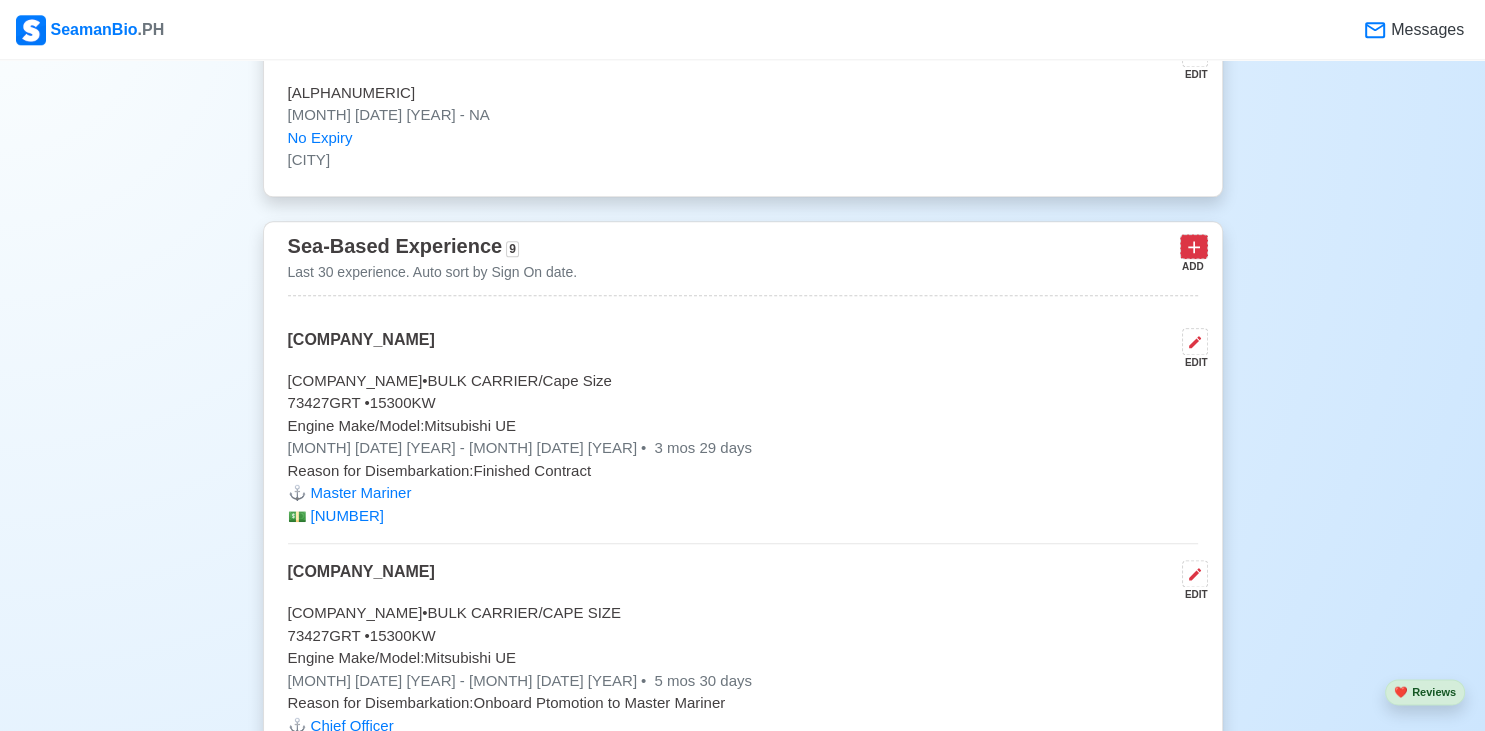 click at bounding box center [1194, 246] 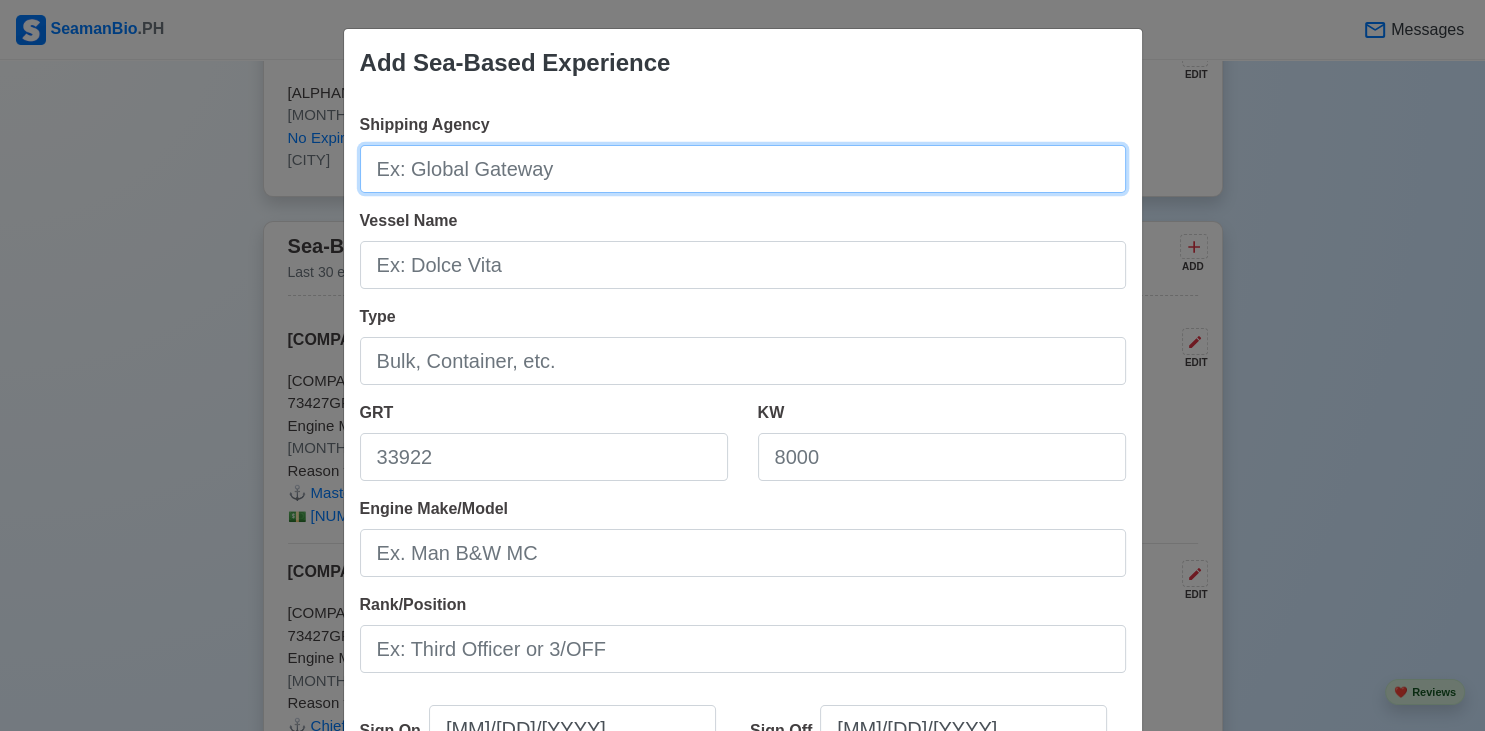 click on "Shipping Agency" at bounding box center [743, 169] 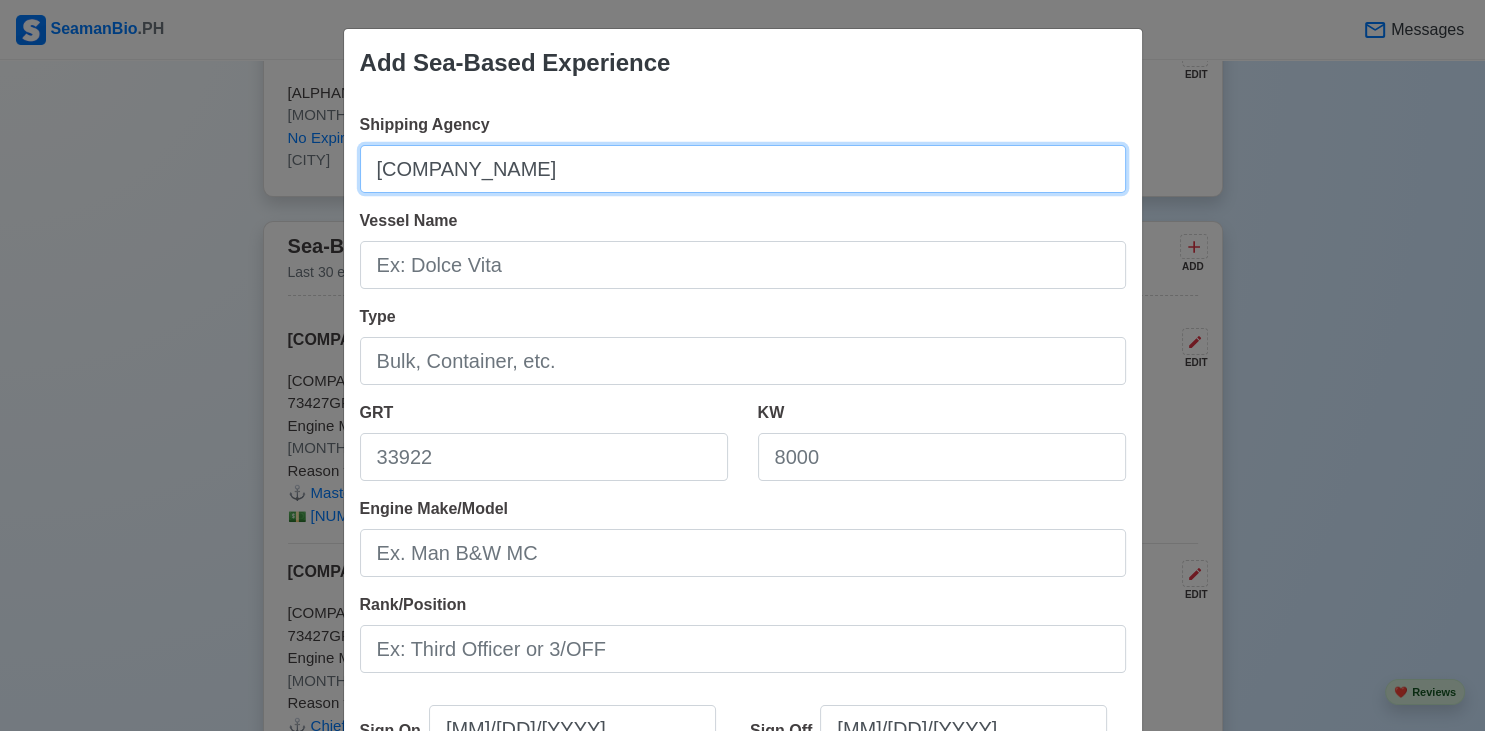 type on "[COMPANY_NAME]" 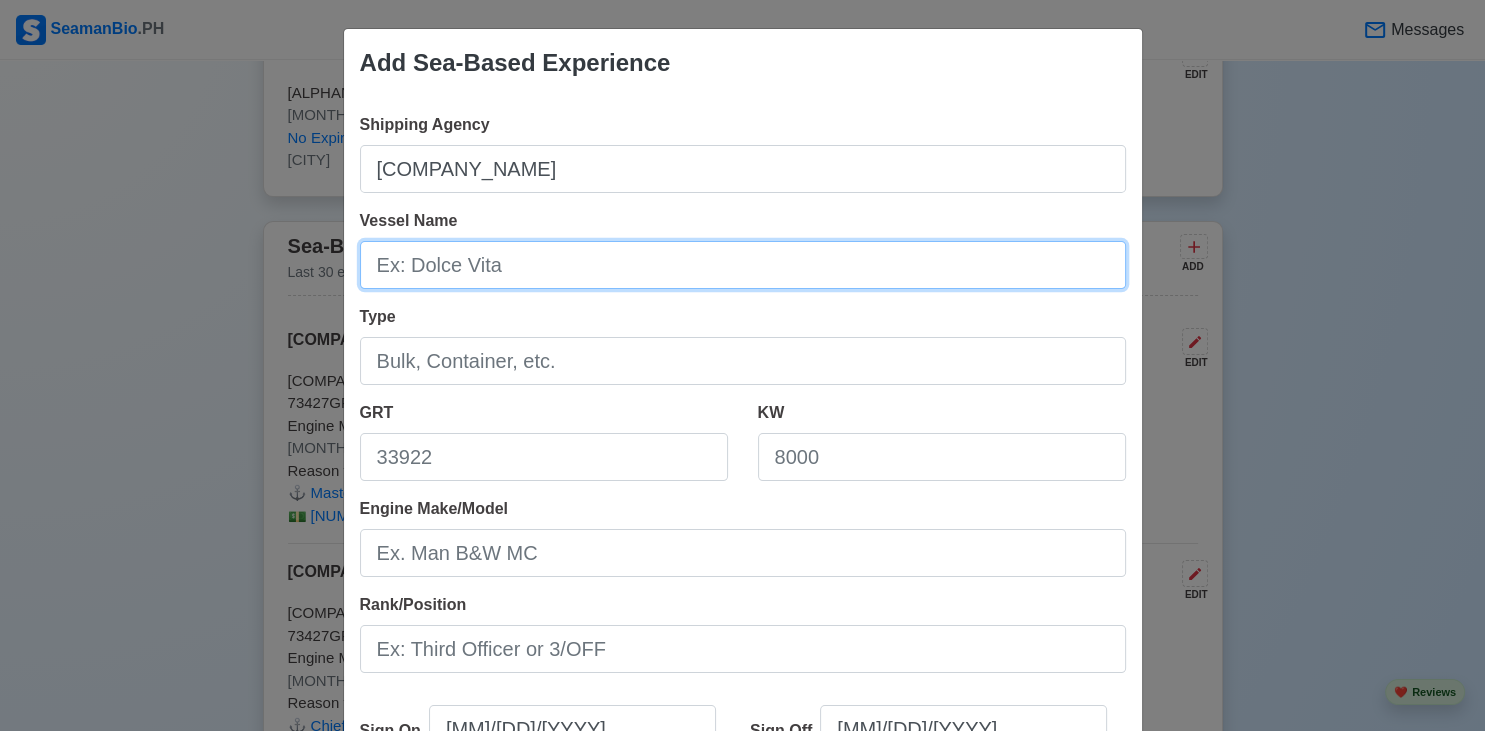 click on "Vessel Name" at bounding box center (743, 265) 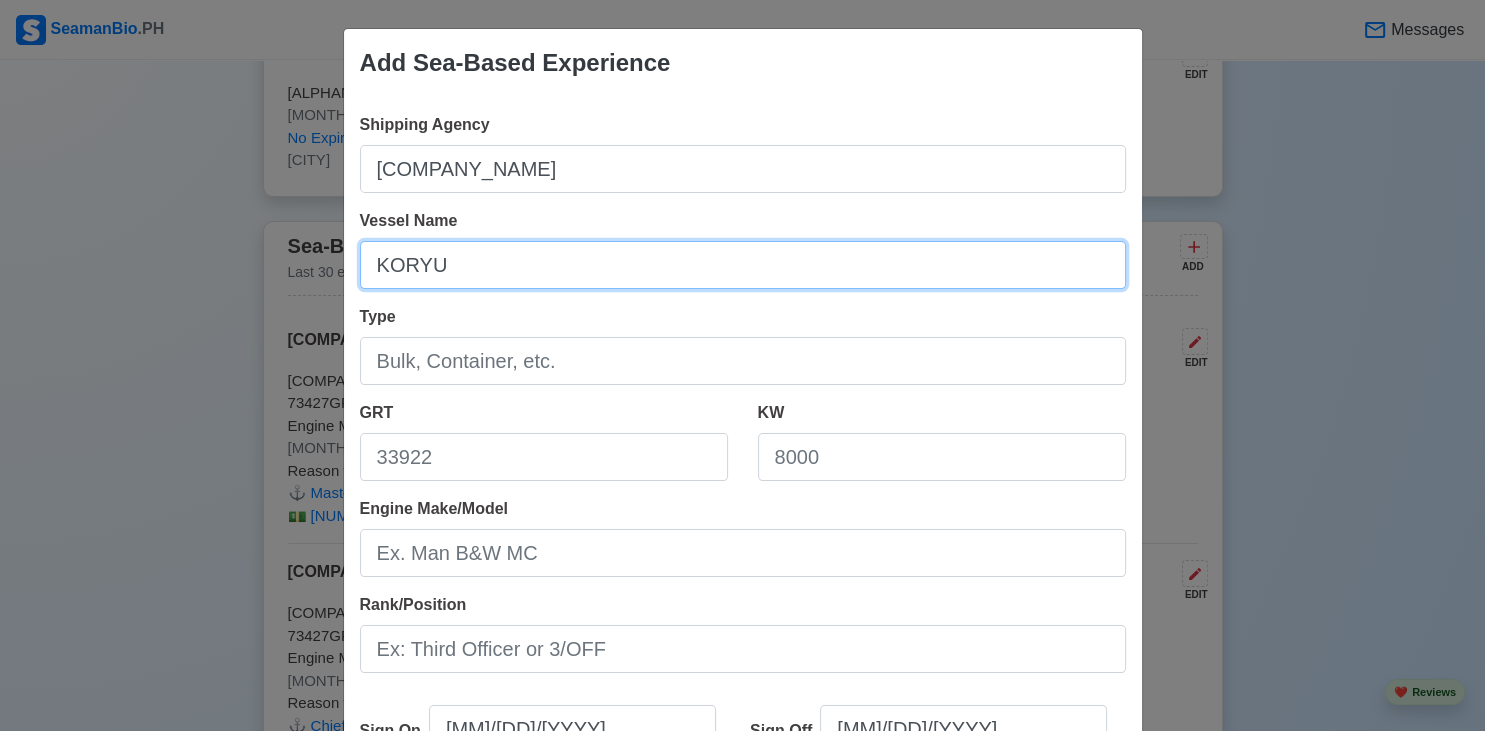 type on "KORYU" 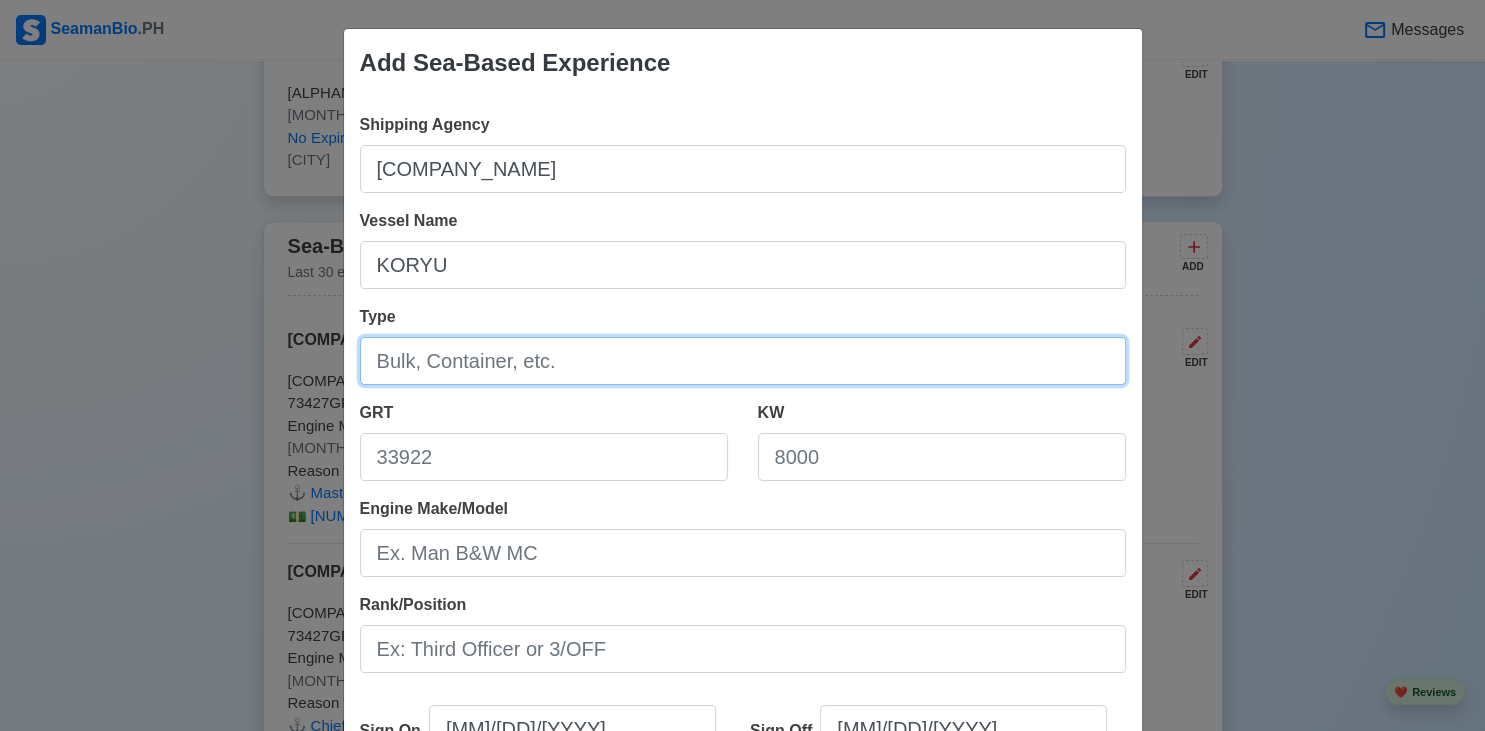click on "Type" at bounding box center (743, 361) 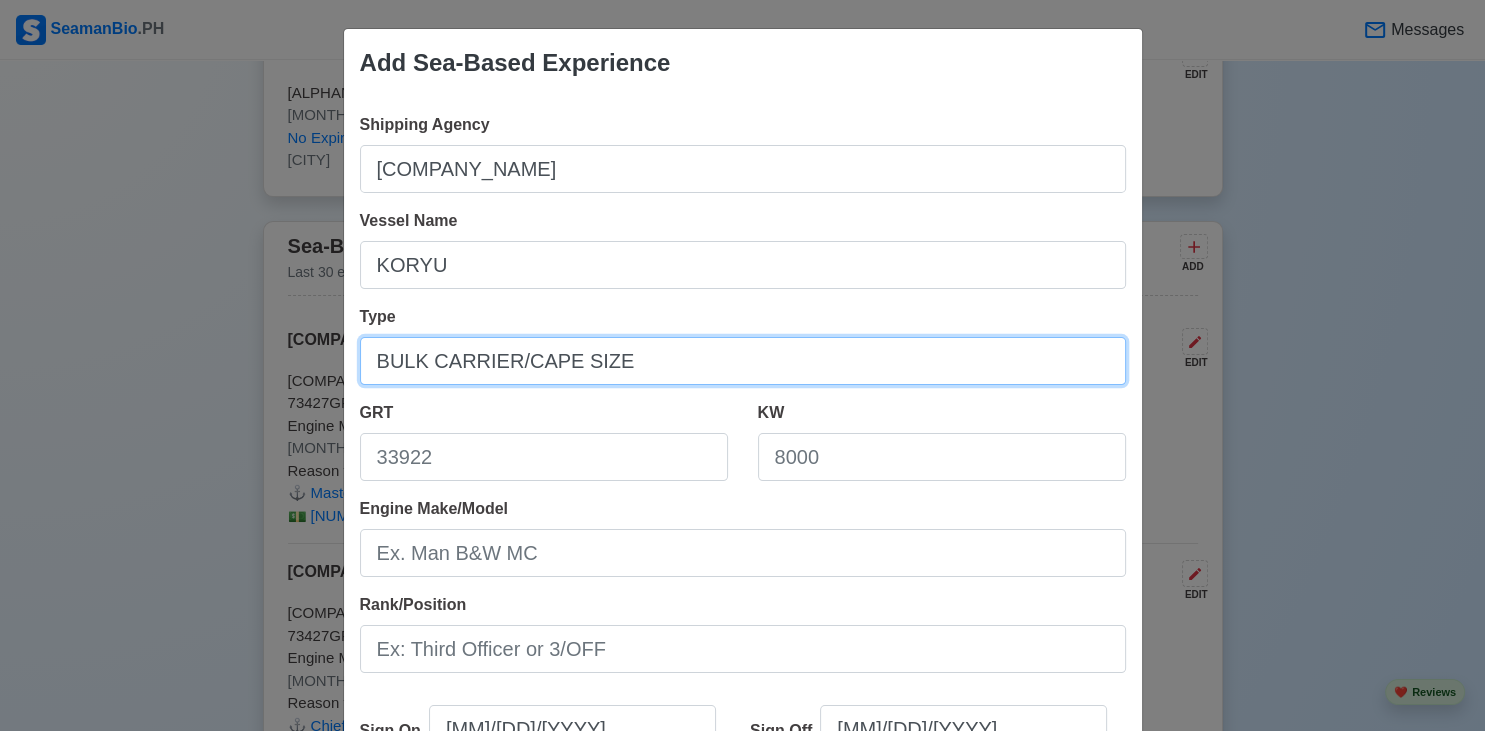 type on "BULK CARRIER/CAPE SIZE" 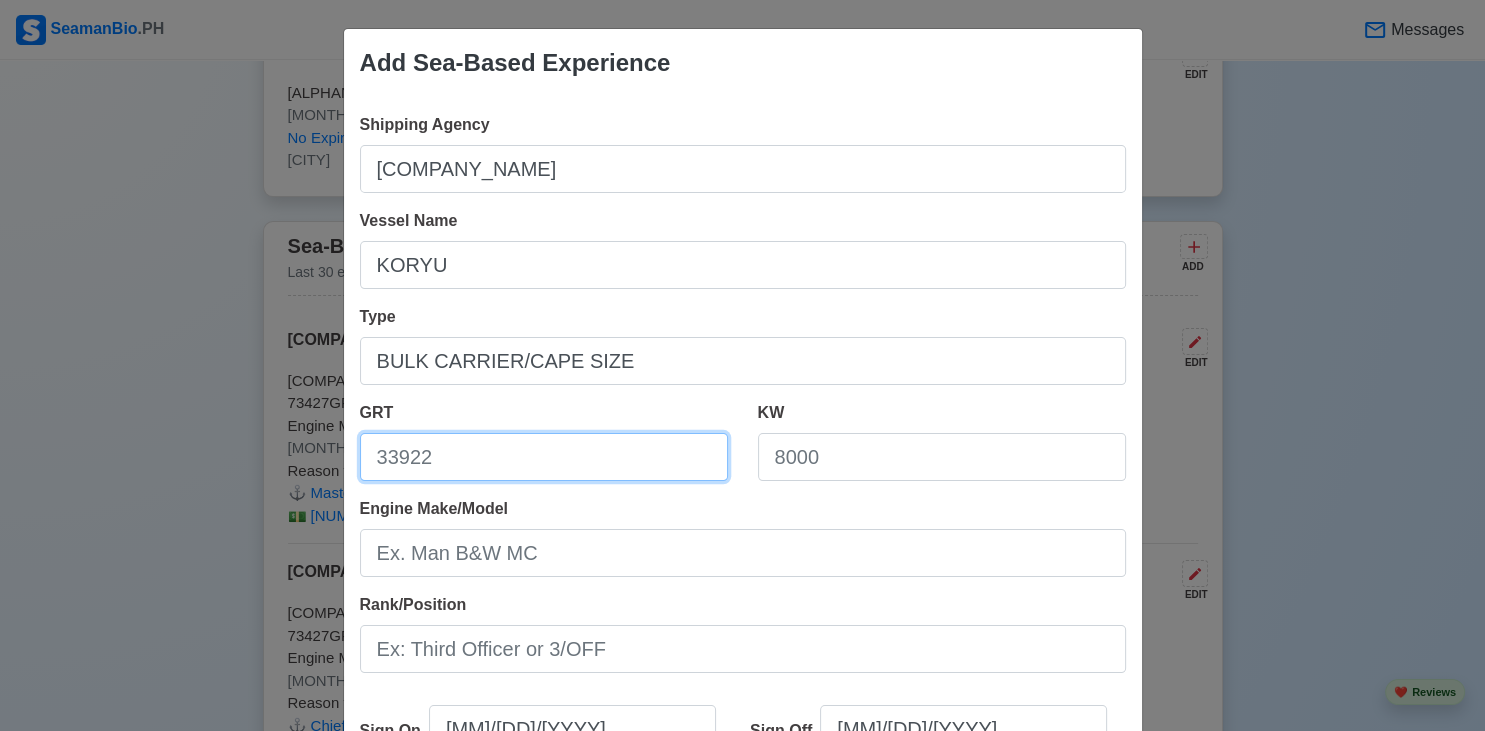click on "GRT" at bounding box center [544, 457] 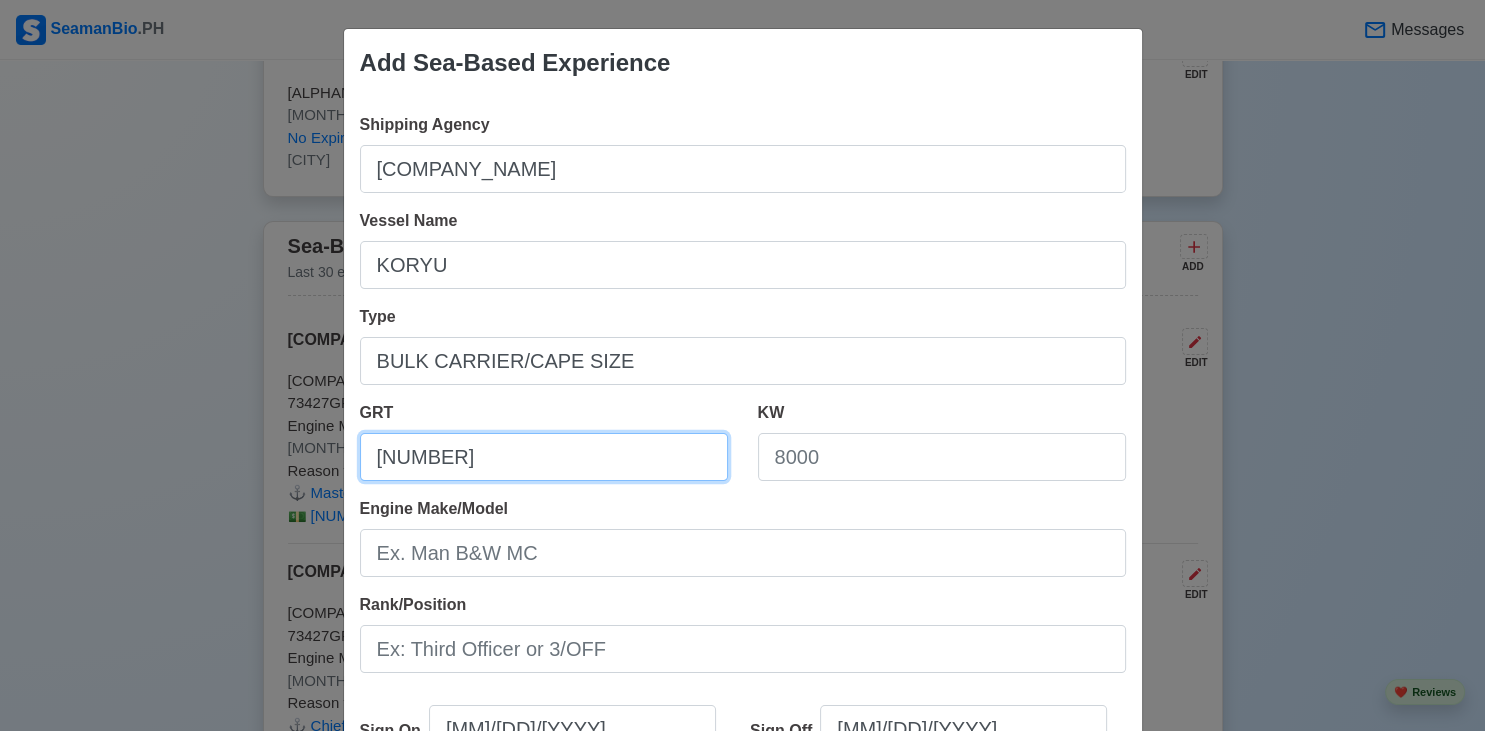 type on "[NUMBER]" 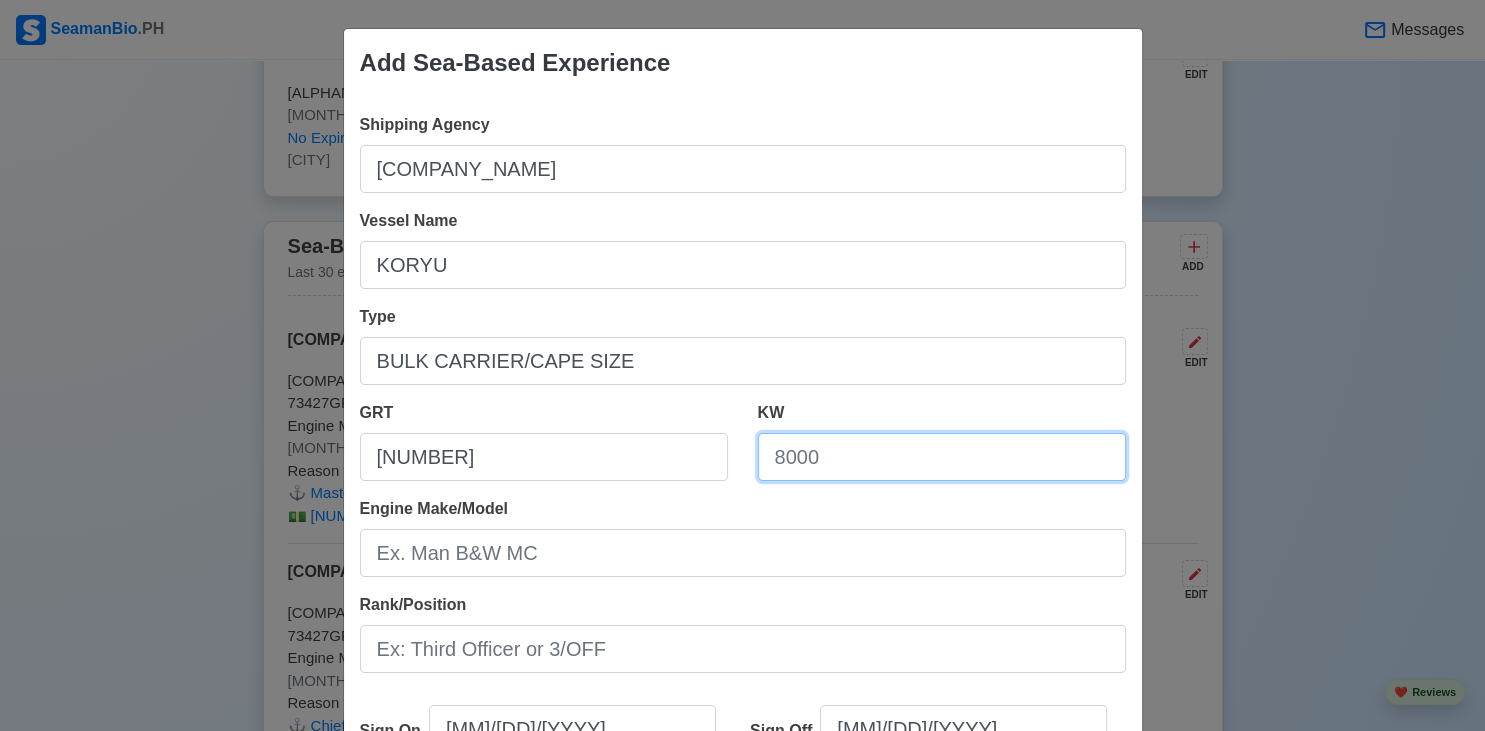 click on "KW" at bounding box center [942, 457] 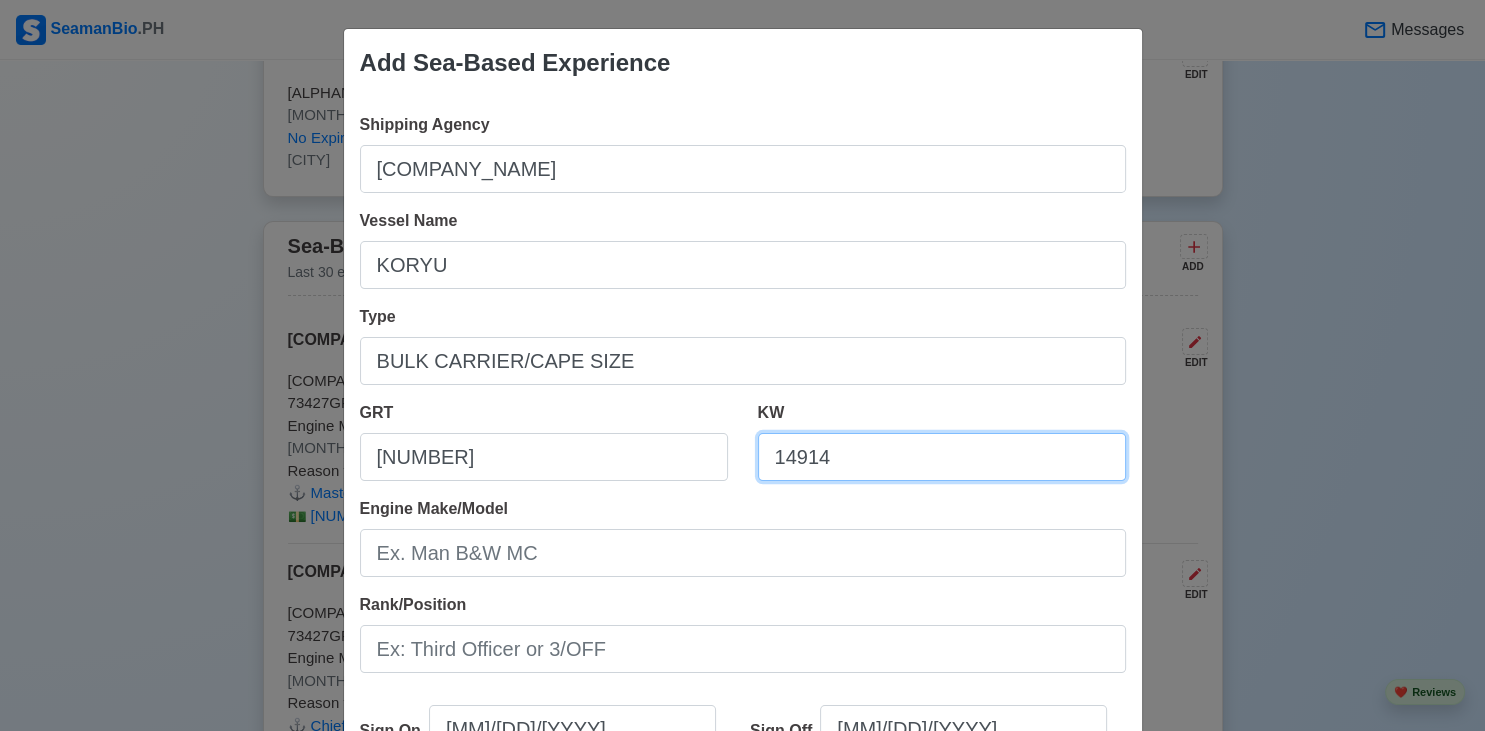 type on "14914" 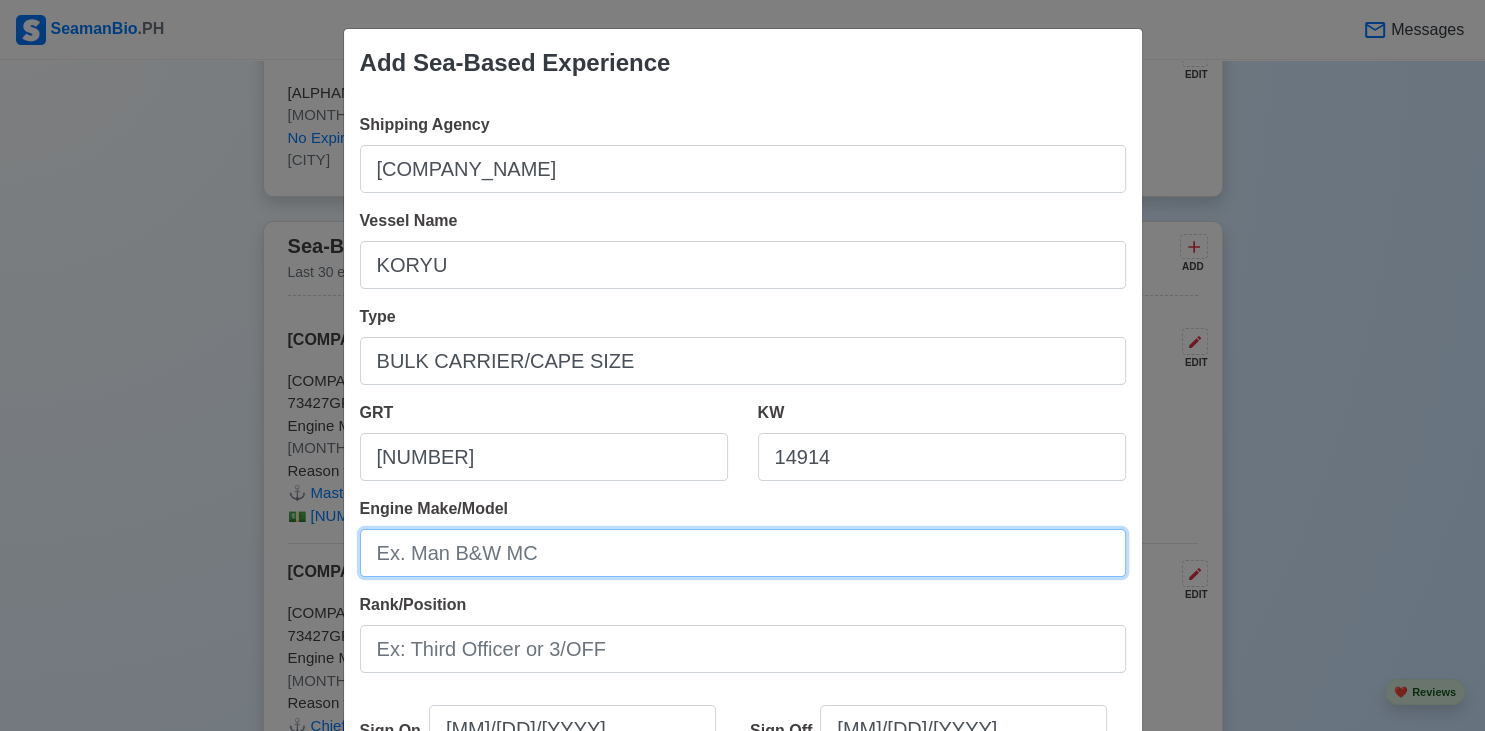 click on "Engine Make/Model" at bounding box center (743, 553) 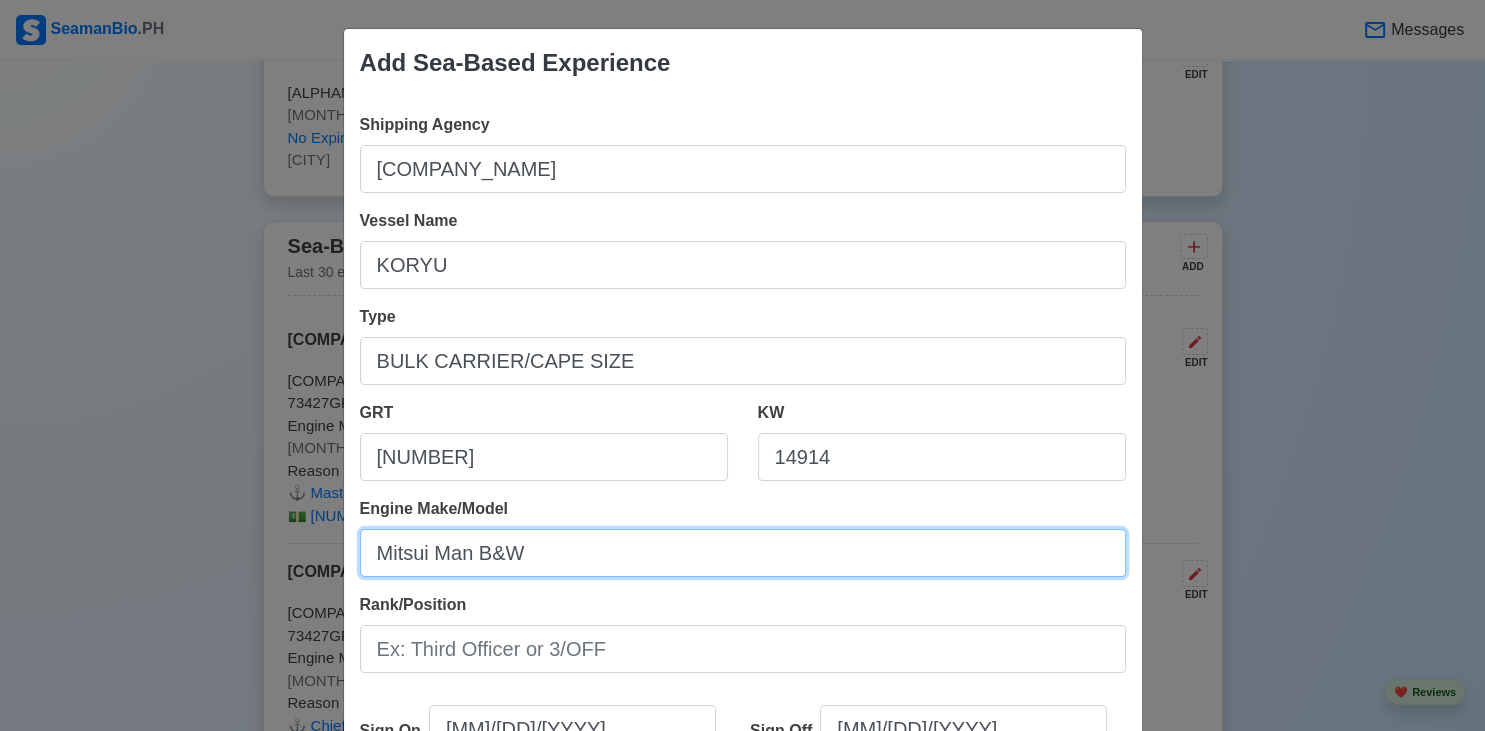 type on "Mitsui Man B&W" 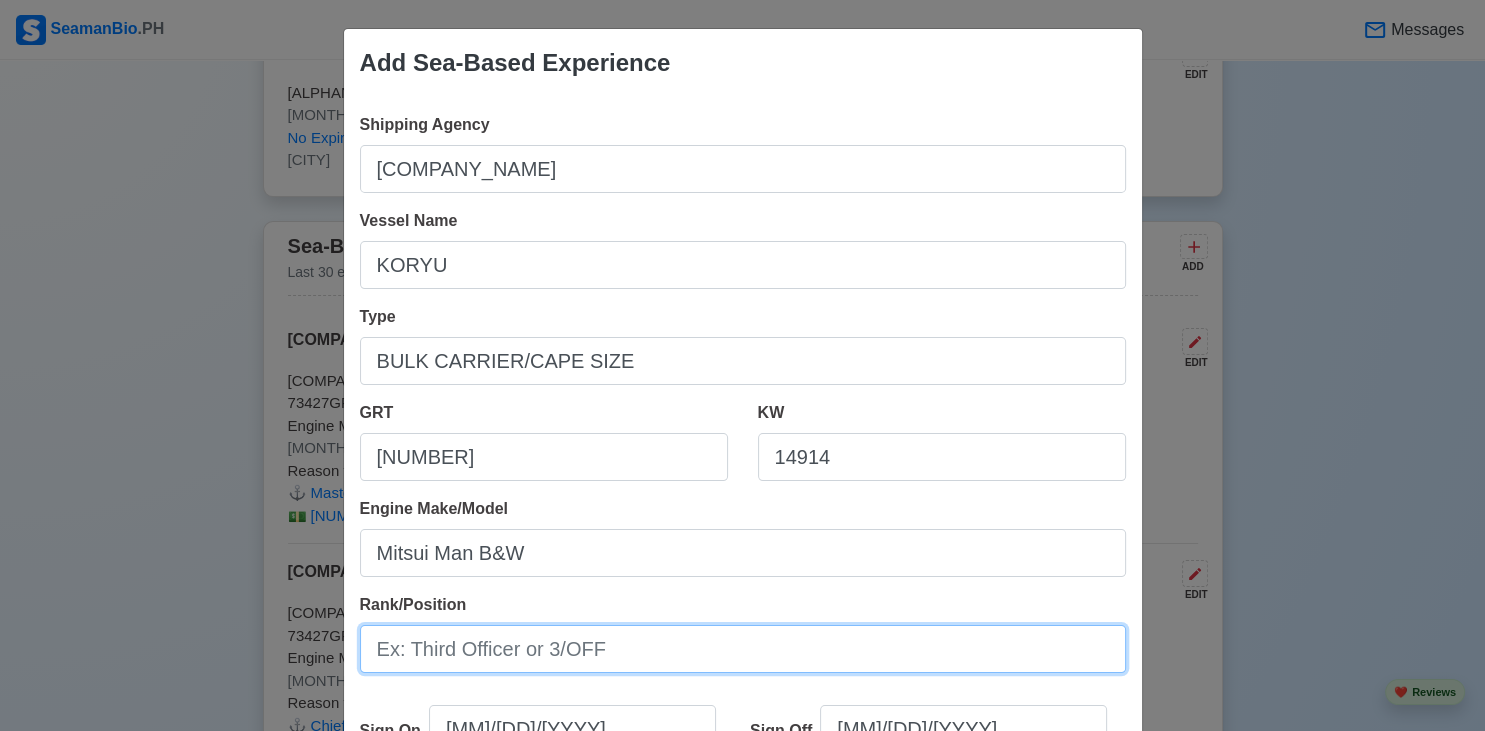click on "Rank/Position" at bounding box center (743, 649) 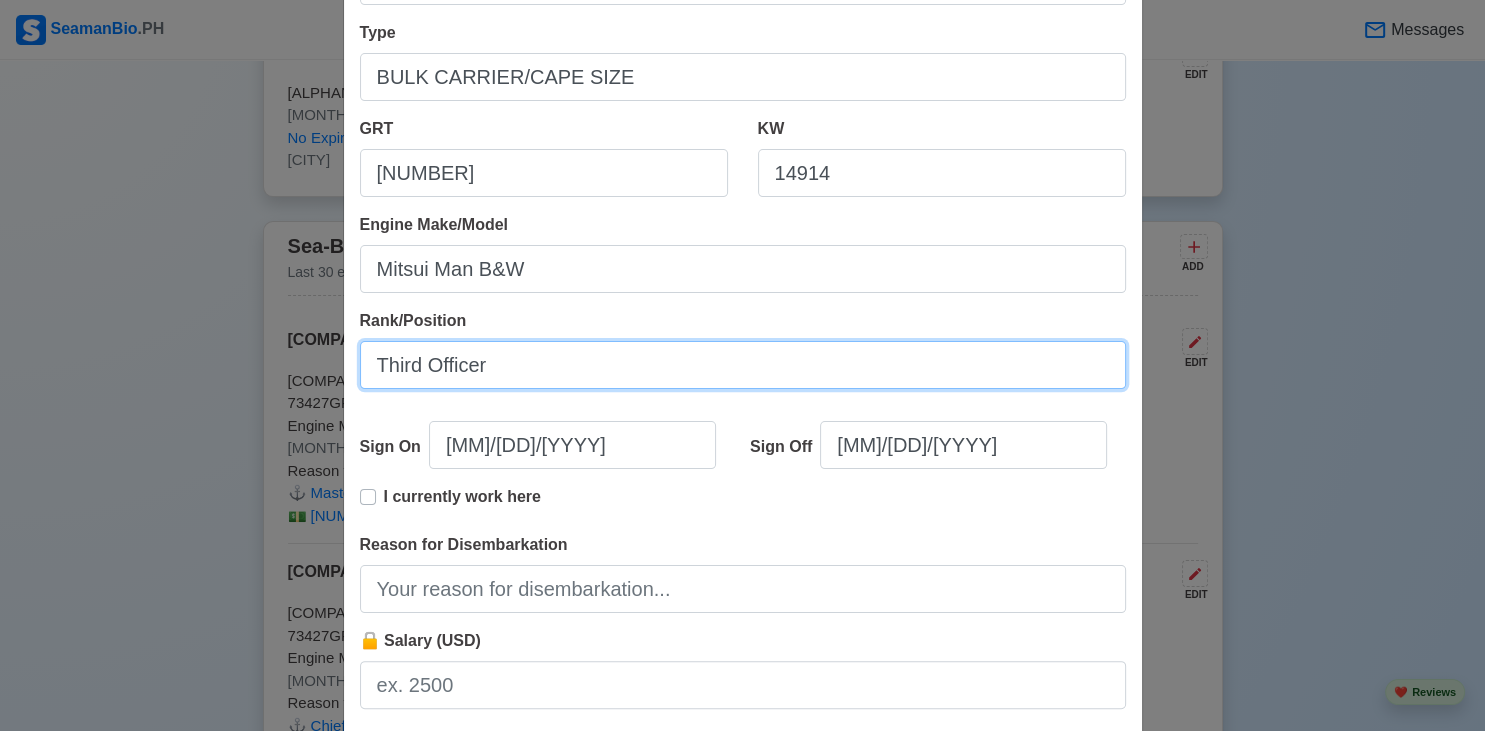 scroll, scrollTop: 285, scrollLeft: 0, axis: vertical 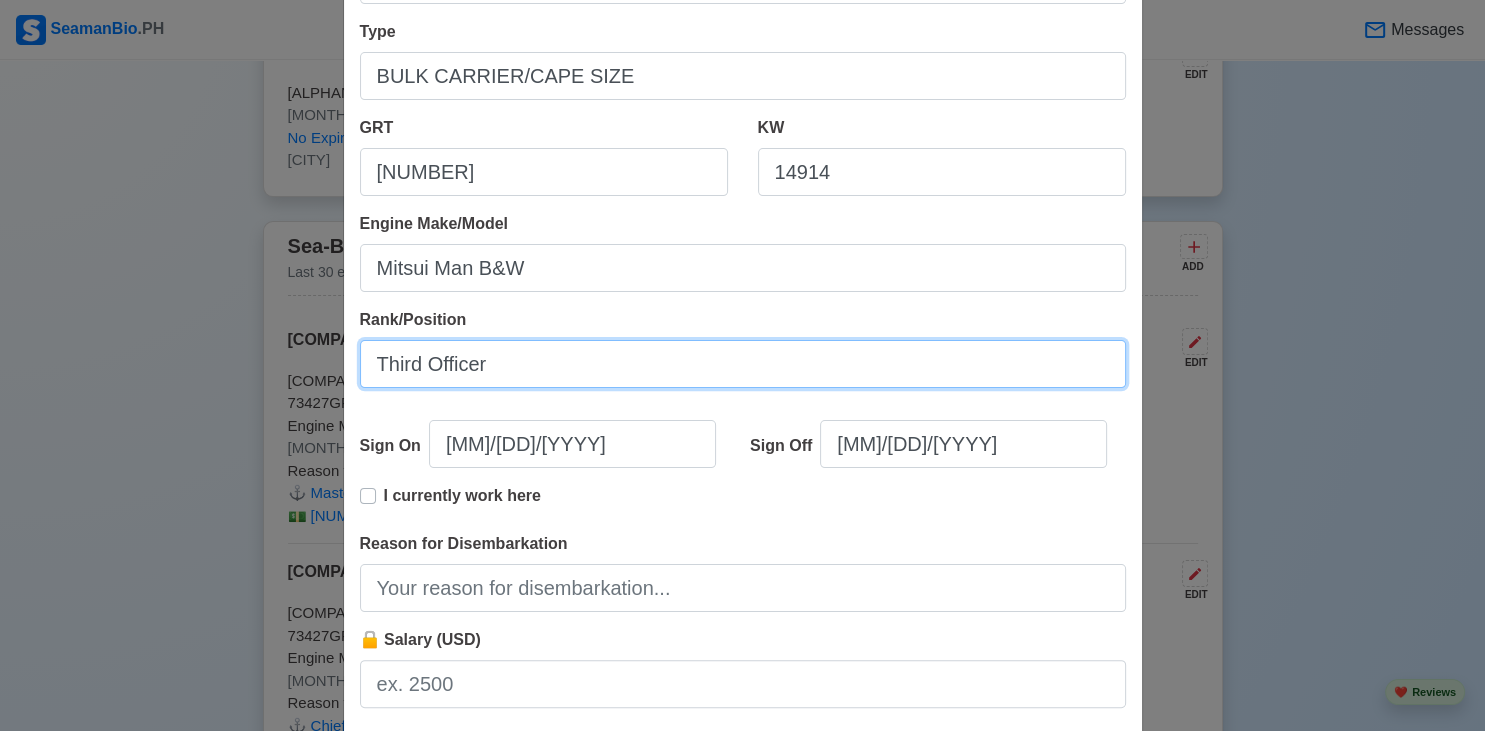 type on "Third Officer" 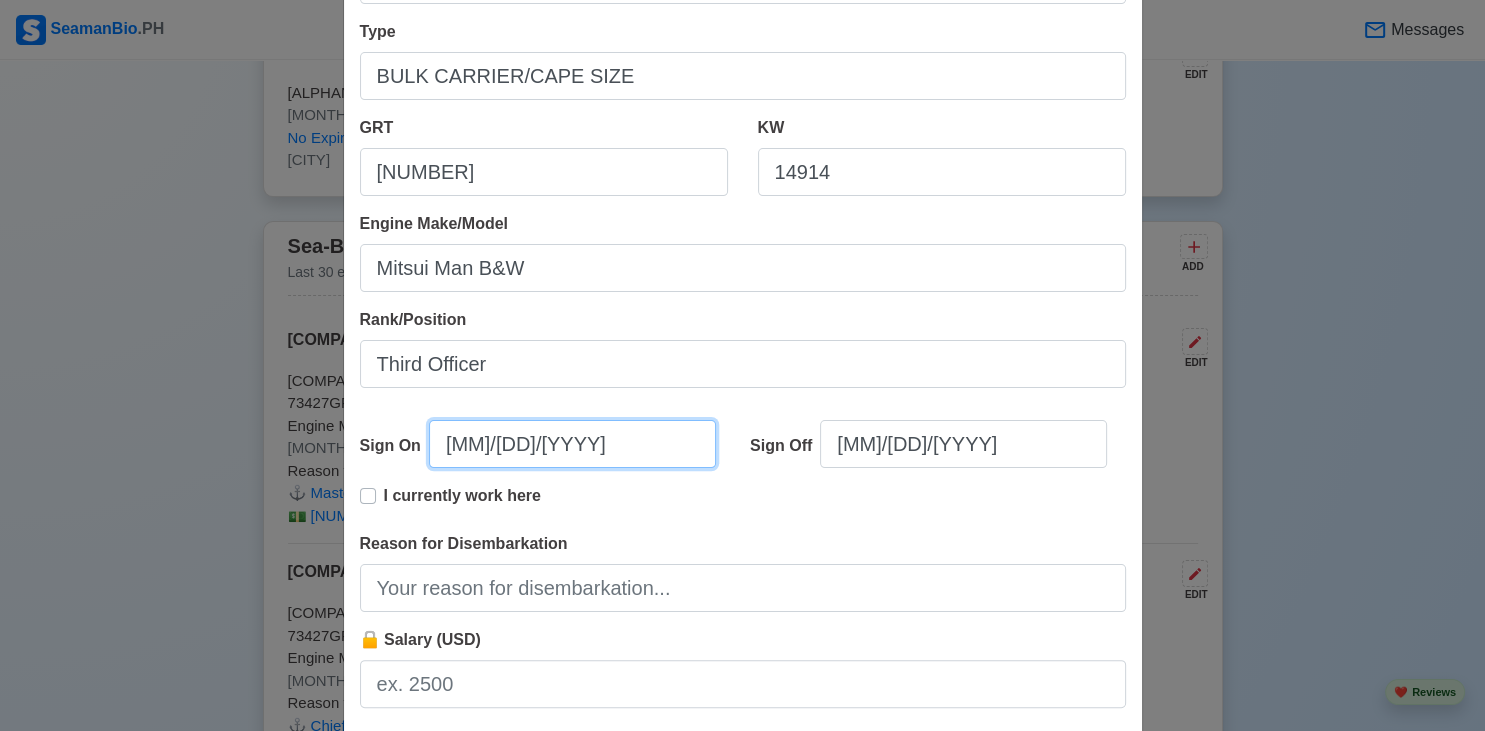 select on "****" 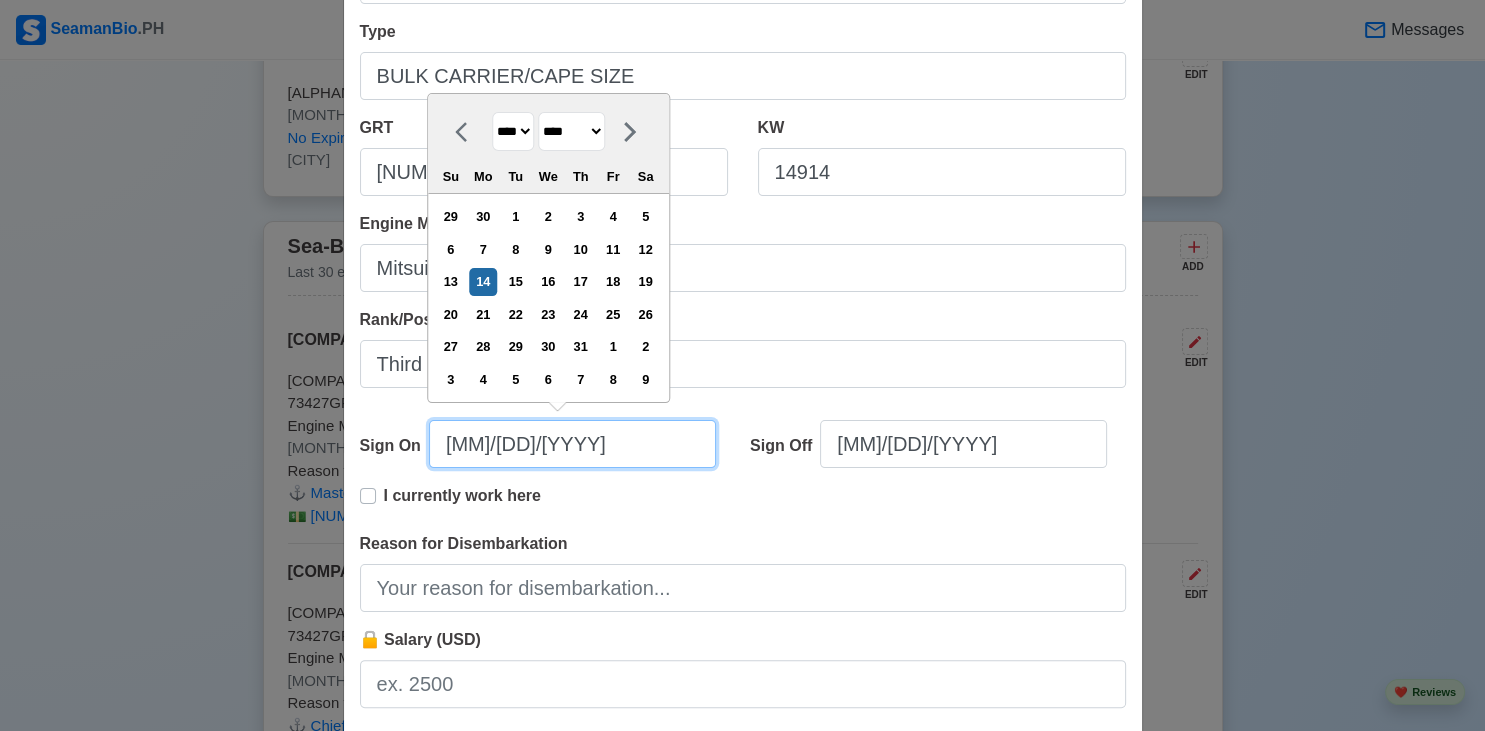 click on "[MM]/[DD]/[YYYY]" at bounding box center [572, 444] 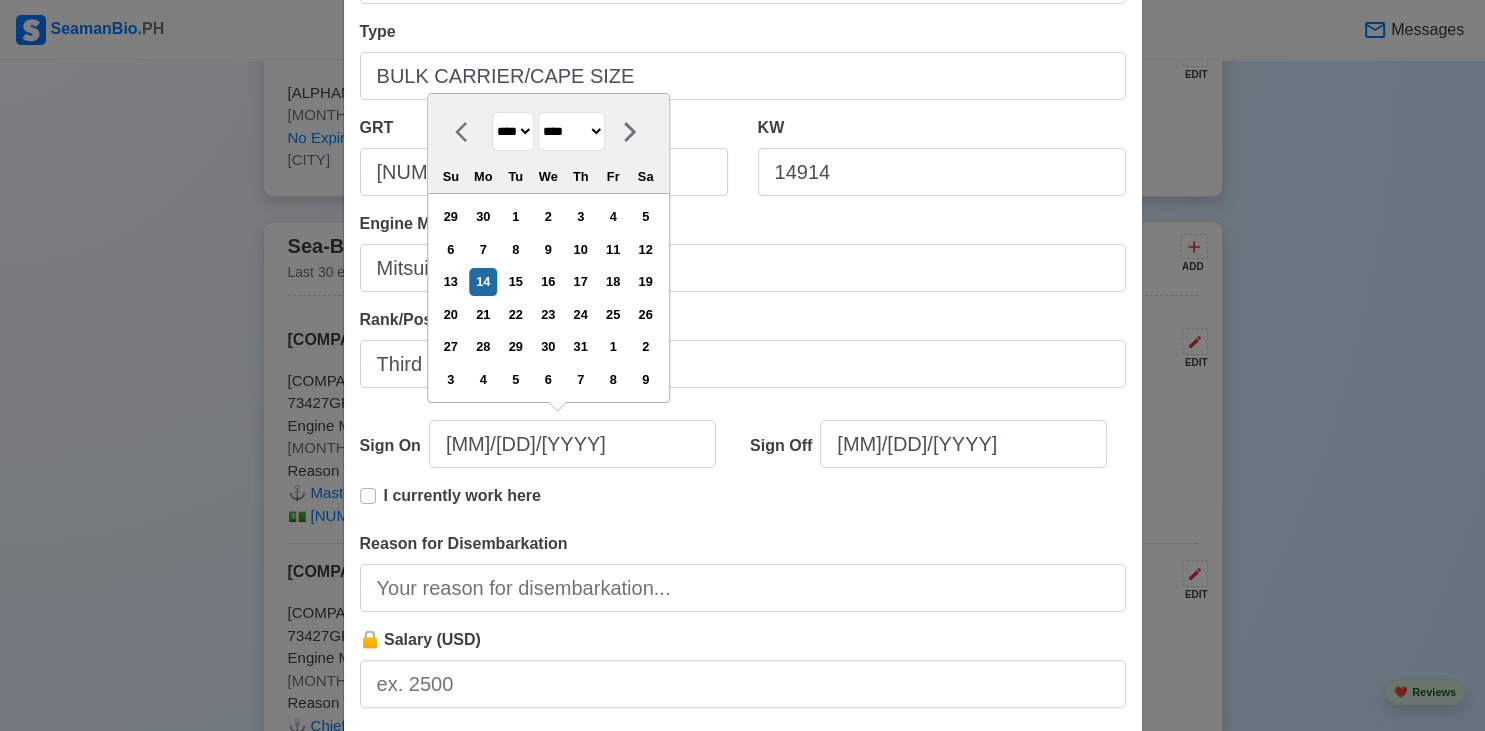 click on "**** **** **** **** **** **** **** **** **** **** **** **** **** **** **** **** **** **** **** **** **** **** **** **** **** **** **** **** **** **** **** **** **** **** **** **** **** **** **** **** **** **** **** **** **** **** **** **** **** **** **** **** **** **** **** **** **** **** **** **** **** **** **** **** **** **** **** **** **** **** **** **** **** **** **** **** **** **** **** **** **** **** **** **** **** **** **** **** **** **** **** **** **** **** **** **** **** **** **** **** **** **** **** **** **** ****" at bounding box center (513, 131) 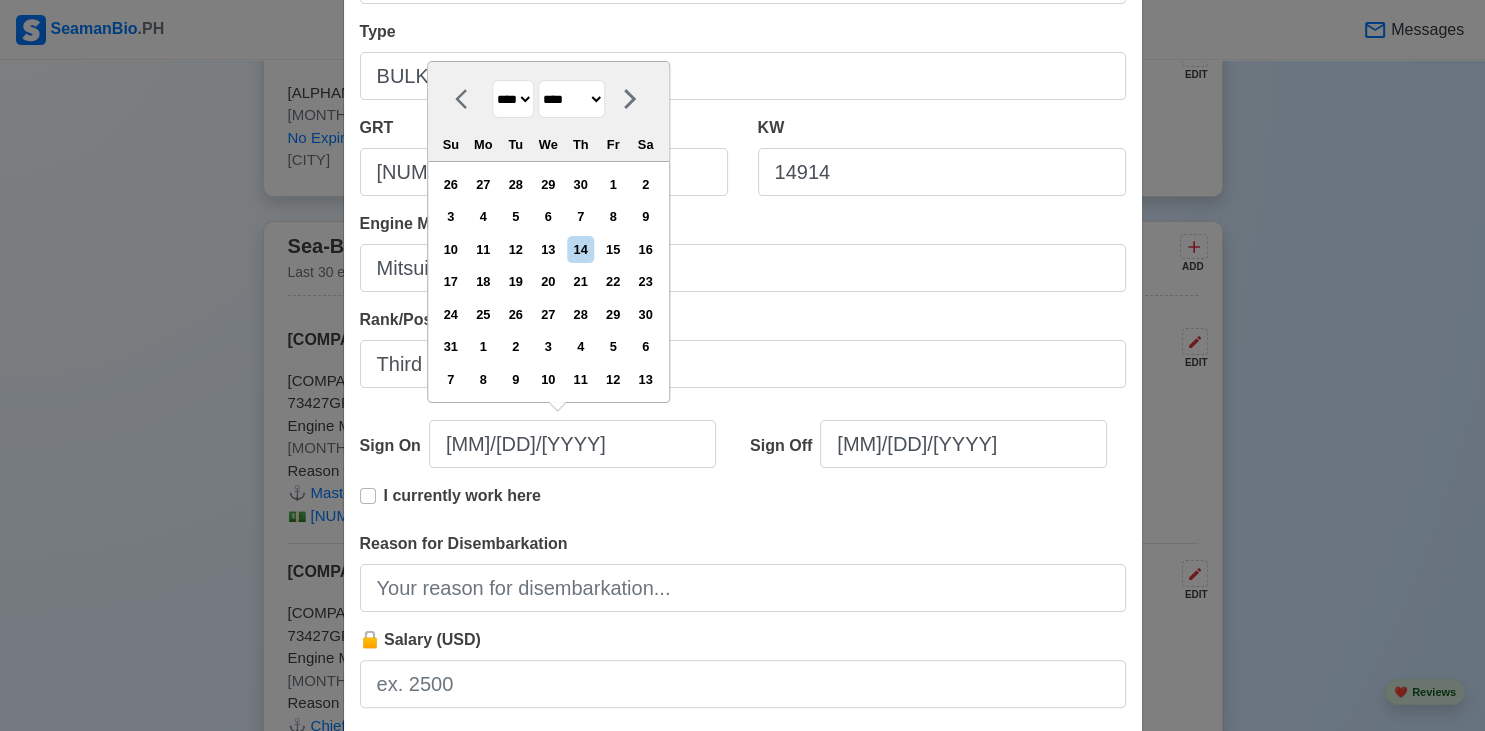 click on "******* ******** ***** ***** *** **** **** ****** ********* ******* ******** ********" at bounding box center (571, 99) 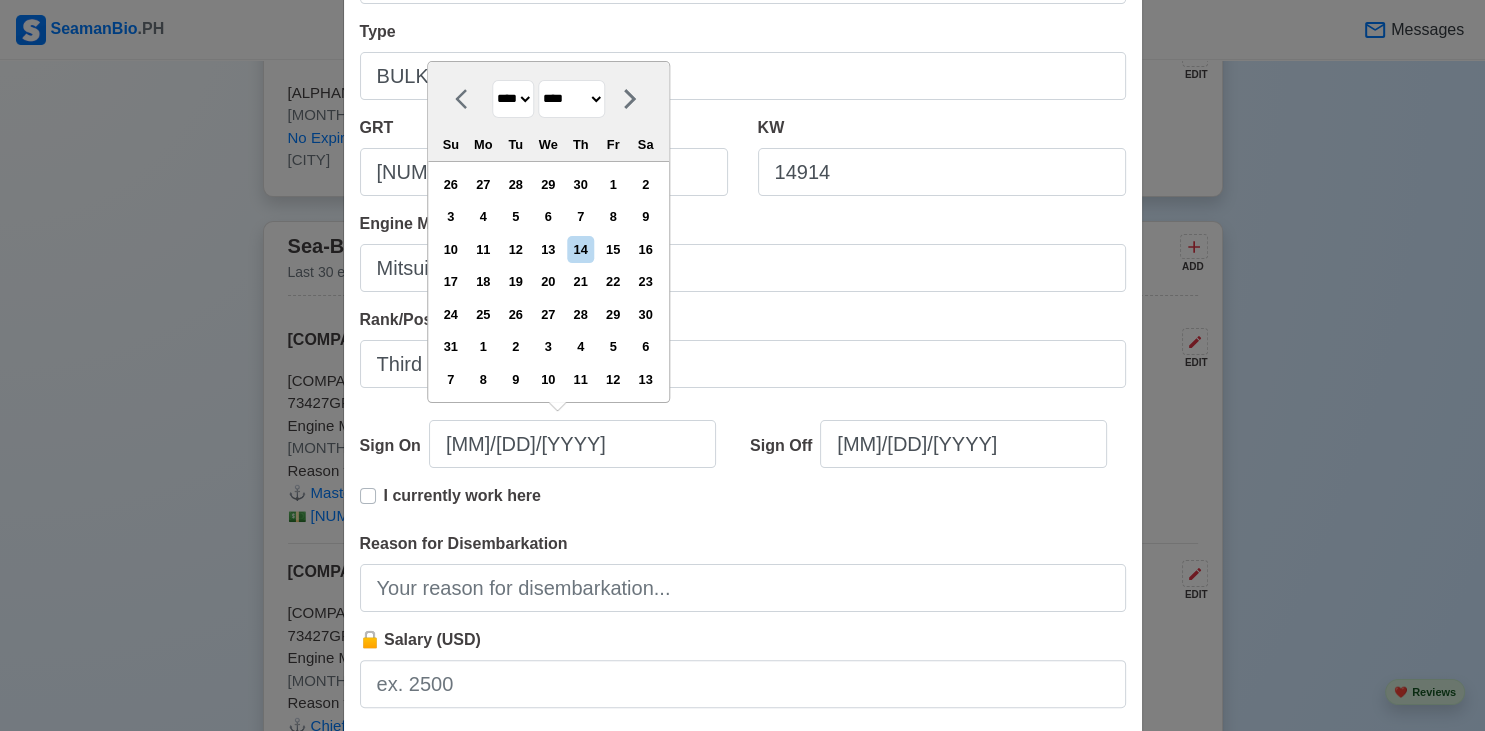 select on "****" 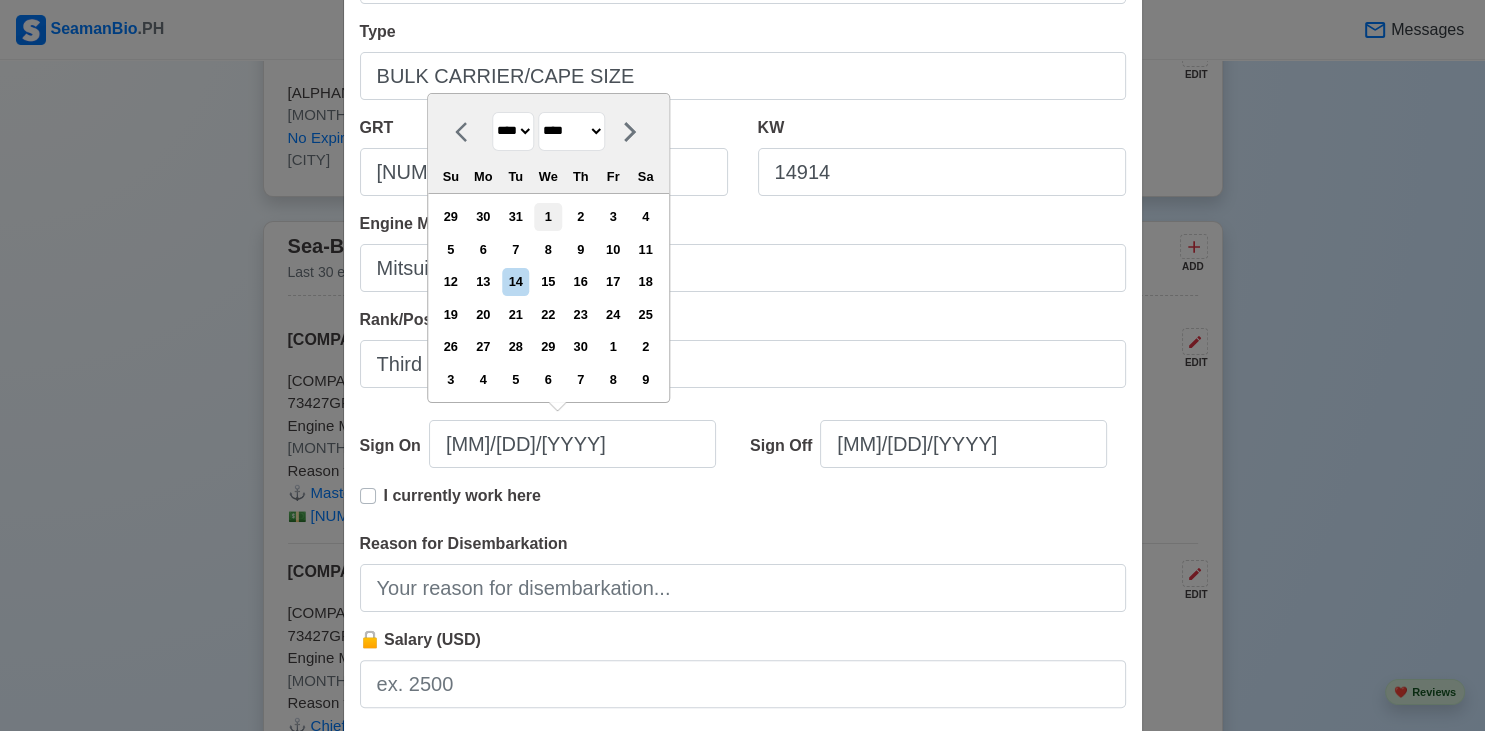 click on "1" at bounding box center (548, 216) 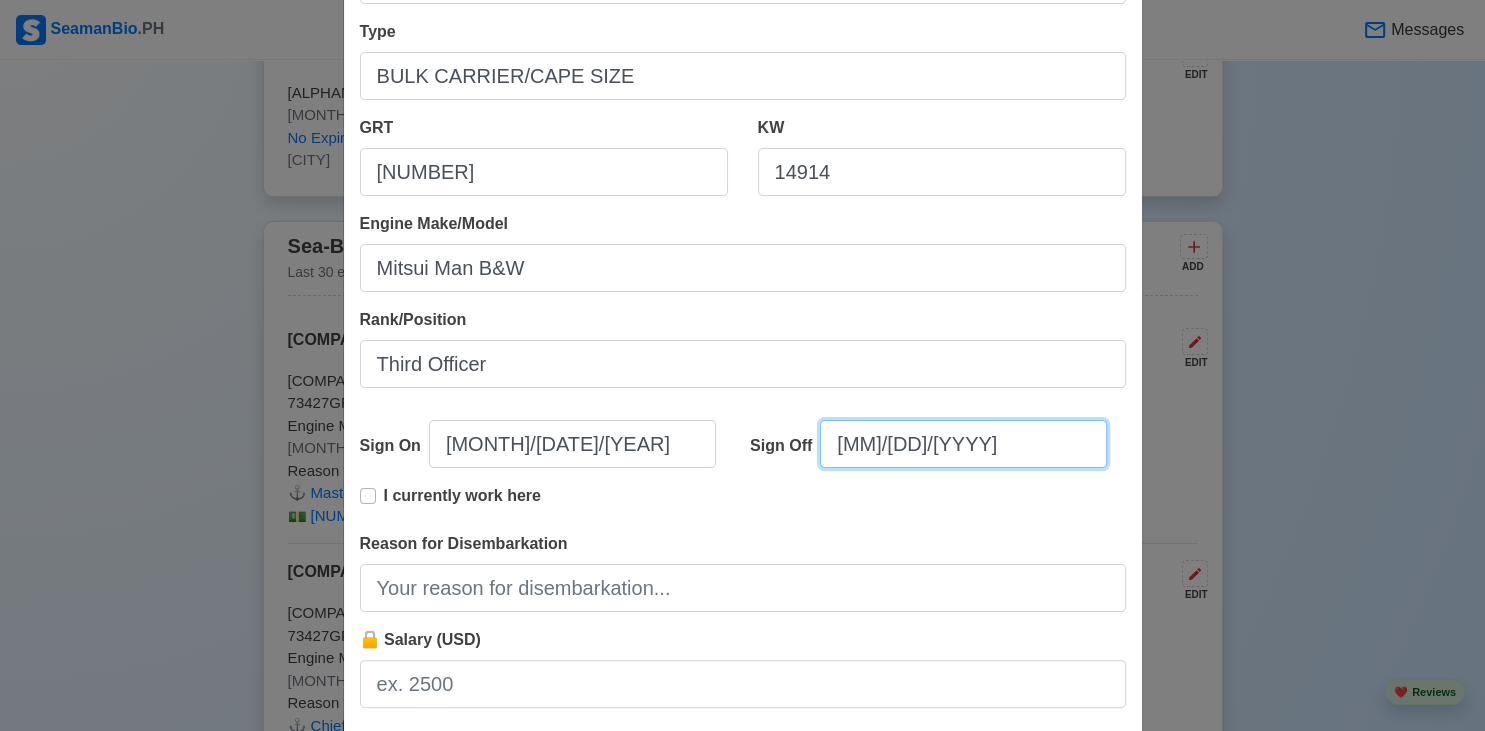 select on "****" 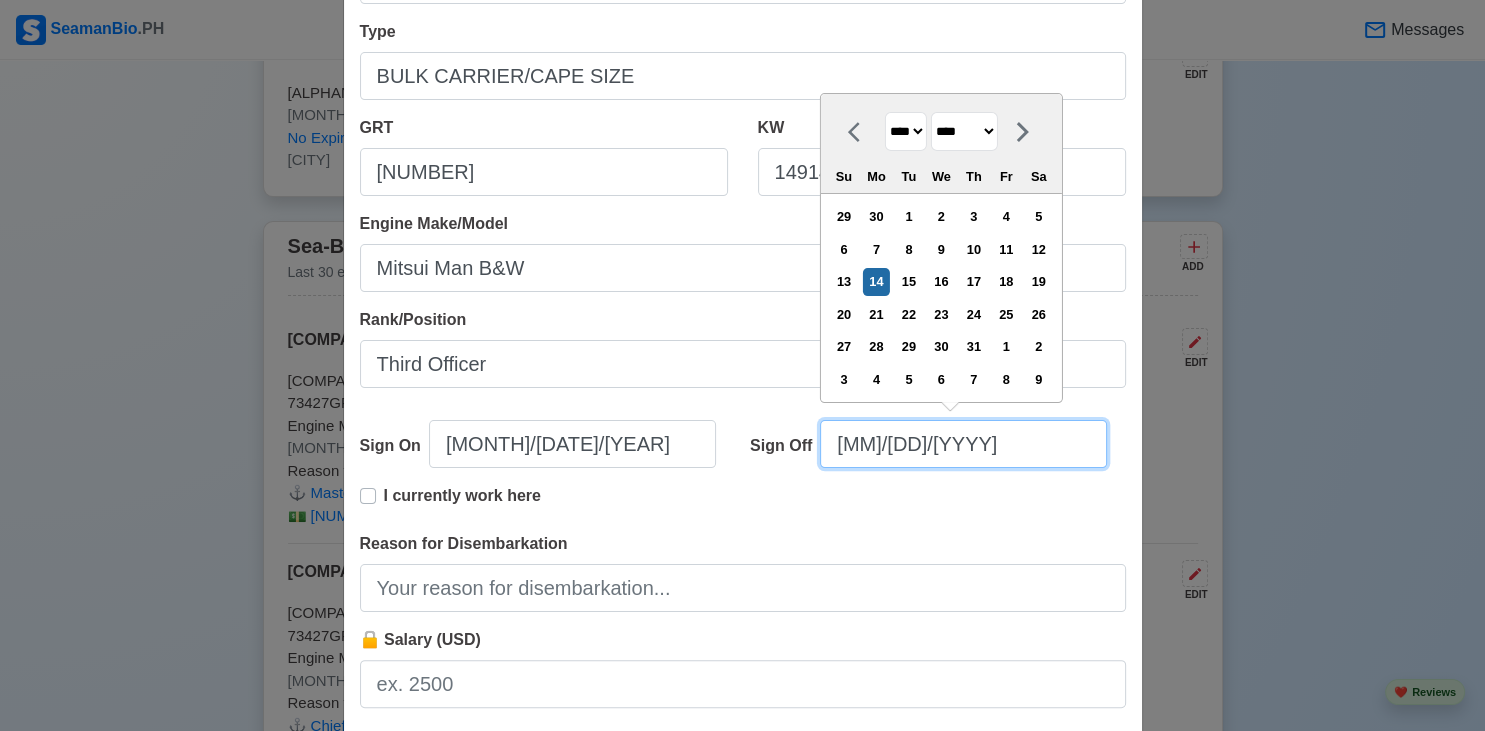 click on "[MM]/[DD]/[YYYY]" at bounding box center [963, 444] 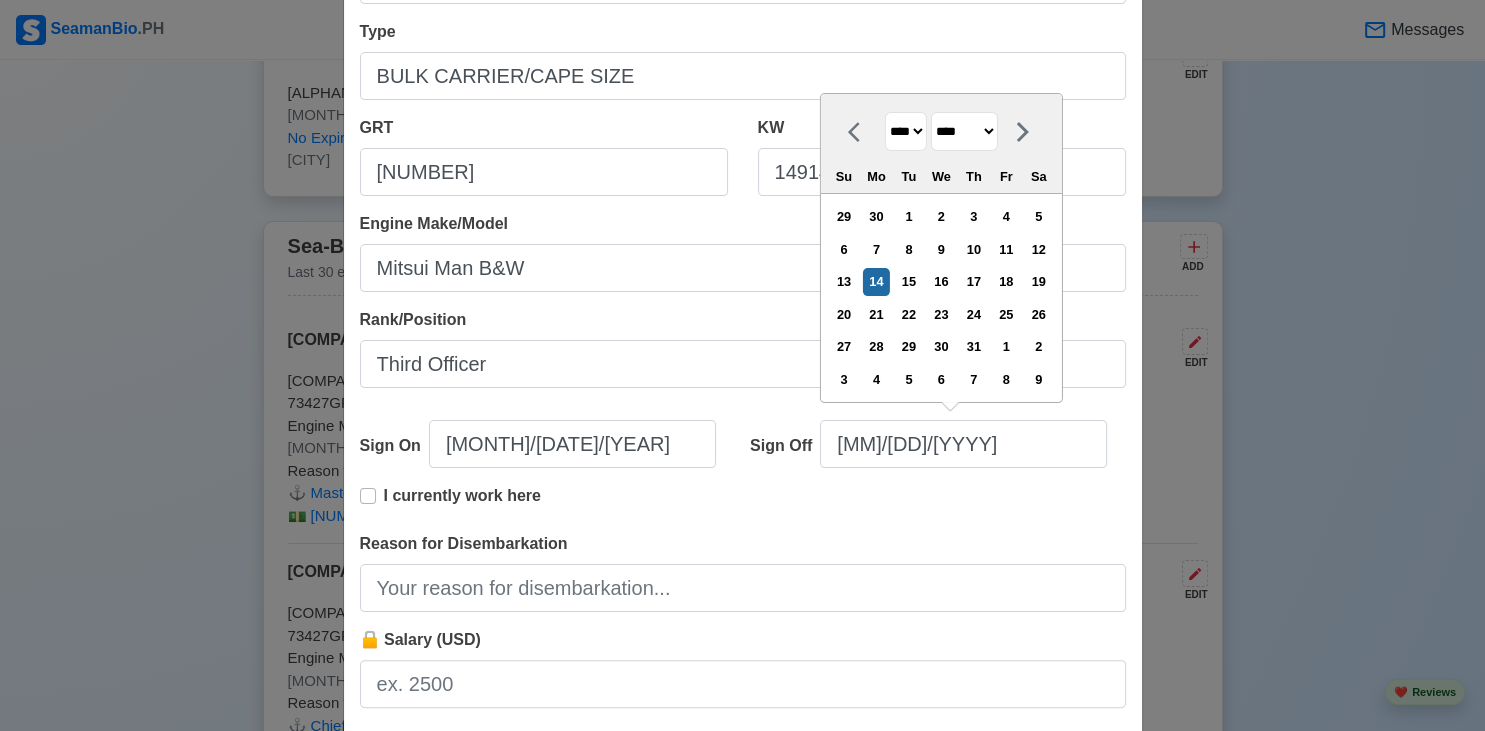 click on "**** **** **** **** **** **** **** **** **** **** **** **** **** **** **** **** **** **** **** **** **** **** **** **** **** **** **** **** **** **** **** **** **** **** **** **** **** **** **** **** **** **** **** **** **** **** **** **** **** **** **** **** **** **** **** **** **** **** **** **** **** **** **** **** **** **** **** **** **** **** **** **** **** **** **** **** **** **** **** **** **** **** **** **** **** **** **** **** **** **** **** **** **** **** **** **** **** **** **** **** **** **** **** **** **** **** **** ****" at bounding box center (906, 131) 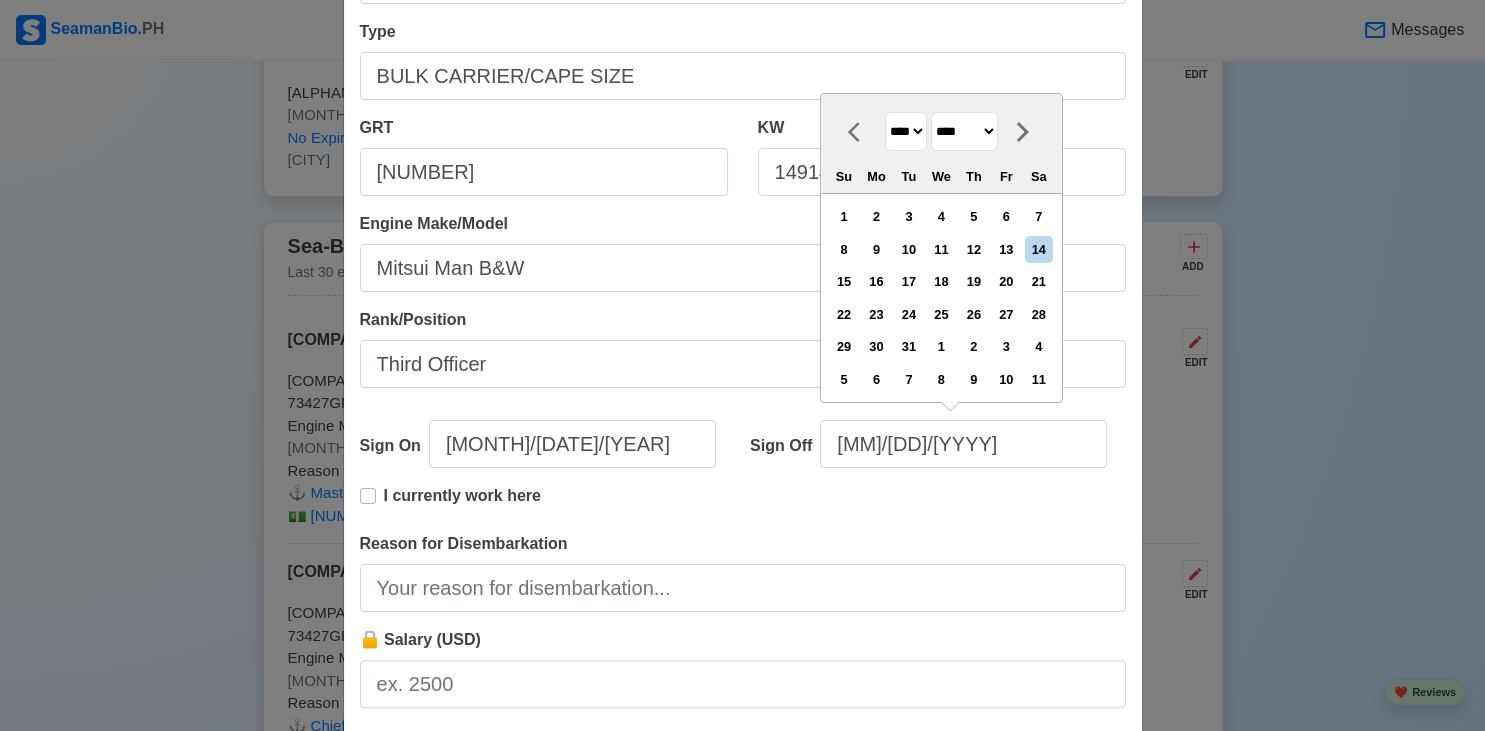 click on "******* ******** ***** ***** *** **** **** ****** ********* ******* ******** ********" at bounding box center [964, 131] 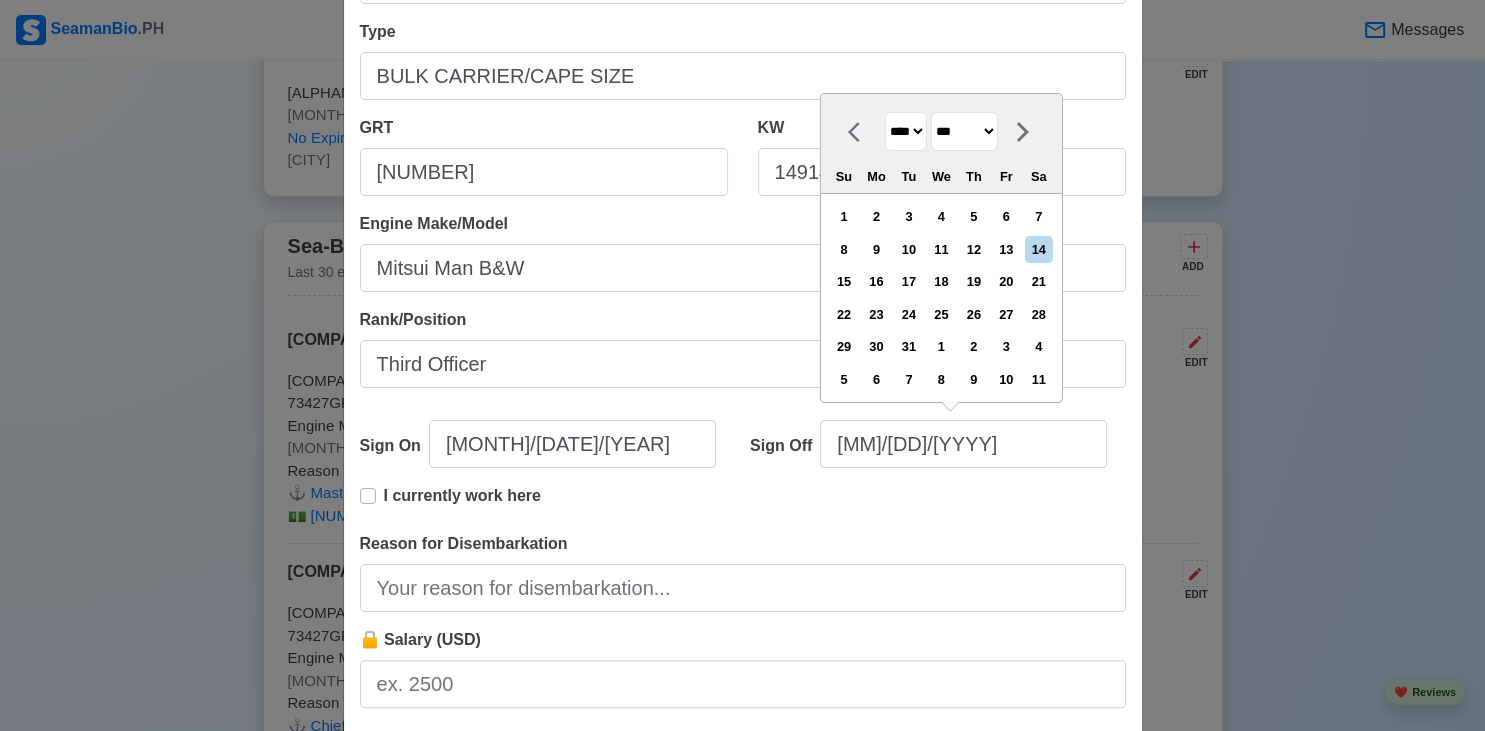 click on "***" at bounding box center [0, 0] 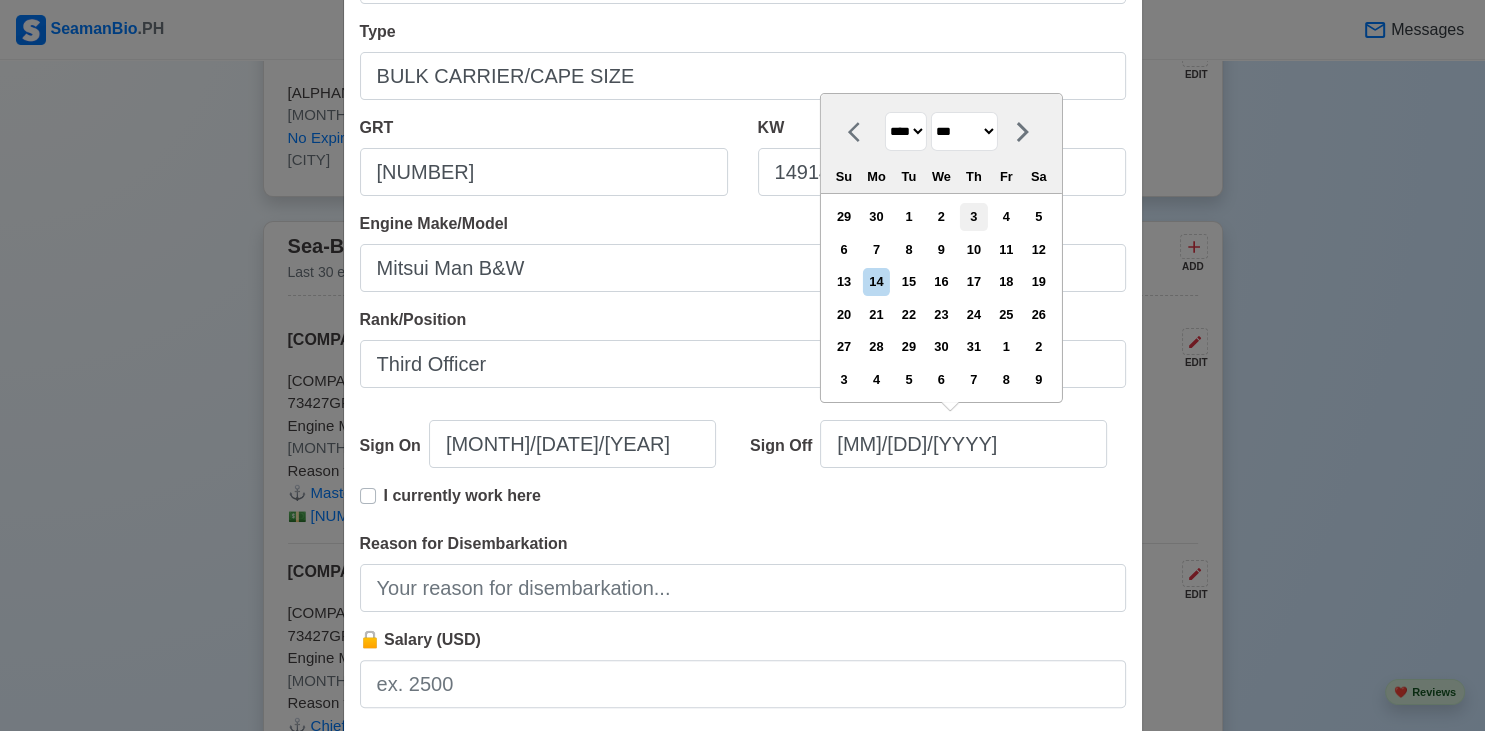 click on "3" at bounding box center (973, 216) 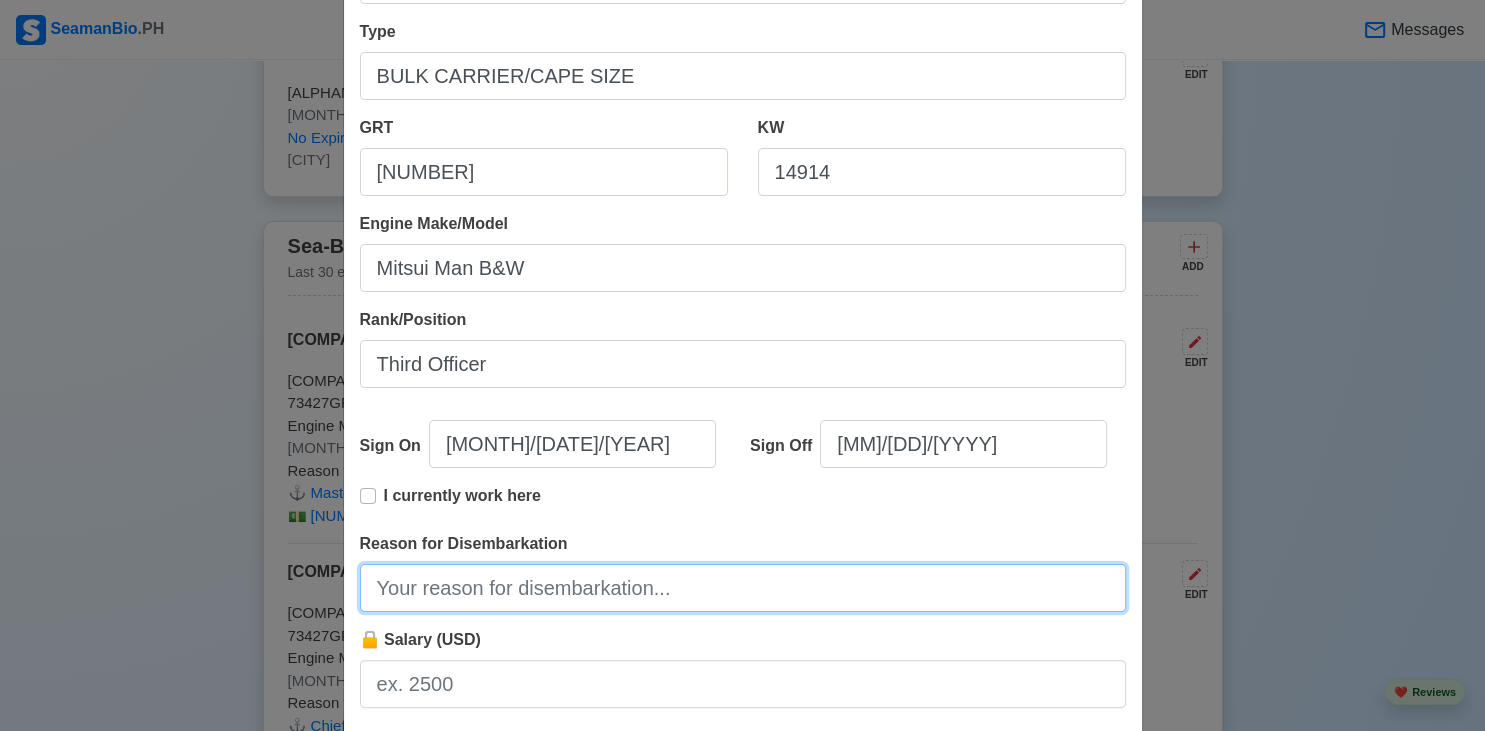 click on "Reason for Disembarkation" at bounding box center (743, 588) 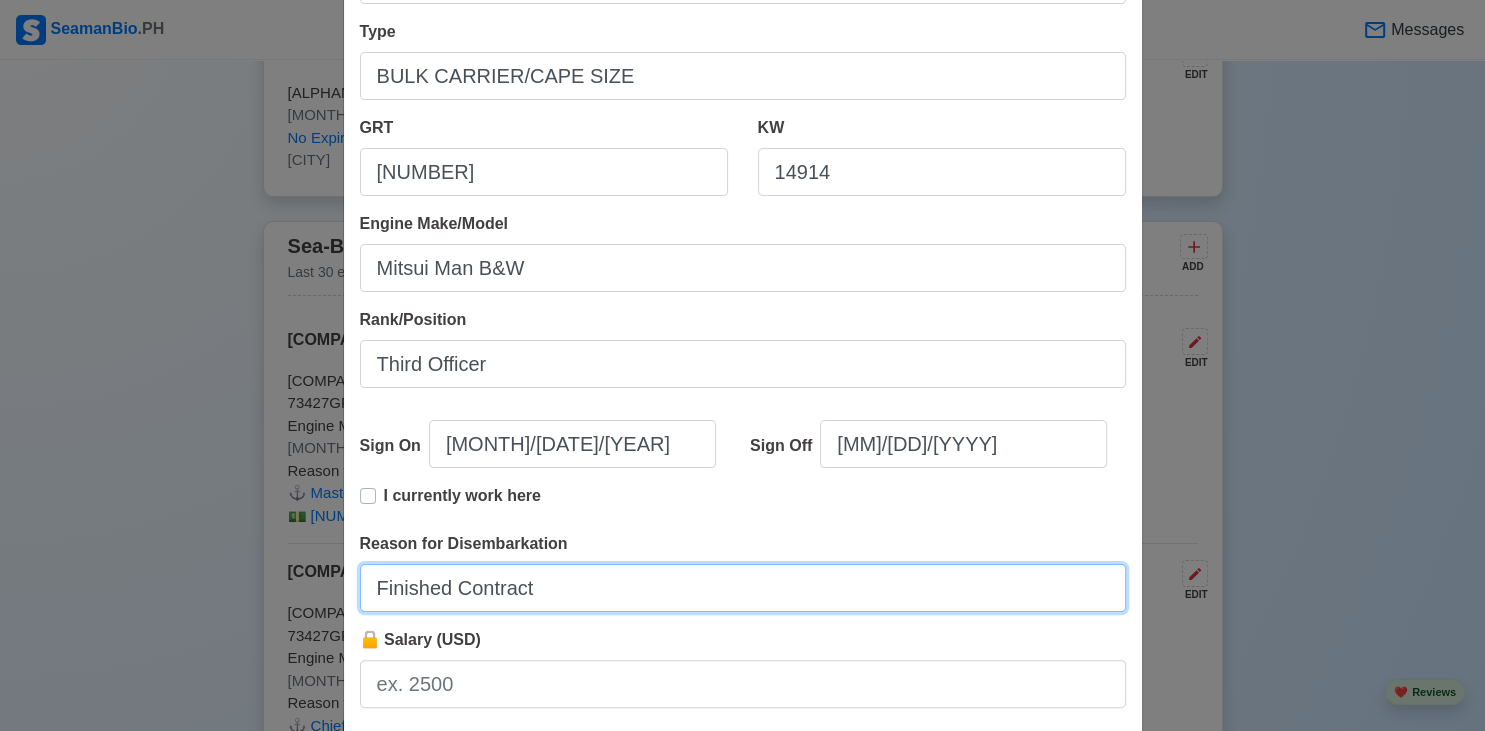 scroll, scrollTop: 408, scrollLeft: 0, axis: vertical 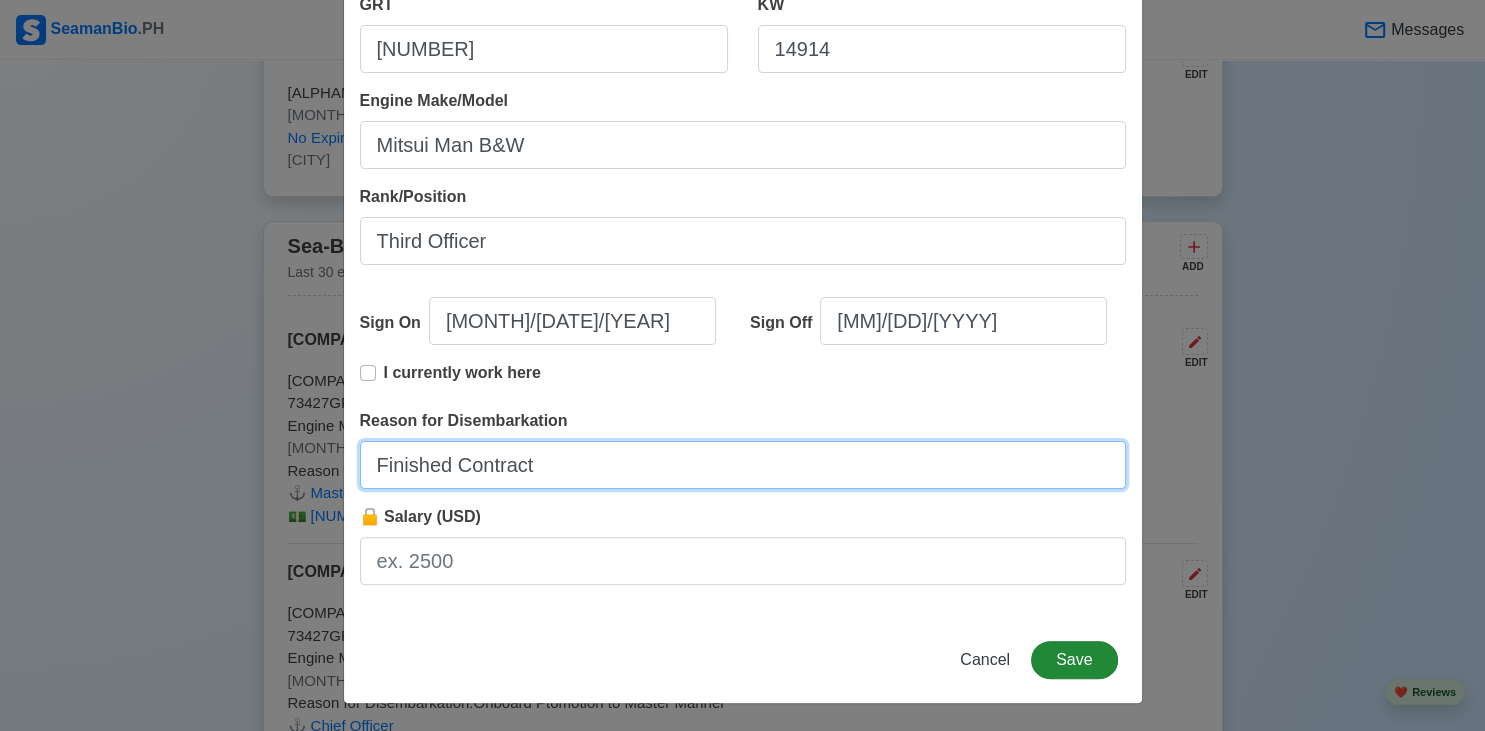 type on "Finished Contract" 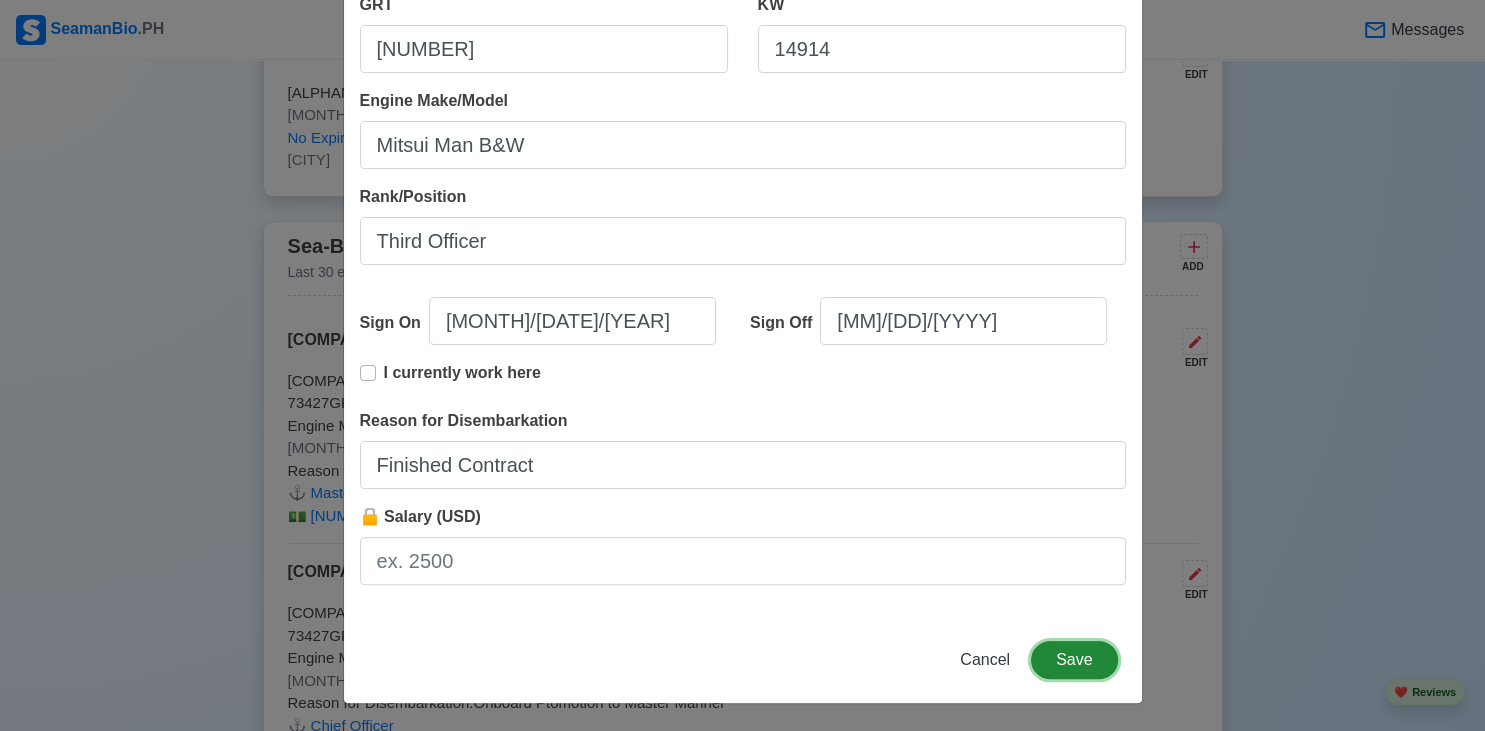 click on "Save" at bounding box center [1074, 660] 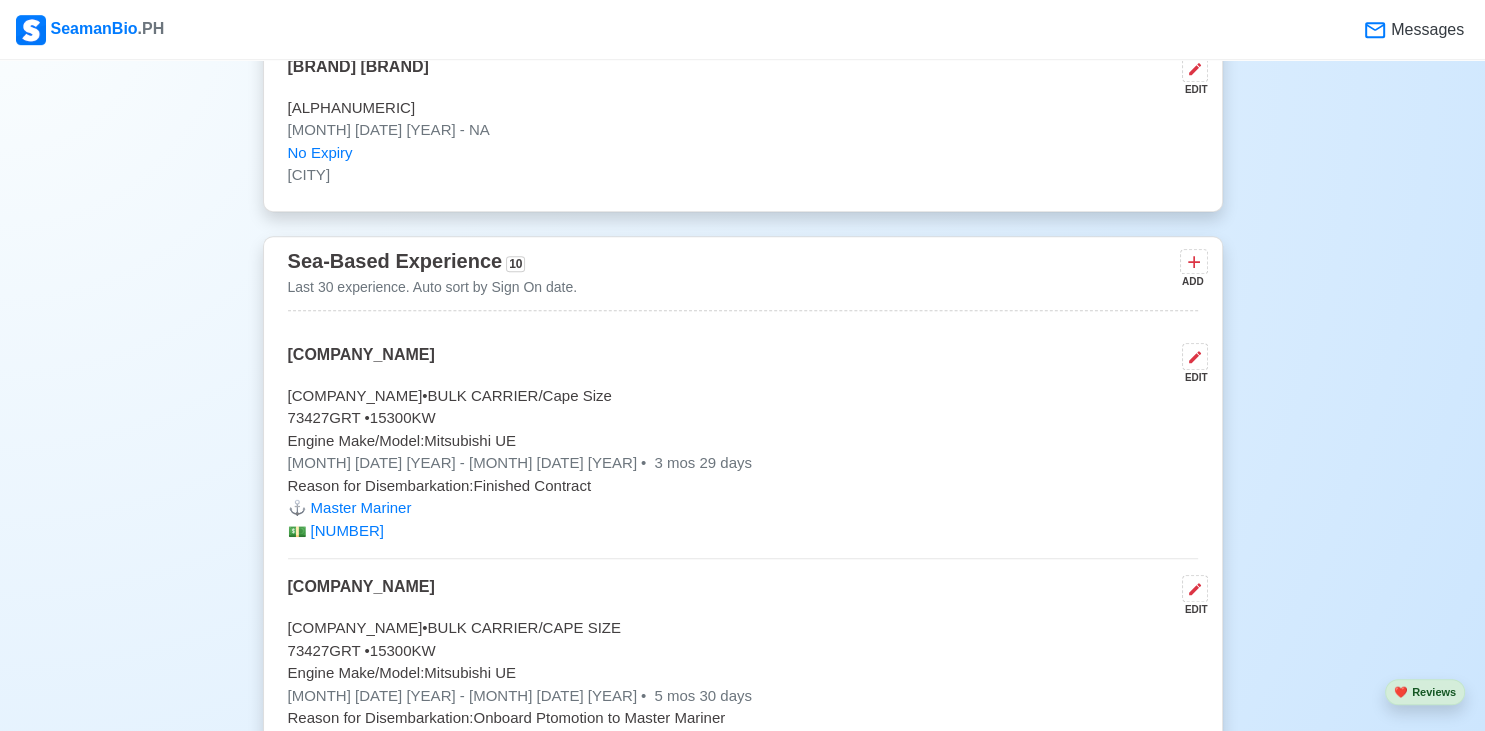 scroll, scrollTop: 5217, scrollLeft: 0, axis: vertical 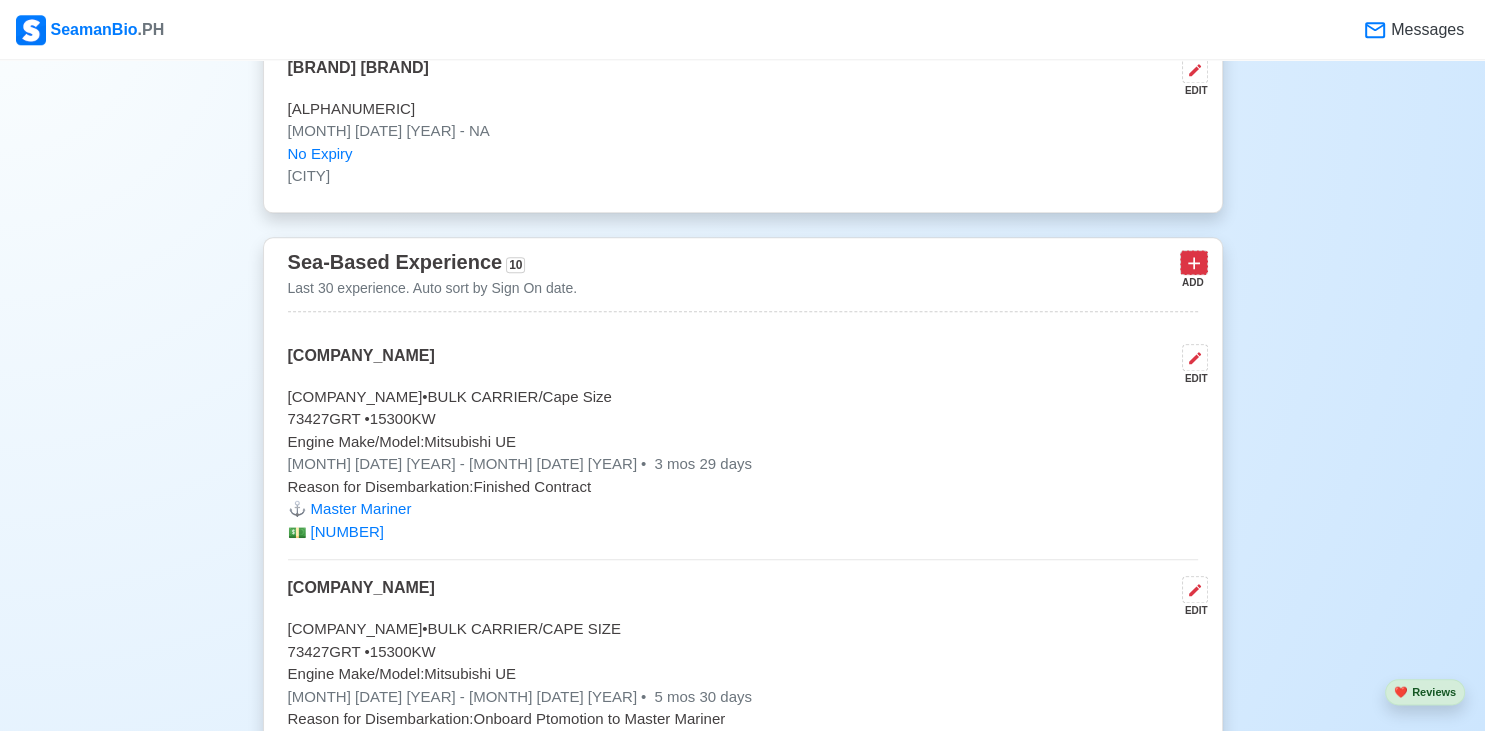 click at bounding box center [1194, 262] 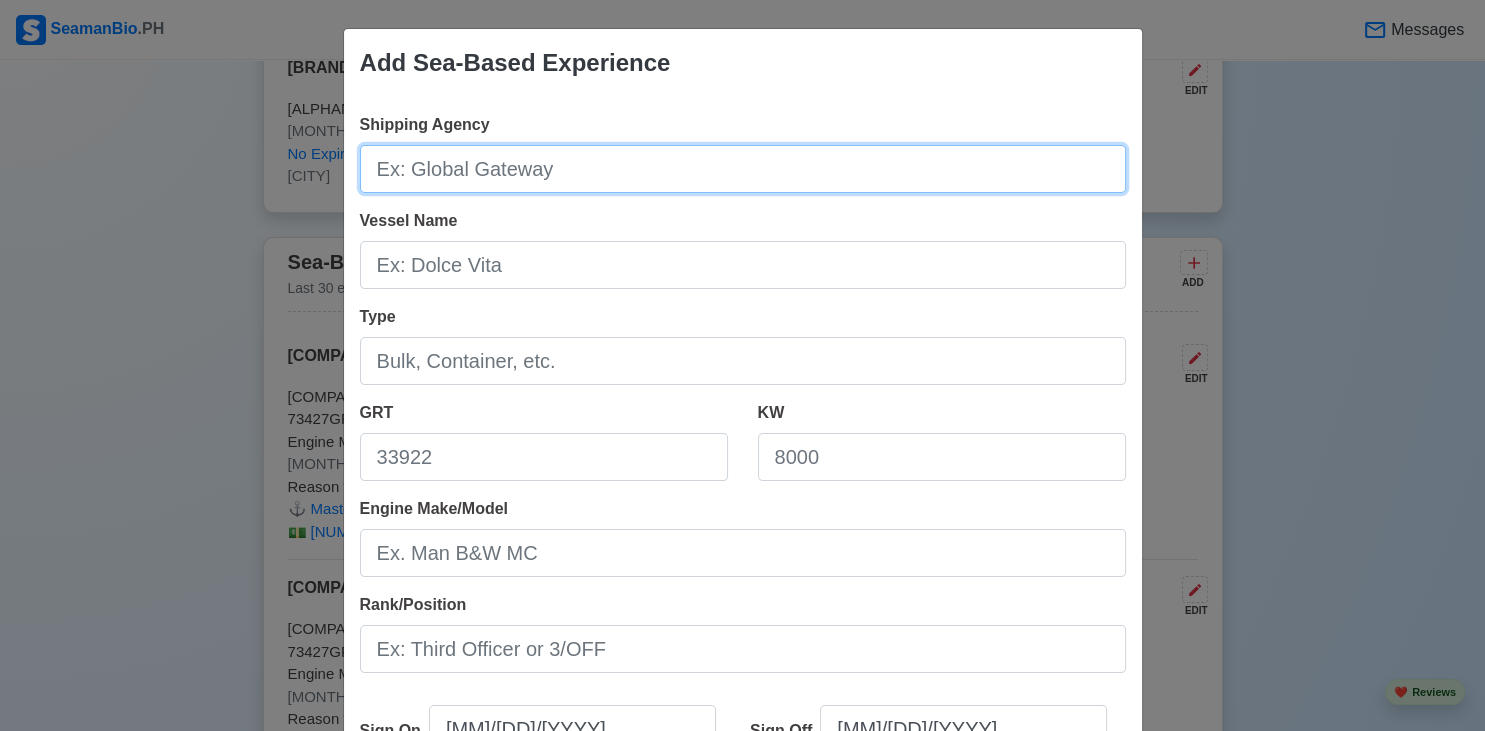 click on "Shipping Agency" at bounding box center [743, 169] 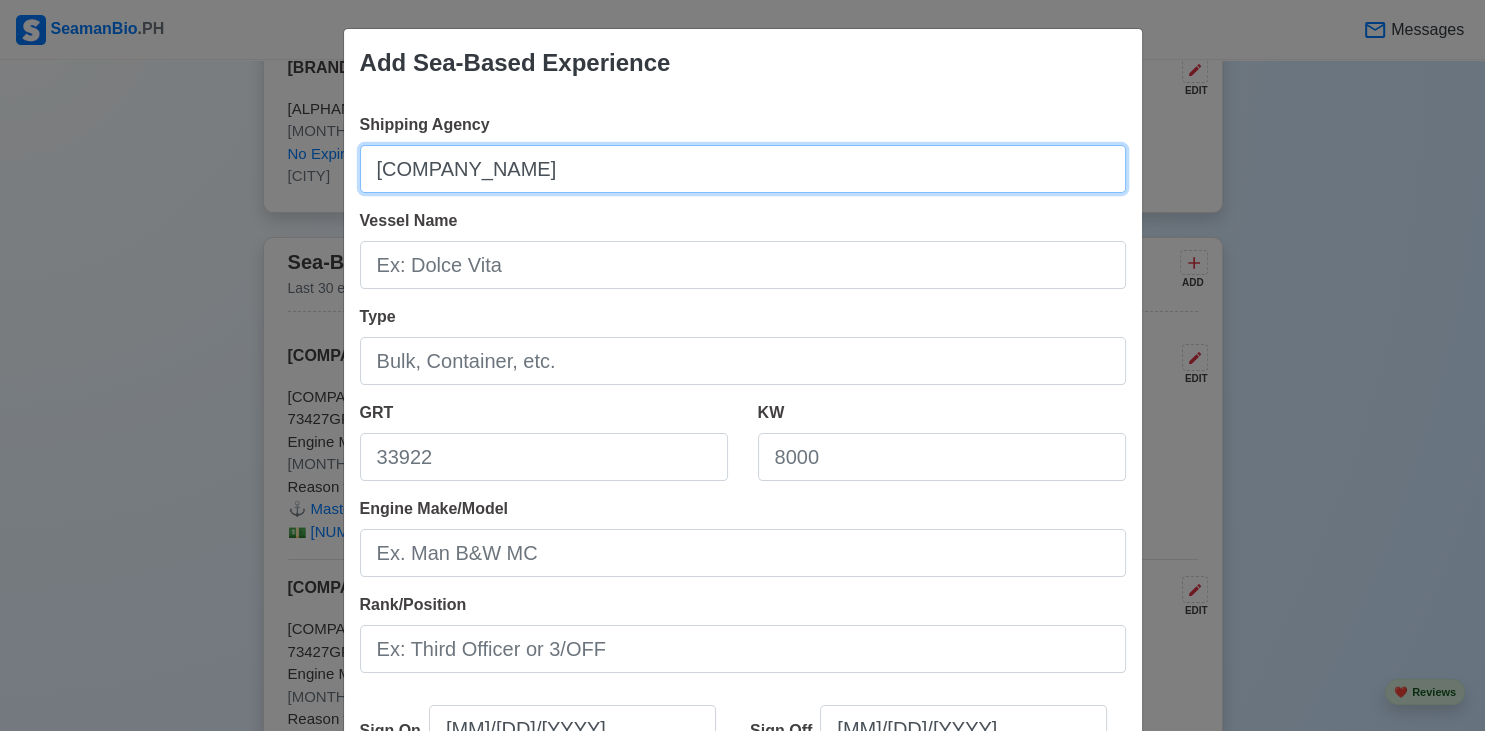type on "[COMPANY_NAME]" 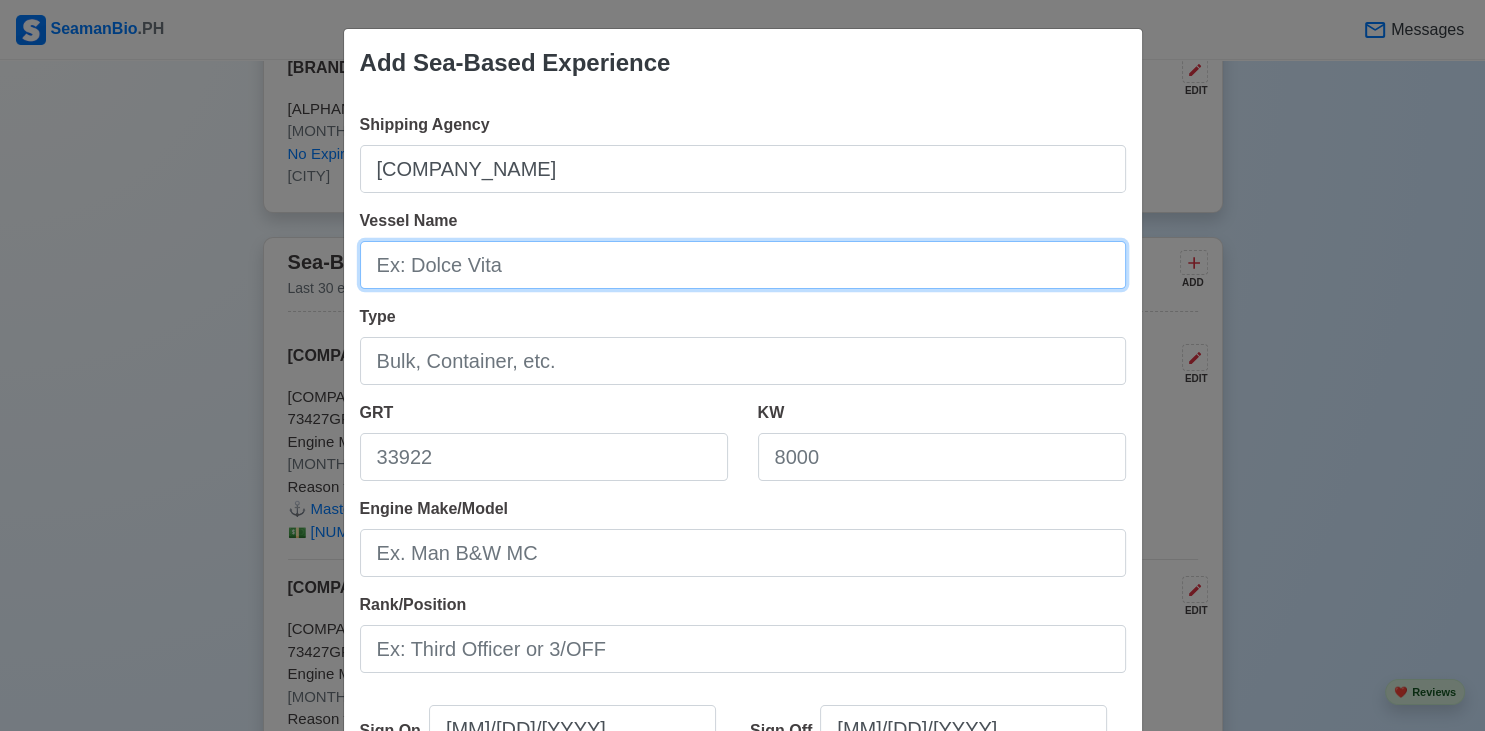 click on "Vessel Name" at bounding box center [743, 265] 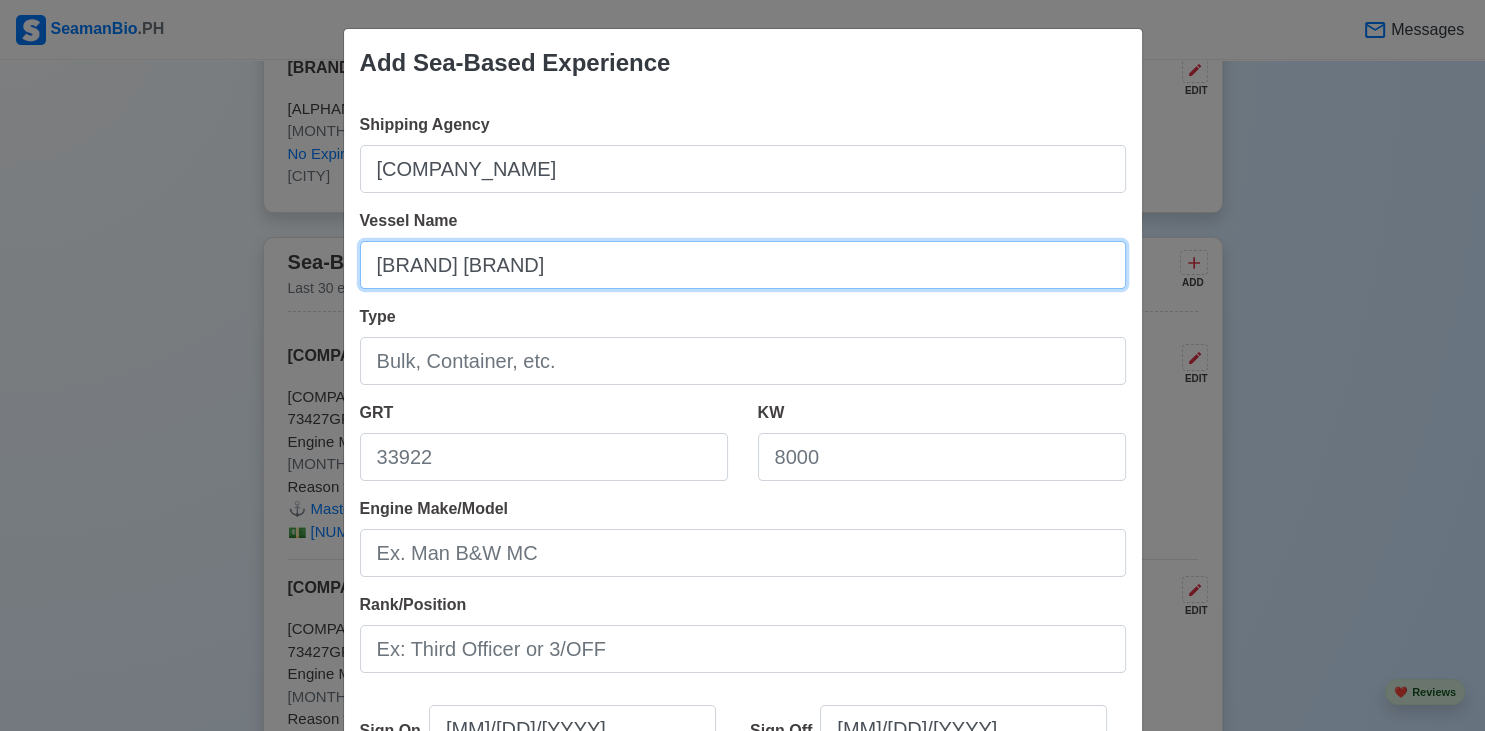type on "[BRAND] [BRAND]" 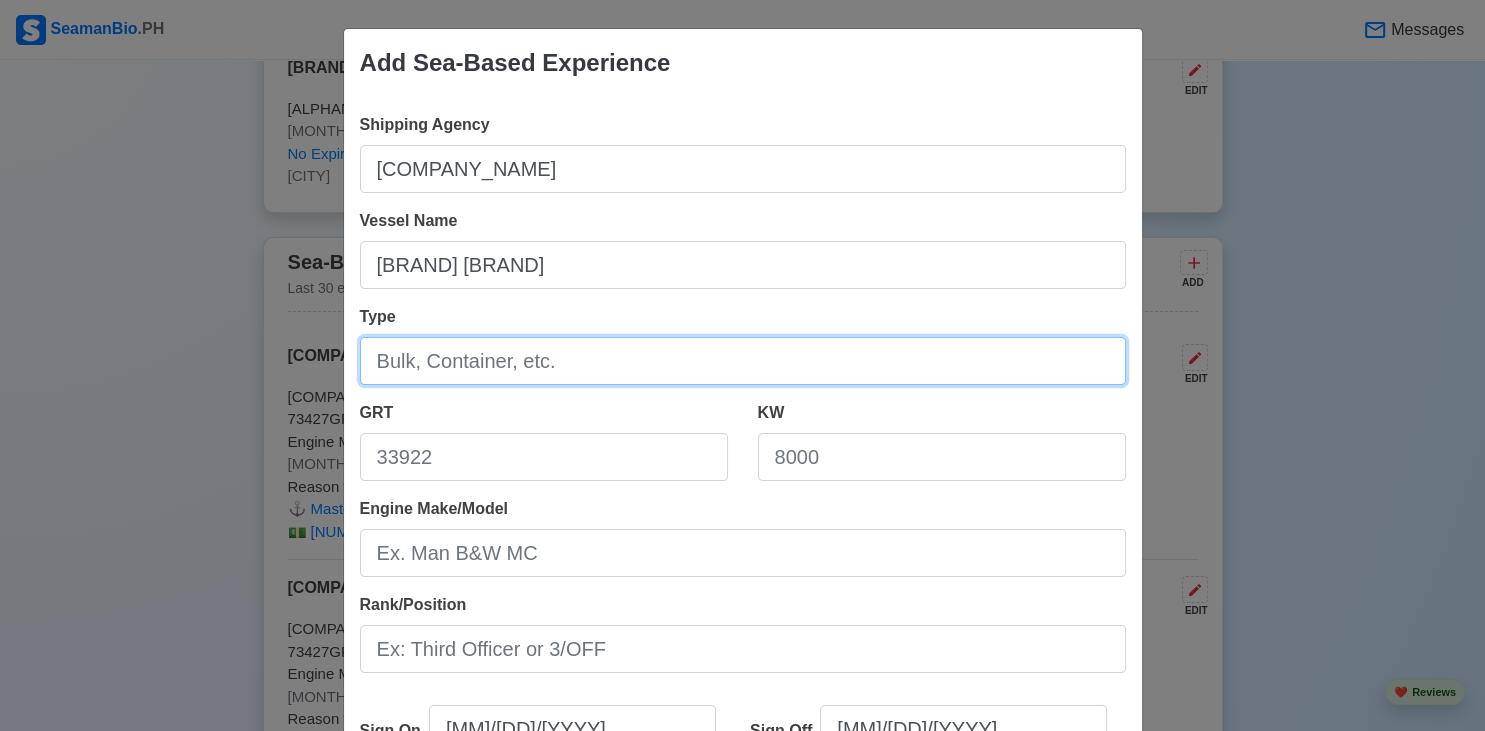 click on "Type" at bounding box center [743, 361] 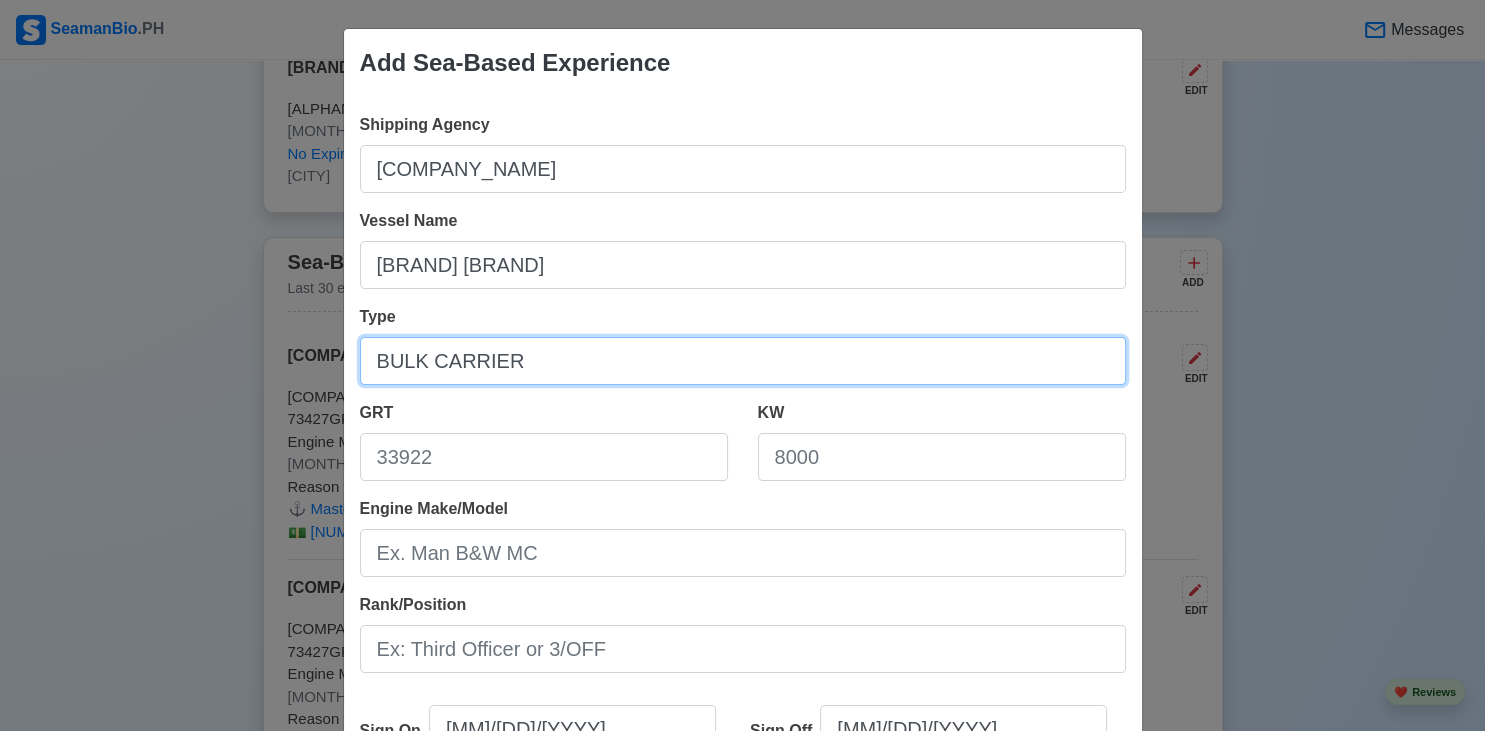 type on "BULK CARRIER" 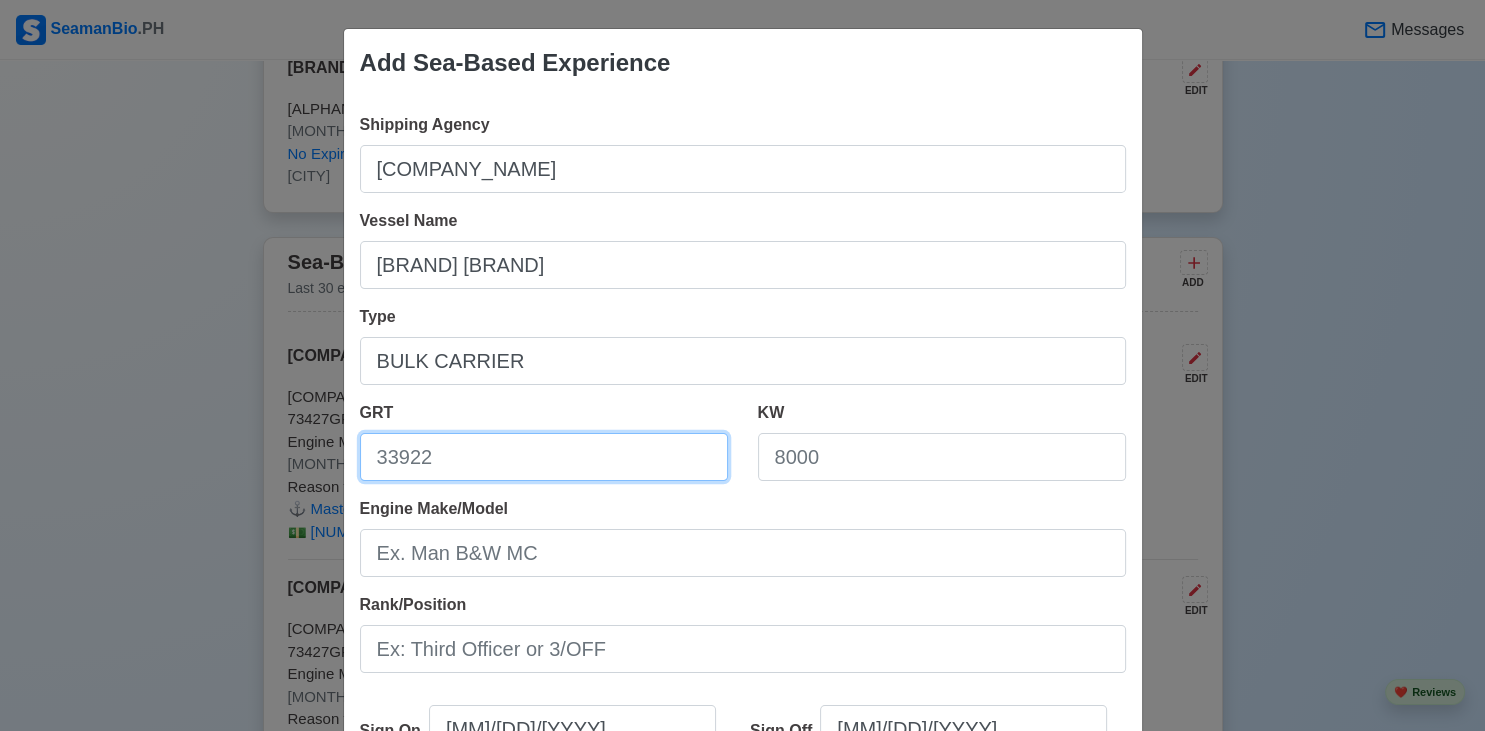 click on "GRT" at bounding box center (544, 457) 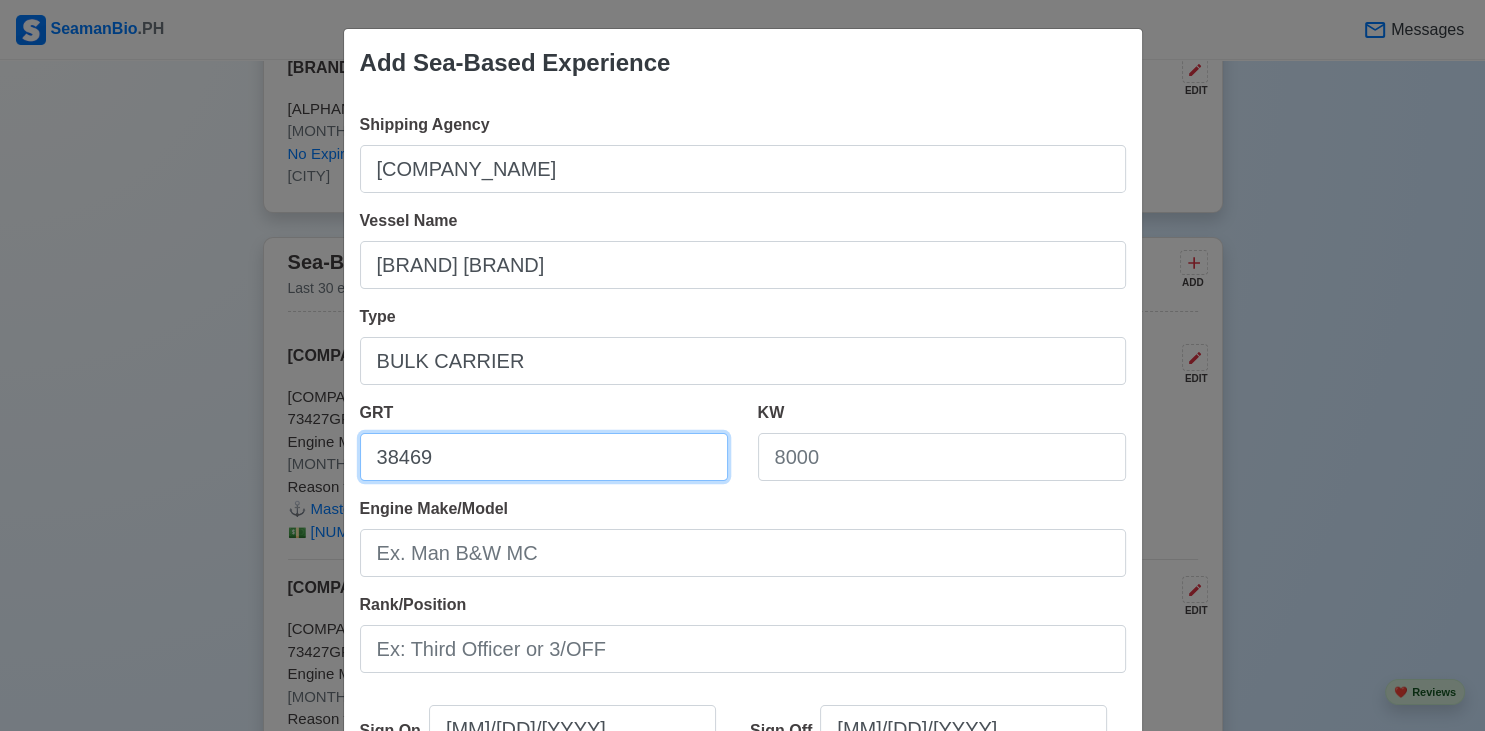 type on "38469" 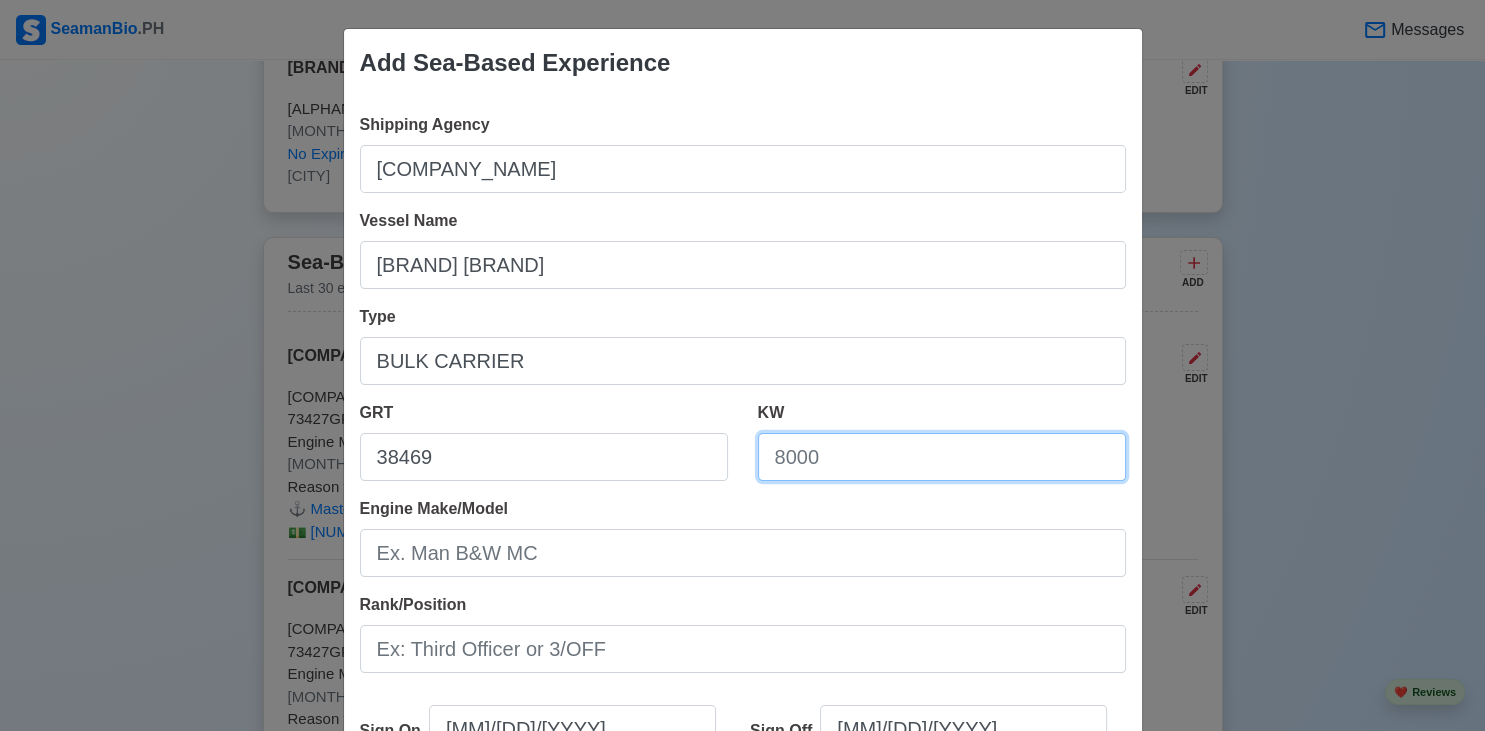 click on "KW" at bounding box center (942, 457) 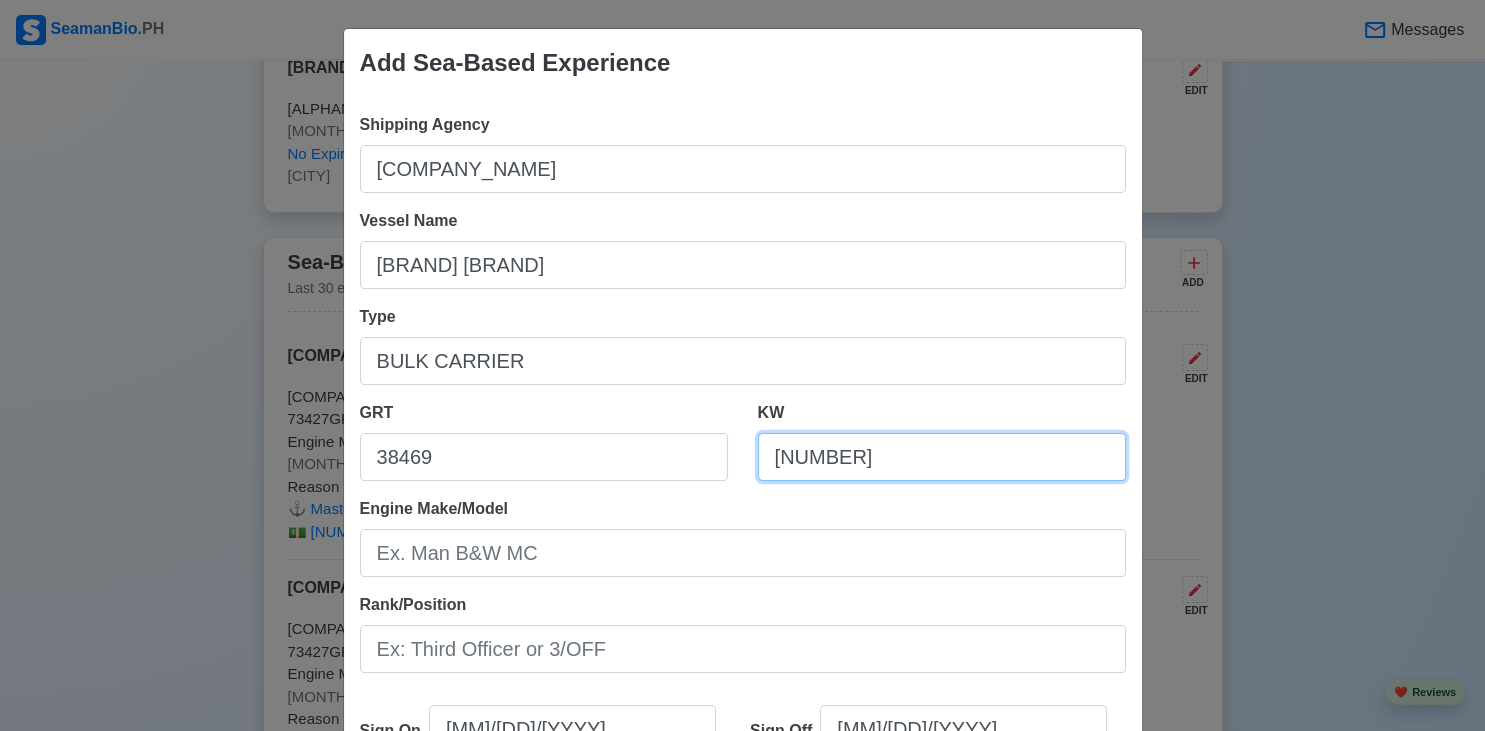 type on "[NUMBER]" 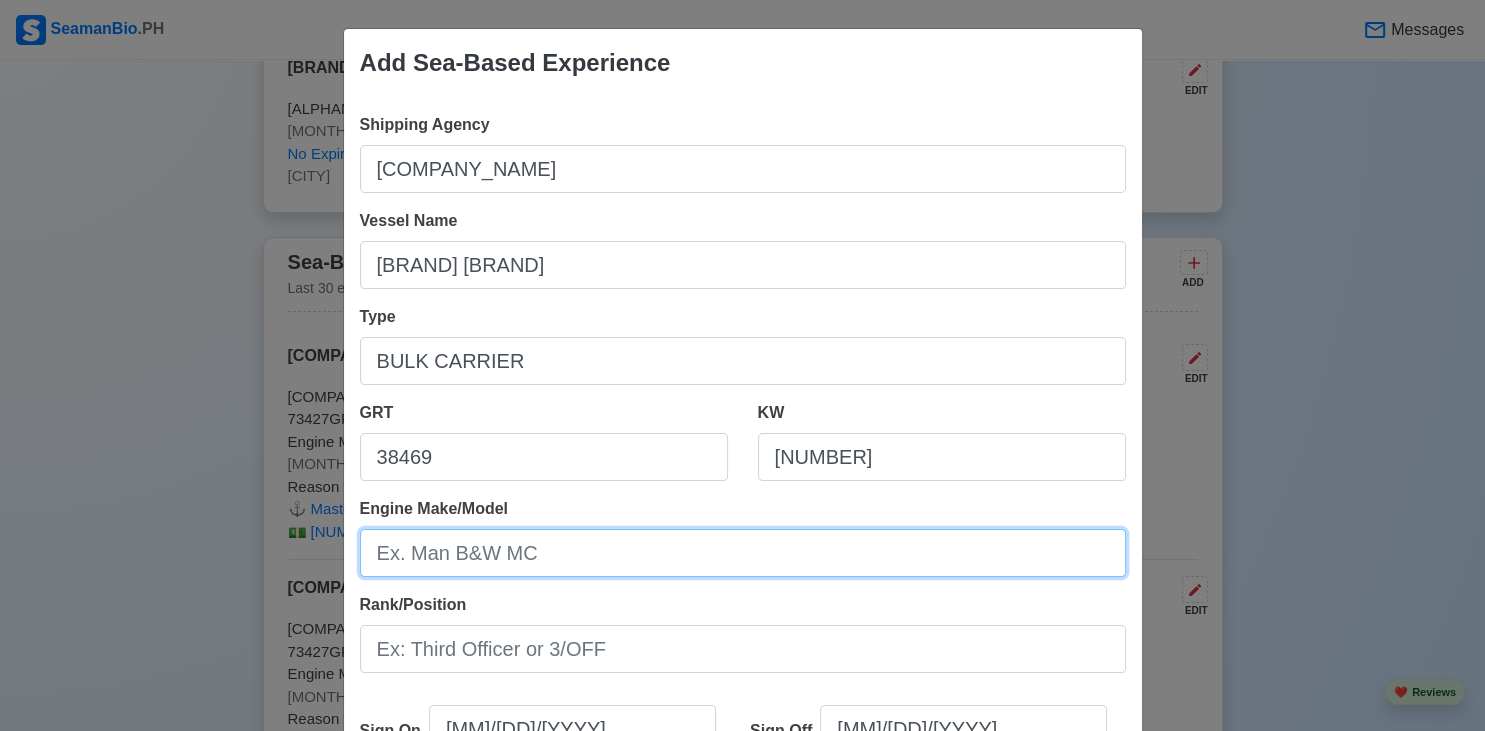click on "Engine Make/Model" at bounding box center [743, 553] 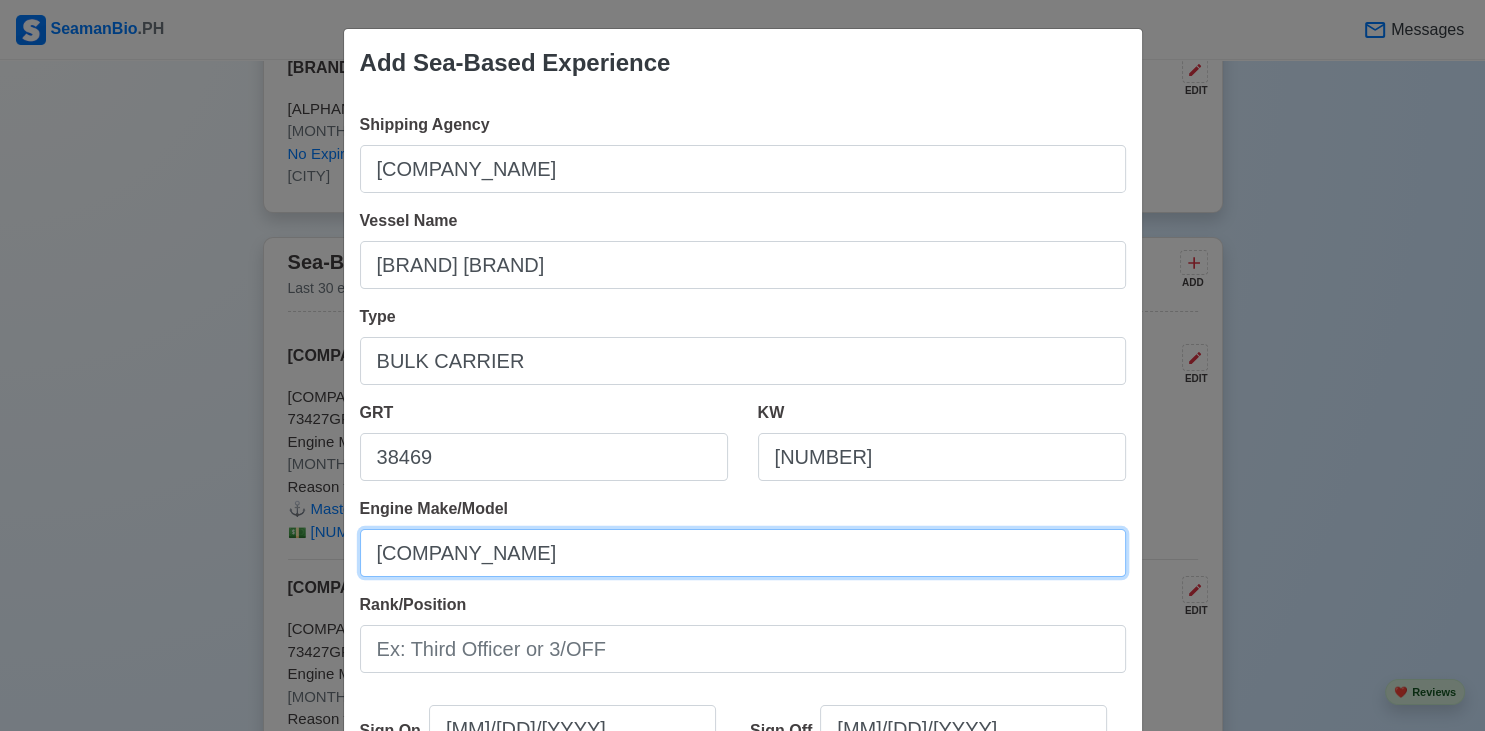 type on "[COMPANY_NAME]" 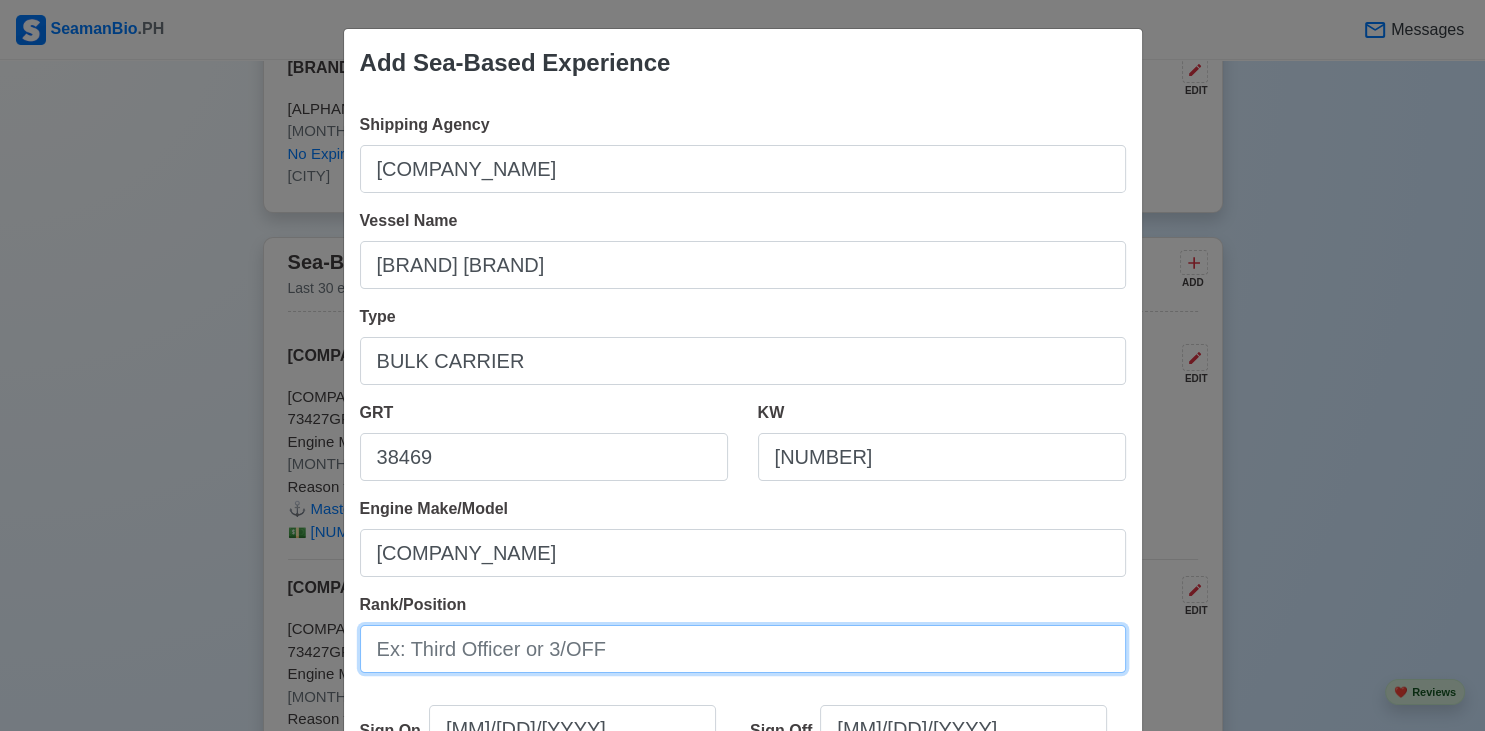click on "Rank/Position" at bounding box center [743, 649] 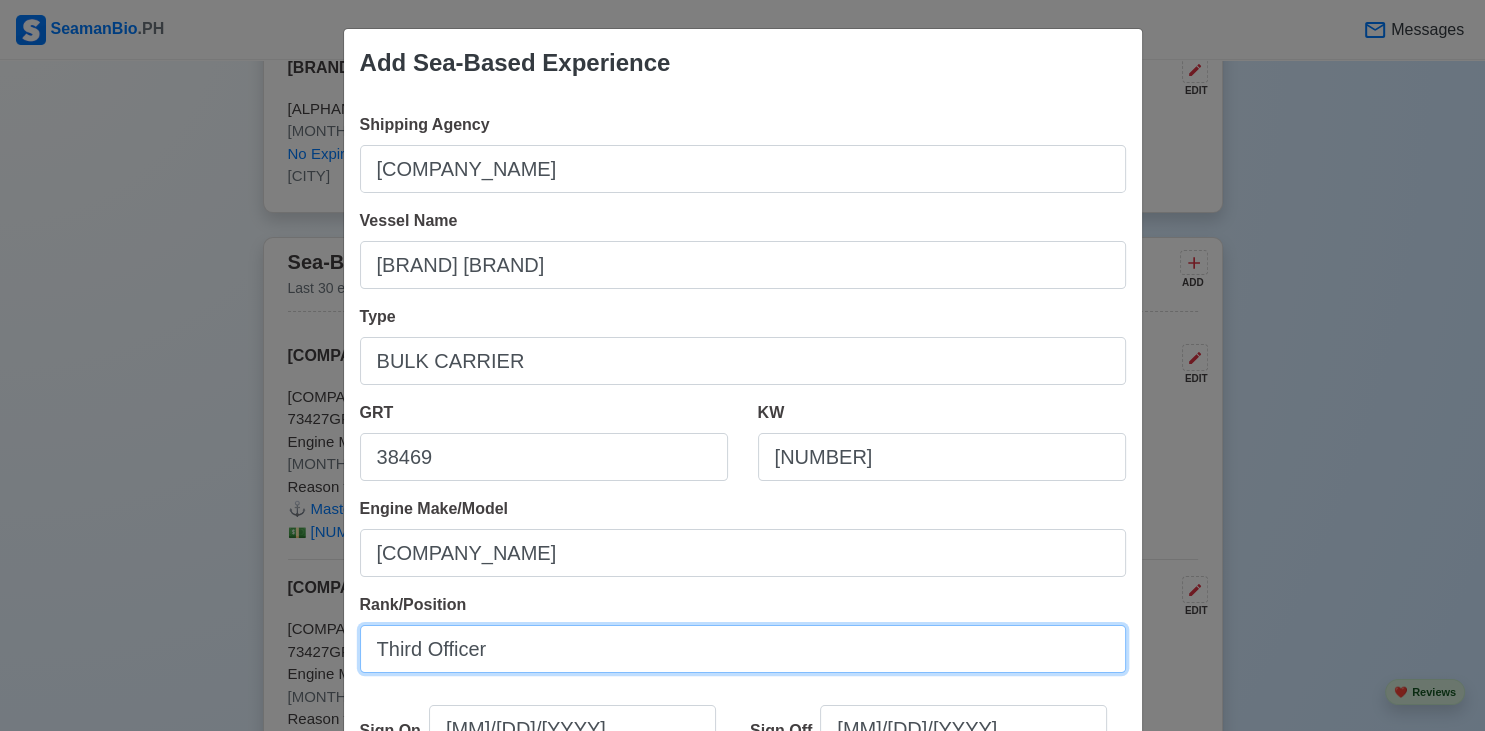 scroll, scrollTop: 103, scrollLeft: 0, axis: vertical 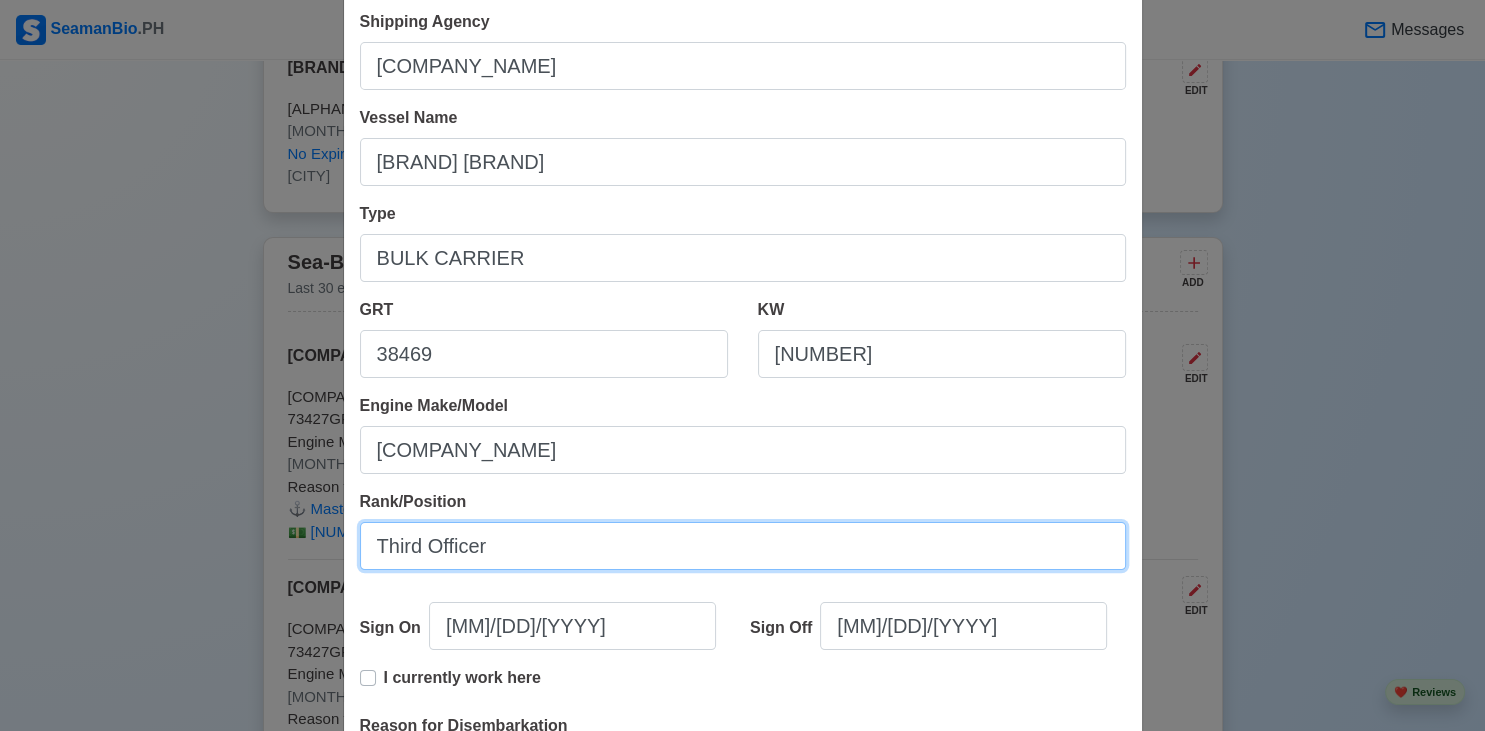 type on "Third Officer" 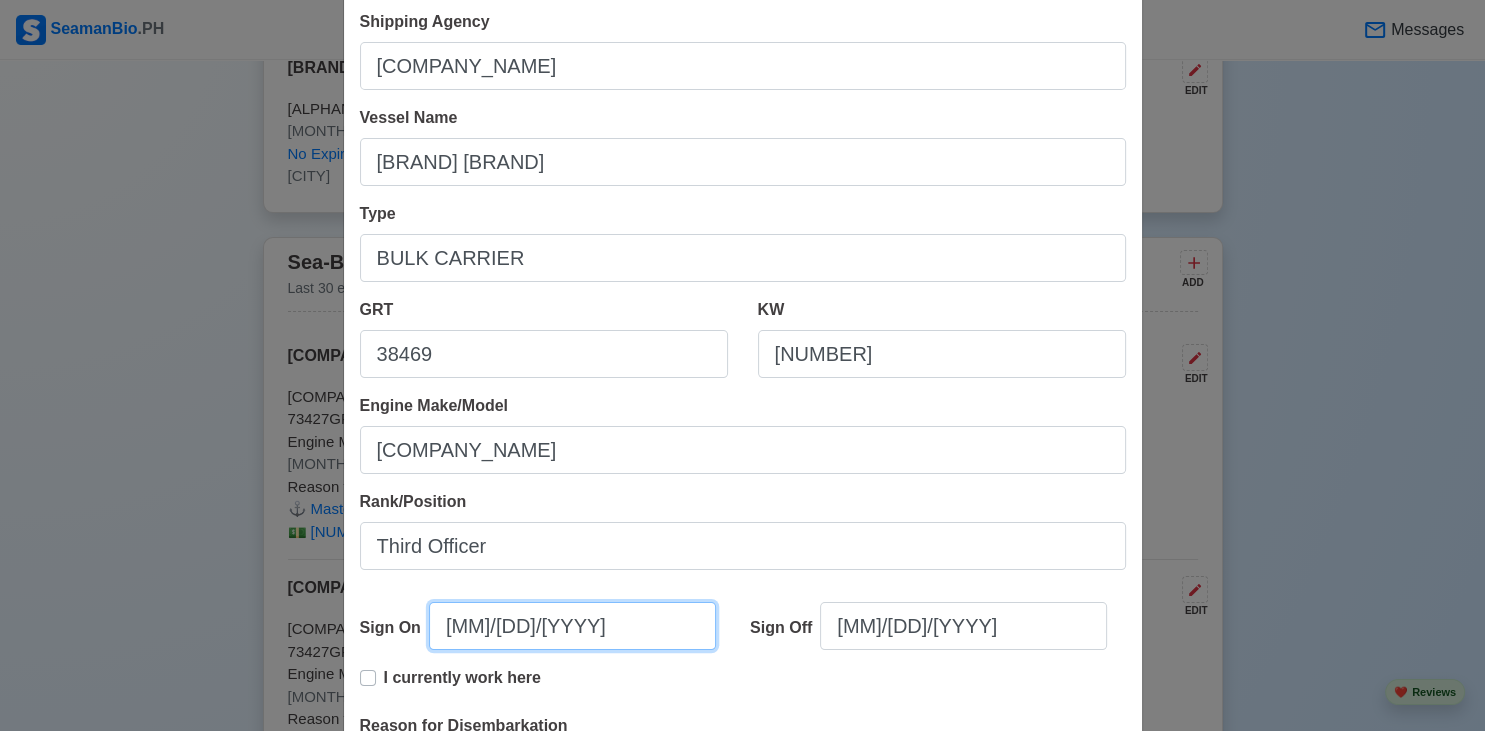 select on "****" 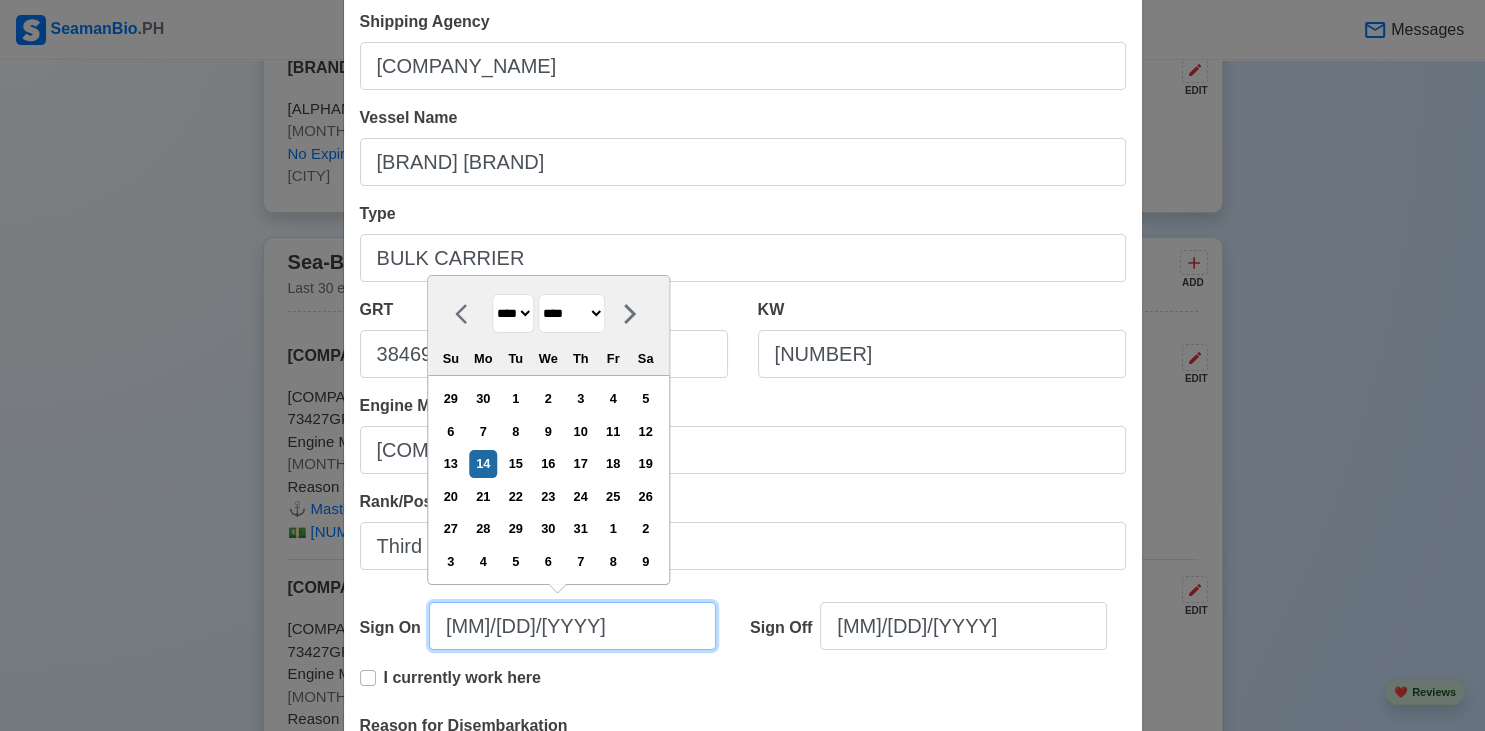 click on "[MM]/[DD]/[YYYY]" at bounding box center [572, 626] 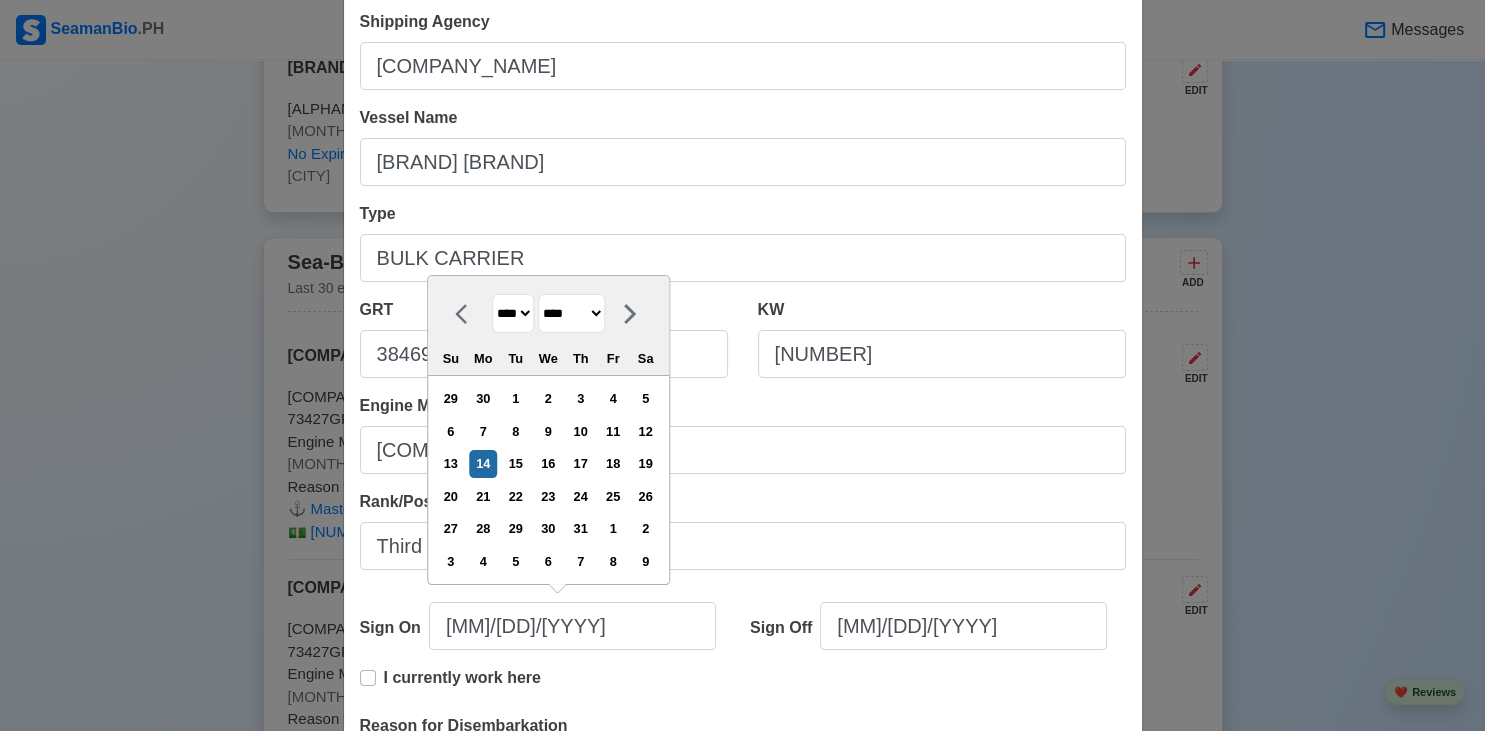 click on "**** **** **** **** **** **** **** **** **** **** **** **** **** **** **** **** **** **** **** **** **** **** **** **** **** **** **** **** **** **** **** **** **** **** **** **** **** **** **** **** **** **** **** **** **** **** **** **** **** **** **** **** **** **** **** **** **** **** **** **** **** **** **** **** **** **** **** **** **** **** **** **** **** **** **** **** **** **** **** **** **** **** **** **** **** **** **** **** **** **** **** **** **** **** **** **** **** **** **** **** **** **** **** **** **** ****" at bounding box center (513, 313) 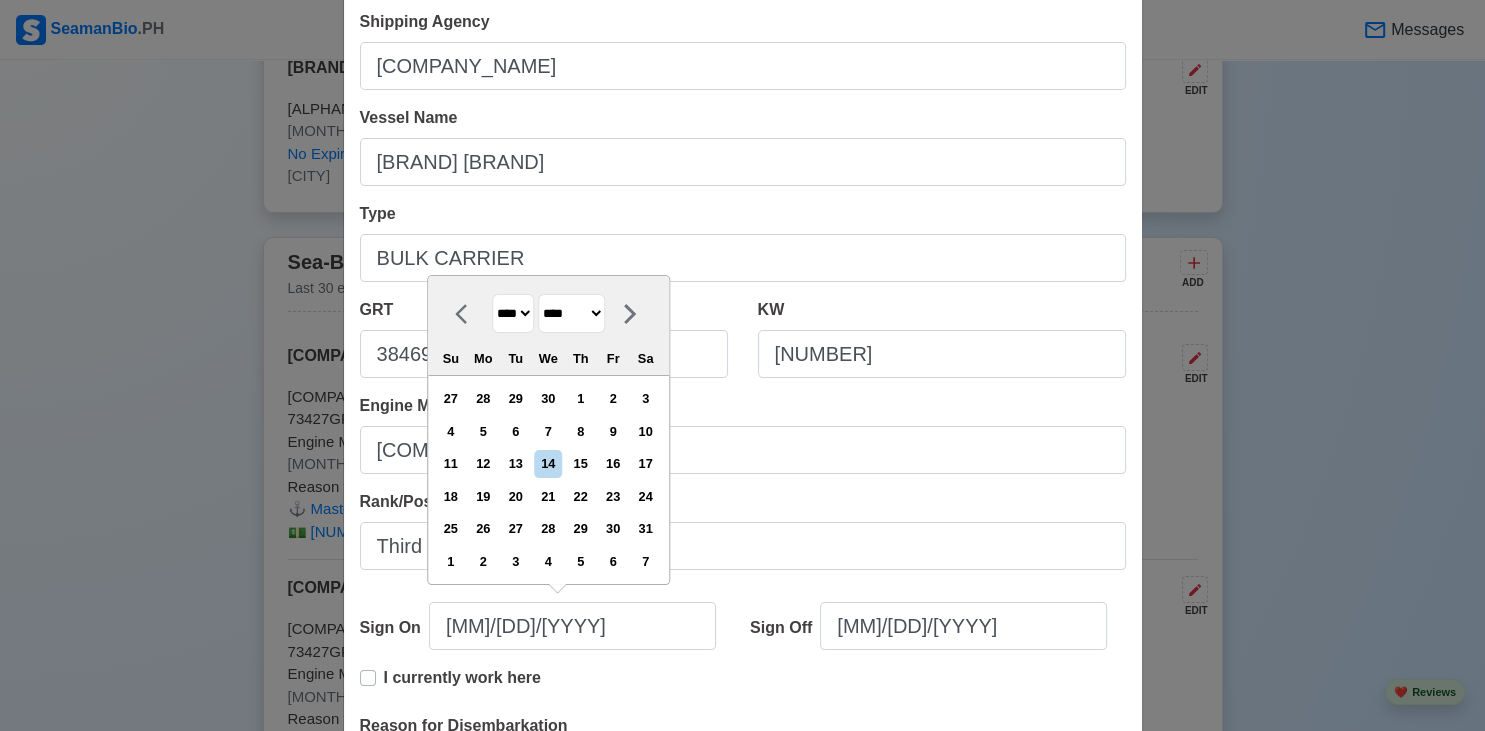 click on "******* ******** ***** ***** *** **** **** ****** ********* ******* ******** ********" at bounding box center (571, 313) 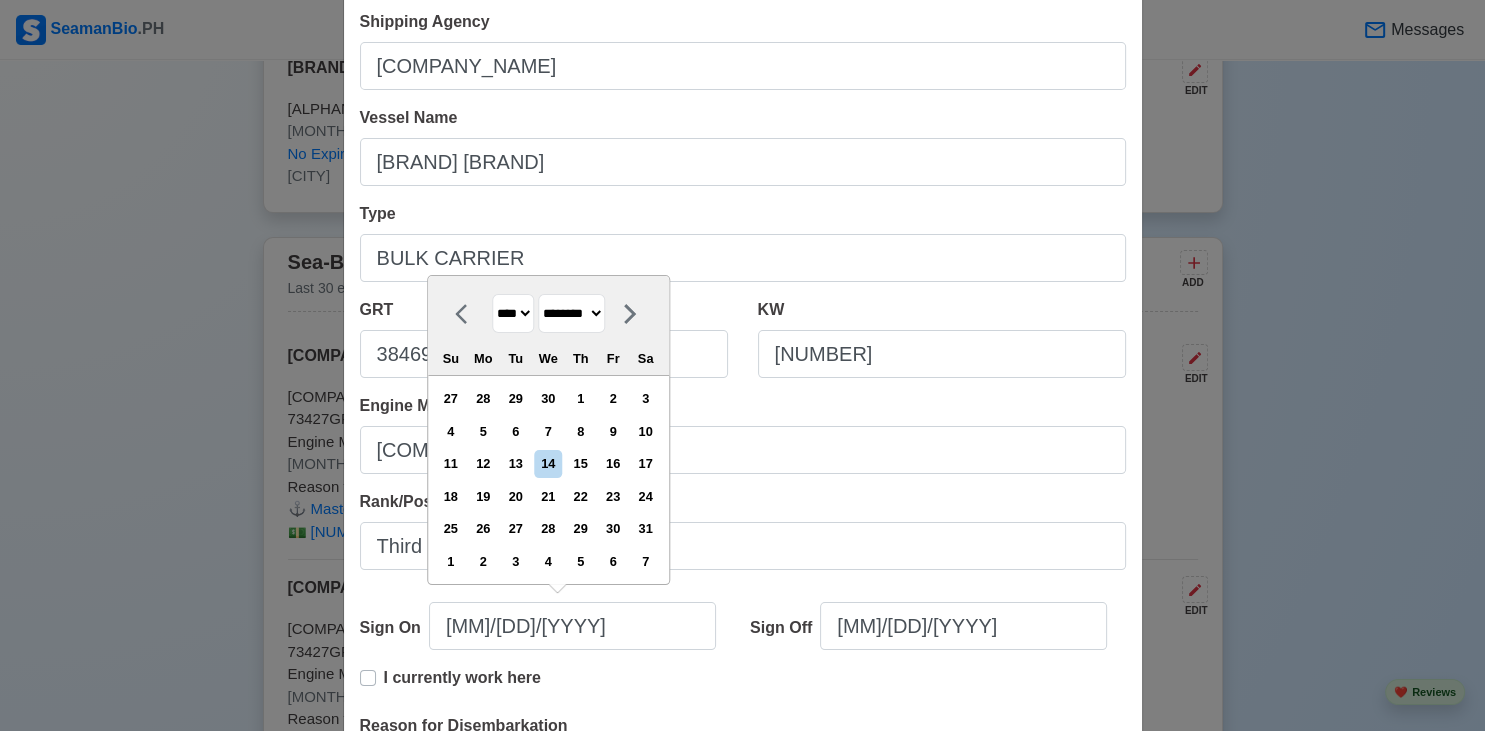 click on "********" at bounding box center (0, 0) 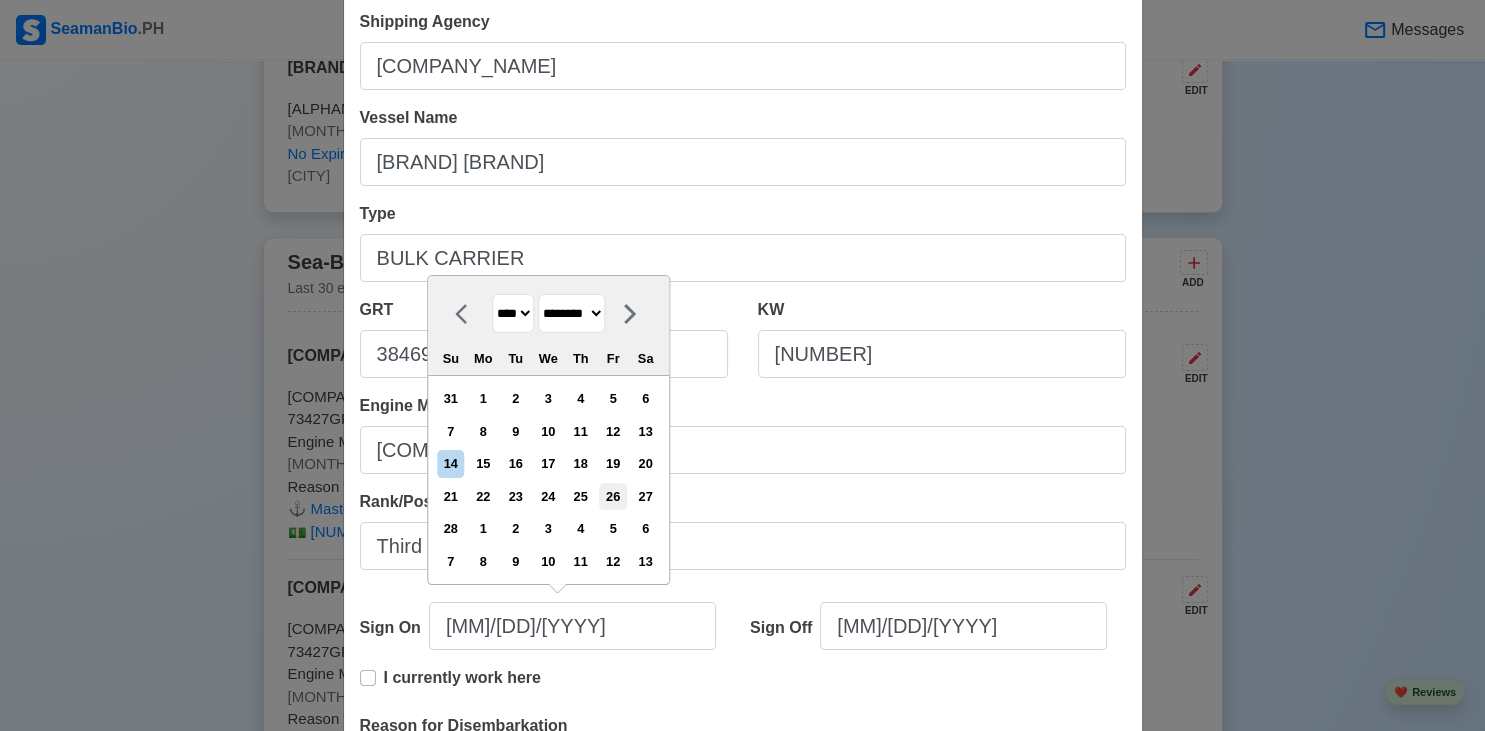 click on "26" at bounding box center [613, 496] 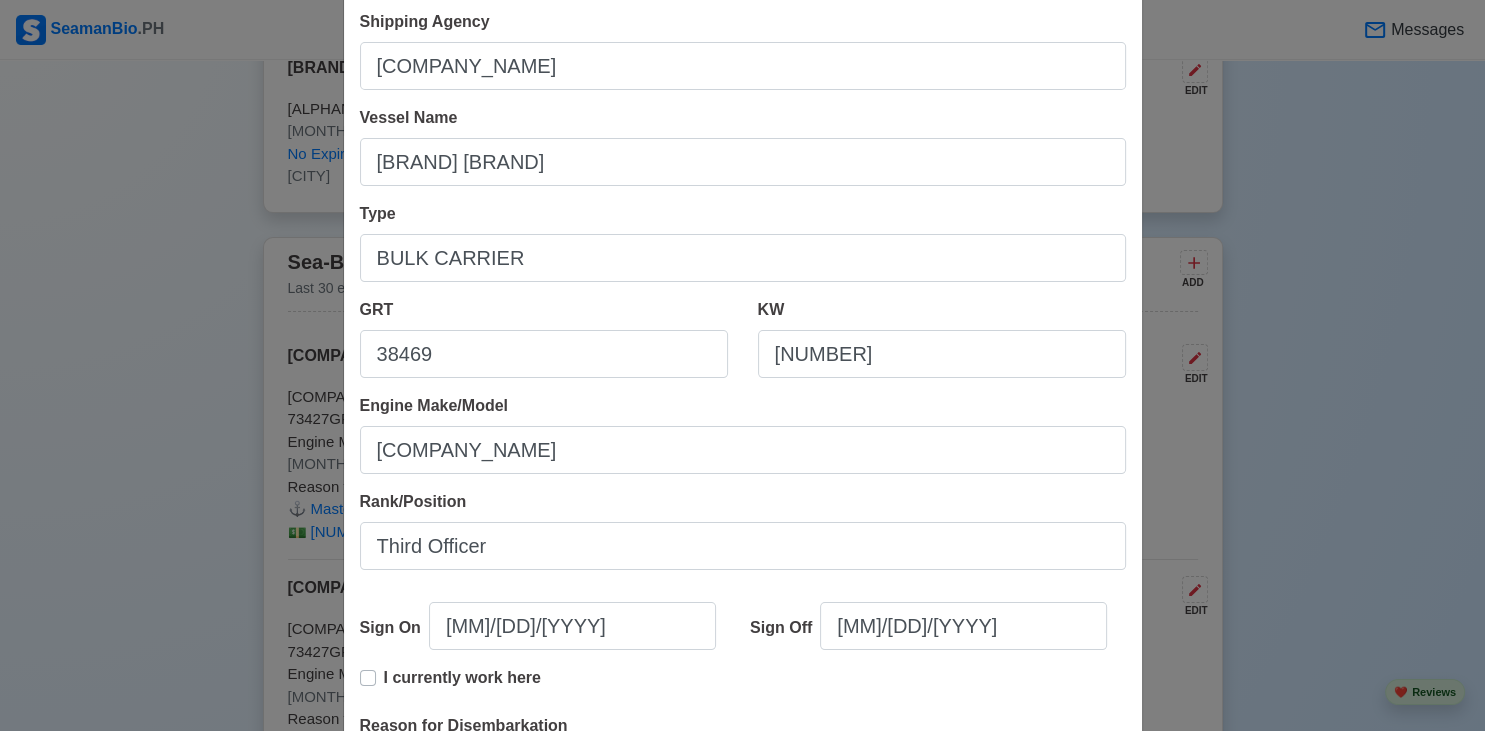 type on "[MM]/[DD]/[YYYY]" 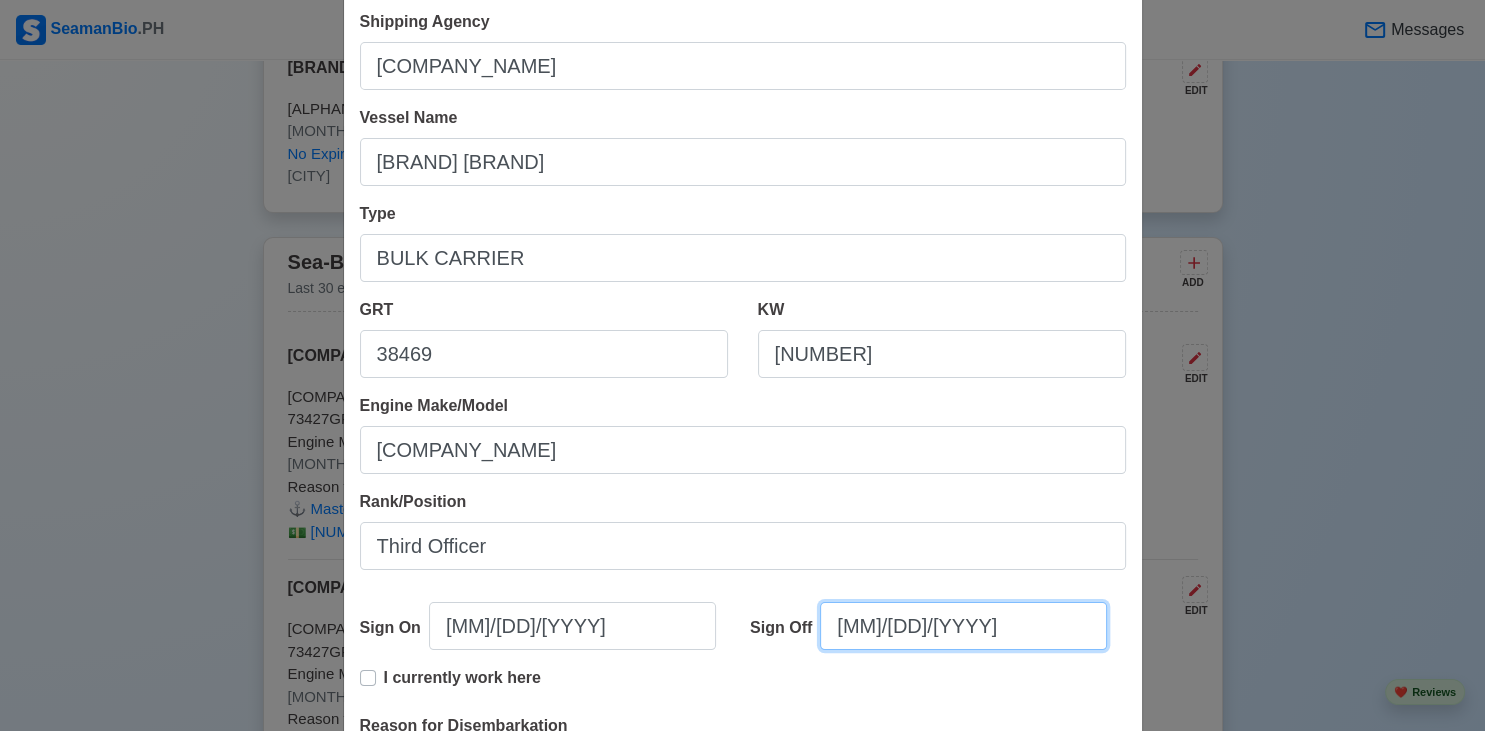 select on "****" 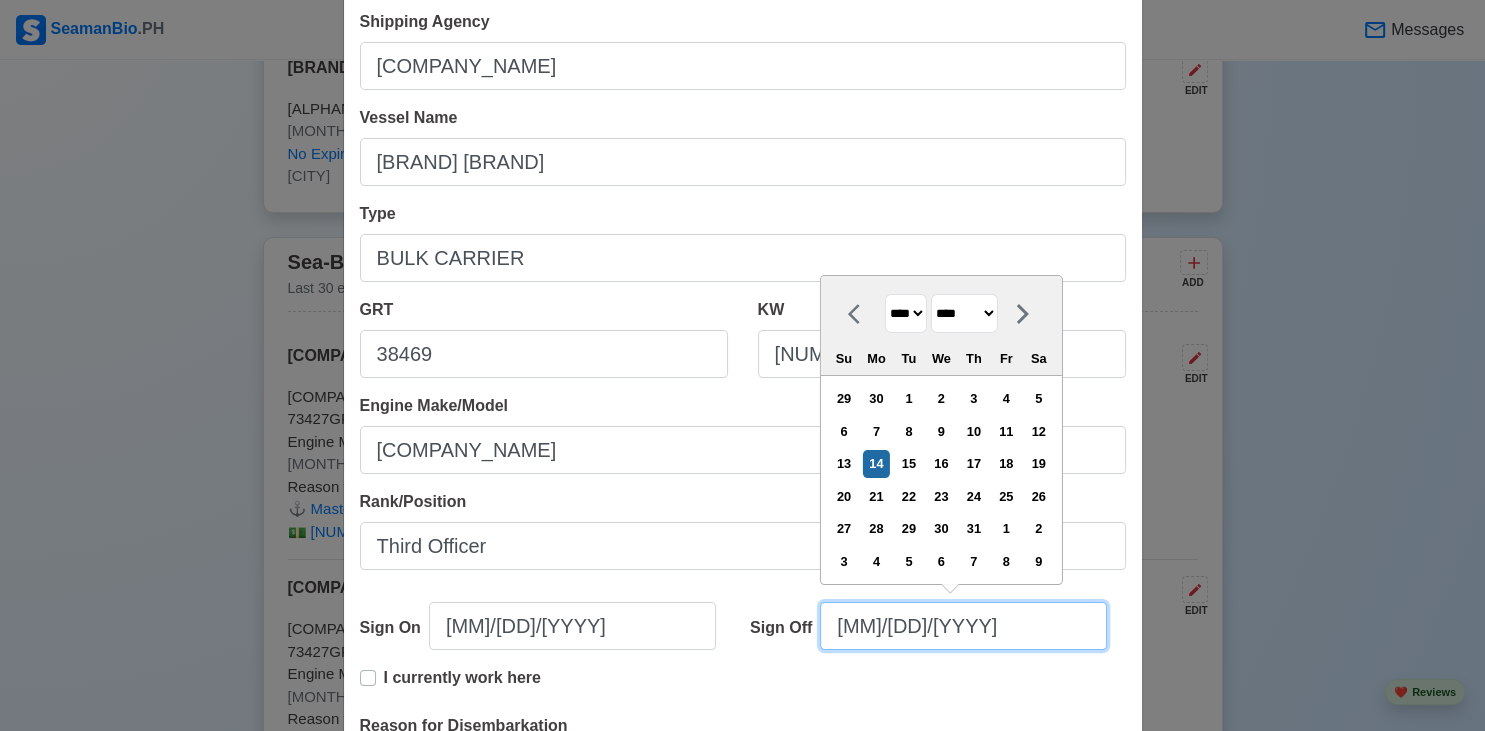 click on "[MM]/[DD]/[YYYY]" at bounding box center [963, 626] 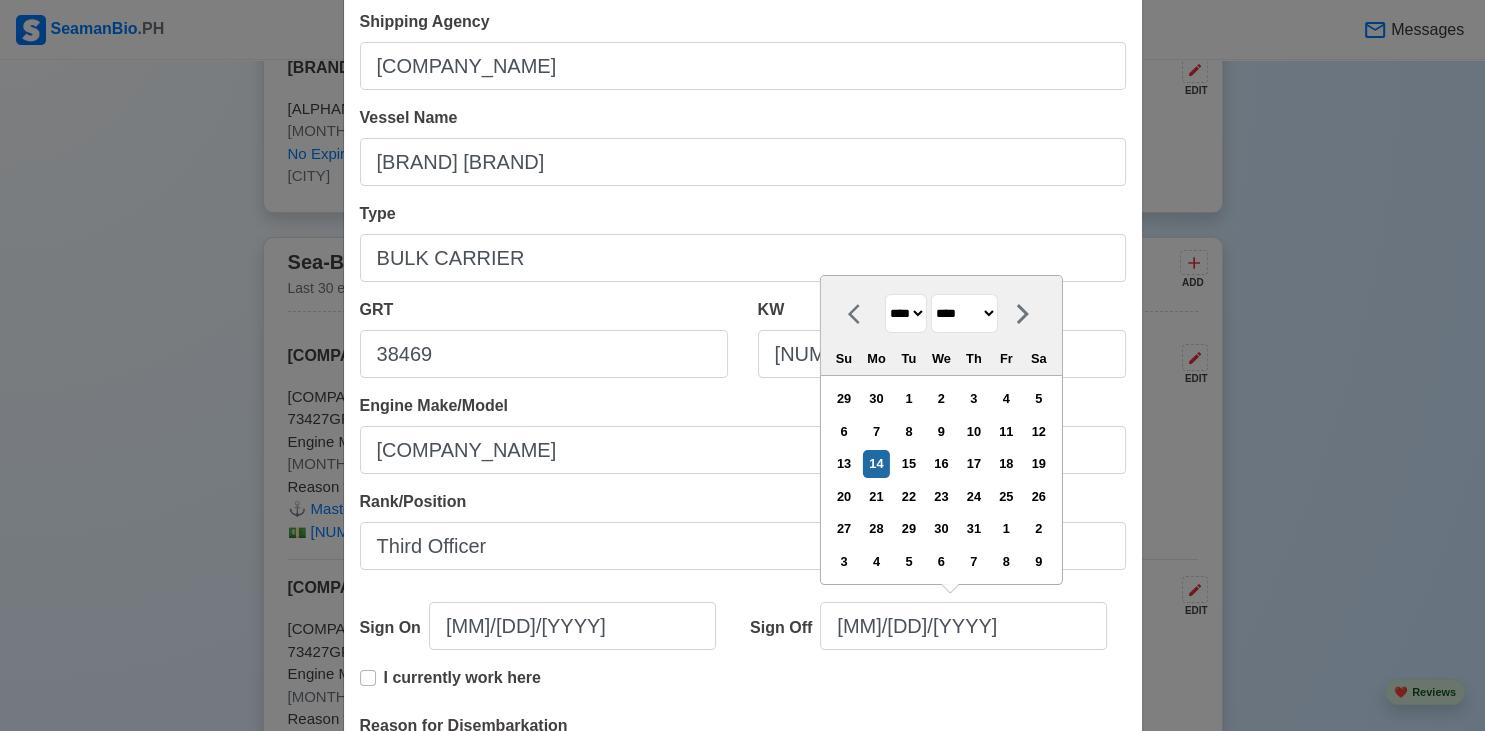 click on "**** **** **** **** **** **** **** **** **** **** **** **** **** **** **** **** **** **** **** **** **** **** **** **** **** **** **** **** **** **** **** **** **** **** **** **** **** **** **** **** **** **** **** **** **** **** **** **** **** **** **** **** **** **** **** **** **** **** **** **** **** **** **** **** **** **** **** **** **** **** **** **** **** **** **** **** **** **** **** **** **** **** **** **** **** **** **** **** **** **** **** **** **** **** **** **** **** **** **** **** **** **** **** **** **** **** **** ****" at bounding box center (906, 313) 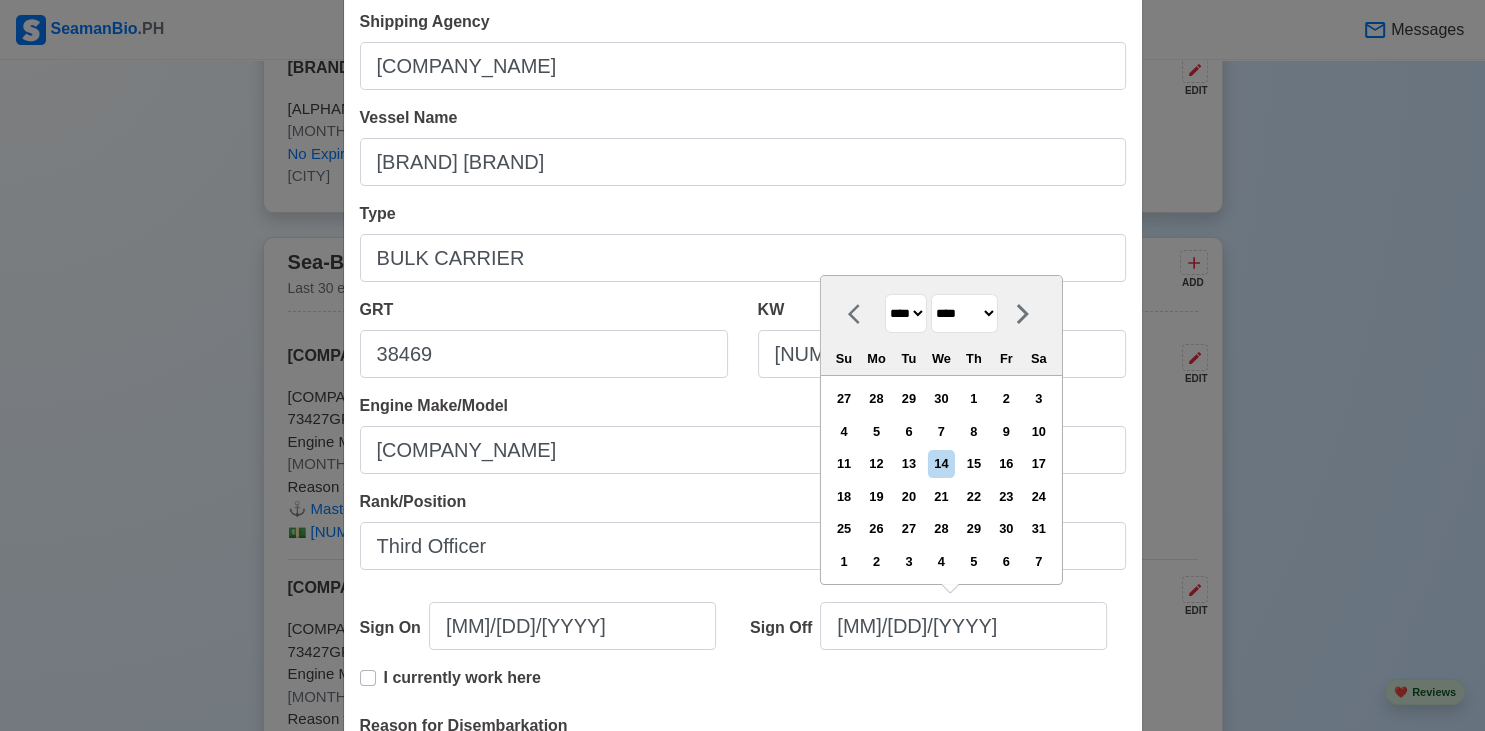 click on "******* ******** ***** ***** *** **** **** ****** ********* ******* ******** ********" at bounding box center [964, 313] 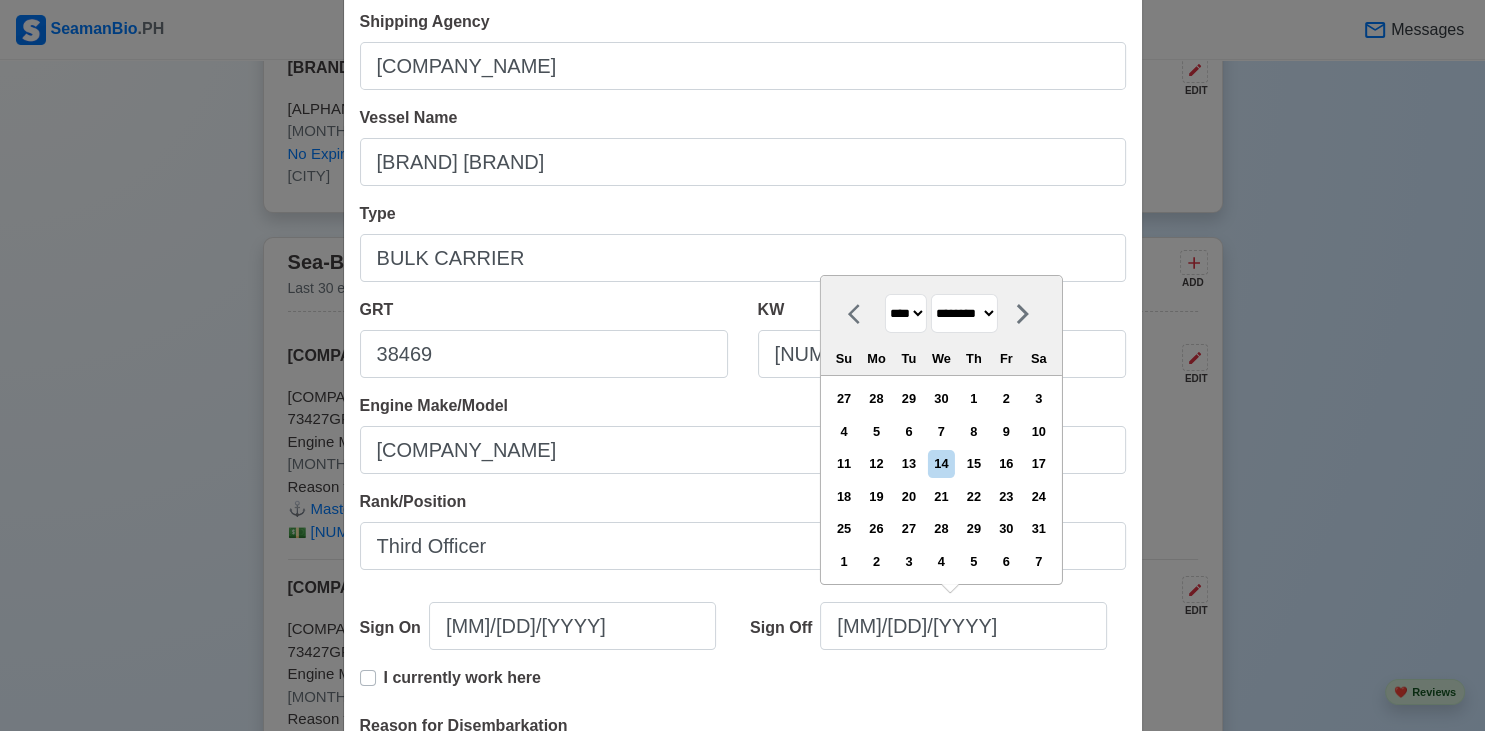click on "********" at bounding box center [0, 0] 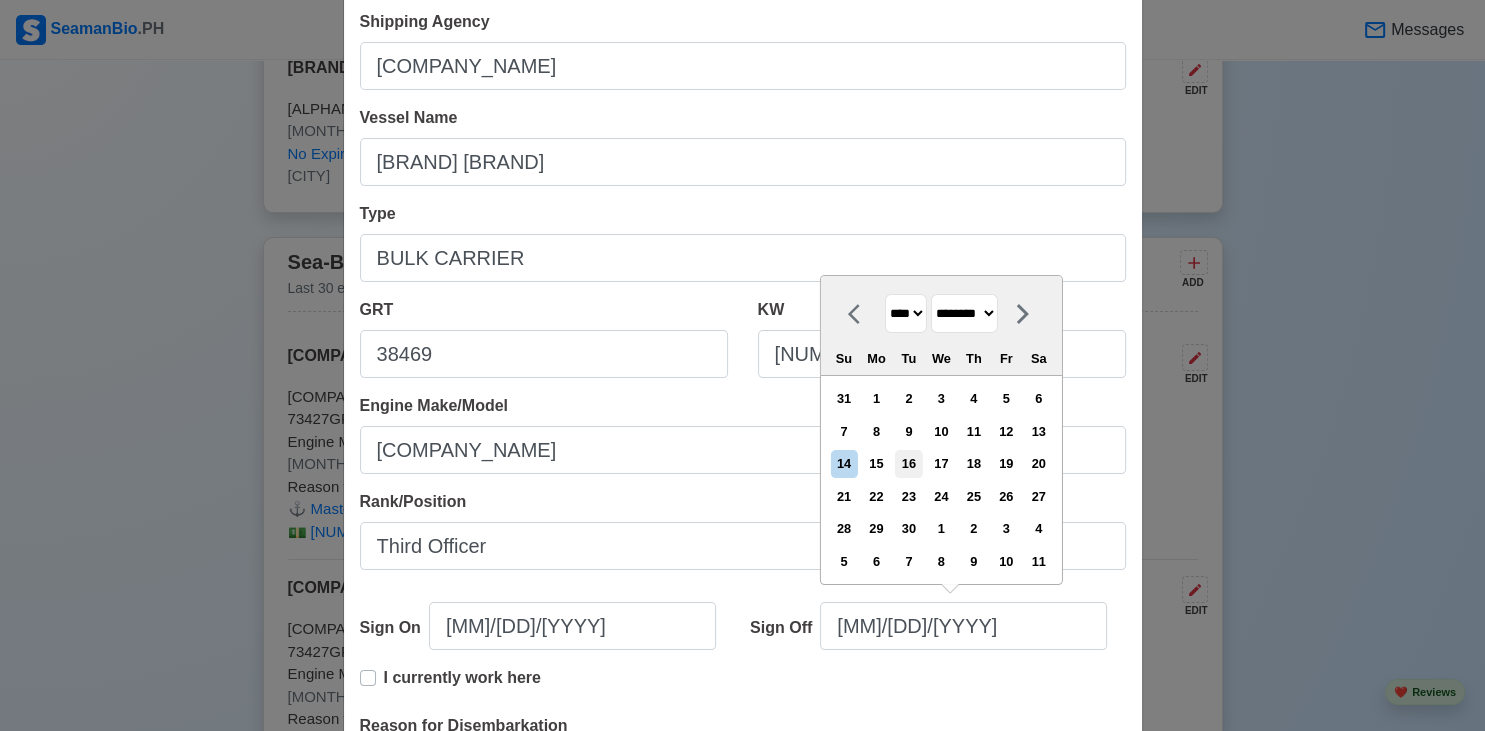 click on "16" at bounding box center [908, 463] 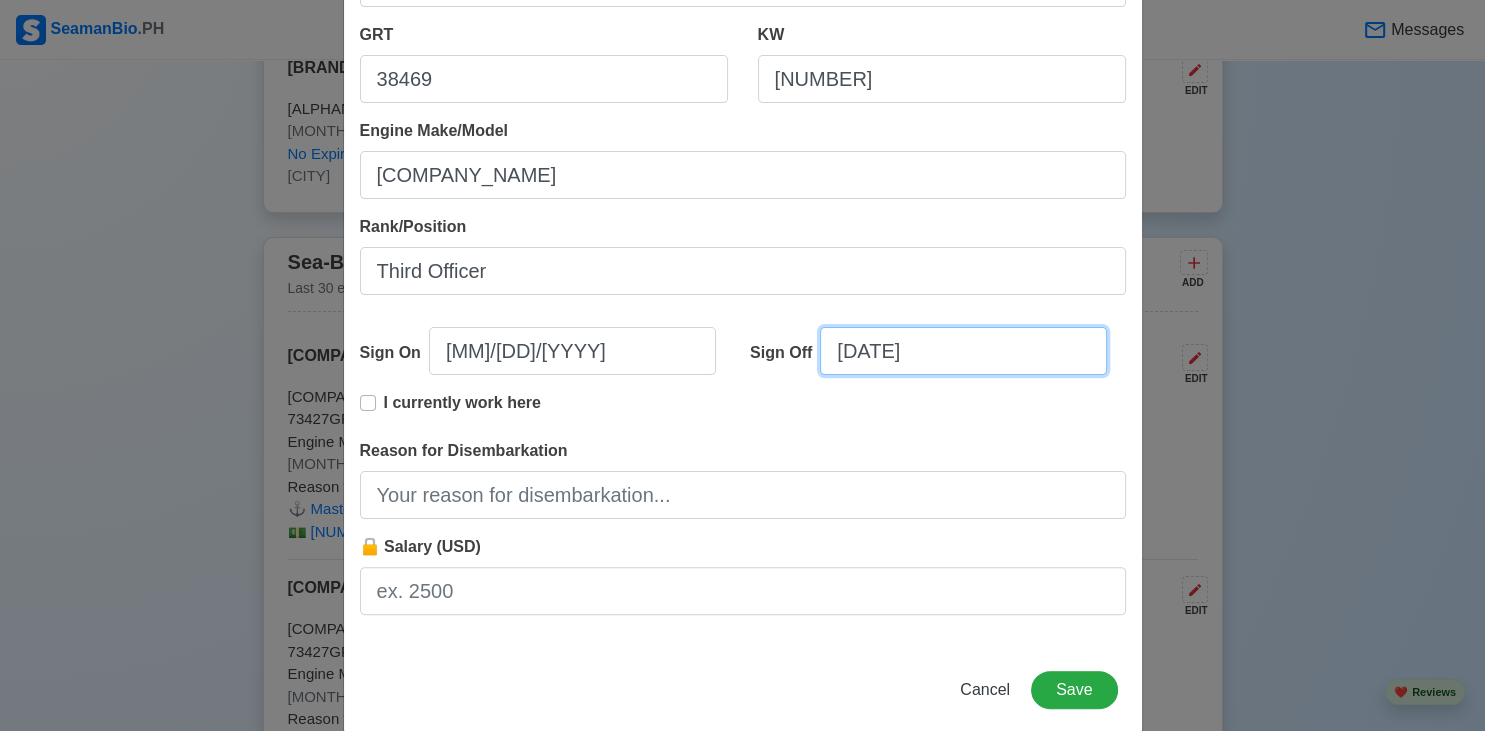 scroll, scrollTop: 408, scrollLeft: 0, axis: vertical 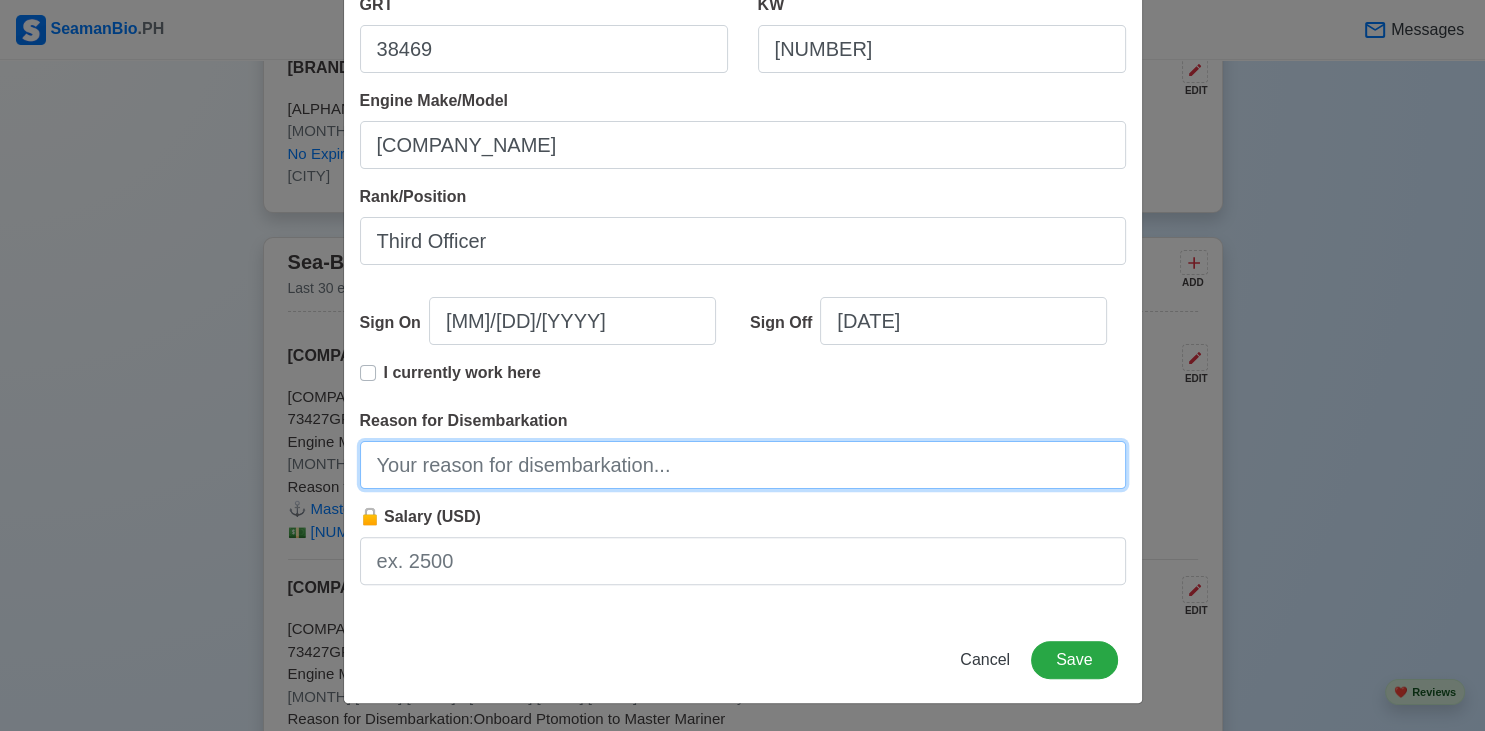 click on "Reason for Disembarkation" at bounding box center [743, 465] 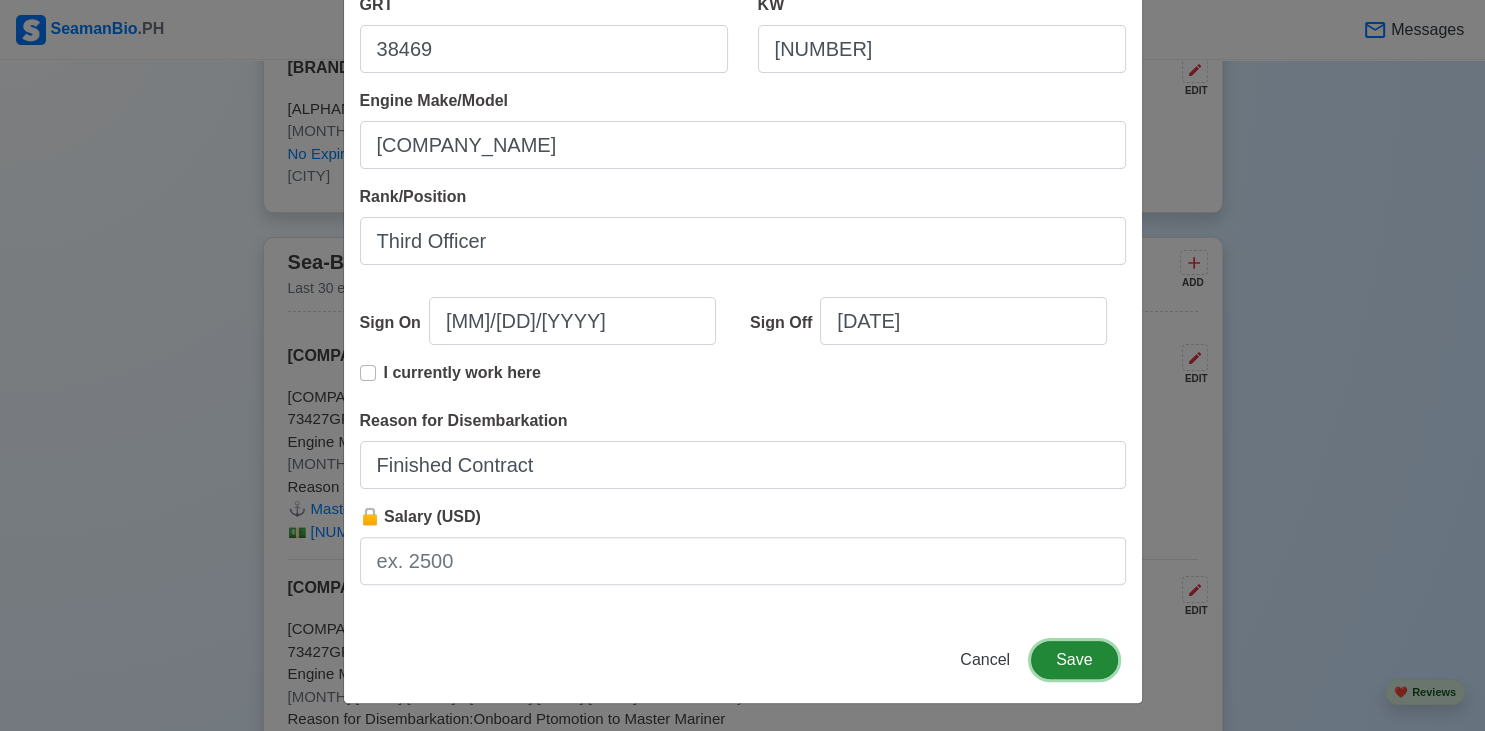 click on "Save" at bounding box center [1074, 660] 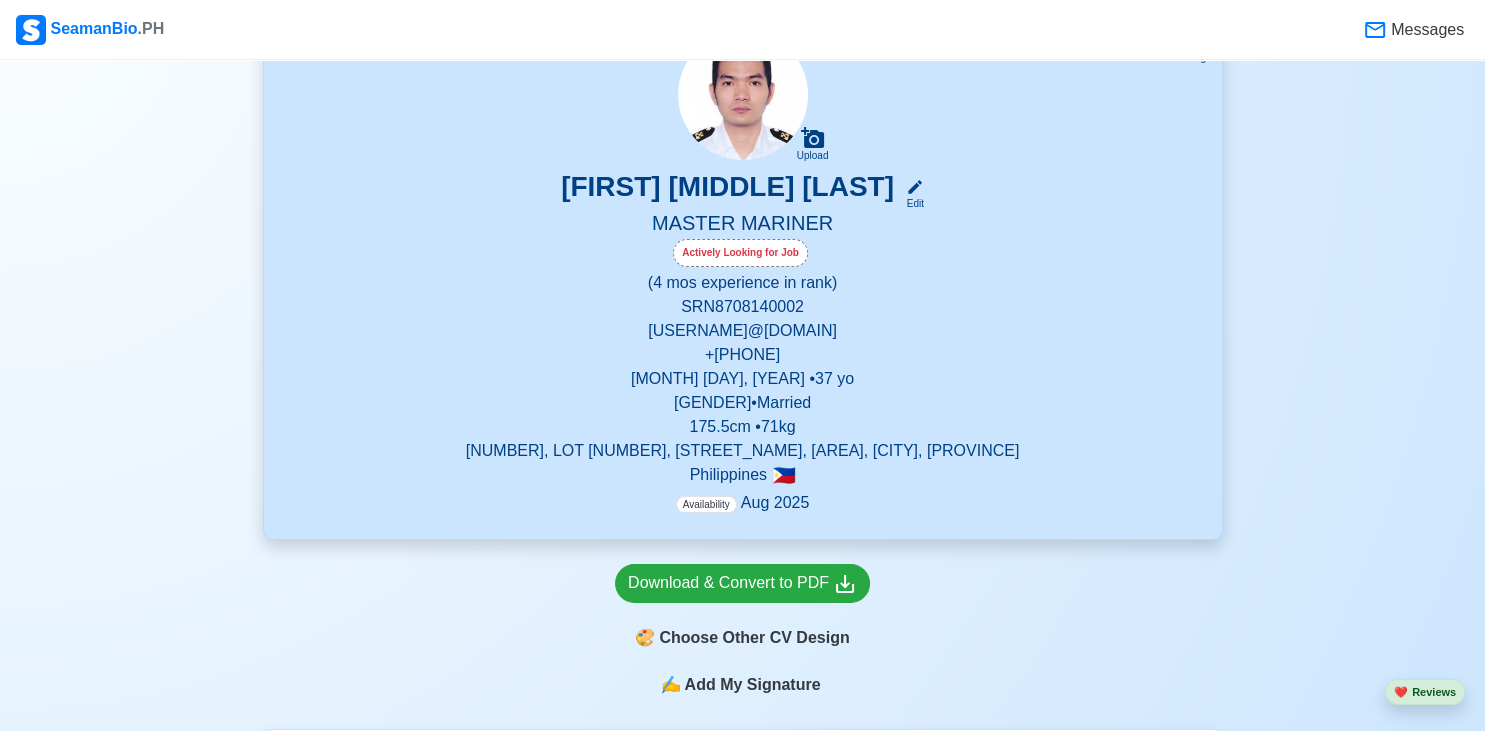 scroll, scrollTop: 206, scrollLeft: 0, axis: vertical 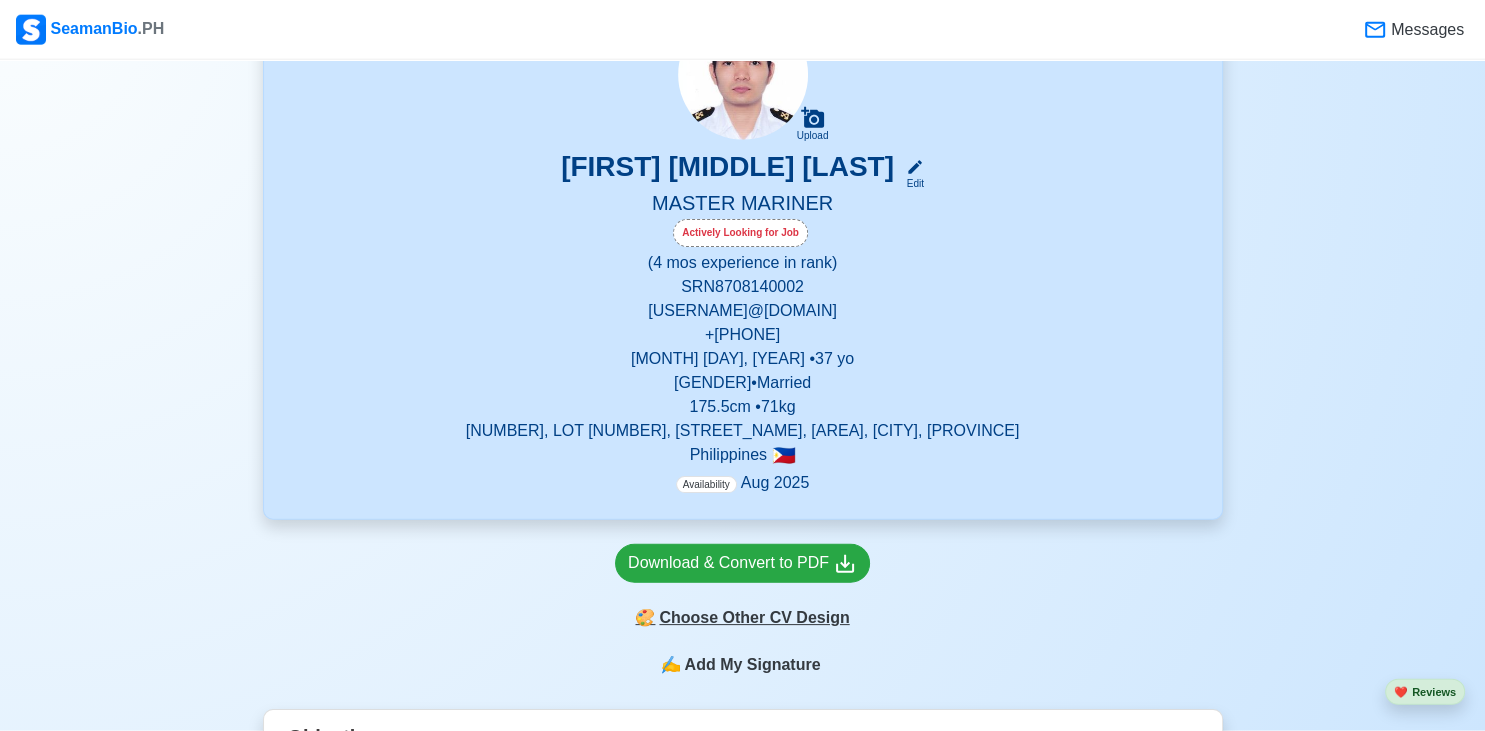 click on "🎨 Choose Other CV Design" at bounding box center [742, 618] 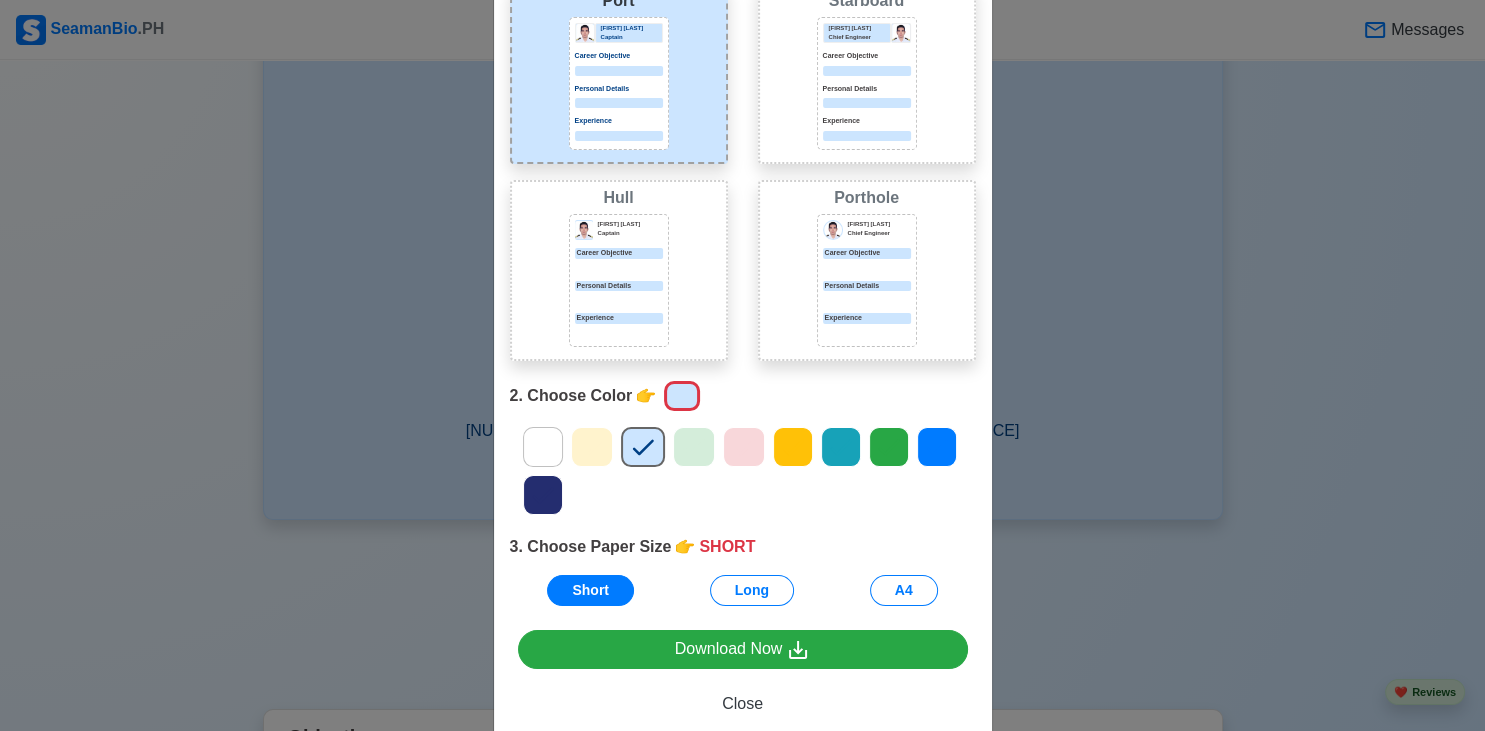 scroll, scrollTop: 177, scrollLeft: 0, axis: vertical 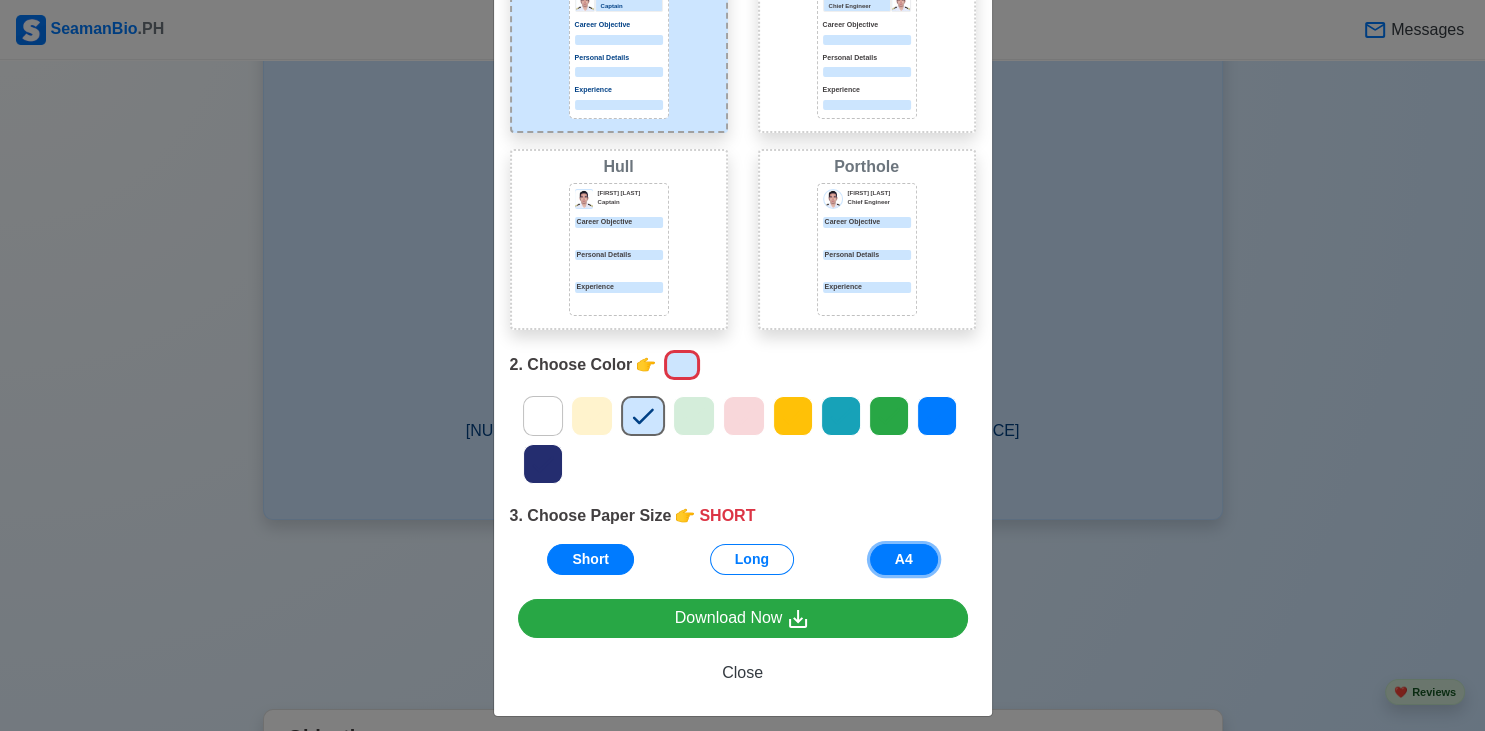 click on "A4" at bounding box center [904, 559] 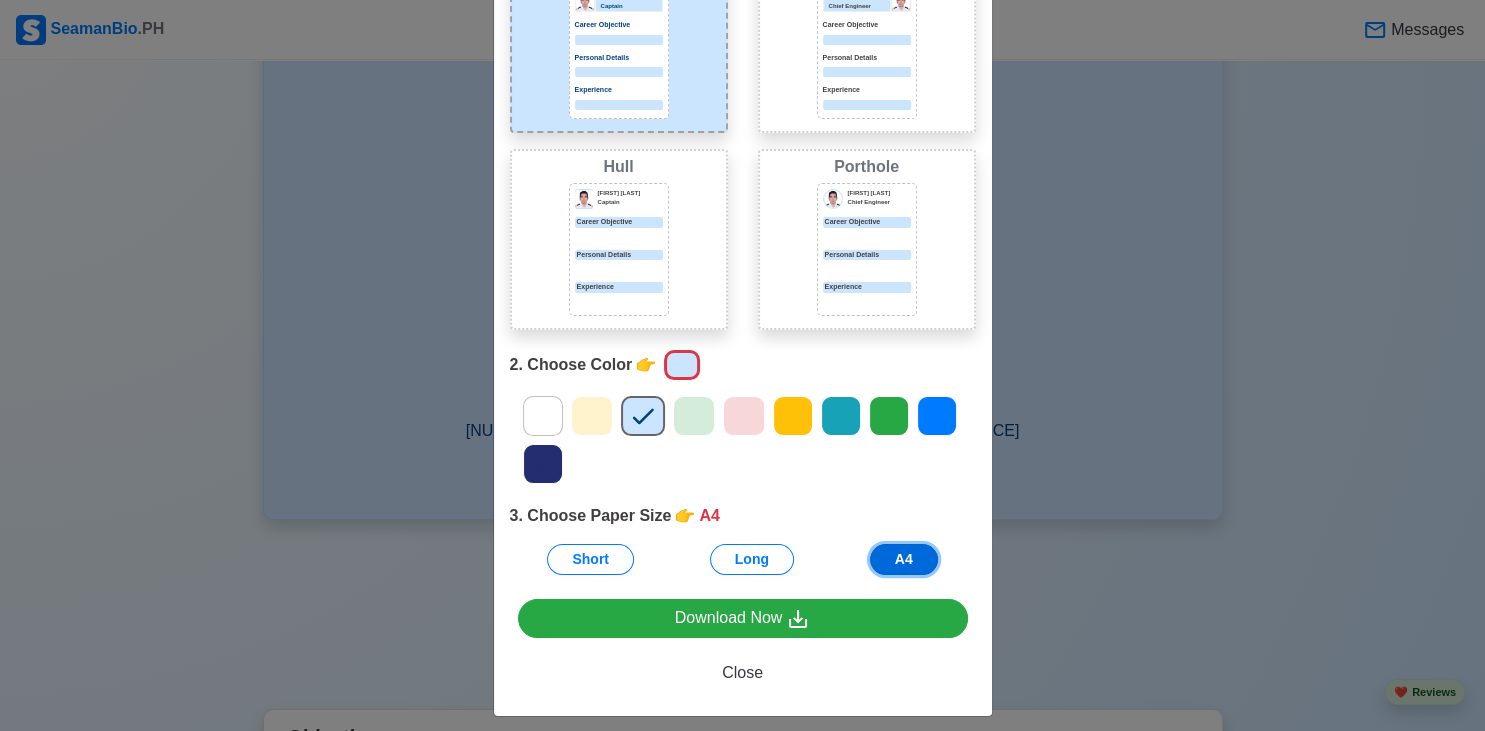 scroll, scrollTop: 0, scrollLeft: 0, axis: both 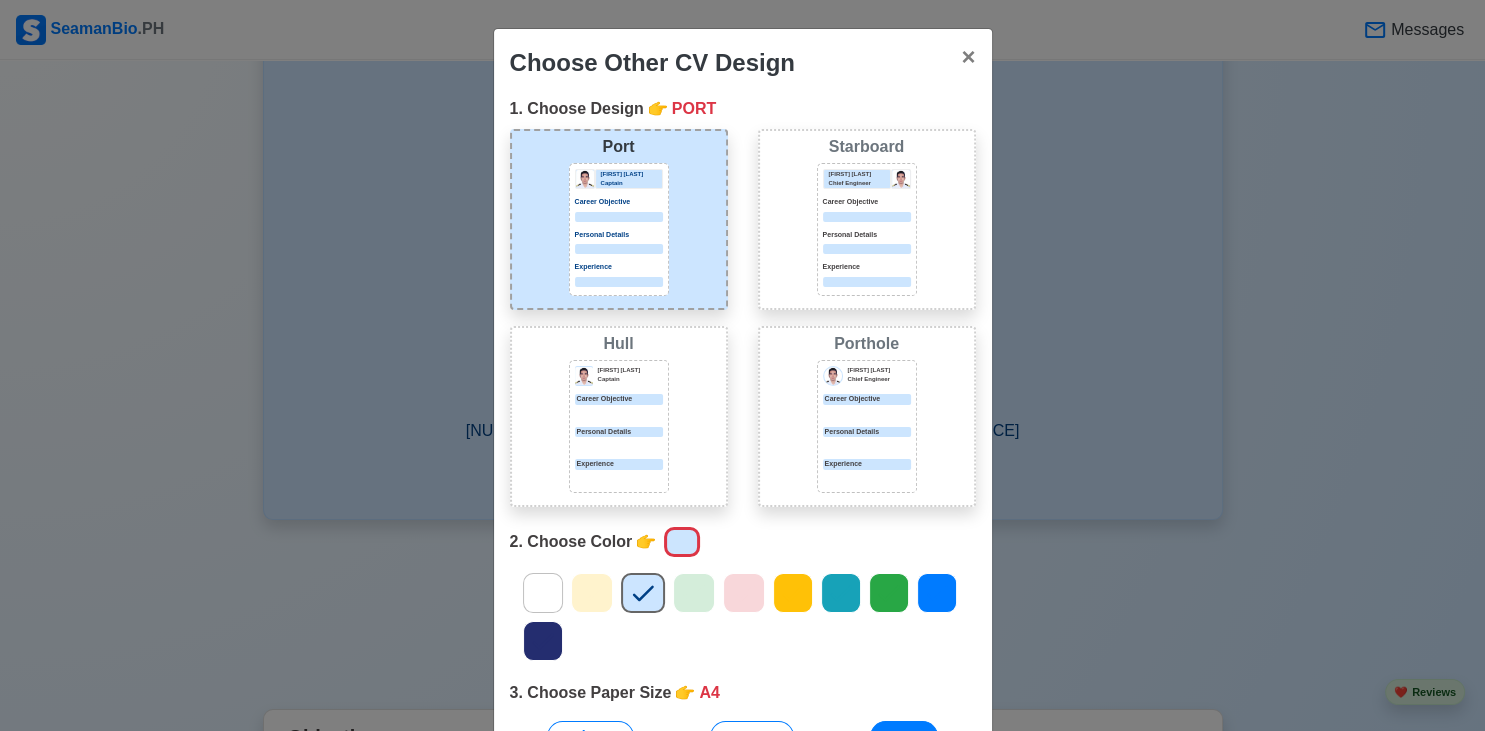 click on "Career Objective" at bounding box center (619, 399) 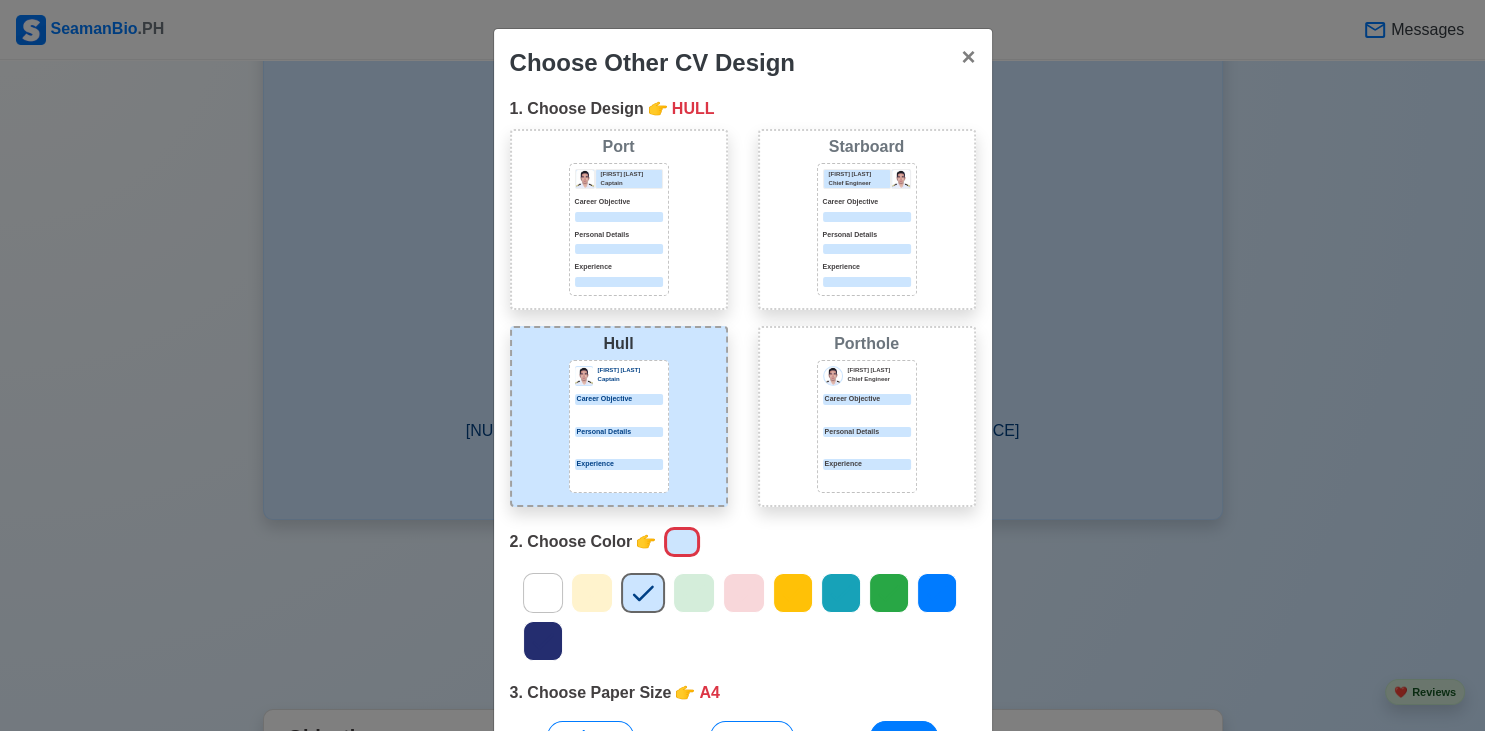 click on "[FIRST] [LAST] [TITLE] [TITLE] [TITLE] [TITLE] [TITLE]" at bounding box center (619, 229) 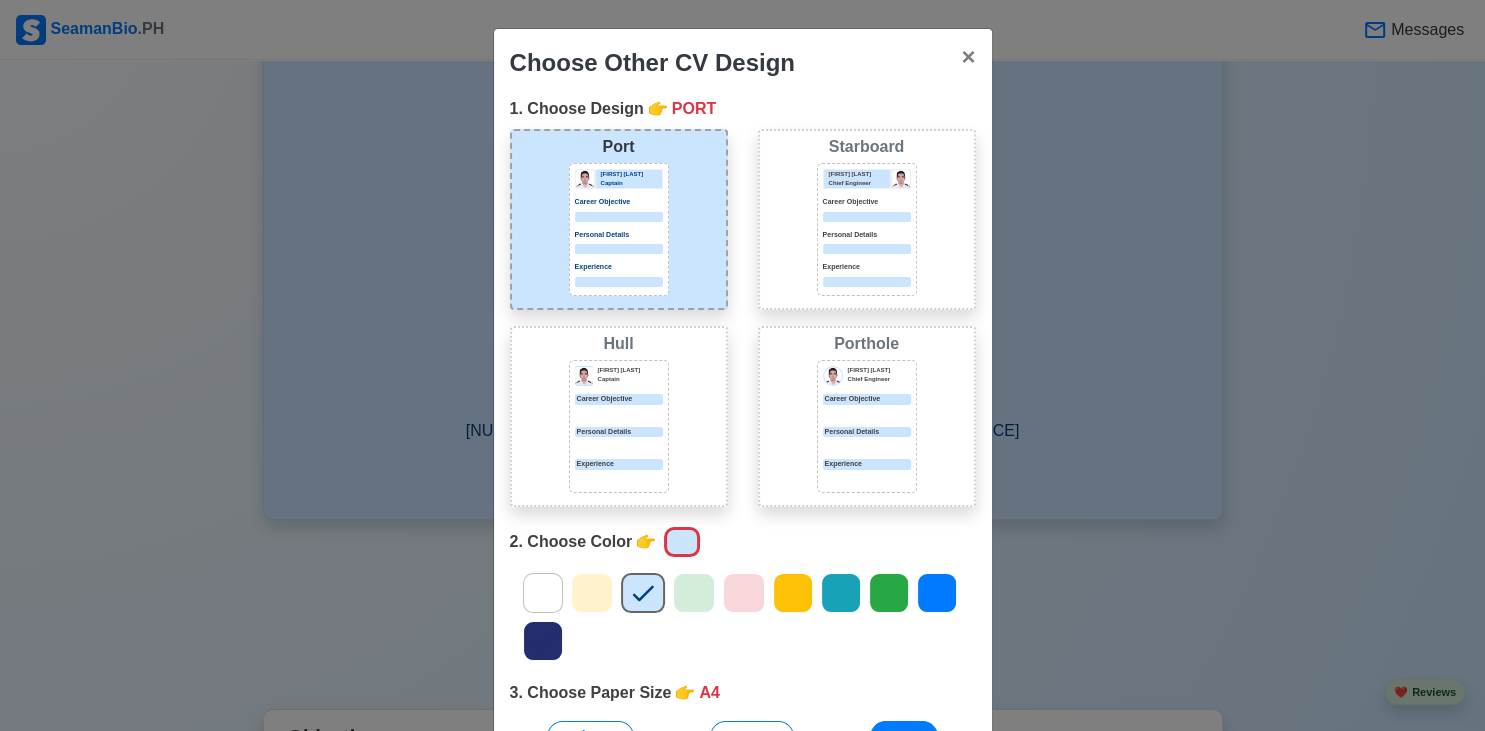scroll, scrollTop: 190, scrollLeft: 0, axis: vertical 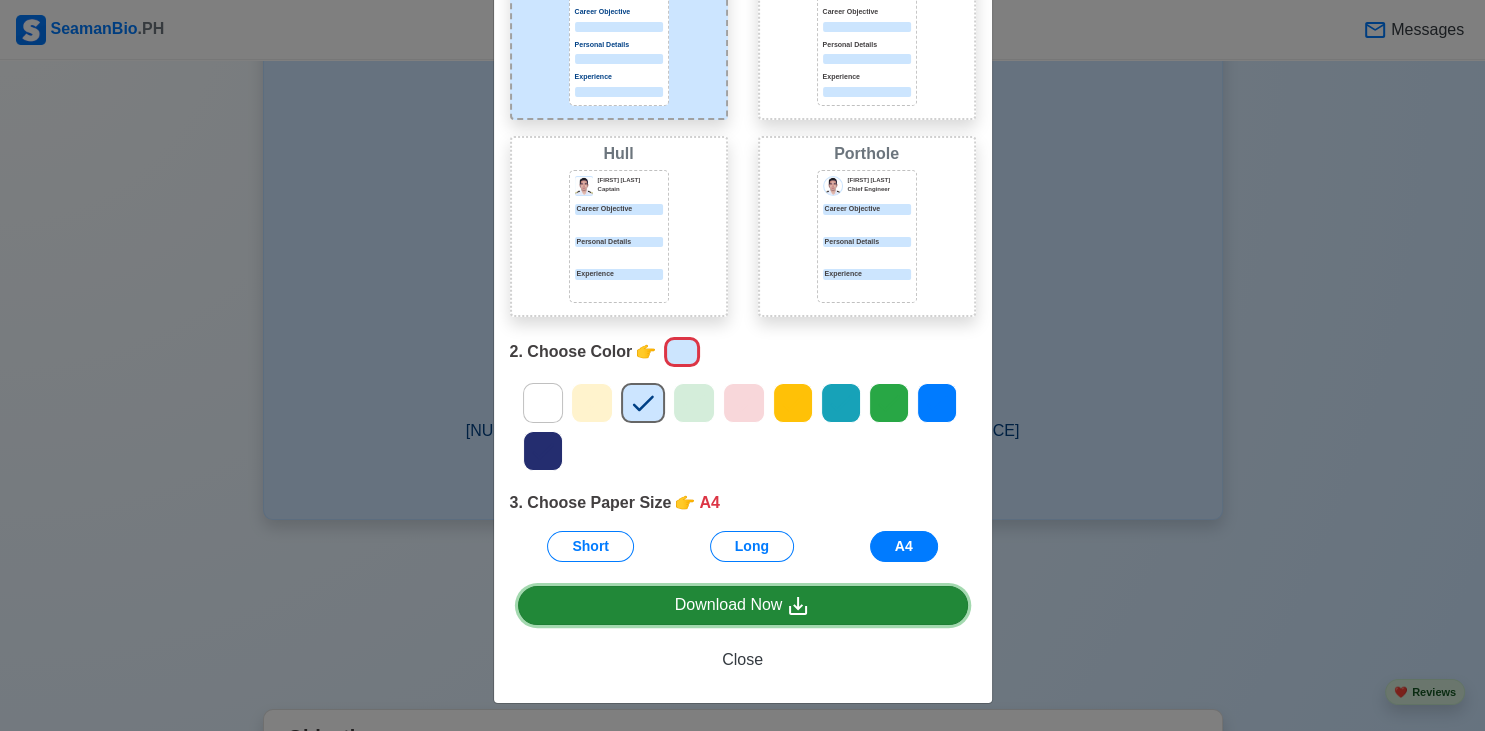 click on "Download Now" at bounding box center (743, 605) 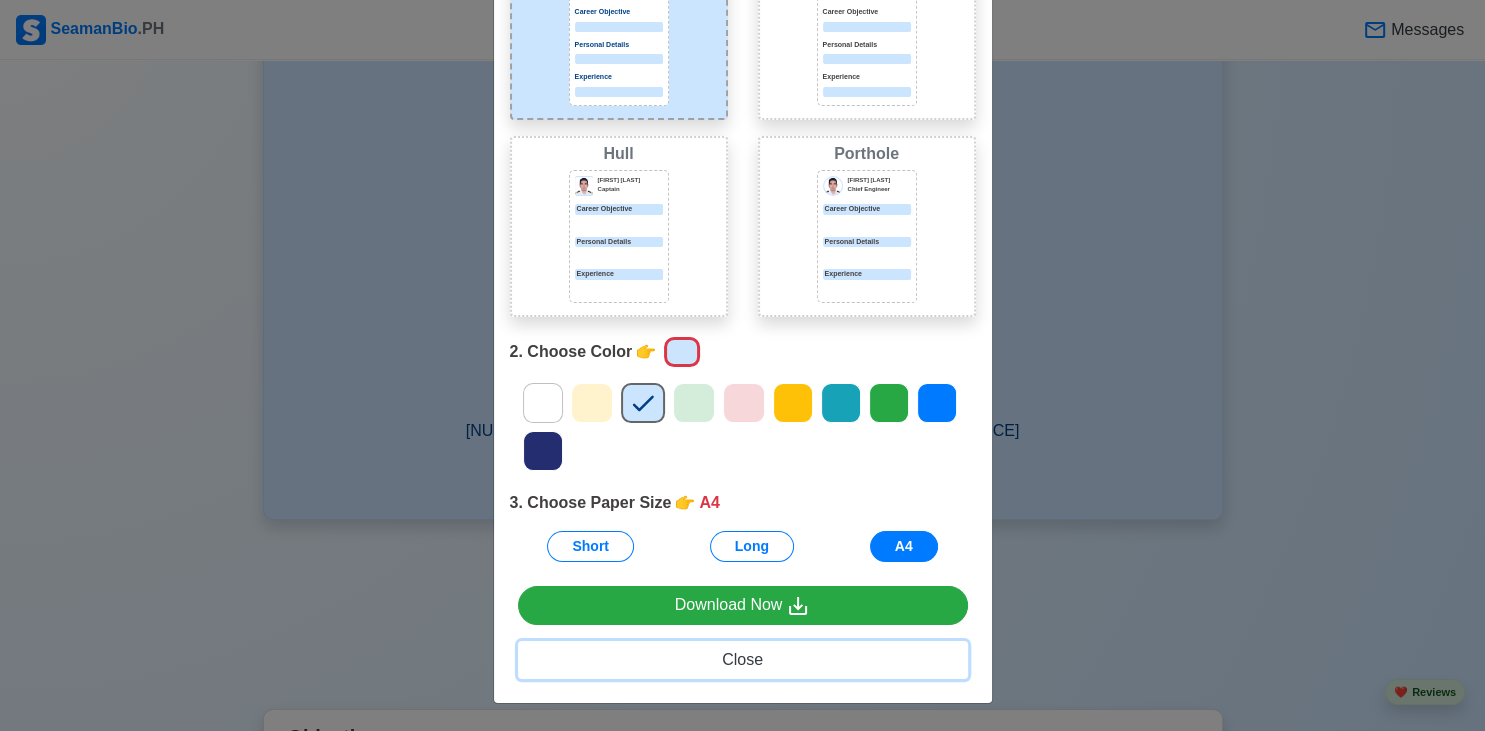 click on "Close" at bounding box center (742, 659) 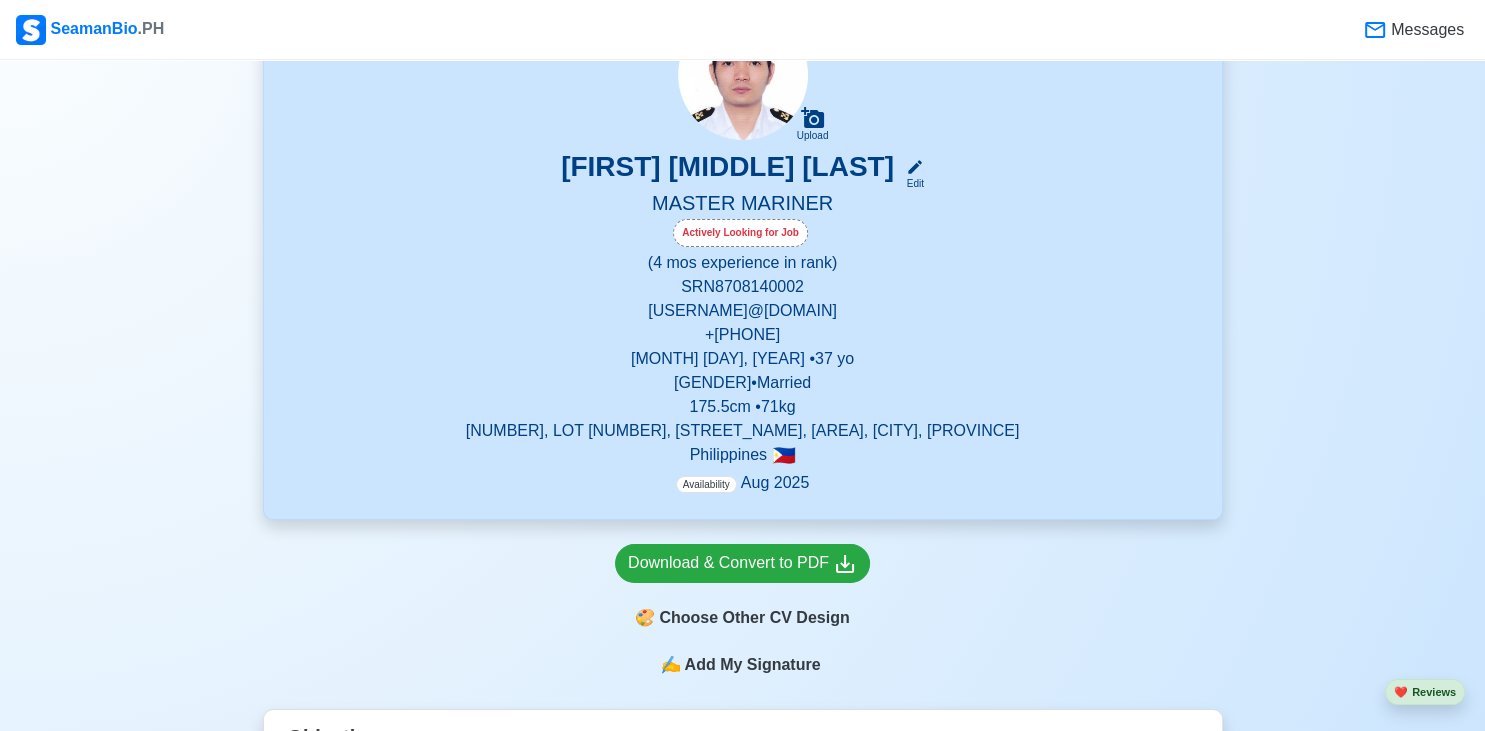 click on "Availability" at bounding box center [706, 484] 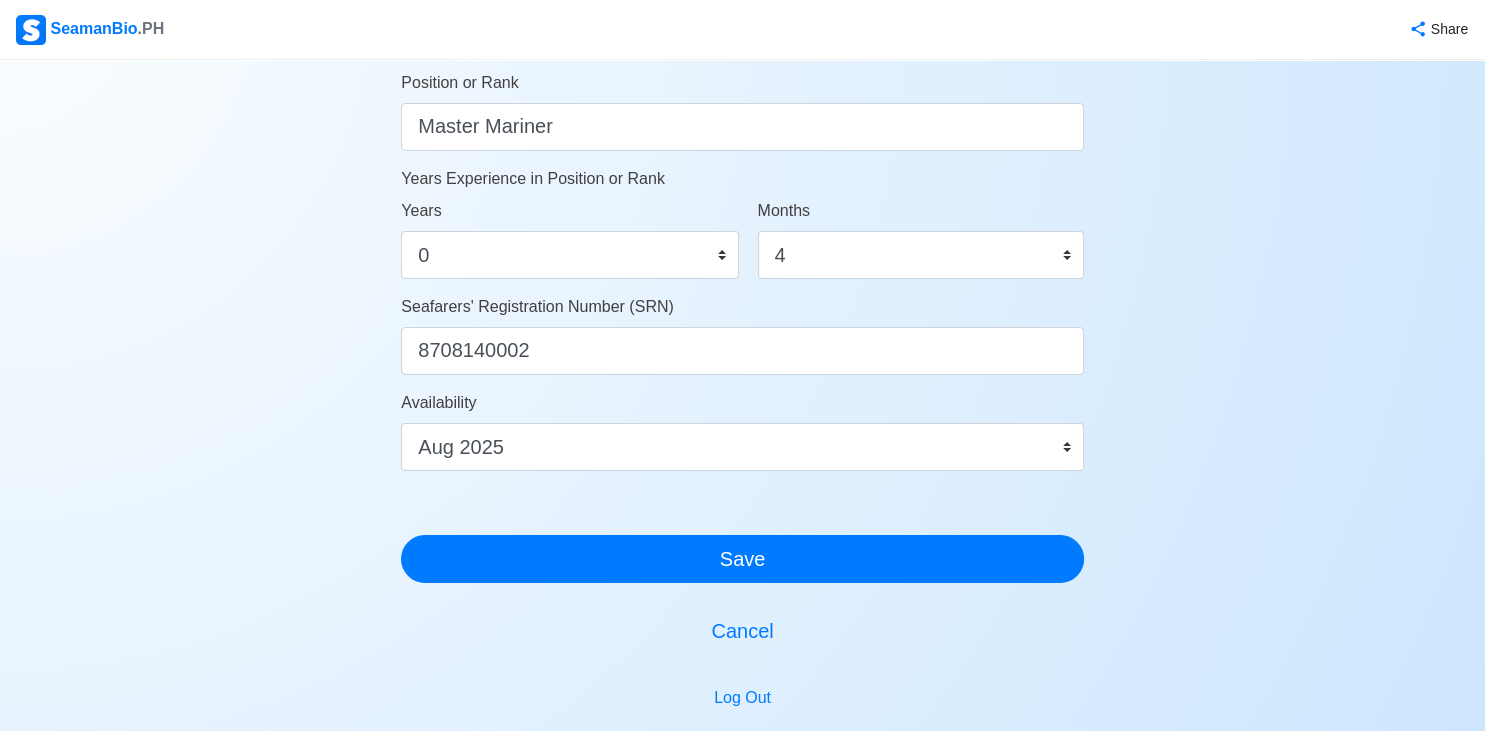 scroll, scrollTop: 1032, scrollLeft: 0, axis: vertical 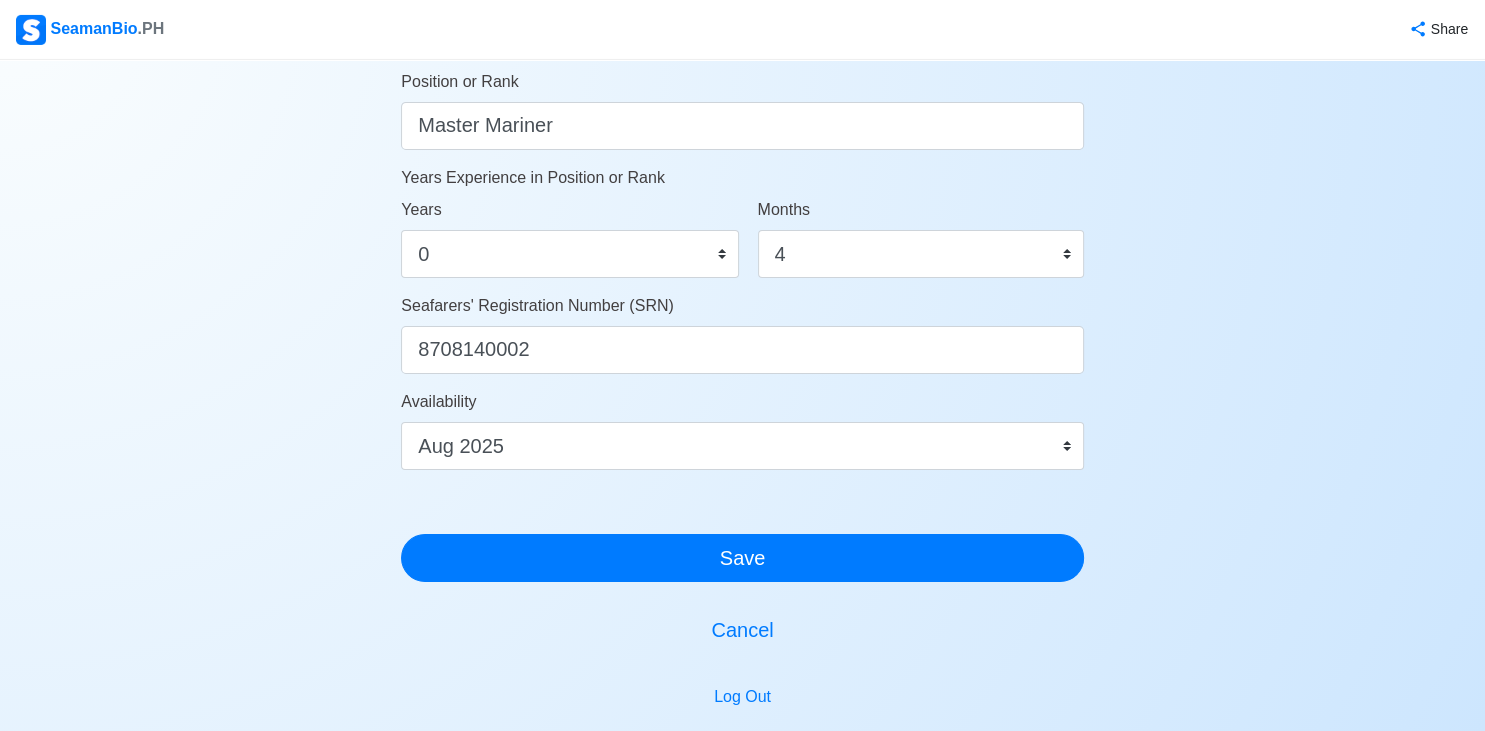 click on "Your Job Status Onboard Actively Looking for Job Not Looking for Job Hiring Visibility Visible for Hiring Not Visible for Hiring Your Name [FIRST] [MIDDLE] [LAST] Date of Birth [DATE] Civil Status Single Married Widowed Separated Gender Male Female Height (cm) [NUMBER] Weight (kg) [NUMBER] Phone Number +[COUNTRYCODE][NUMBER] 🔔 Make sure your phone number is contactable. When you apply & got shortlisted, agencies will contact you. Address Blk. [NUMBER], Lot [NUMBER], Paseo Padre Residential Estates, Daan Pare, Orion, Bataan Country Afghanistan Åland Islands Albania Algeria American Samoa Andorra Angola Anguilla Antarctica Antigua and Barbuda Argentina Armenia Aruba Australia Austria Azerbaijan Bahamas Bahrain Bangladesh Barbados Belarus Belgium Belize Benin Bermuda Bhutan Bolivia, Plurinational State of Bonaire, Sint Eustatius and Saba Bosnia and Herzegovina Botswana Bouvet Island Brazil British Indian Ocean Territory Brunei Darussalam Bulgaria Burkina Faso Burundi Cabo Verde Cambodia Cameroon Canada Cayman Islands Chad [NUMBER]" at bounding box center [742, -150] 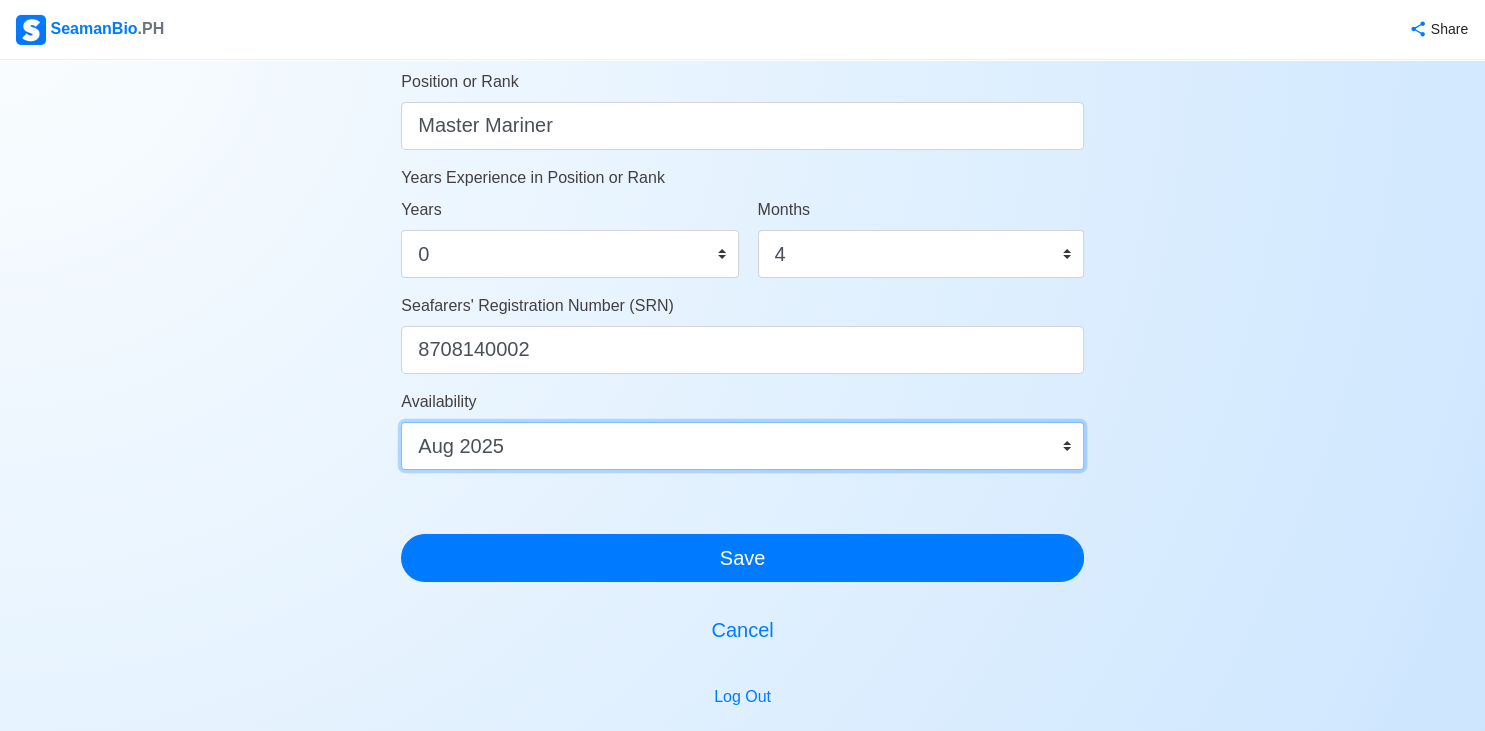 click on "Immediate [MONTH] [YEAR]  [MONTH] [YEAR]  [MONTH] [YEAR]  [MONTH] [YEAR]  [MONTH] [YEAR]  [MONTH] [YEAR]  [MONTH] [YEAR]  [MONTH] [YEAR]  [MONTH] [YEAR]" at bounding box center [742, 446] 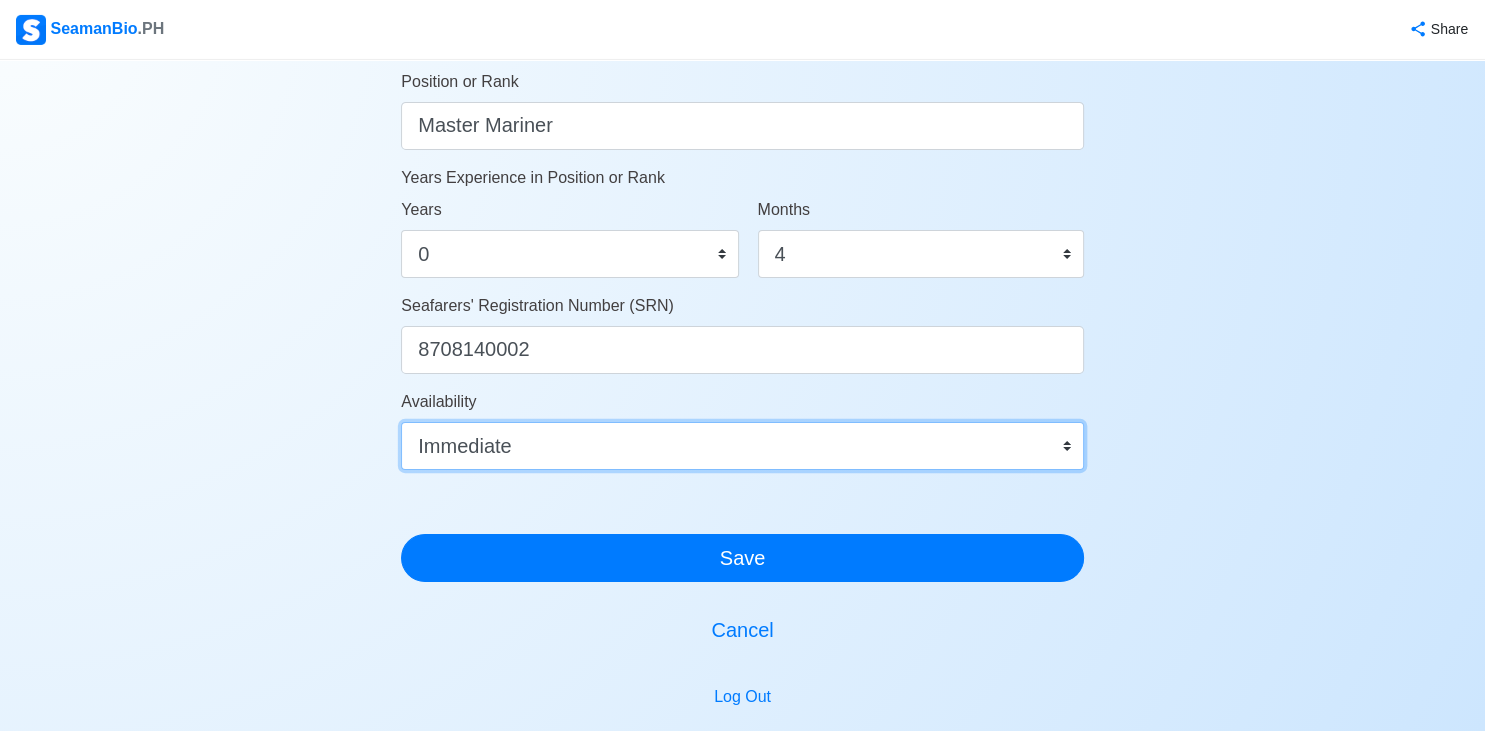 click on "Immediate" at bounding box center [0, 0] 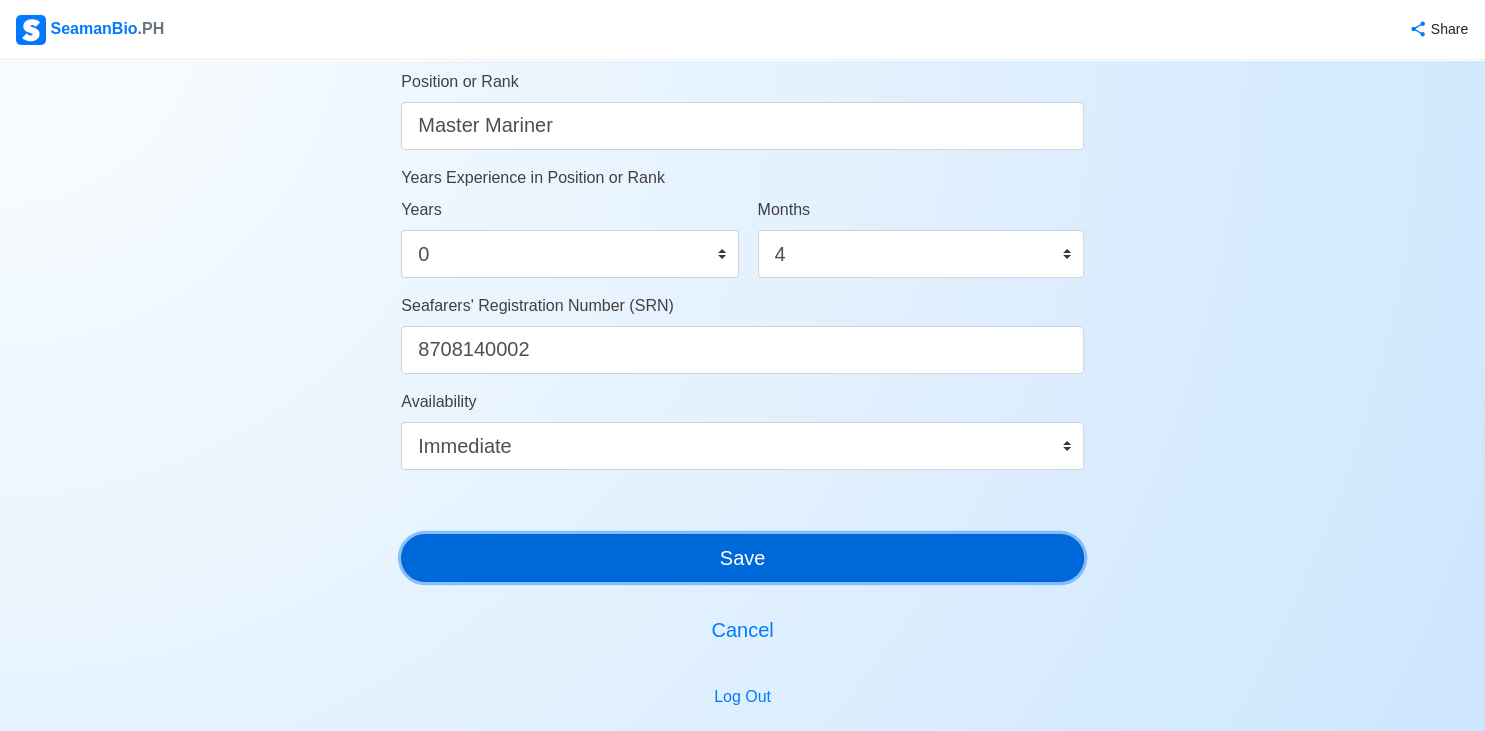 click on "Save" at bounding box center (742, 558) 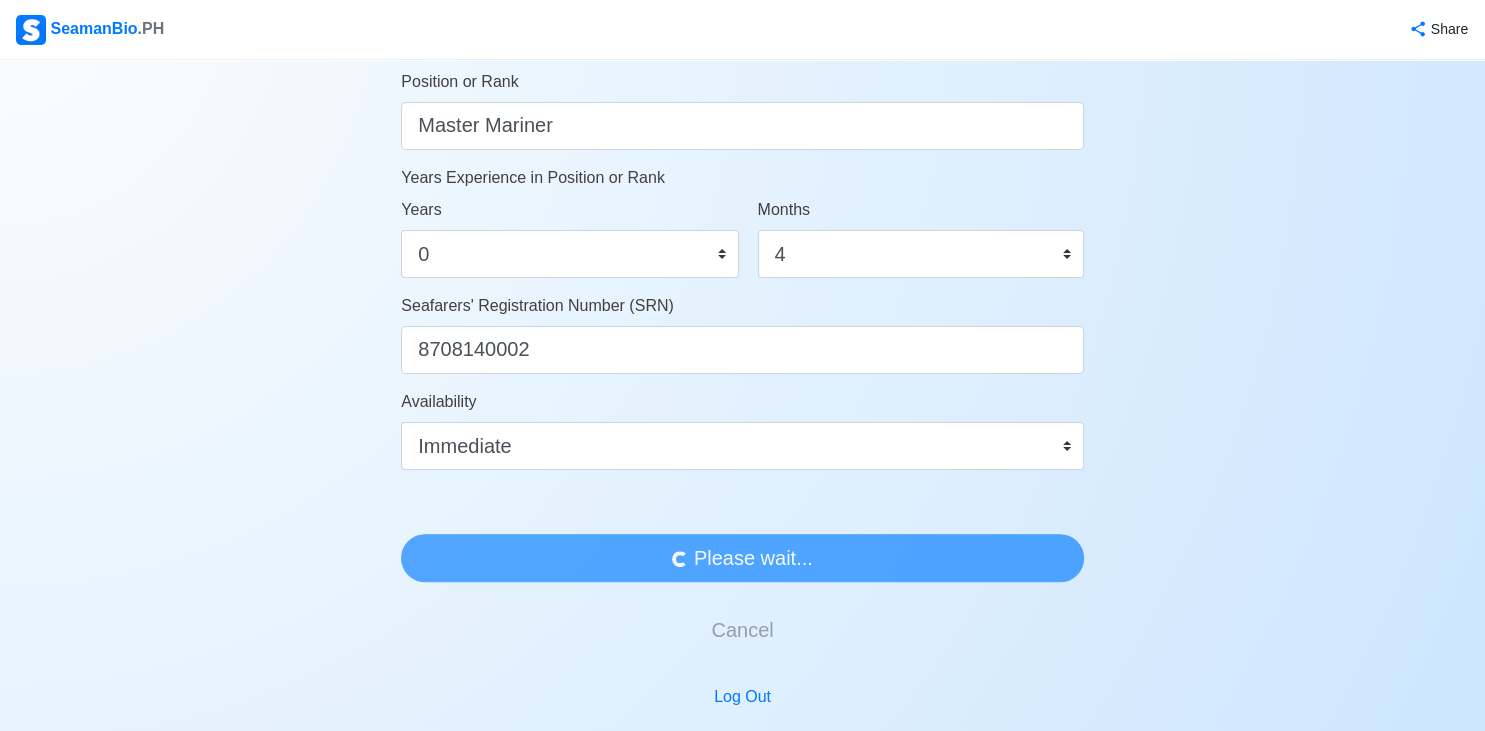 scroll, scrollTop: 0, scrollLeft: 0, axis: both 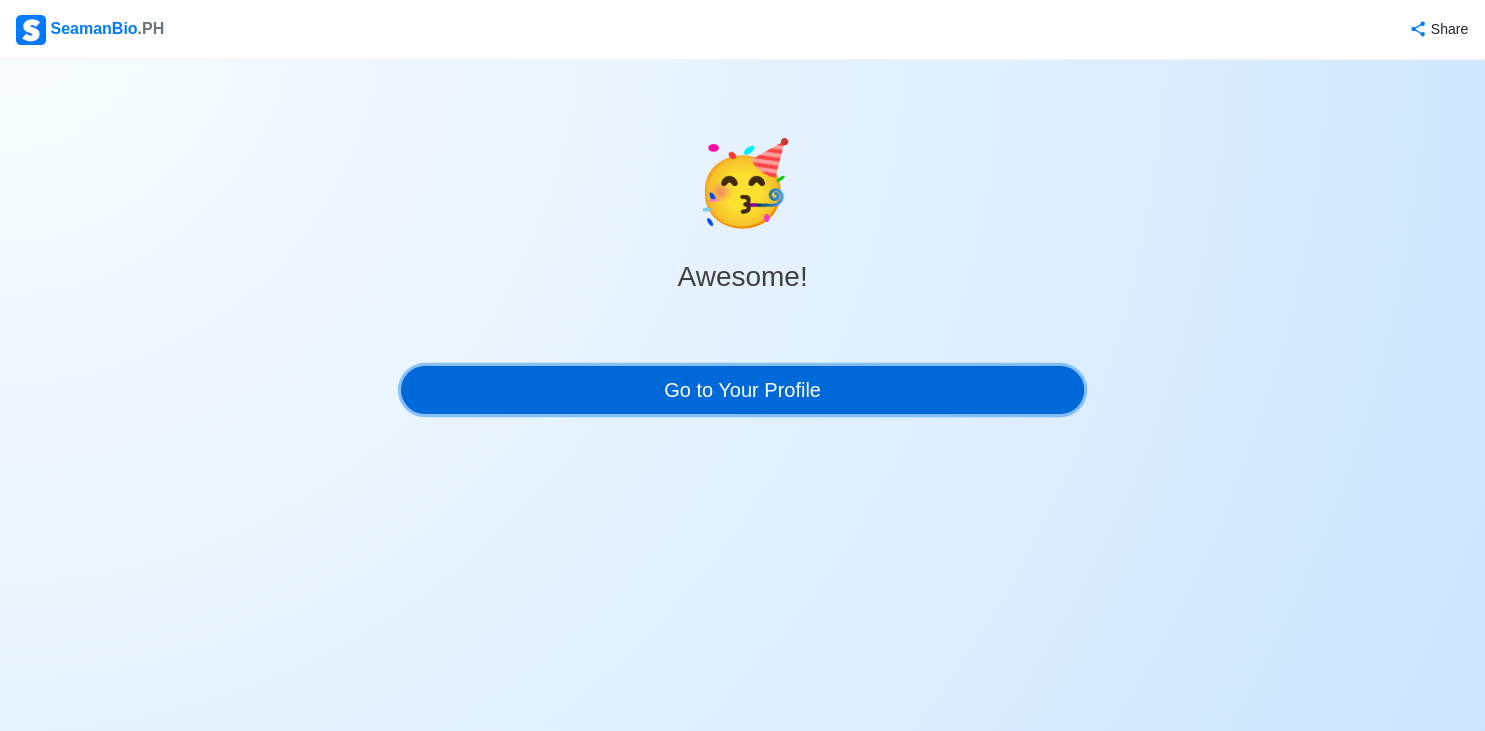click on "Go to Your Profile" at bounding box center [742, 390] 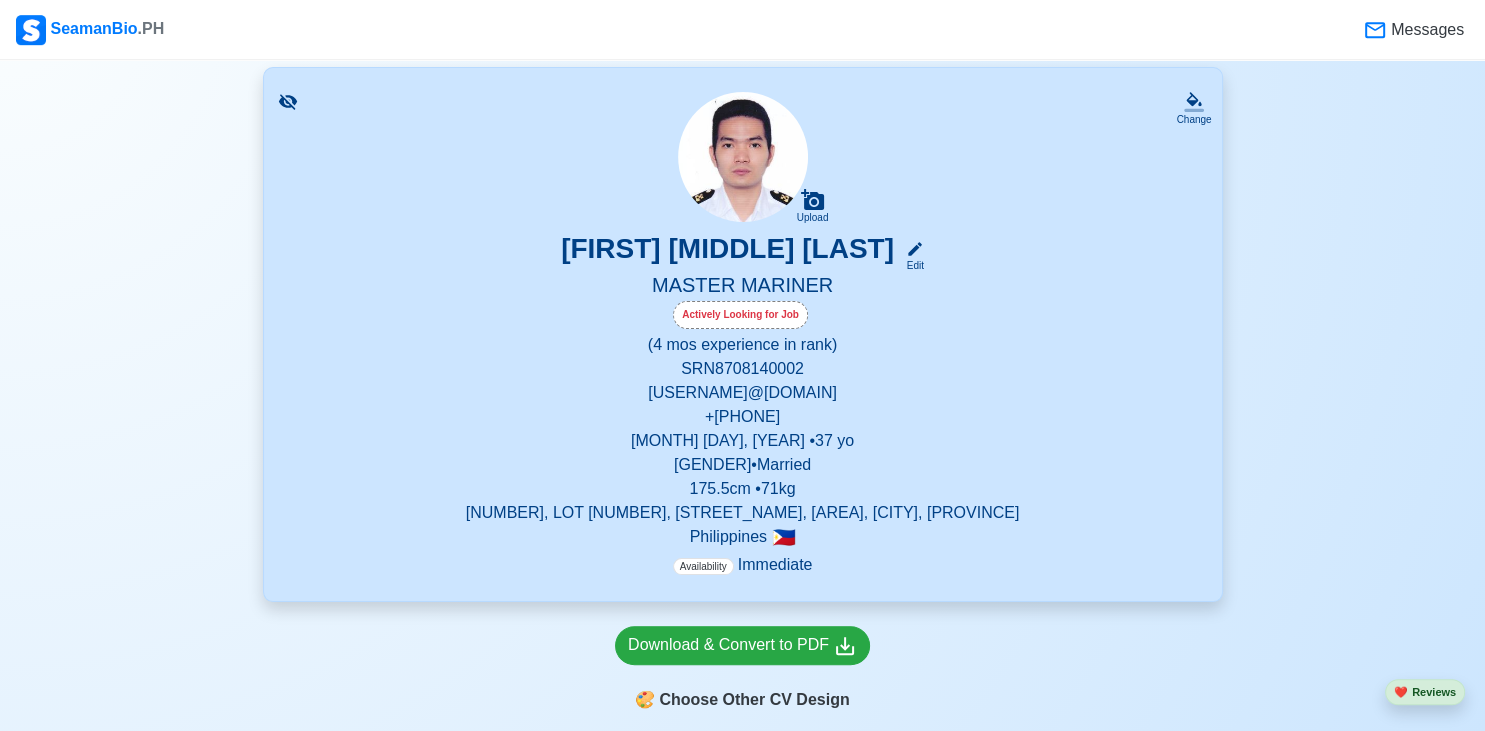 scroll, scrollTop: 153, scrollLeft: 0, axis: vertical 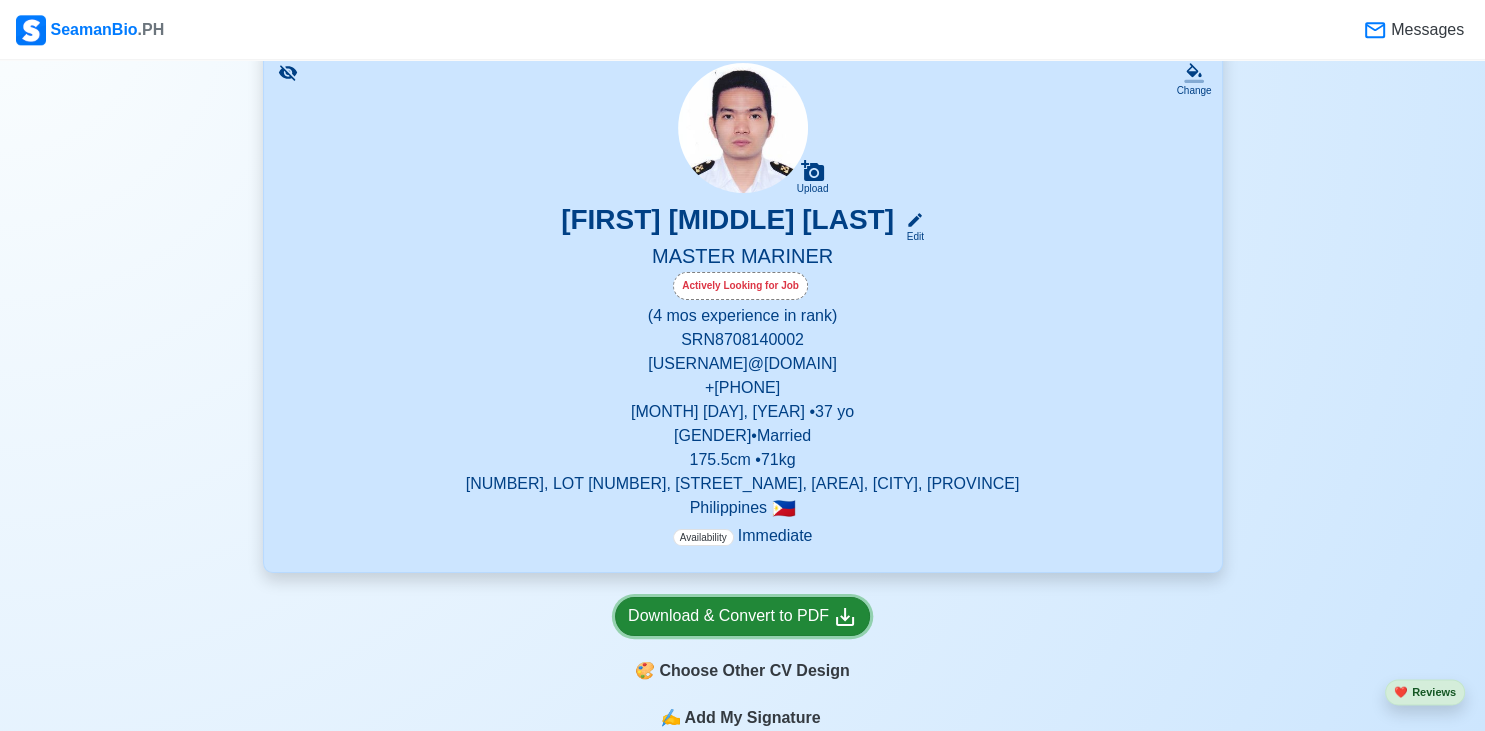 click on "Download & Convert to PDF" at bounding box center [742, 616] 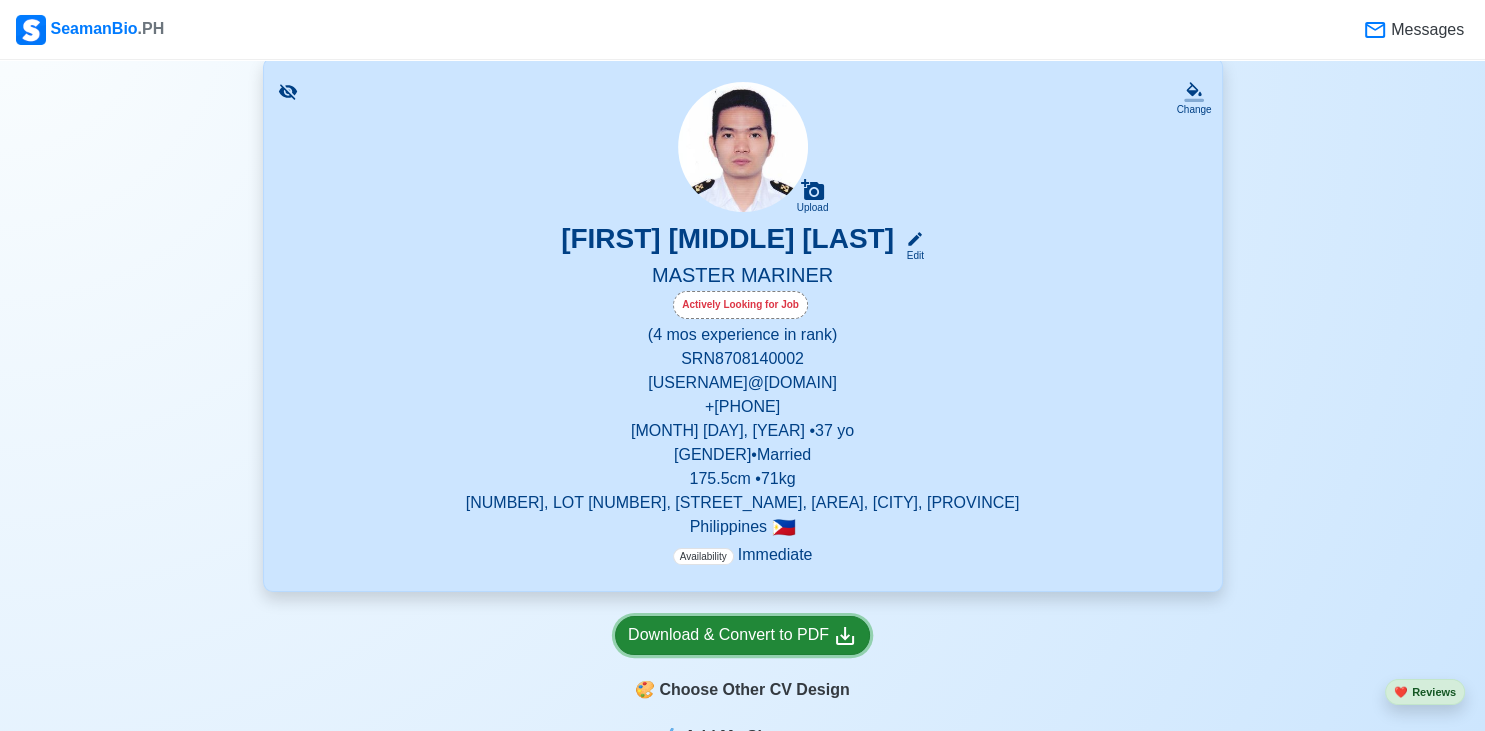 scroll, scrollTop: 135, scrollLeft: 0, axis: vertical 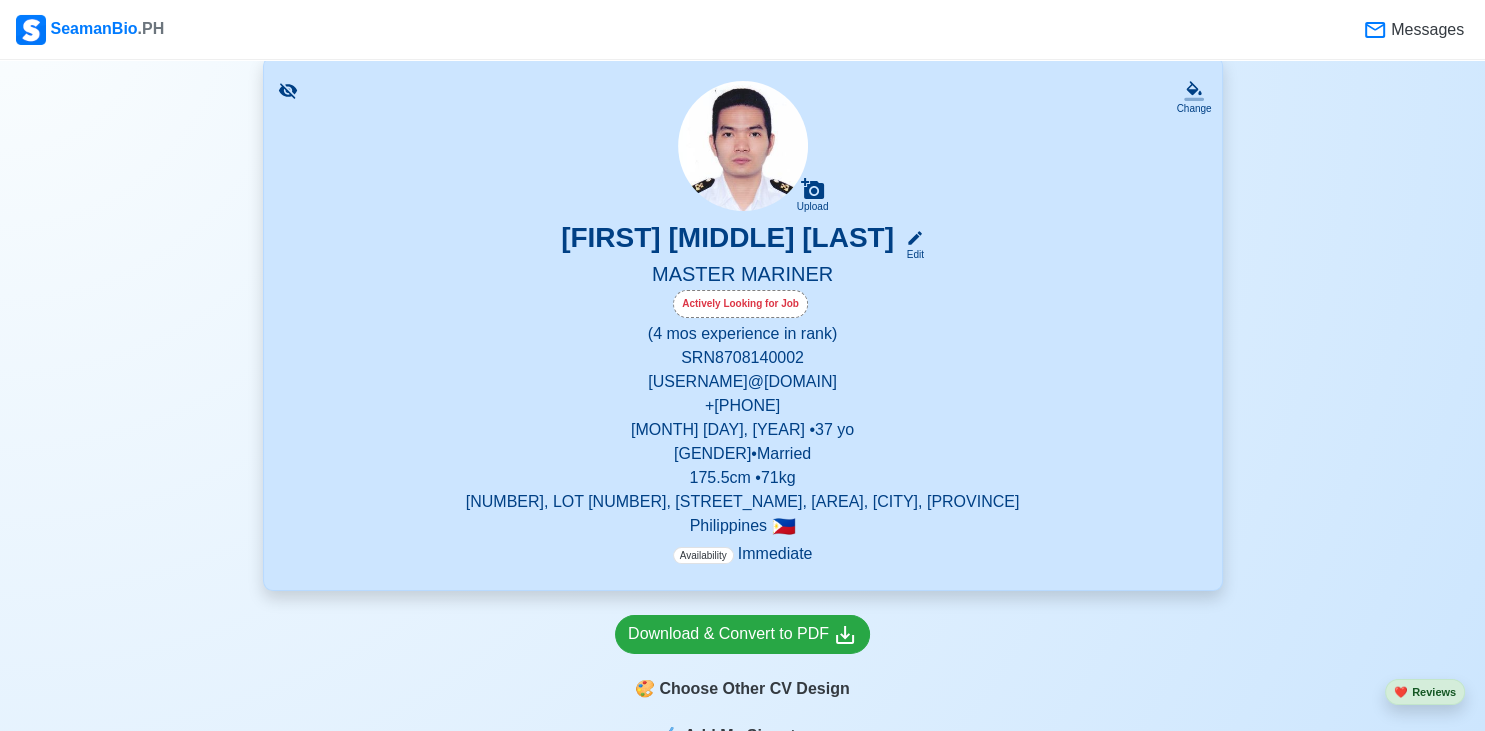 click on "[MONTH] [DAY], [YEAR]   •  [AGE]   yo" at bounding box center (743, 430) 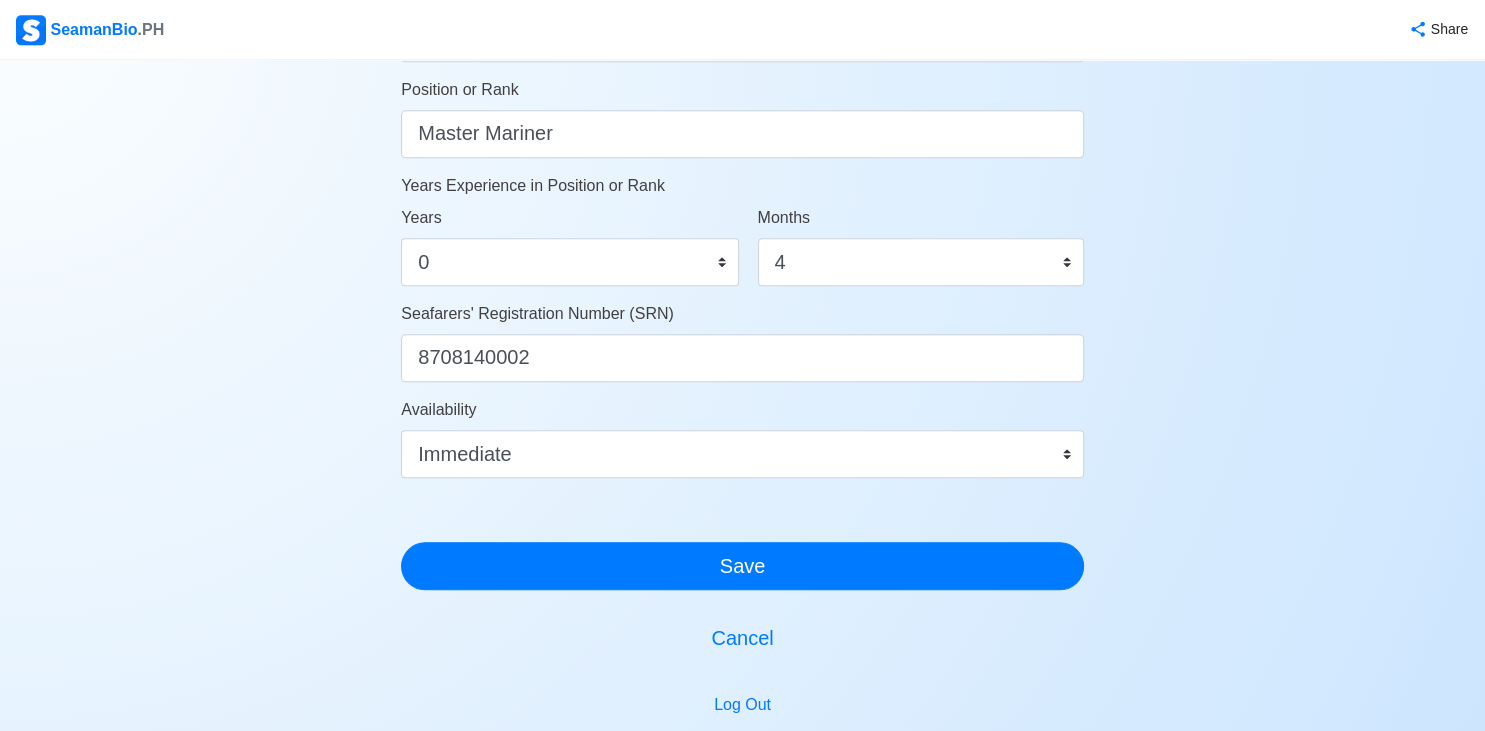 scroll, scrollTop: 1199, scrollLeft: 0, axis: vertical 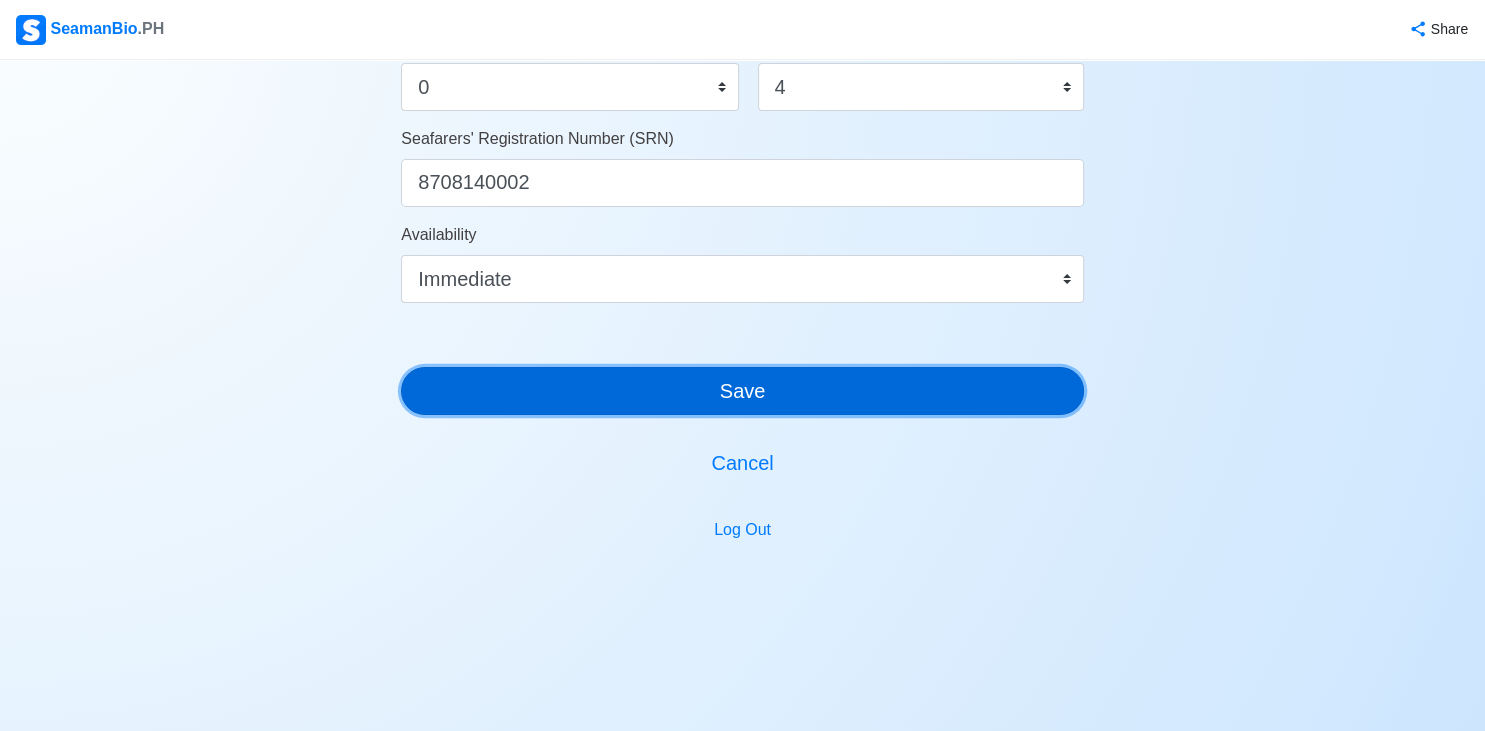 click on "Save" at bounding box center [742, 391] 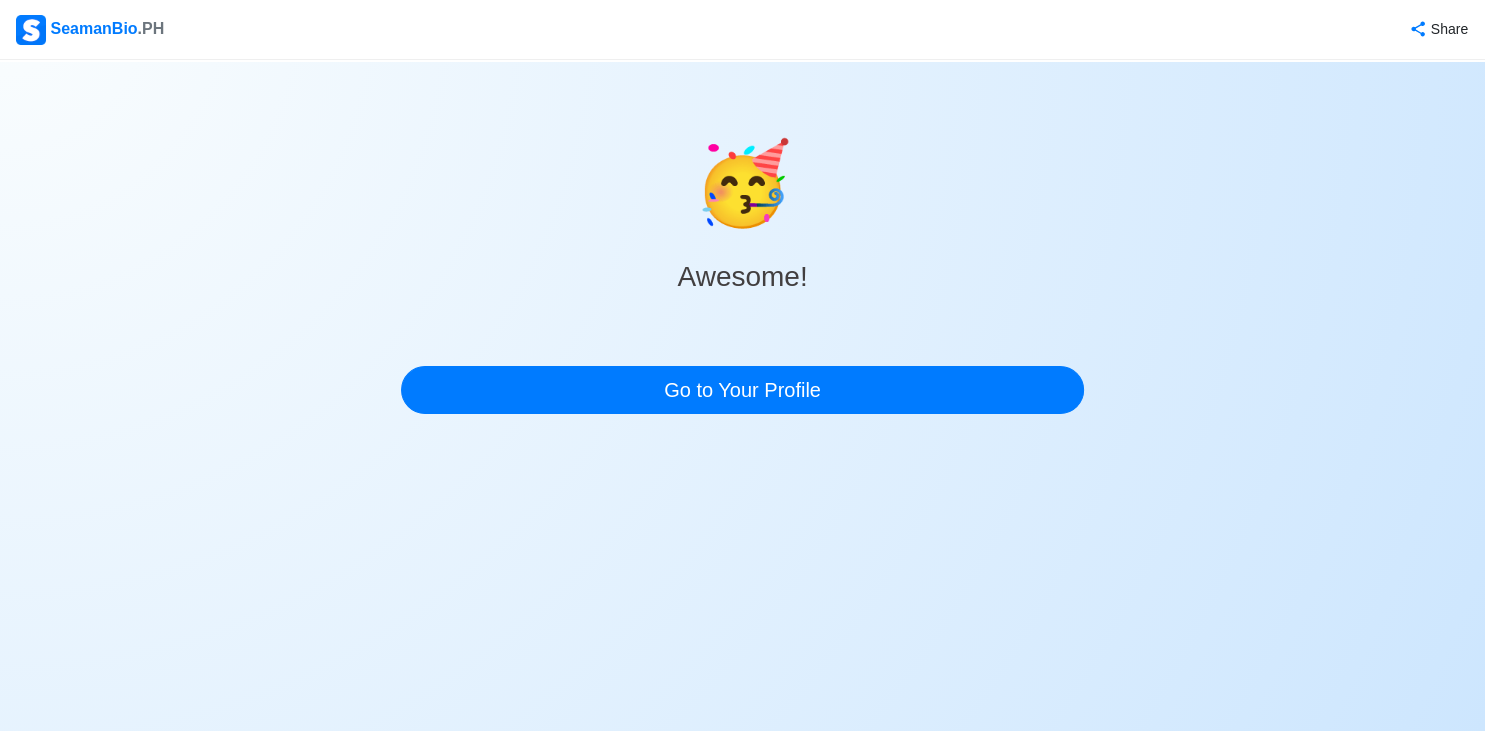scroll, scrollTop: 0, scrollLeft: 0, axis: both 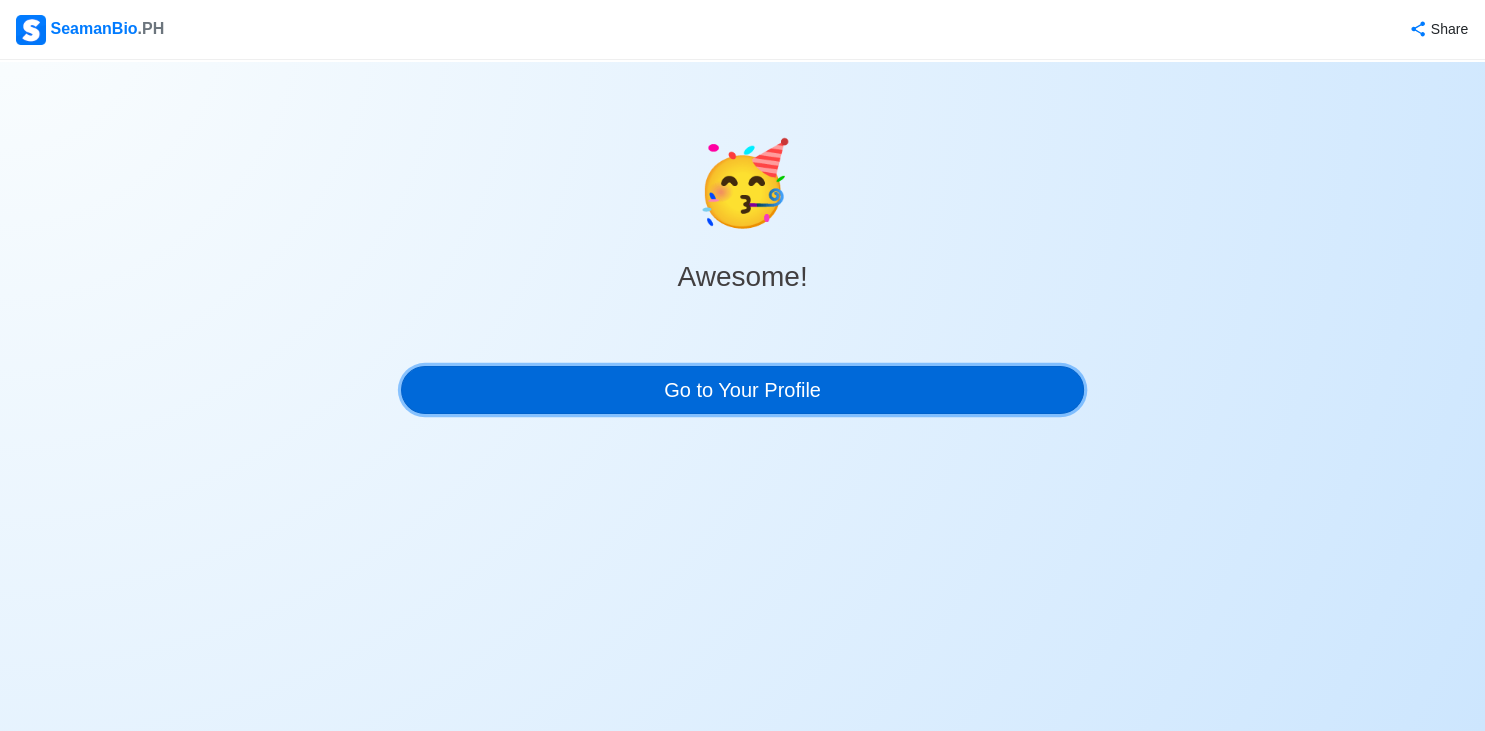 click on "Go to Your Profile" at bounding box center [742, 390] 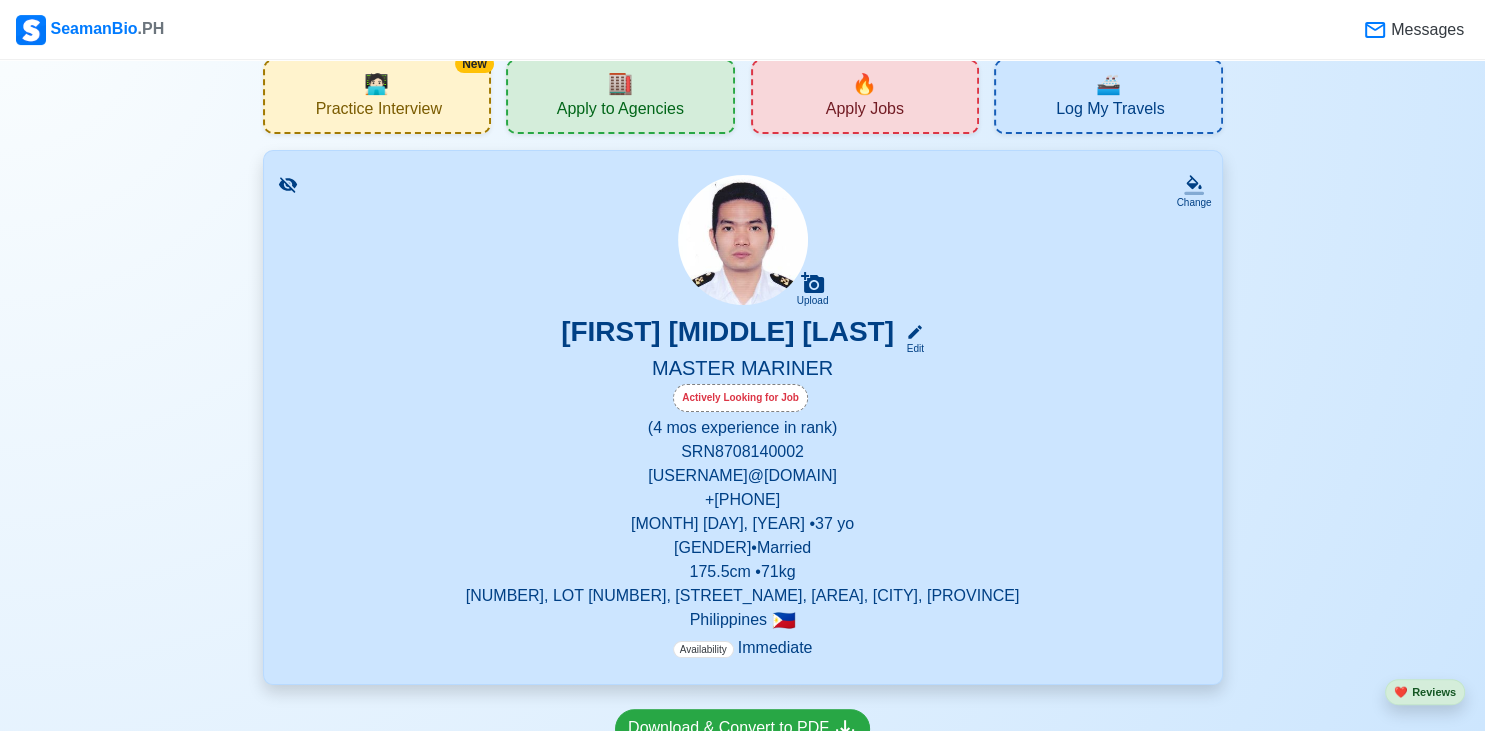 scroll, scrollTop: 34, scrollLeft: 0, axis: vertical 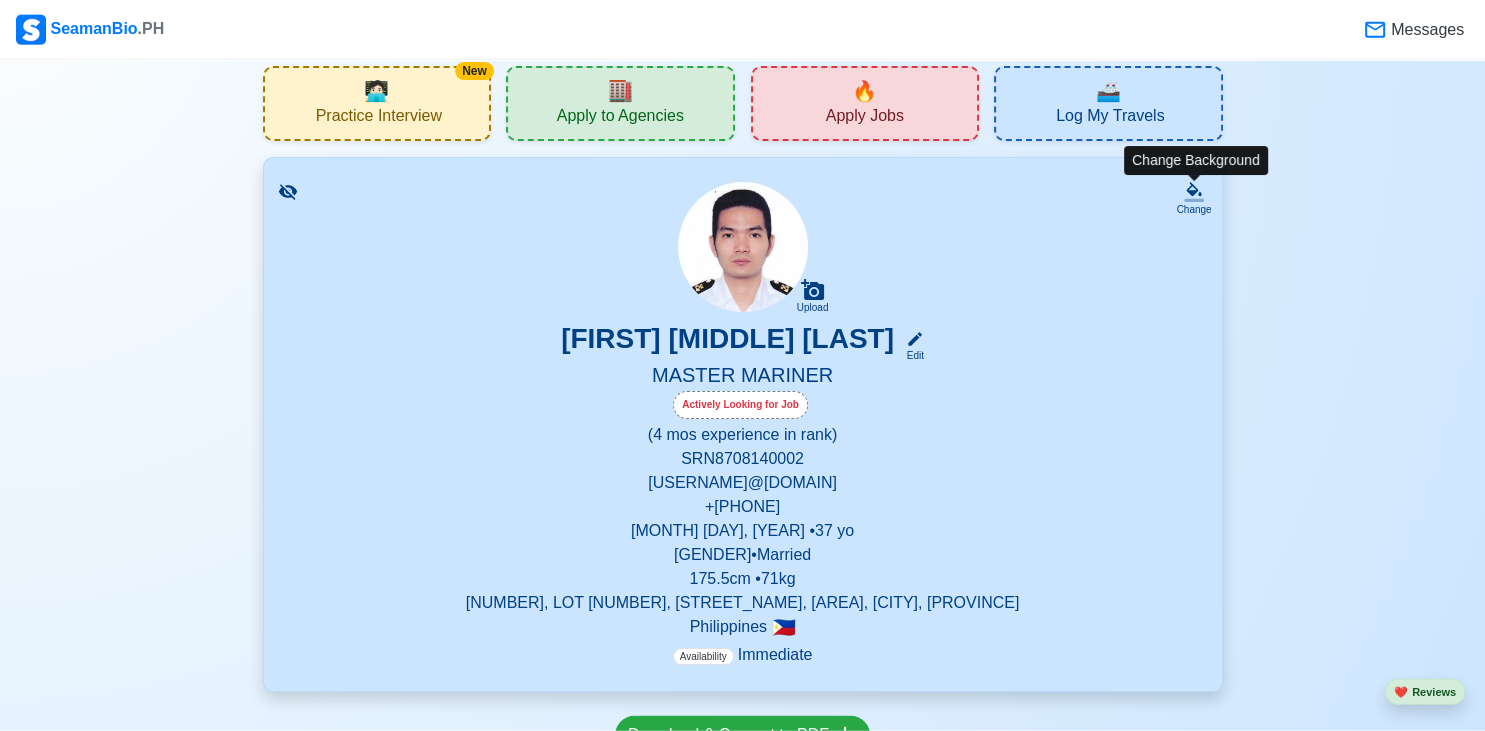 click 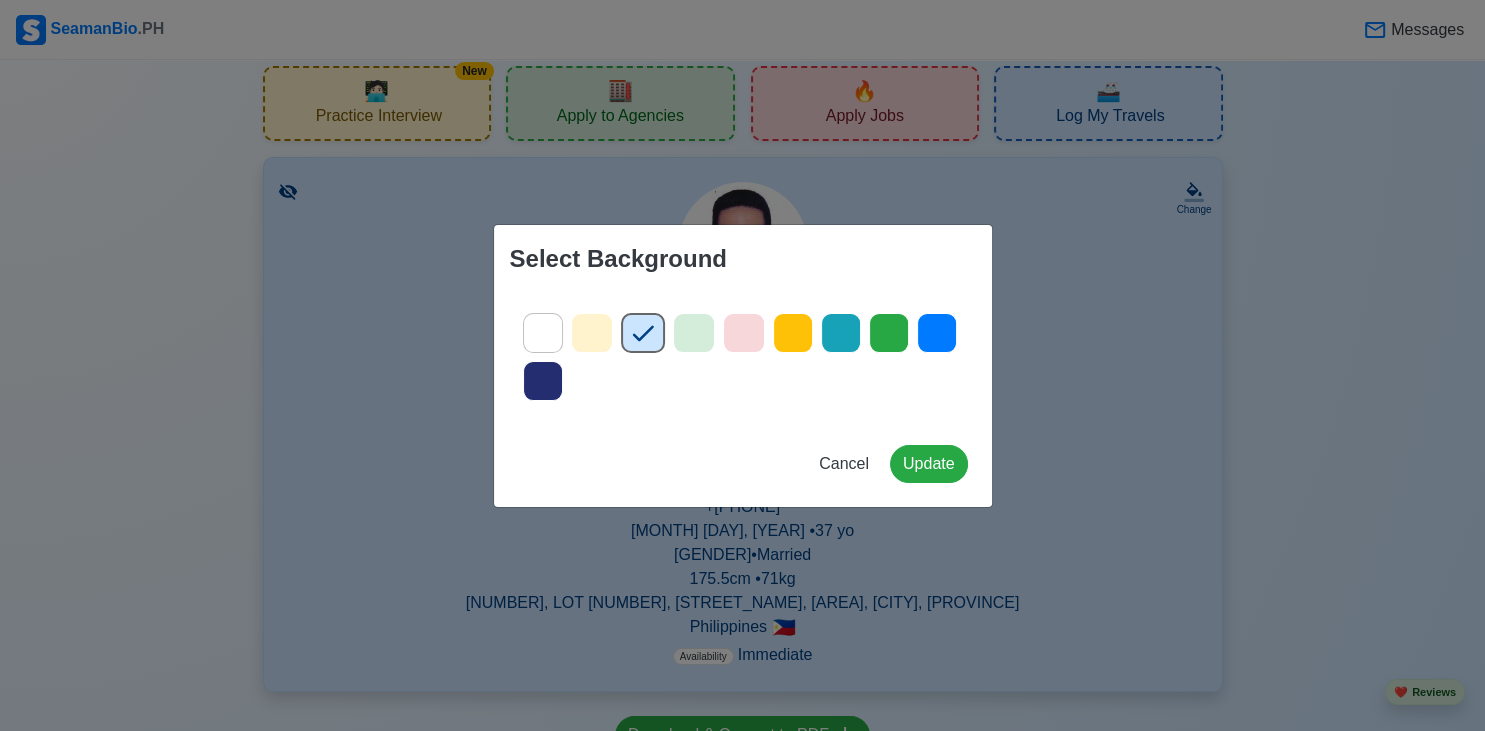 click 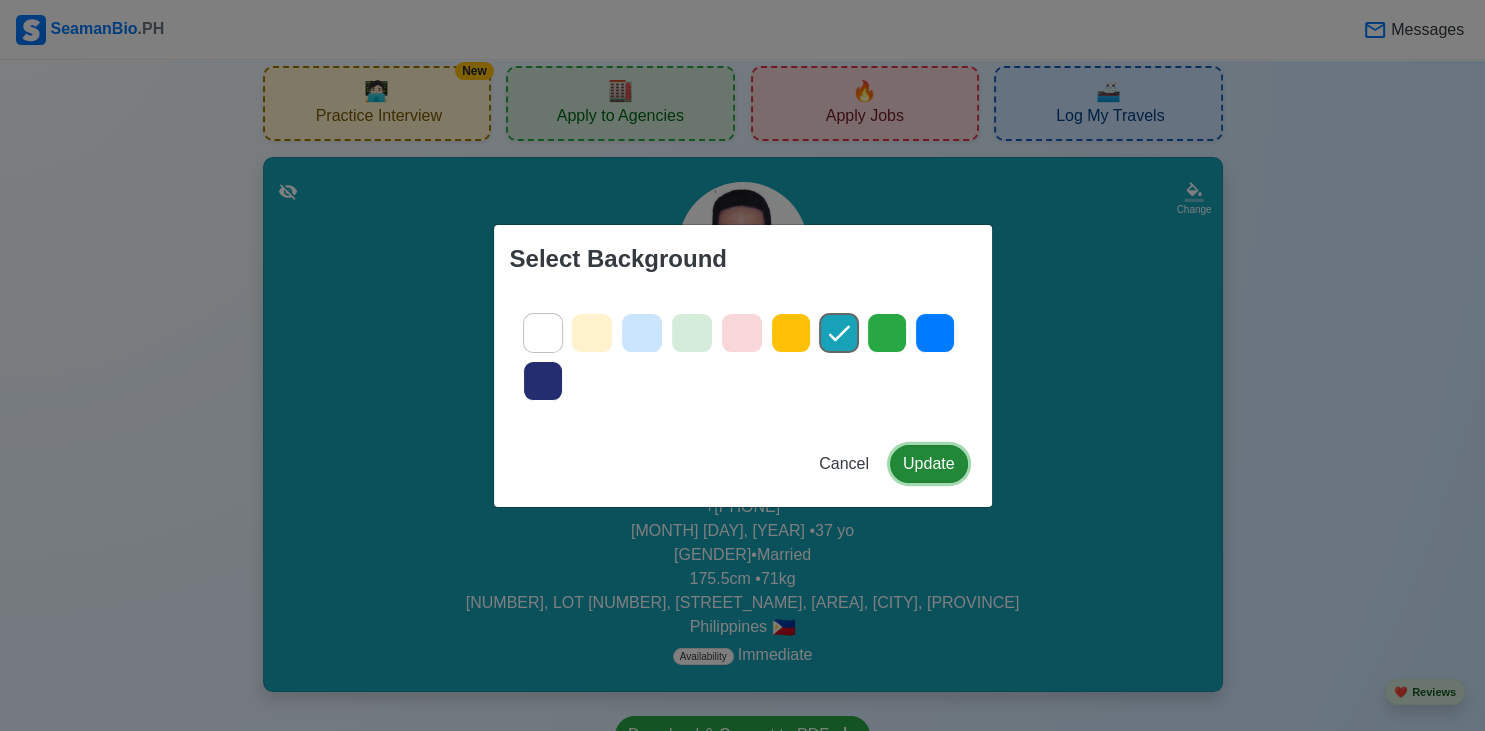 click on "Update" at bounding box center [929, 464] 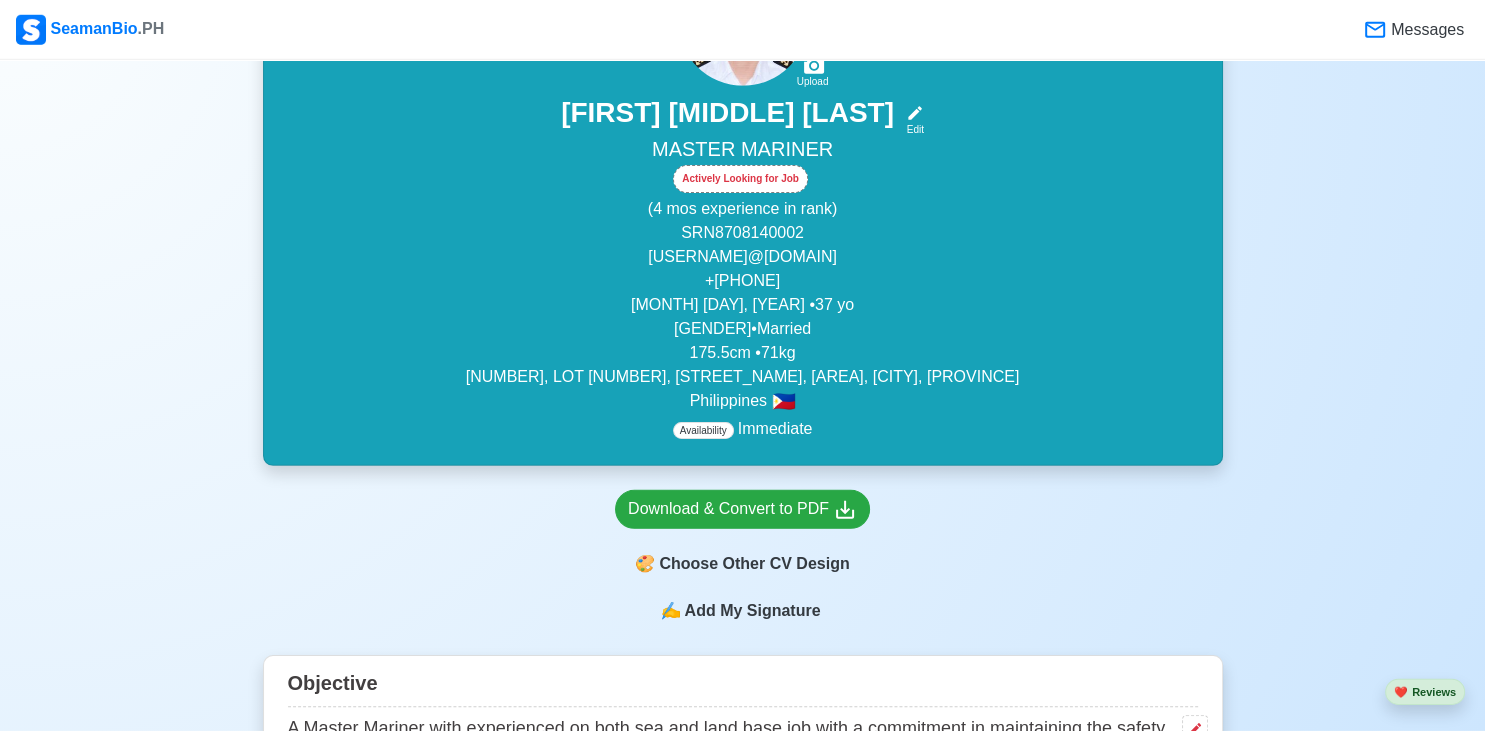 scroll, scrollTop: 260, scrollLeft: 0, axis: vertical 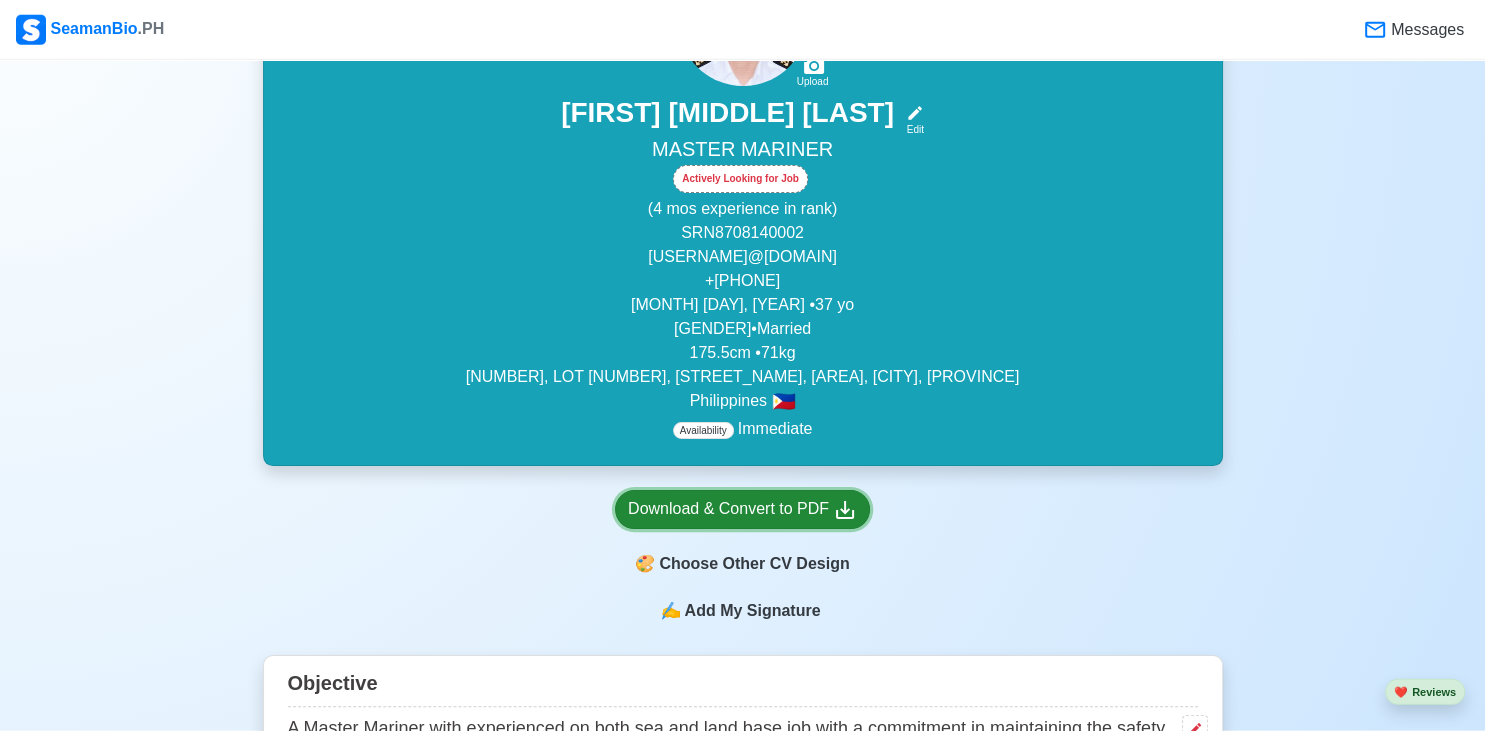 click on "Download & Convert to PDF" at bounding box center (742, 509) 